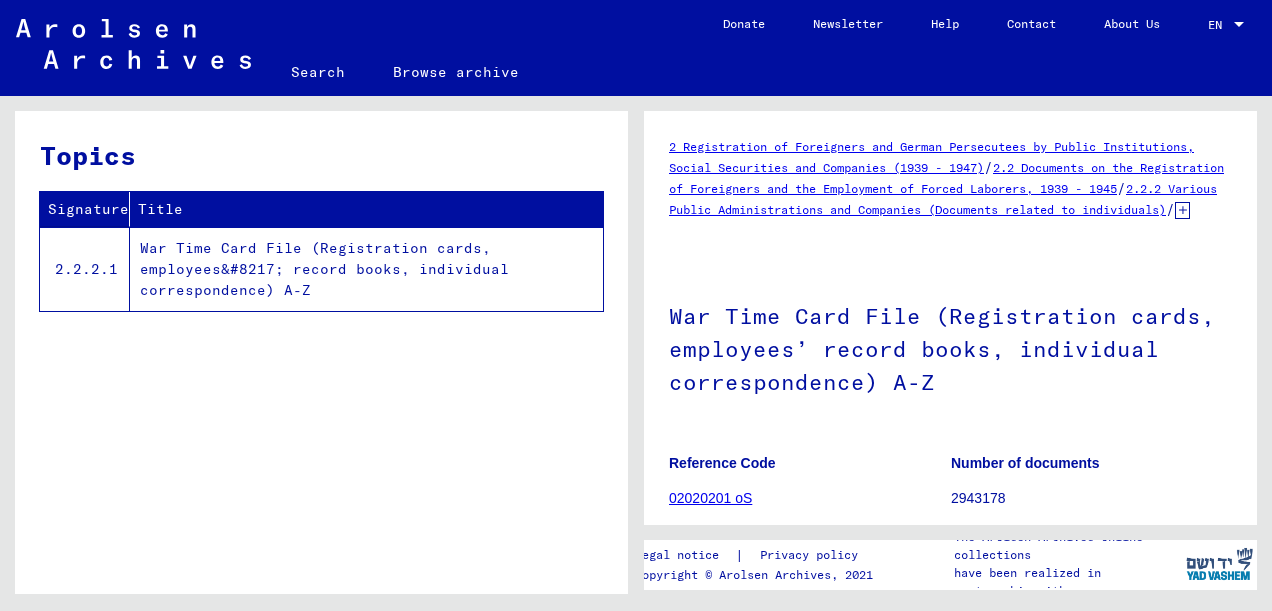 scroll, scrollTop: 0, scrollLeft: 0, axis: both 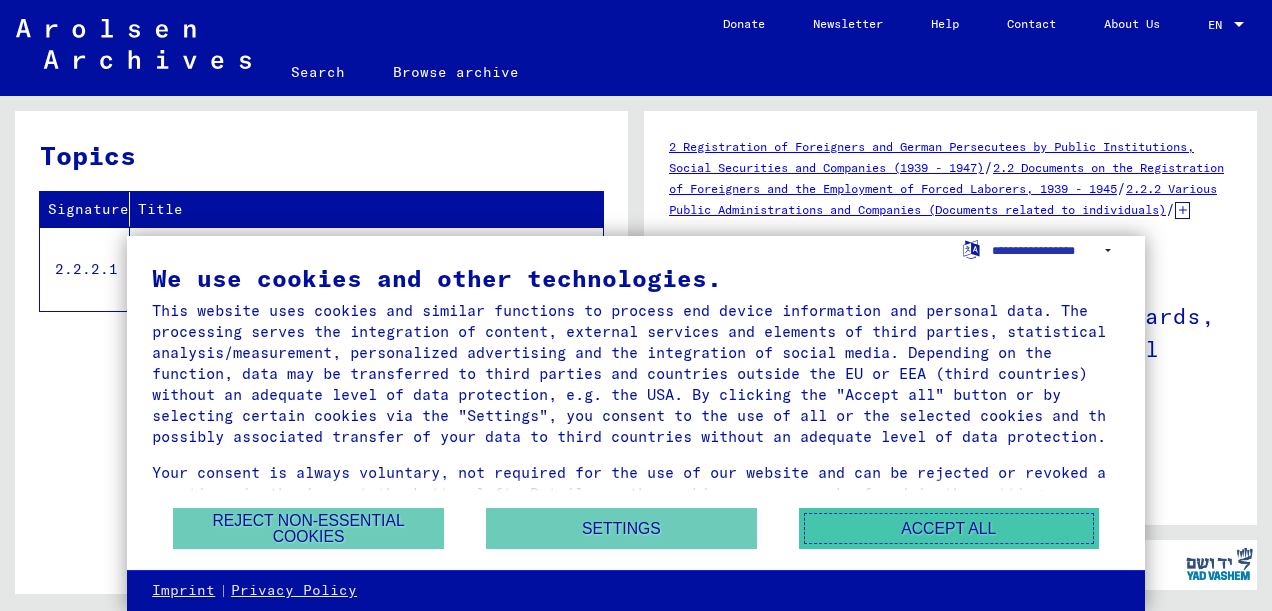 click on "Accept all" at bounding box center [949, 528] 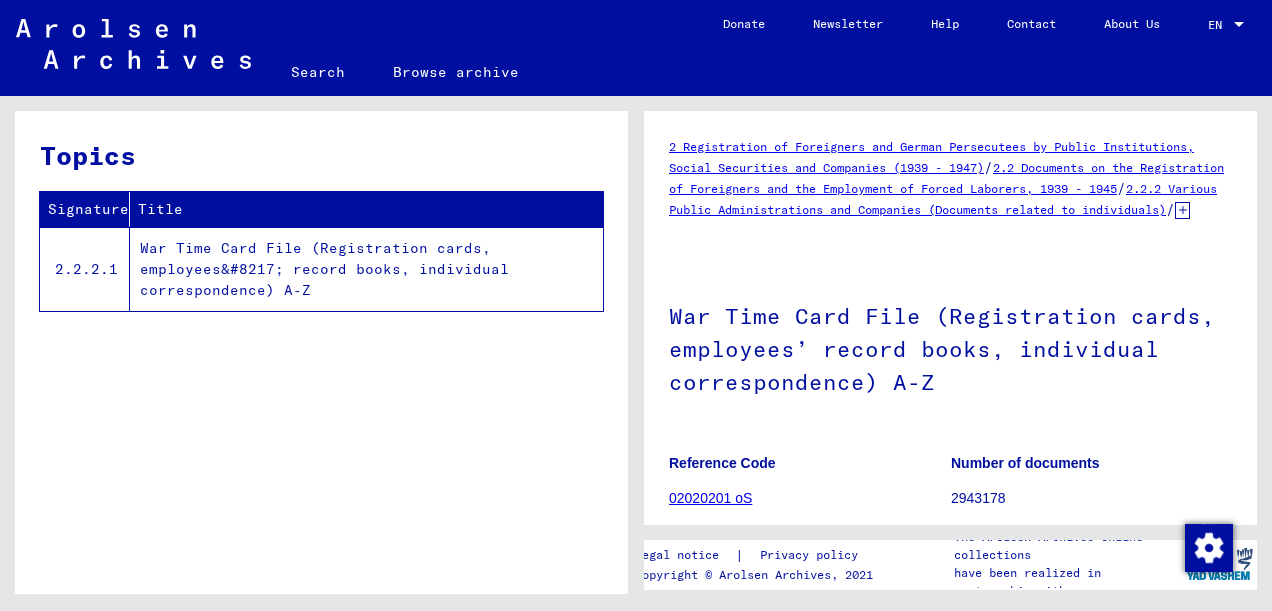 click on "War Time Card File (Registration cards, employees&#8217; record books,      individual correspondence) A-Z" 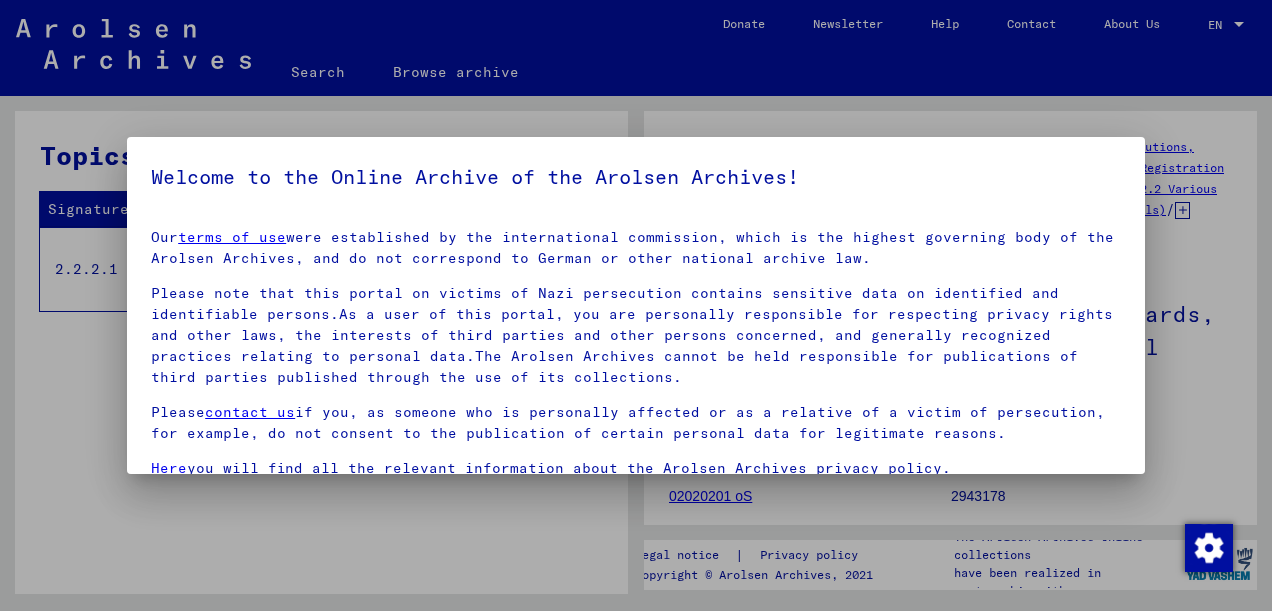 scroll, scrollTop: 160, scrollLeft: 0, axis: vertical 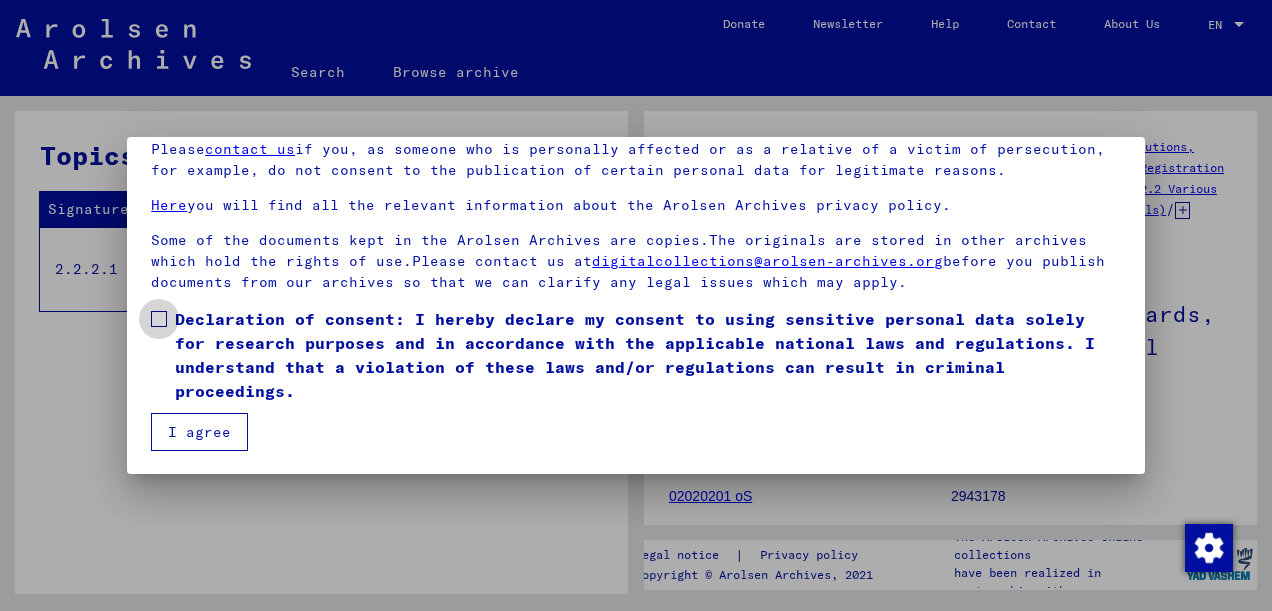 click at bounding box center [159, 319] 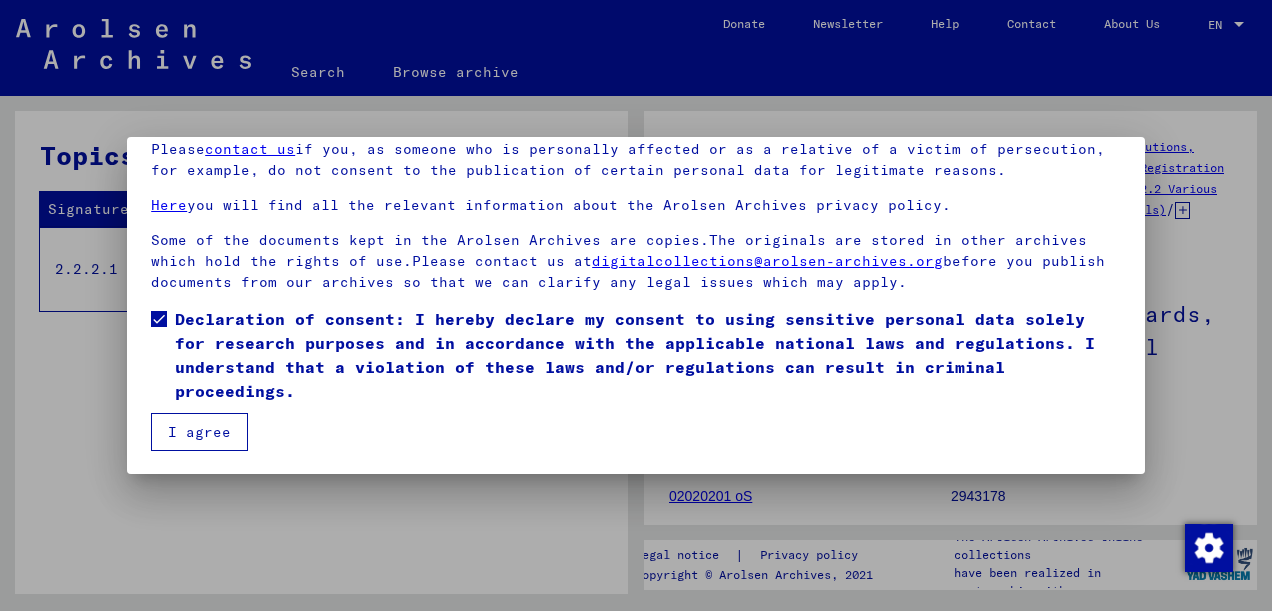click on "I agree" at bounding box center (199, 432) 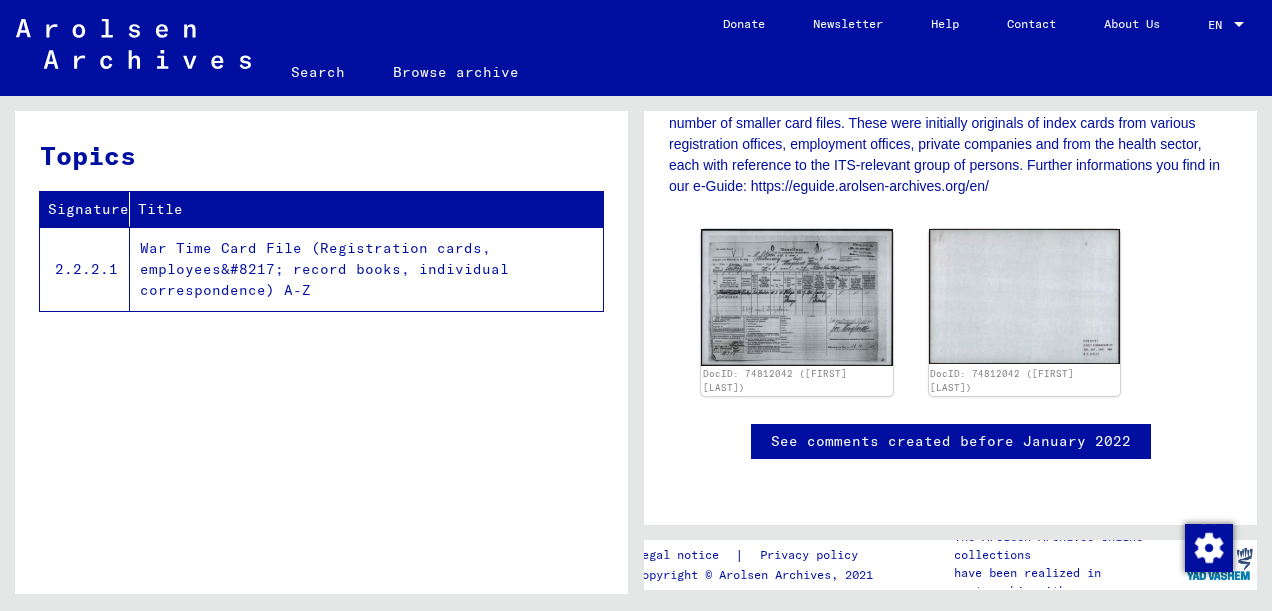 scroll, scrollTop: 530, scrollLeft: 0, axis: vertical 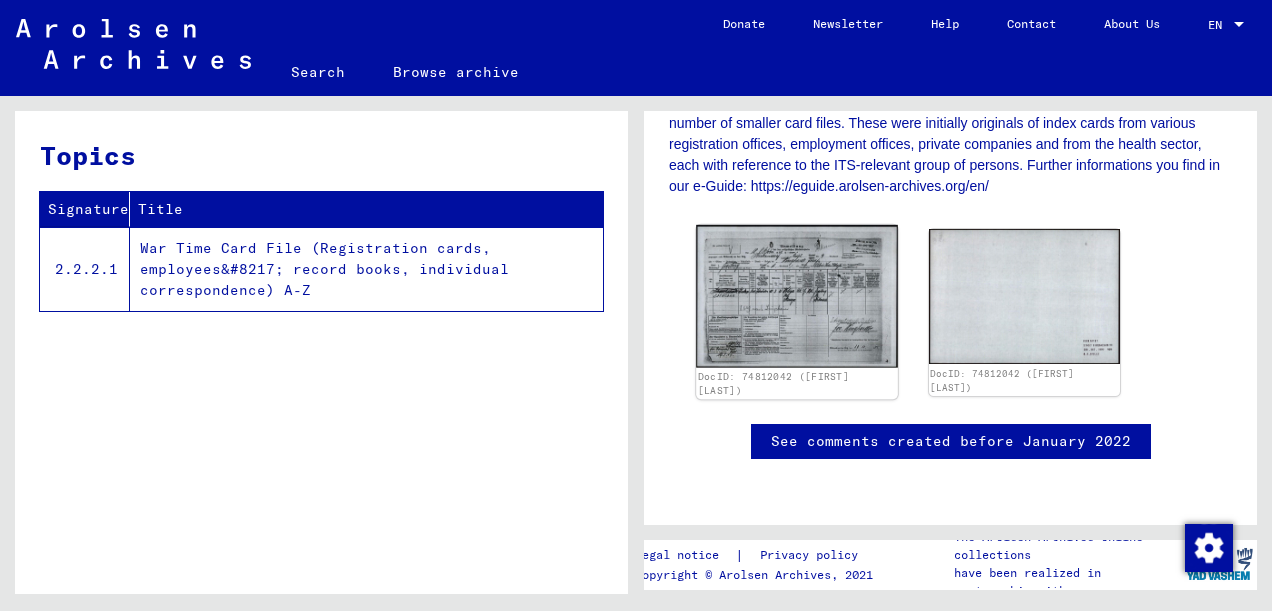 click 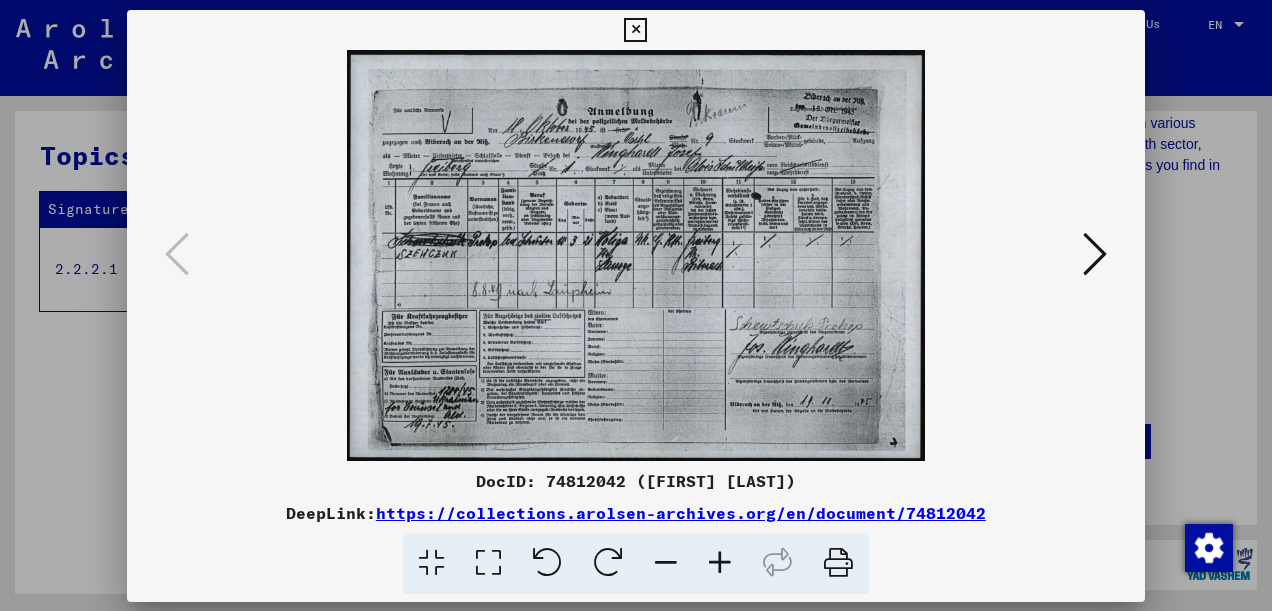 click at bounding box center (636, 255) 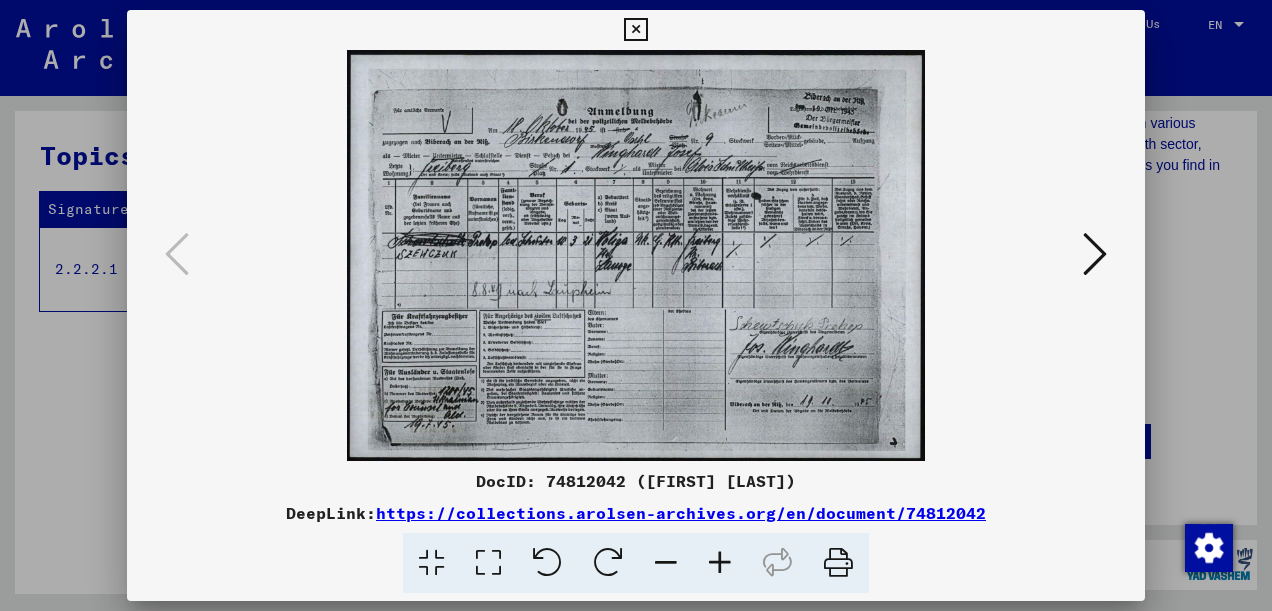 click on "https://collections.arolsen-archives.org/en/document/74812042" at bounding box center [681, 513] 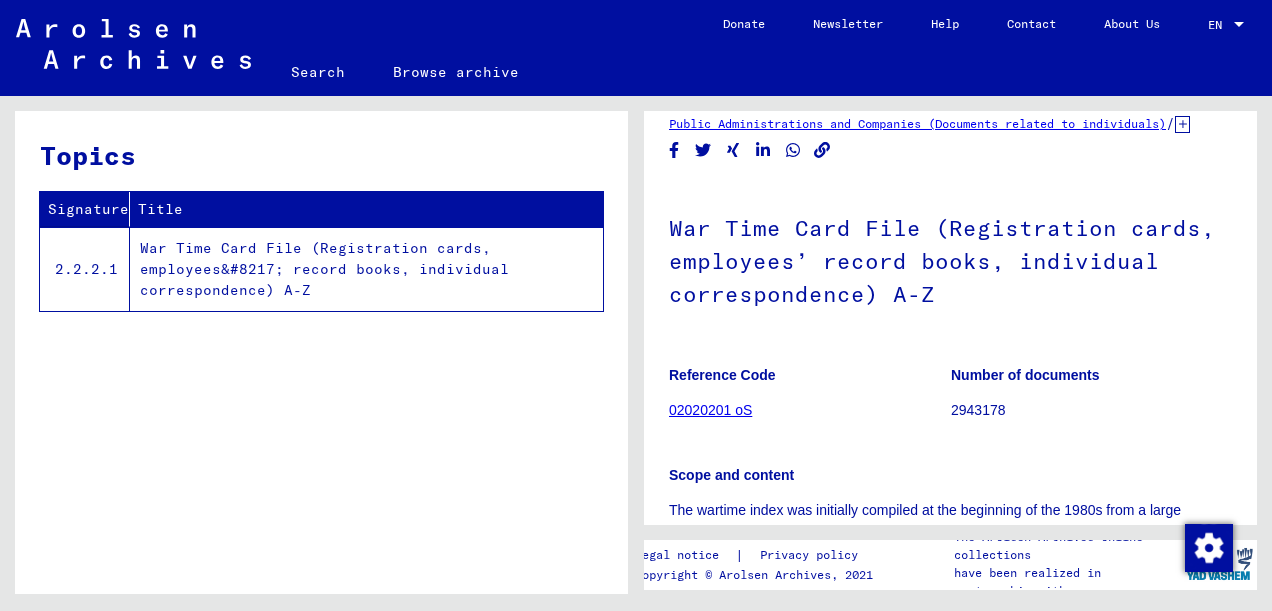 scroll, scrollTop: 0, scrollLeft: 0, axis: both 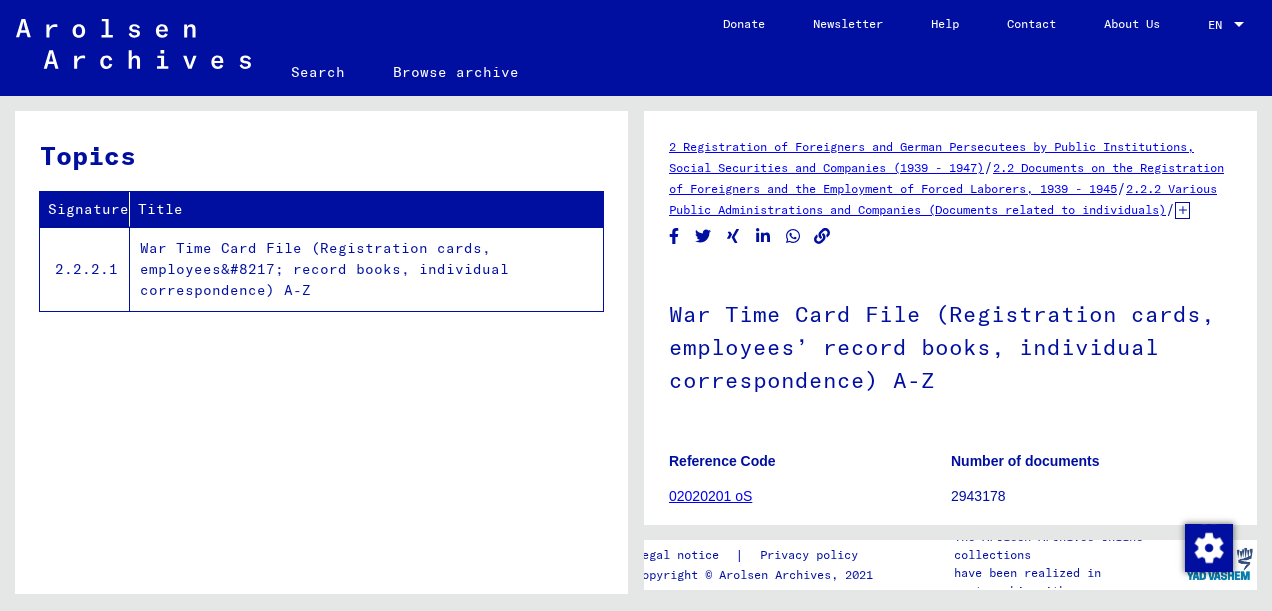 click on "02020201 oS" 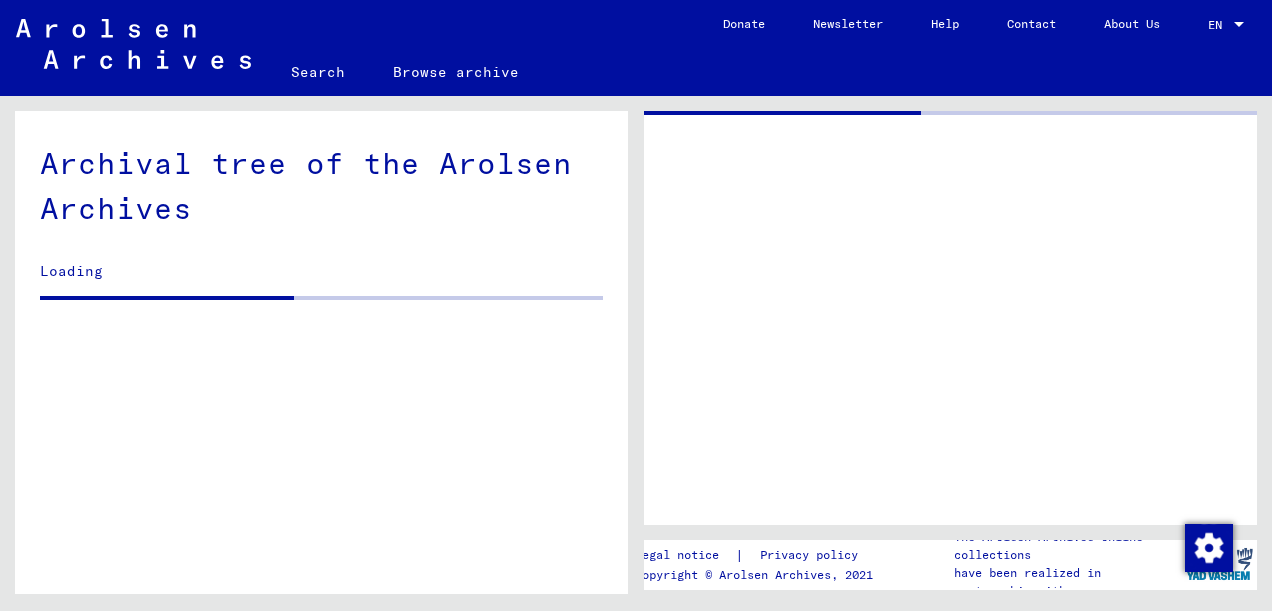 click 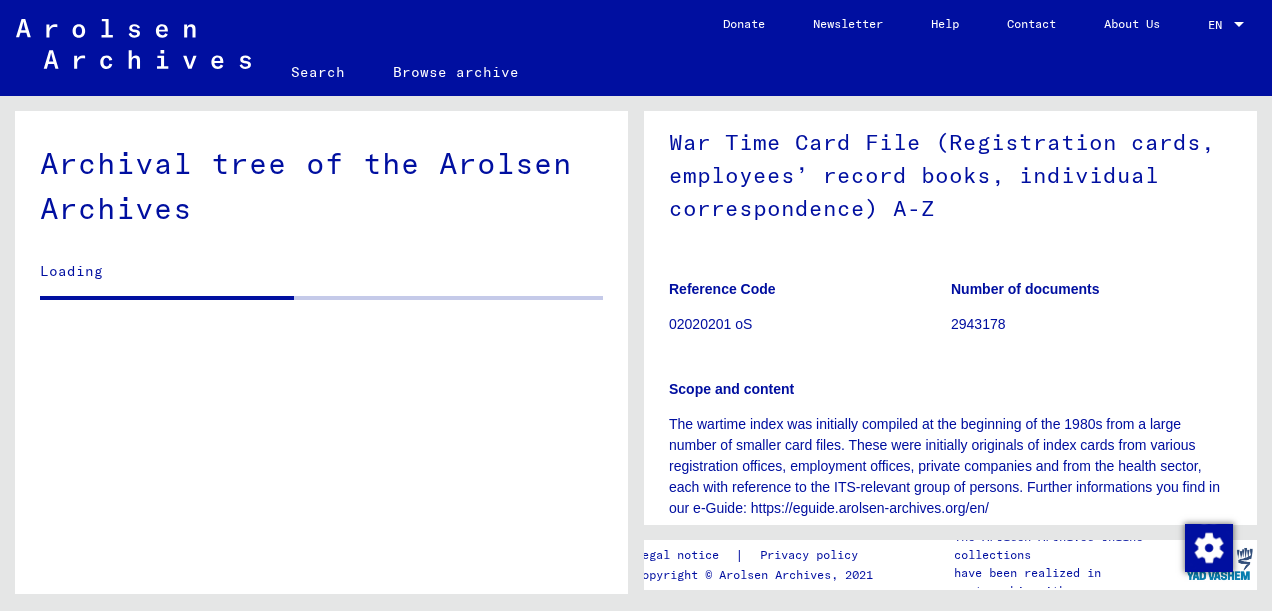 scroll, scrollTop: 177, scrollLeft: 0, axis: vertical 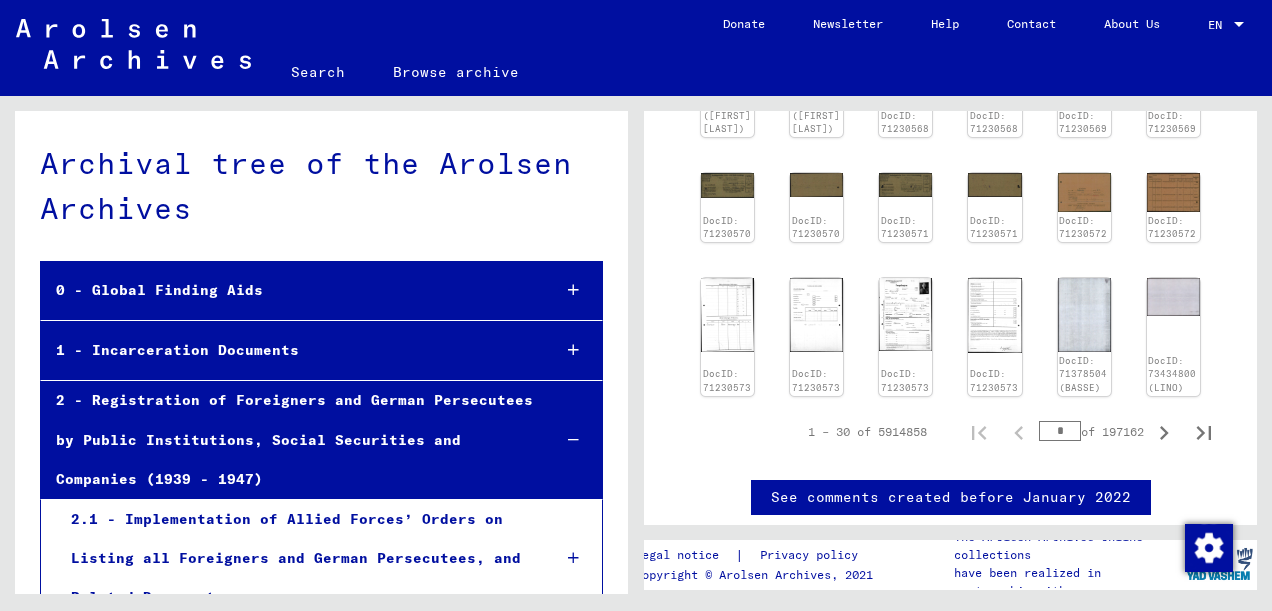click on "Search" 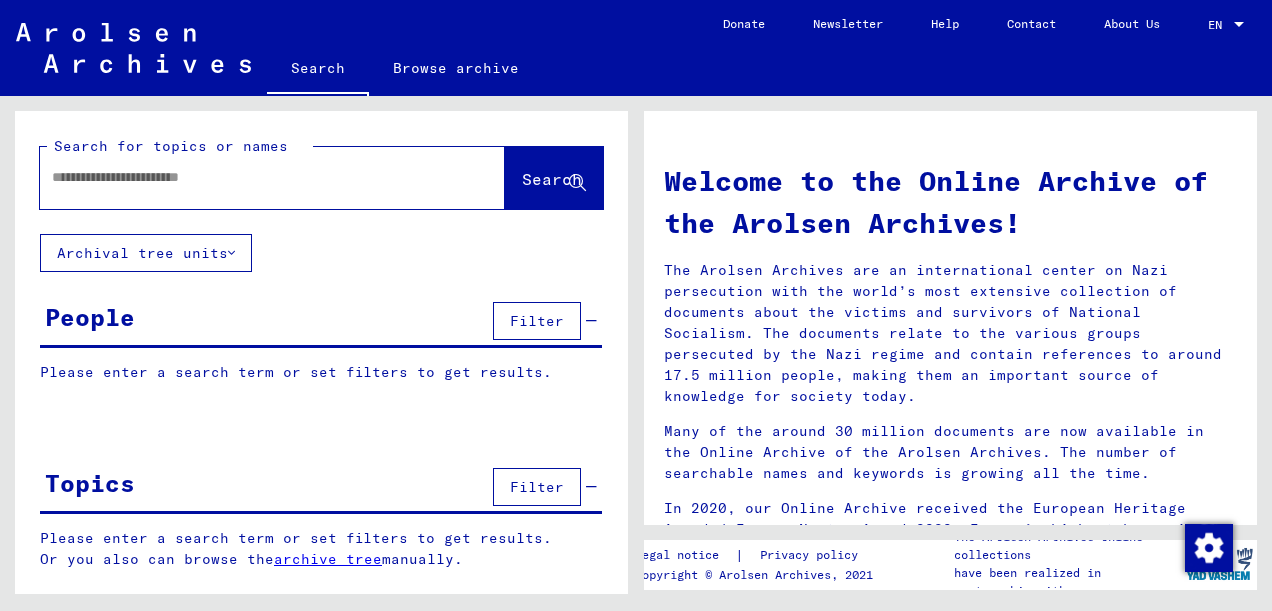 click 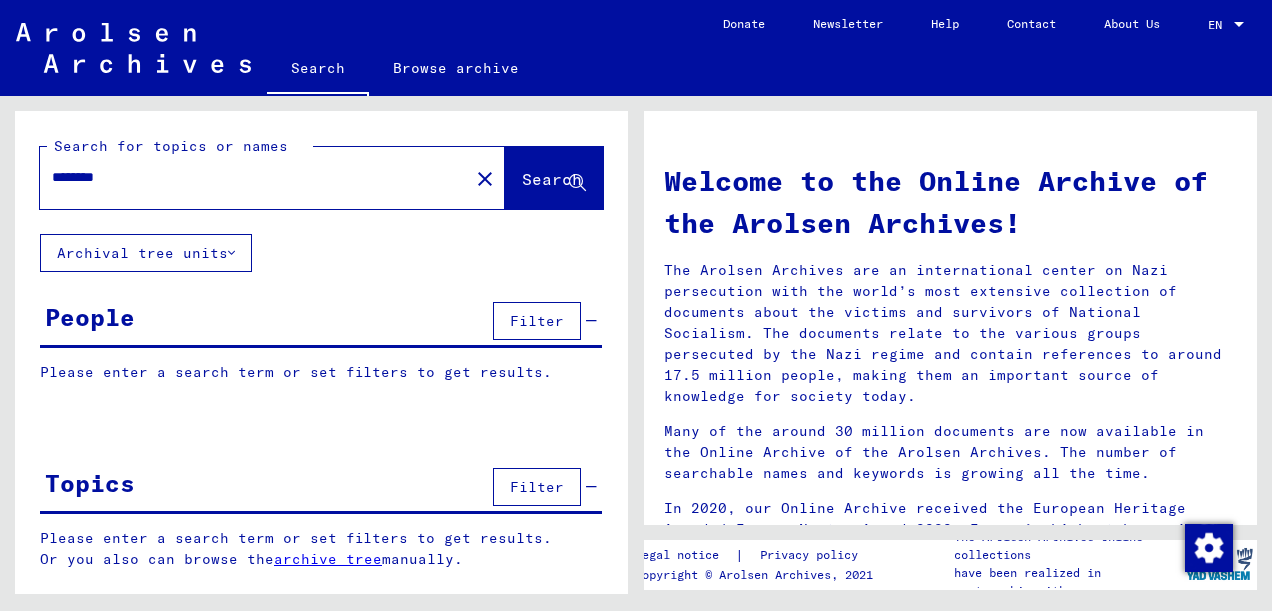 type on "********" 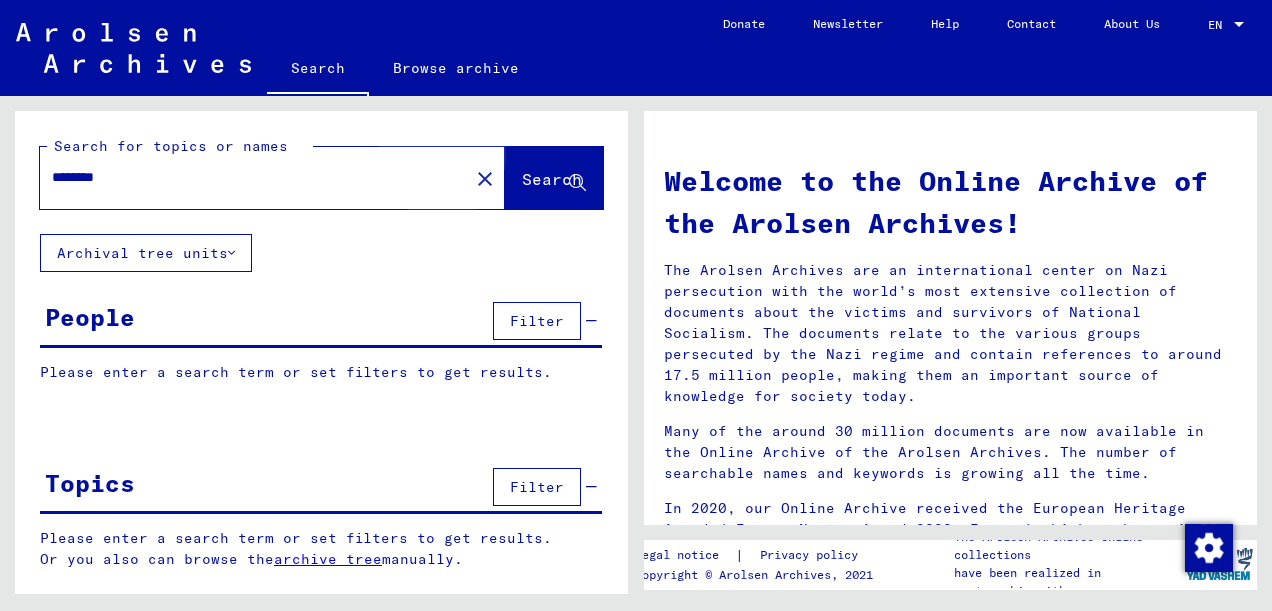 click on "Search" 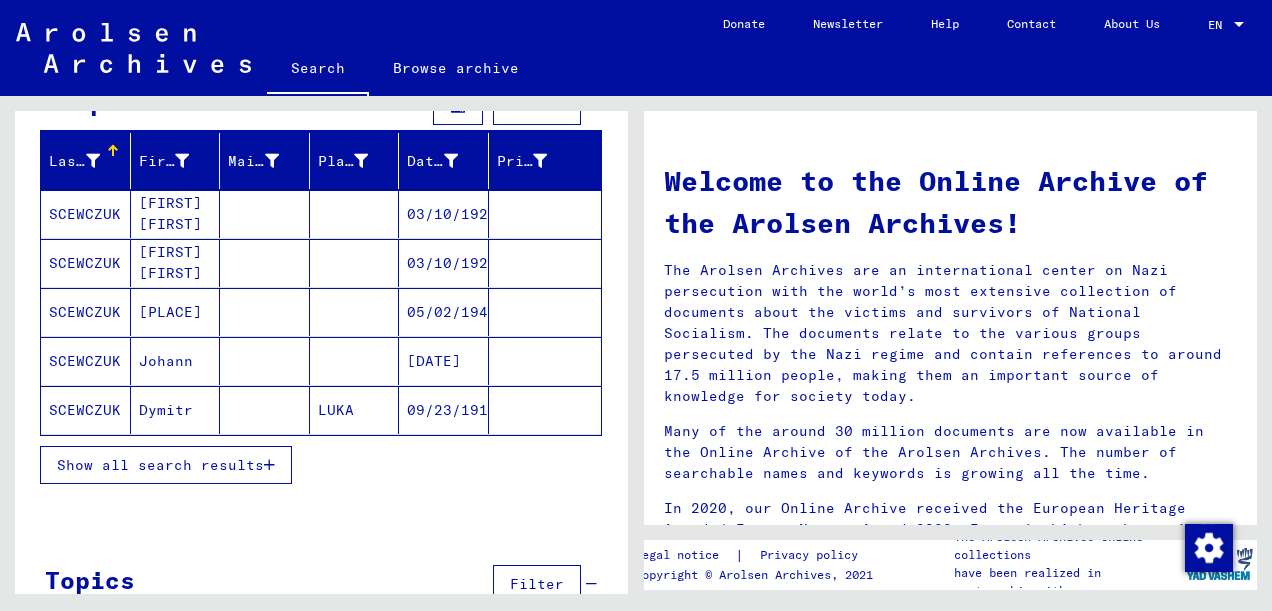 scroll, scrollTop: 262, scrollLeft: 0, axis: vertical 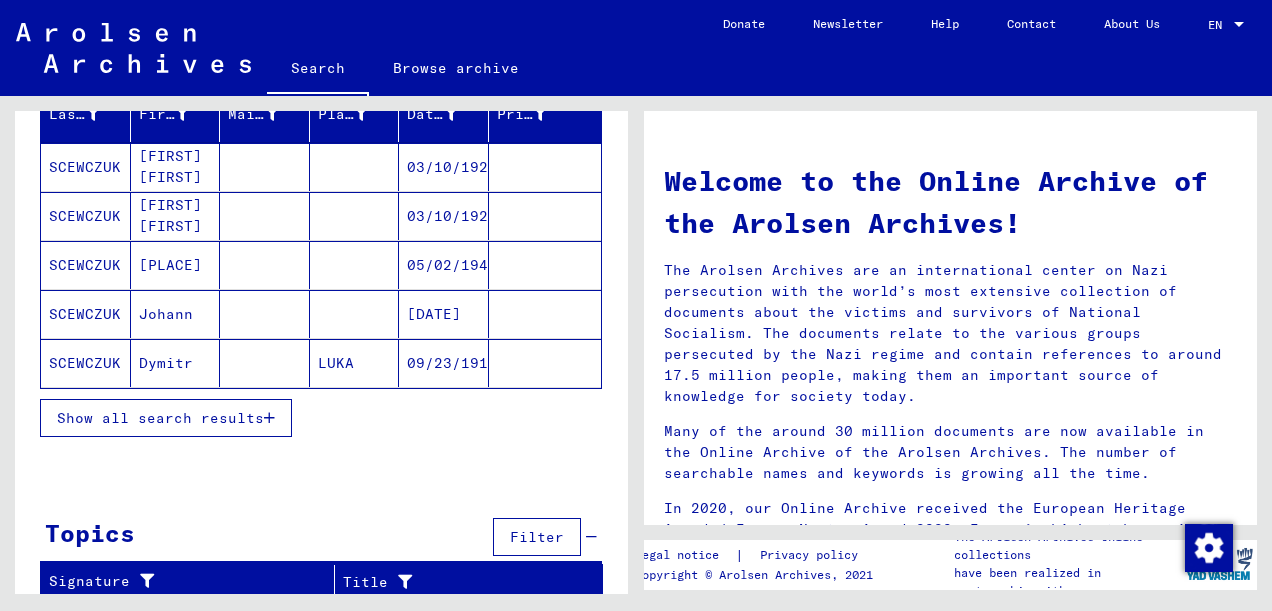 click on "[PLACE]" at bounding box center [176, 314] 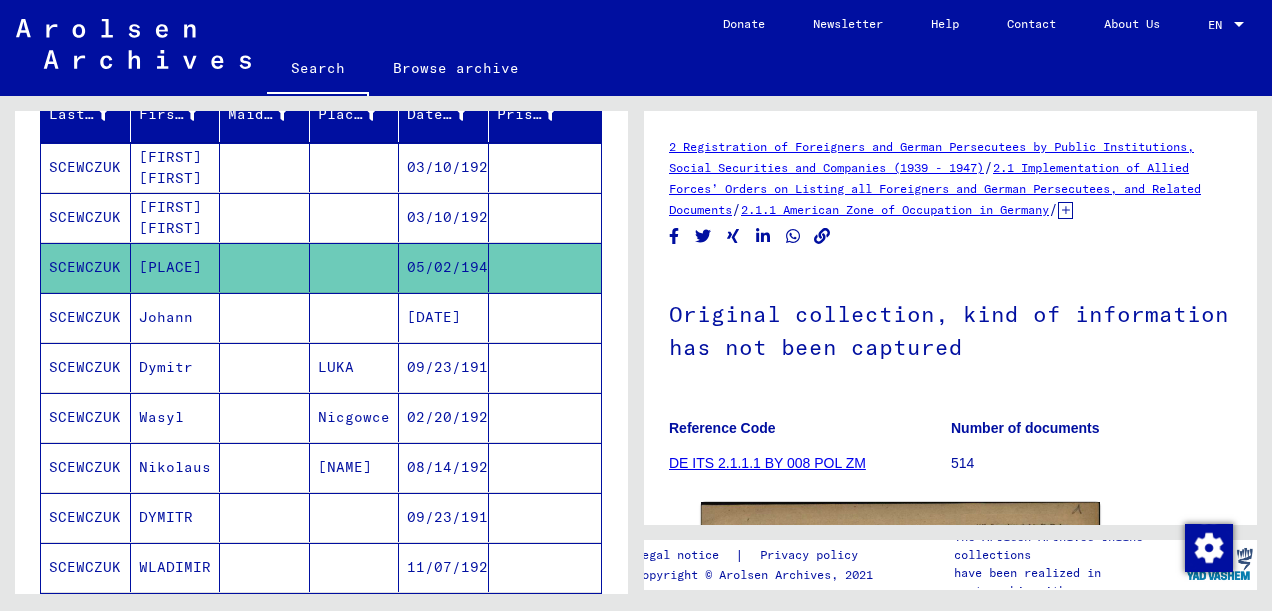 scroll, scrollTop: 0, scrollLeft: 0, axis: both 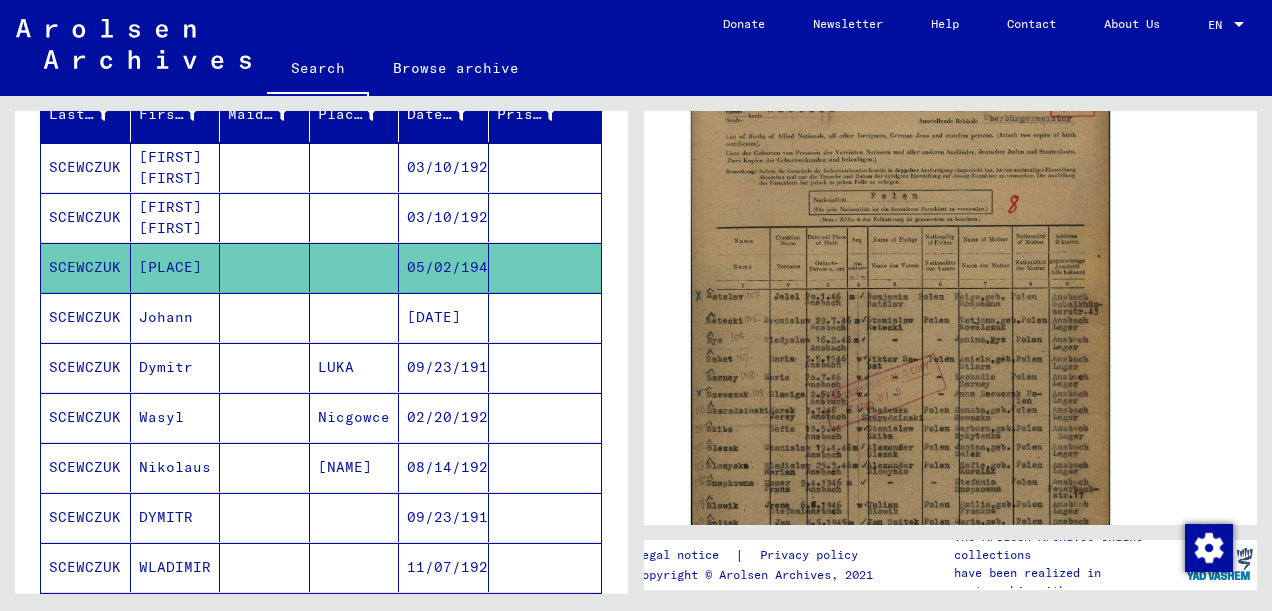 click 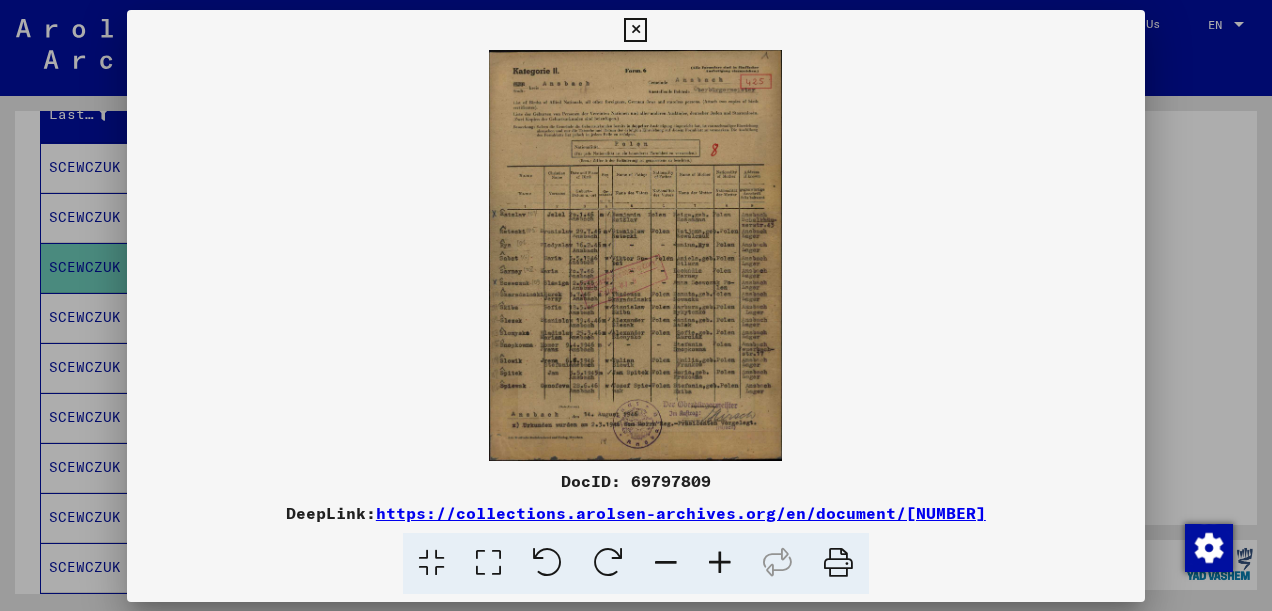 click at bounding box center (636, 255) 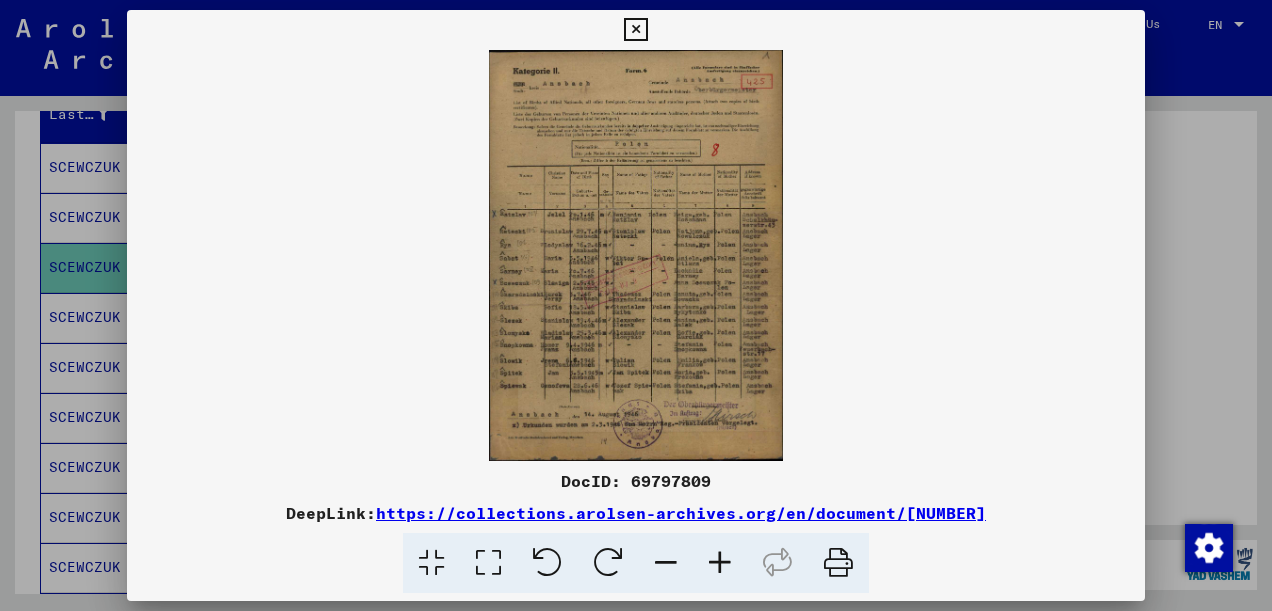 click at bounding box center [720, 563] 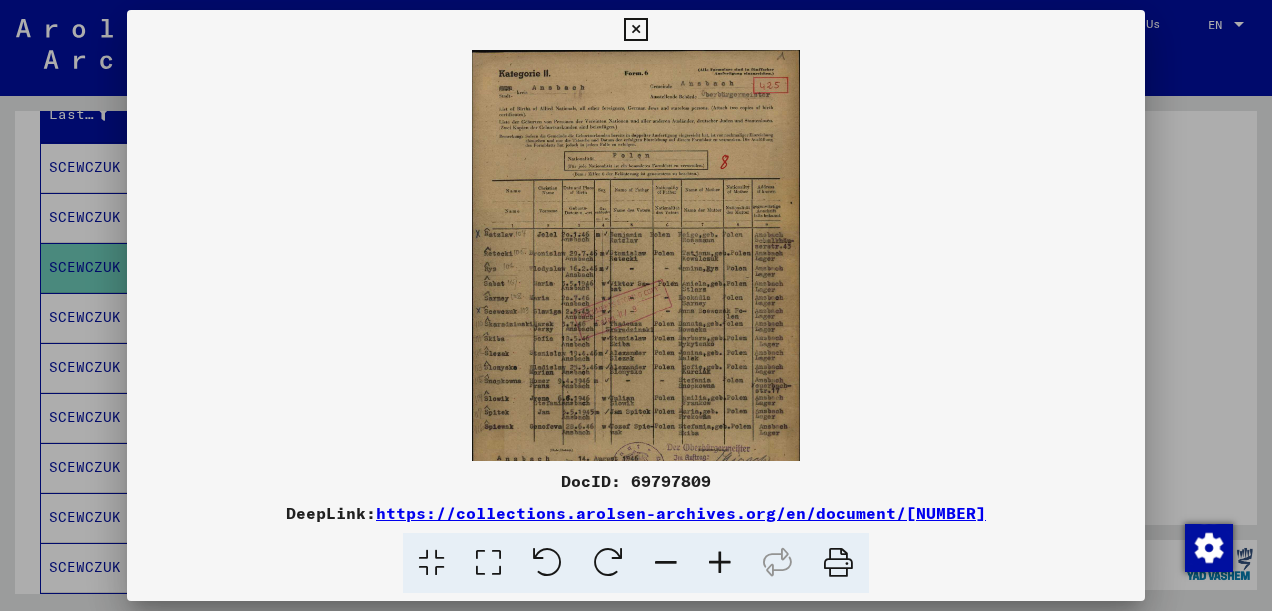 click at bounding box center (720, 563) 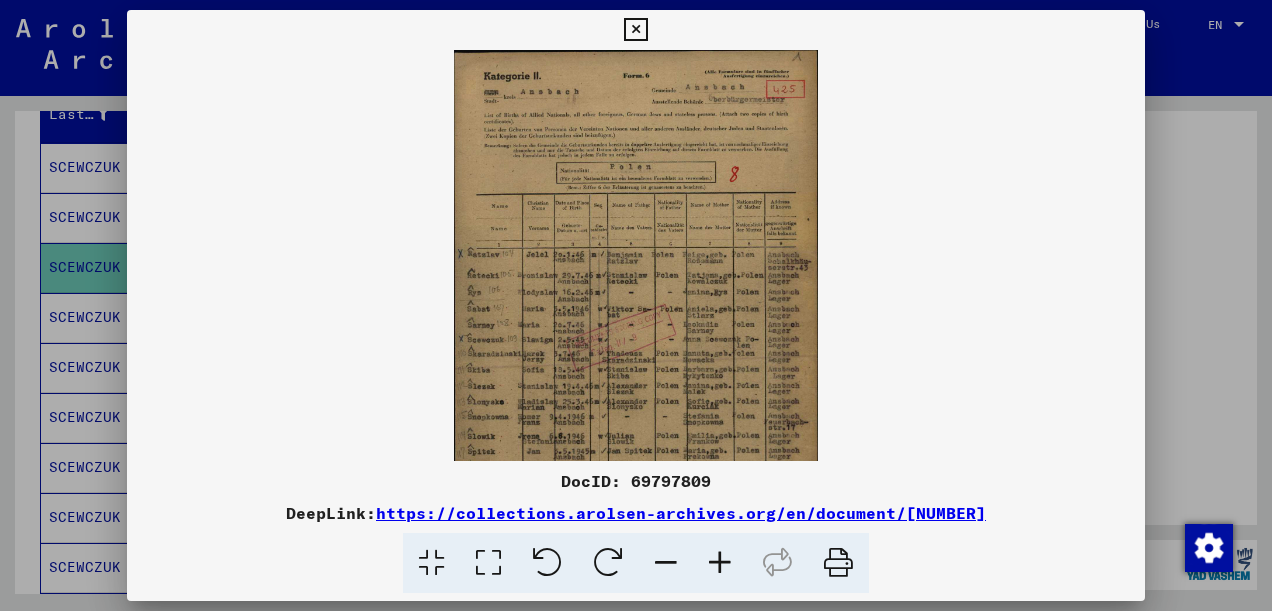 click at bounding box center (720, 563) 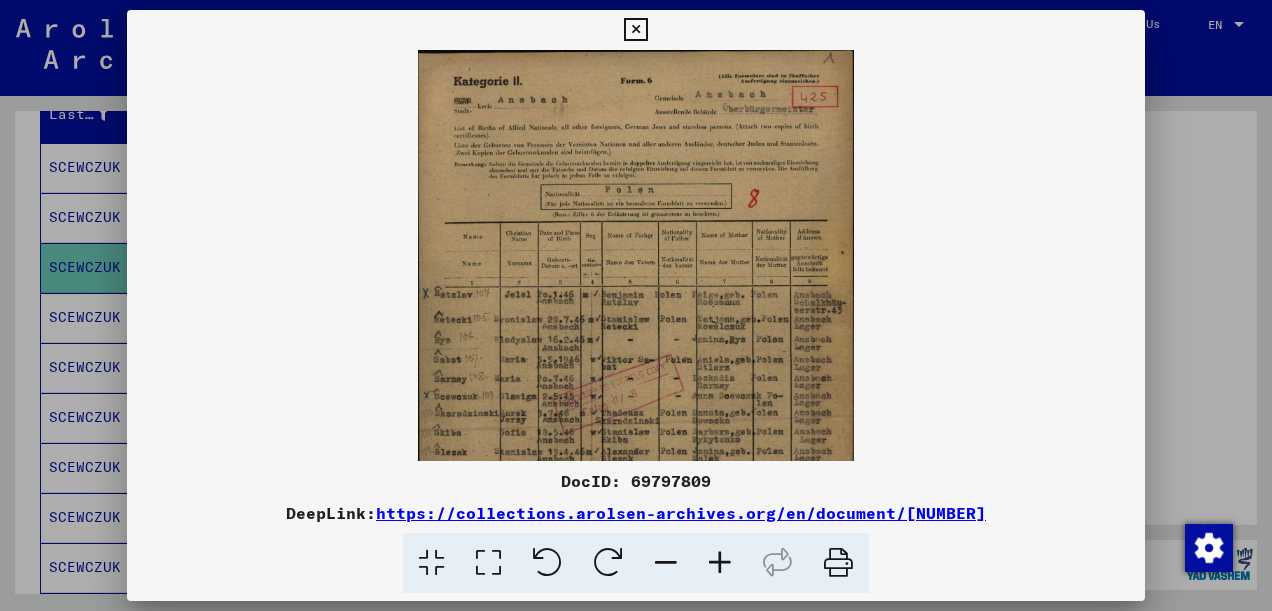 click at bounding box center [720, 563] 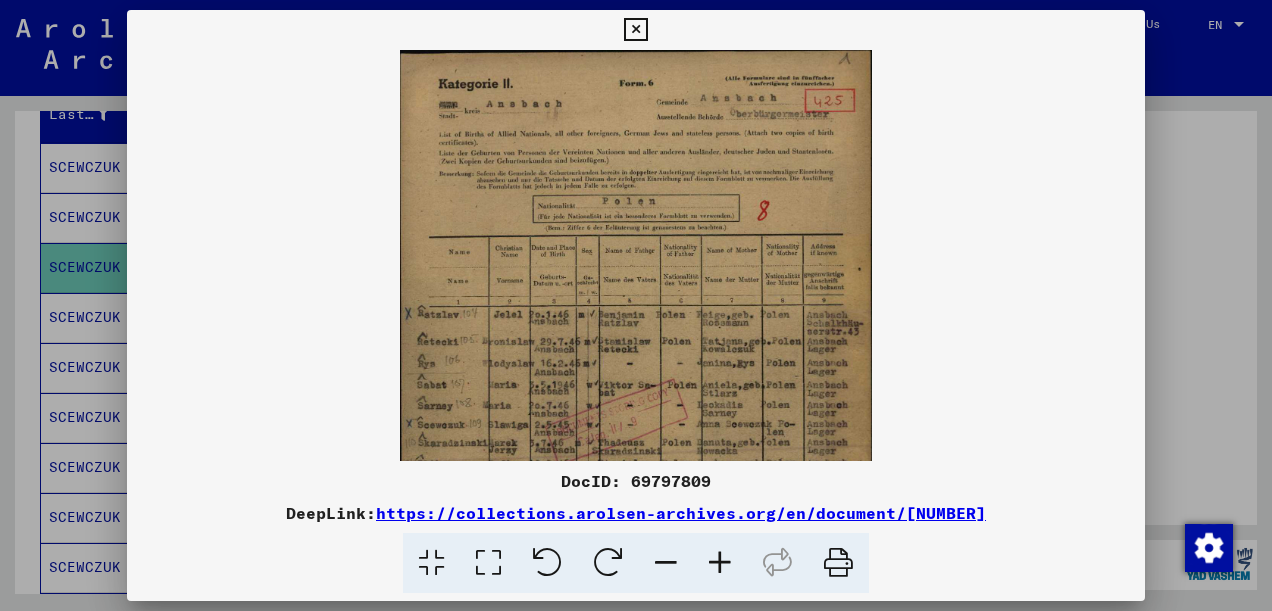 click at bounding box center (720, 563) 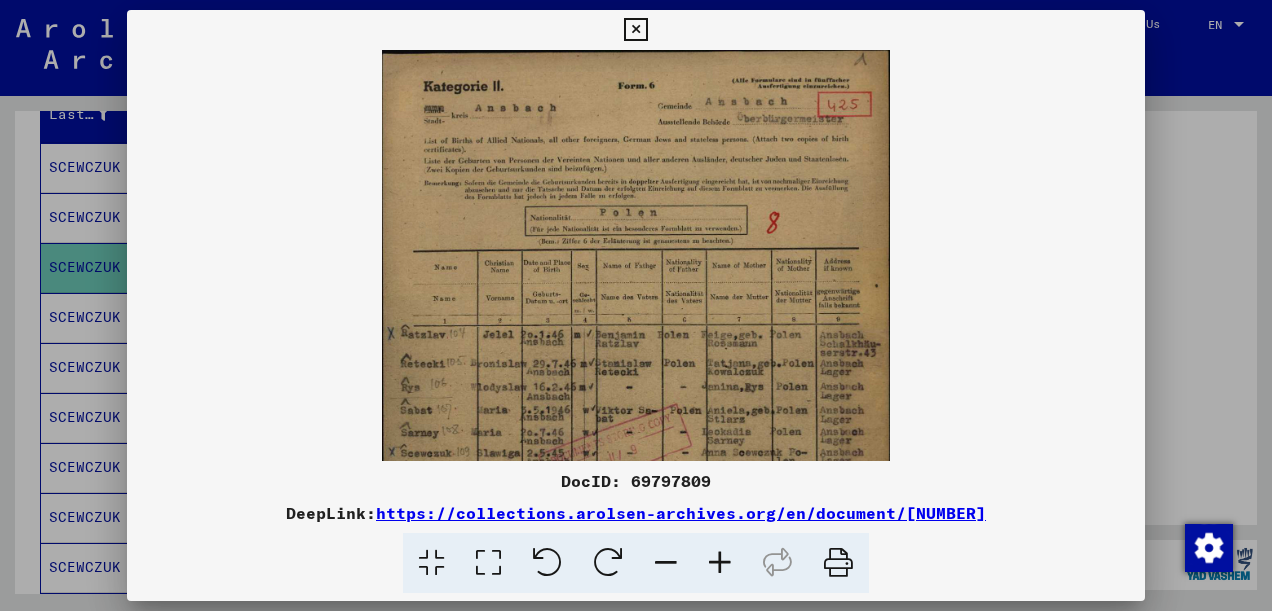 click at bounding box center (720, 563) 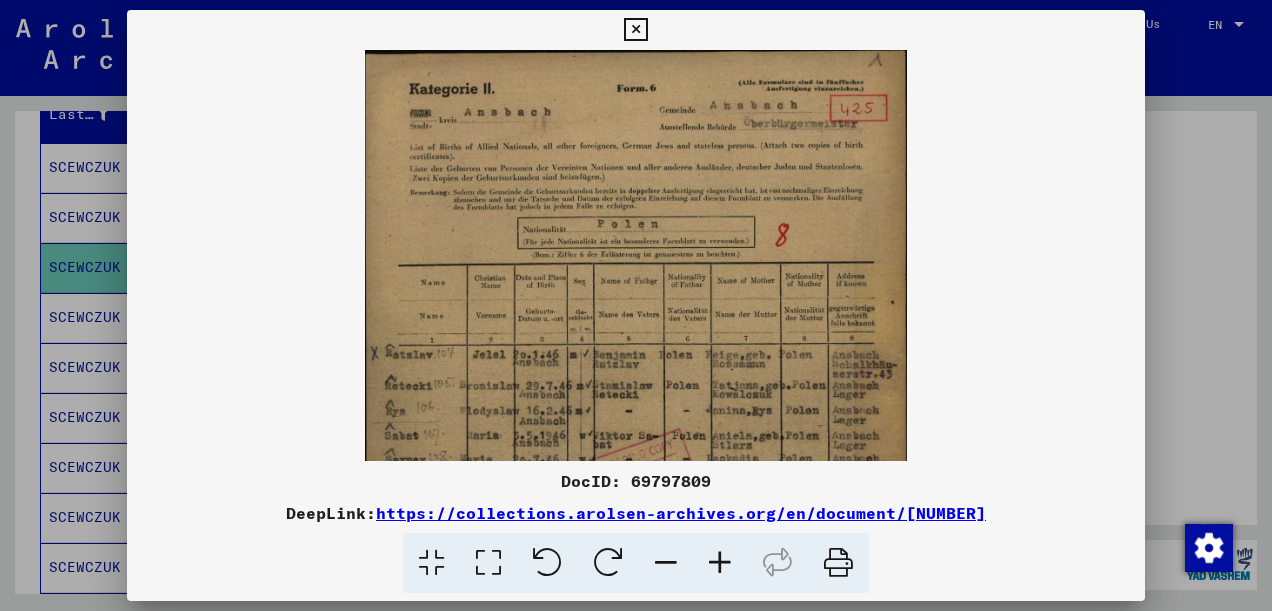 click at bounding box center [720, 563] 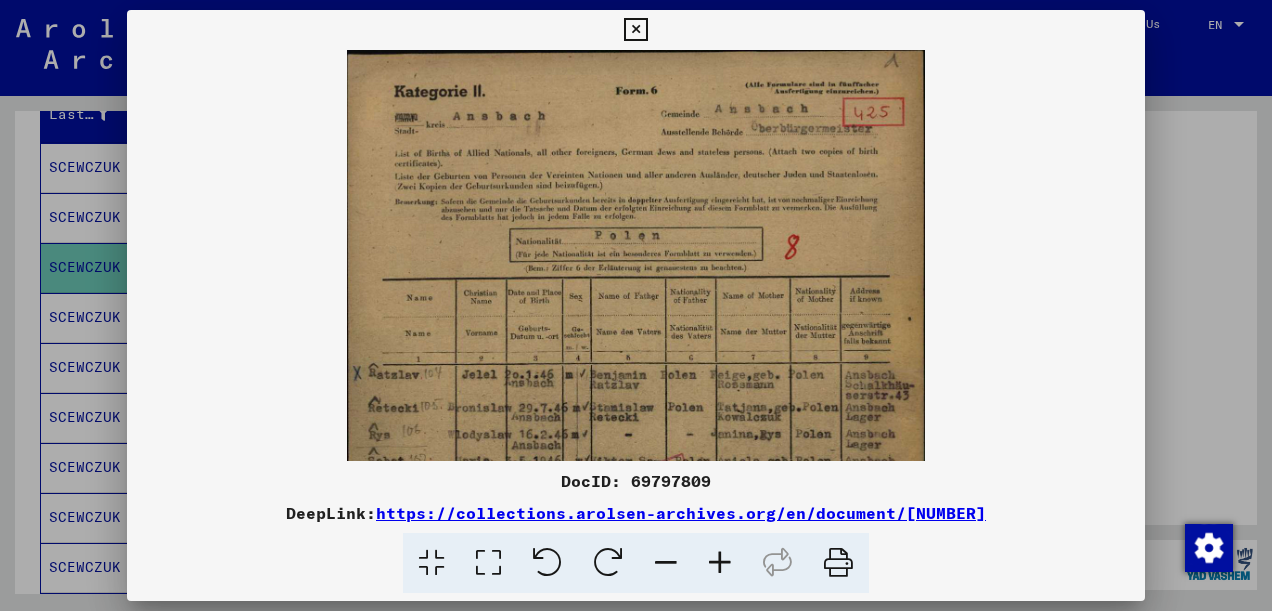 click at bounding box center (720, 563) 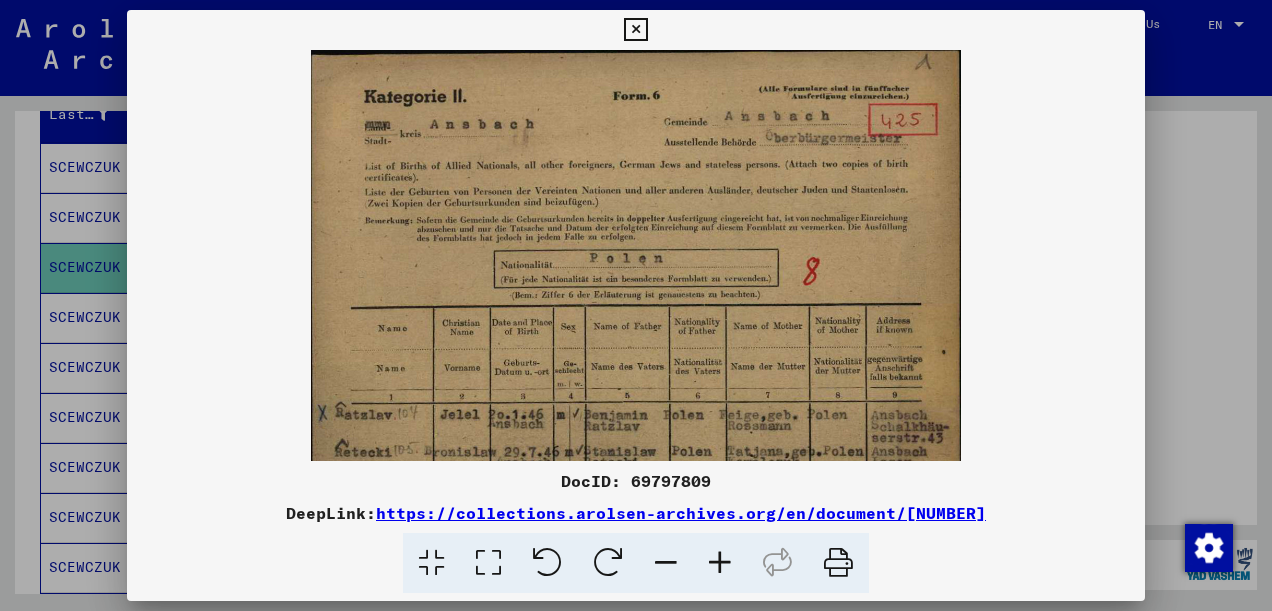click at bounding box center [720, 563] 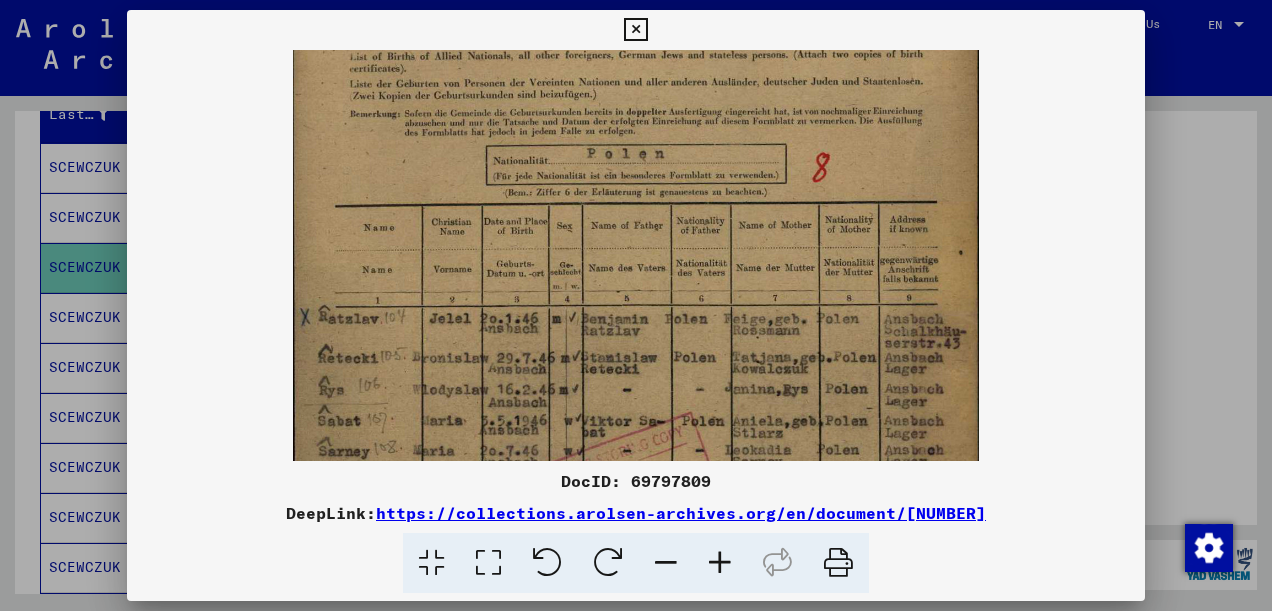 scroll, scrollTop: 186, scrollLeft: 0, axis: vertical 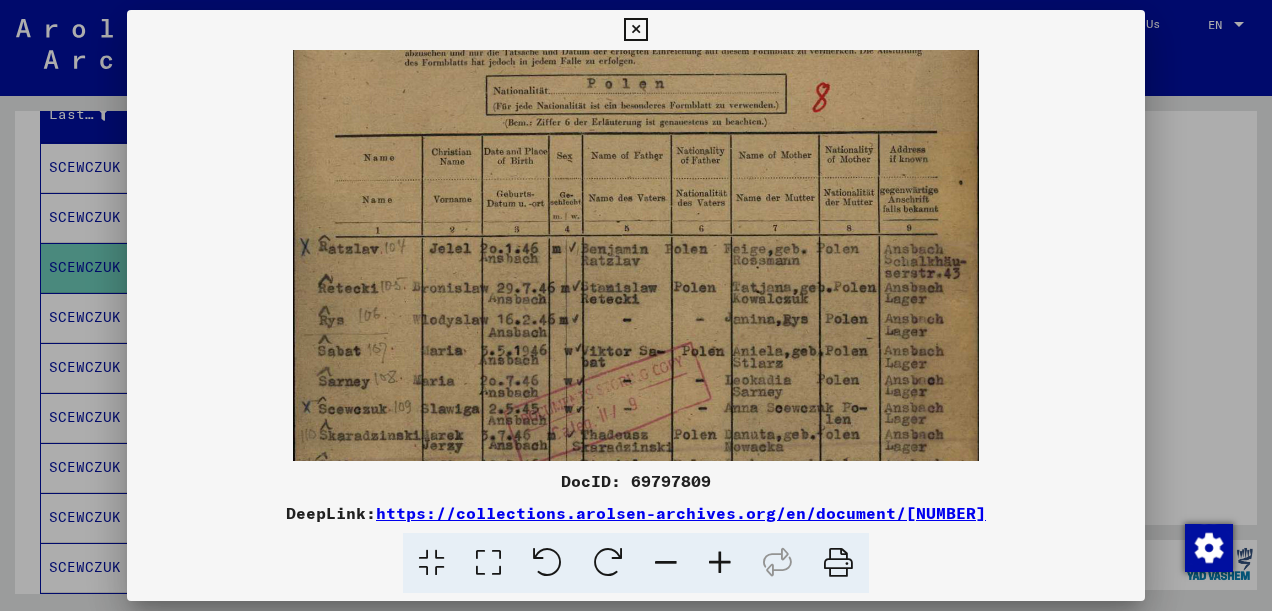 drag, startPoint x: 714, startPoint y: 358, endPoint x: 730, endPoint y: 176, distance: 182.70195 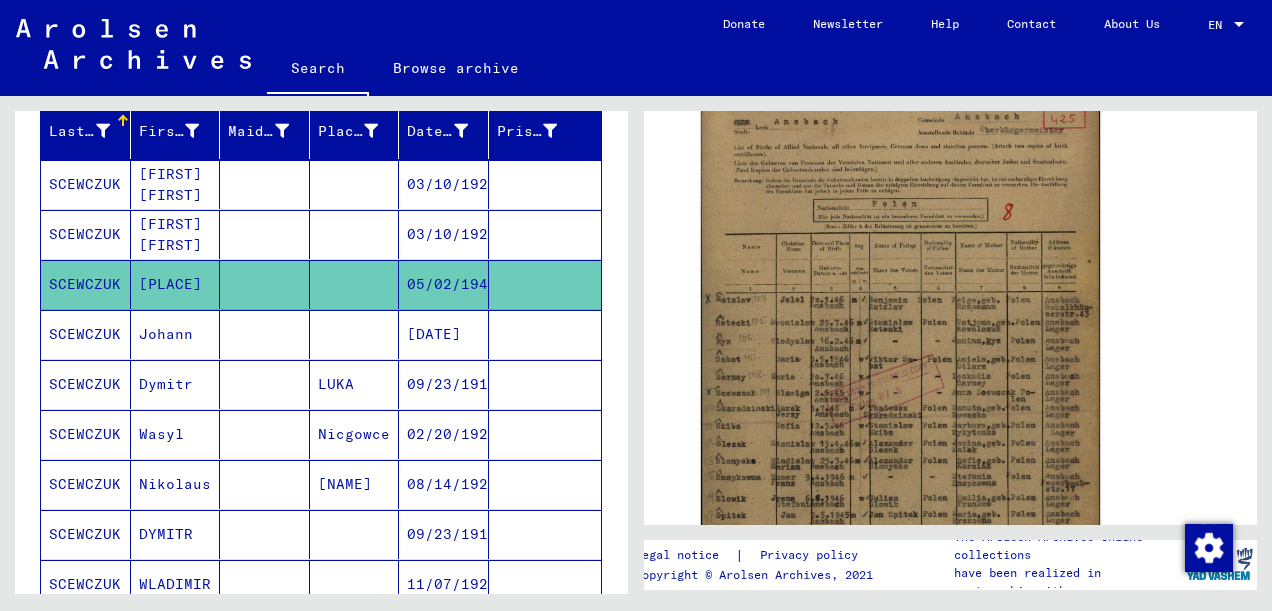 scroll, scrollTop: 241, scrollLeft: 0, axis: vertical 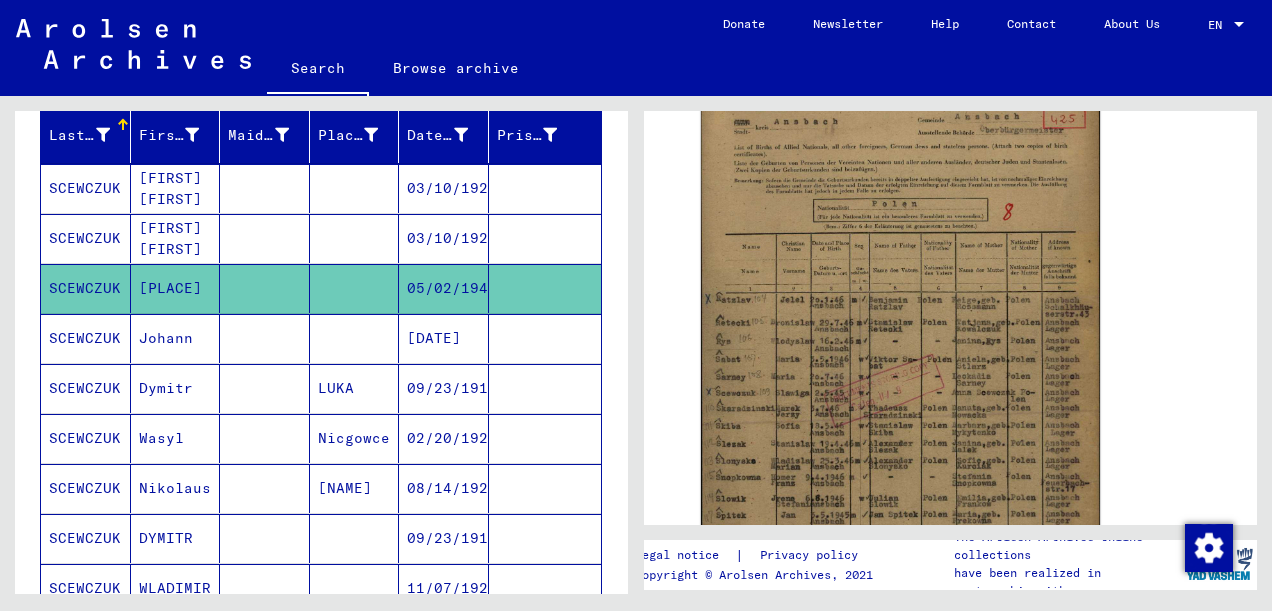 click on "Johann" at bounding box center (176, 388) 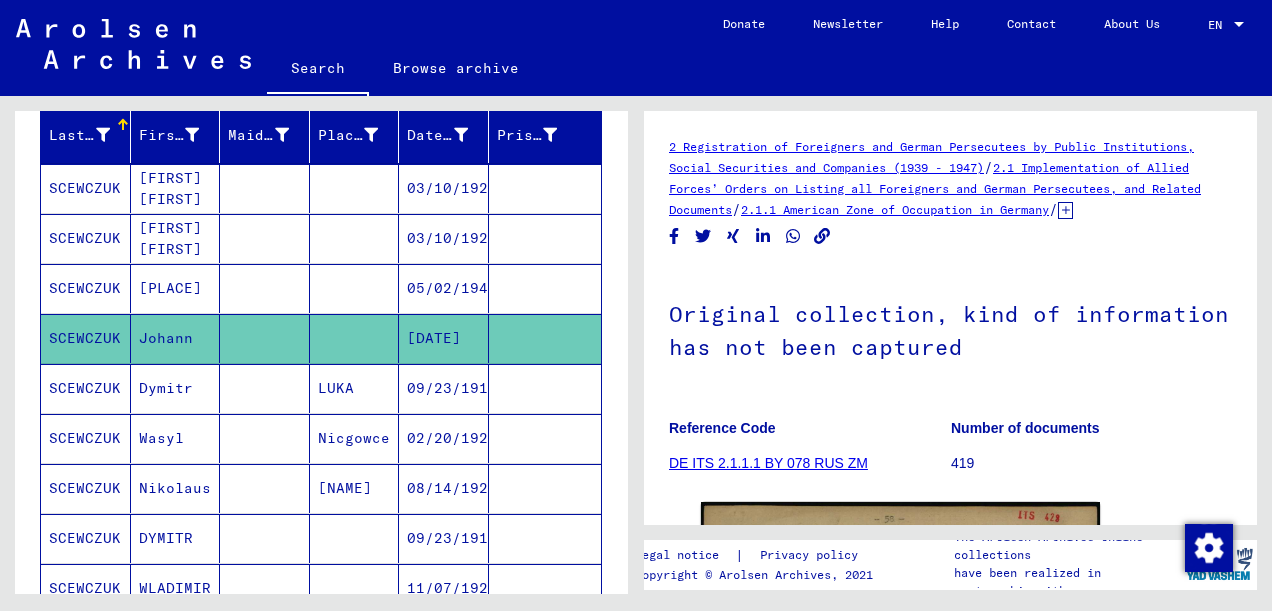 scroll, scrollTop: 0, scrollLeft: 0, axis: both 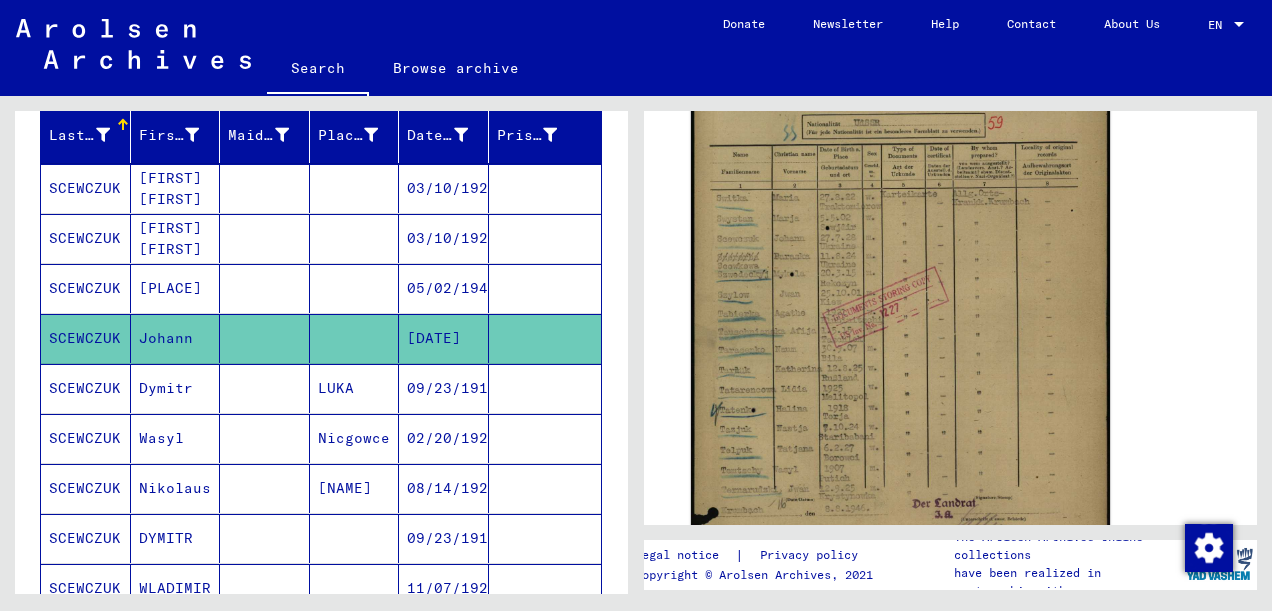 click 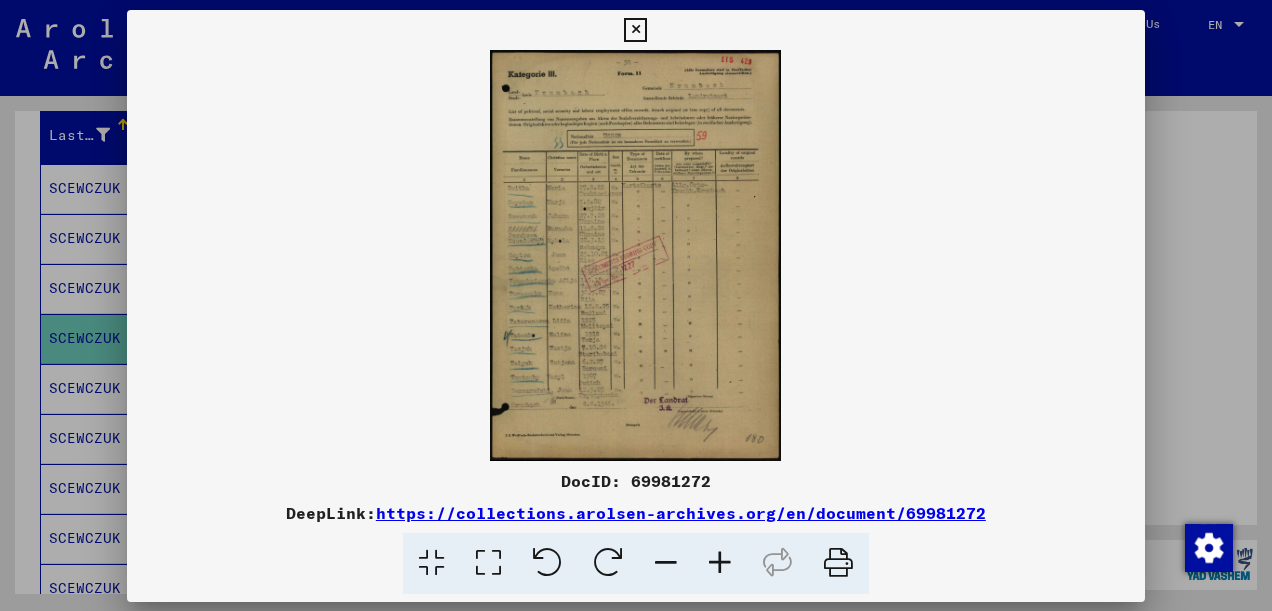 scroll, scrollTop: 488, scrollLeft: 0, axis: vertical 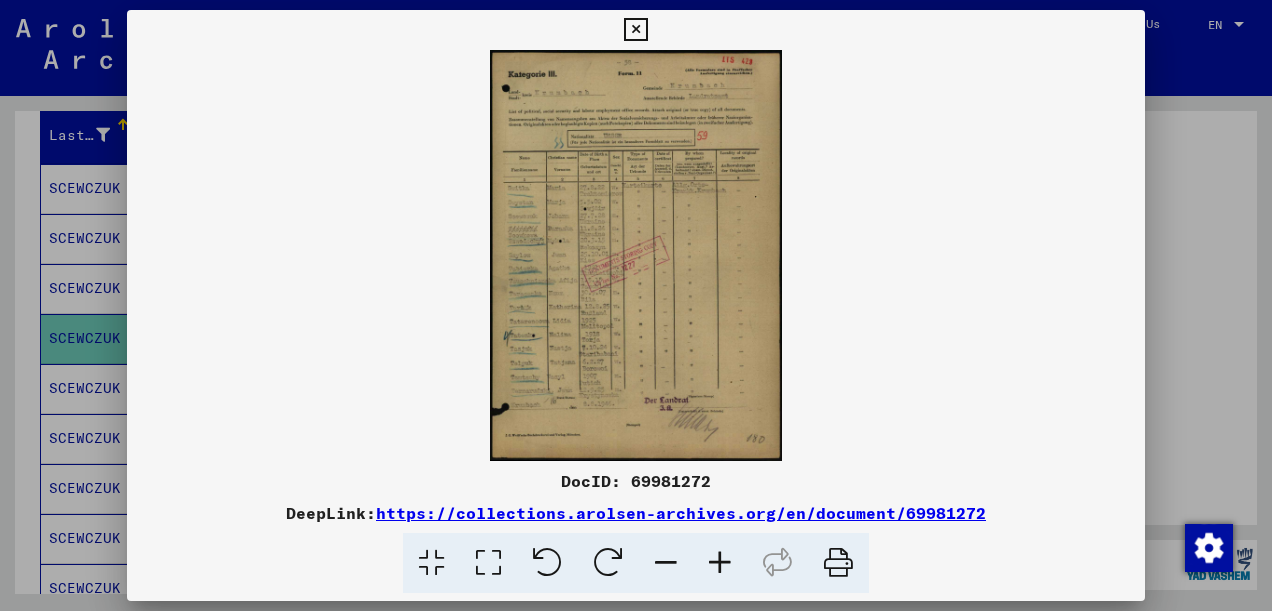 click at bounding box center [636, 255] 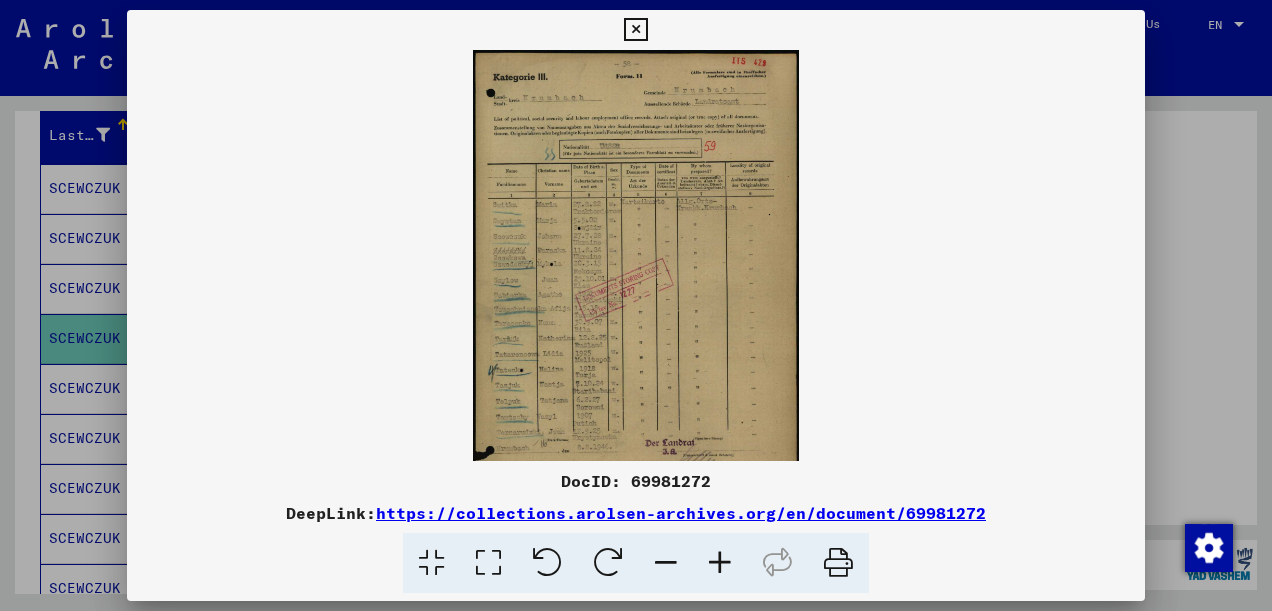 click at bounding box center (720, 563) 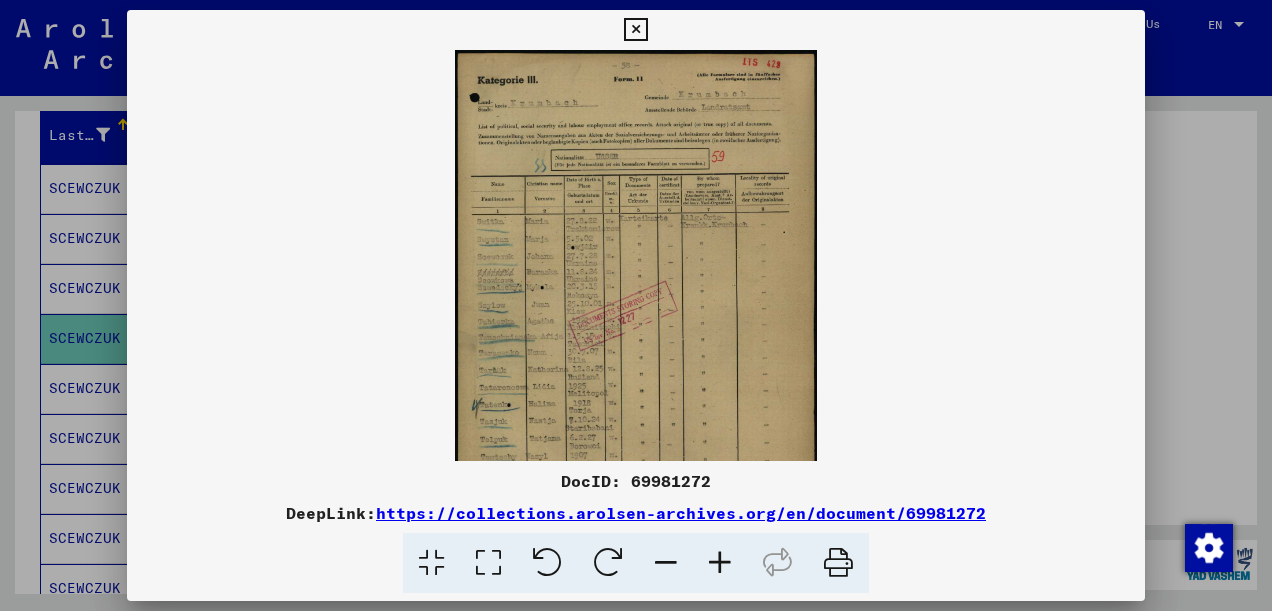 click at bounding box center (720, 563) 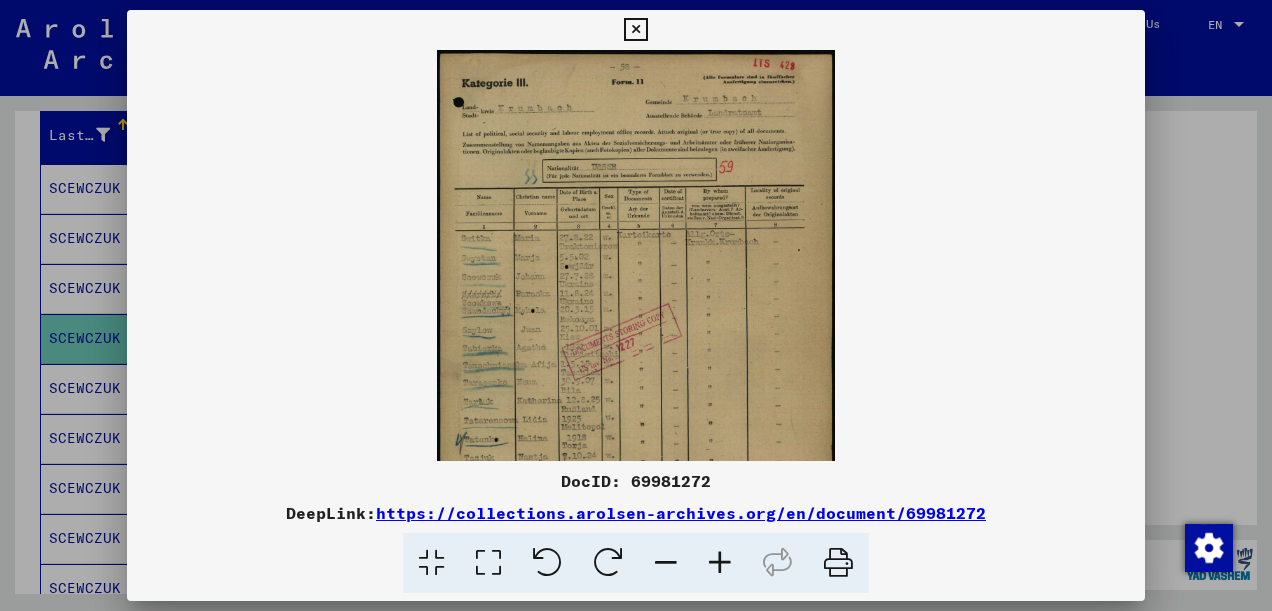 click at bounding box center (720, 563) 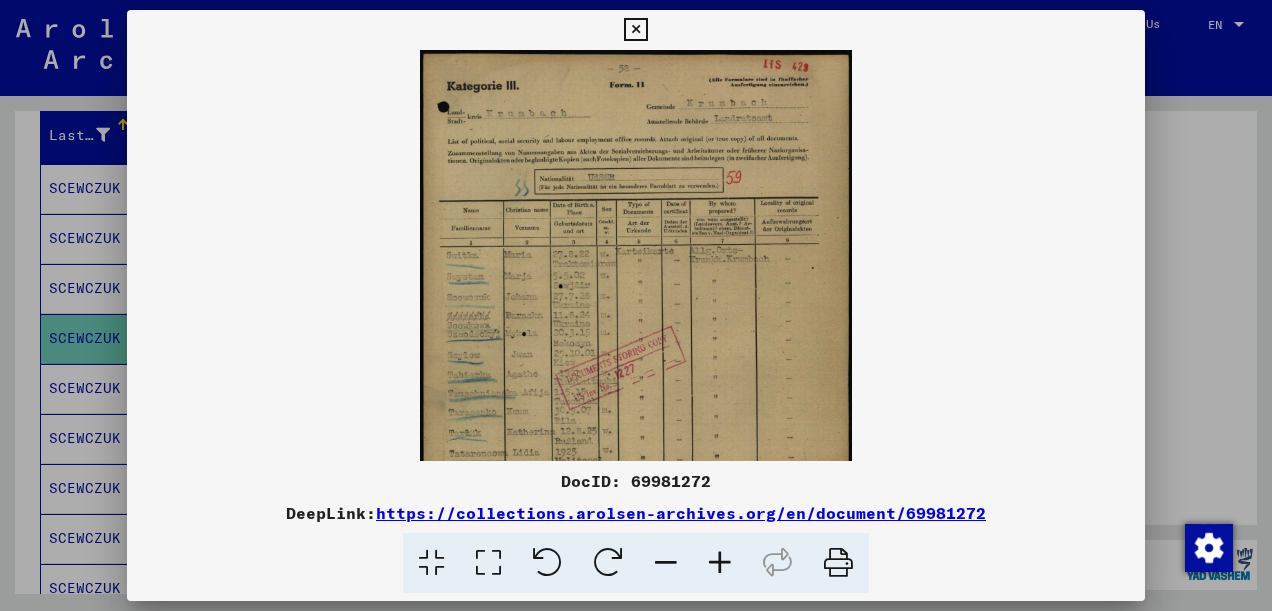 click at bounding box center (720, 563) 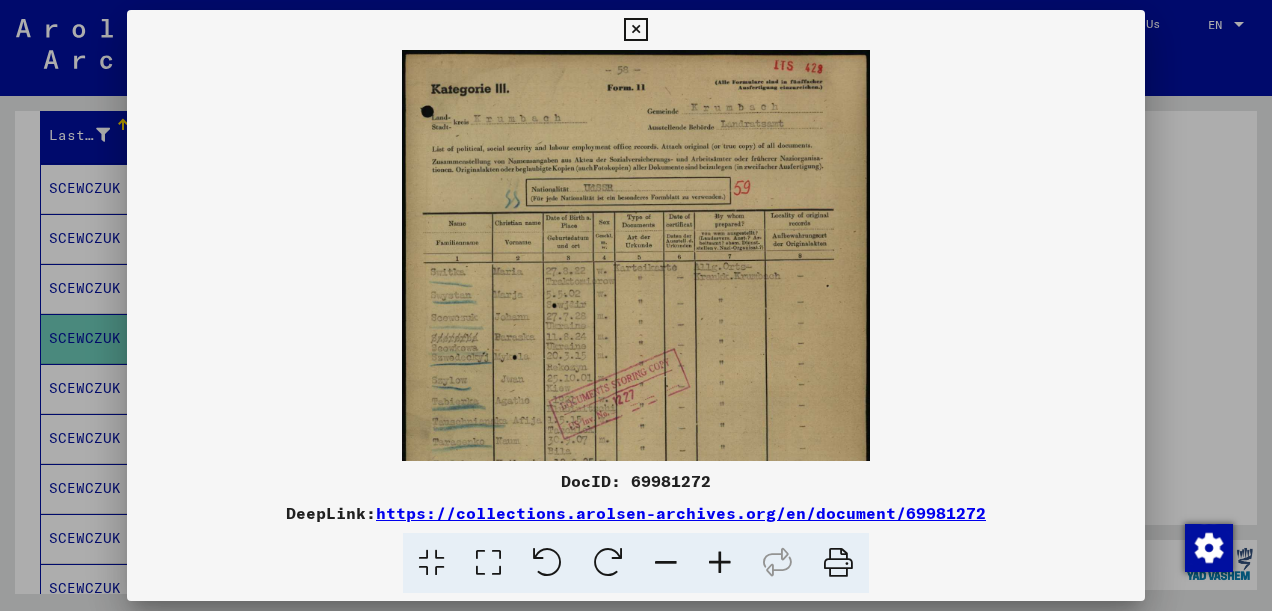 click at bounding box center (720, 563) 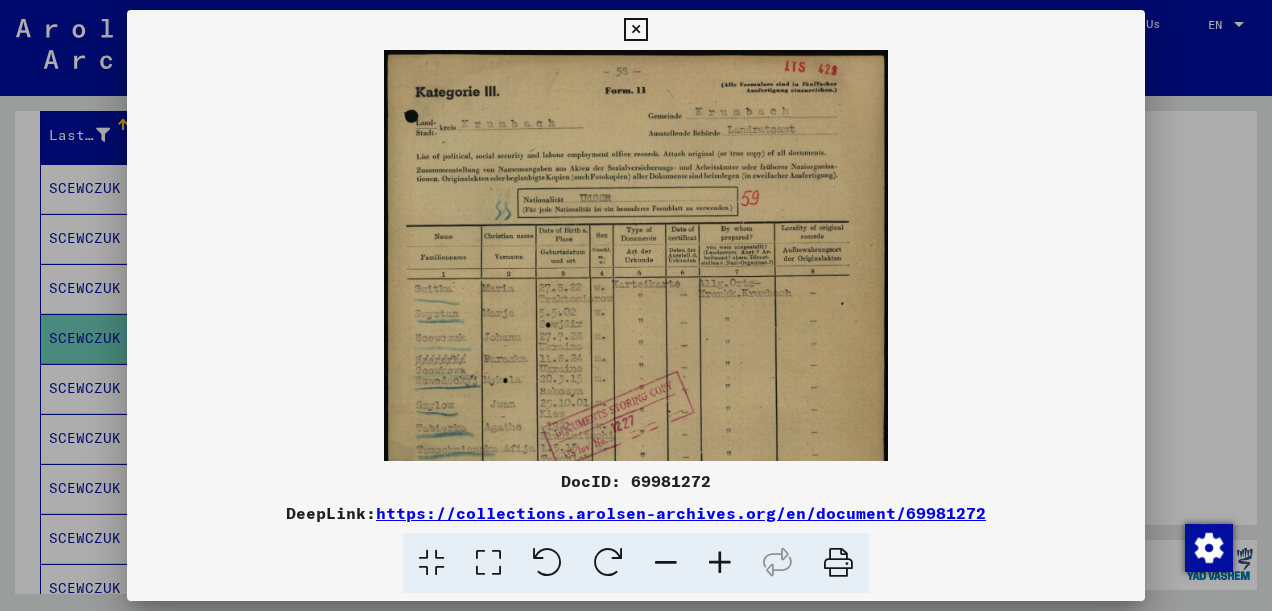 click at bounding box center [720, 563] 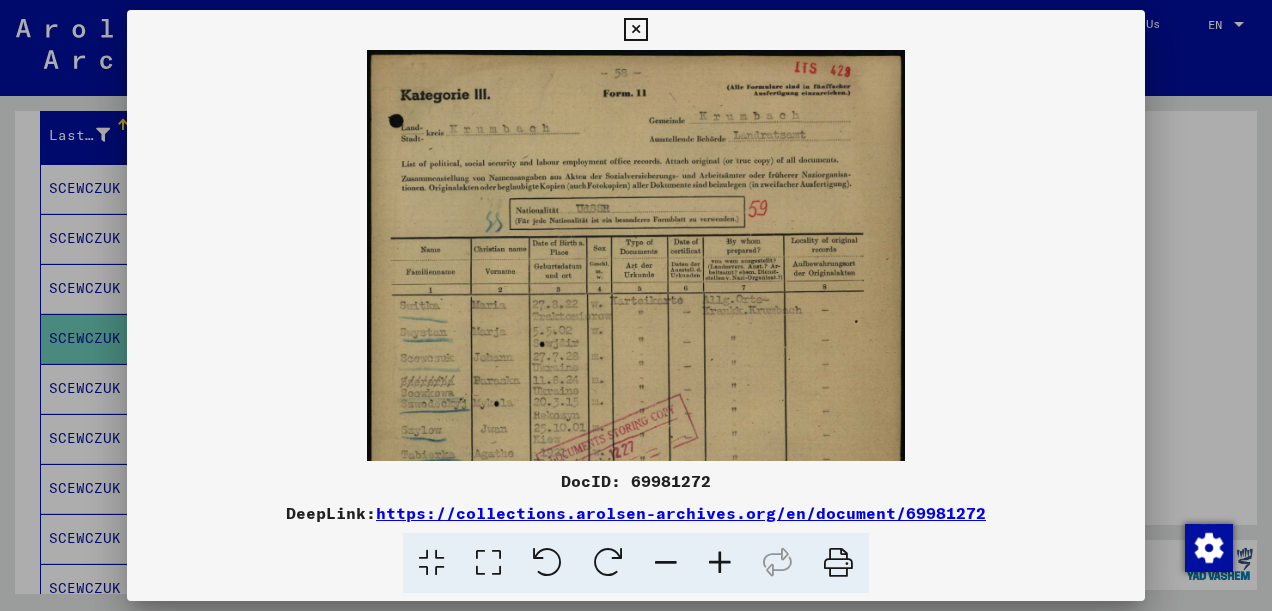 scroll, scrollTop: 69, scrollLeft: 0, axis: vertical 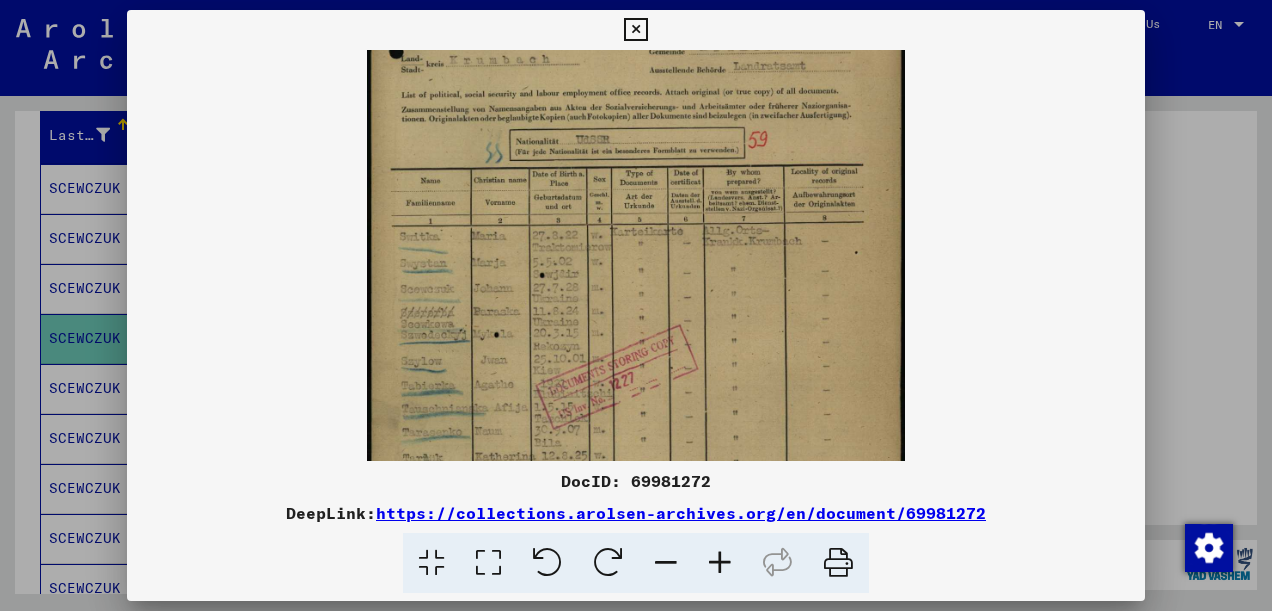 drag, startPoint x: 740, startPoint y: 367, endPoint x: 765, endPoint y: 301, distance: 70.5762 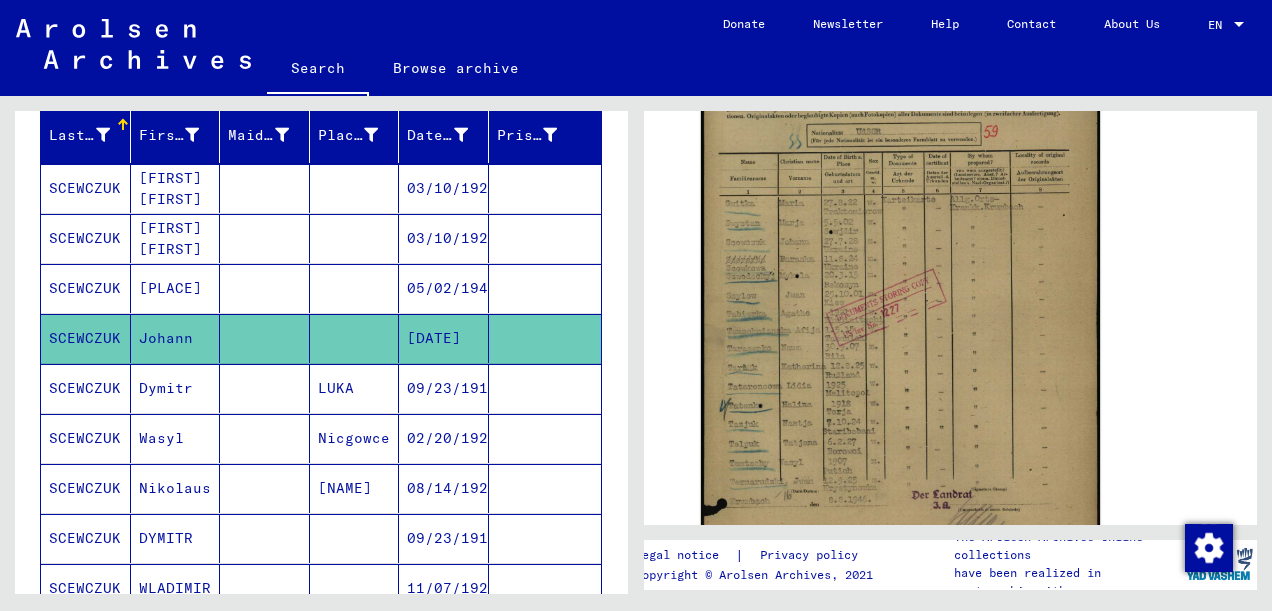 click on "SCEWCZUK" at bounding box center (86, 238) 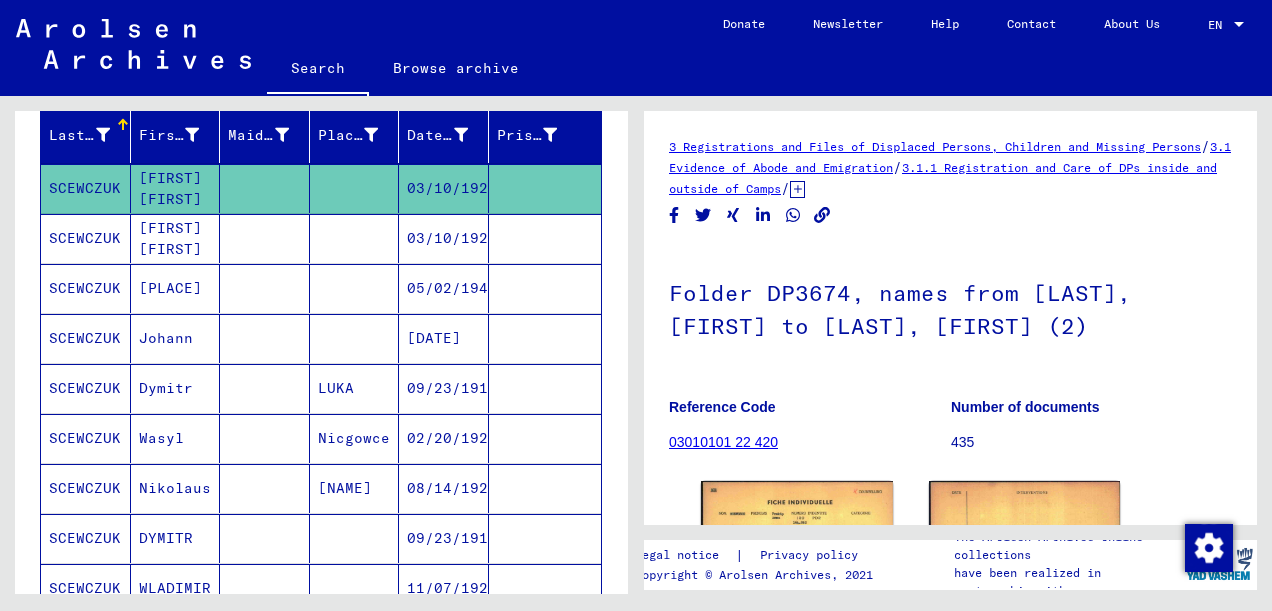 scroll, scrollTop: 0, scrollLeft: 0, axis: both 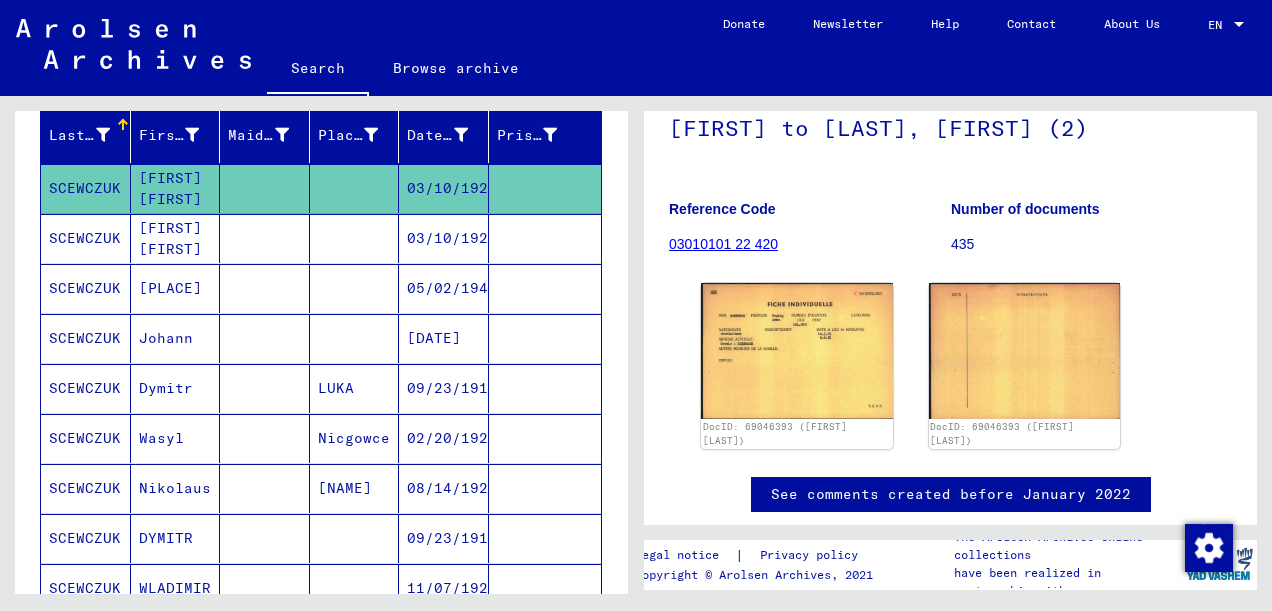 click on "[FIRST] [FIRST]" at bounding box center [176, 288] 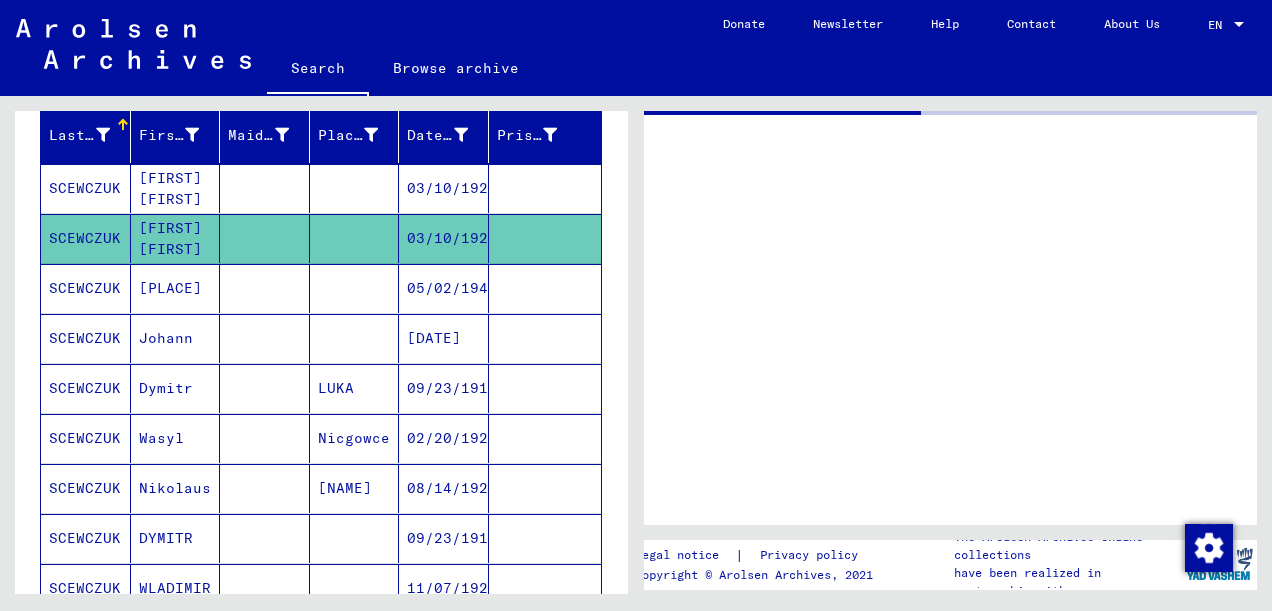 scroll, scrollTop: 0, scrollLeft: 0, axis: both 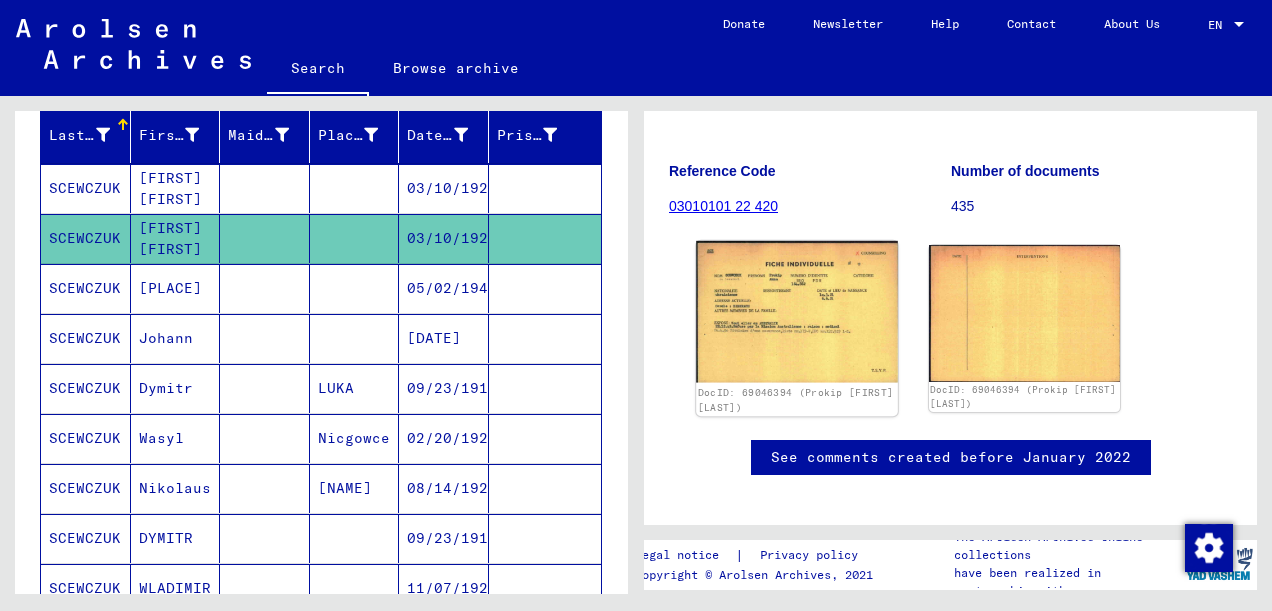 click 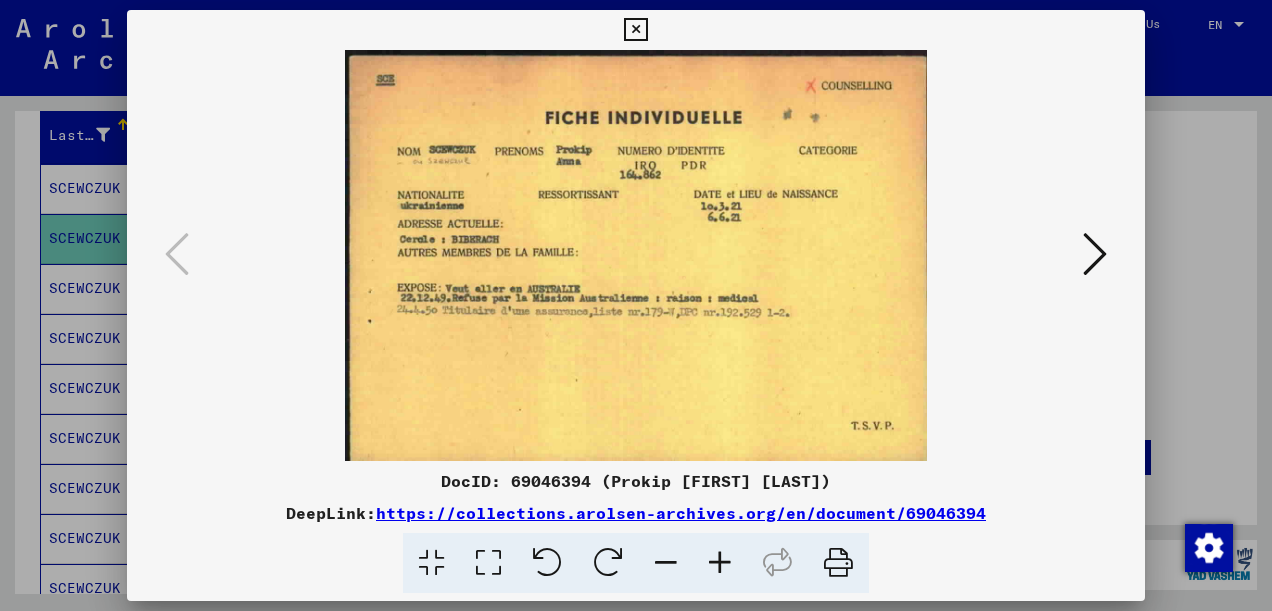 click at bounding box center [636, 255] 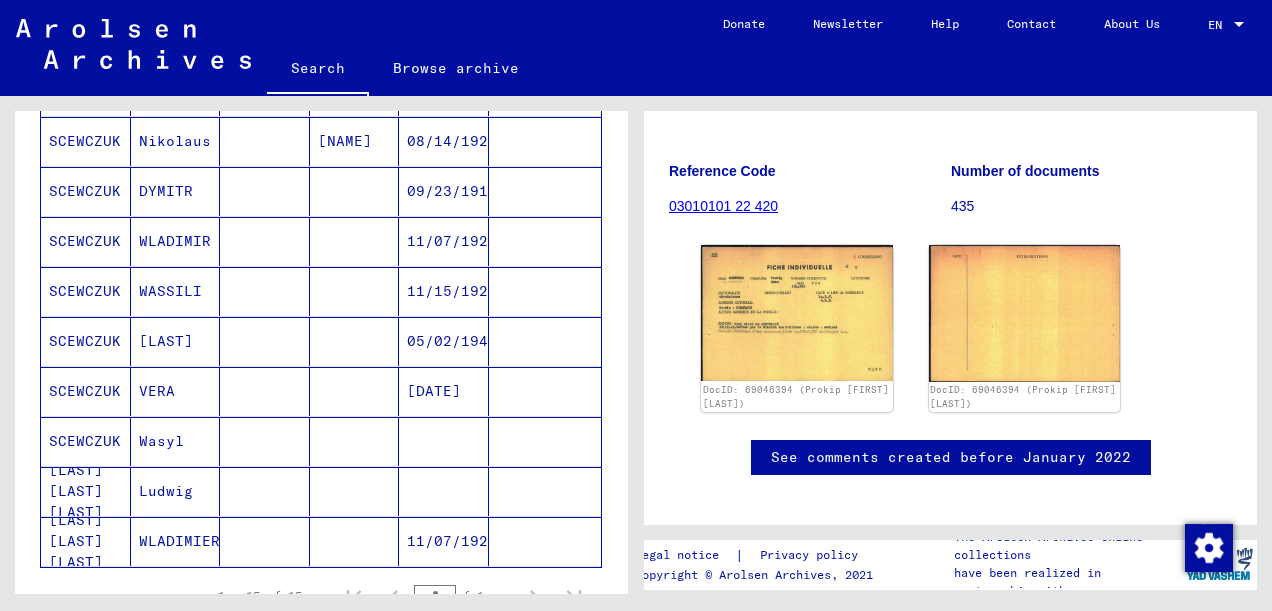 scroll, scrollTop: 600, scrollLeft: 0, axis: vertical 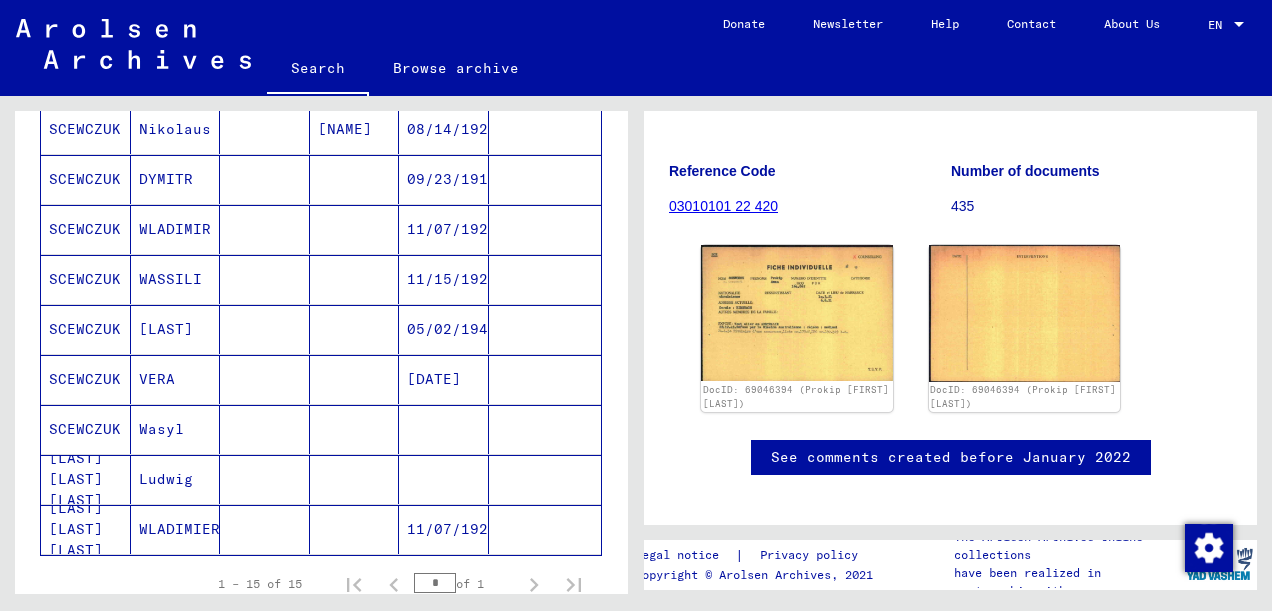 click on "[LAST]" at bounding box center [176, 379] 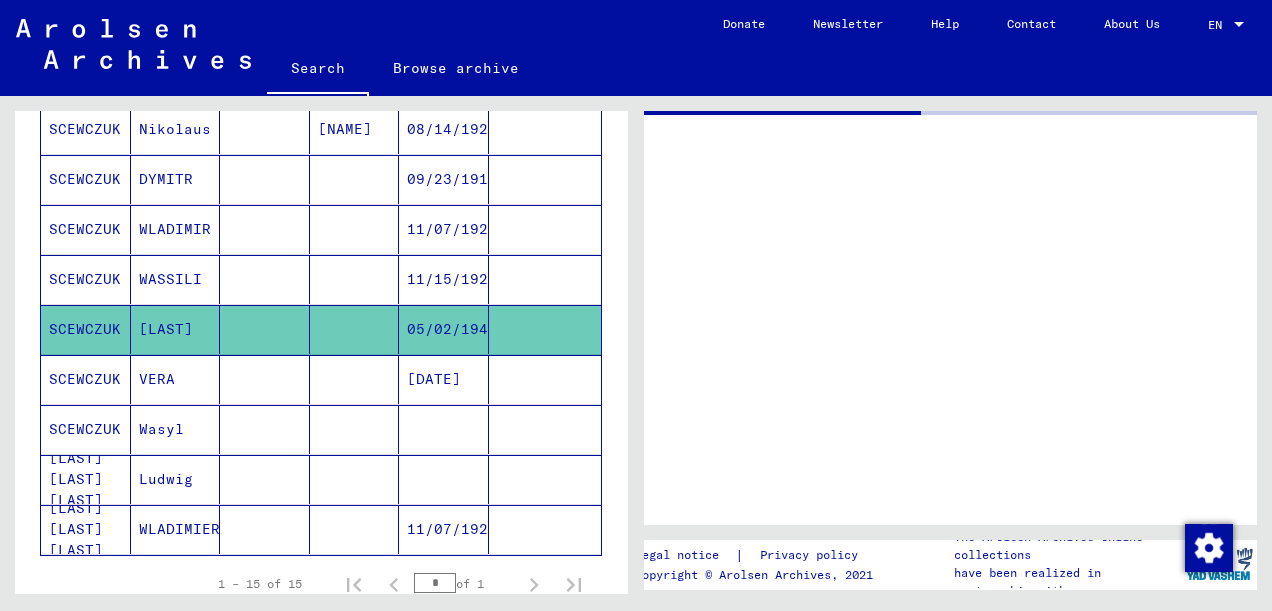 scroll, scrollTop: 0, scrollLeft: 0, axis: both 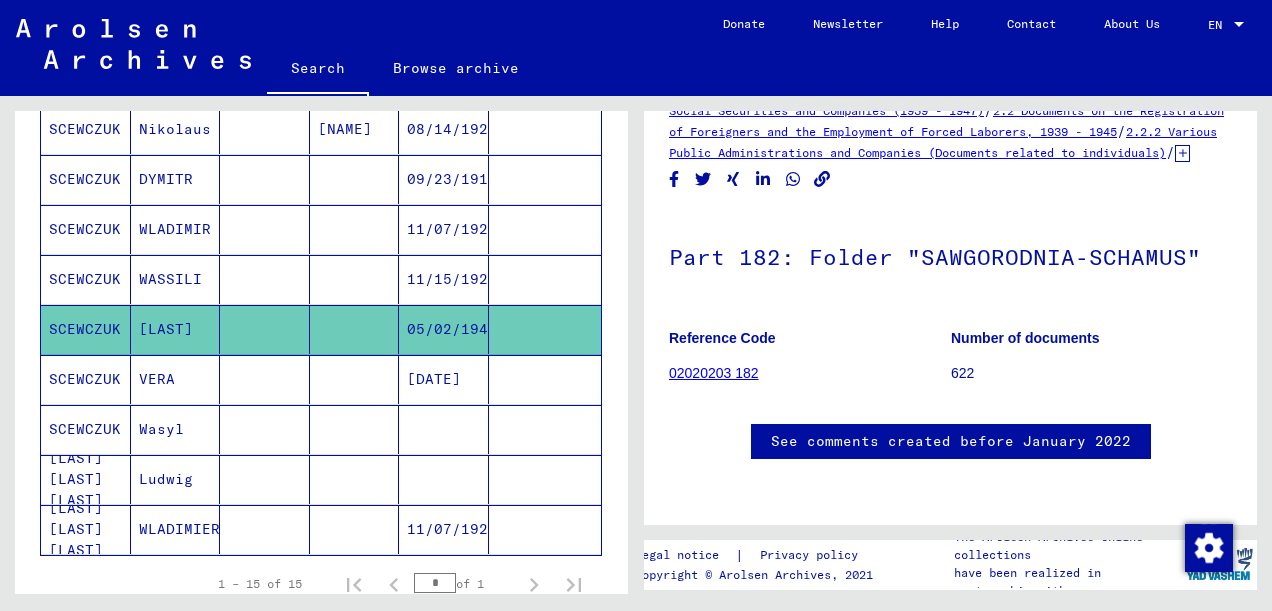 click on "Reference Code 02020203 182" 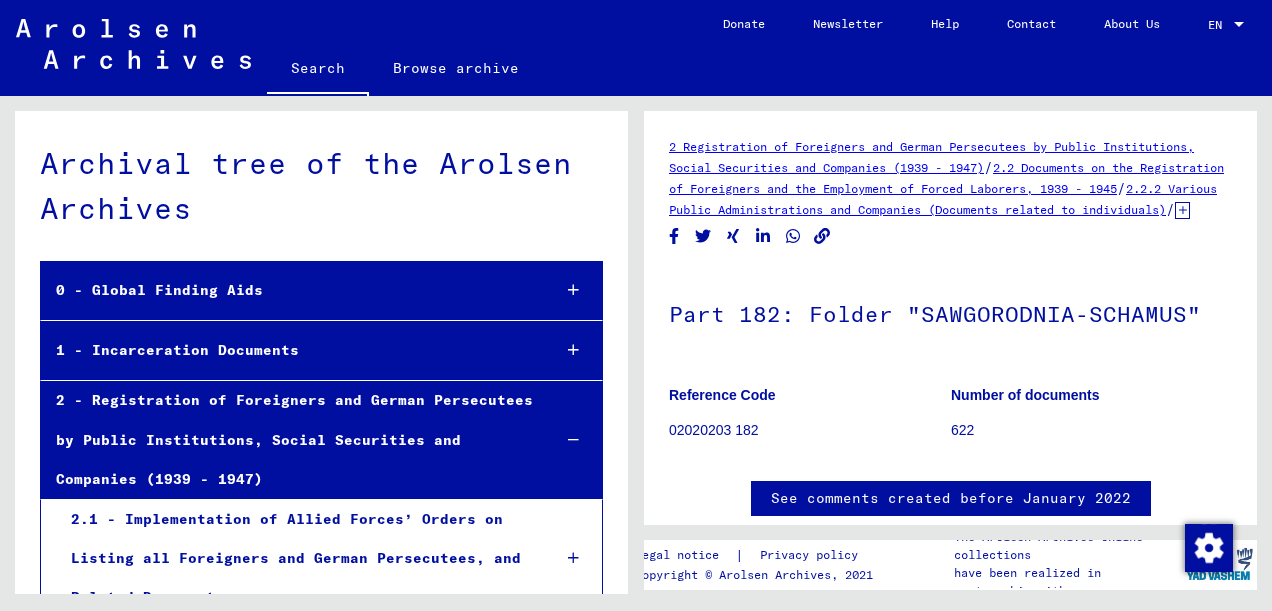 scroll, scrollTop: 28587, scrollLeft: 0, axis: vertical 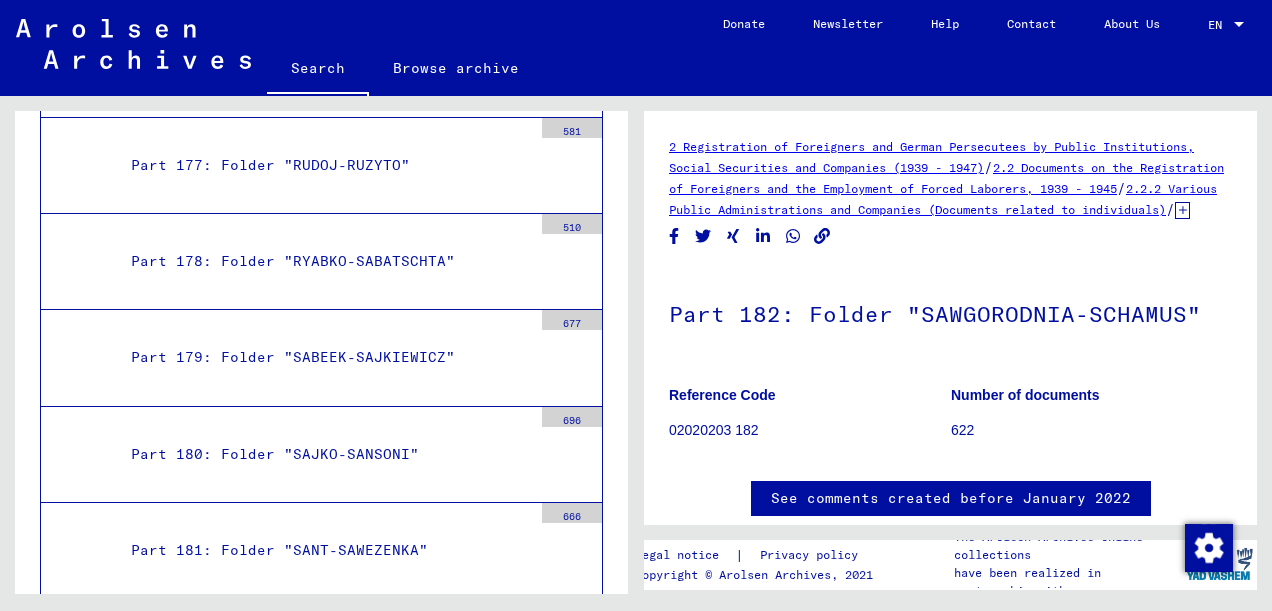 click on "622" at bounding box center (572, 610) 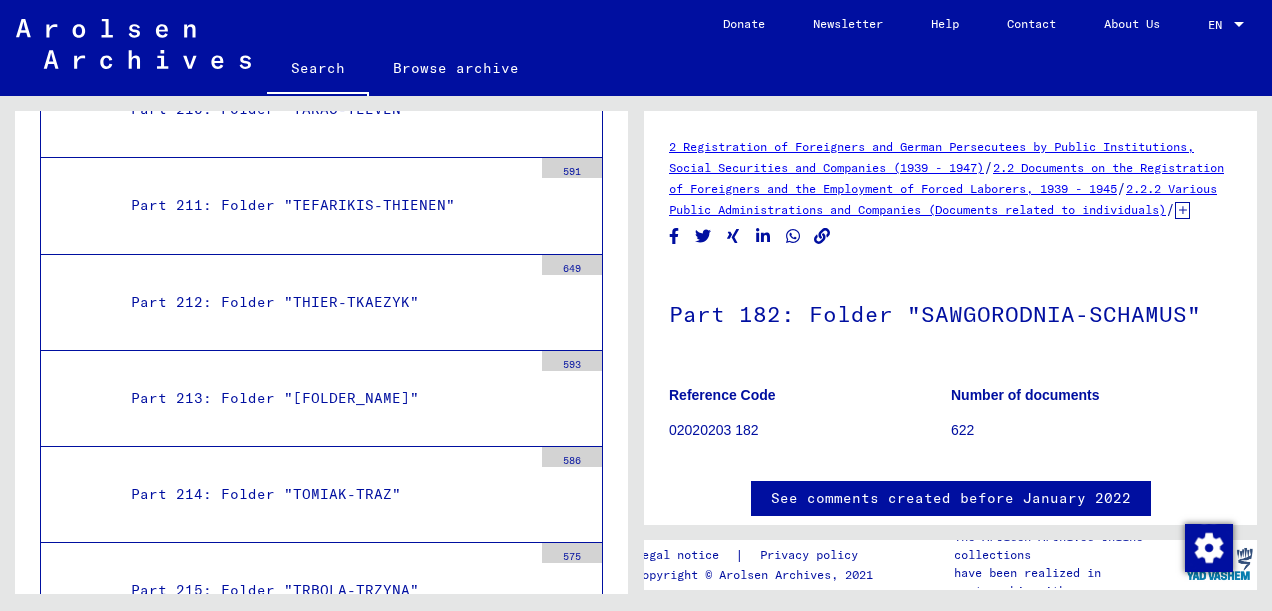 scroll, scrollTop: 30792, scrollLeft: 0, axis: vertical 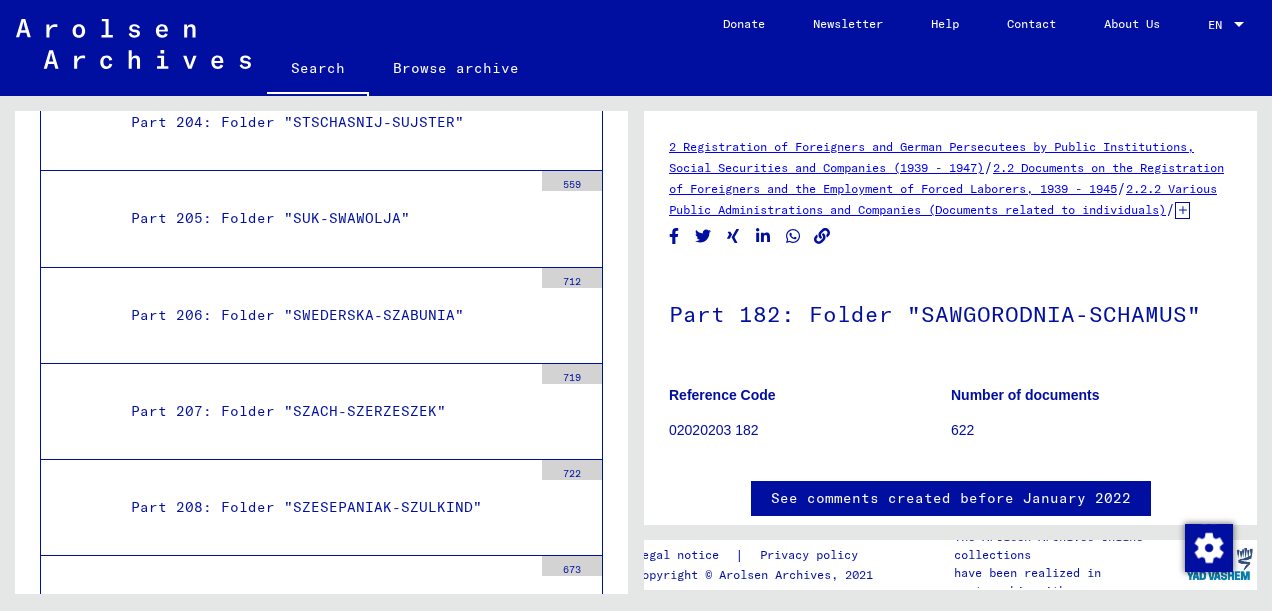 click on "Part 208: Folder "SZESEPANIAK-SZULKIND"" at bounding box center (324, 507) 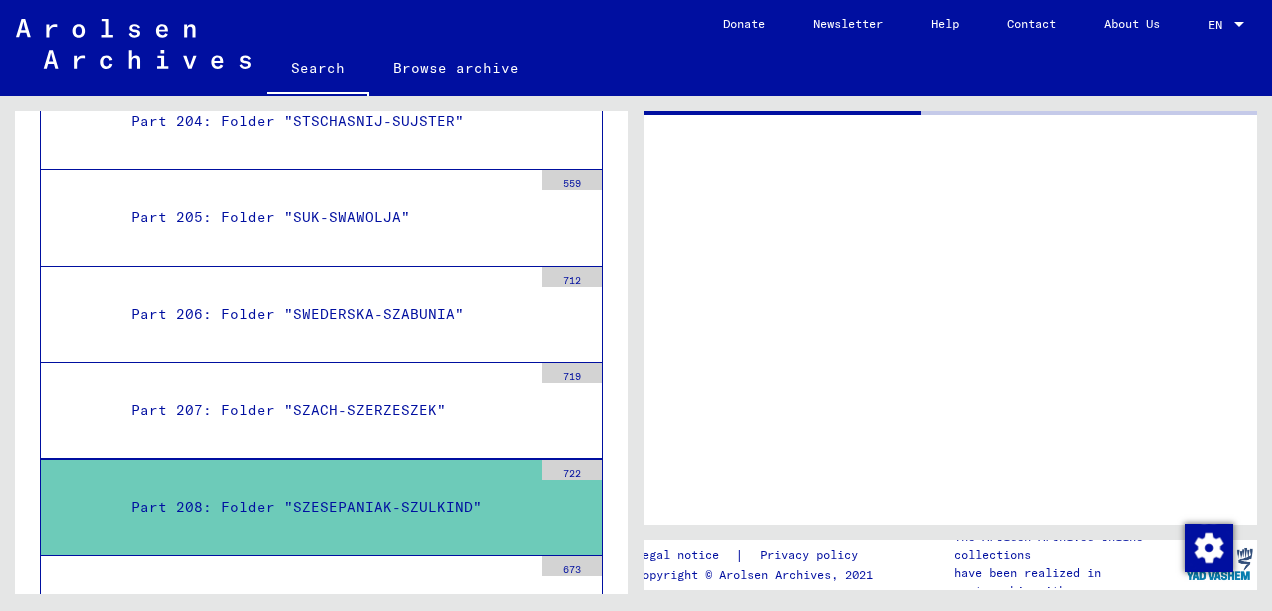 scroll, scrollTop: 31227, scrollLeft: 0, axis: vertical 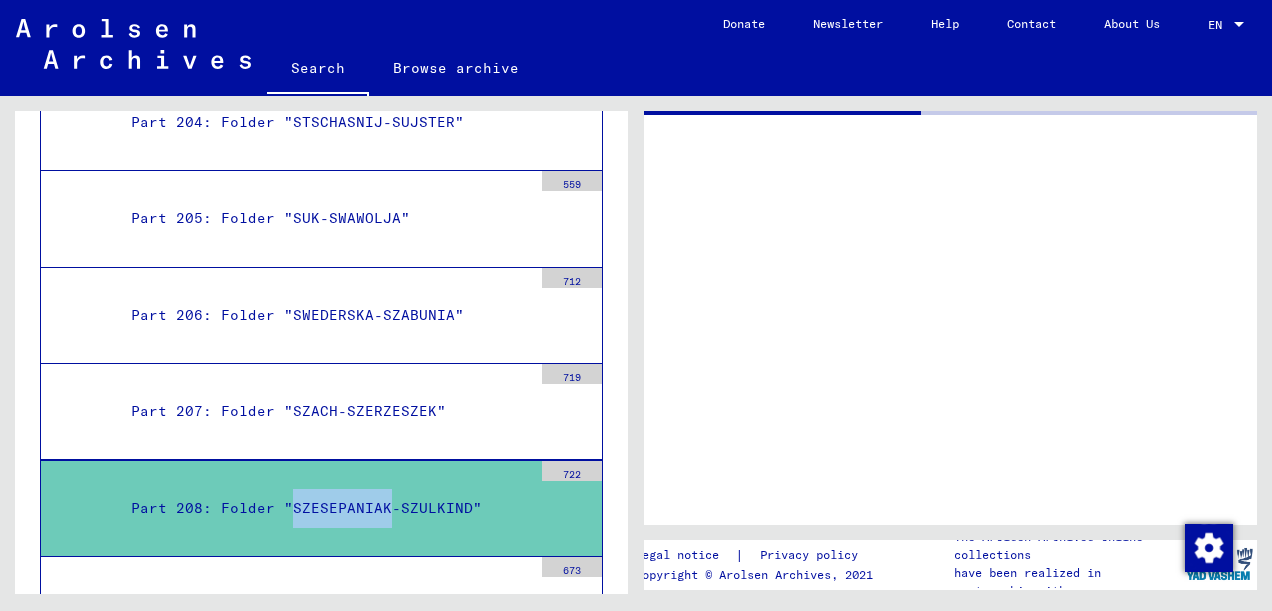 click on "Part 208: Folder "SZESEPANIAK-SZULKIND"" at bounding box center (324, 508) 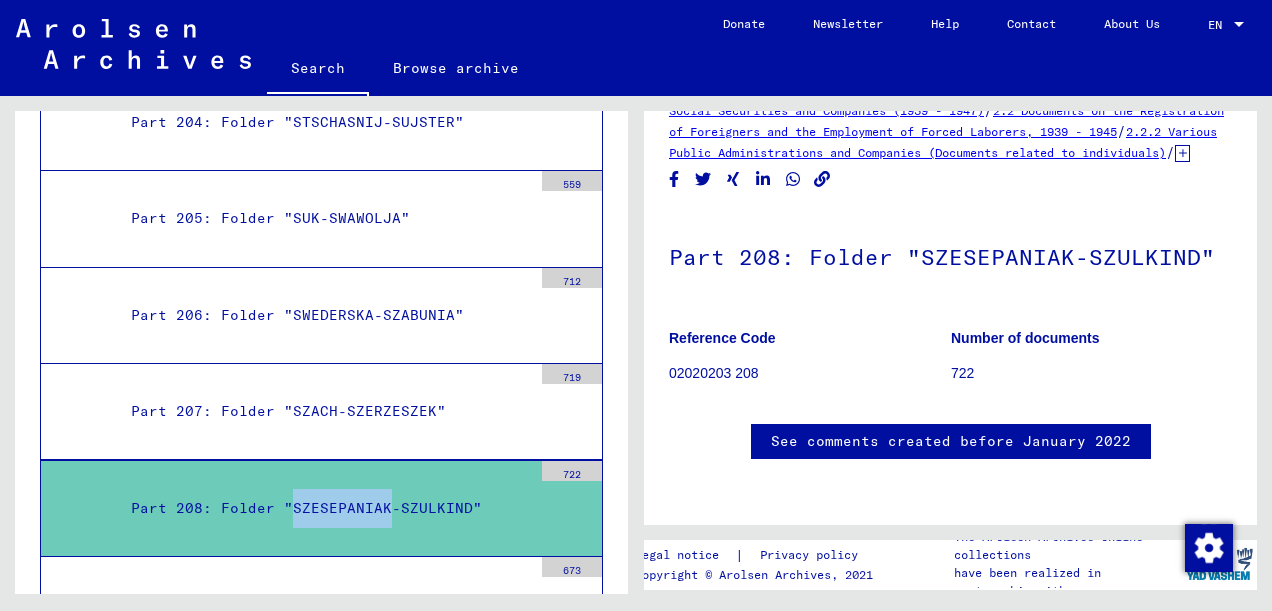scroll, scrollTop: 96, scrollLeft: 0, axis: vertical 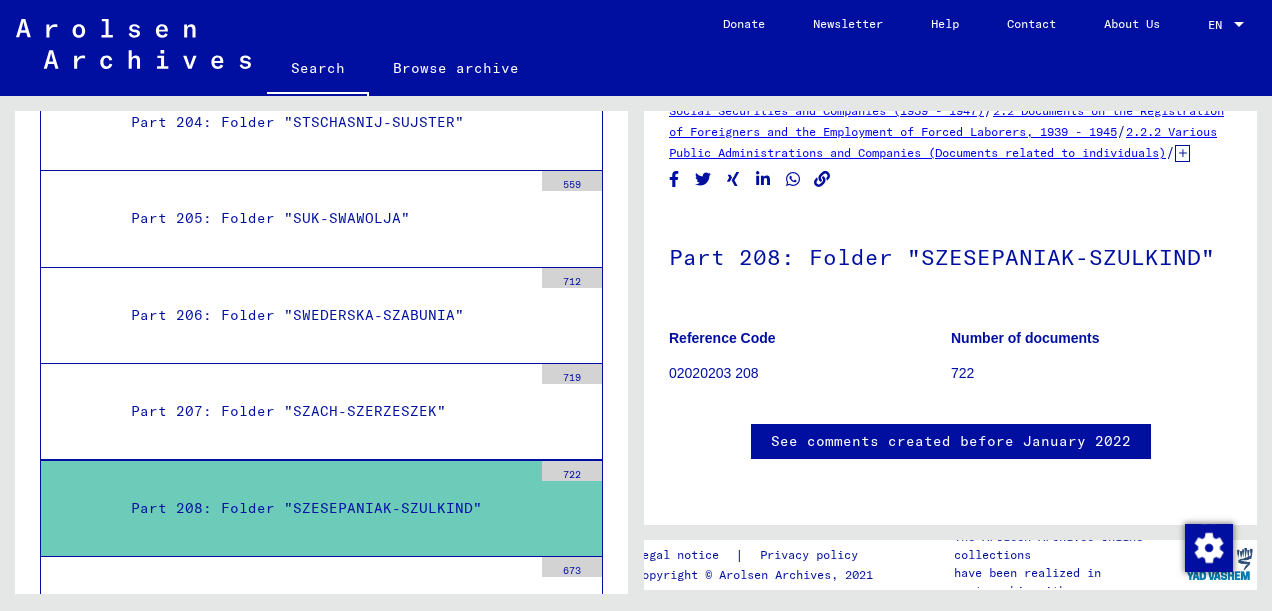 click on "02020203 208" 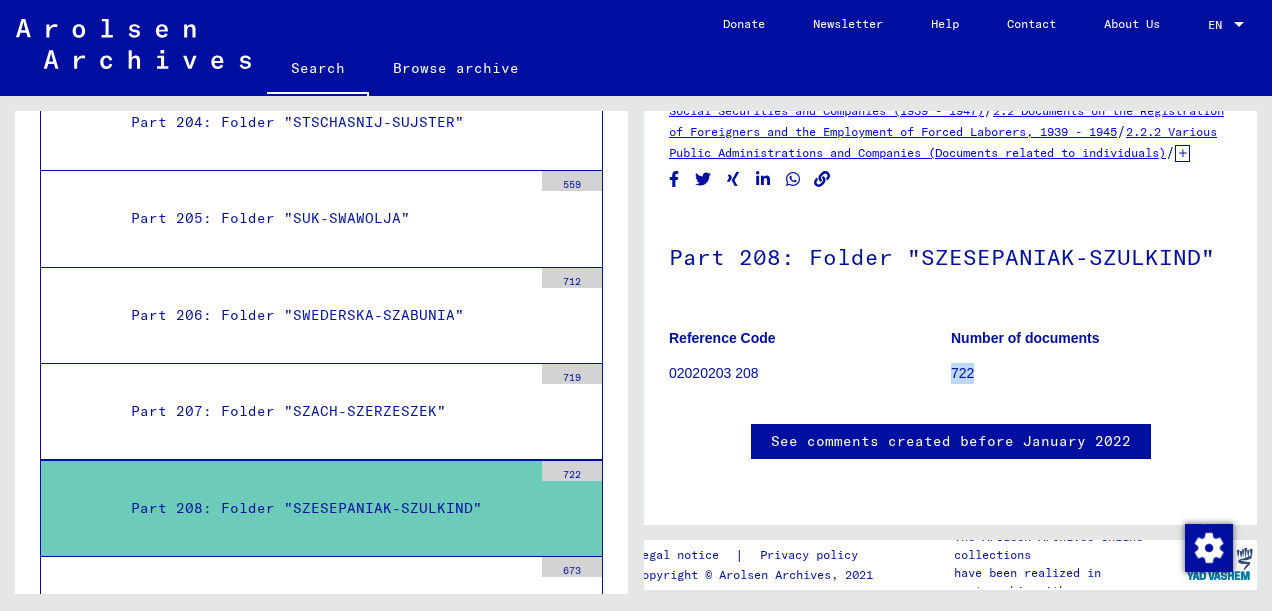 click on "722" 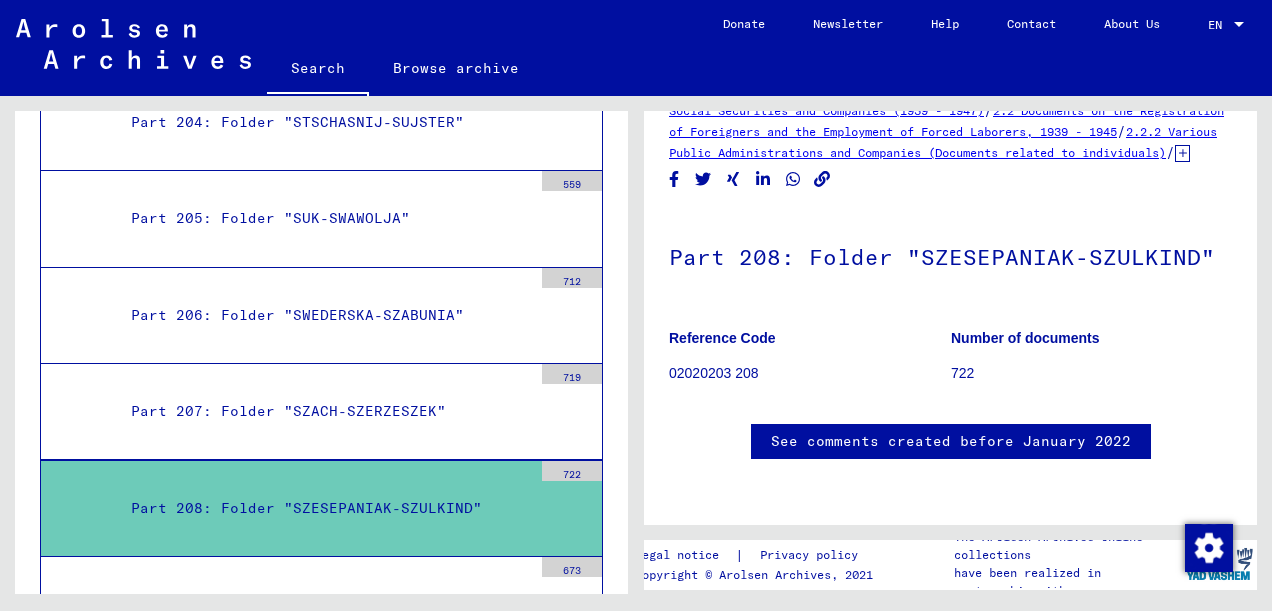 click on "Number of documents" 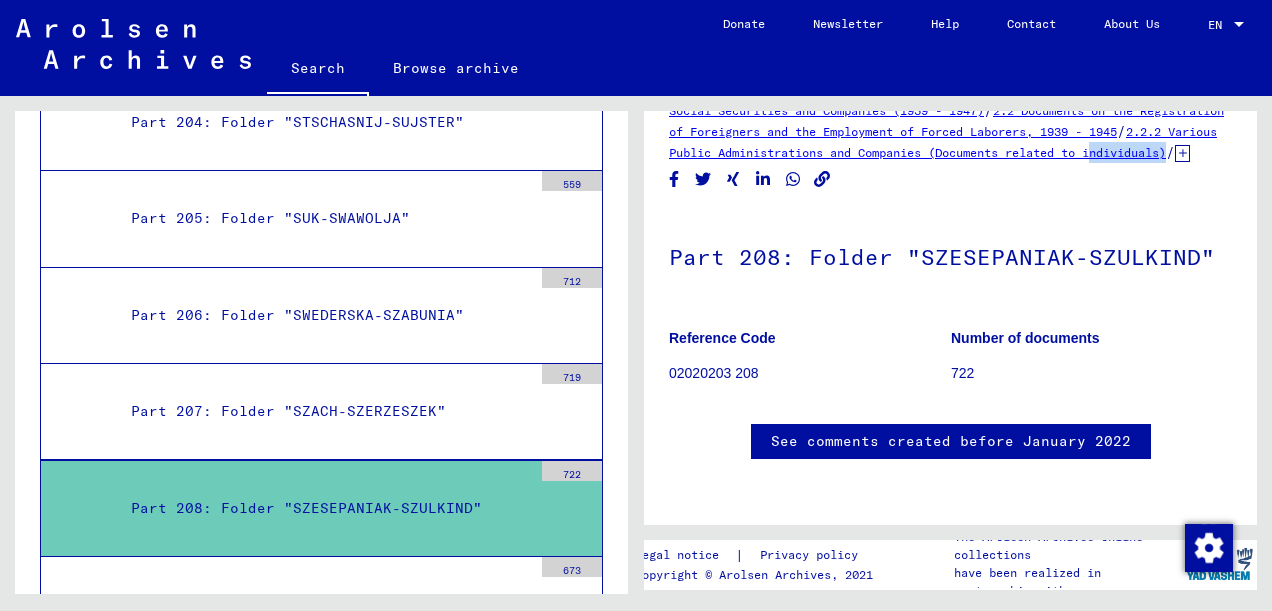 click on "2 Registration of Foreigners and German Persecutees by Public Institutions, Social Securities and Companies (1939 - 1947) / 2.2 Documents on the Registration of Foreigners and the Employment of Forced Laborers, 1939 - 1945 / 2.2.2 Various Public Administrations and Companies (Documents related to individuals) / 2.2.2.3 Birth Certificates (Child Tracing Branch) / Documents without attributed call number /" 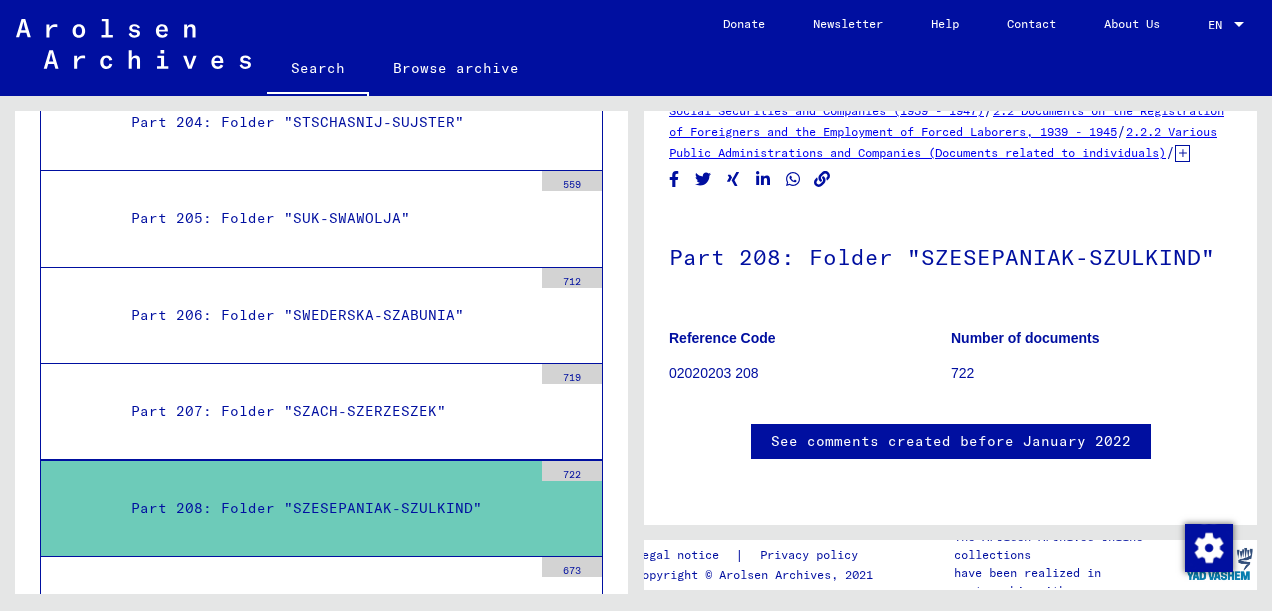 click on "/" 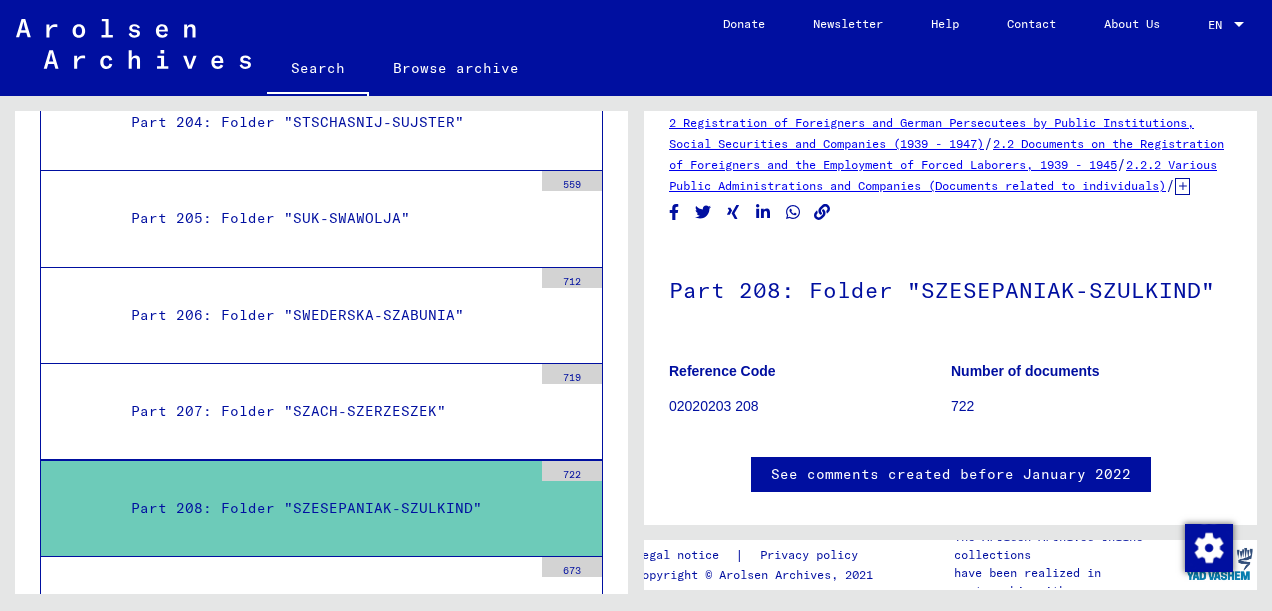scroll, scrollTop: 0, scrollLeft: 0, axis: both 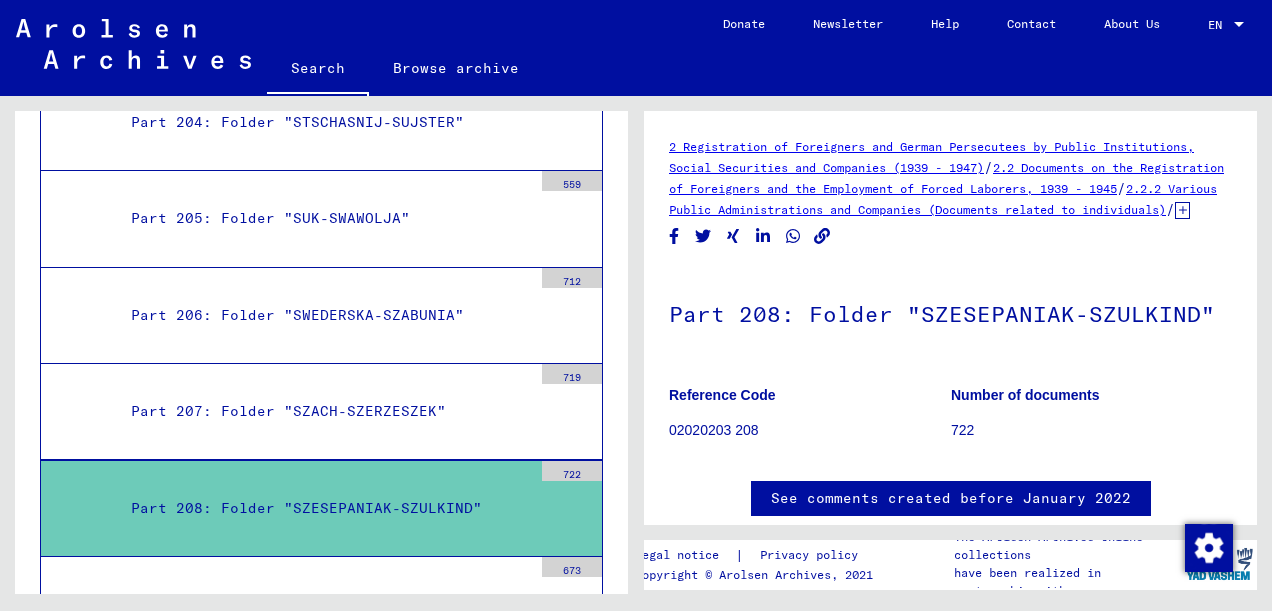 click on "2.2 Documents on the Registration of Foreigners and the Employment of Forced Laborers, 1939 - 1945" 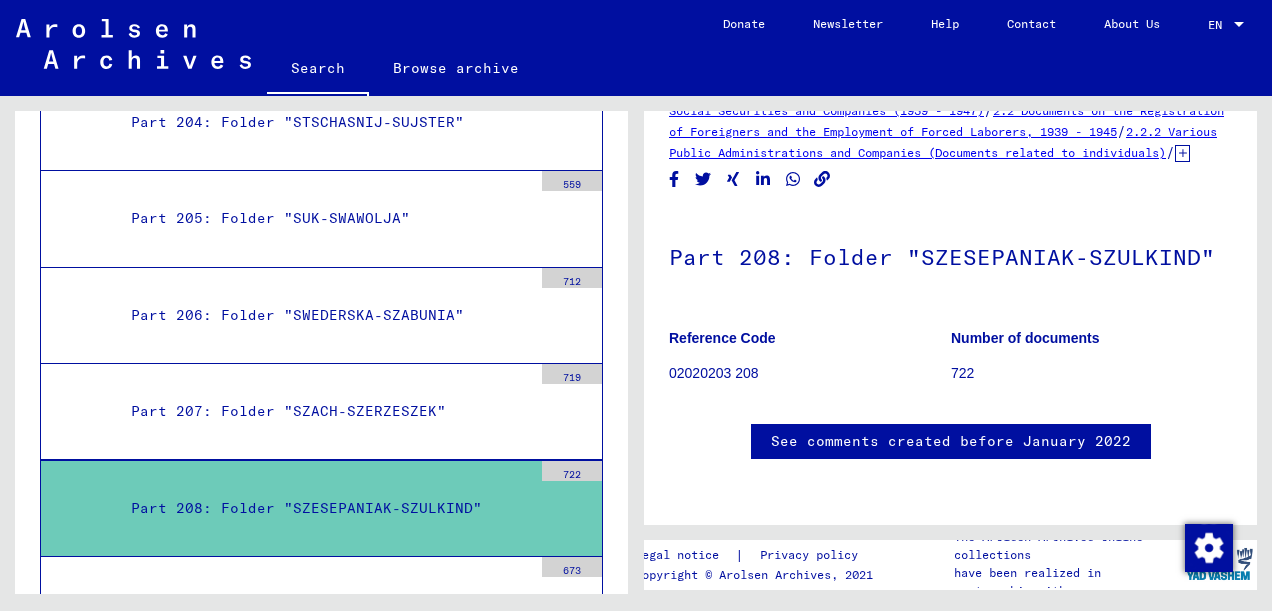 scroll, scrollTop: 192, scrollLeft: 0, axis: vertical 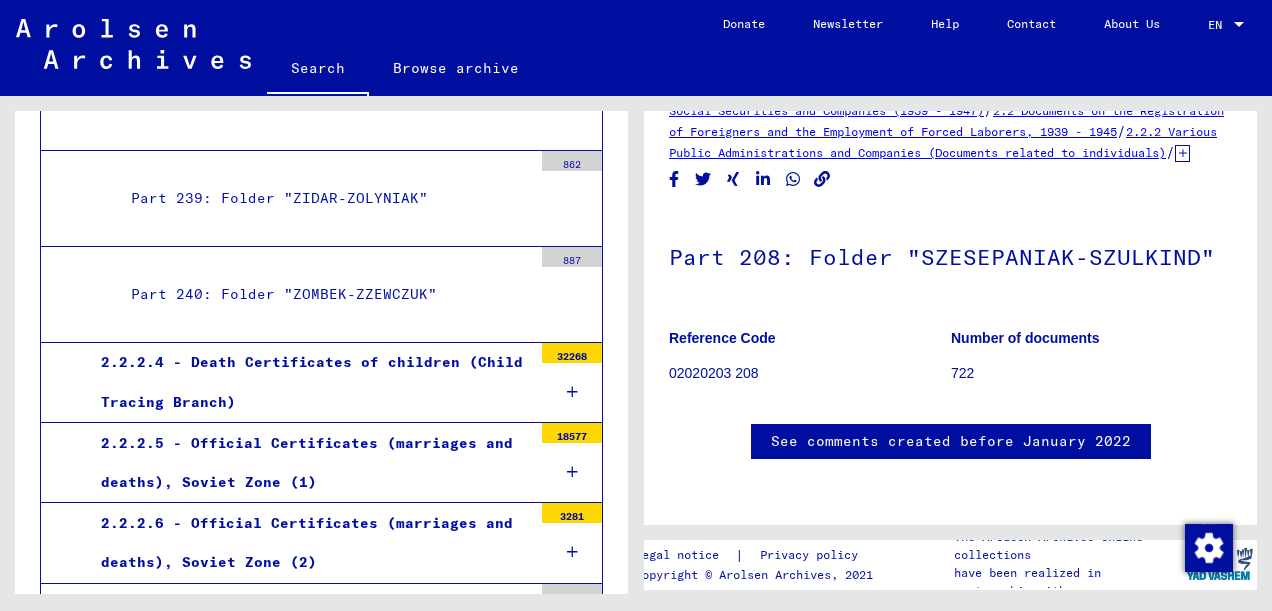 click on "2.2.2.6 - Official Certificates (marriages and deaths), Soviet Zone (2)" at bounding box center (309, 543) 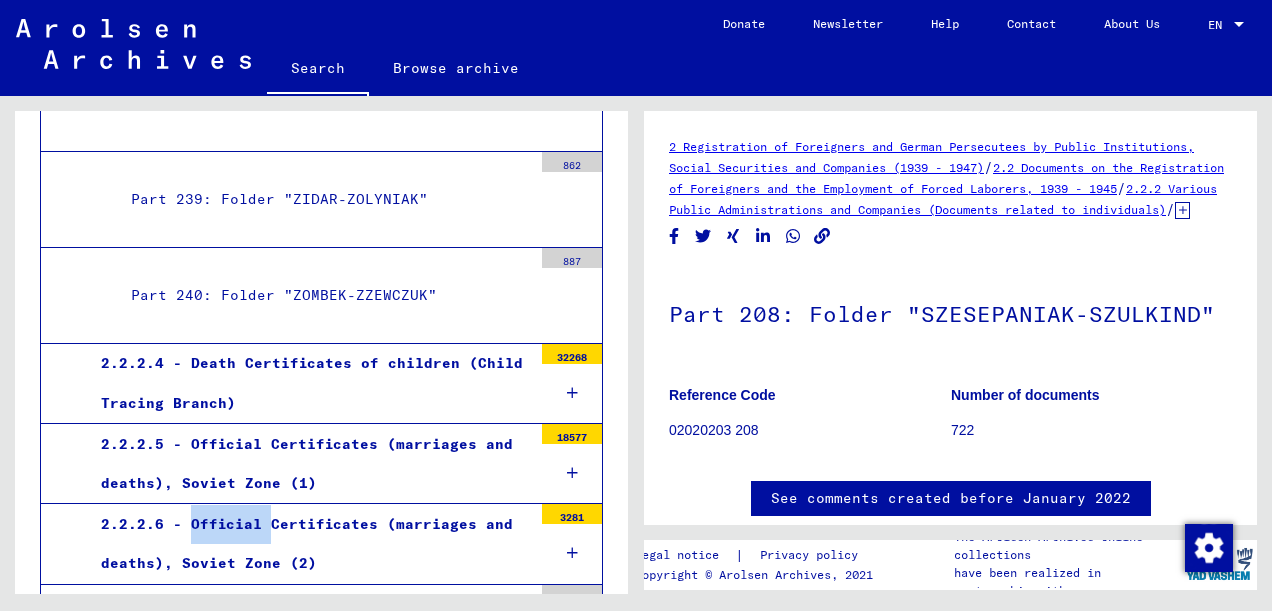 click on "2.2.2.6 - Official Certificates (marriages and deaths), Soviet Zone (2)" at bounding box center [309, 544] 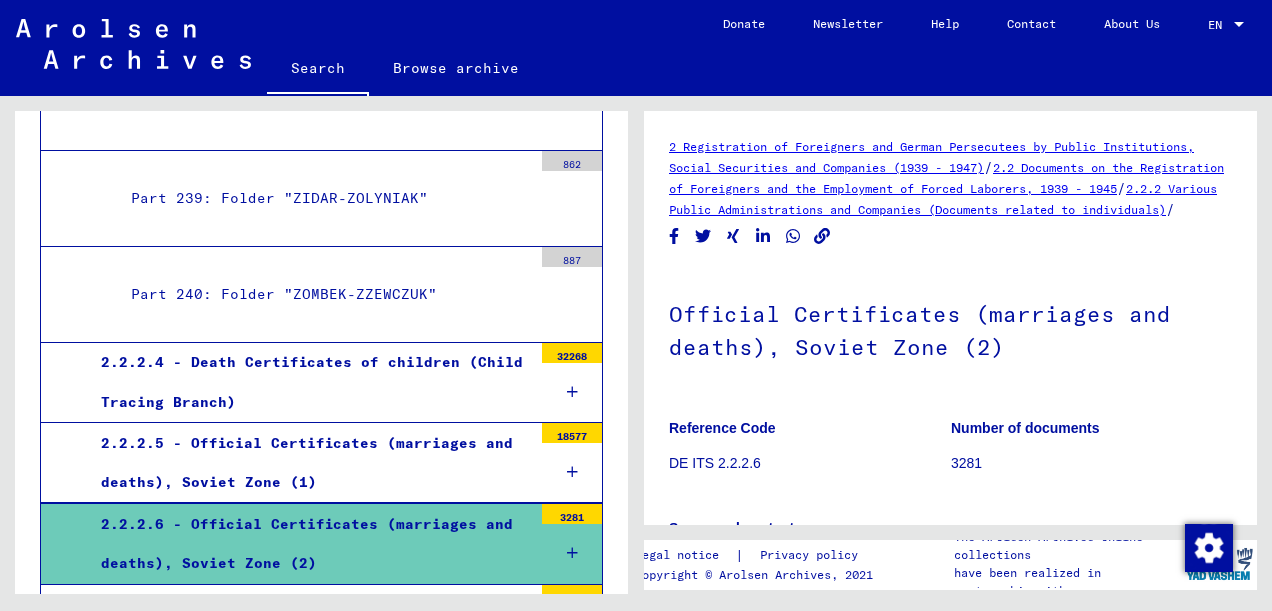 click at bounding box center [572, 553] 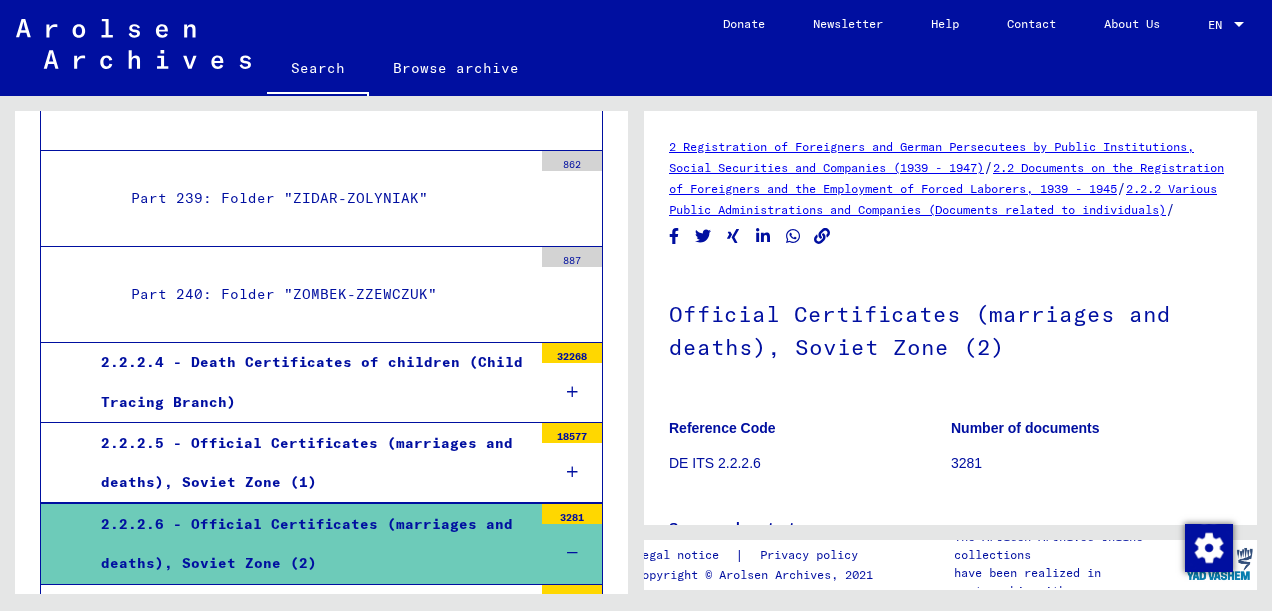 click at bounding box center [572, 553] 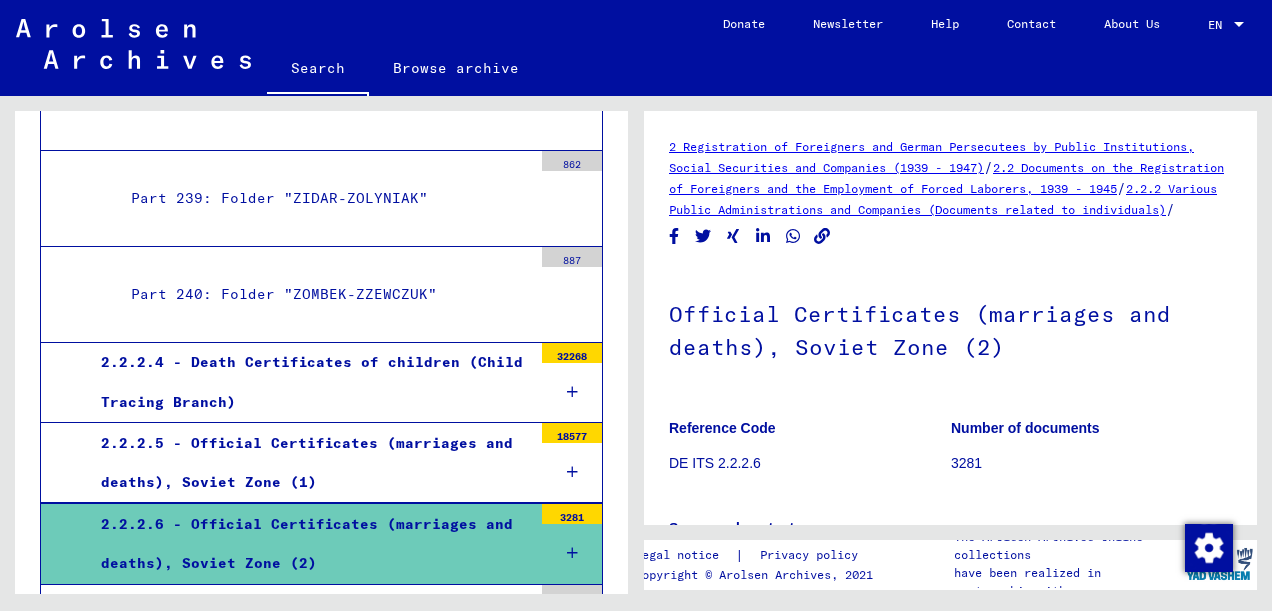 click at bounding box center (572, 553) 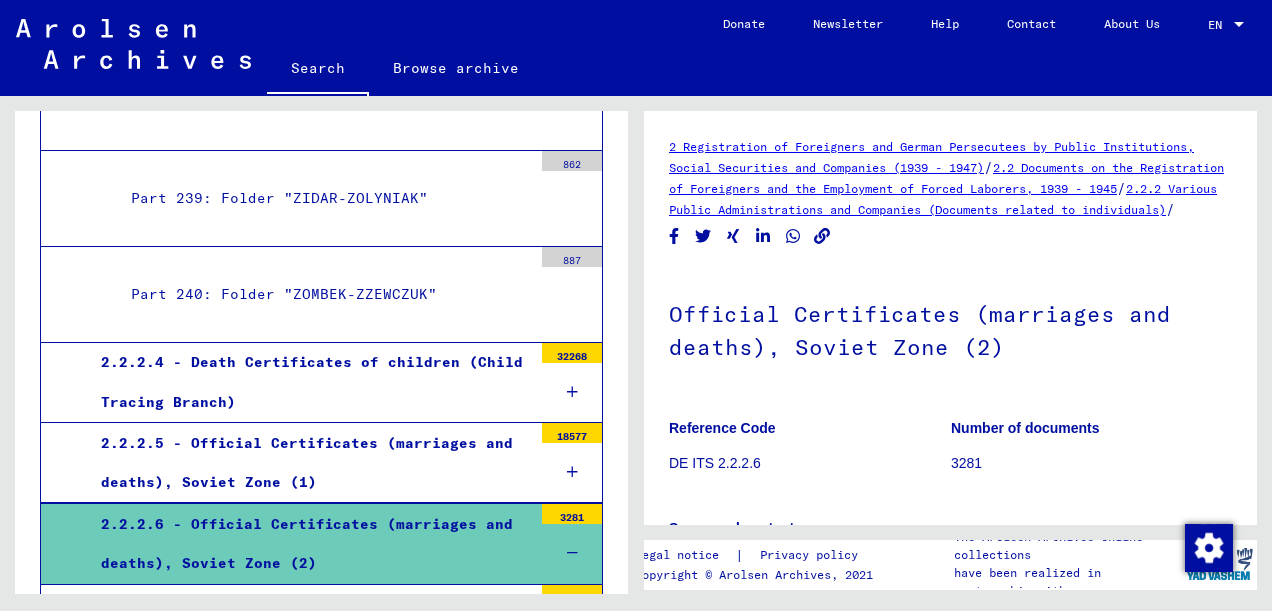 click at bounding box center [572, 553] 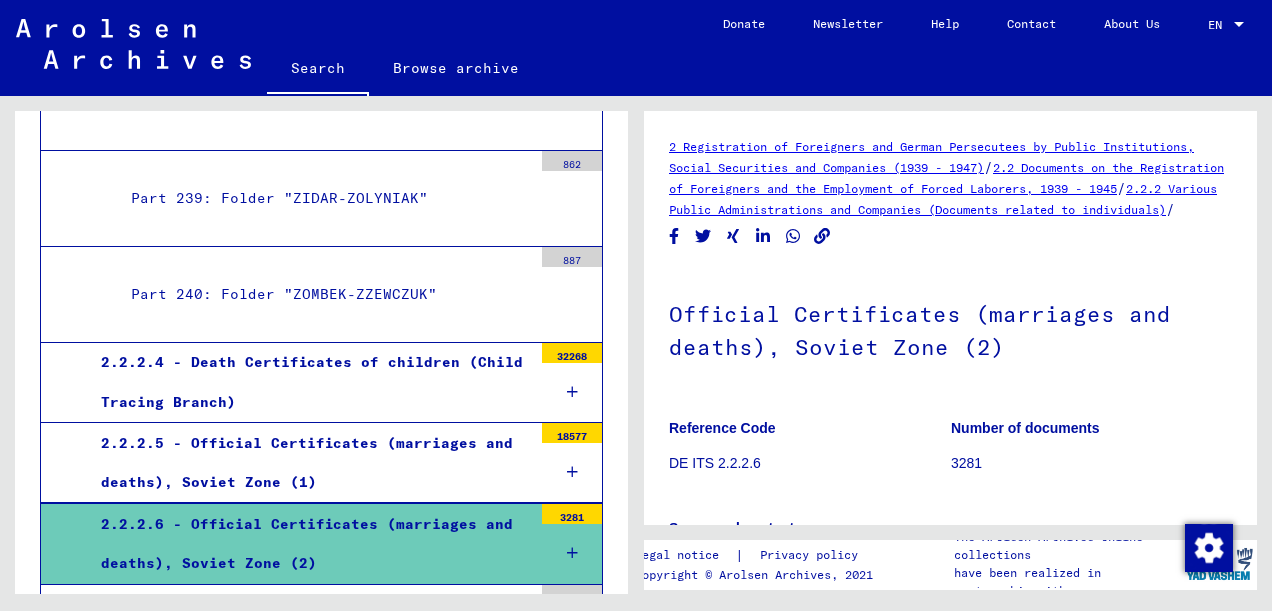 click at bounding box center (572, 553) 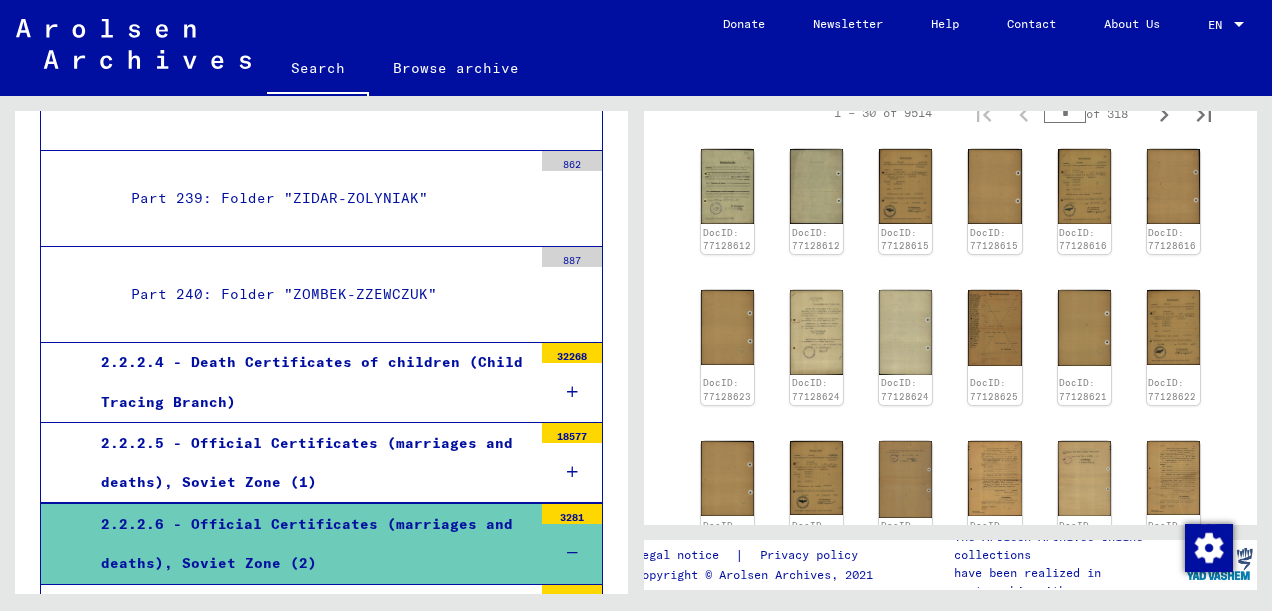 scroll, scrollTop: 535, scrollLeft: 0, axis: vertical 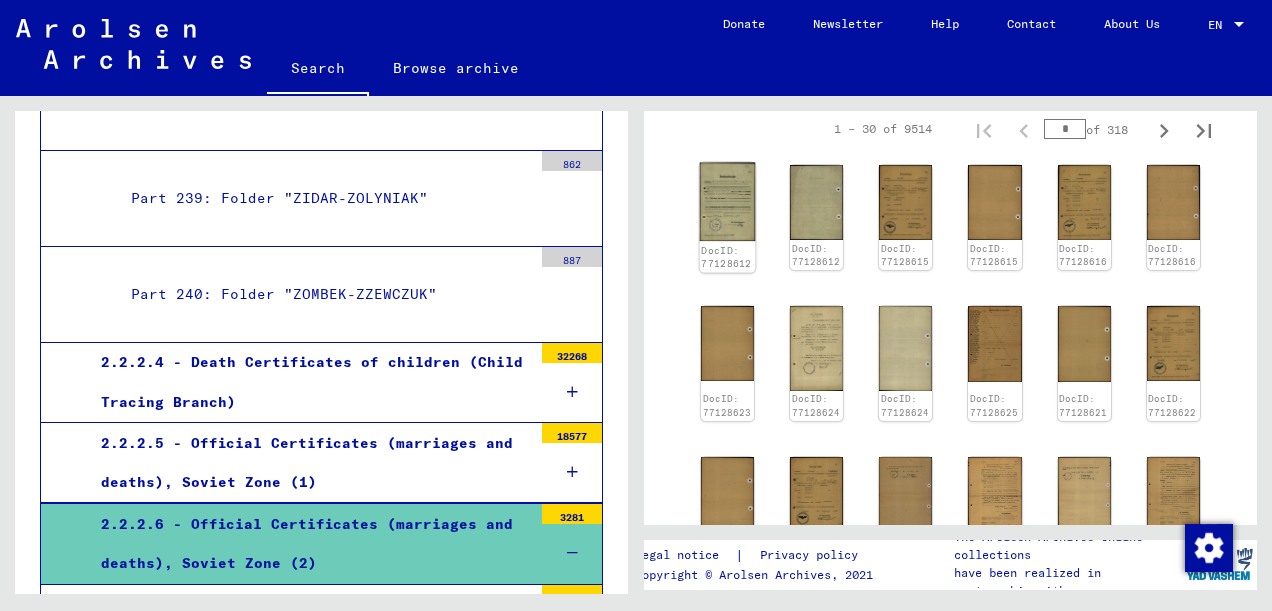 click 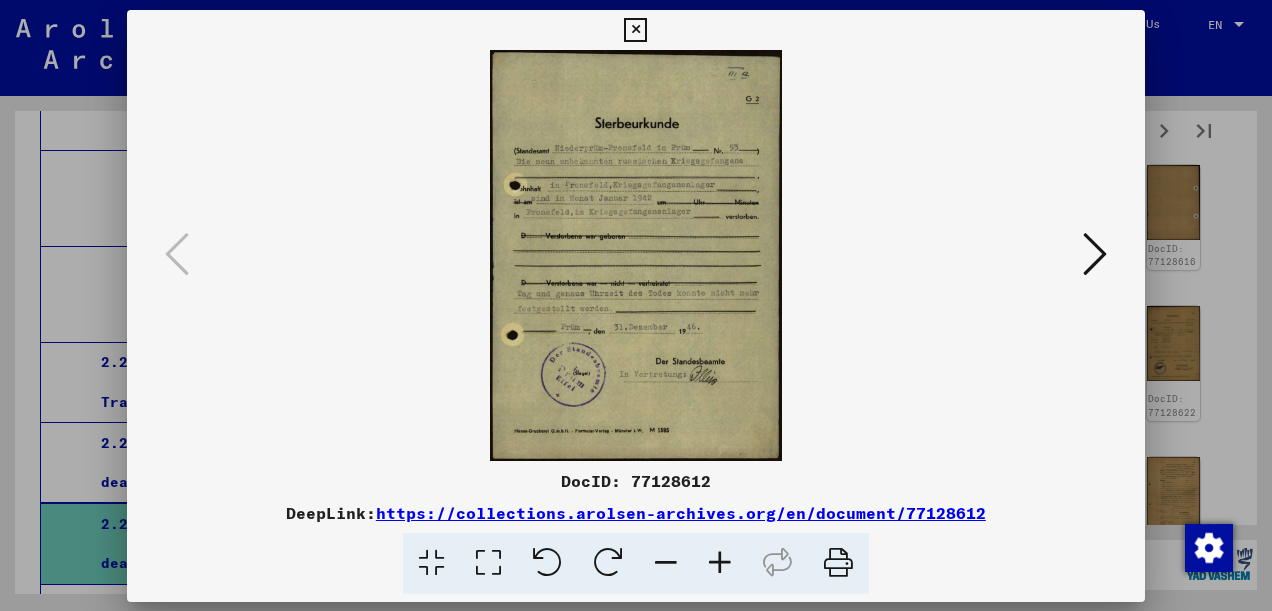 click at bounding box center [636, 255] 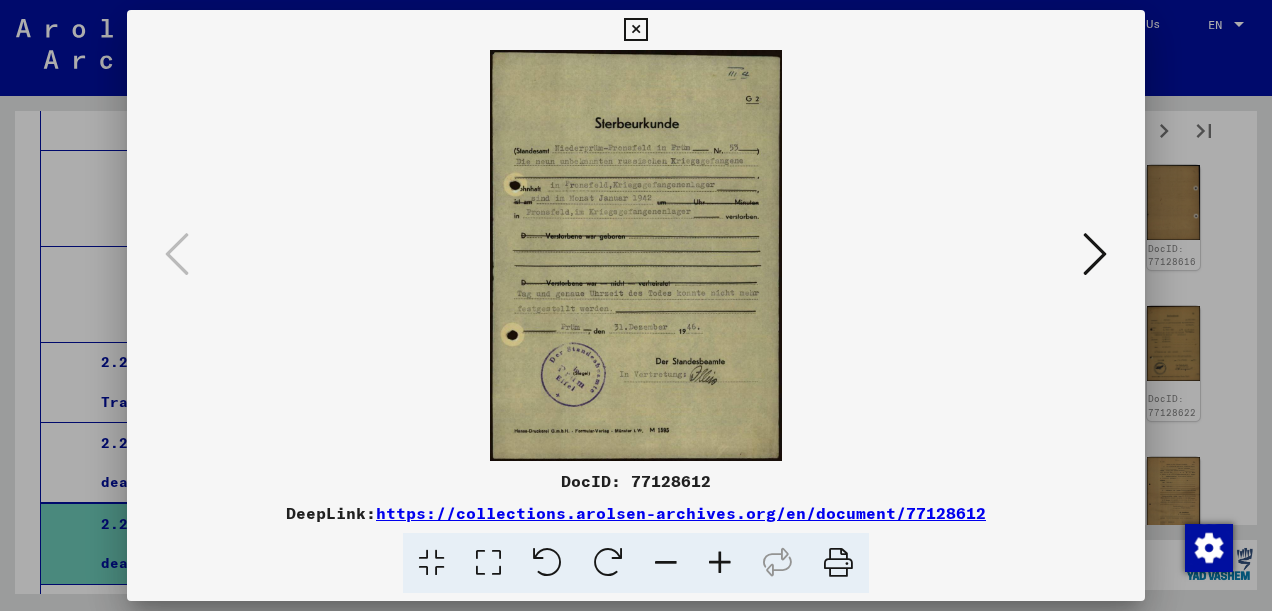 click at bounding box center (488, 563) 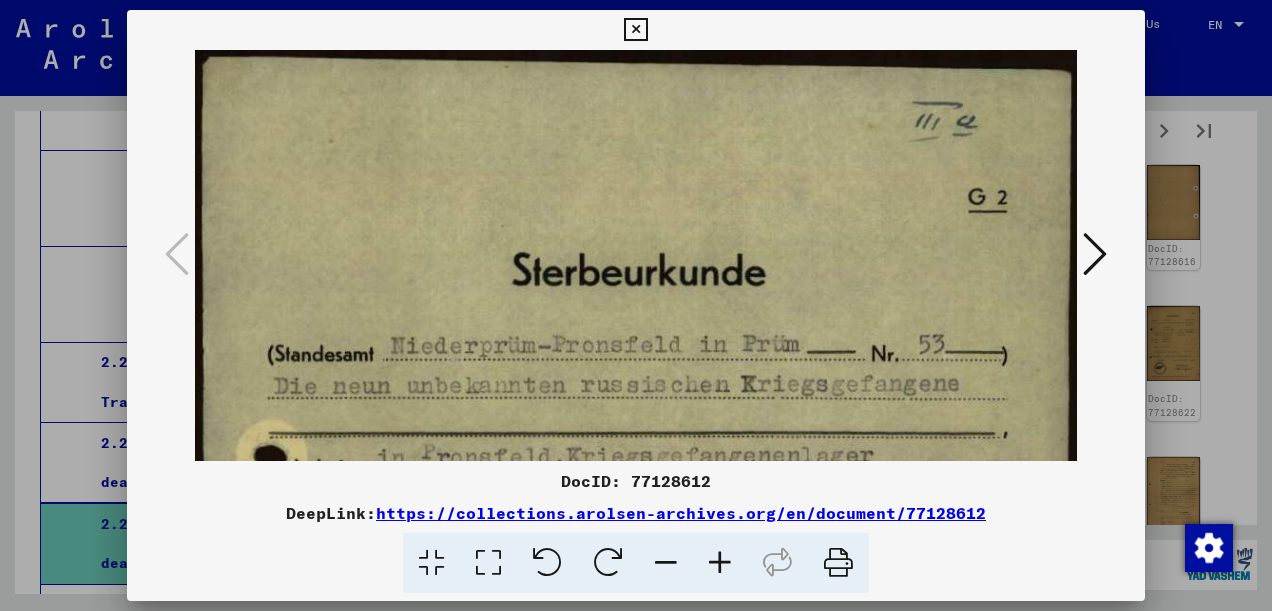 click at bounding box center [488, 563] 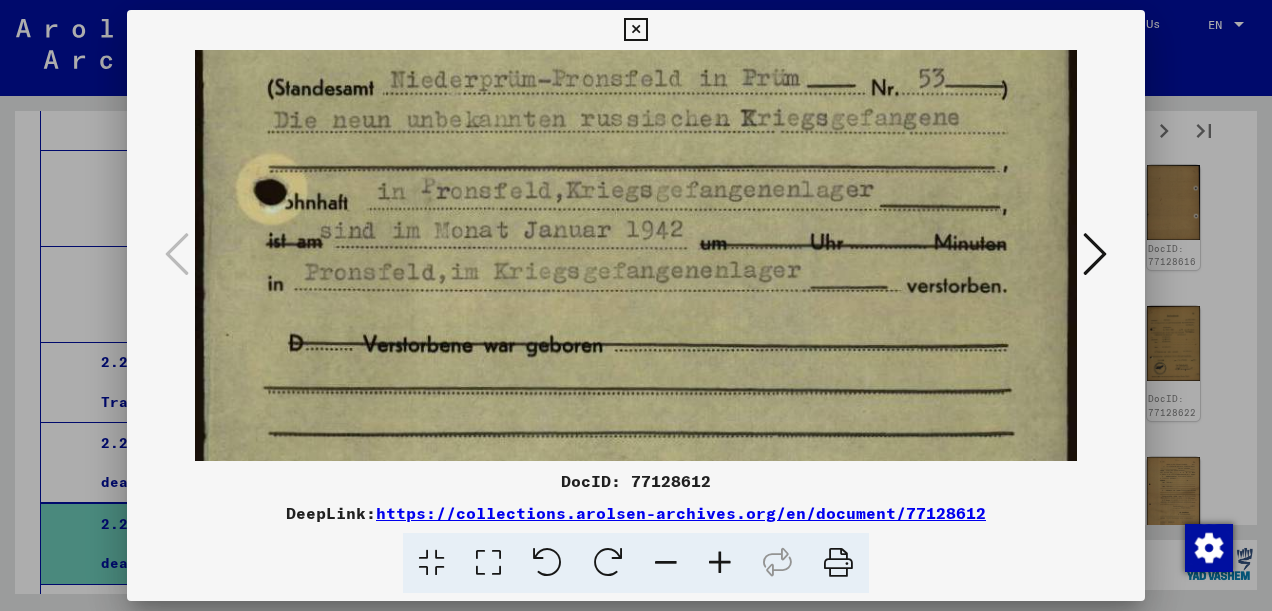scroll, scrollTop: 295, scrollLeft: 0, axis: vertical 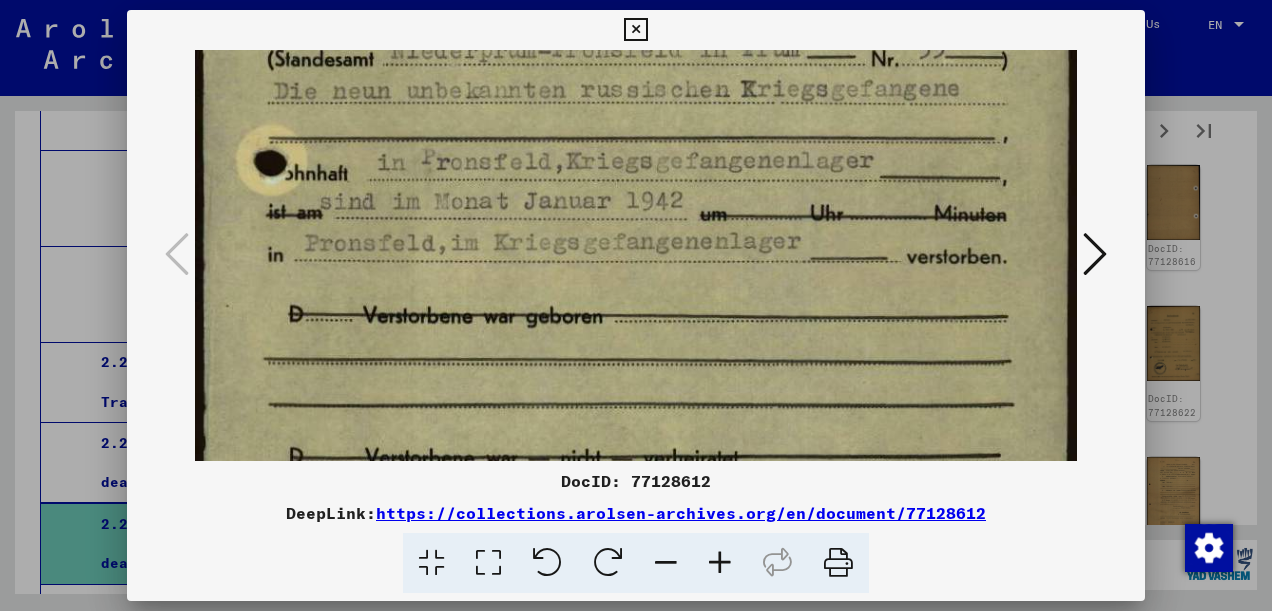 drag, startPoint x: 893, startPoint y: 410, endPoint x: 902, endPoint y: 120, distance: 290.13962 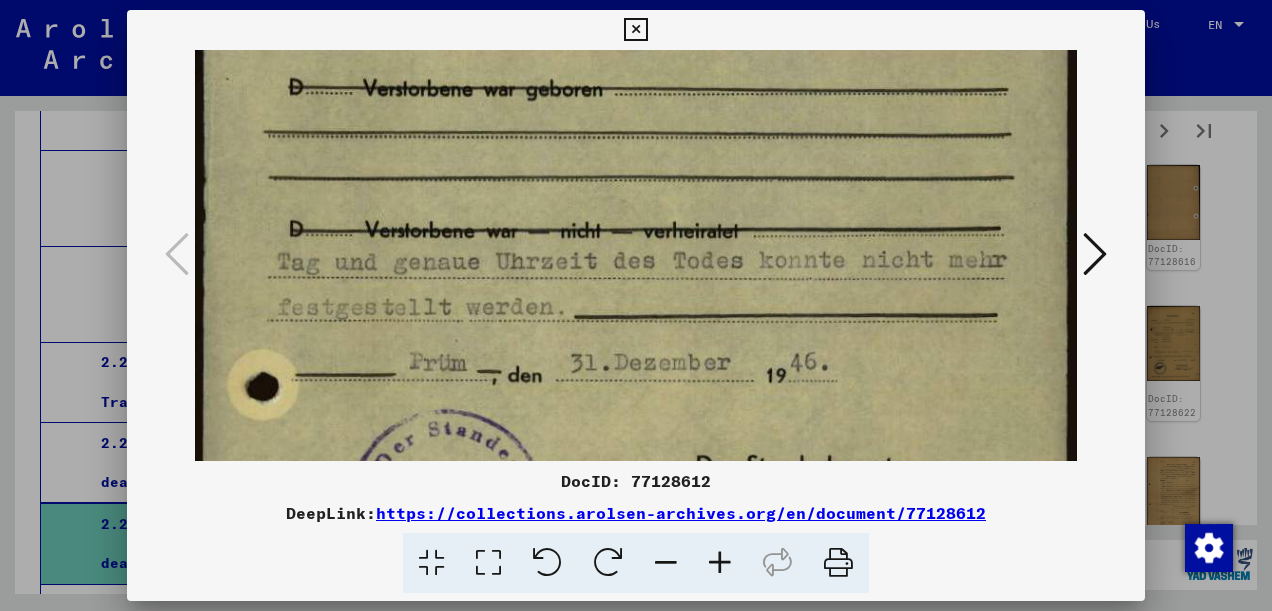 drag, startPoint x: 826, startPoint y: 254, endPoint x: 836, endPoint y: 190, distance: 64.77654 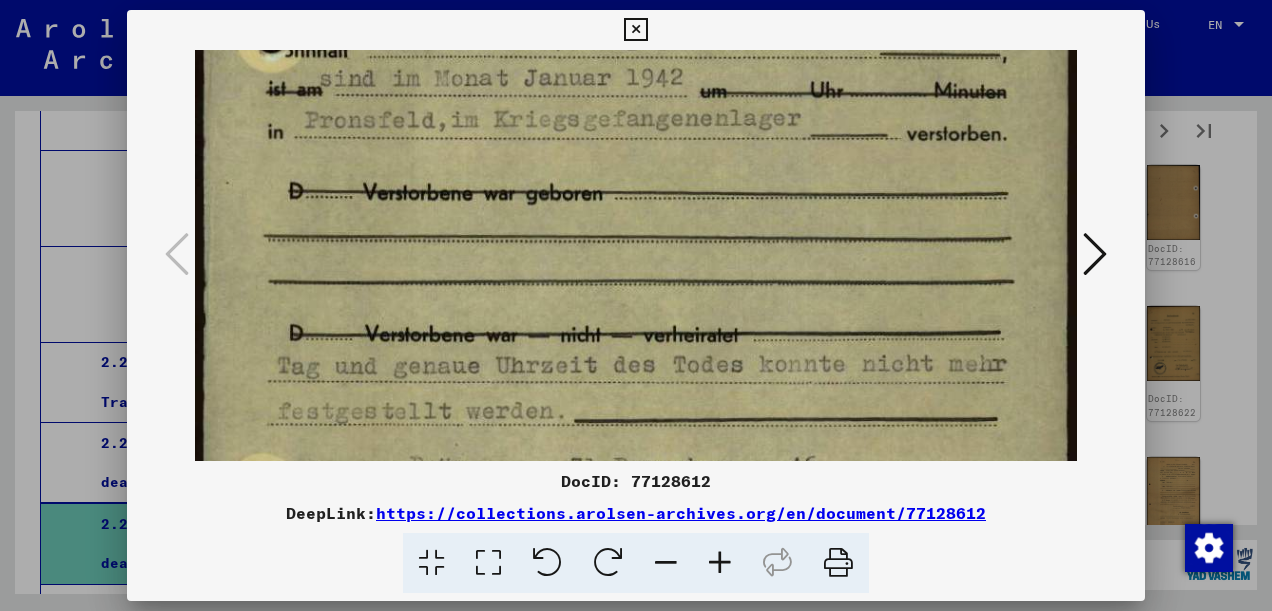 scroll, scrollTop: 416, scrollLeft: 0, axis: vertical 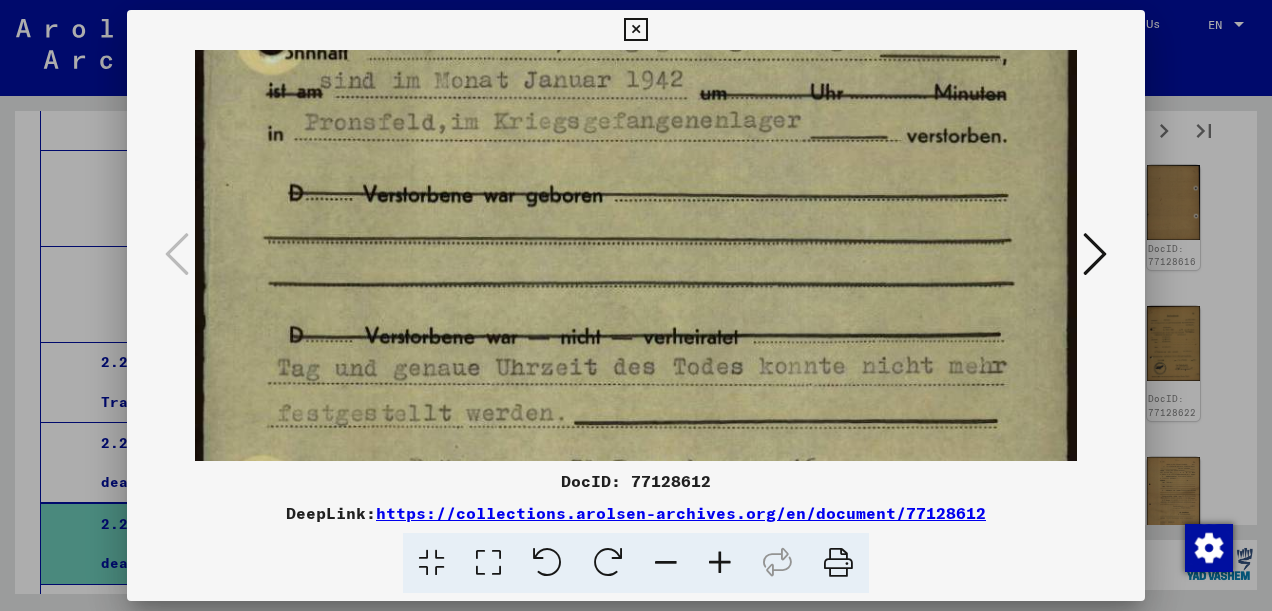 drag, startPoint x: 908, startPoint y: 395, endPoint x: 957, endPoint y: 488, distance: 105.11898 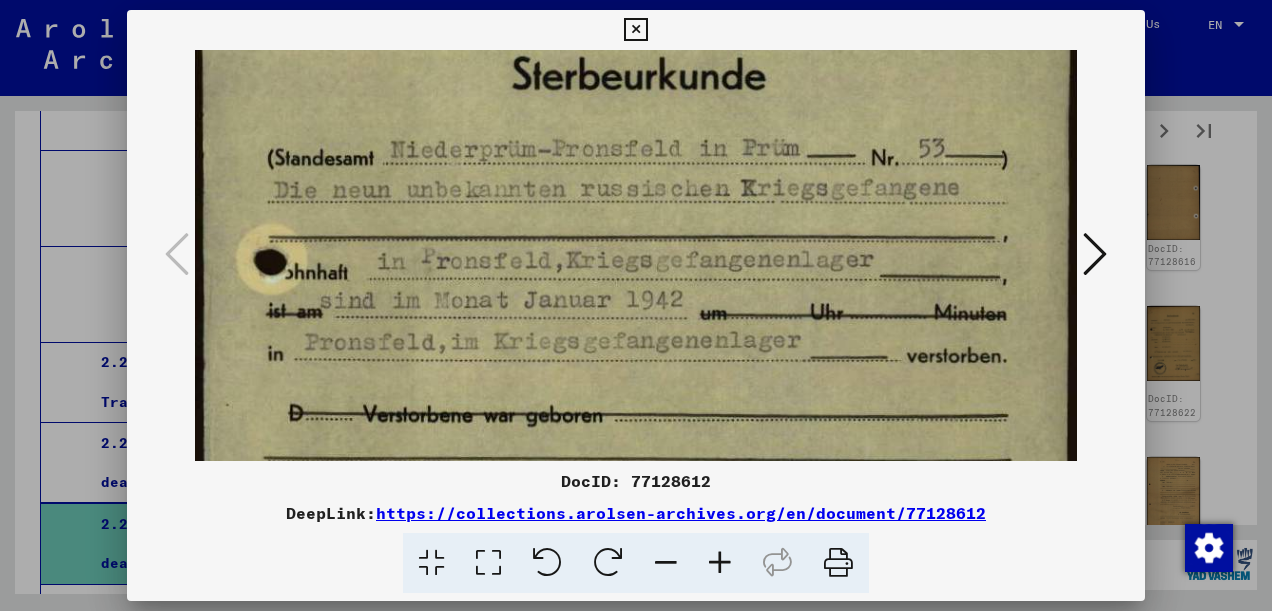 scroll, scrollTop: 195, scrollLeft: 0, axis: vertical 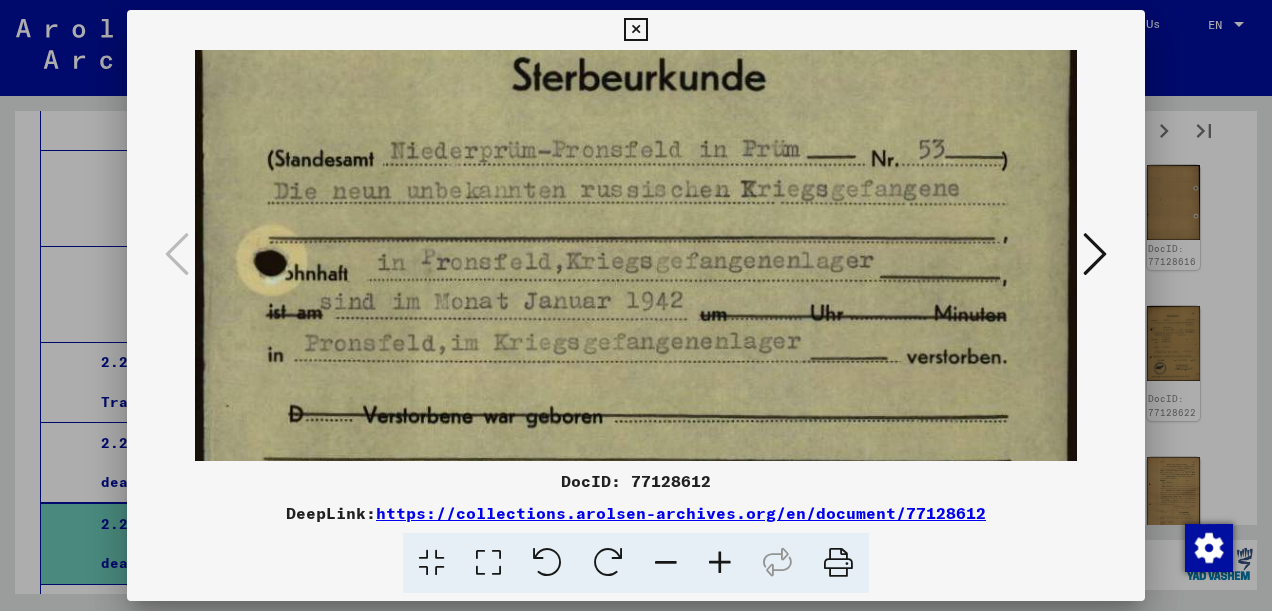 drag, startPoint x: 925, startPoint y: 218, endPoint x: 947, endPoint y: 444, distance: 227.06827 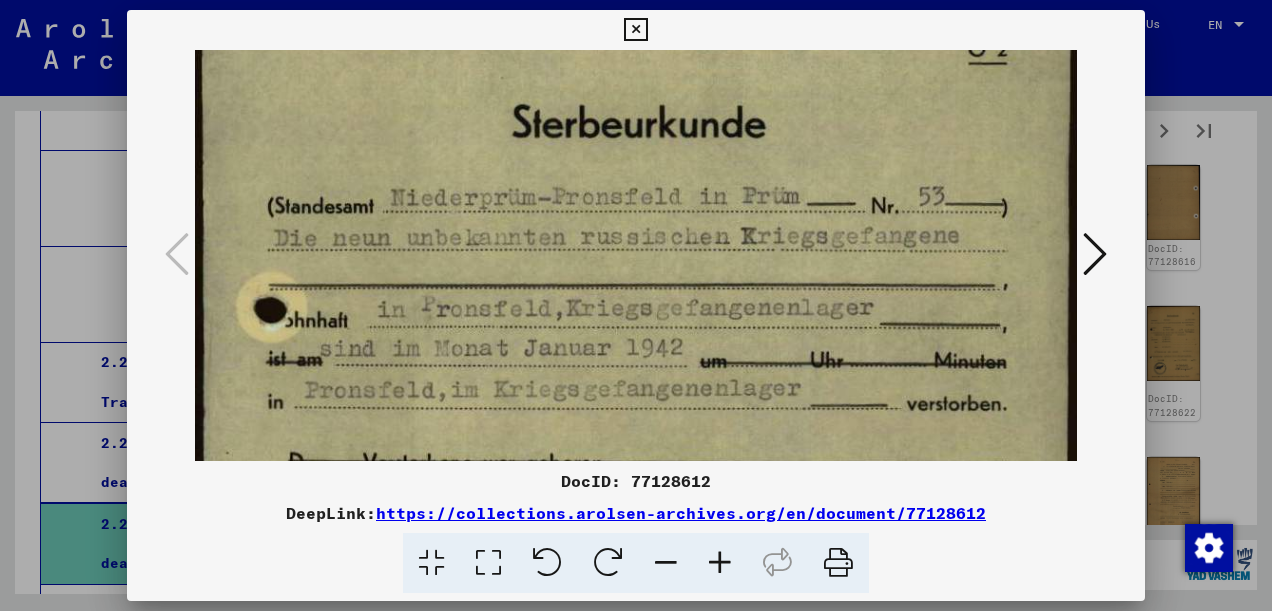 scroll, scrollTop: 146, scrollLeft: 0, axis: vertical 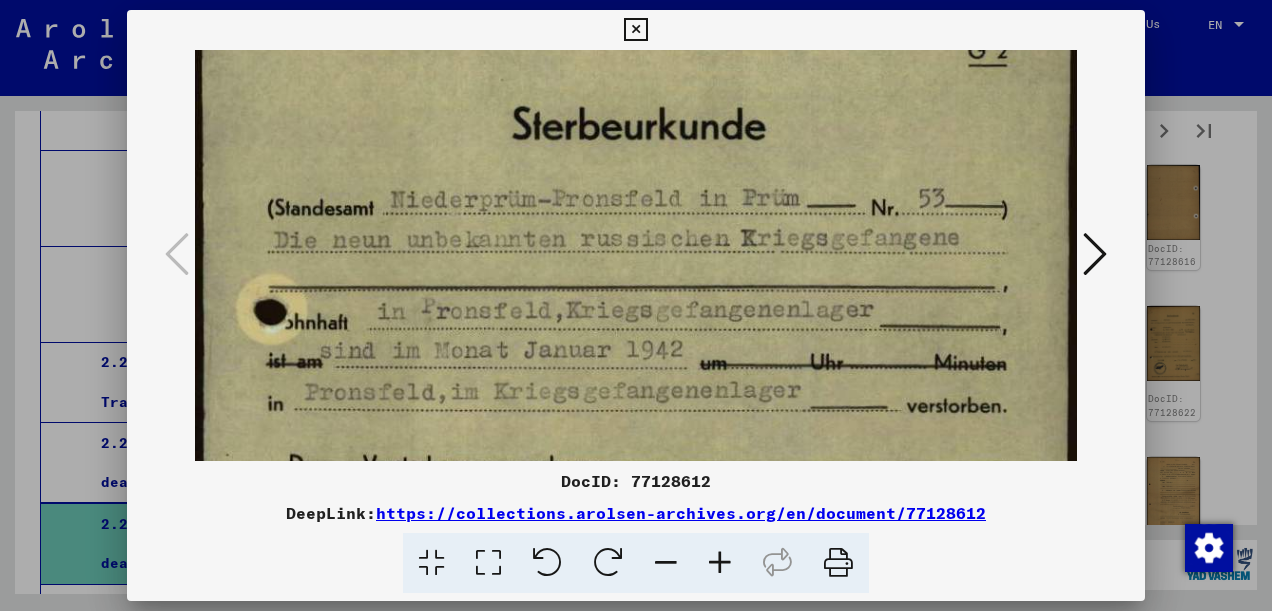 drag, startPoint x: 913, startPoint y: 312, endPoint x: 948, endPoint y: 432, distance: 125 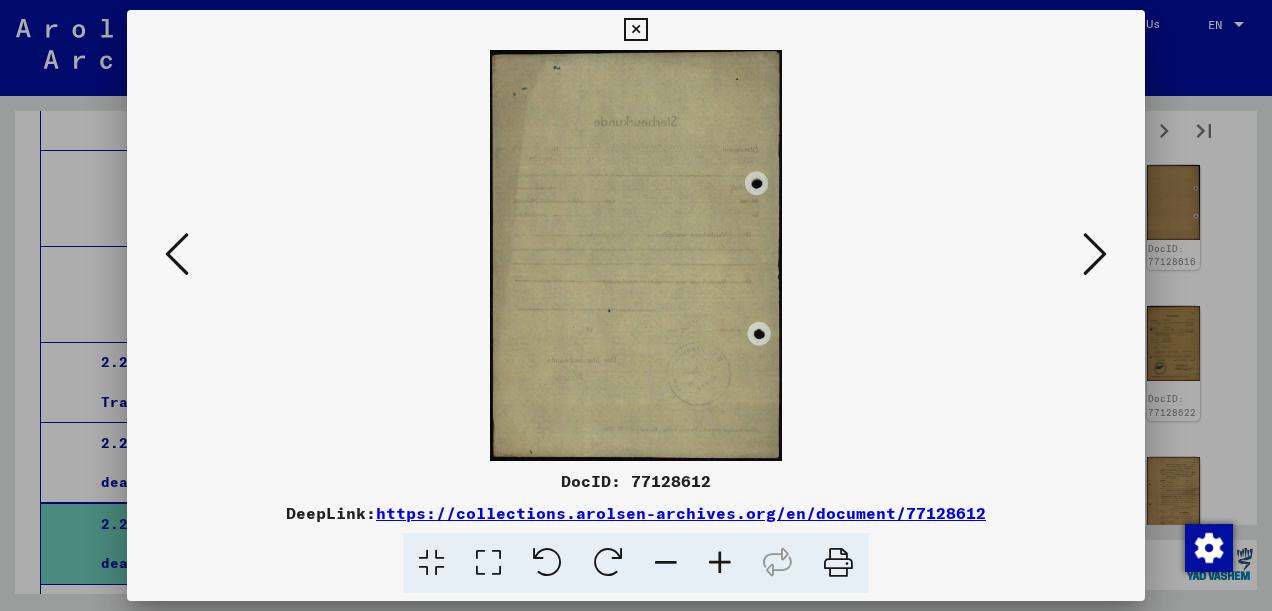 scroll, scrollTop: 0, scrollLeft: 0, axis: both 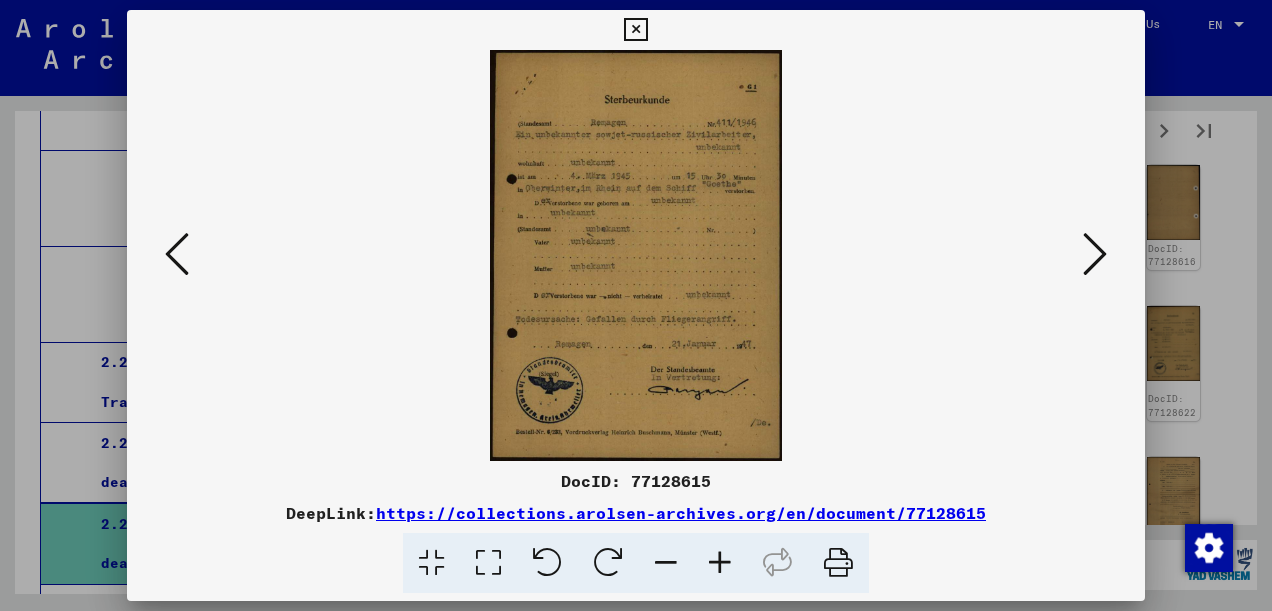 click at bounding box center (488, 563) 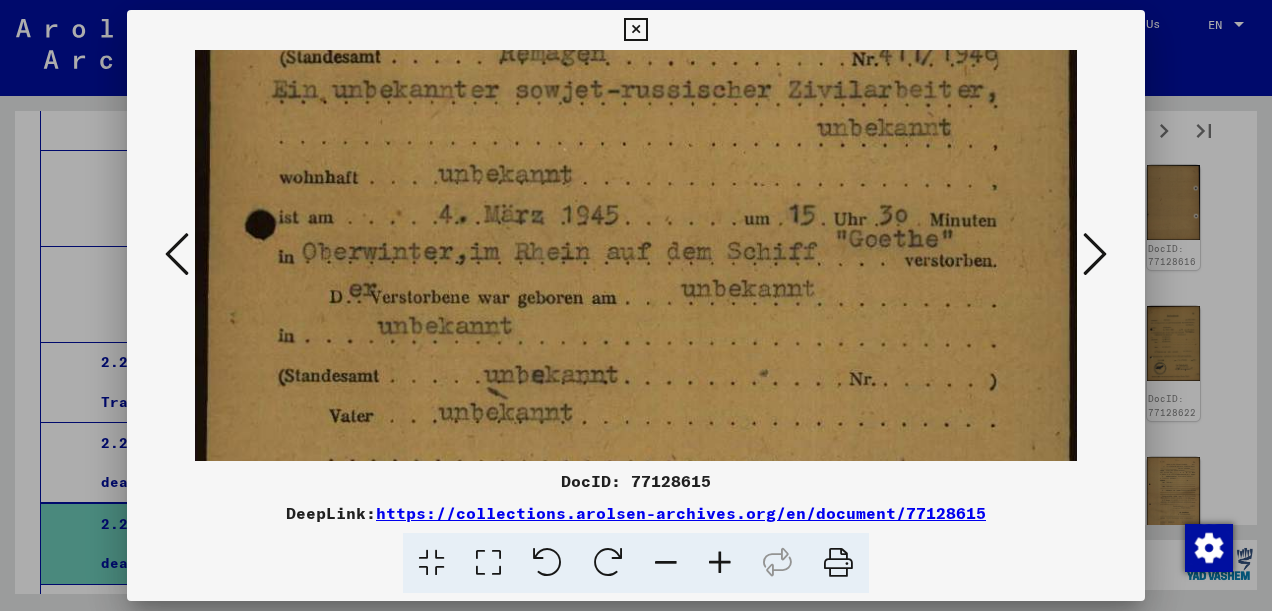 scroll, scrollTop: 248, scrollLeft: 0, axis: vertical 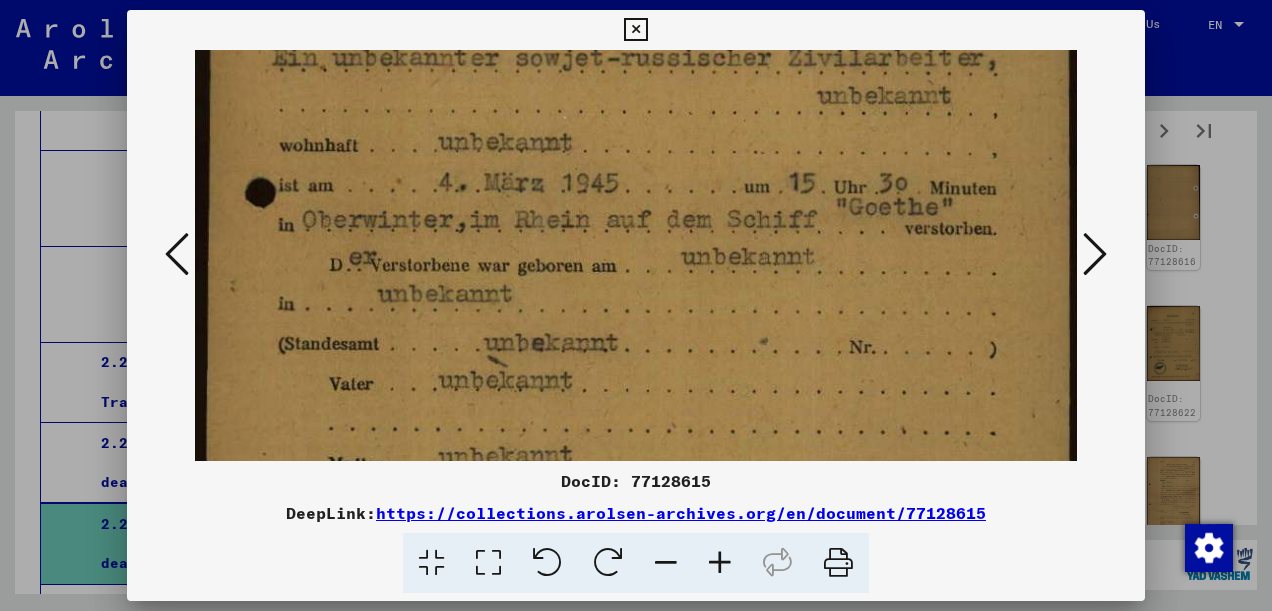 drag, startPoint x: 701, startPoint y: 377, endPoint x: 704, endPoint y: 138, distance: 239.01883 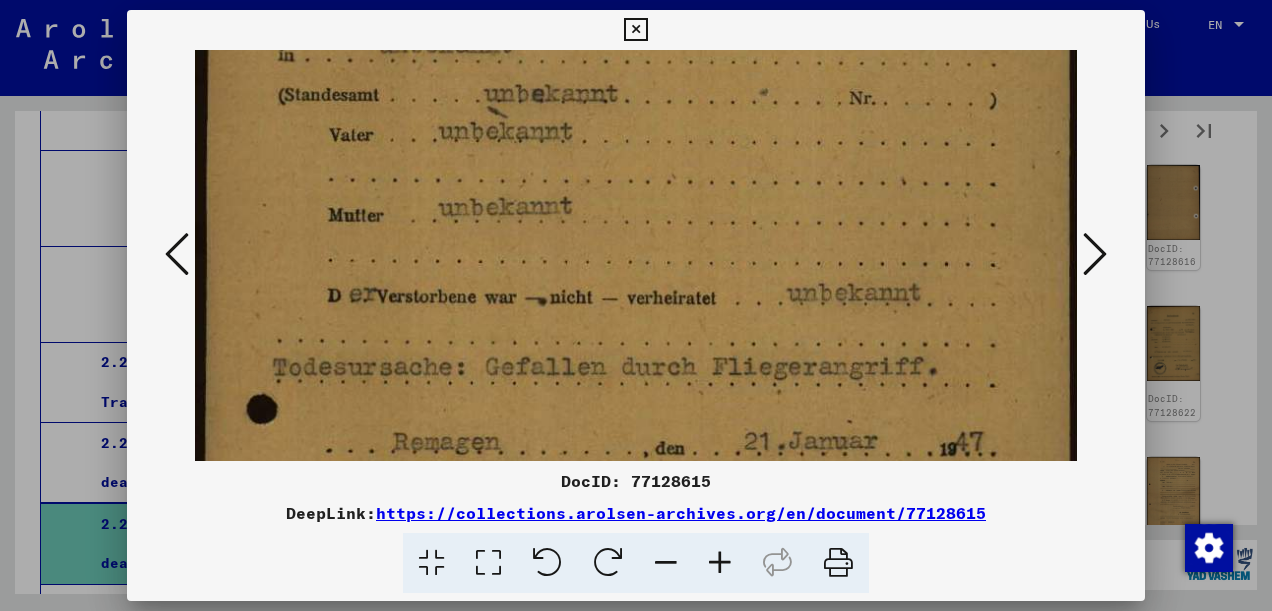 drag, startPoint x: 704, startPoint y: 138, endPoint x: 701, endPoint y: 169, distance: 31.144823 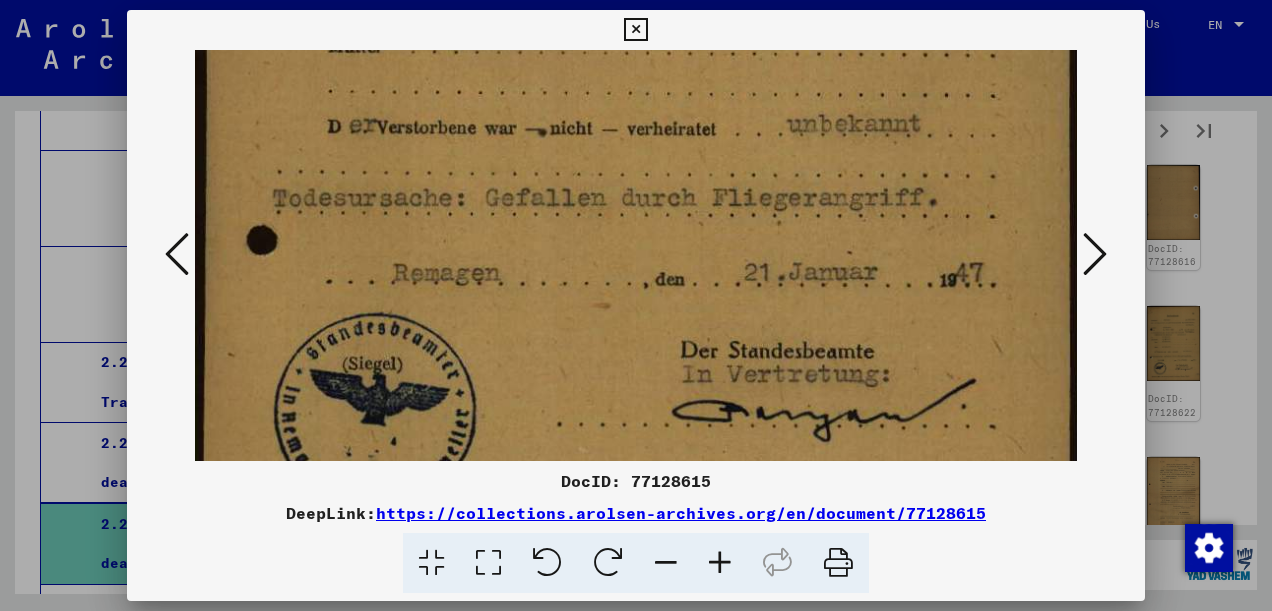 scroll, scrollTop: 668, scrollLeft: 0, axis: vertical 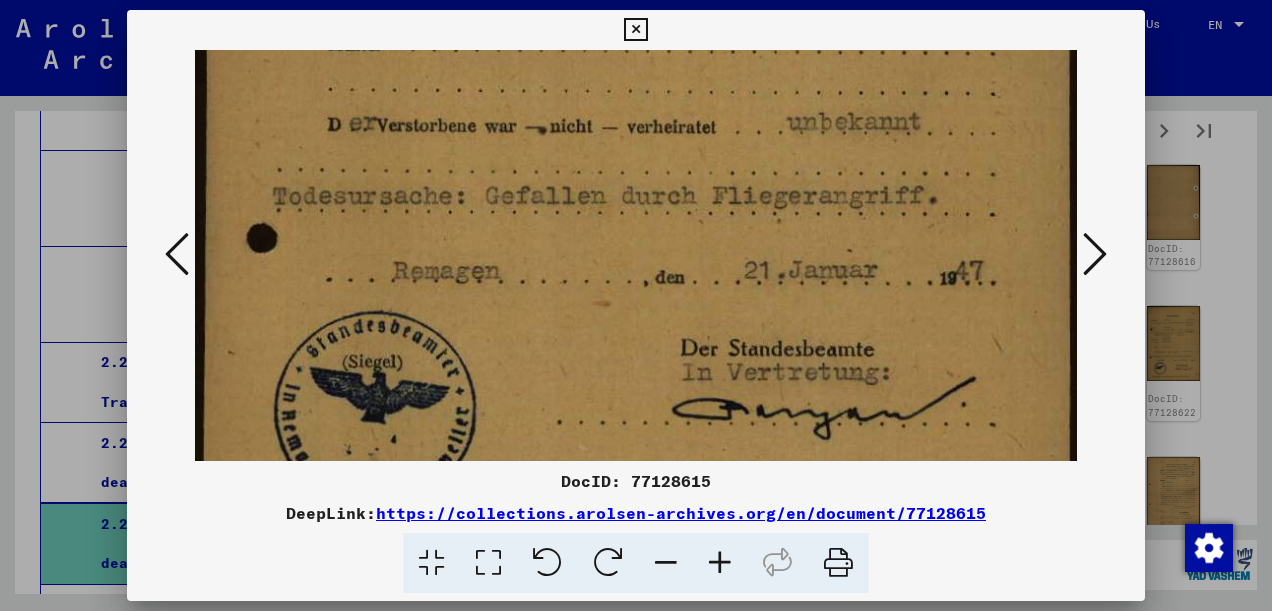 drag, startPoint x: 694, startPoint y: 282, endPoint x: 696, endPoint y: 232, distance: 50.039986 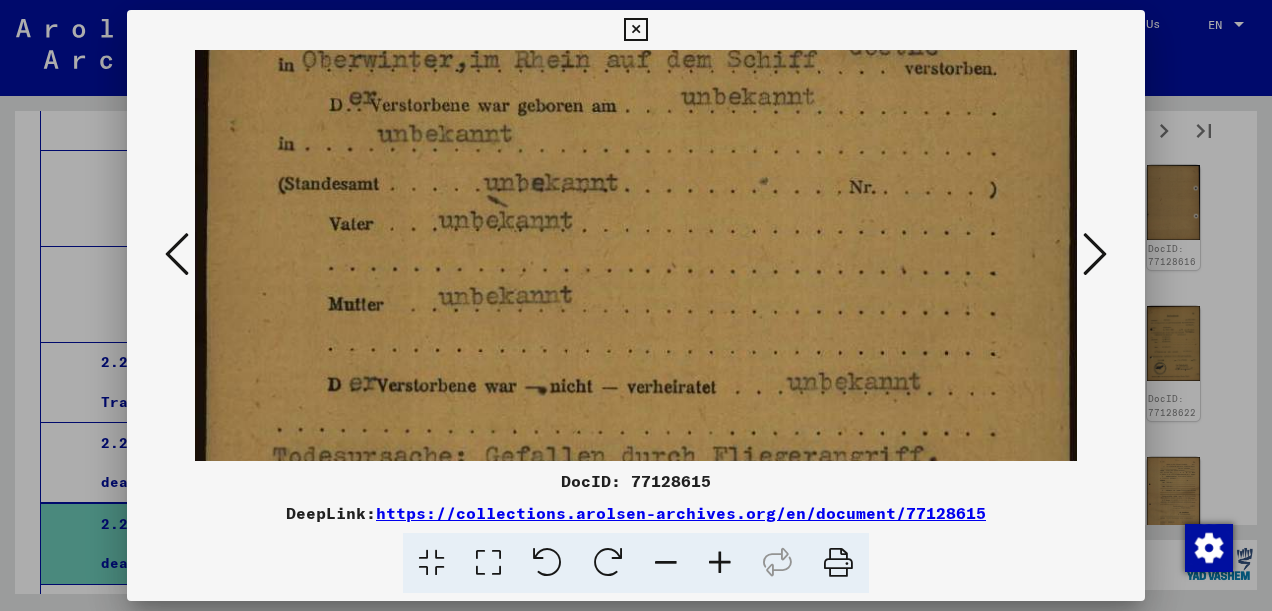 scroll, scrollTop: 288, scrollLeft: 0, axis: vertical 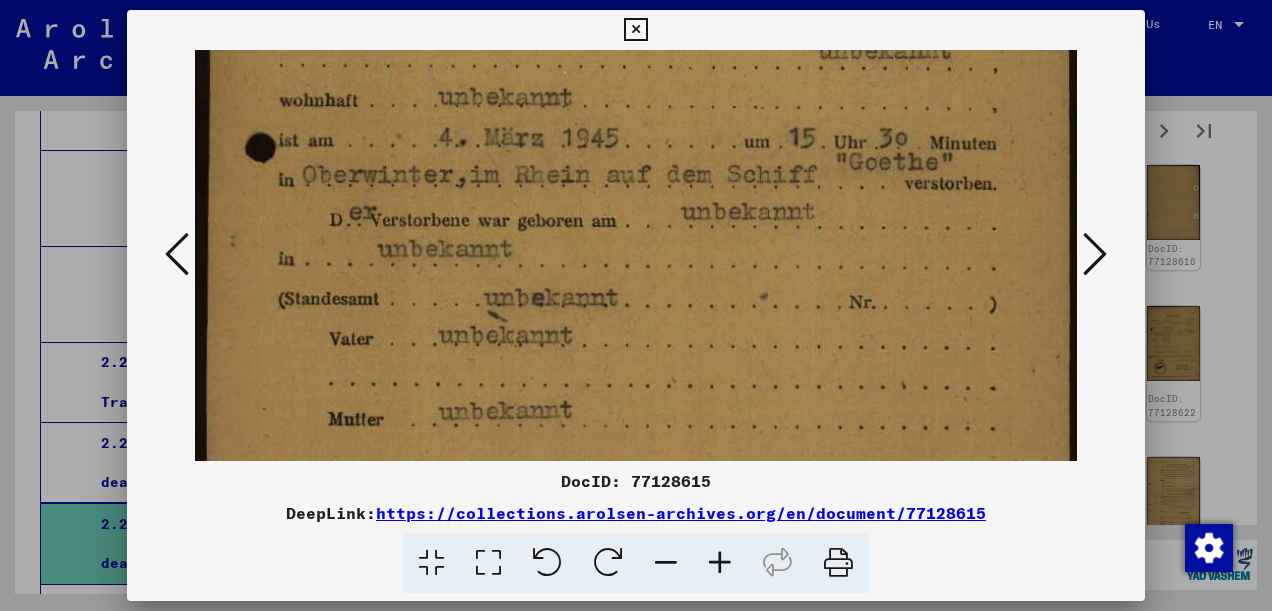 drag, startPoint x: 696, startPoint y: 232, endPoint x: 711, endPoint y: 615, distance: 383.2936 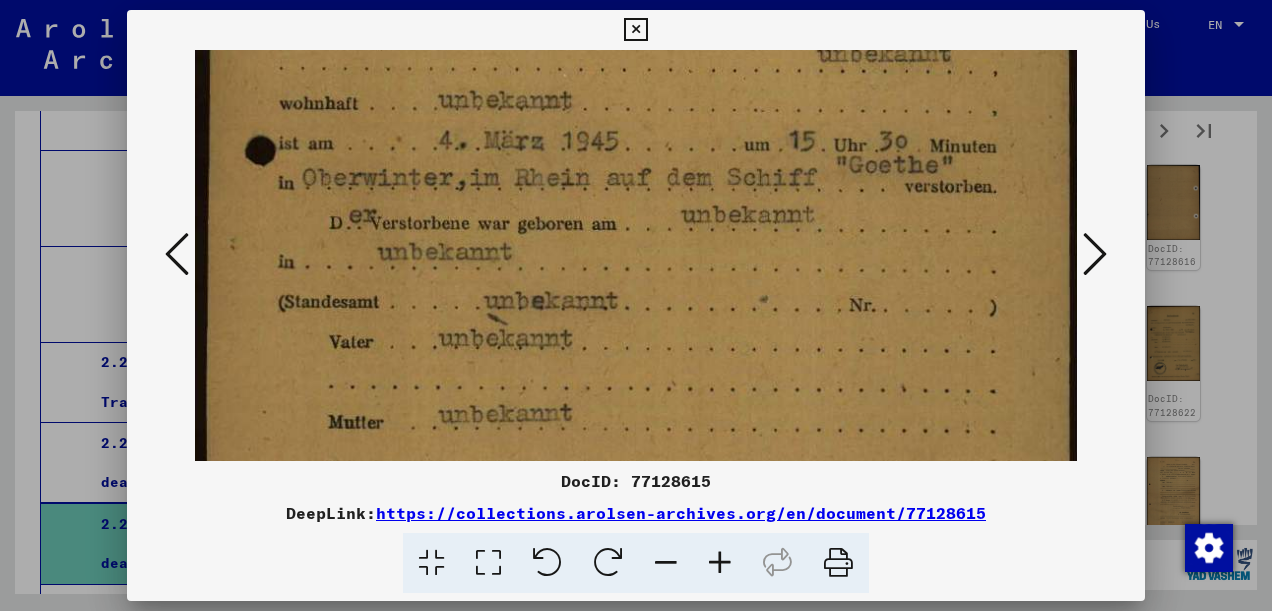 click on "Search   Browse archive  Donate Newsletter Help Contact About Us  Search   Browse archive   Detailed questions/information about the documents? Send us an inquiry for free.  Donate Newsletter Help Contact About Us EN EN  Archival tree of the Arolsen Archives  0 - Global Finding Aids 1 - Incarceration Documents 2 - Registration of Foreigners and German Persecutees by Public Institutions, Social Securities and Companies (1939 - 1947) 2.1 - Implementation of Allied Forces’ Orders on Listing all Foreigners and German Persecutees, and Related Documents 2.2 - Documents on the Registration of Foreigners and the Employment of Forced Laborers, 1939 - 1945 2.2.0 - Forced Labor 2.2.1 - "Generalbauinspektor für die Reichshauptstadt" (GBI) 2.2.2 - Various Public Administrations and Companies (Documents related to      individuals) 2.2.2.1 - War Time Card File (Registration cards, employees’ record books, individual correspondence) 3858625 231670 2.2.2.3 - Birth Certificates (Child Tracing Branch)" at bounding box center (636, 305) 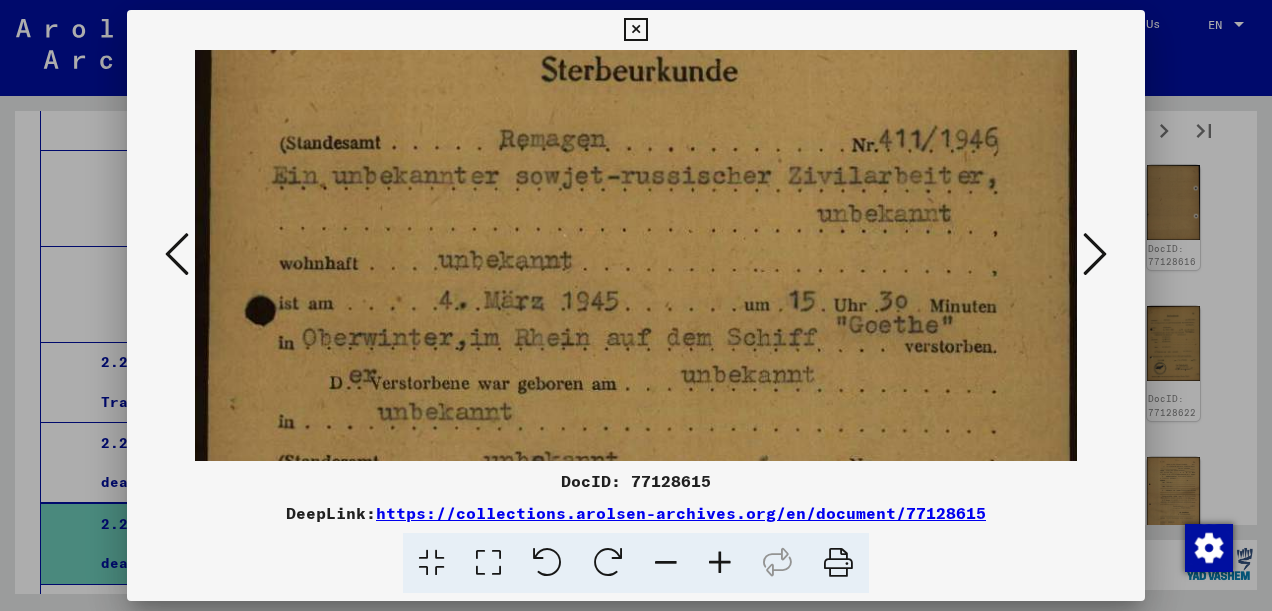 scroll, scrollTop: 120, scrollLeft: 0, axis: vertical 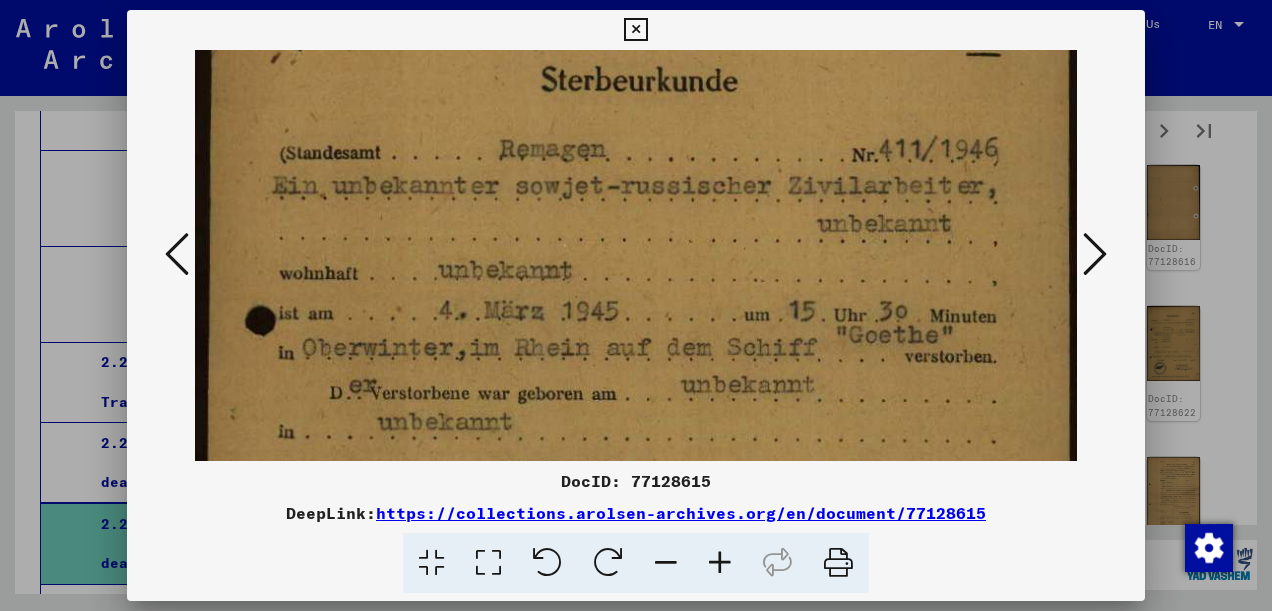 drag, startPoint x: 904, startPoint y: 354, endPoint x: 913, endPoint y: 526, distance: 172.2353 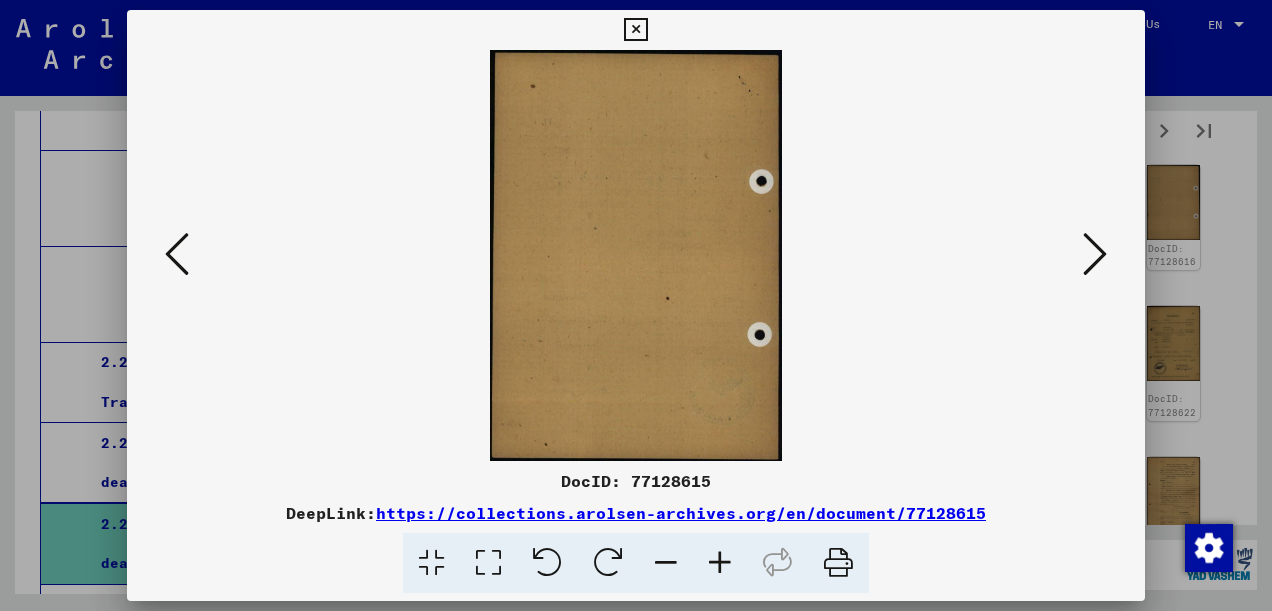 click at bounding box center (1095, 254) 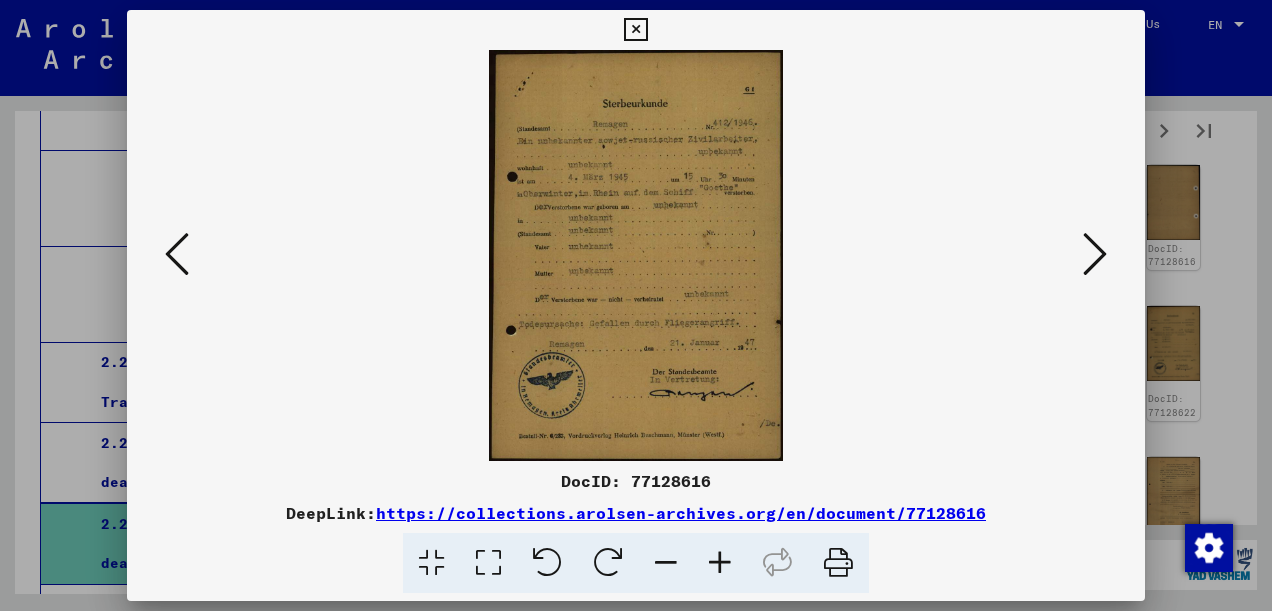 click at bounding box center [488, 563] 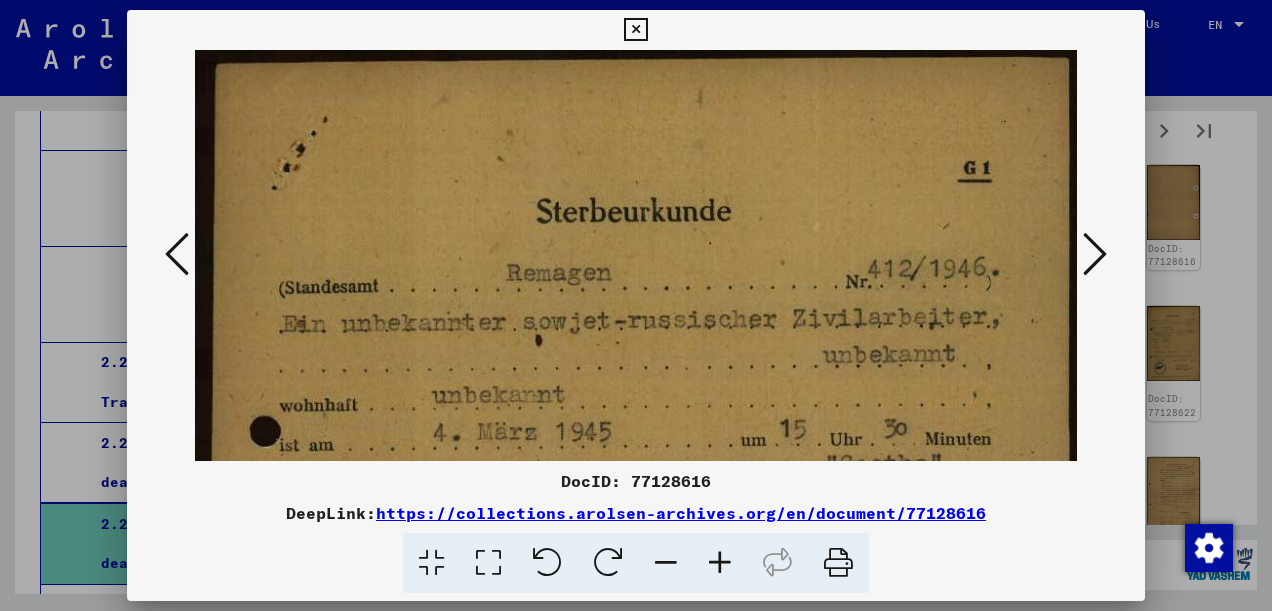 click at bounding box center [1095, 254] 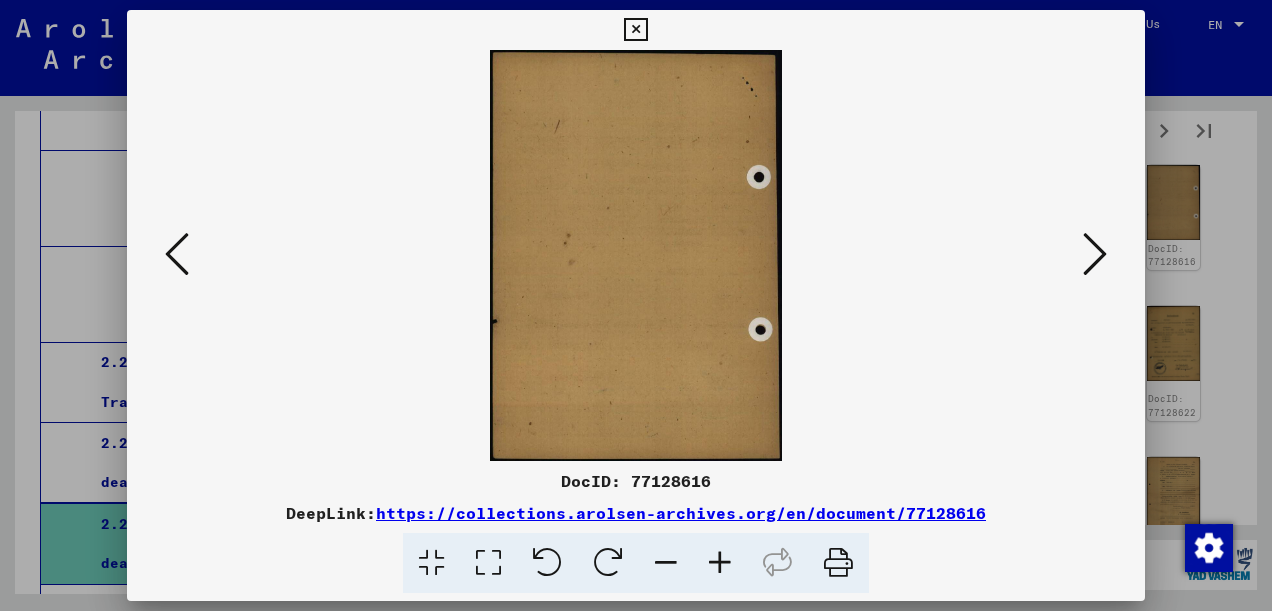 click at bounding box center (1095, 254) 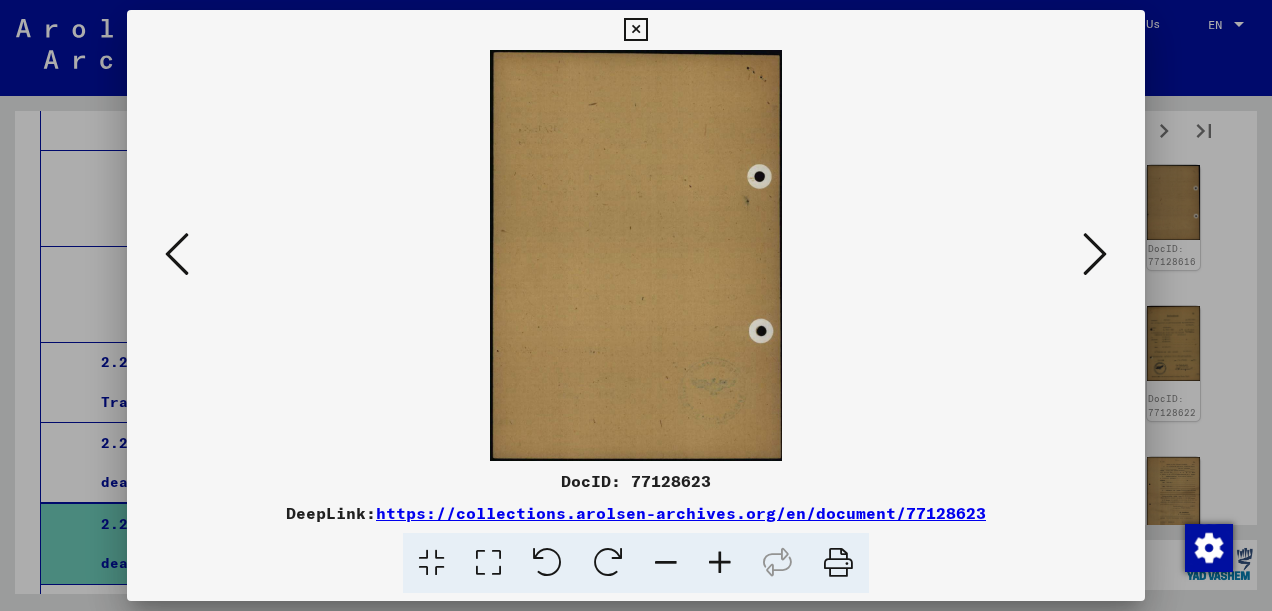 click at bounding box center (1095, 254) 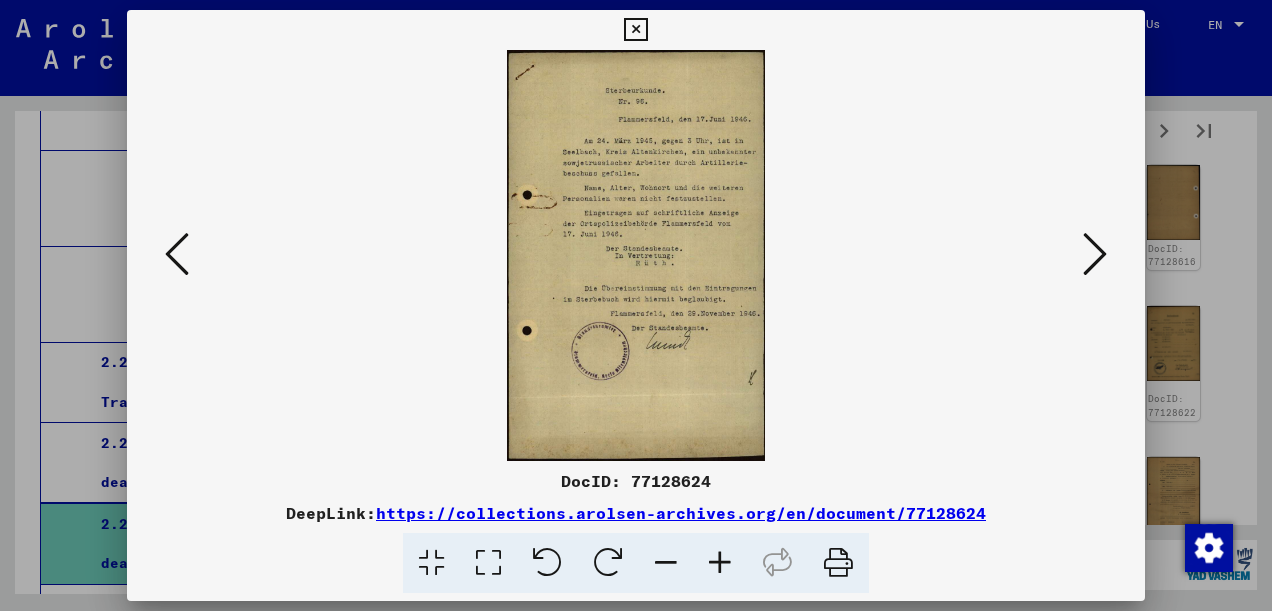 click at bounding box center [488, 563] 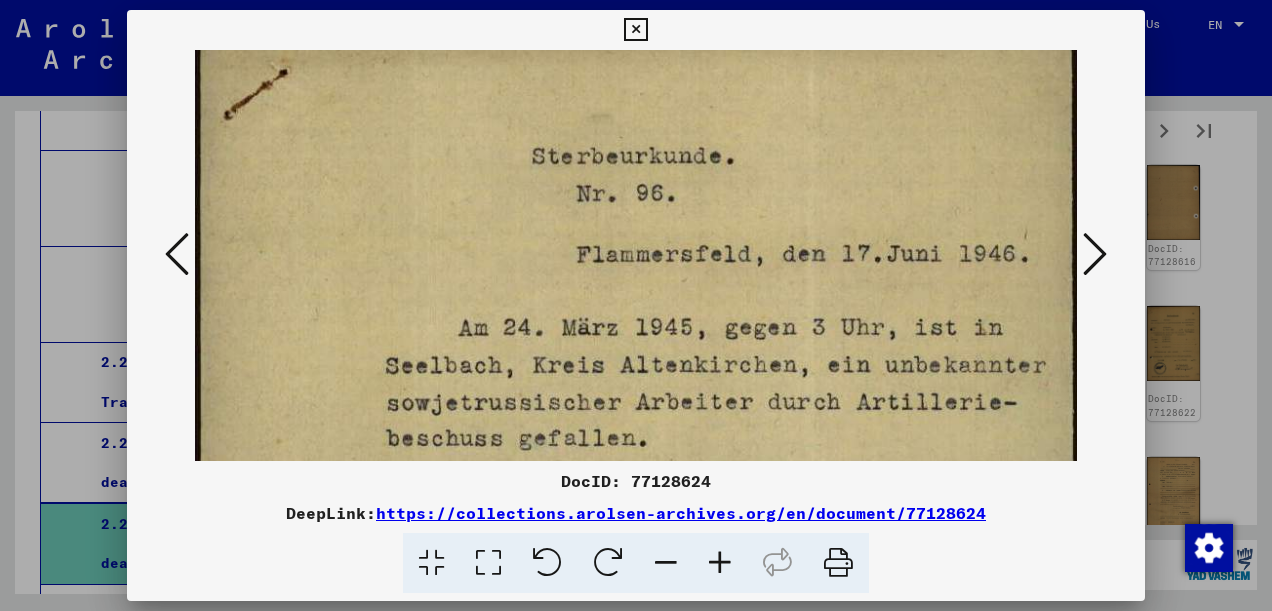 scroll, scrollTop: 131, scrollLeft: 0, axis: vertical 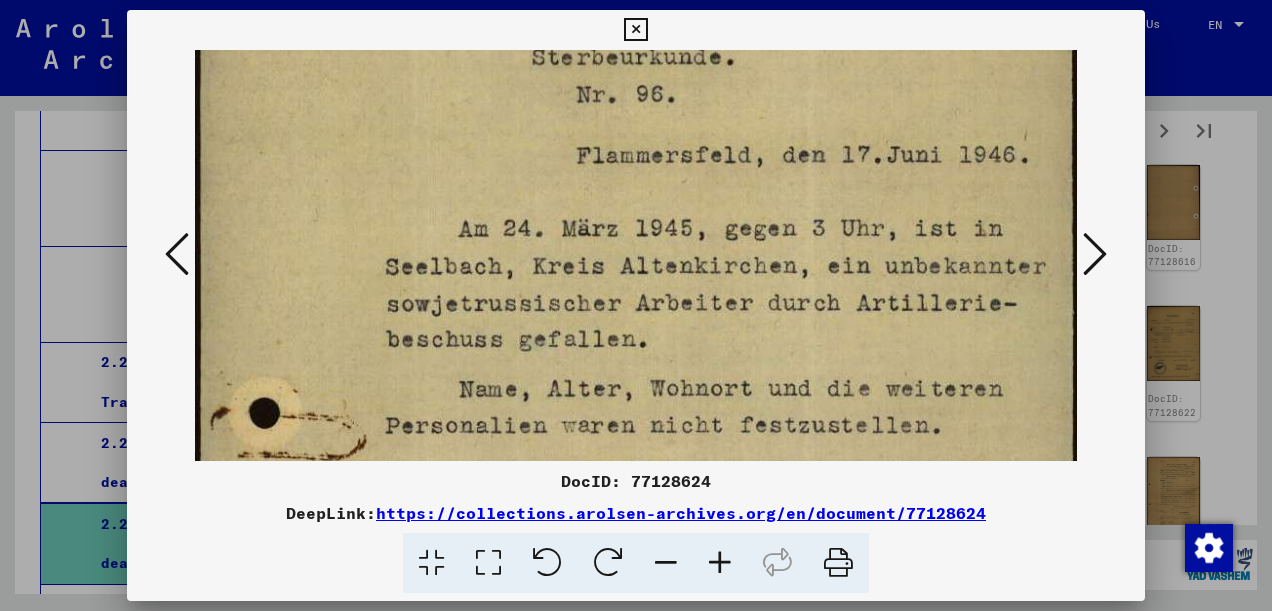 drag, startPoint x: 756, startPoint y: 420, endPoint x: 723, endPoint y: 294, distance: 130.24976 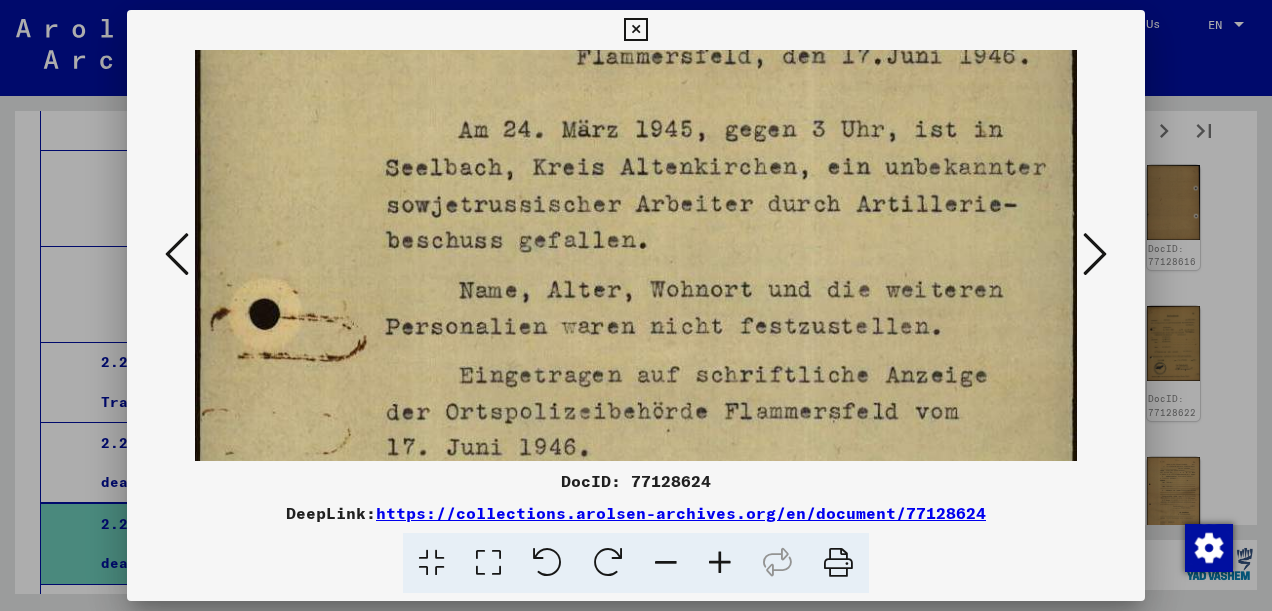 scroll, scrollTop: 252, scrollLeft: 0, axis: vertical 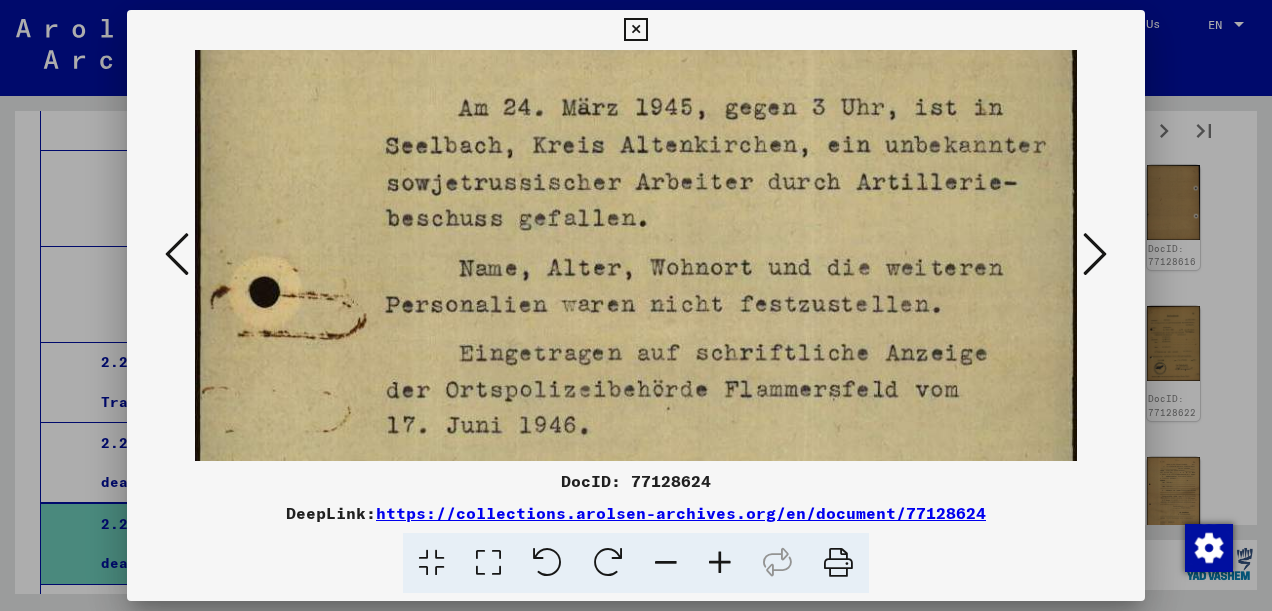 drag, startPoint x: 728, startPoint y: 360, endPoint x: 711, endPoint y: 246, distance: 115.260574 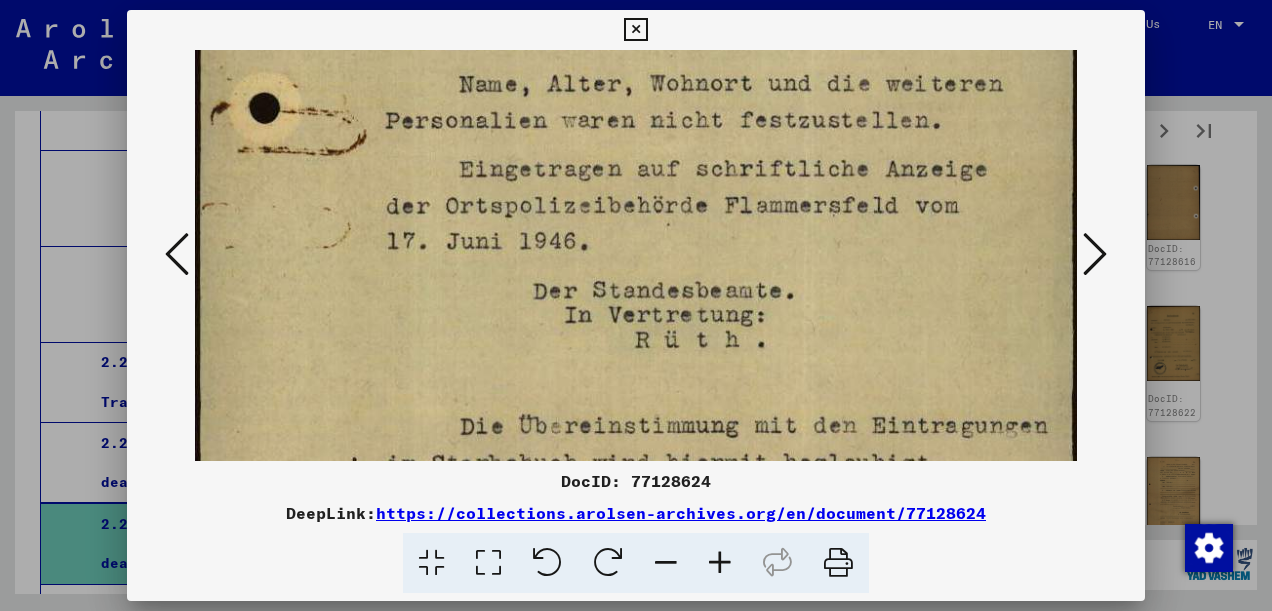 scroll, scrollTop: 437, scrollLeft: 0, axis: vertical 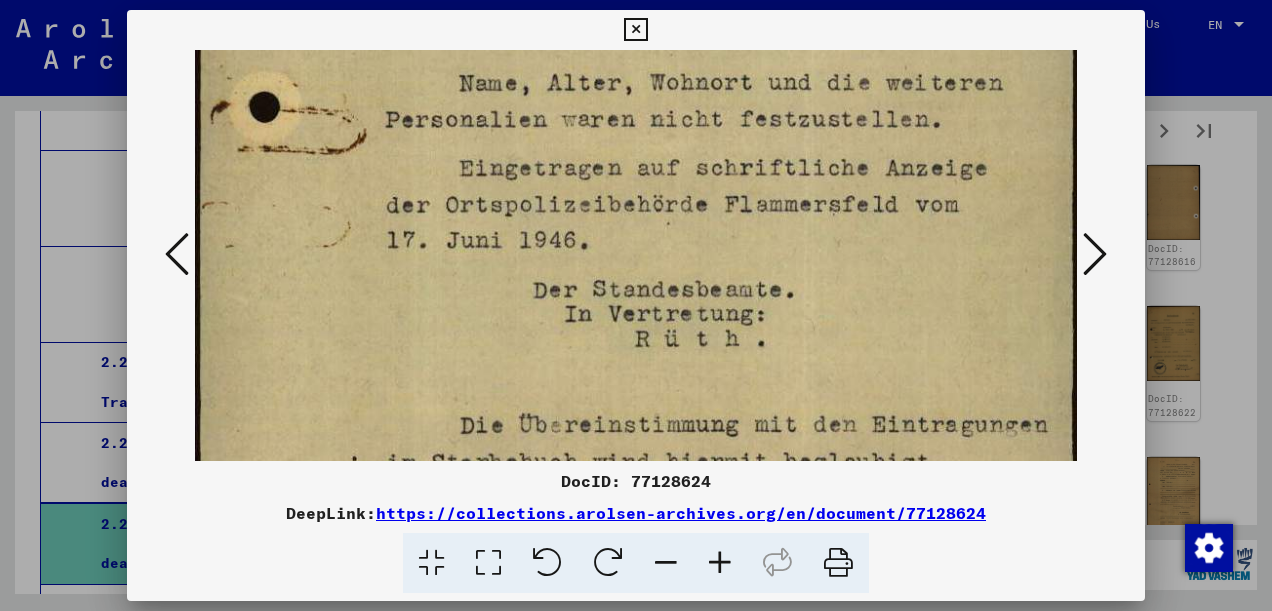 drag, startPoint x: 724, startPoint y: 432, endPoint x: 711, endPoint y: 251, distance: 181.46625 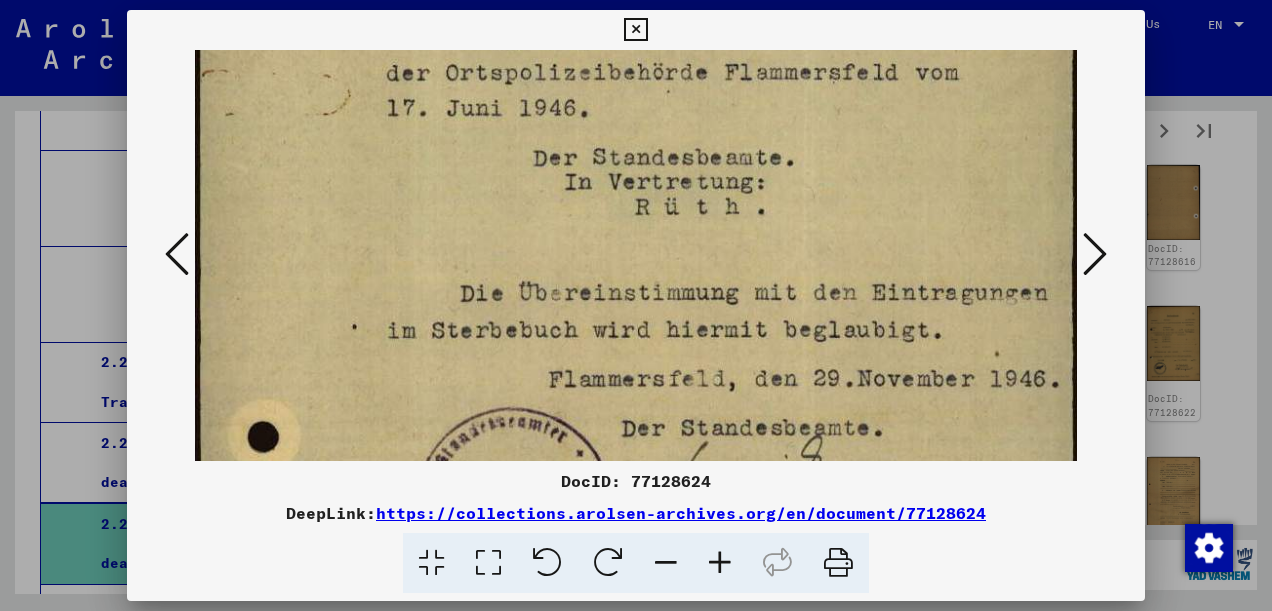 scroll, scrollTop: 581, scrollLeft: 0, axis: vertical 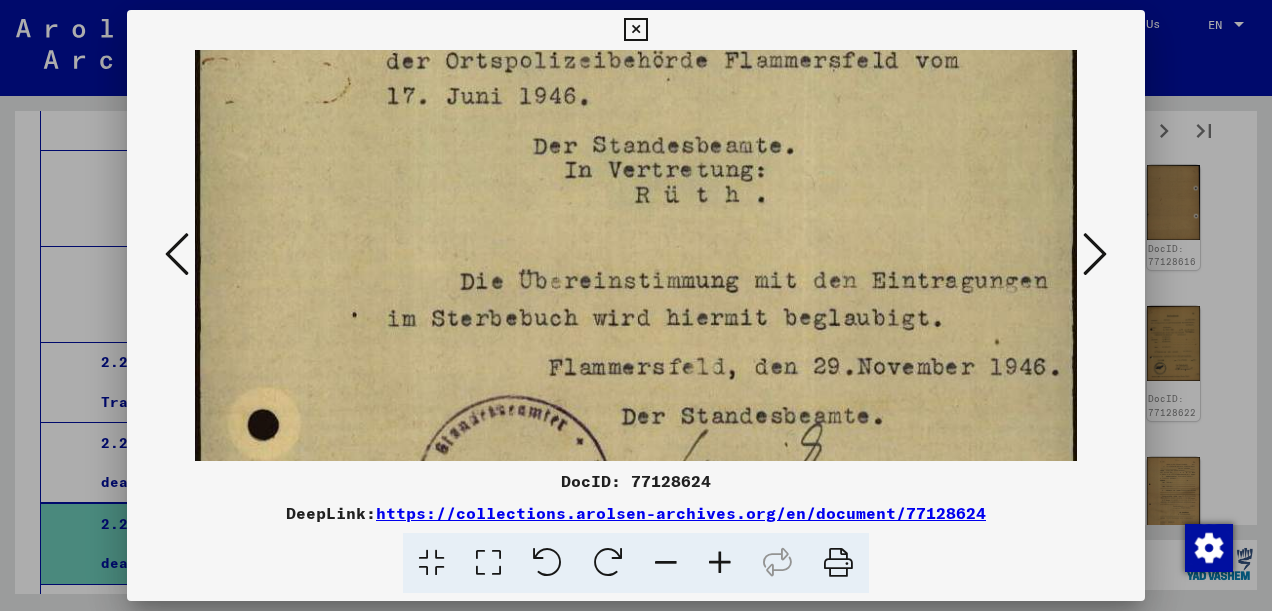 drag, startPoint x: 816, startPoint y: 380, endPoint x: 781, endPoint y: 240, distance: 144.3087 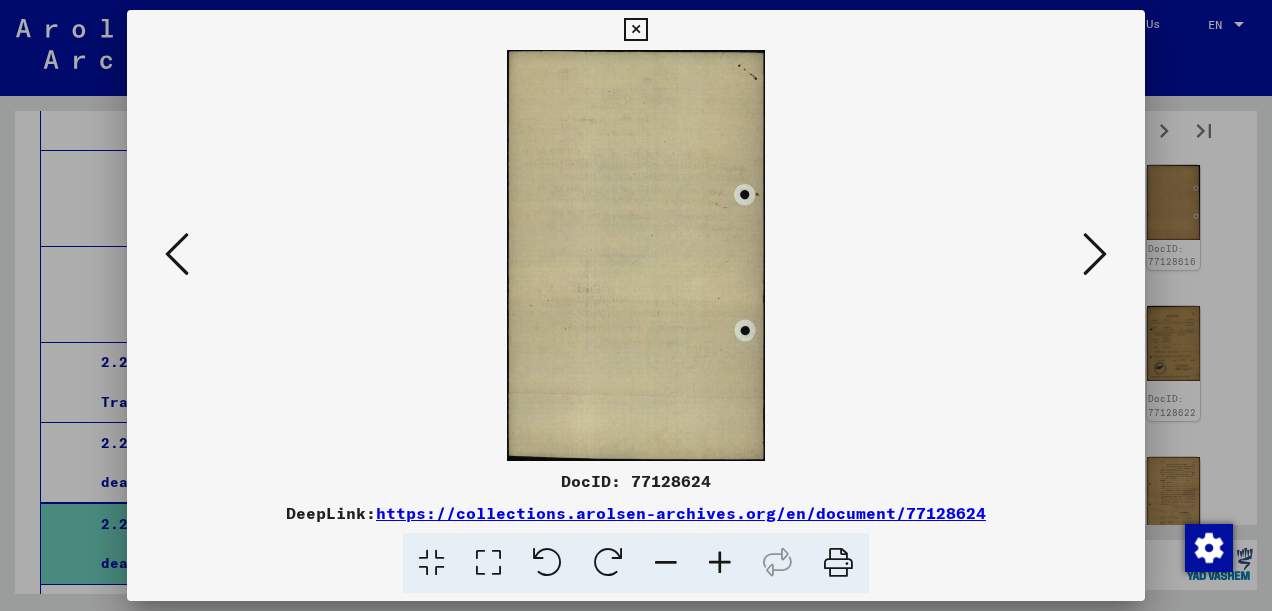scroll, scrollTop: 0, scrollLeft: 0, axis: both 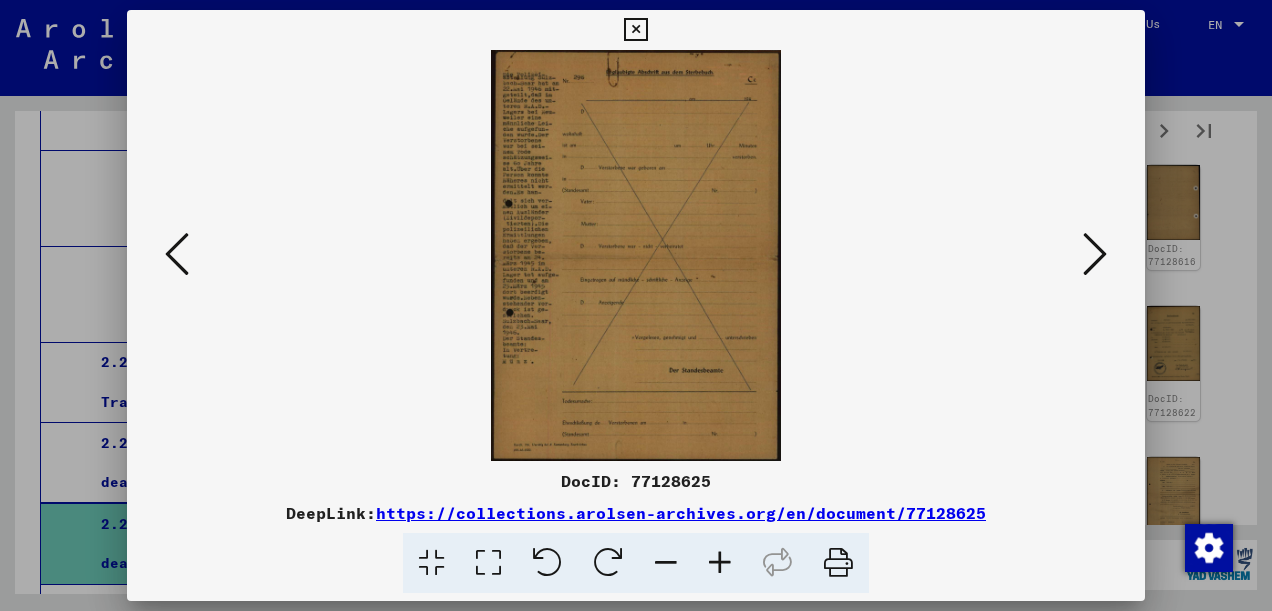 click at bounding box center [1095, 254] 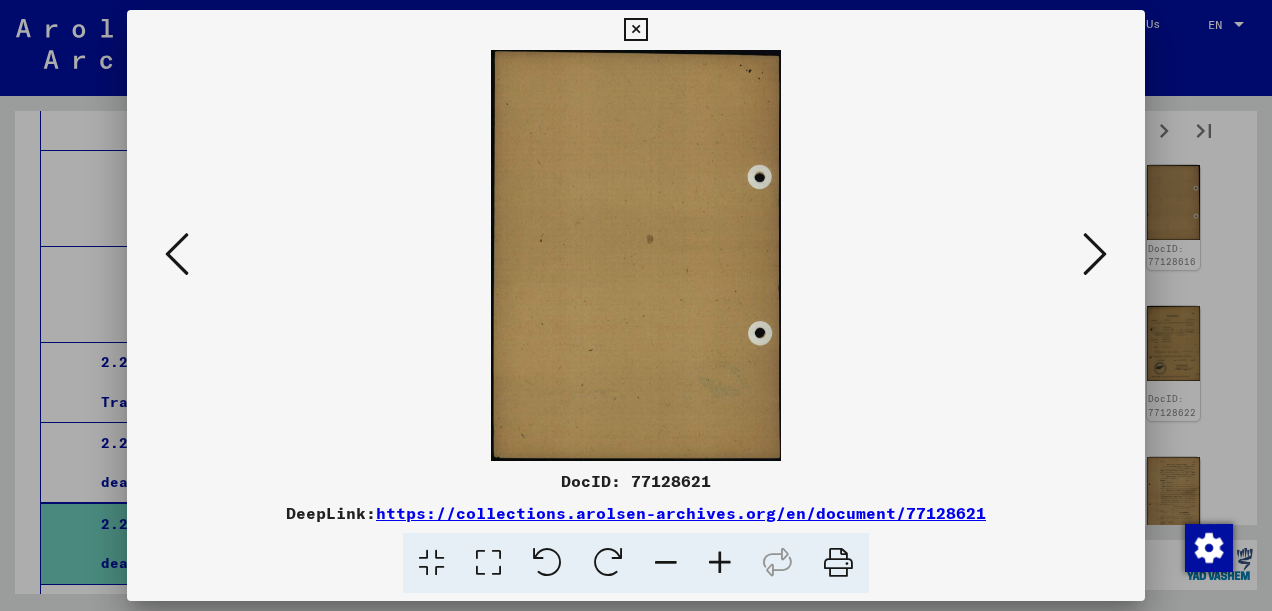 click at bounding box center [1095, 254] 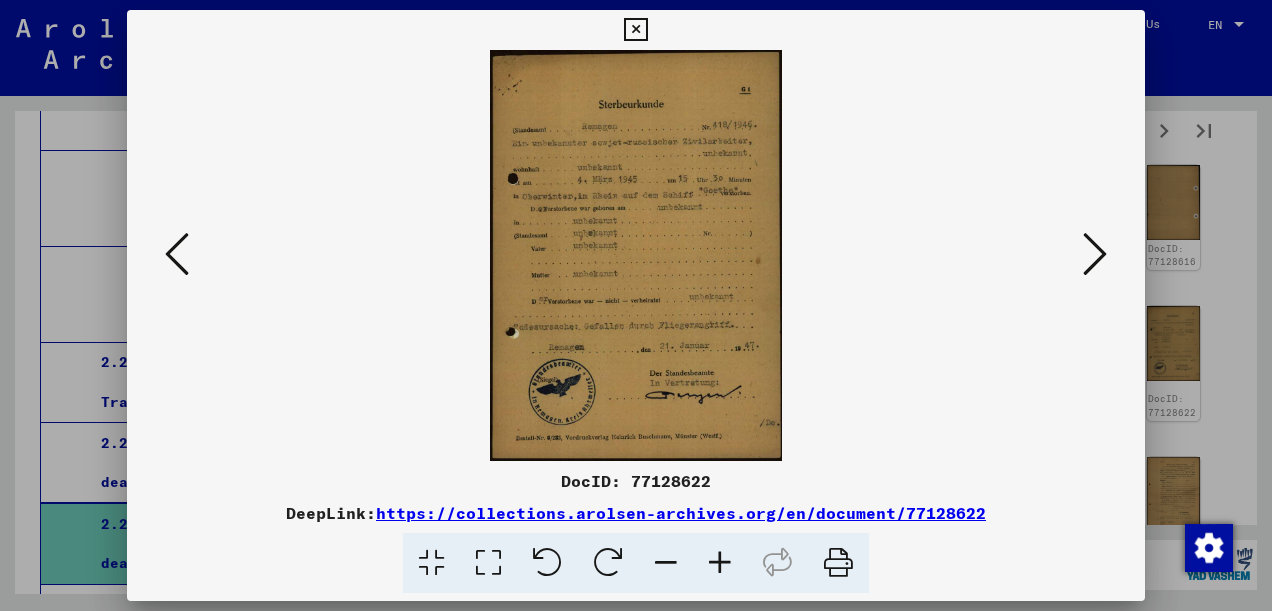 click at bounding box center (488, 563) 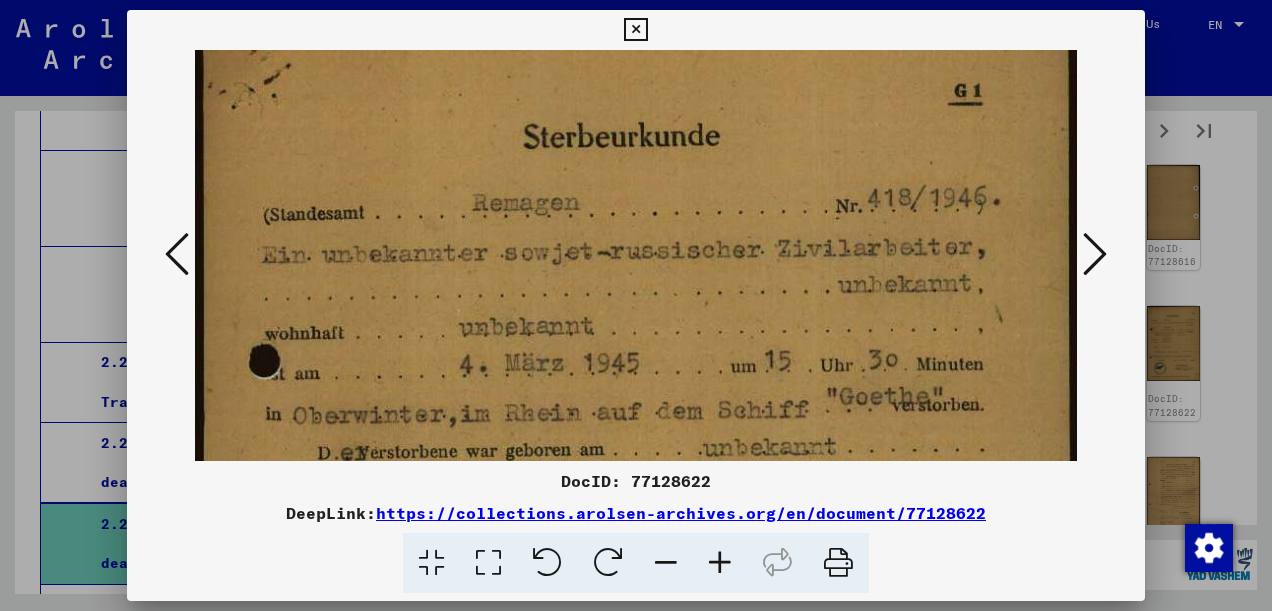 scroll, scrollTop: 168, scrollLeft: 0, axis: vertical 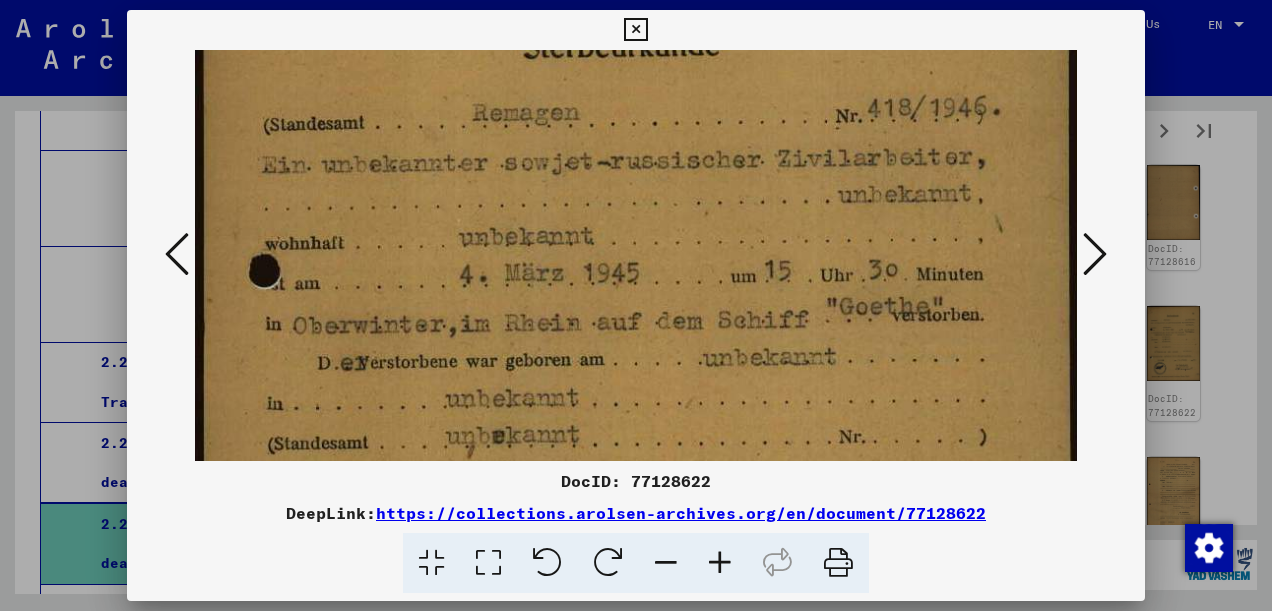 drag, startPoint x: 748, startPoint y: 414, endPoint x: 754, endPoint y: 248, distance: 166.1084 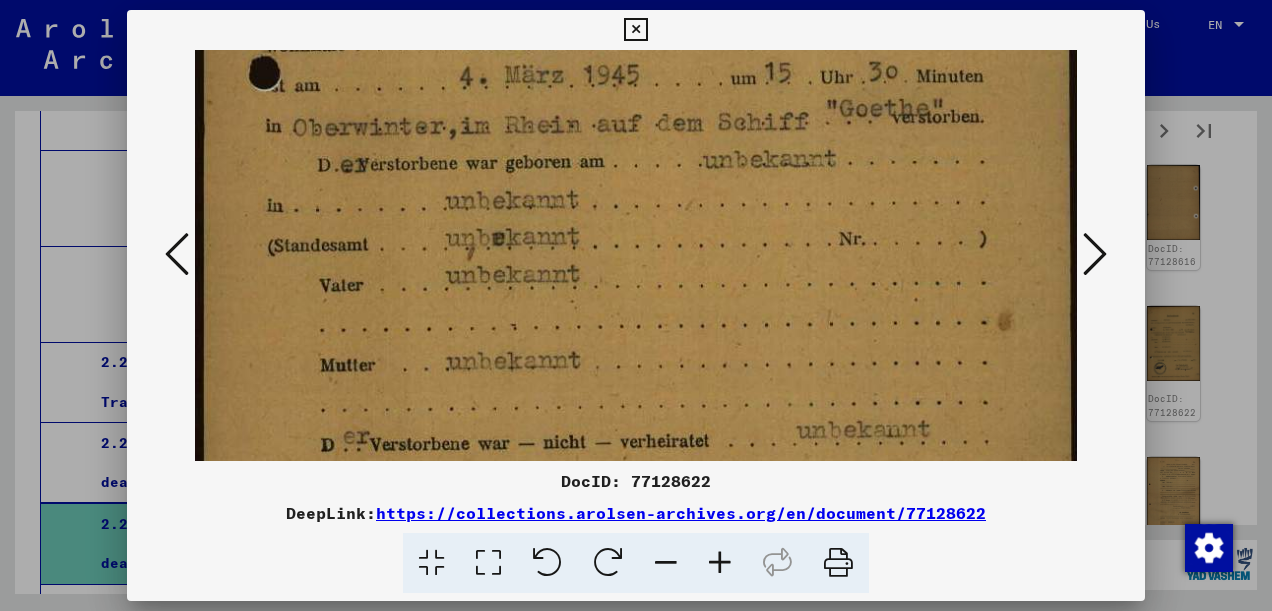 scroll, scrollTop: 398, scrollLeft: 0, axis: vertical 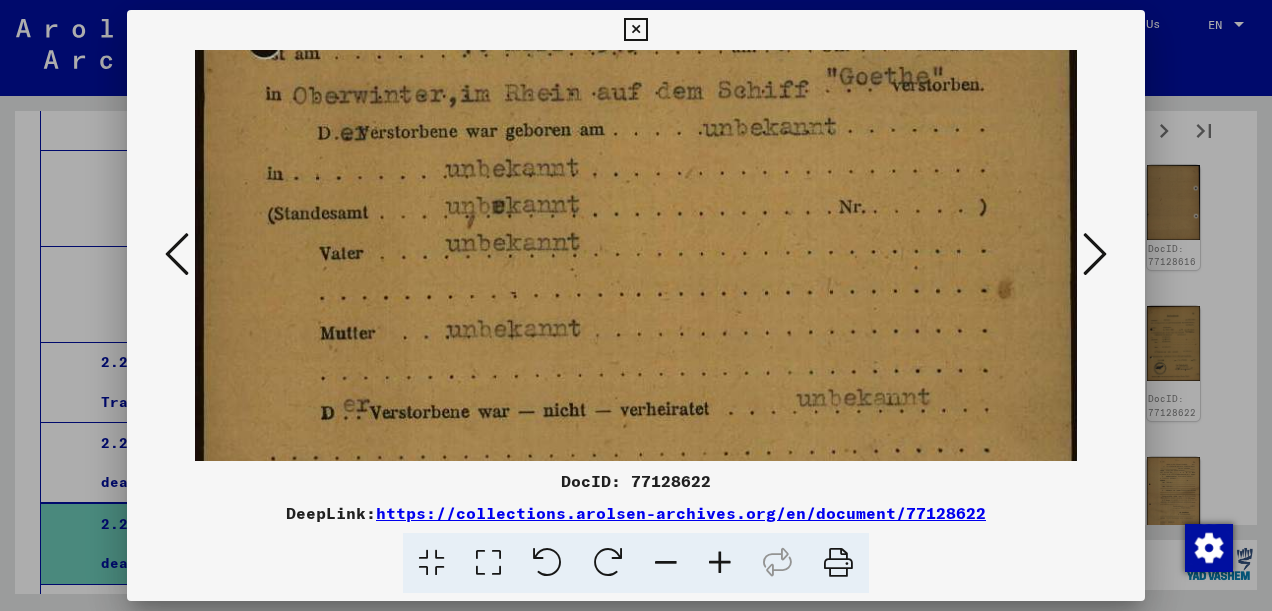 drag, startPoint x: 722, startPoint y: 397, endPoint x: 763, endPoint y: 170, distance: 230.67293 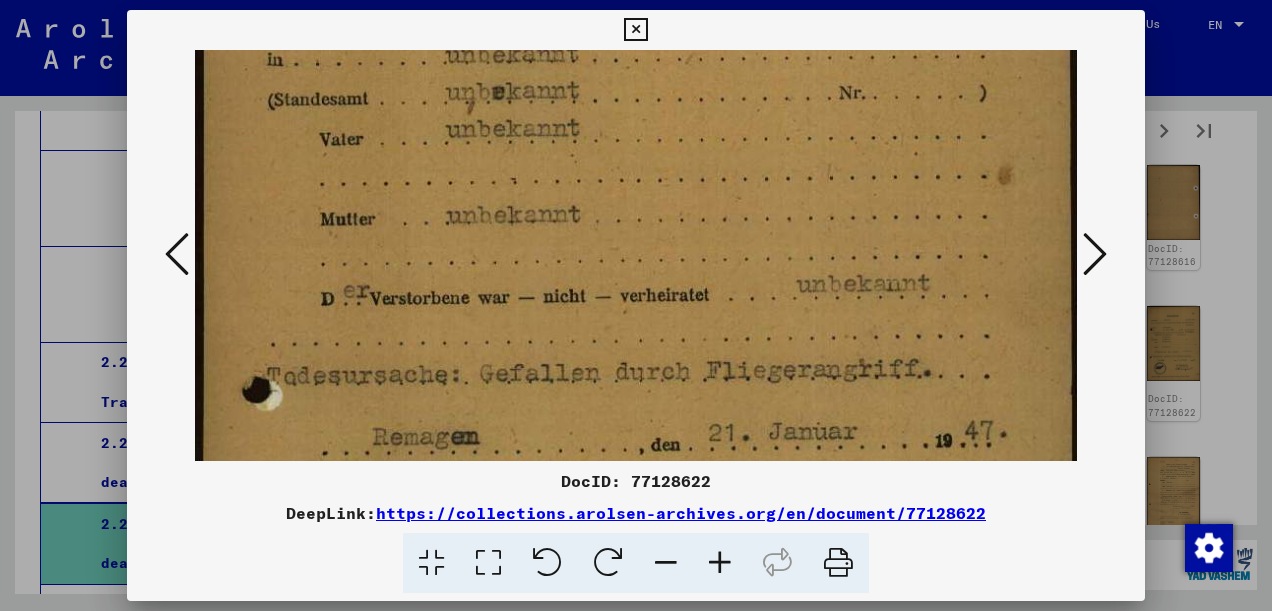 scroll, scrollTop: 515, scrollLeft: 0, axis: vertical 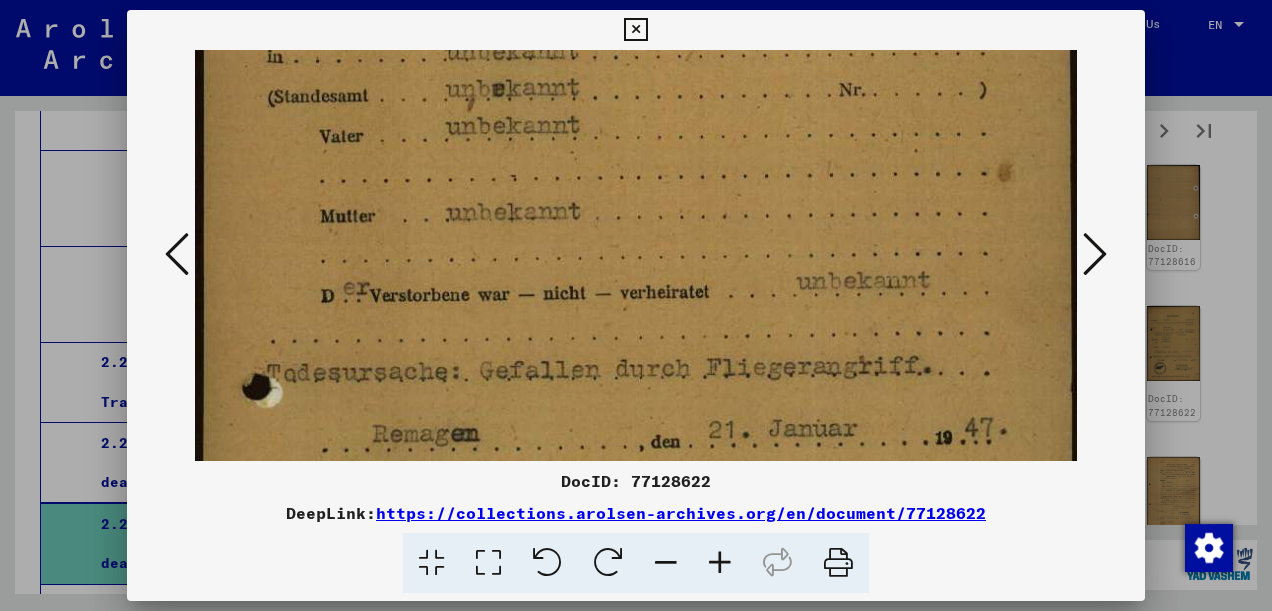 drag, startPoint x: 728, startPoint y: 413, endPoint x: 731, endPoint y: 298, distance: 115.03912 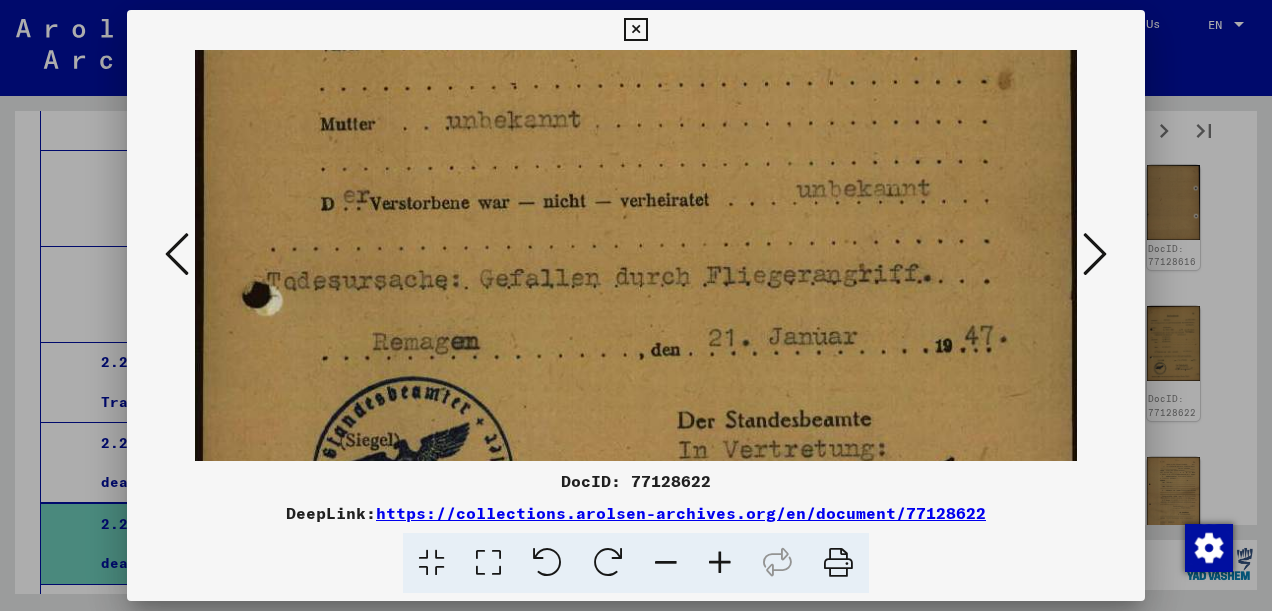 click at bounding box center [636, 65] 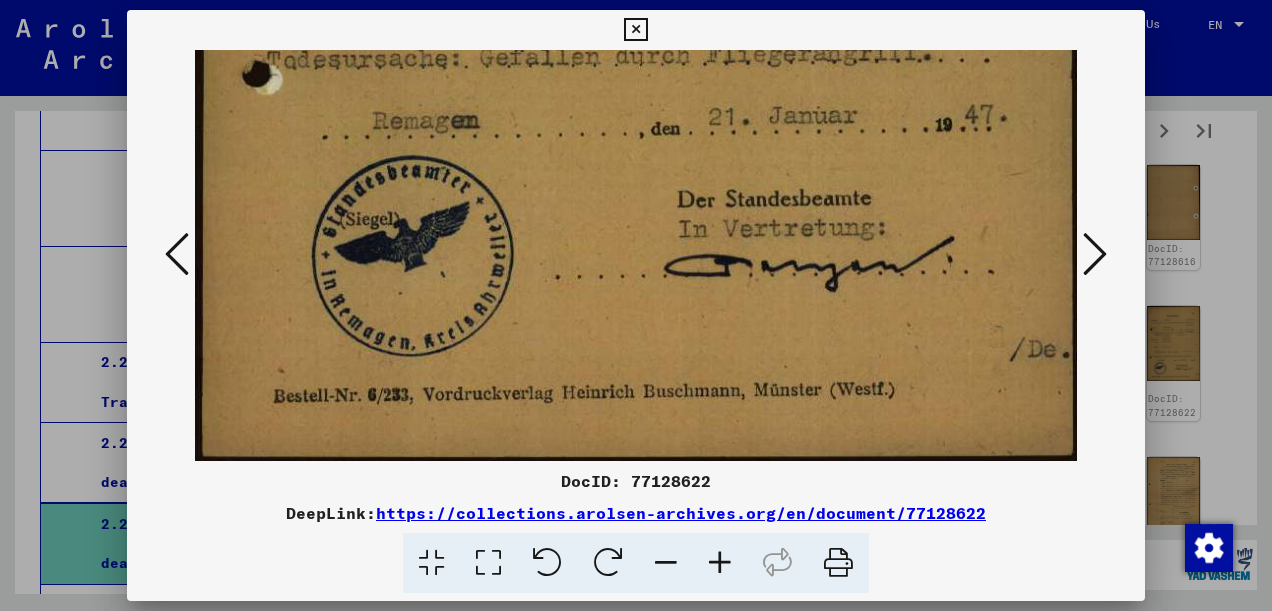 drag, startPoint x: 760, startPoint y: 178, endPoint x: 764, endPoint y: 154, distance: 24.33105 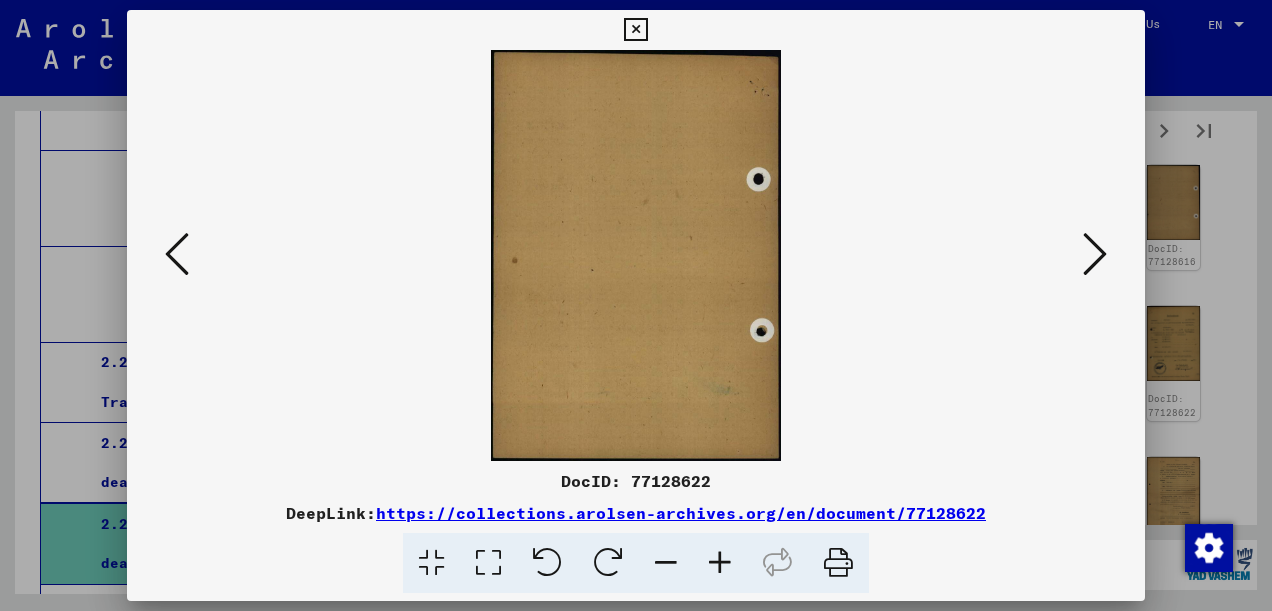 scroll, scrollTop: 0, scrollLeft: 0, axis: both 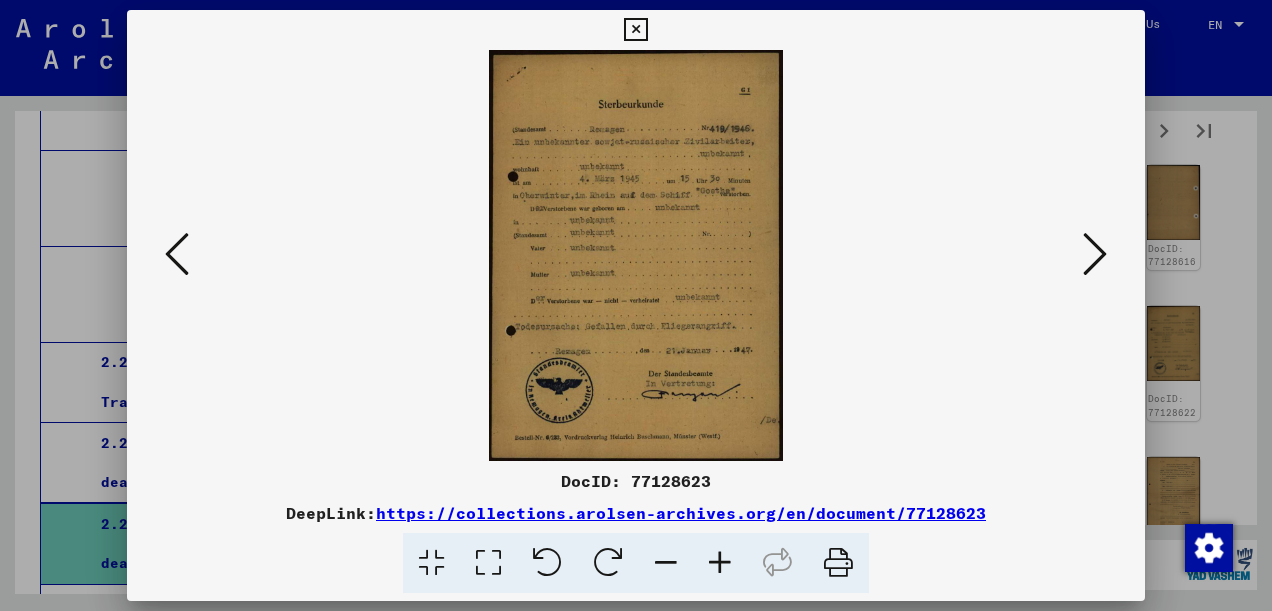 click at bounding box center (1095, 254) 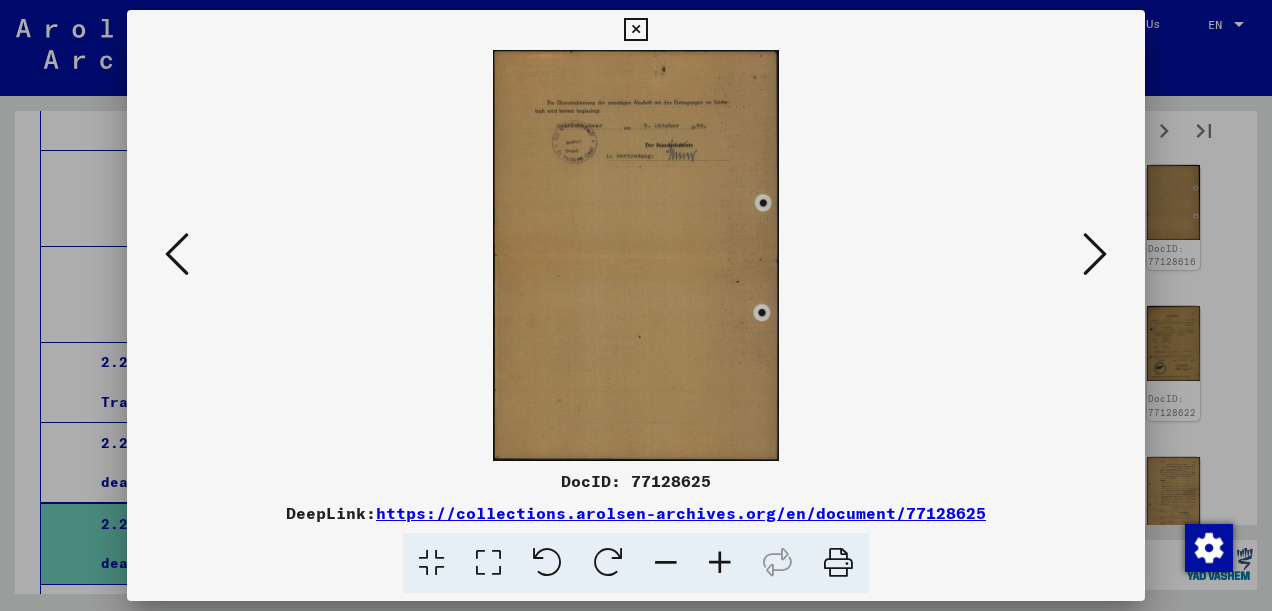 click at bounding box center (1095, 254) 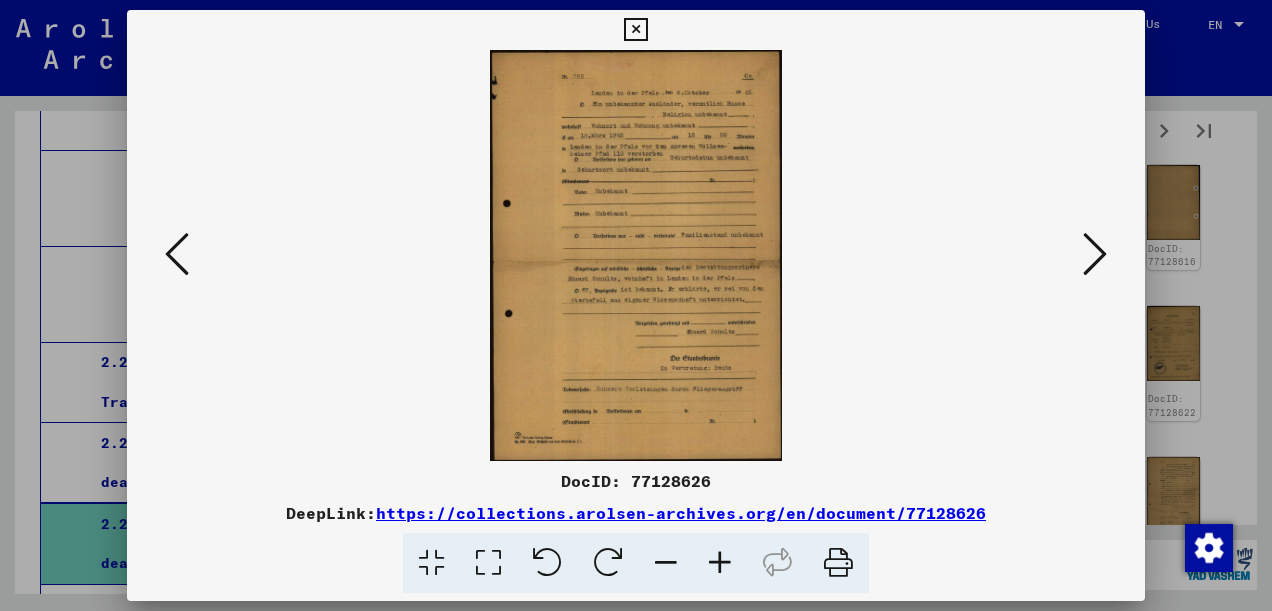 click at bounding box center (488, 563) 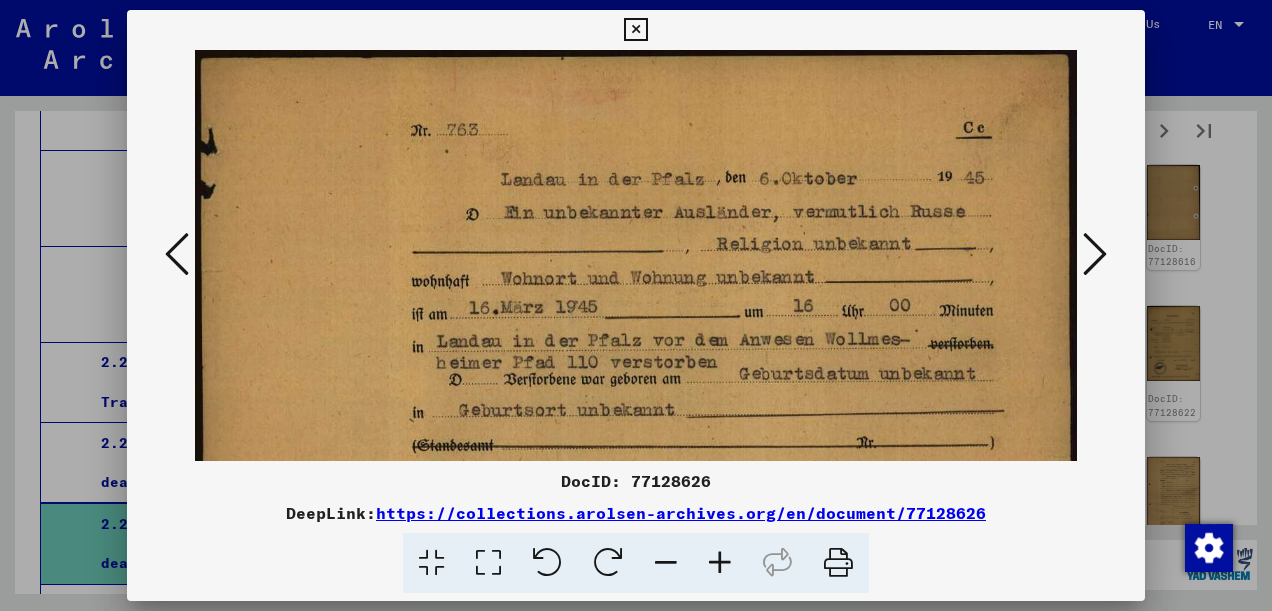 click at bounding box center (488, 563) 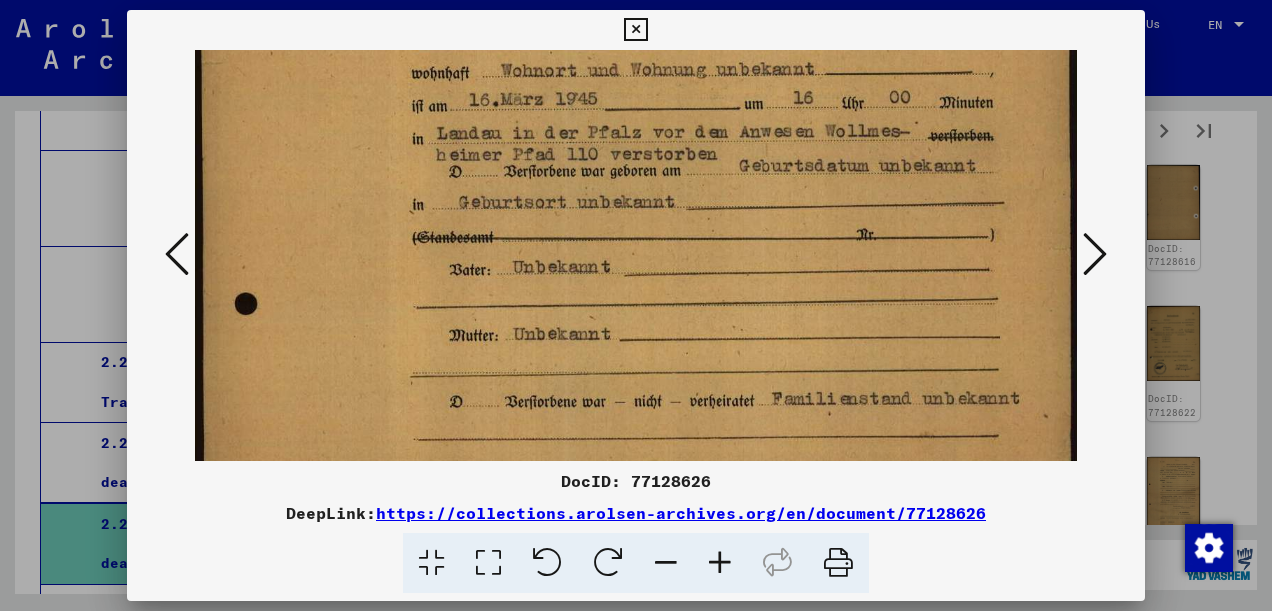 scroll, scrollTop: 210, scrollLeft: 0, axis: vertical 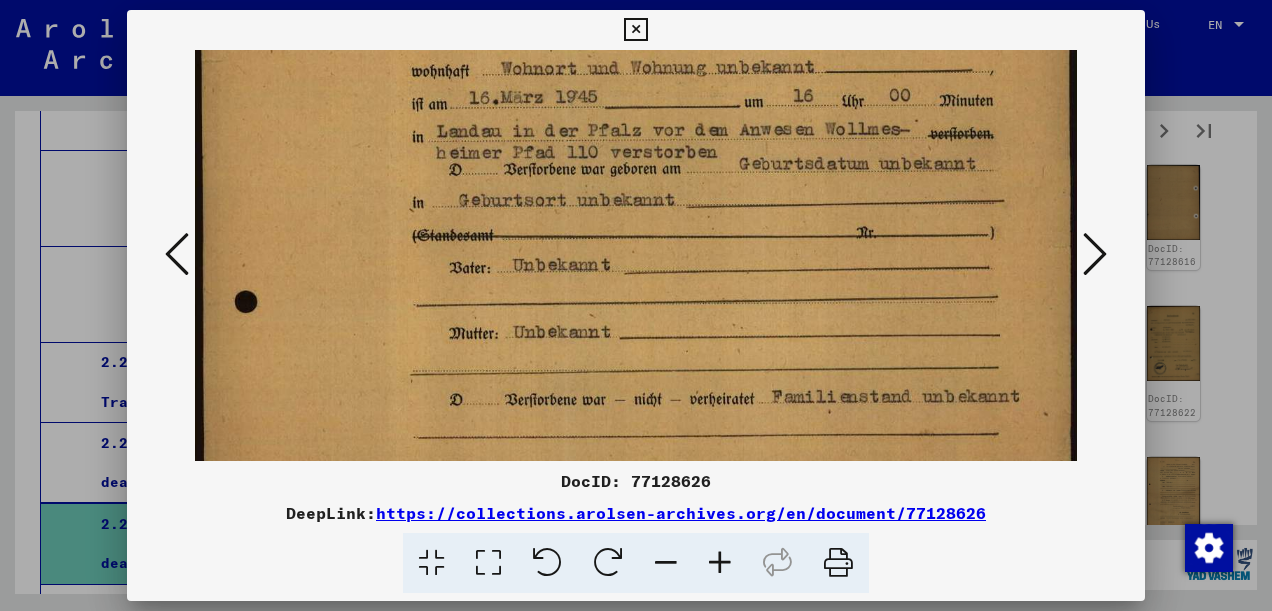 drag, startPoint x: 805, startPoint y: 400, endPoint x: 835, endPoint y: 194, distance: 208.173 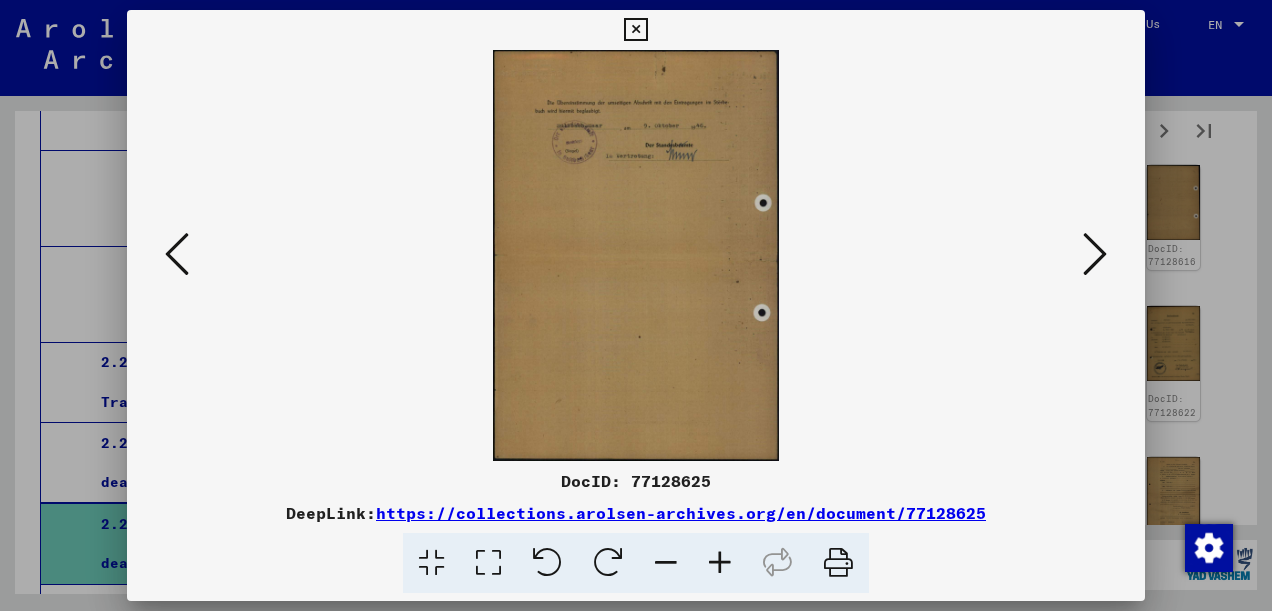 scroll, scrollTop: 0, scrollLeft: 0, axis: both 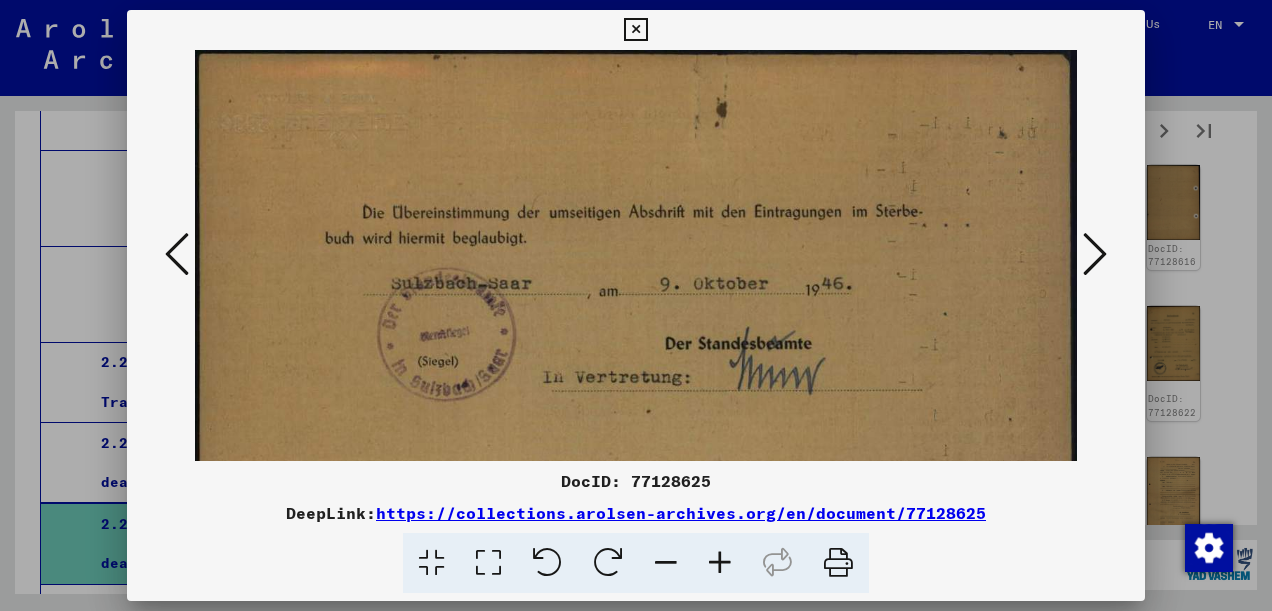 click at bounding box center (1095, 254) 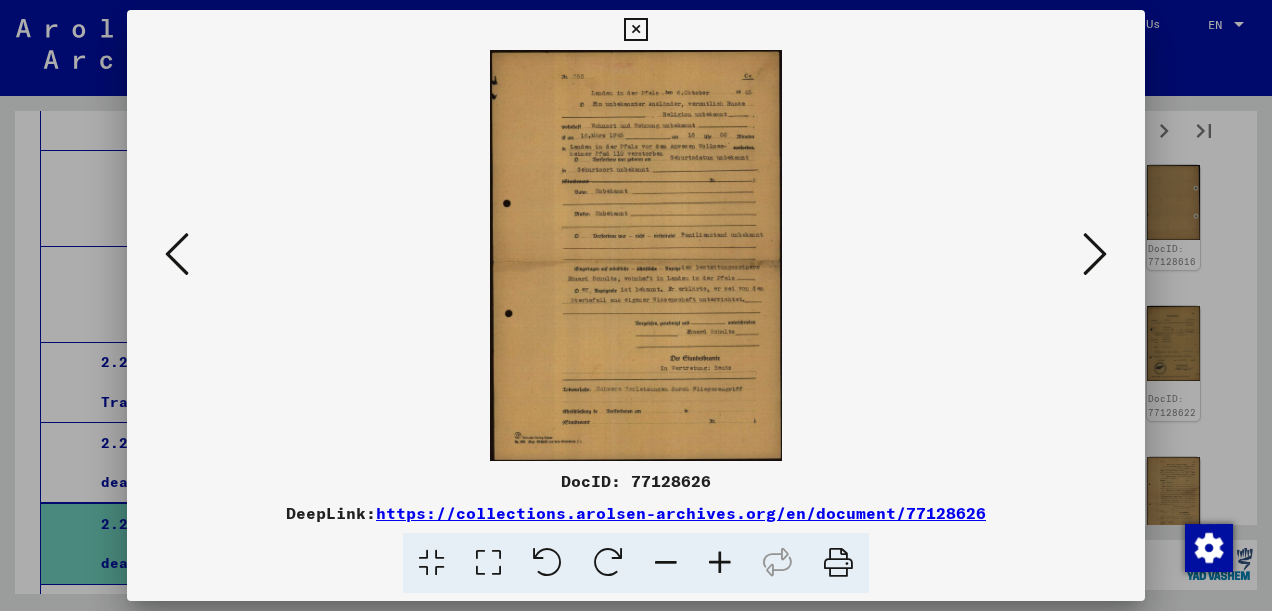 click at bounding box center (1095, 254) 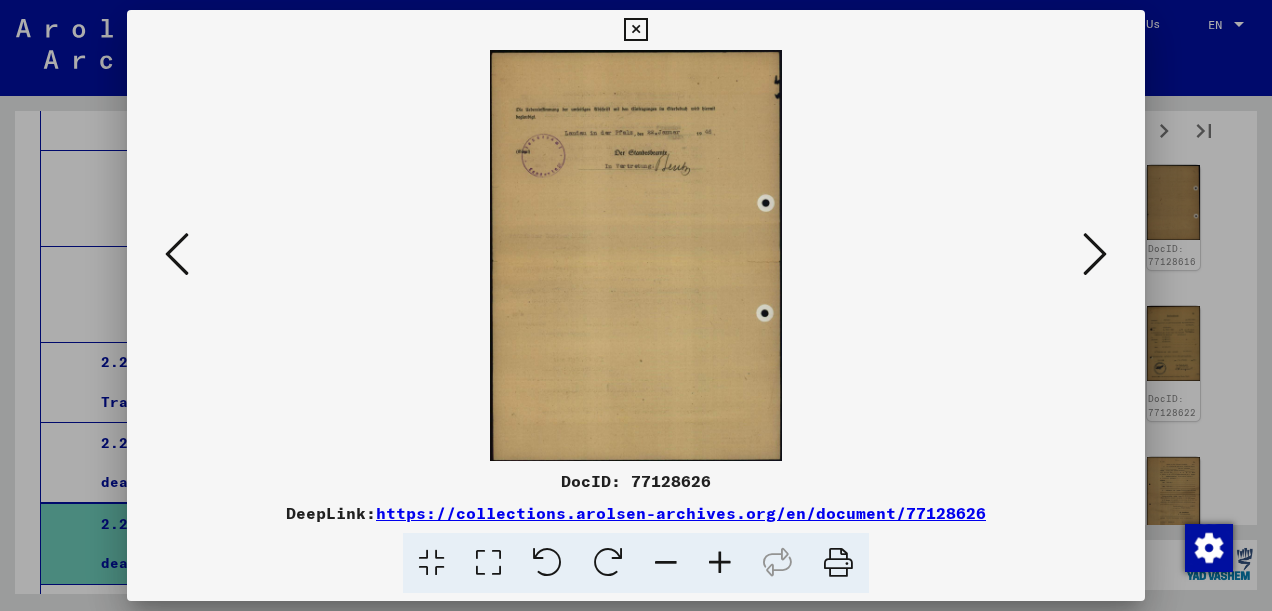 click at bounding box center (1095, 254) 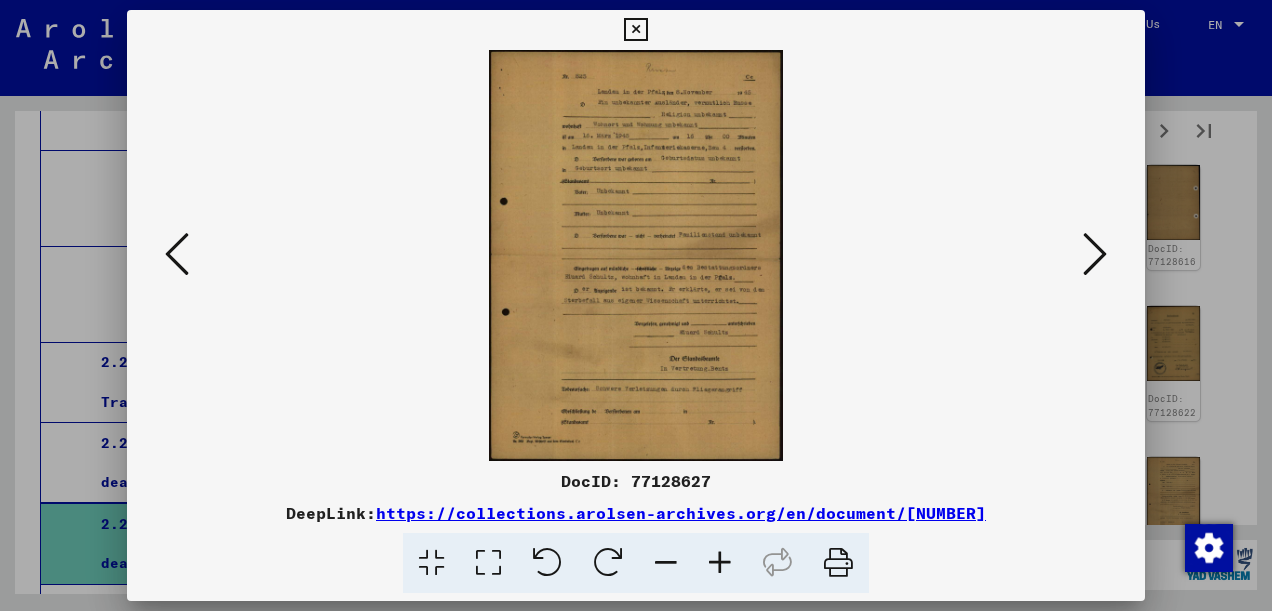 click at bounding box center [488, 563] 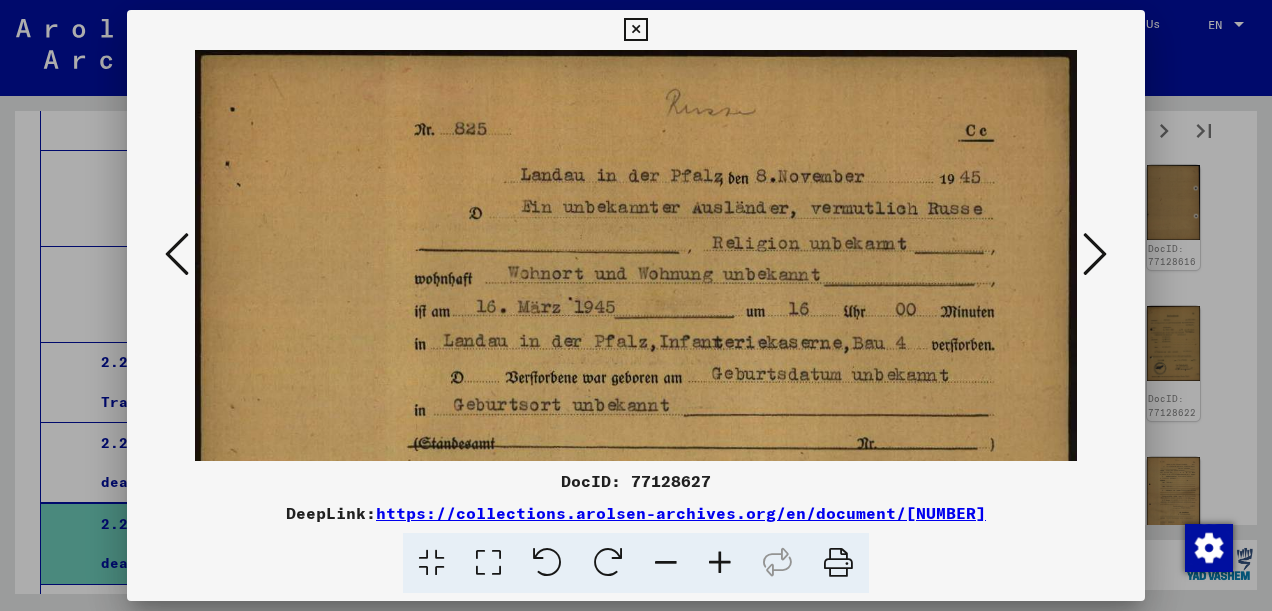 click at bounding box center (1095, 254) 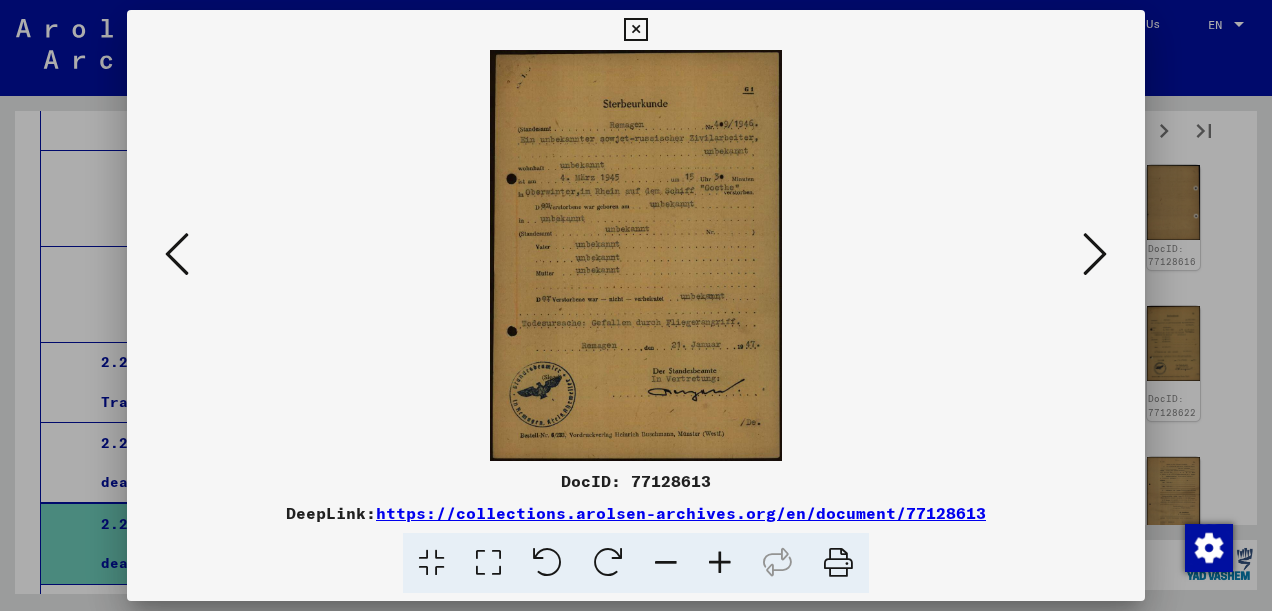click at bounding box center [488, 563] 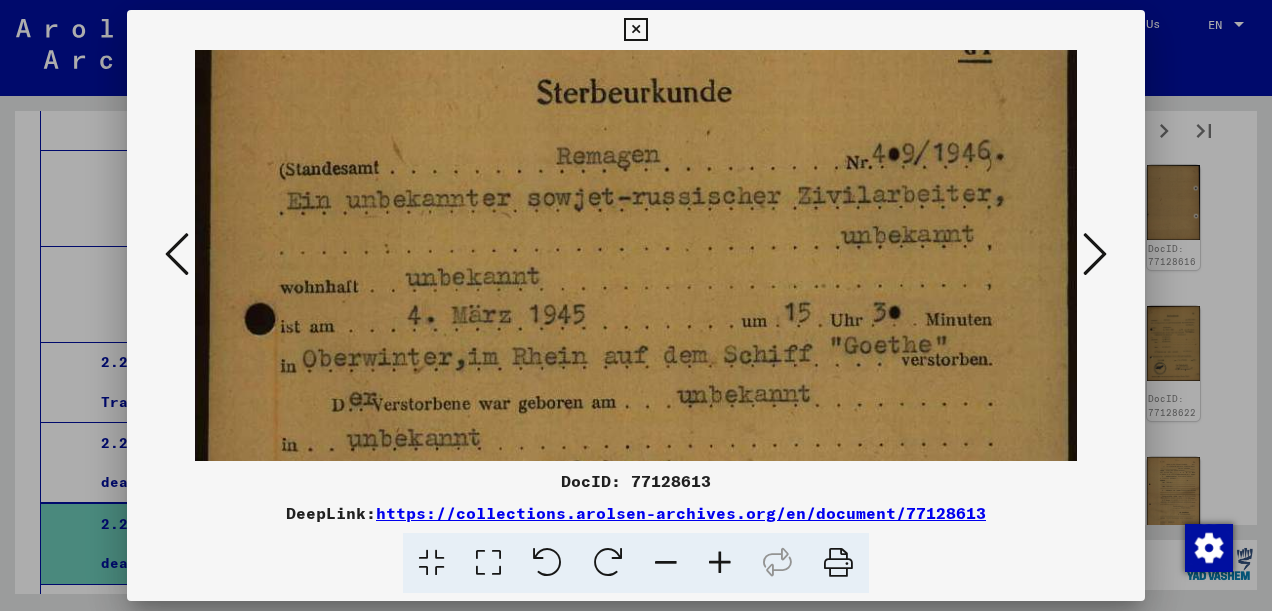 scroll, scrollTop: 263, scrollLeft: 0, axis: vertical 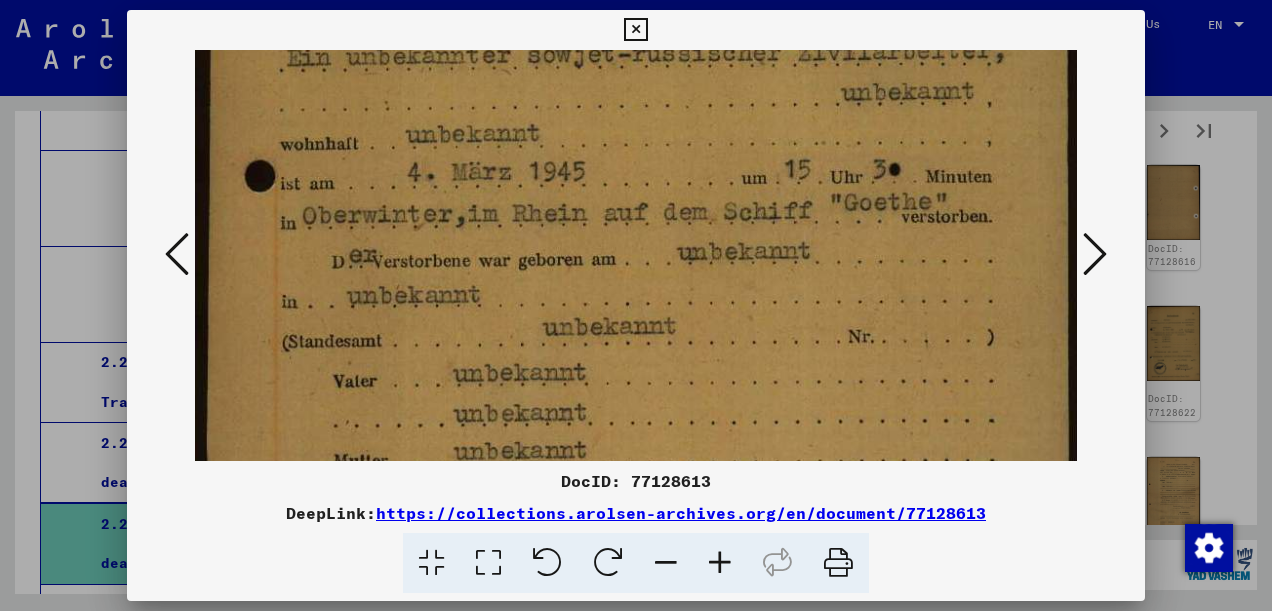 drag, startPoint x: 984, startPoint y: 402, endPoint x: 1002, endPoint y: 146, distance: 256.63202 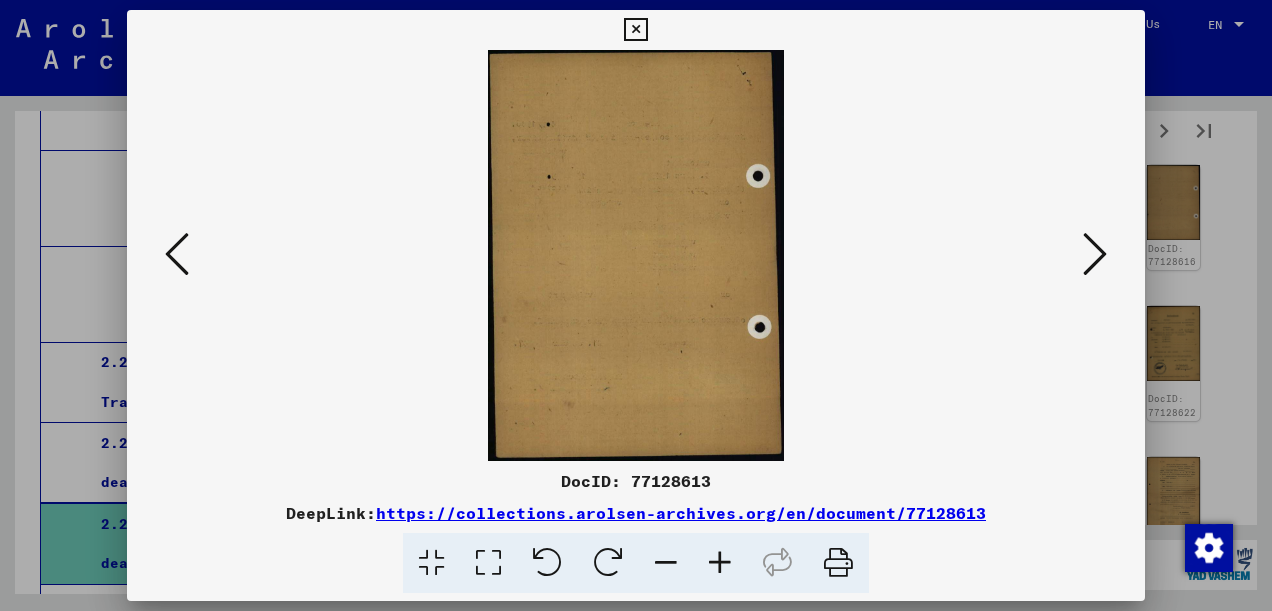 click at bounding box center (1095, 254) 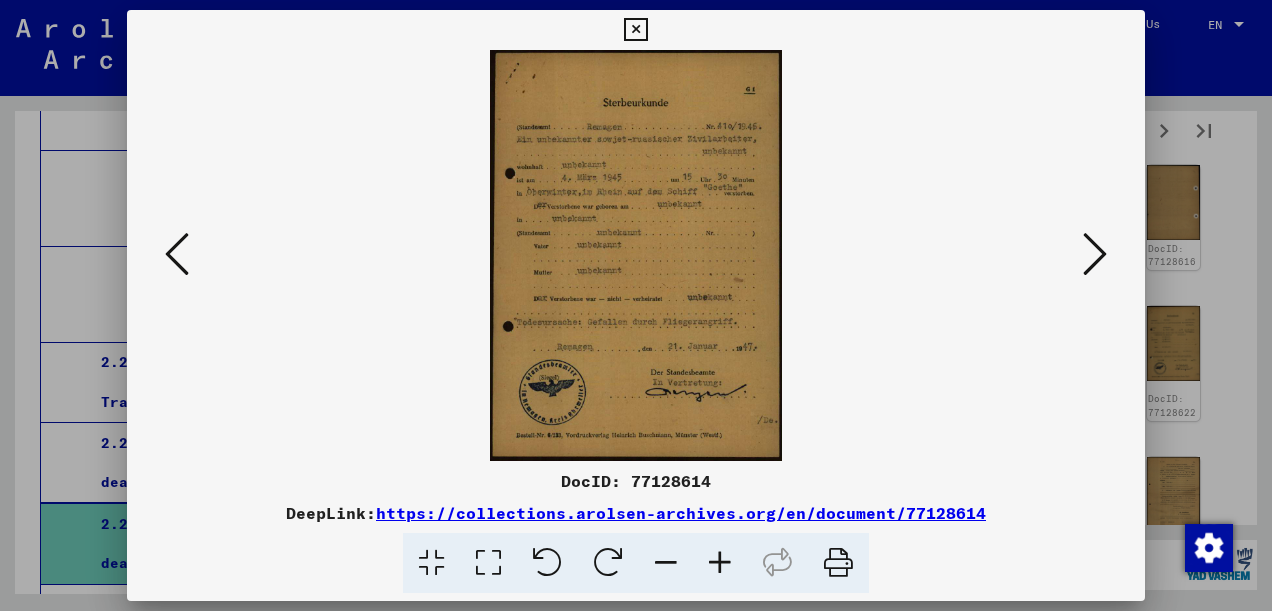 click at bounding box center (488, 563) 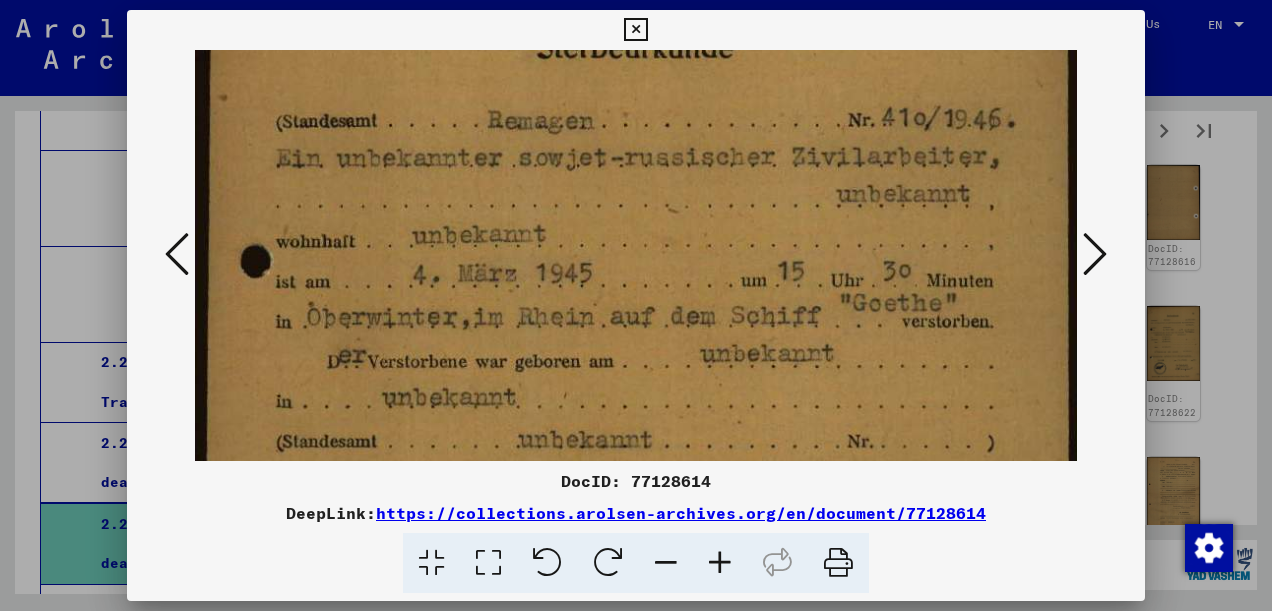 scroll, scrollTop: 163, scrollLeft: 0, axis: vertical 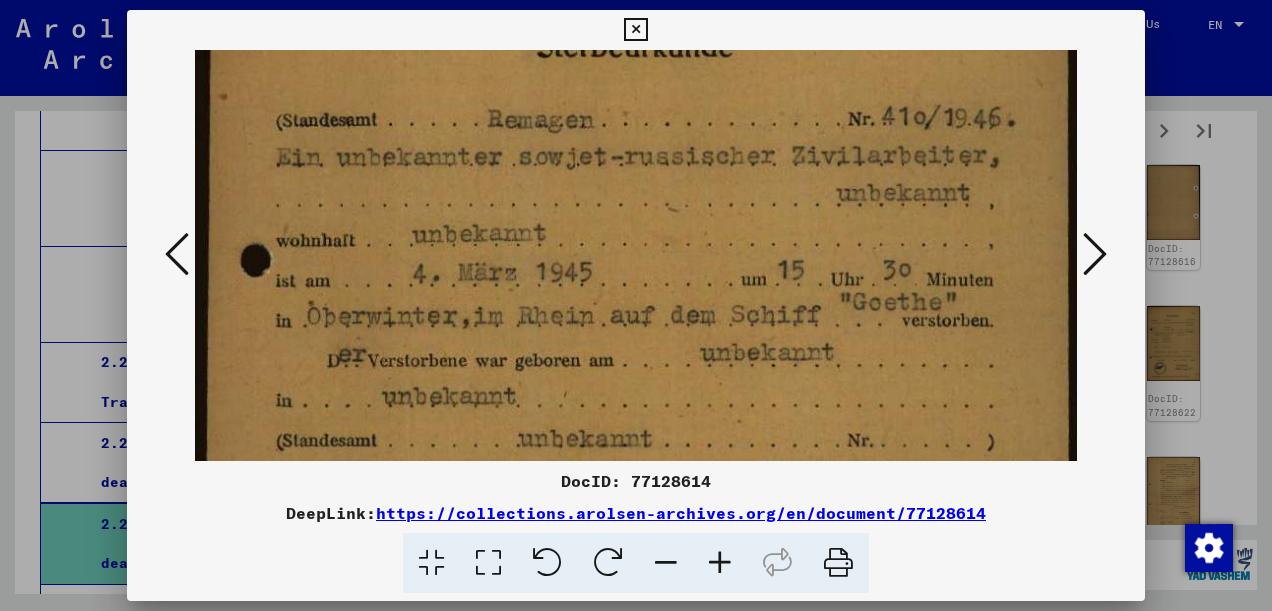 drag, startPoint x: 696, startPoint y: 424, endPoint x: 698, endPoint y: 266, distance: 158.01266 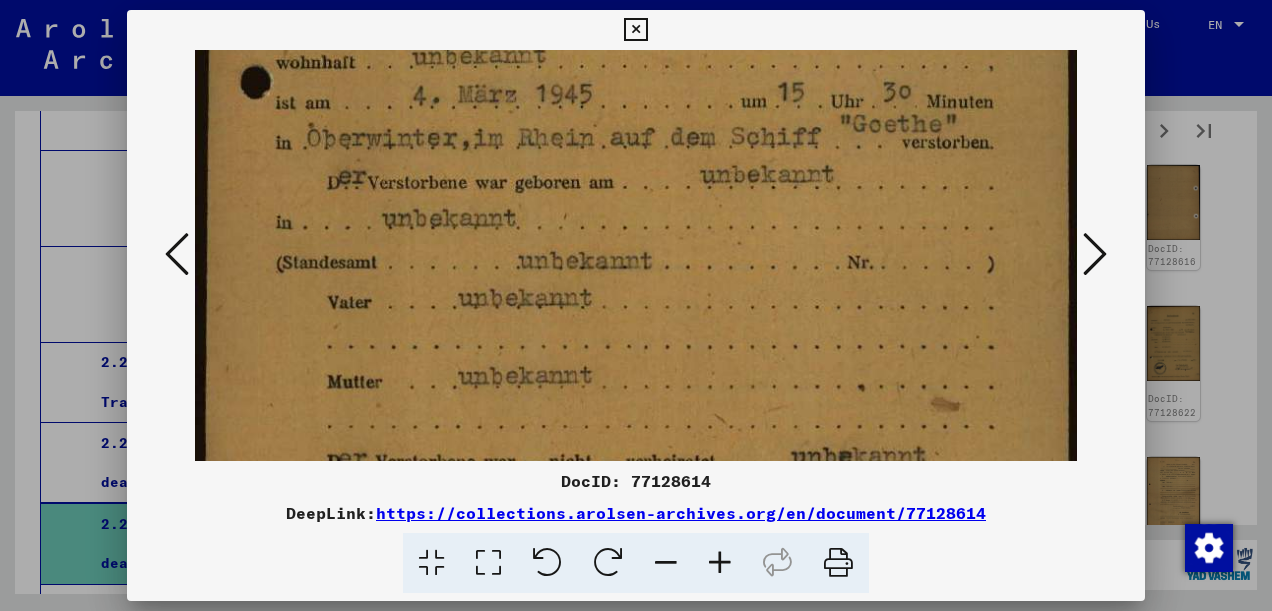 drag, startPoint x: 732, startPoint y: 390, endPoint x: 752, endPoint y: 214, distance: 177.13272 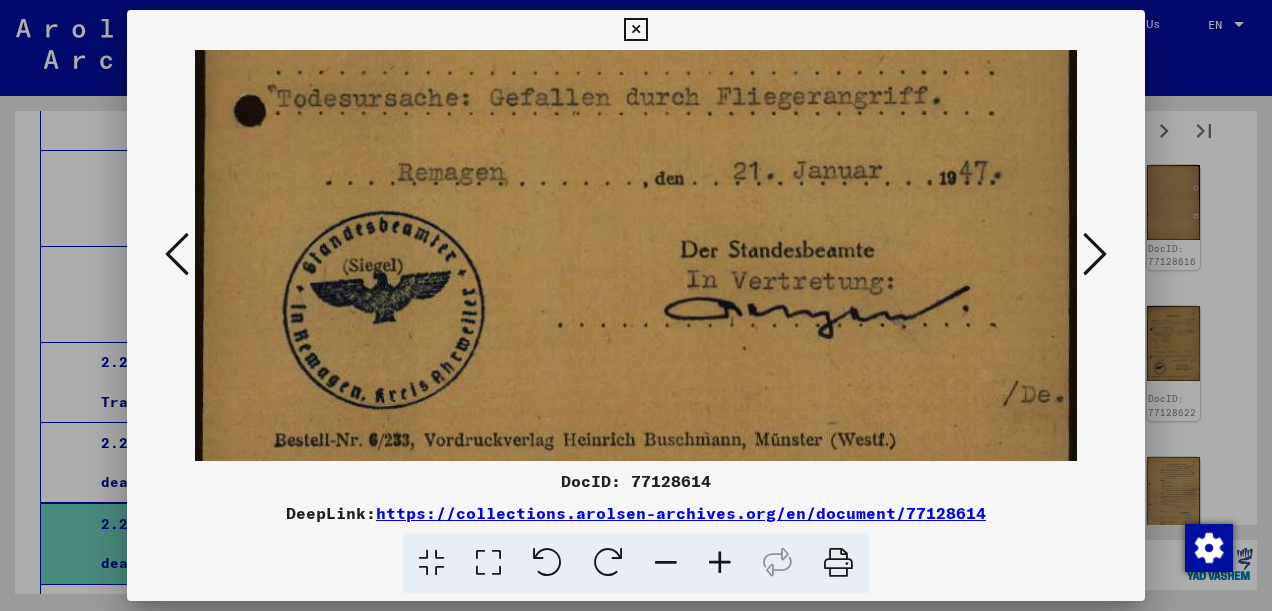 drag, startPoint x: 748, startPoint y: 76, endPoint x: 757, endPoint y: -32, distance: 108.37435 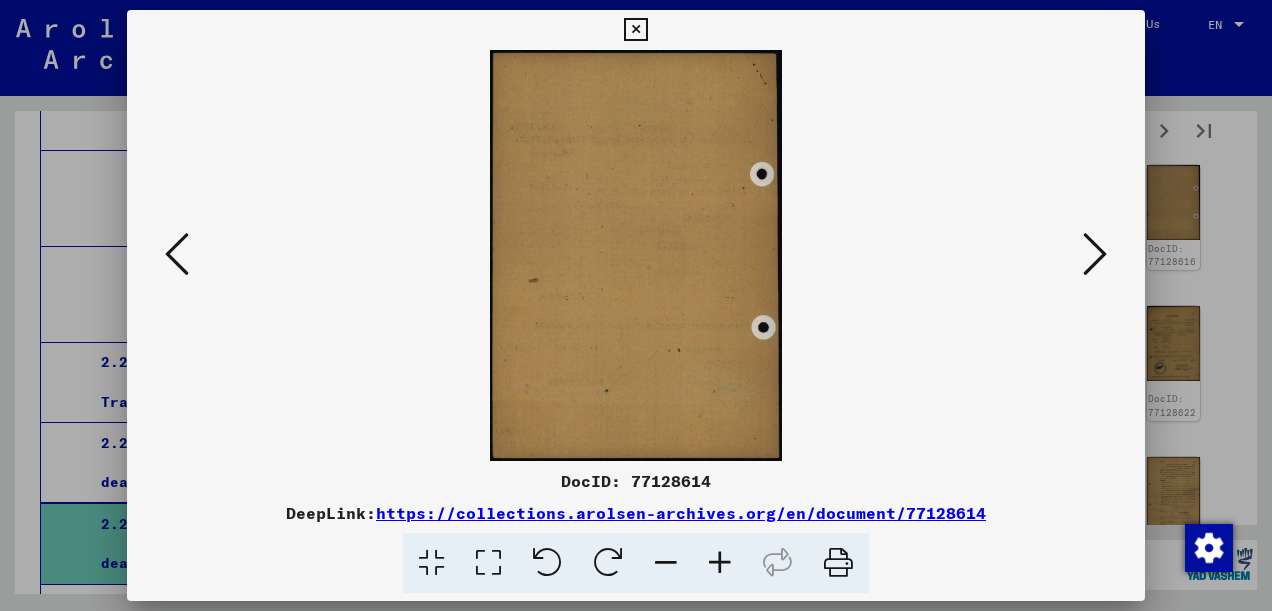 click at bounding box center (1095, 254) 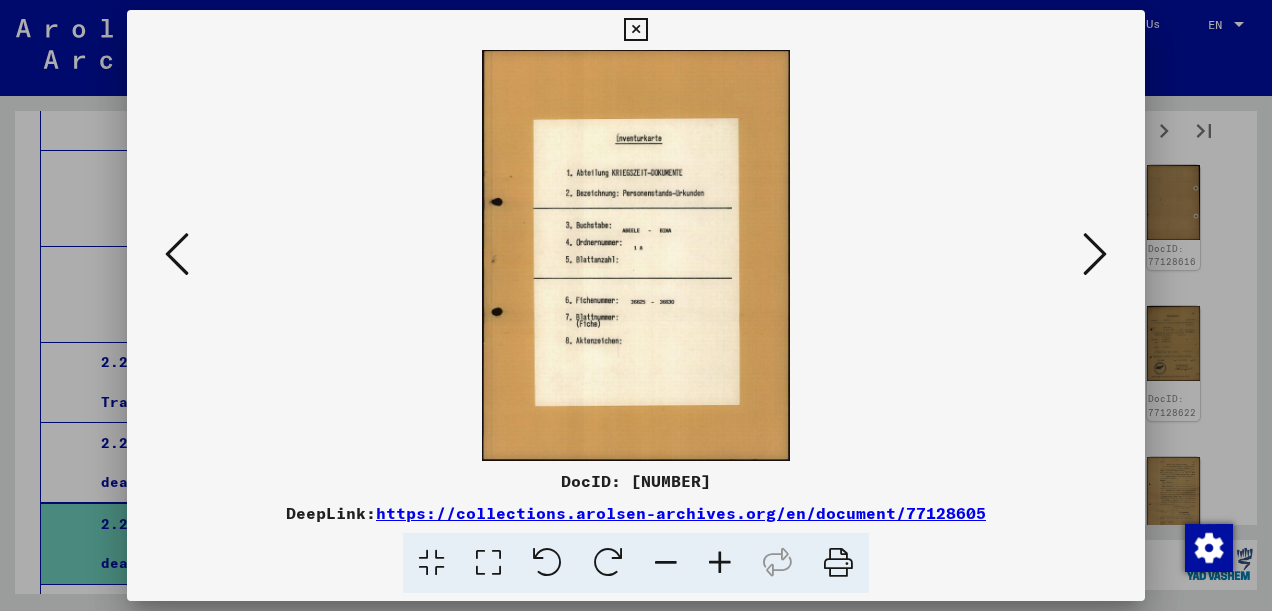 click at bounding box center [488, 563] 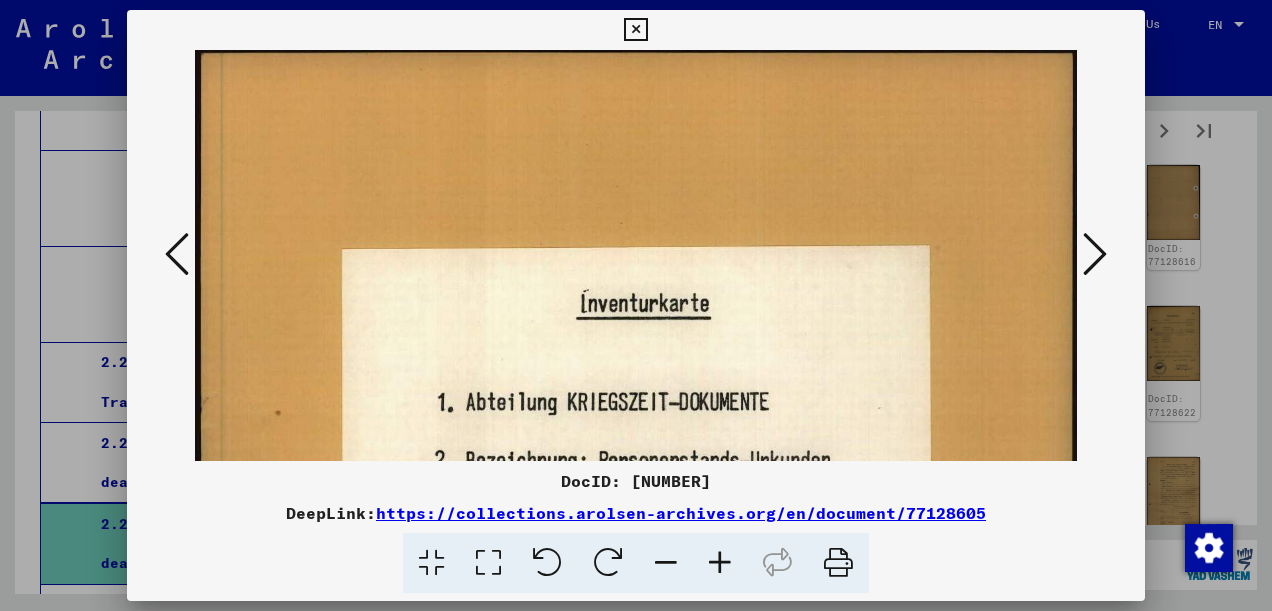 scroll, scrollTop: 137, scrollLeft: 0, axis: vertical 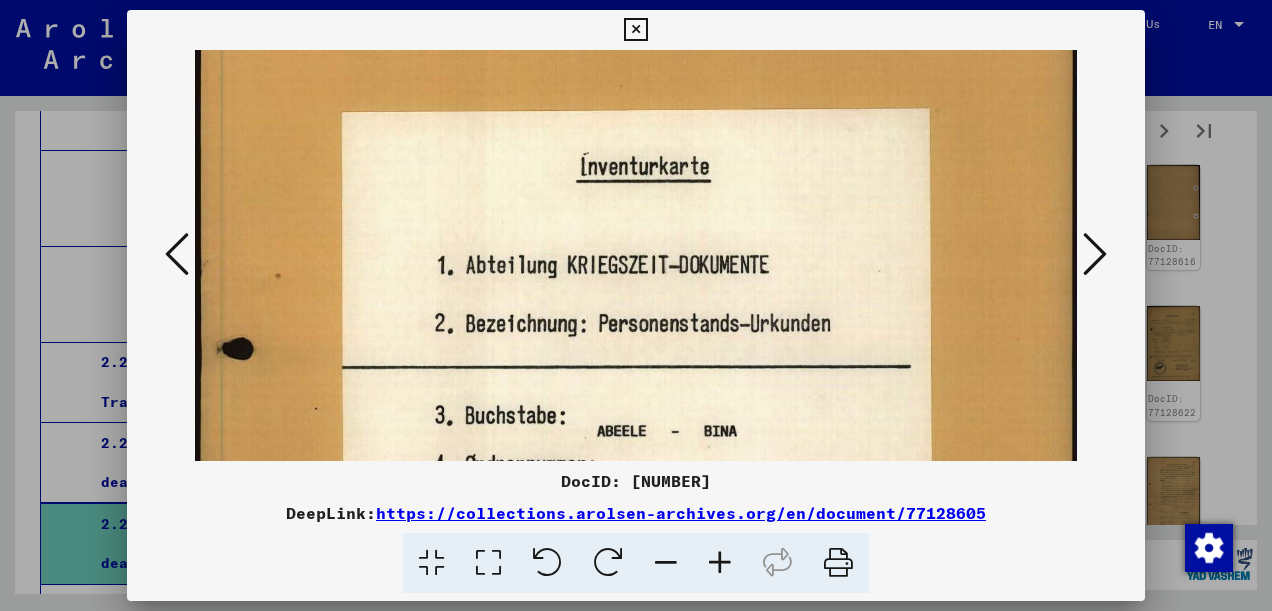 drag, startPoint x: 911, startPoint y: 358, endPoint x: 914, endPoint y: 224, distance: 134.03358 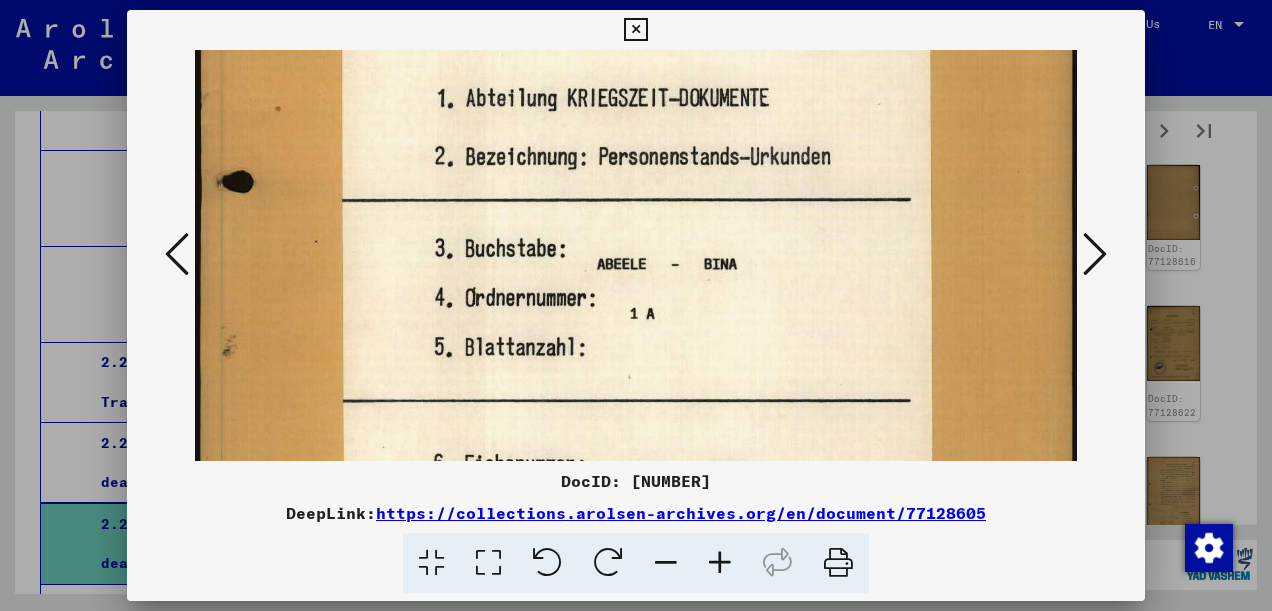 scroll, scrollTop: 307, scrollLeft: 0, axis: vertical 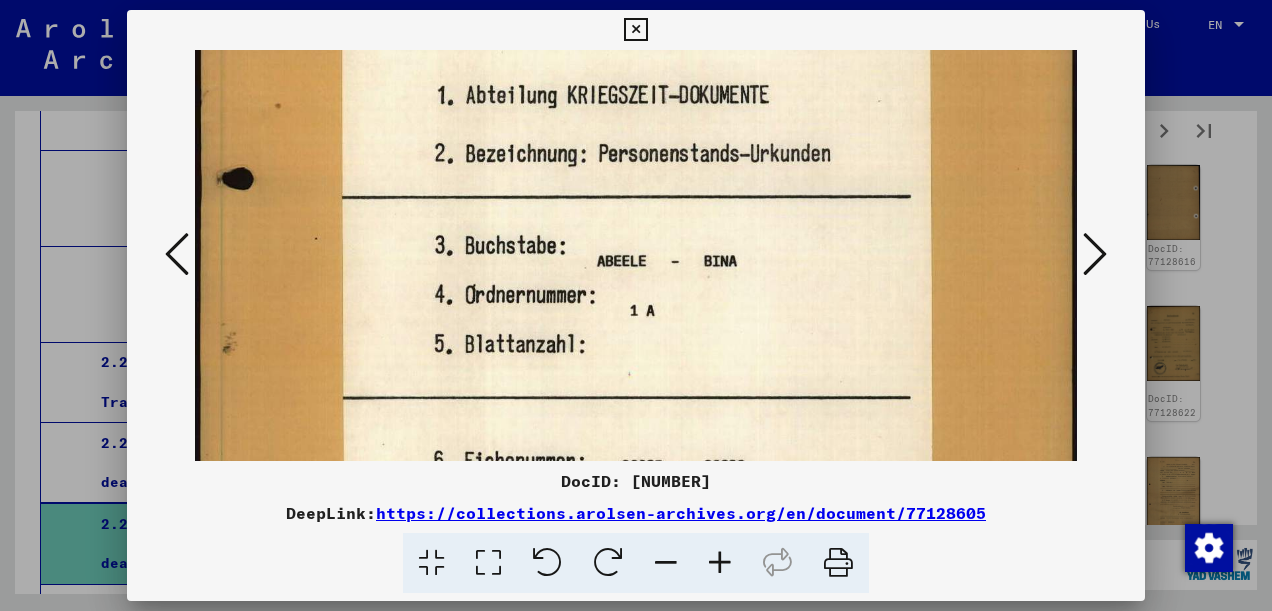 drag, startPoint x: 864, startPoint y: 422, endPoint x: 892, endPoint y: 254, distance: 170.31735 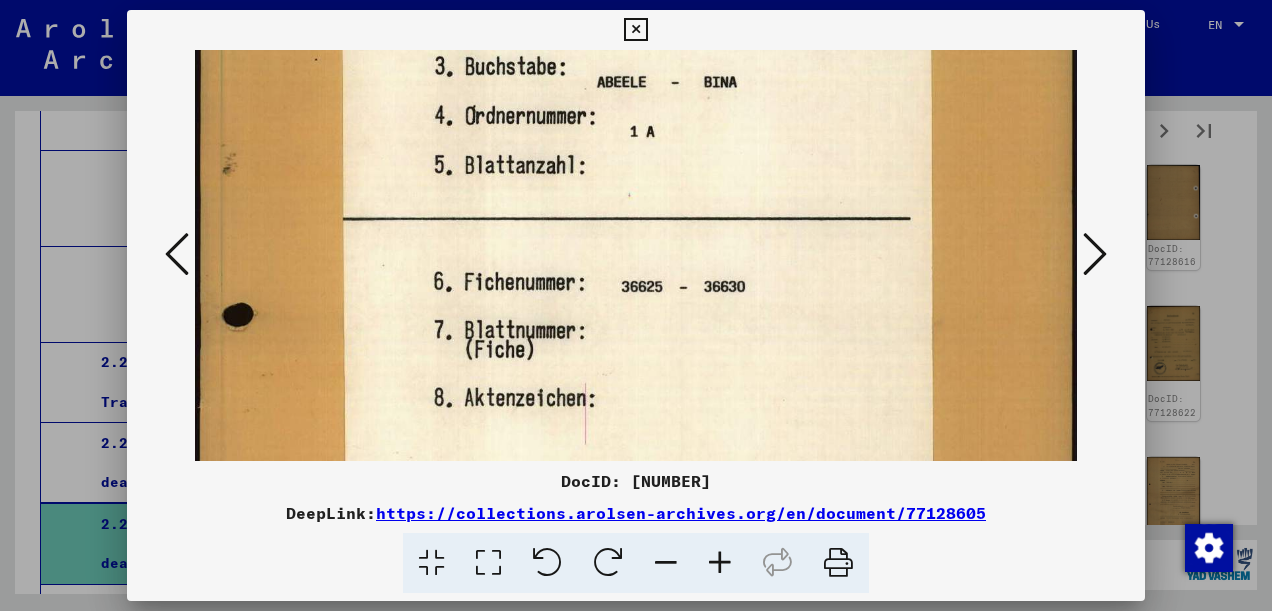 scroll, scrollTop: 540, scrollLeft: 0, axis: vertical 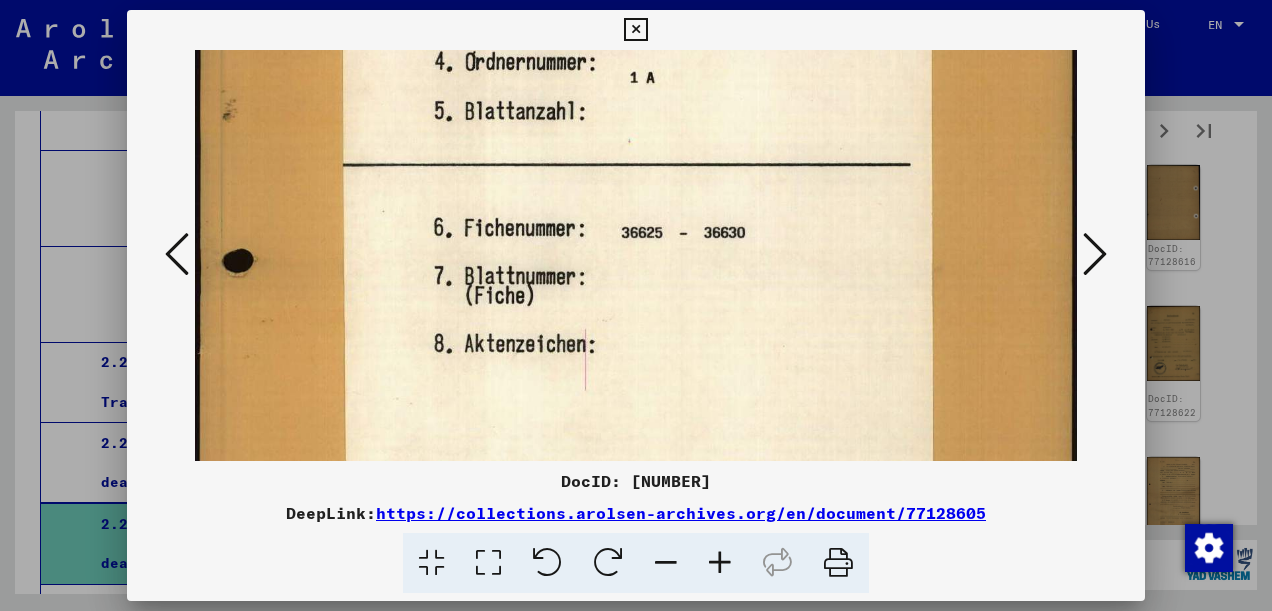 drag, startPoint x: 865, startPoint y: 400, endPoint x: 896, endPoint y: 172, distance: 230.09781 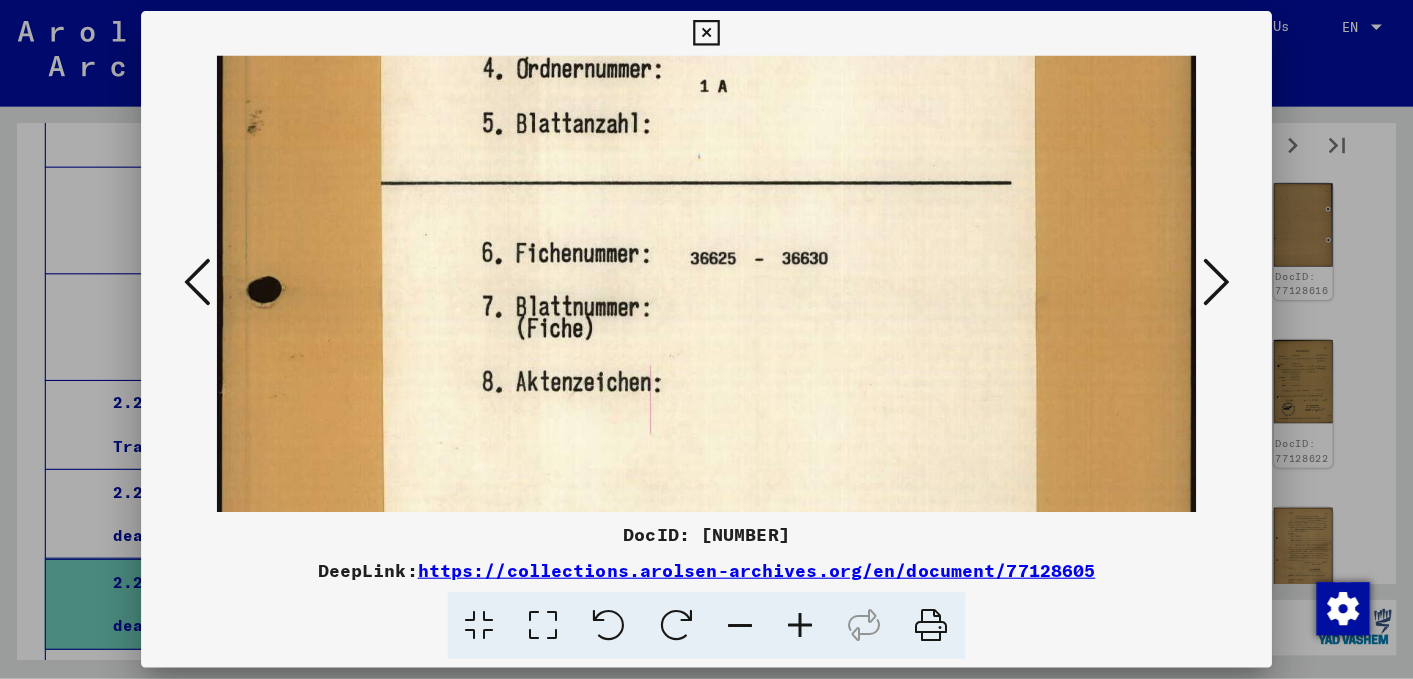 scroll, scrollTop: 0, scrollLeft: 0, axis: both 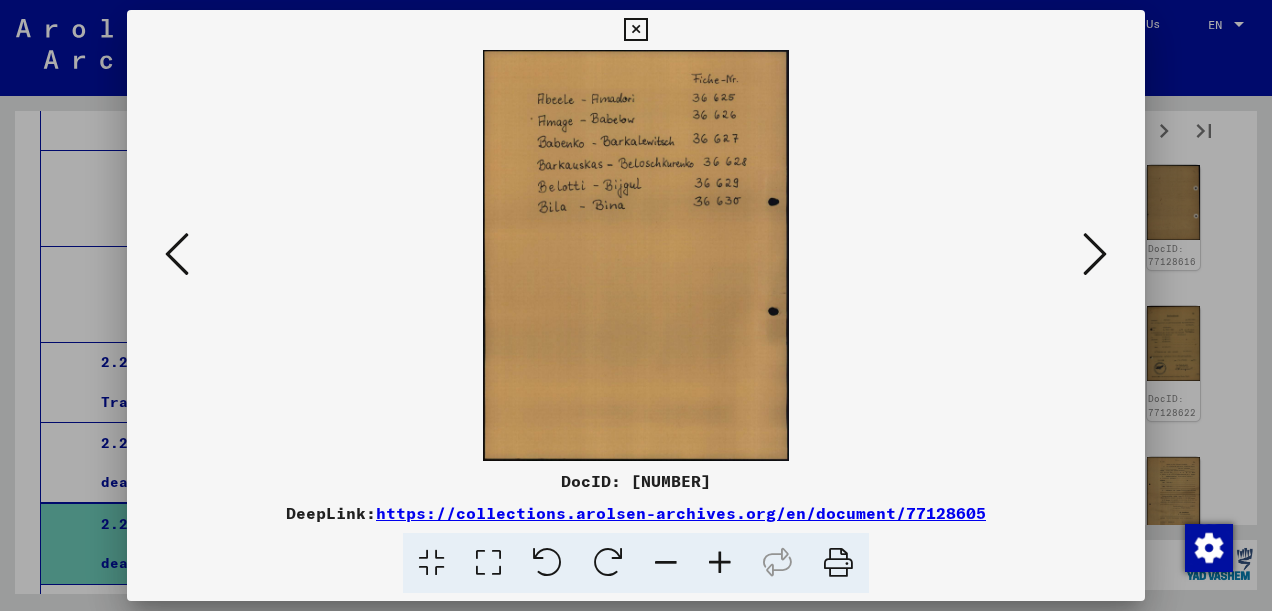 click at bounding box center (488, 563) 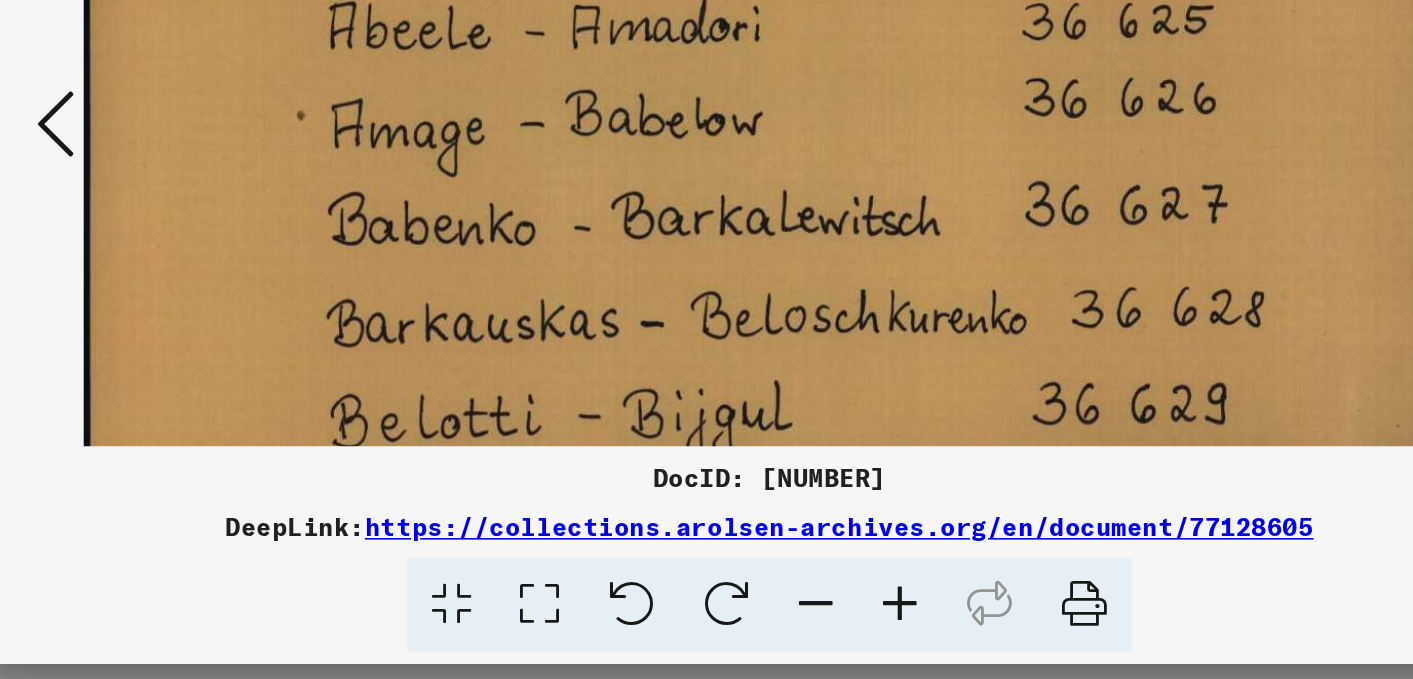 scroll, scrollTop: 34518, scrollLeft: 0, axis: vertical 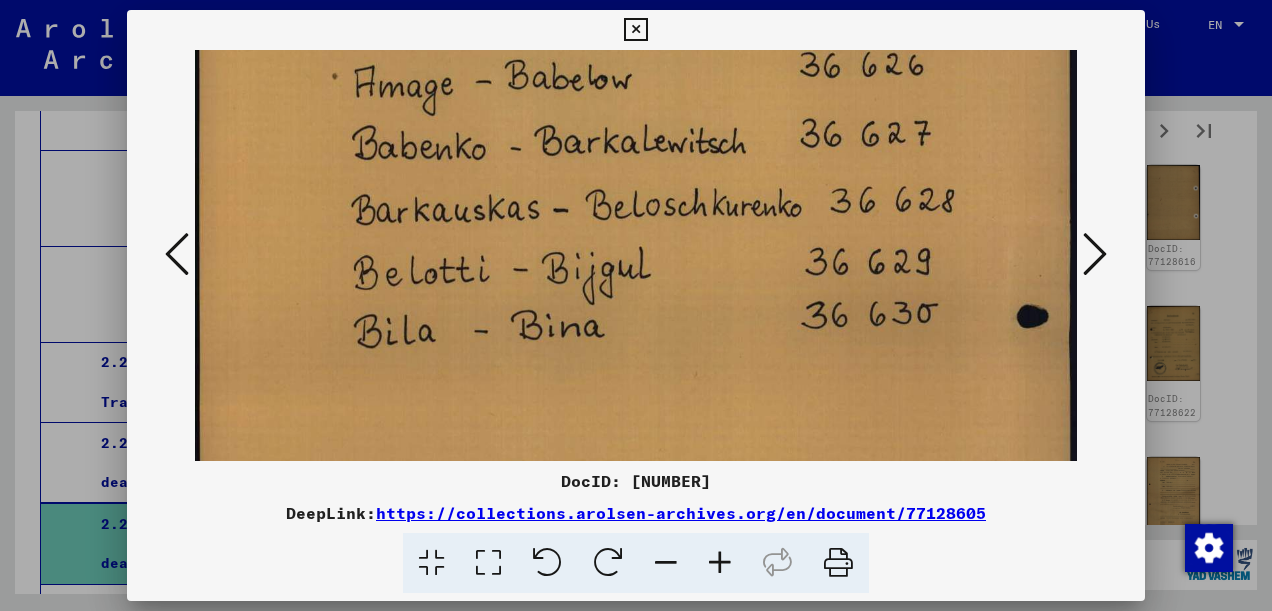drag, startPoint x: 654, startPoint y: 380, endPoint x: 670, endPoint y: 210, distance: 170.75128 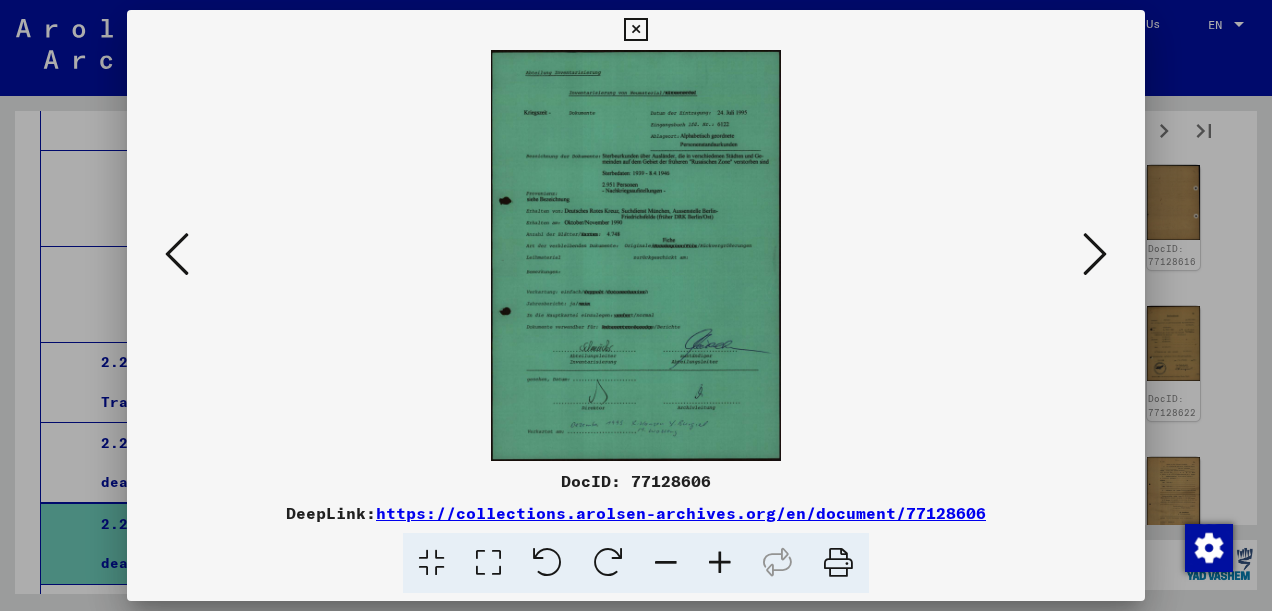 scroll, scrollTop: 0, scrollLeft: 0, axis: both 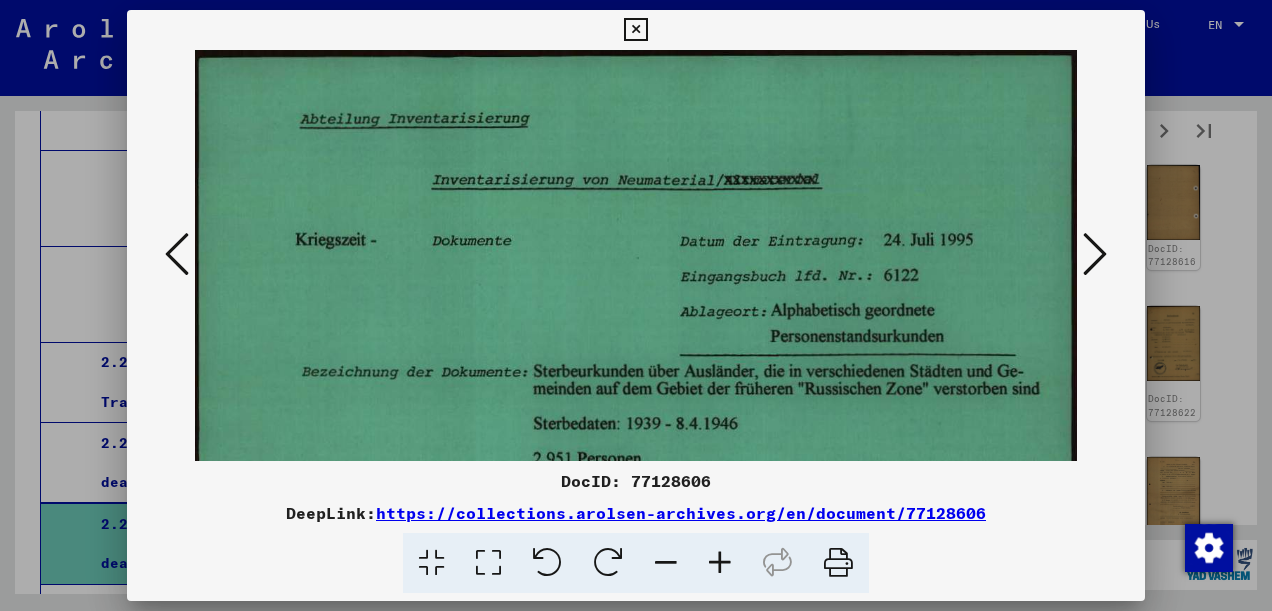 click at bounding box center [488, 563] 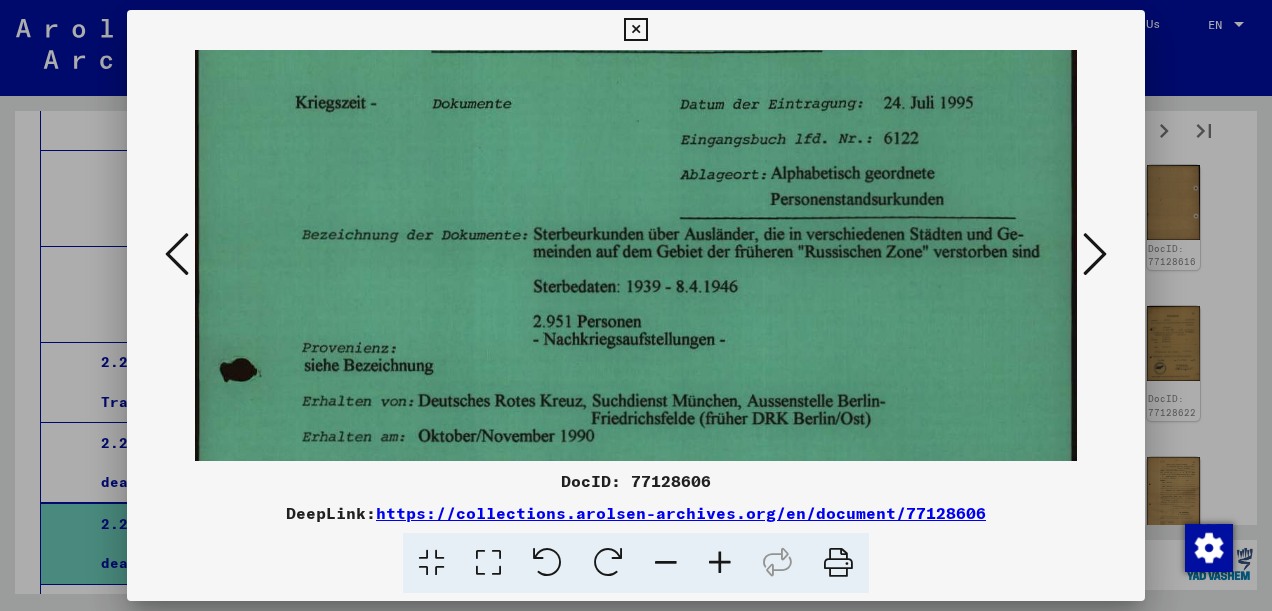scroll, scrollTop: 271, scrollLeft: 0, axis: vertical 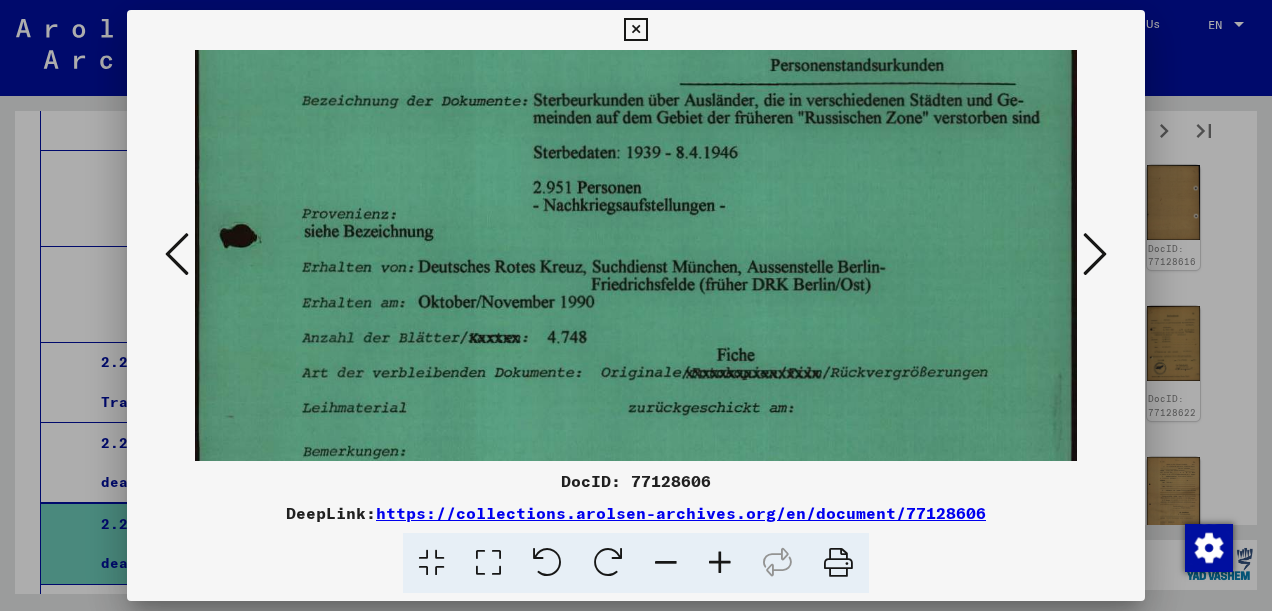 drag, startPoint x: 966, startPoint y: 410, endPoint x: 970, endPoint y: 142, distance: 268.02985 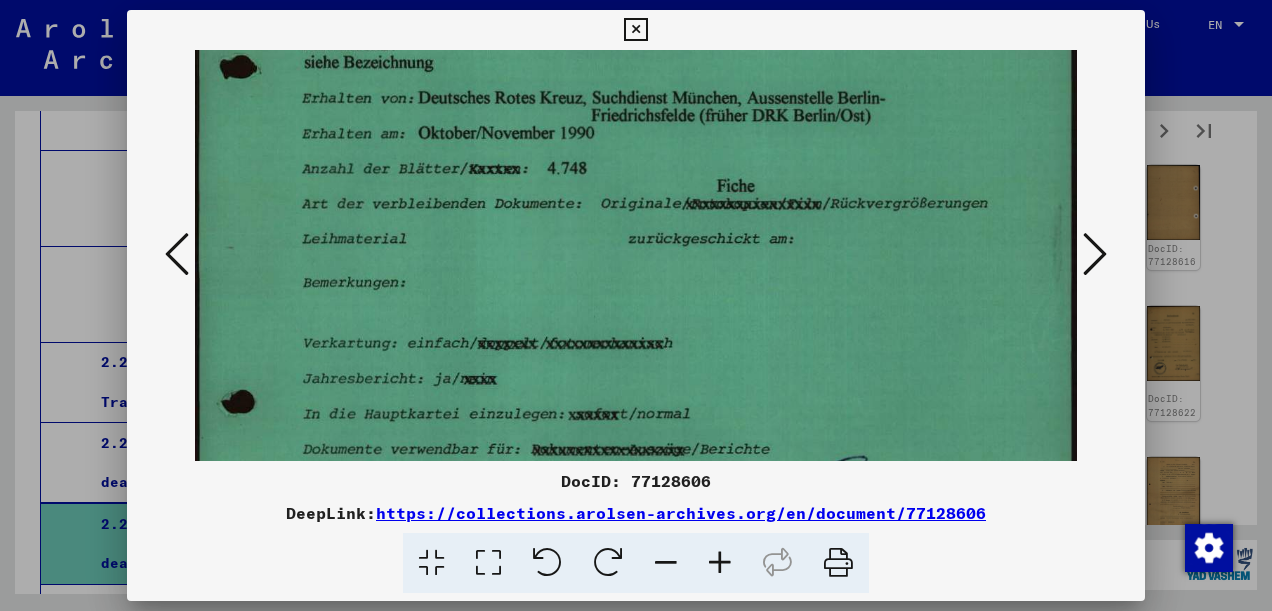 scroll, scrollTop: 478, scrollLeft: 0, axis: vertical 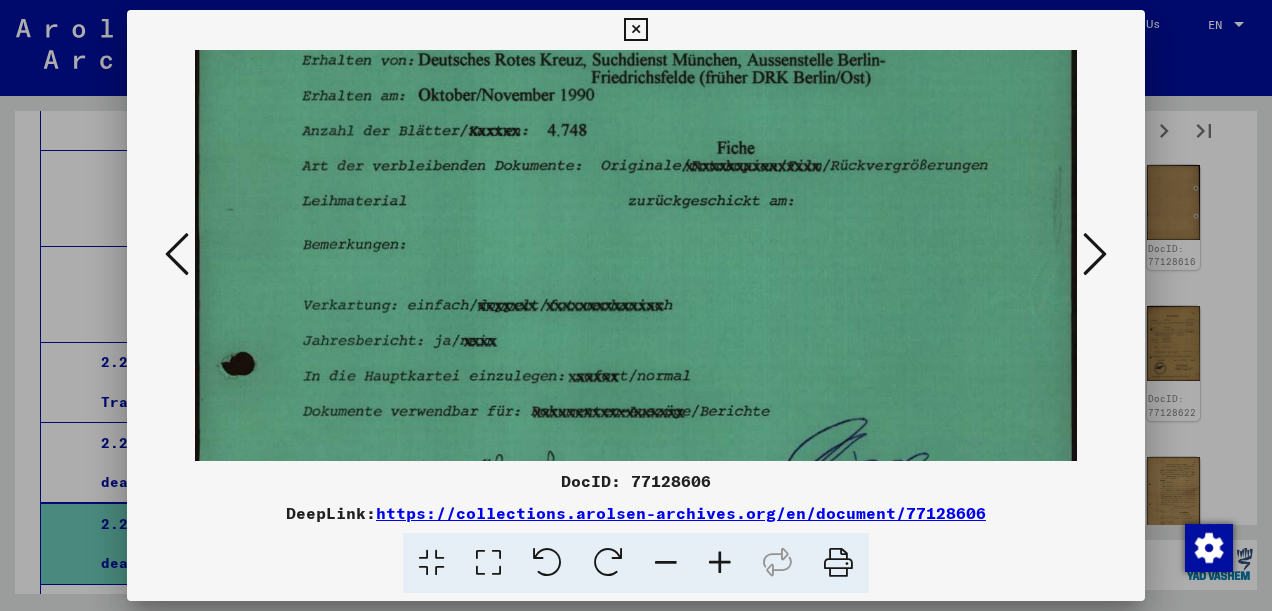 drag, startPoint x: 985, startPoint y: 284, endPoint x: 982, endPoint y: 82, distance: 202.02228 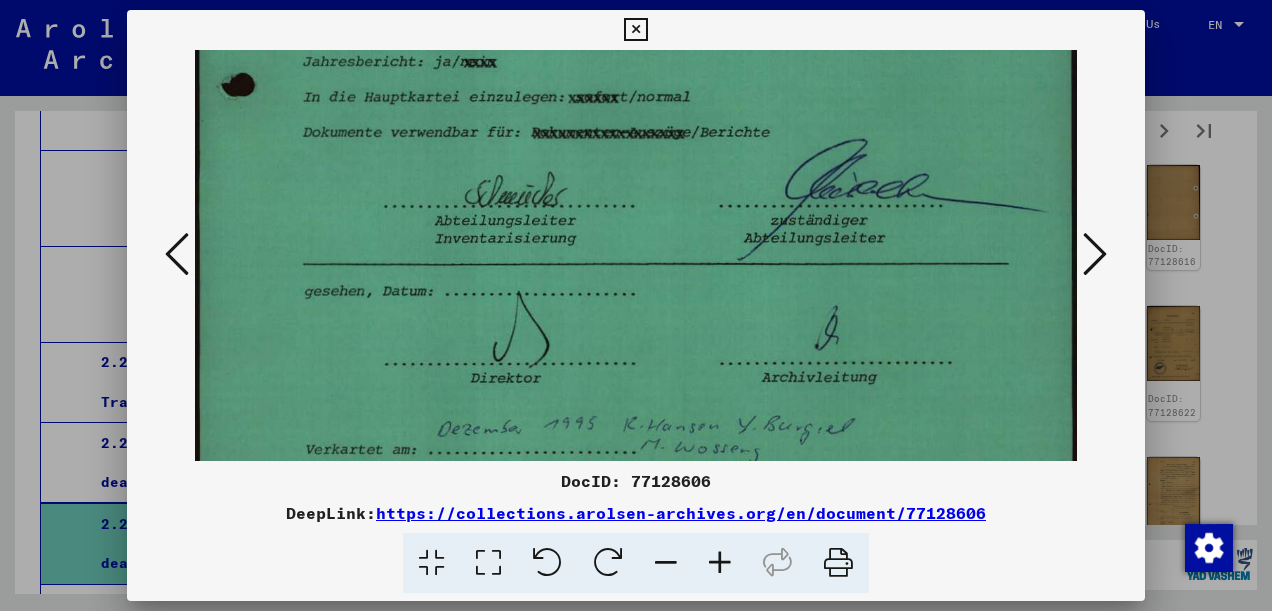 drag, startPoint x: 948, startPoint y: 352, endPoint x: 985, endPoint y: 75, distance: 279.4602 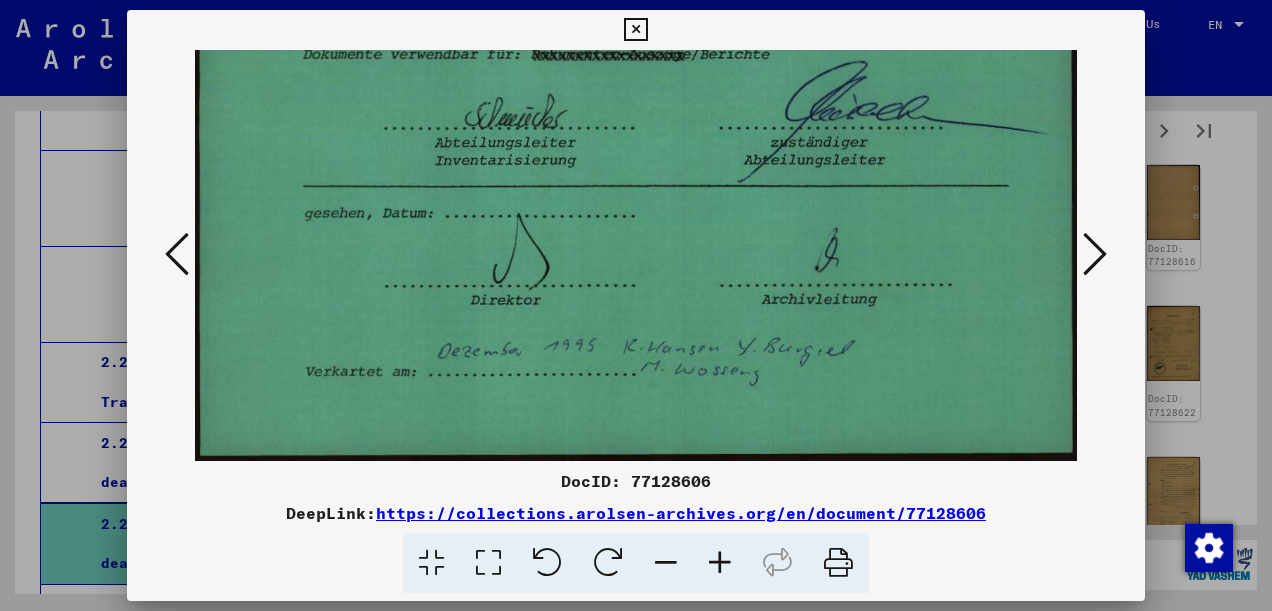 drag, startPoint x: 918, startPoint y: 378, endPoint x: 948, endPoint y: 236, distance: 145.13441 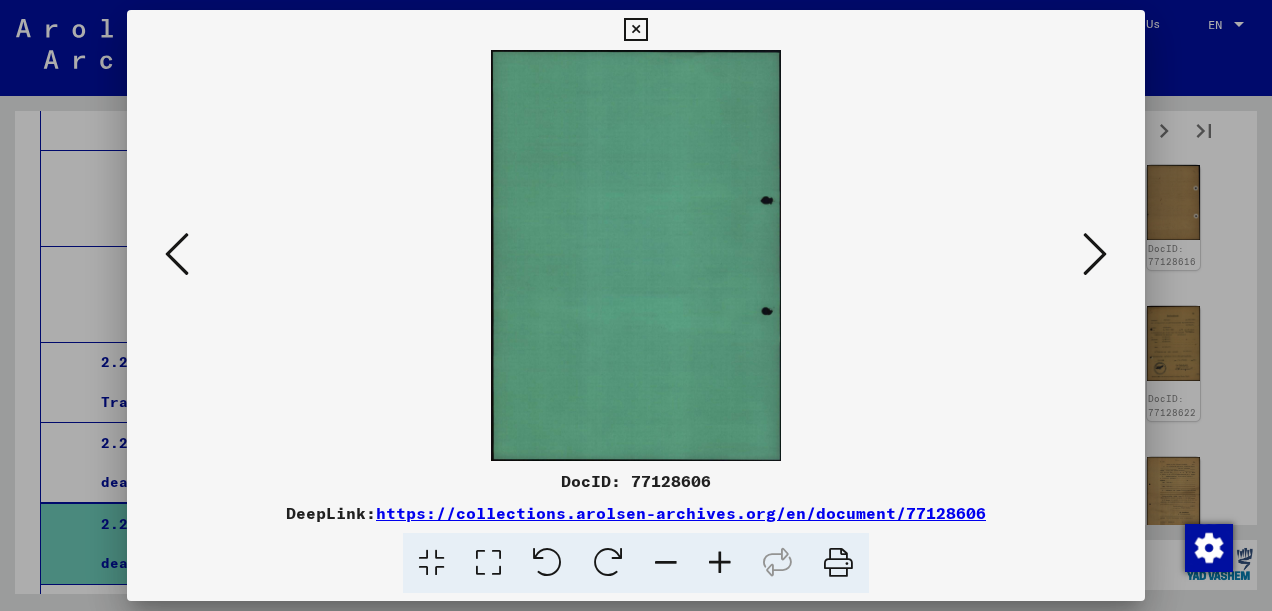 click at bounding box center [1095, 254] 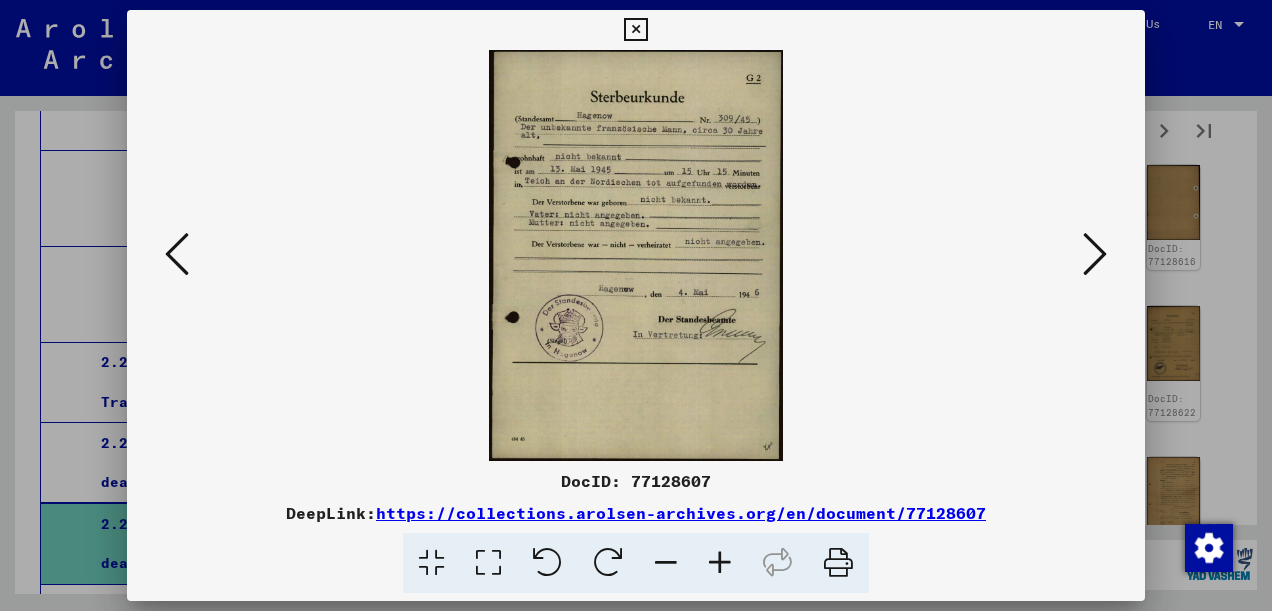 click at bounding box center [488, 563] 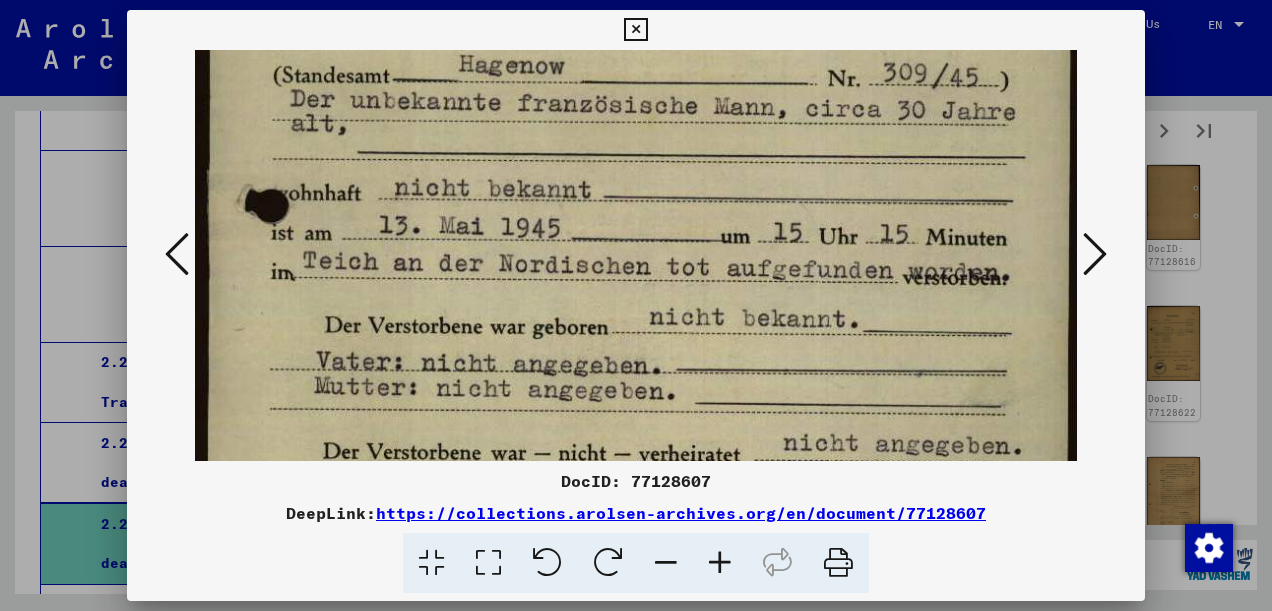 scroll, scrollTop: 187, scrollLeft: 0, axis: vertical 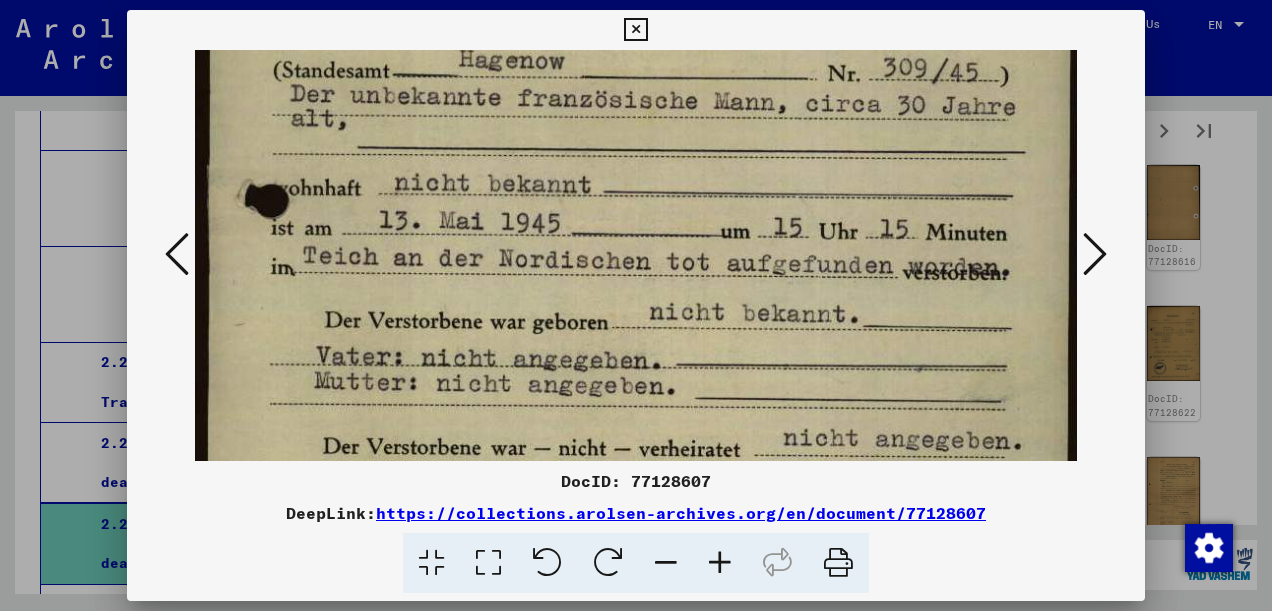 drag, startPoint x: 726, startPoint y: 283, endPoint x: 728, endPoint y: 200, distance: 83.02409 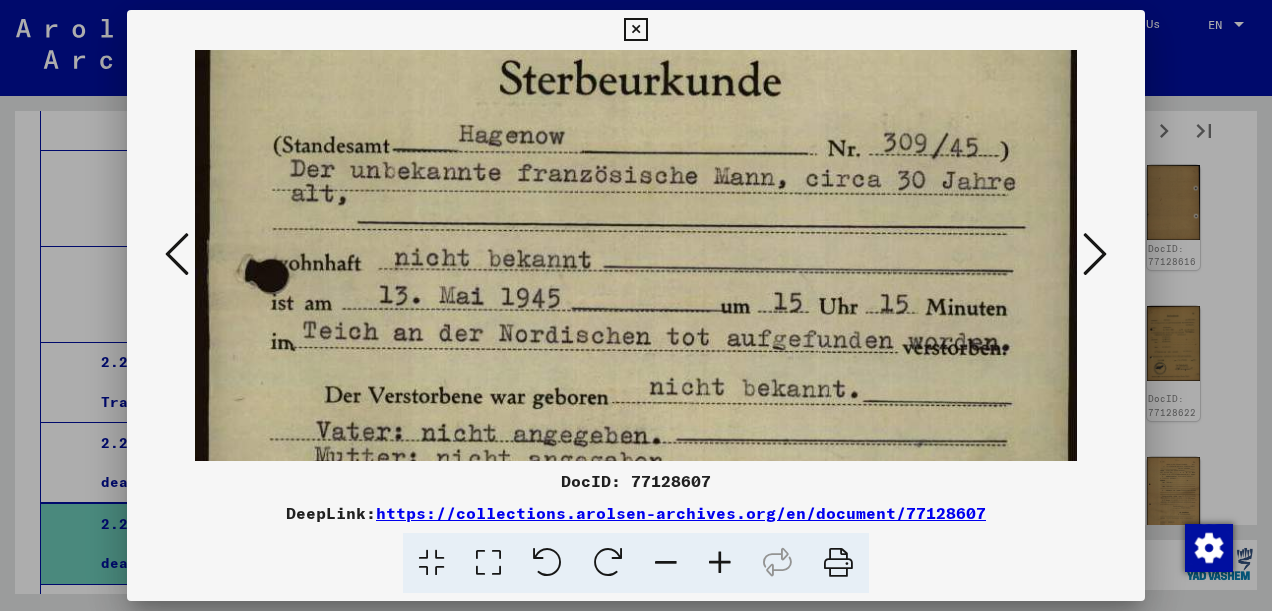scroll, scrollTop: 93, scrollLeft: 0, axis: vertical 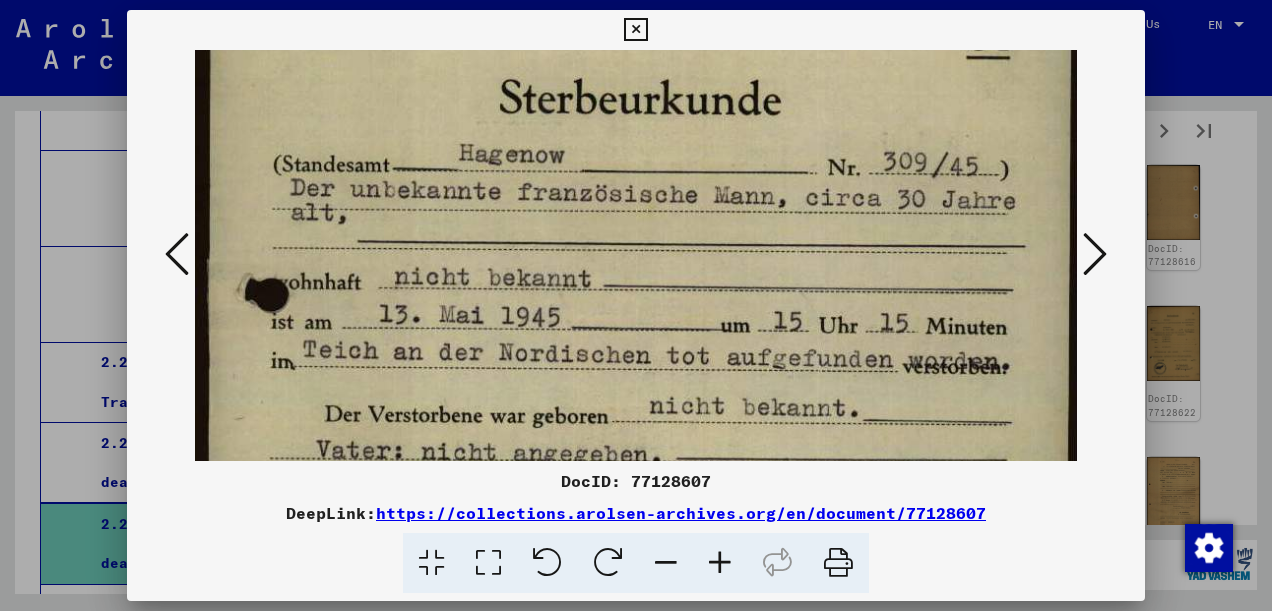 drag, startPoint x: 763, startPoint y: 376, endPoint x: 812, endPoint y: 476, distance: 111.35978 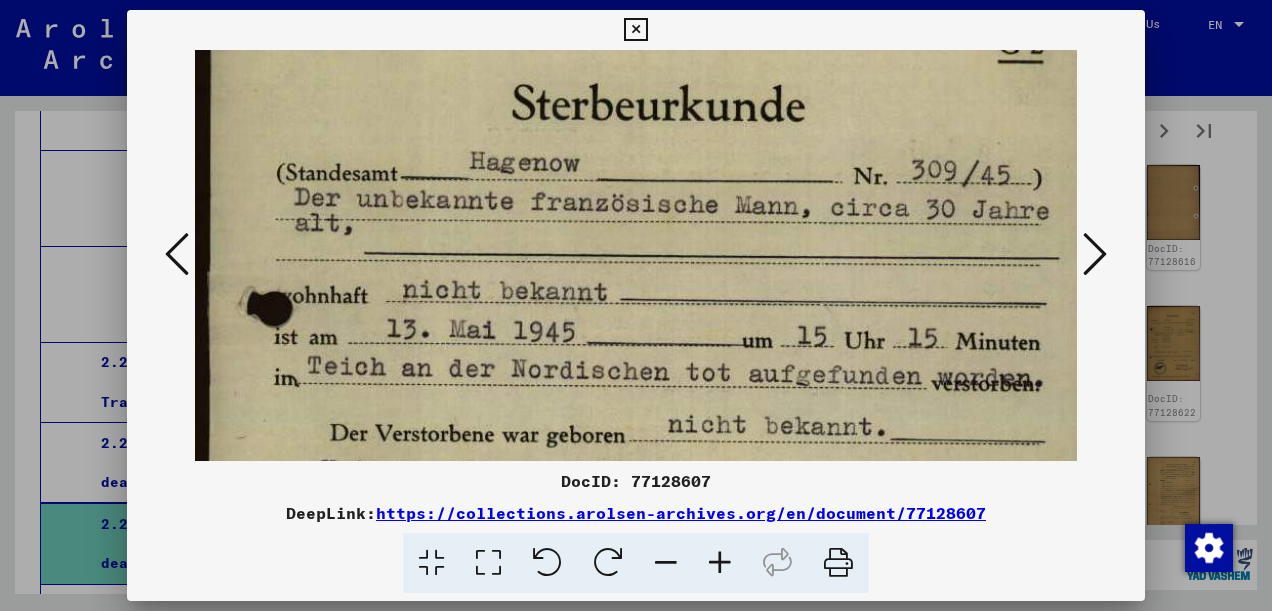 click at bounding box center [1095, 254] 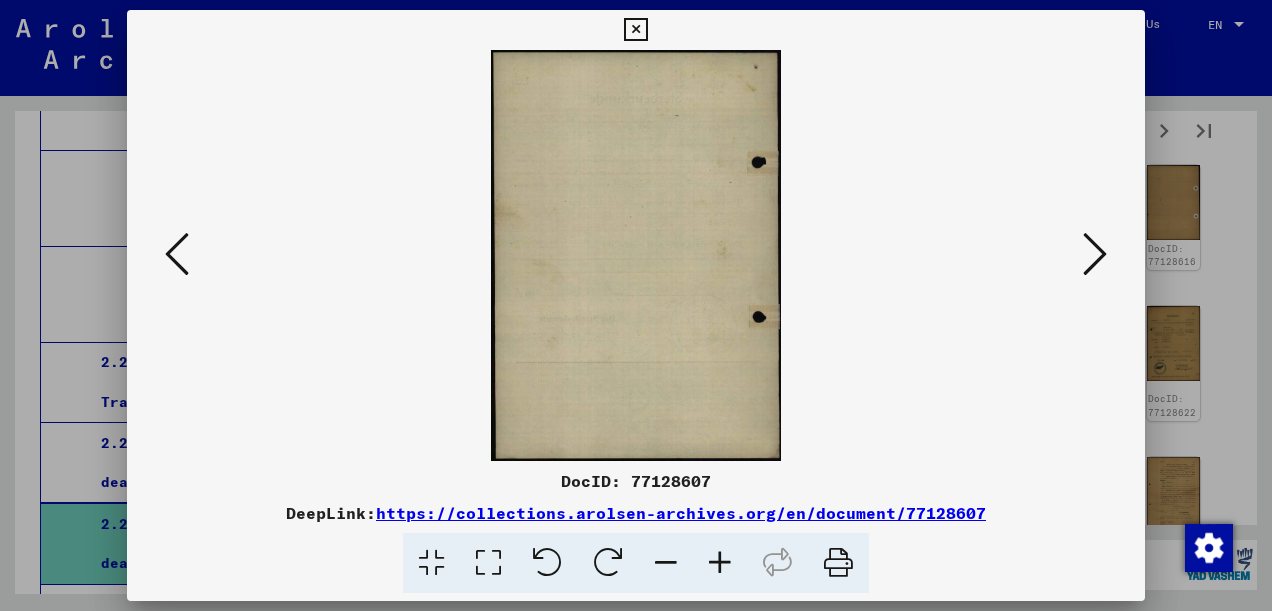 click at bounding box center (1095, 254) 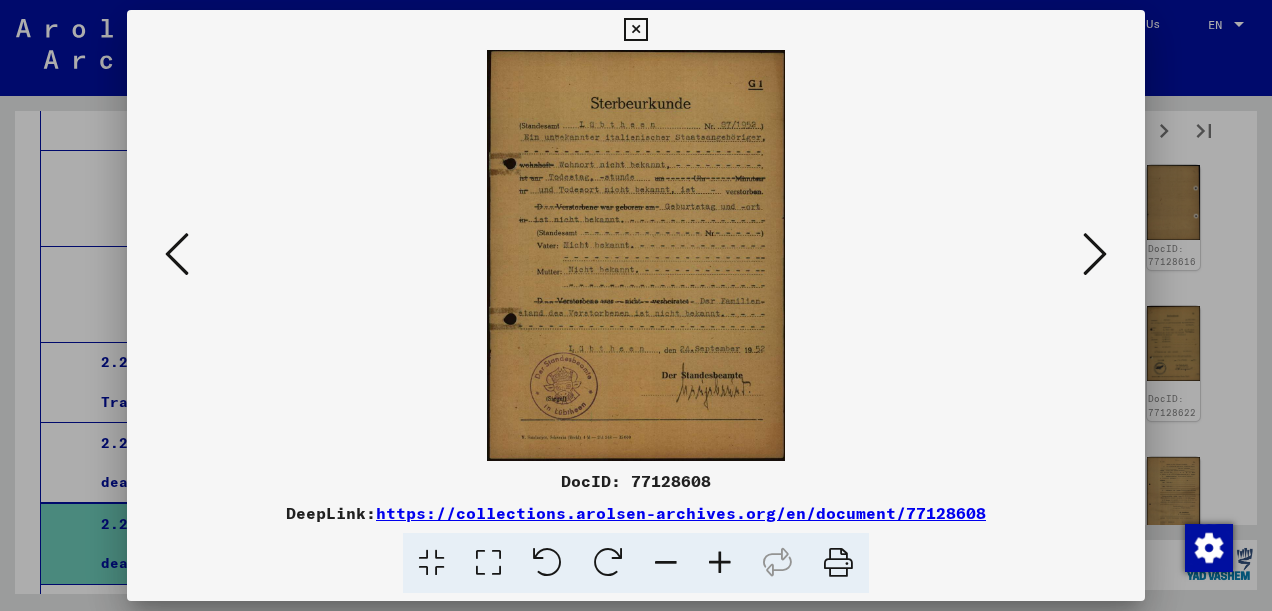click at bounding box center (488, 563) 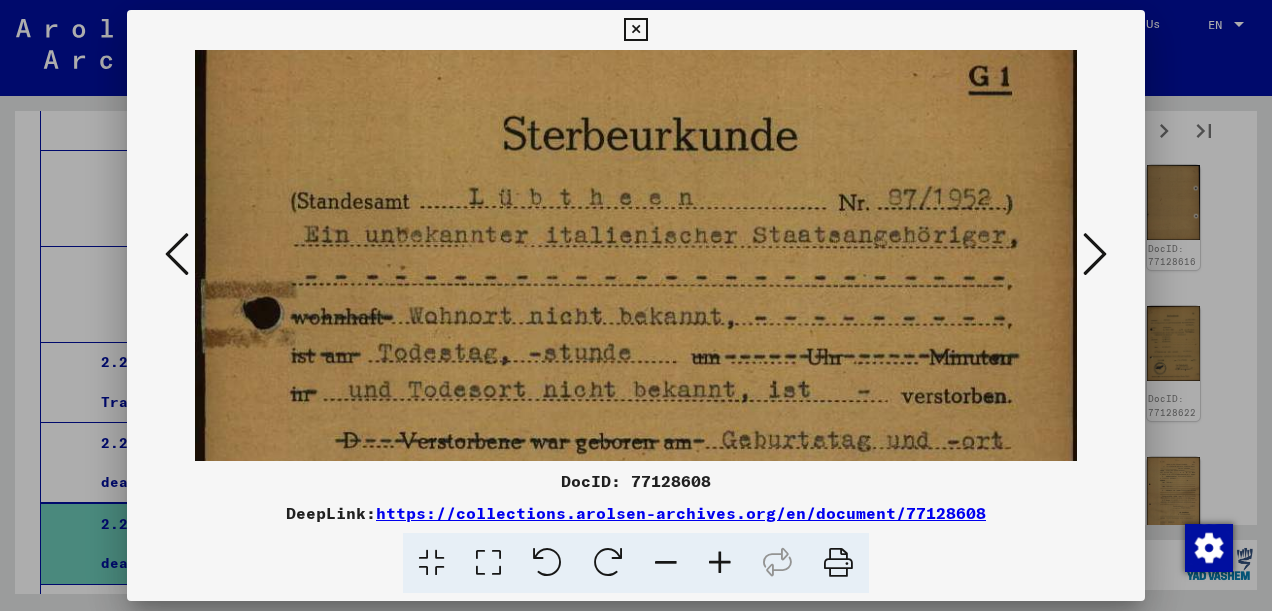 scroll, scrollTop: 74, scrollLeft: 0, axis: vertical 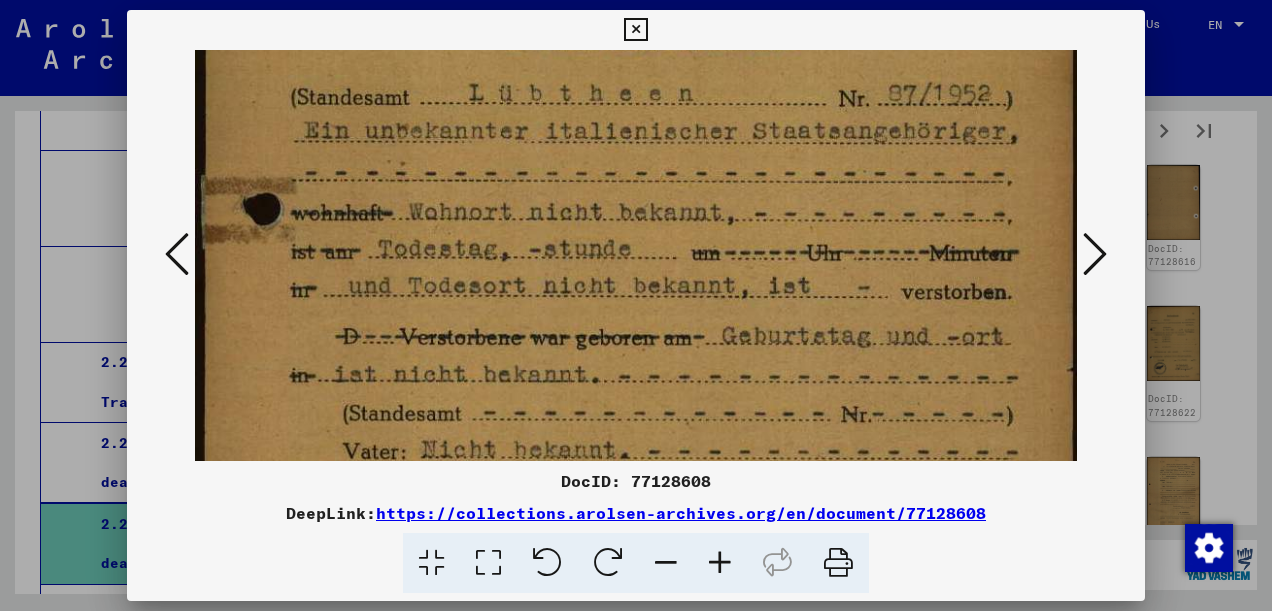 drag, startPoint x: 934, startPoint y: 410, endPoint x: 937, endPoint y: 170, distance: 240.01875 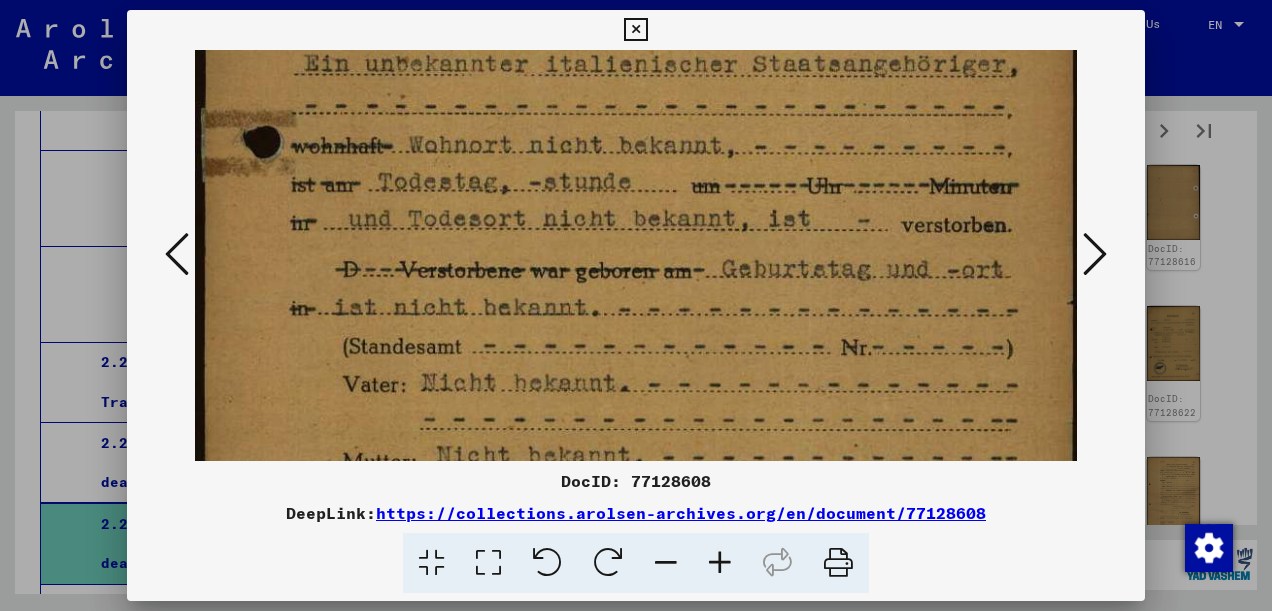 scroll, scrollTop: 441, scrollLeft: 0, axis: vertical 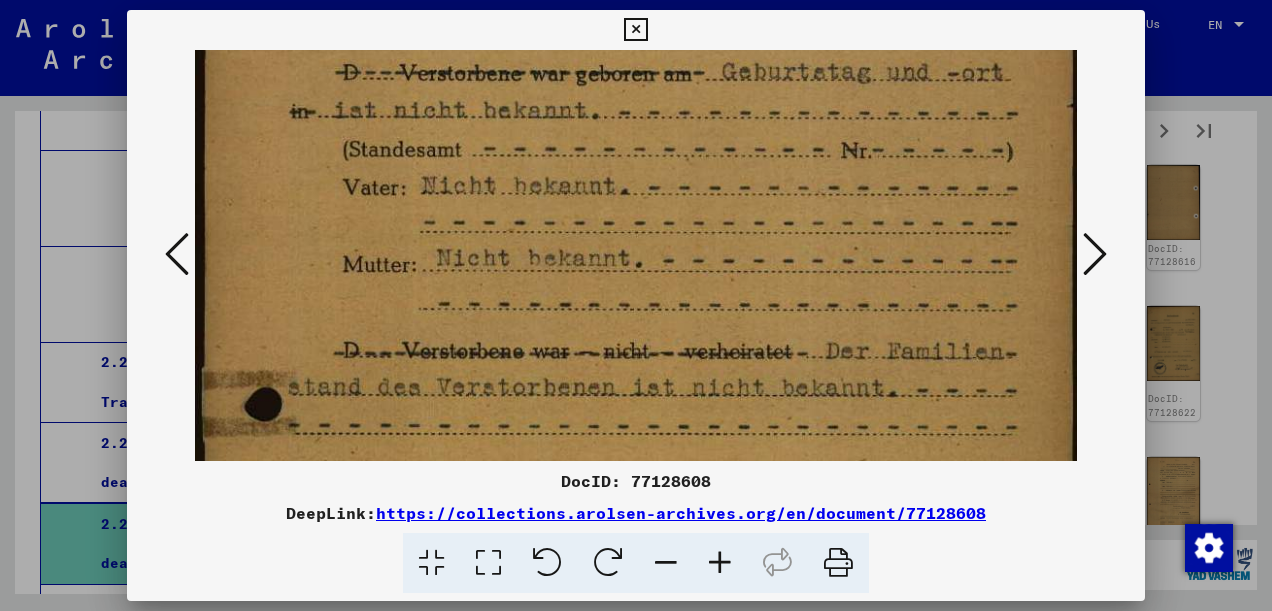 drag, startPoint x: 893, startPoint y: 410, endPoint x: 916, endPoint y: 216, distance: 195.35864 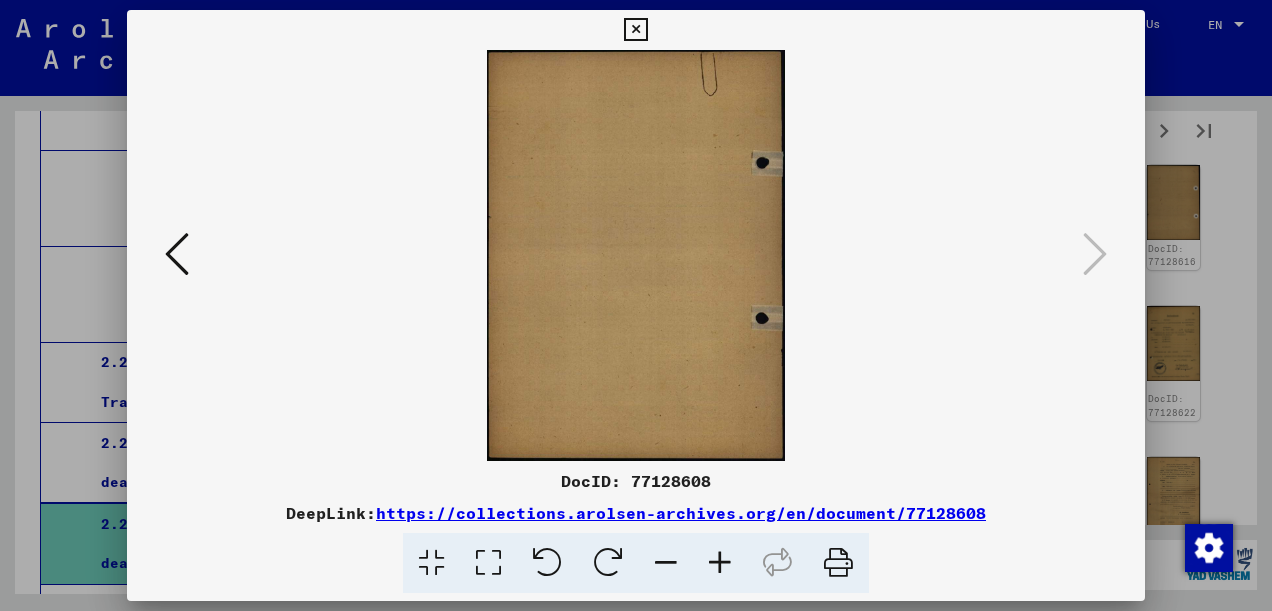 click at bounding box center (177, 254) 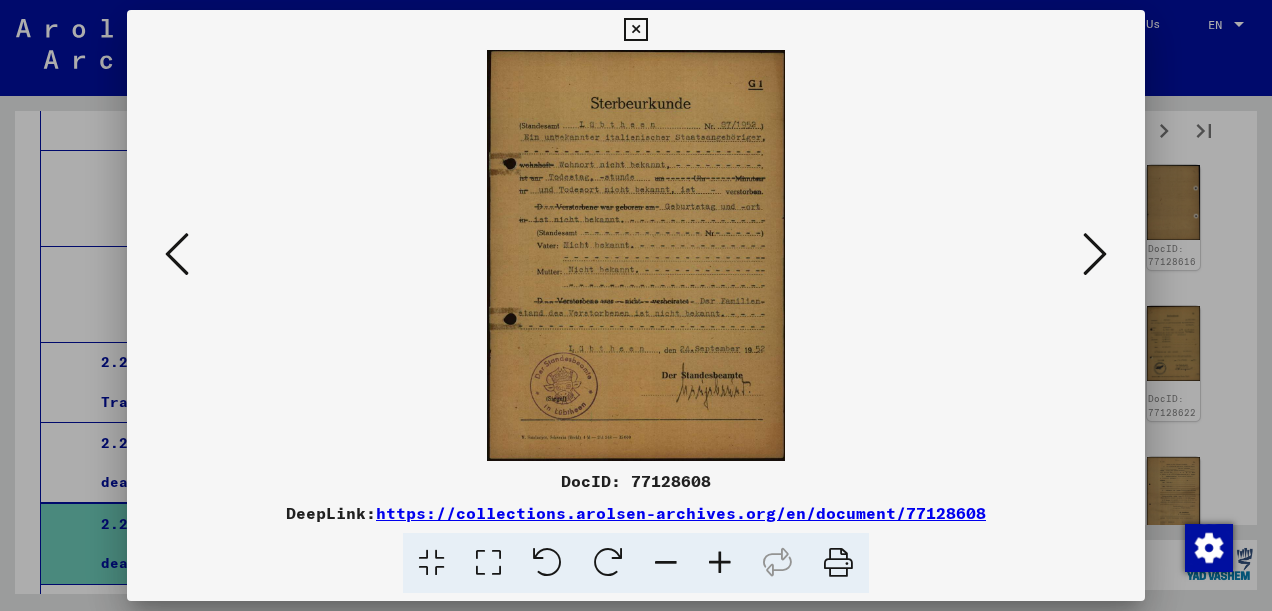 click at bounding box center (177, 254) 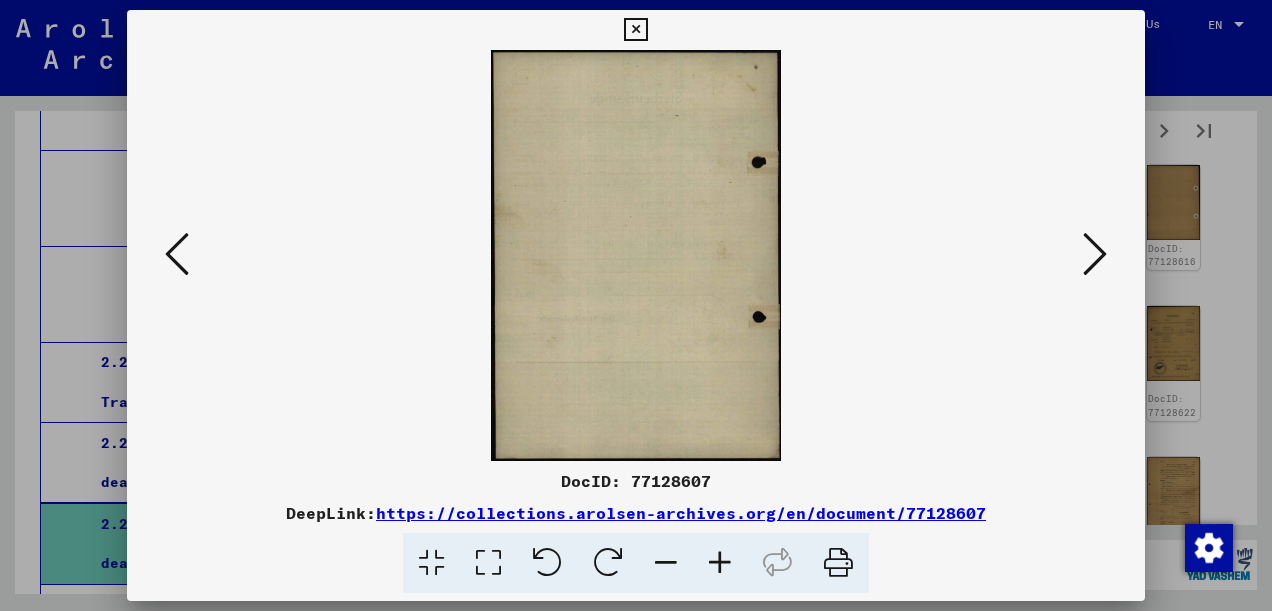 click at bounding box center (177, 254) 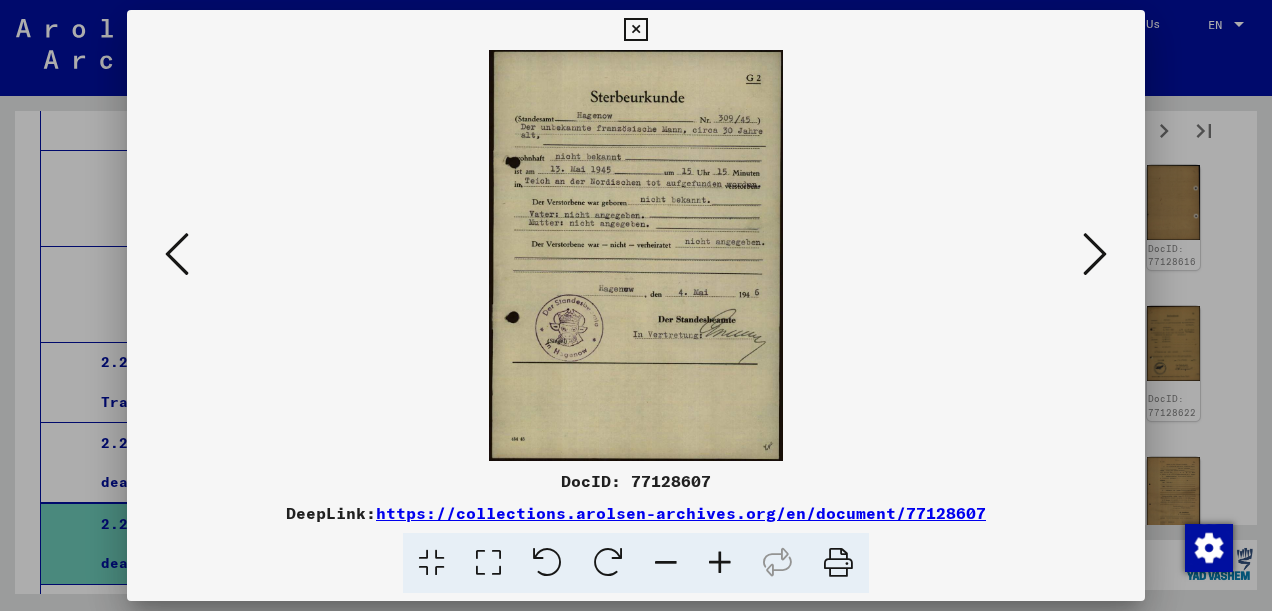 click at bounding box center (636, 255) 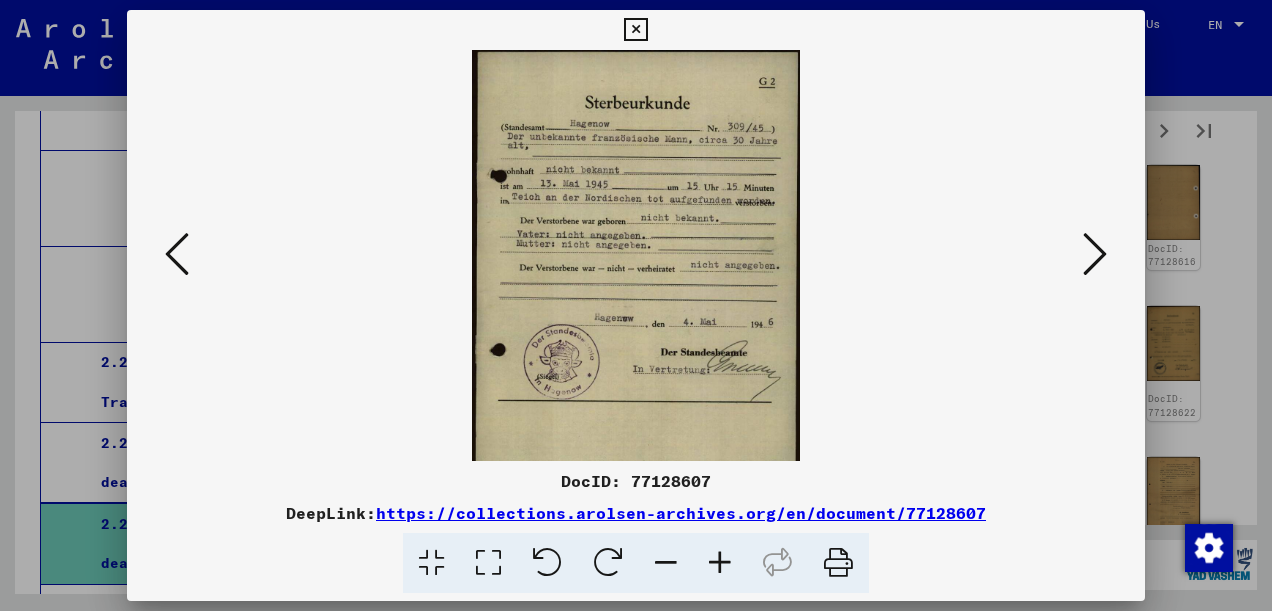 click at bounding box center (177, 254) 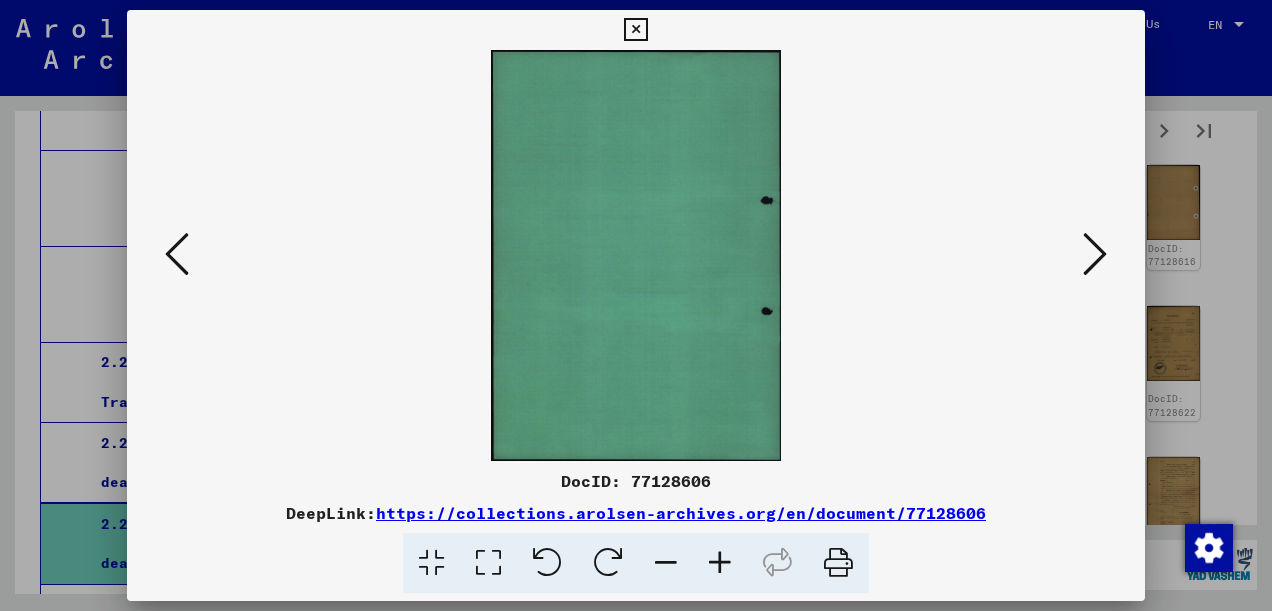 click at bounding box center [177, 254] 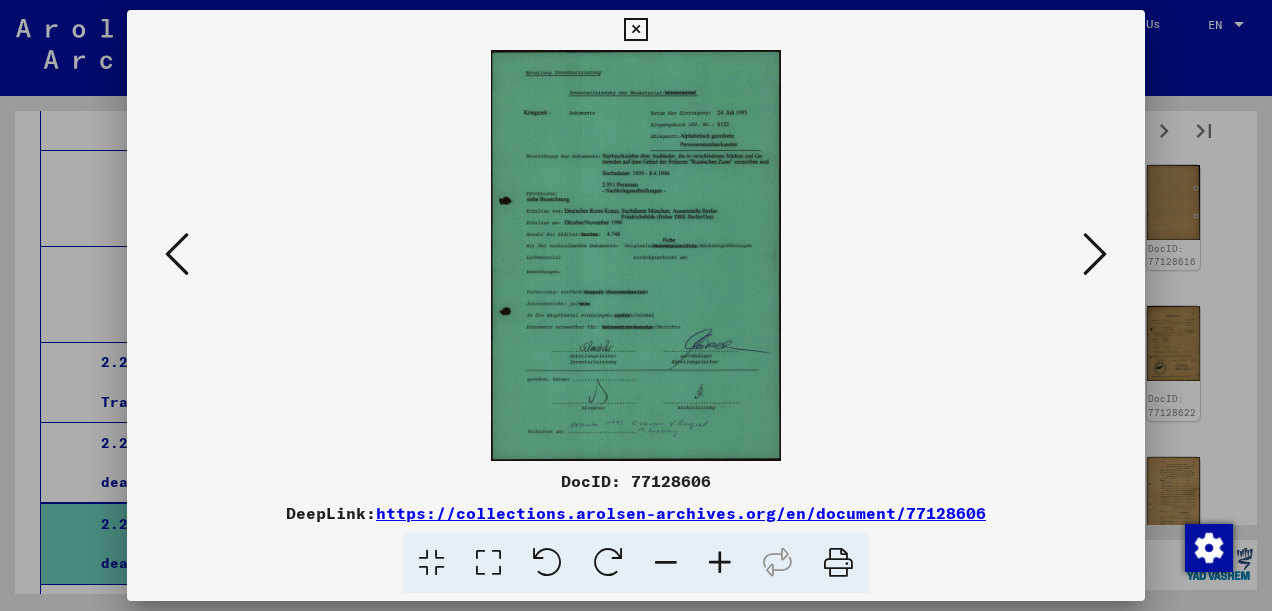 type 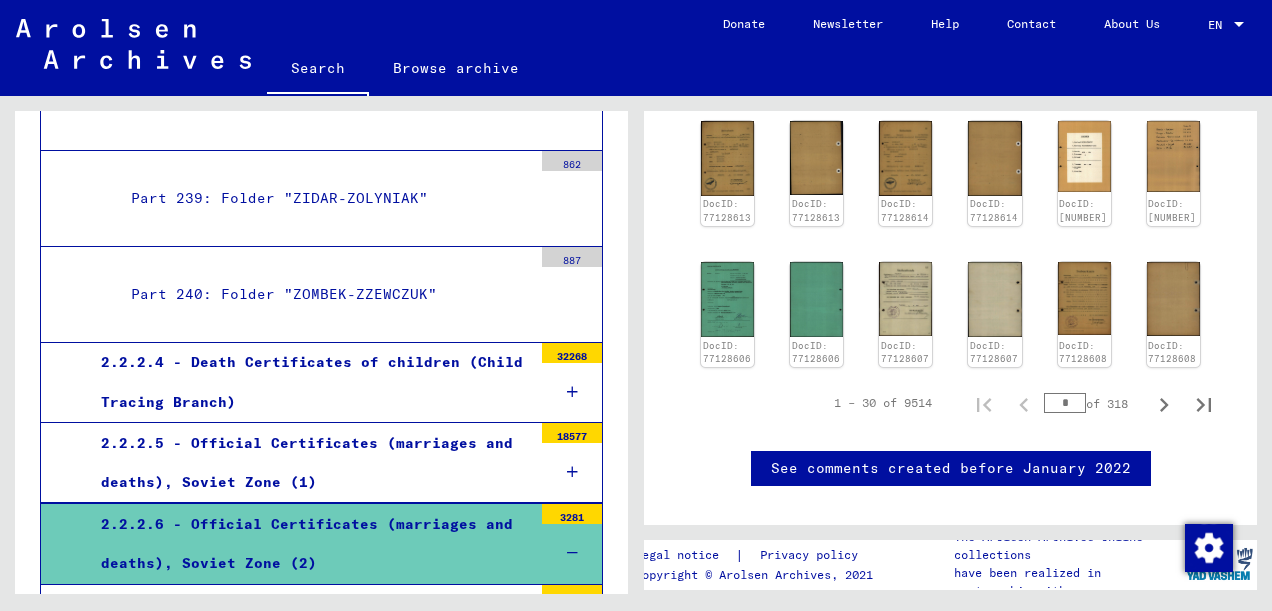scroll, scrollTop: 1030, scrollLeft: 0, axis: vertical 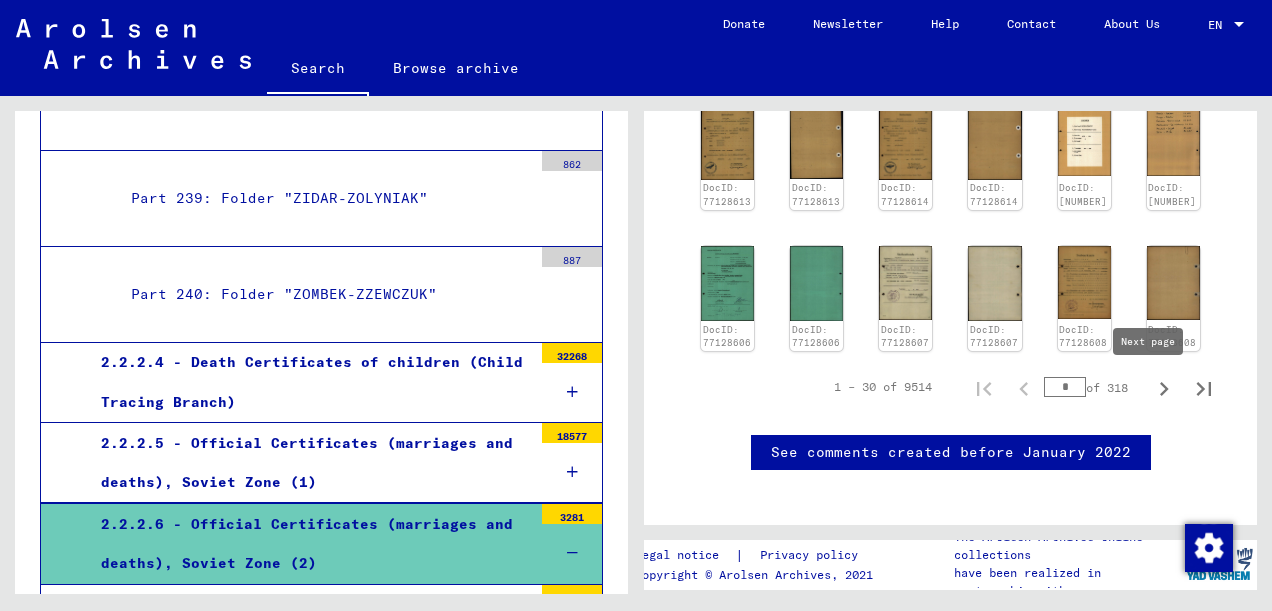 click 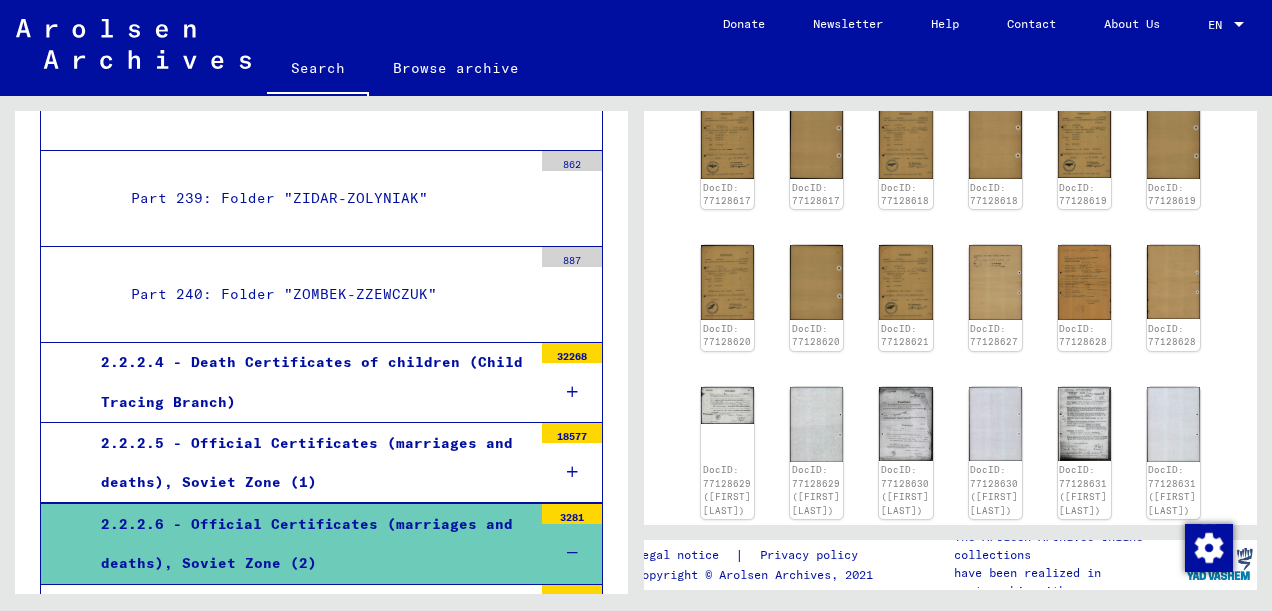 scroll, scrollTop: 726, scrollLeft: 0, axis: vertical 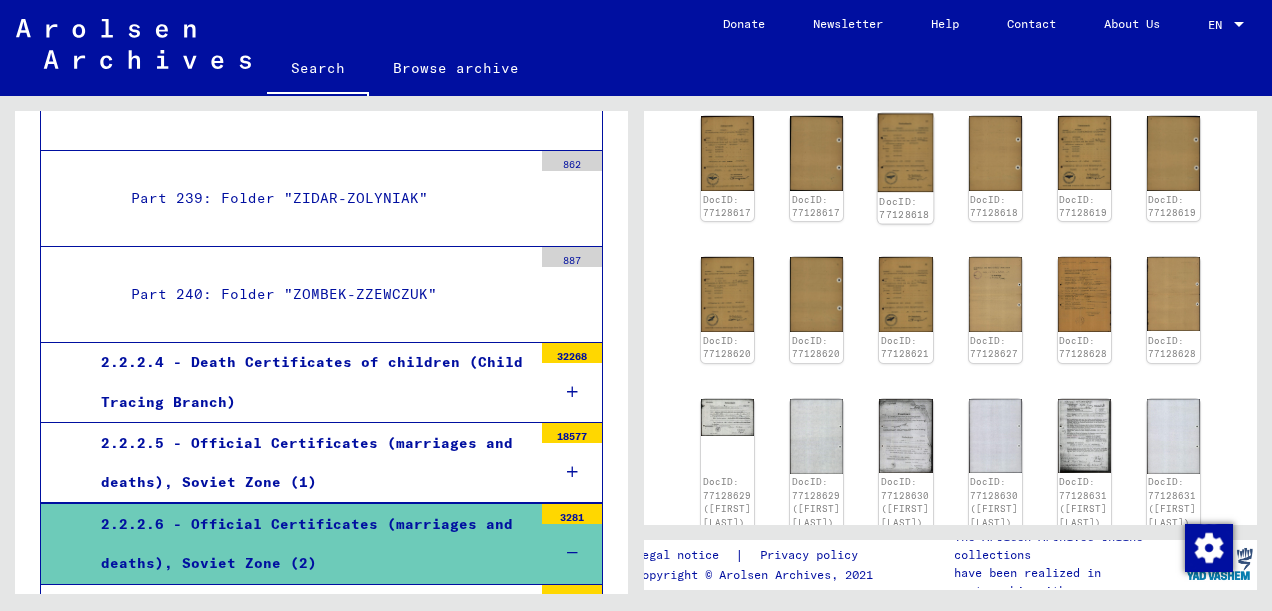click 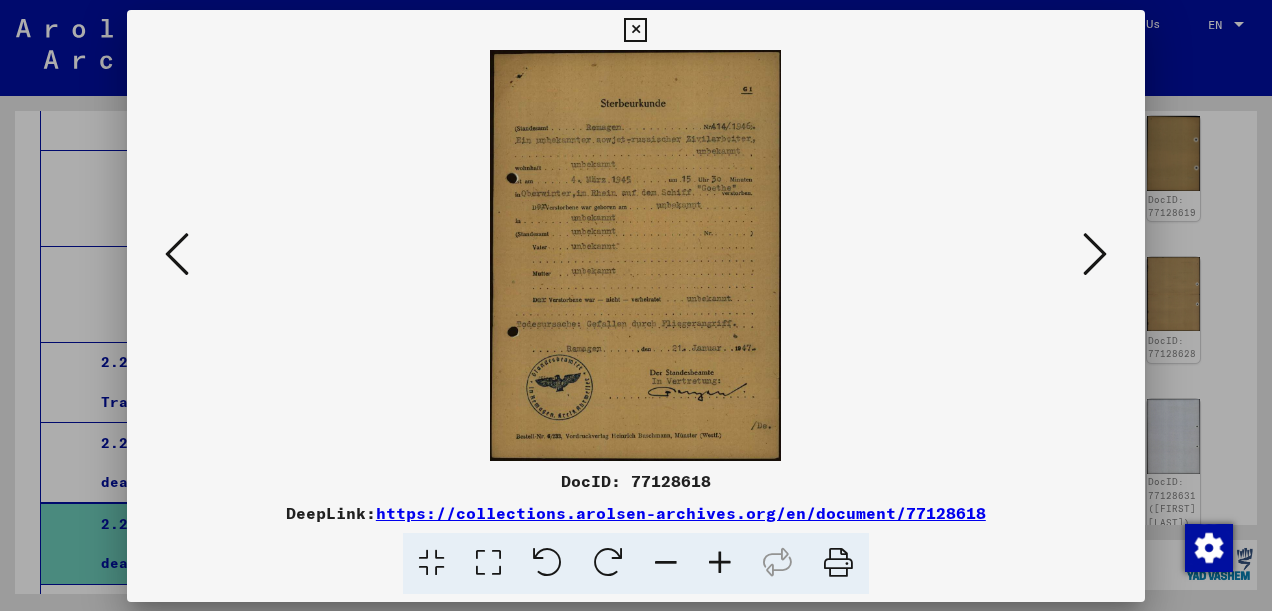click at bounding box center [636, 255] 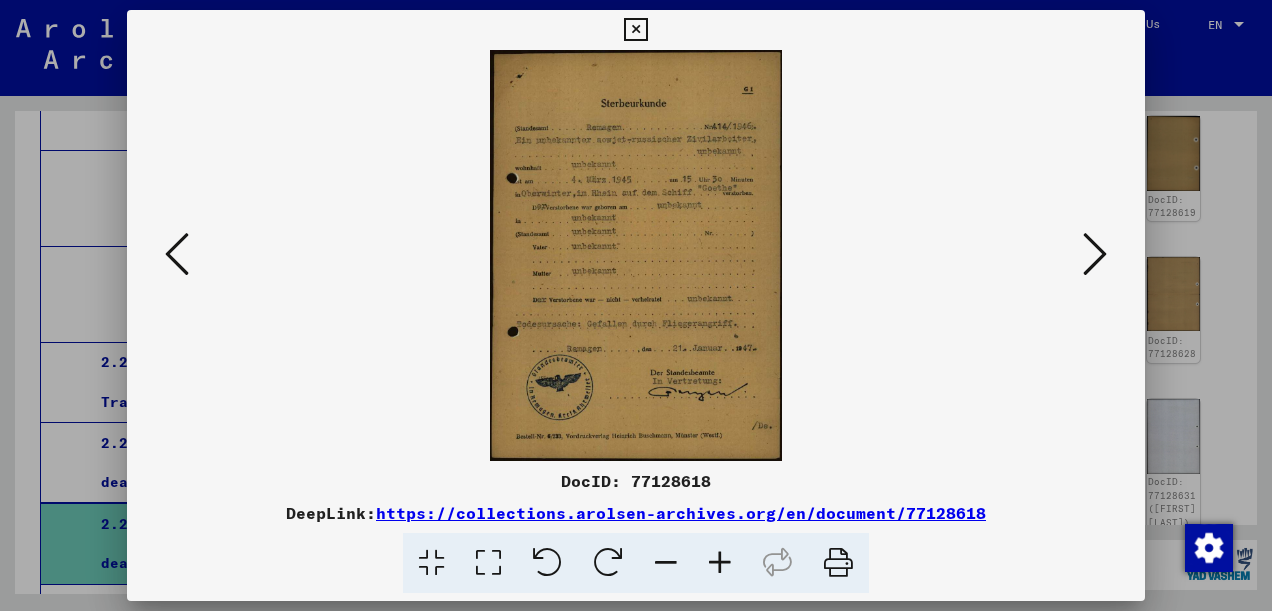 type 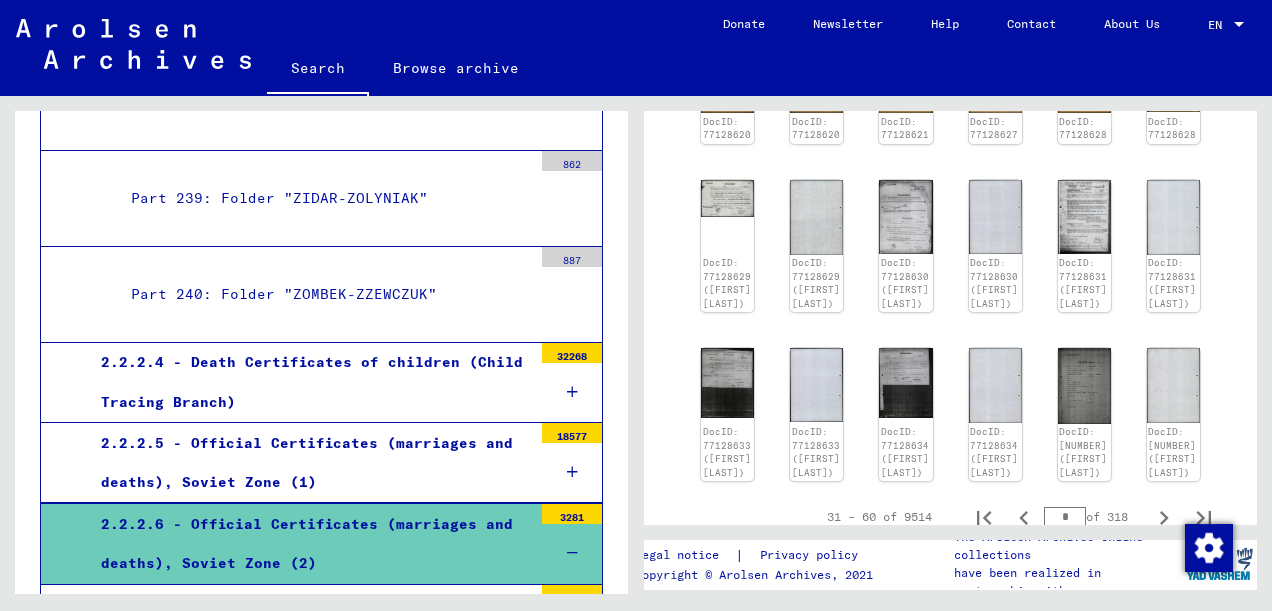 scroll, scrollTop: 936, scrollLeft: 0, axis: vertical 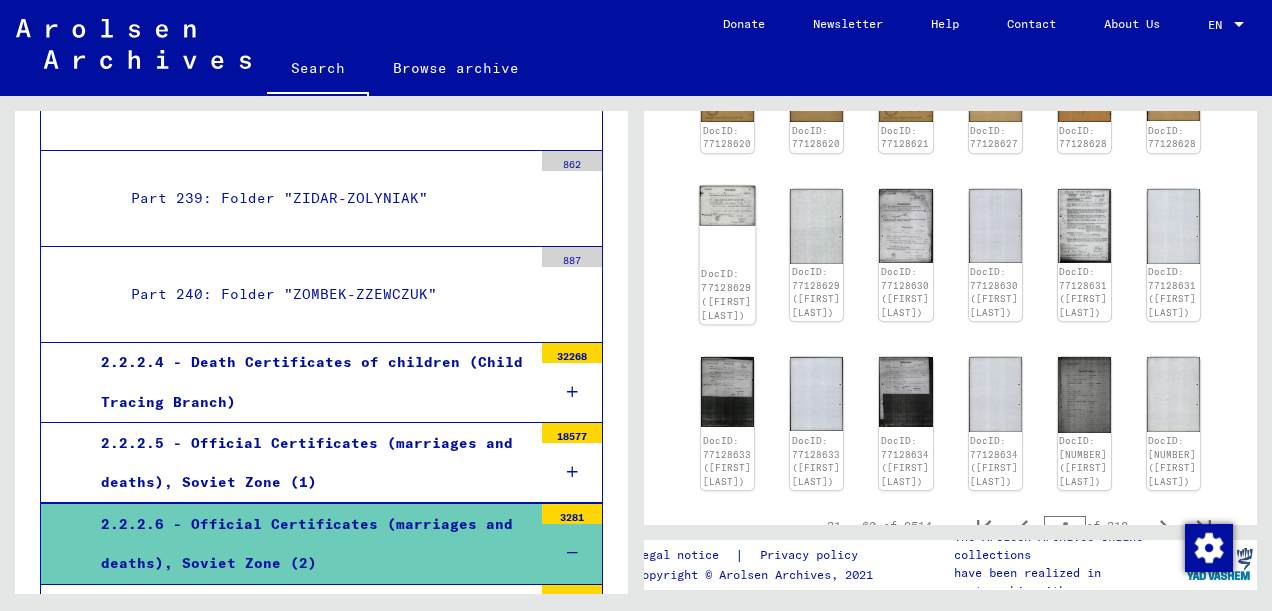 click 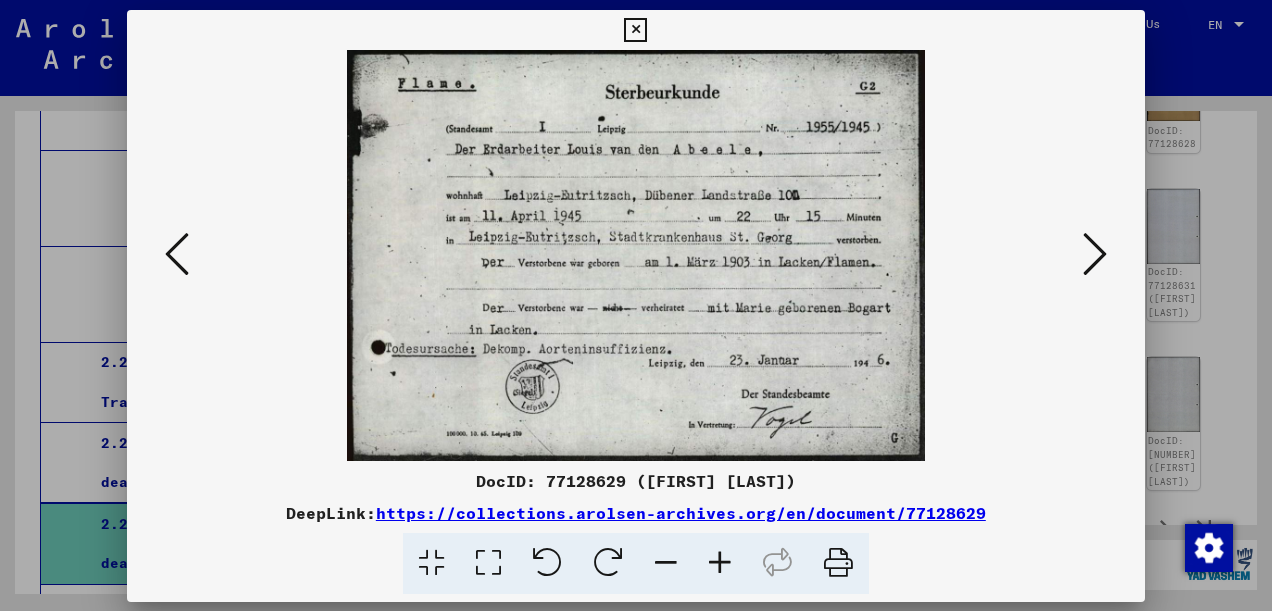 click at bounding box center [636, 255] 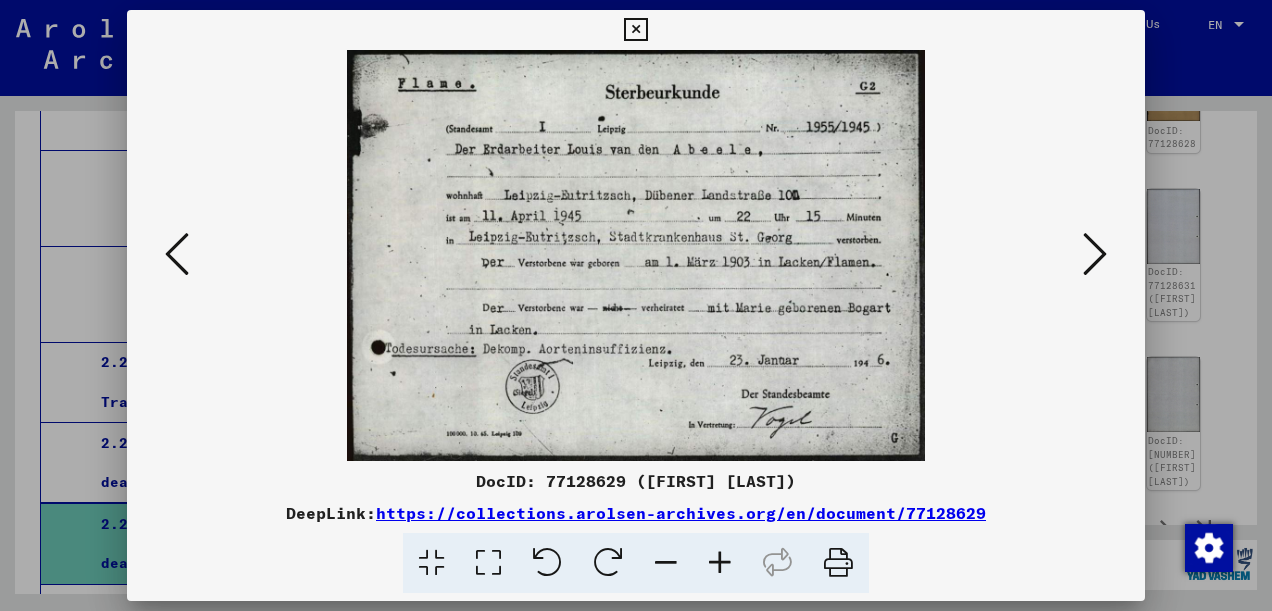 type 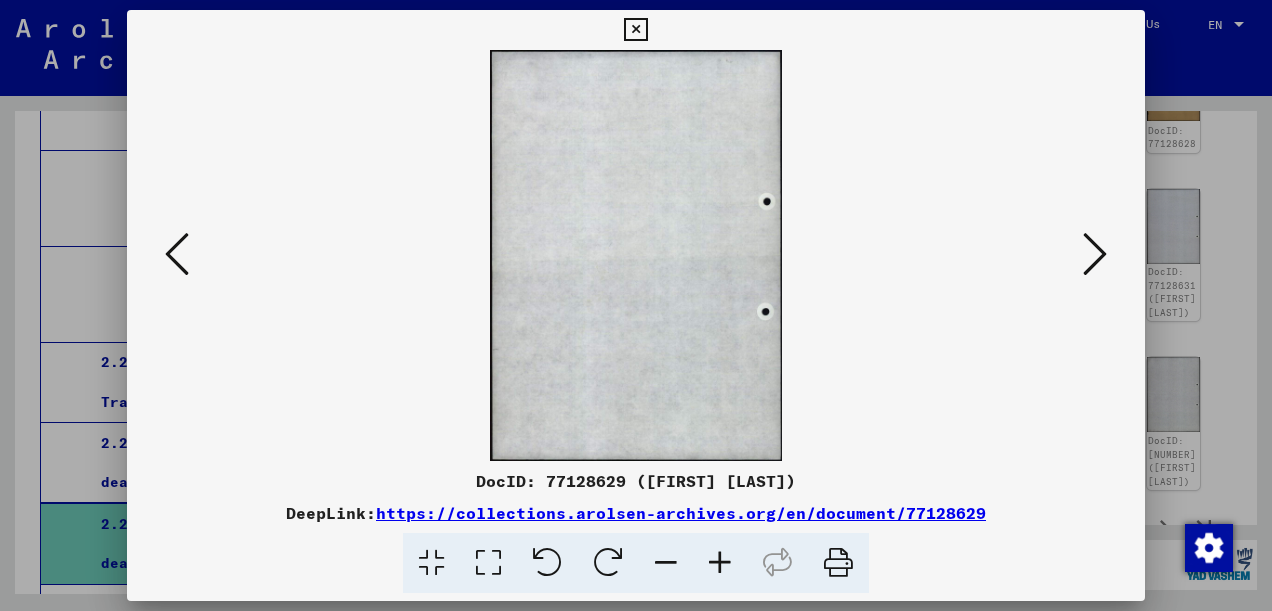 click at bounding box center [1095, 254] 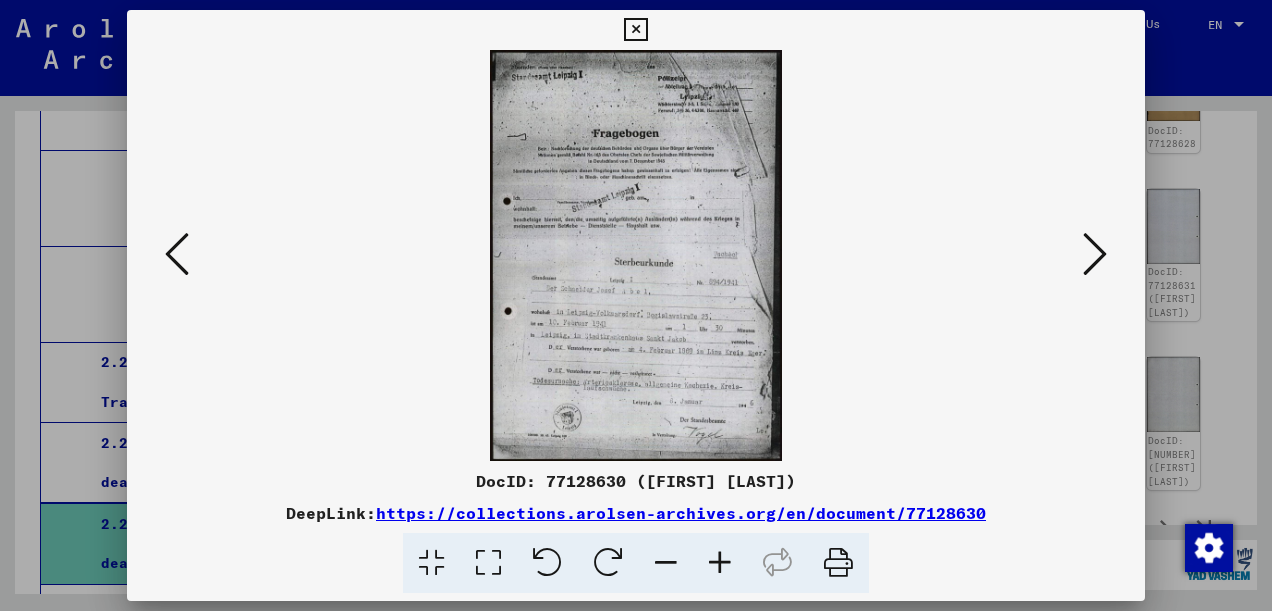 click at bounding box center [488, 563] 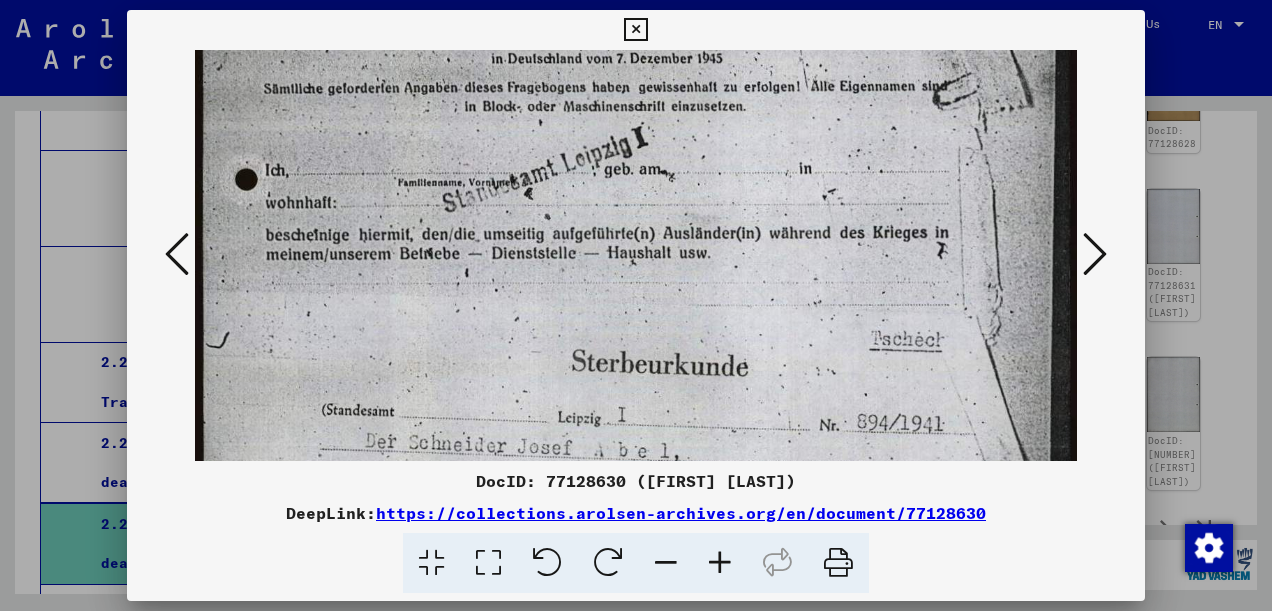 scroll, scrollTop: 327, scrollLeft: 0, axis: vertical 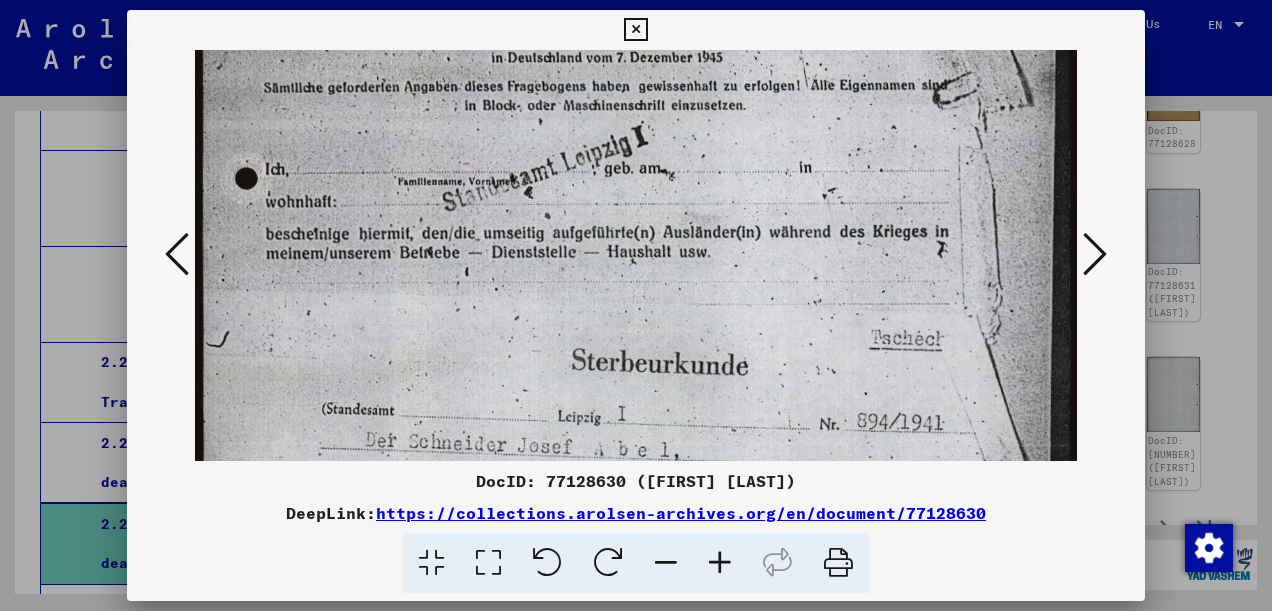 drag, startPoint x: 878, startPoint y: 420, endPoint x: 868, endPoint y: 97, distance: 323.15475 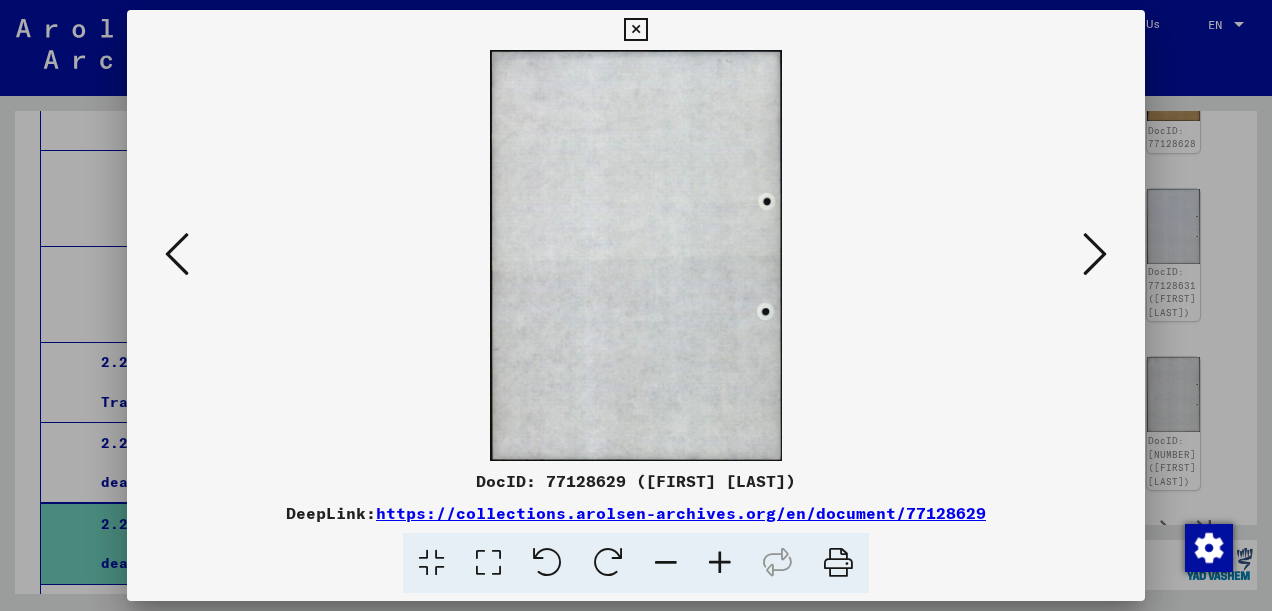 click at bounding box center [177, 255] 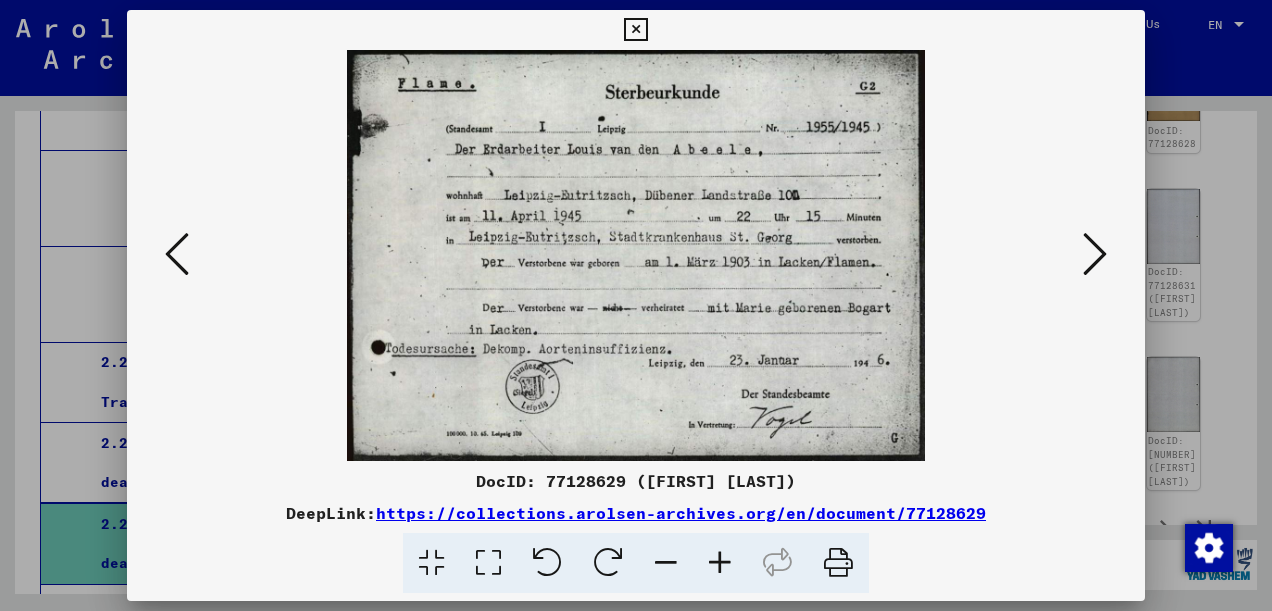 click at bounding box center [1095, 254] 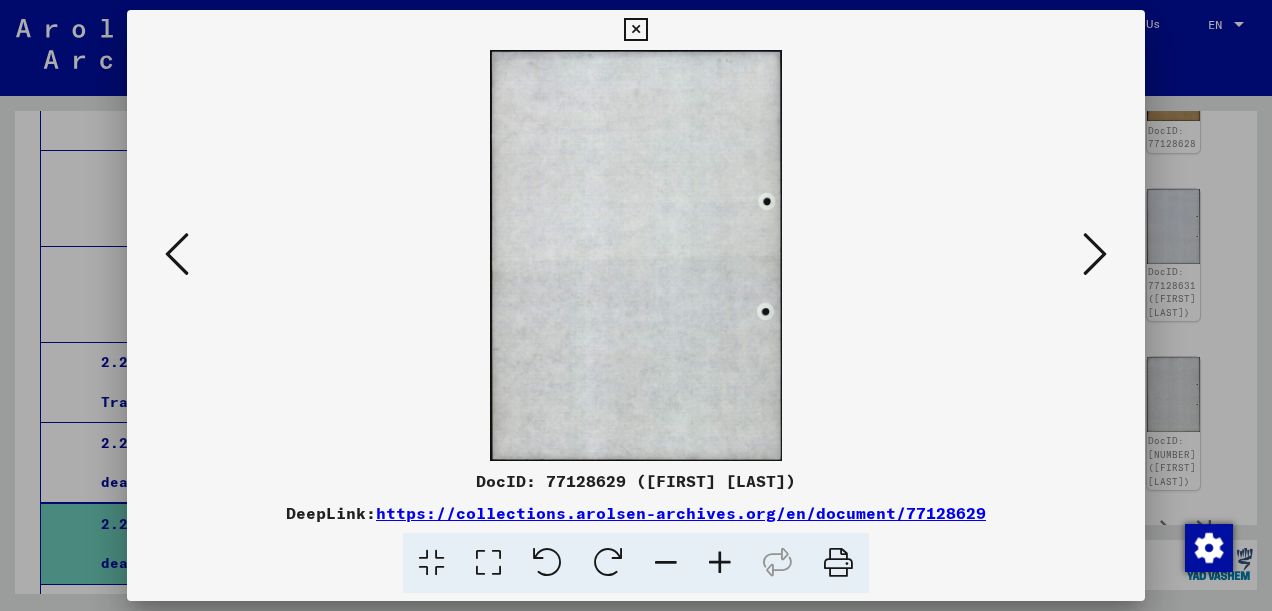 click at bounding box center (1095, 254) 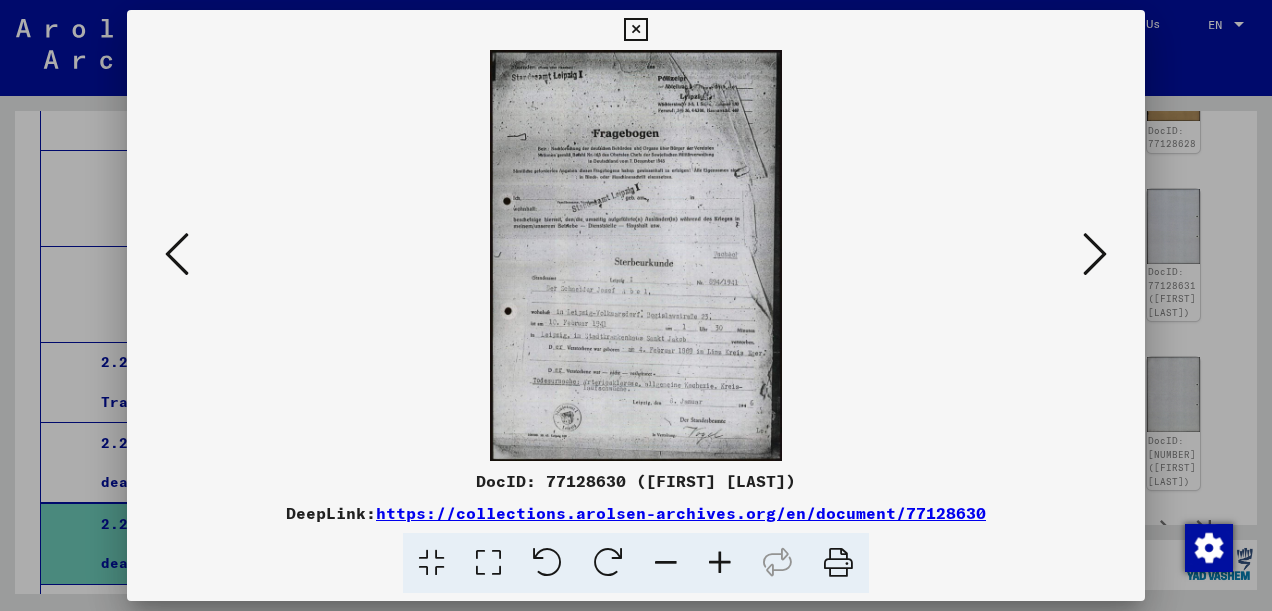 click at bounding box center [1095, 254] 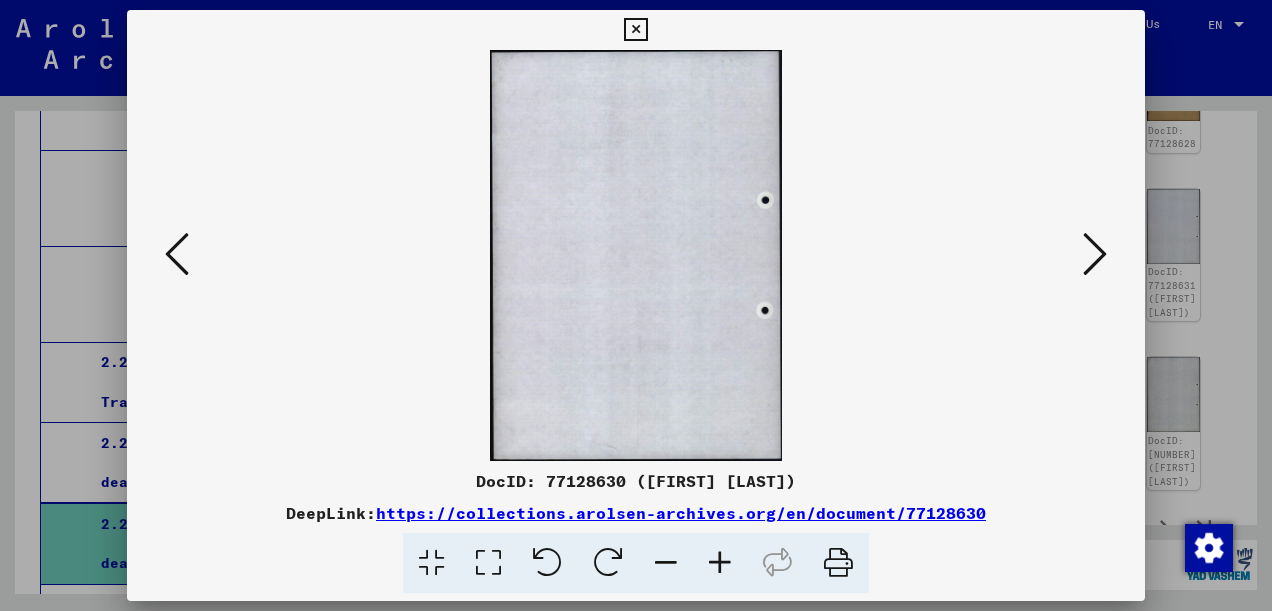 click at bounding box center (1095, 254) 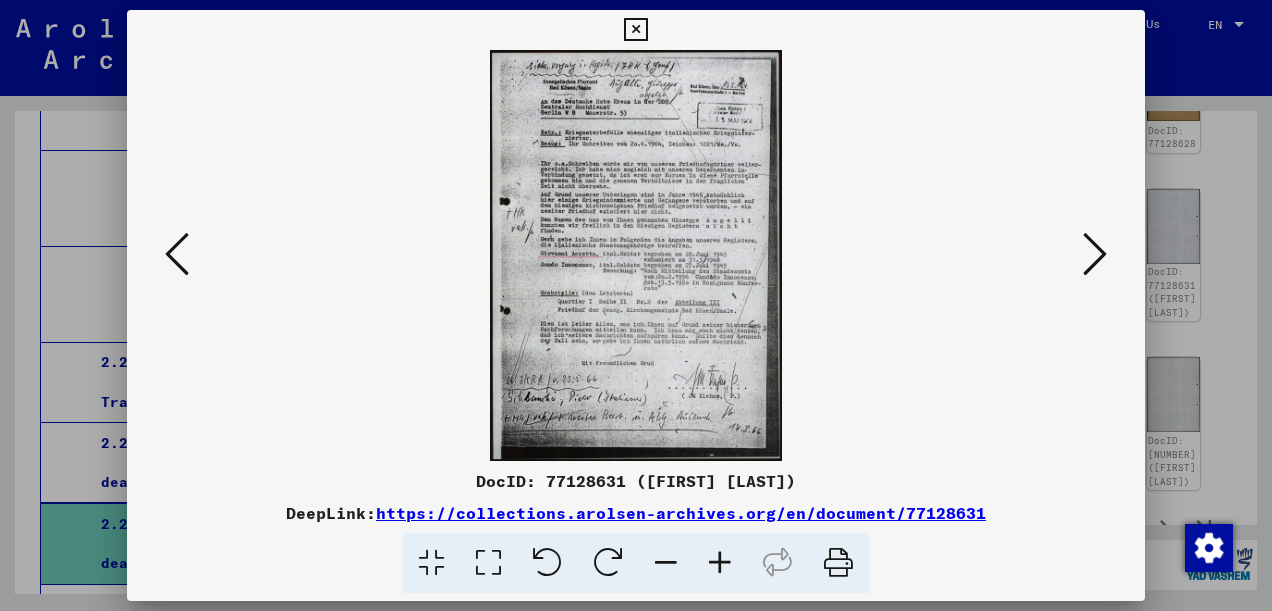 click at bounding box center [1095, 254] 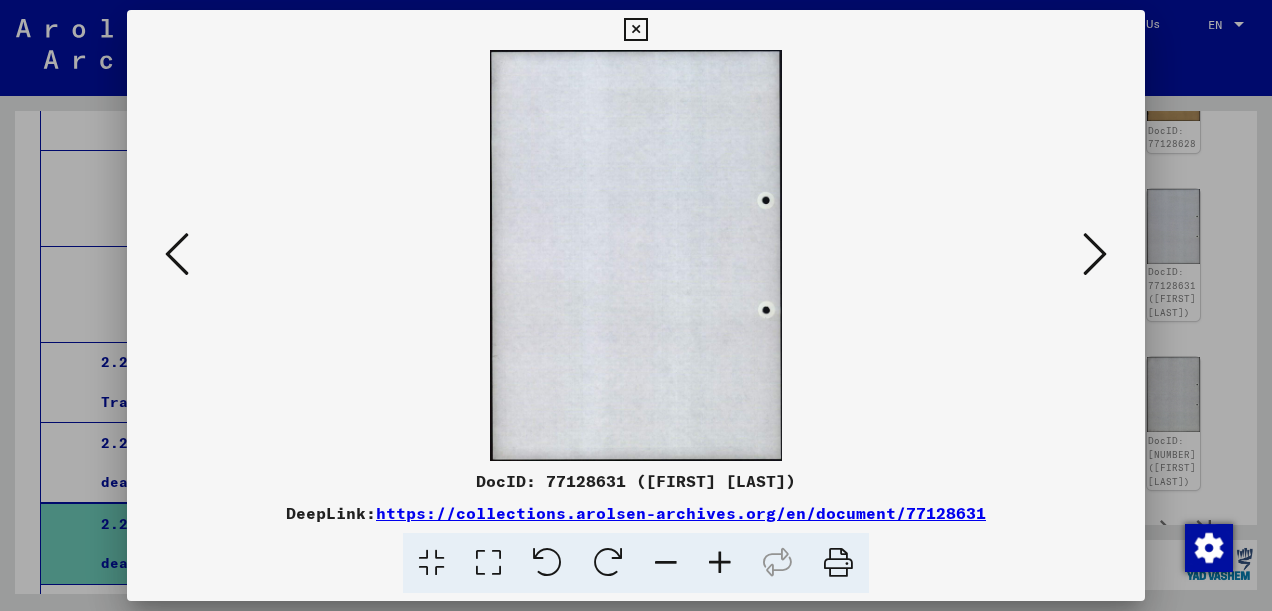 click at bounding box center (1095, 254) 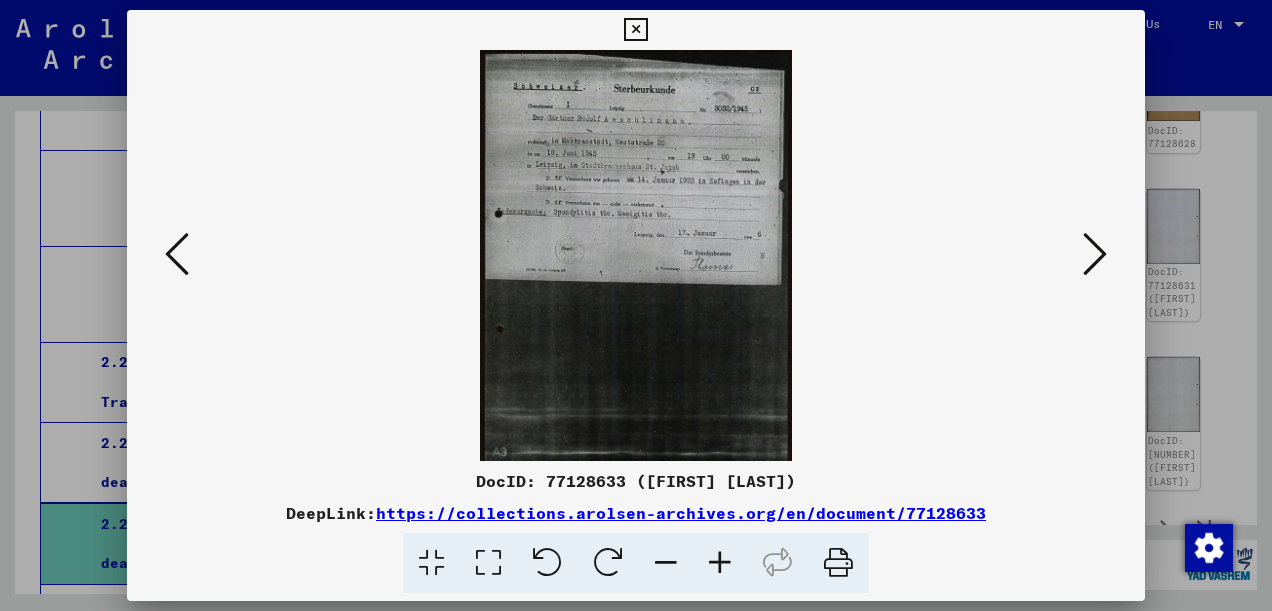 click at bounding box center (1095, 254) 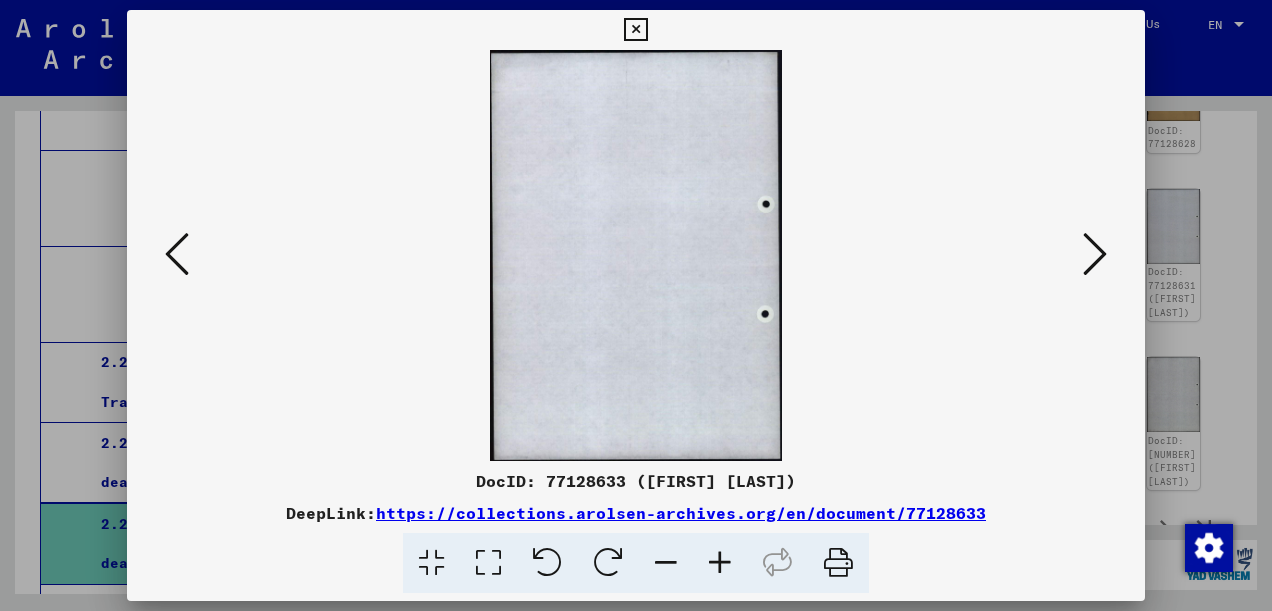 click at bounding box center (1095, 254) 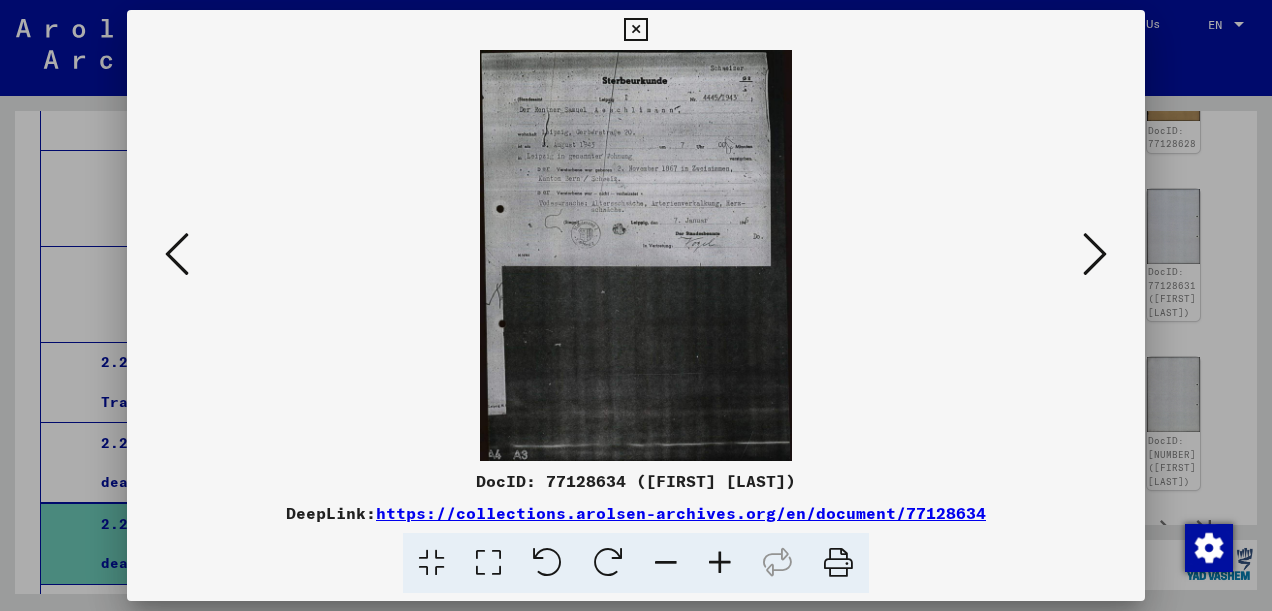 click at bounding box center (1095, 254) 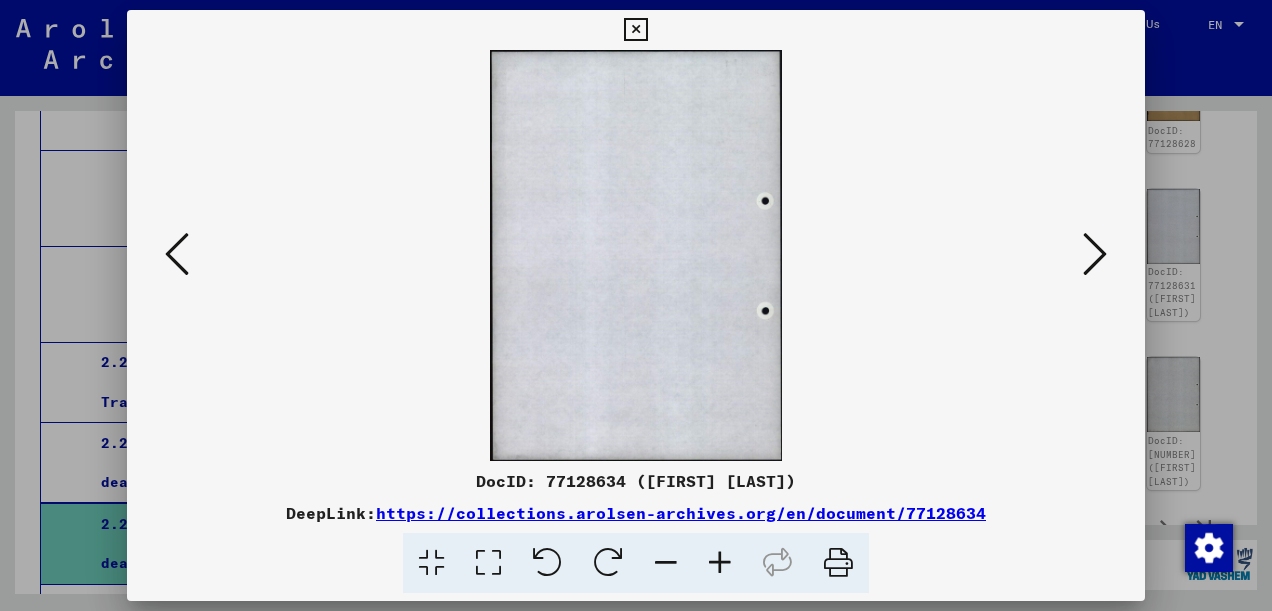 click at bounding box center [1095, 254] 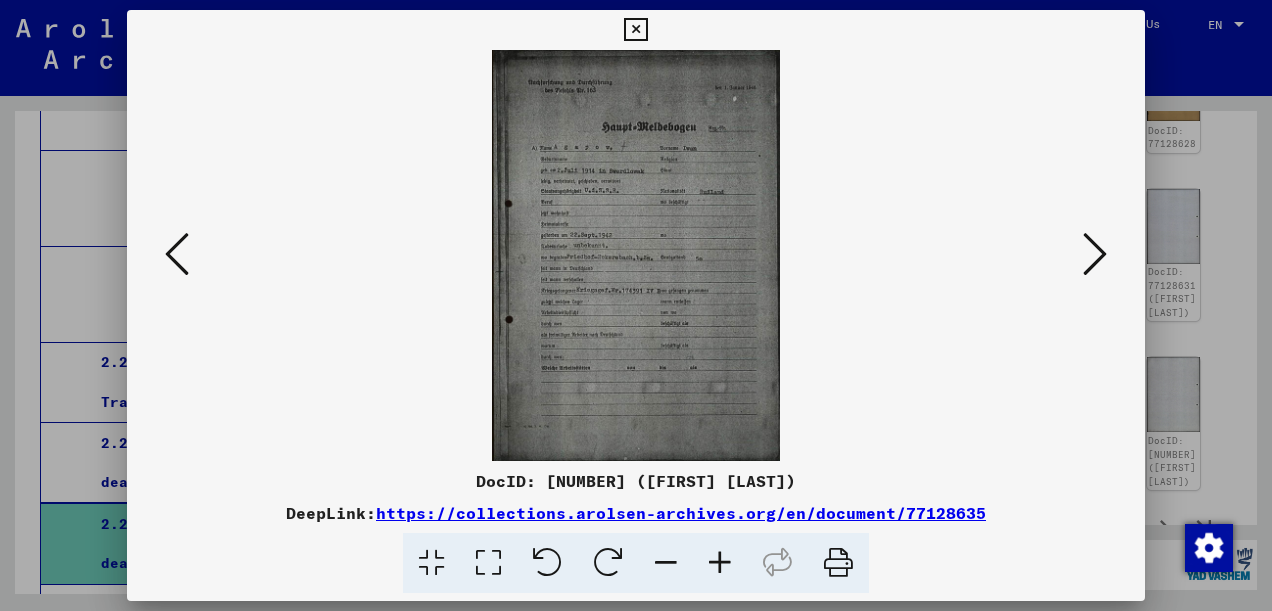 click at bounding box center [1095, 254] 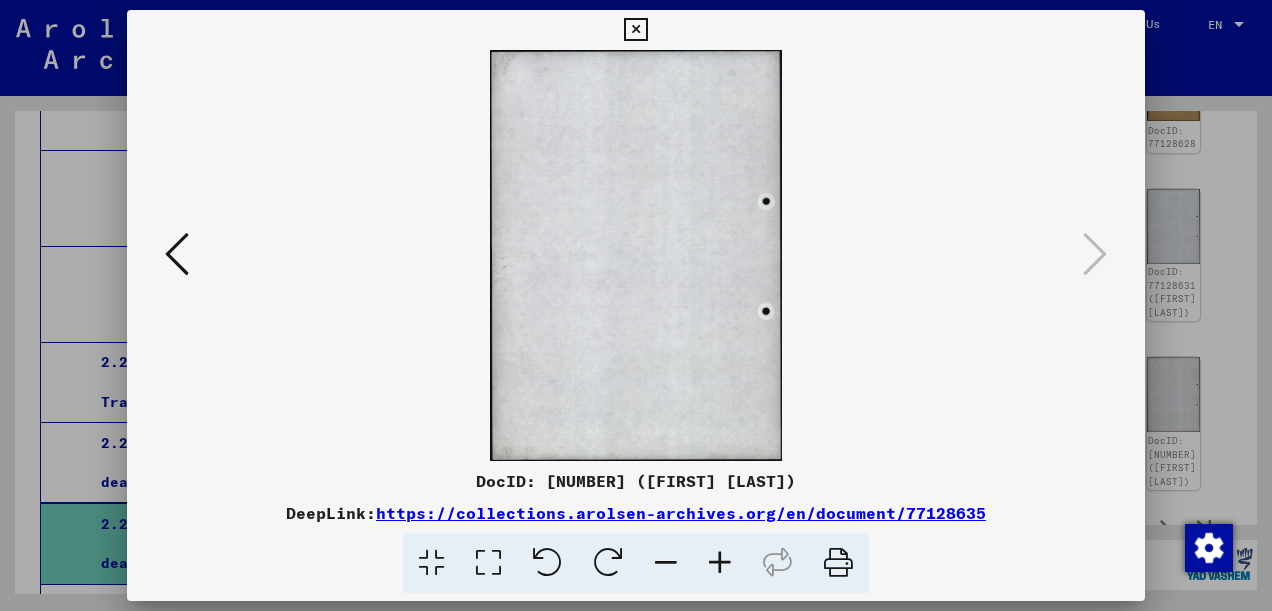 click at bounding box center (635, 30) 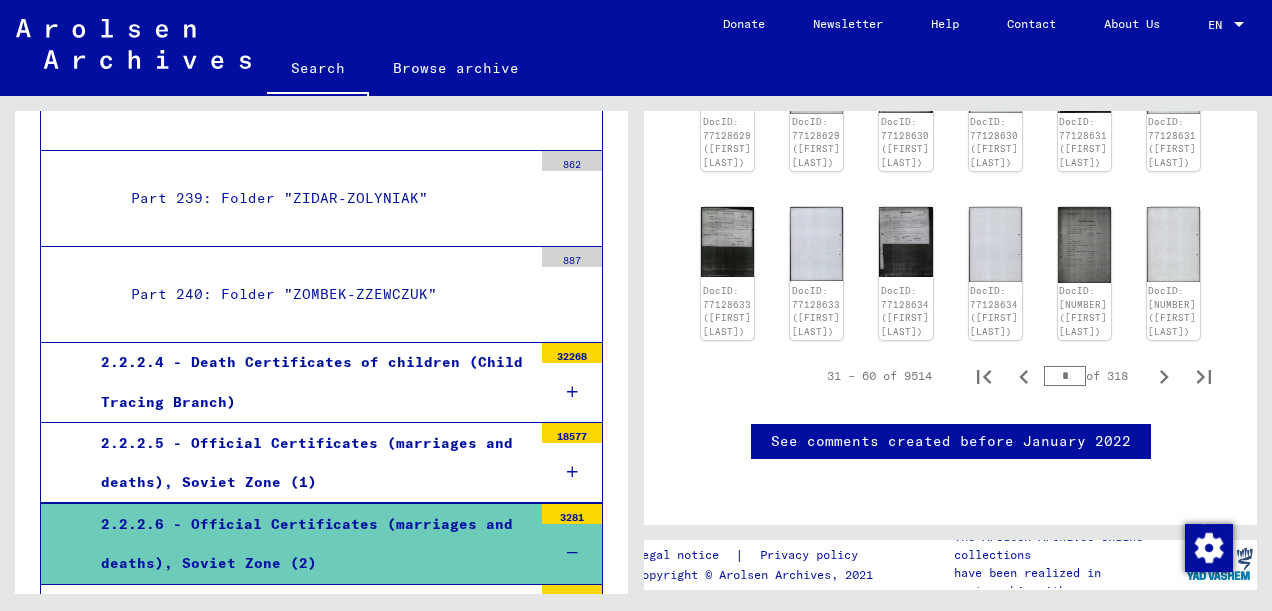 scroll, scrollTop: 1294, scrollLeft: 0, axis: vertical 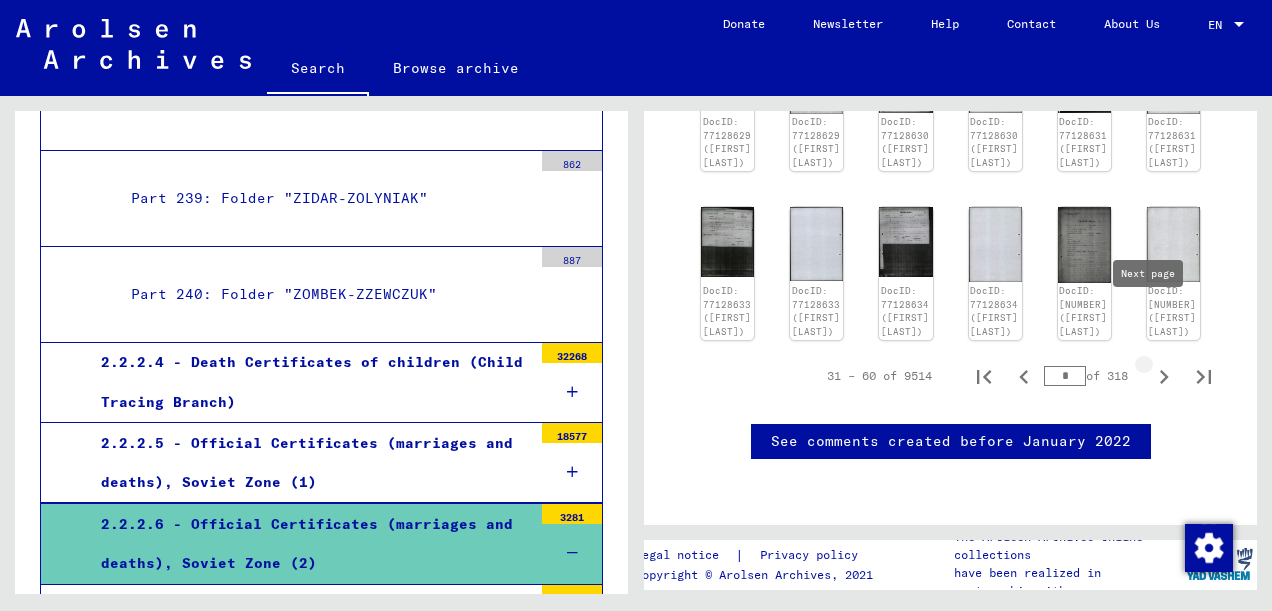click 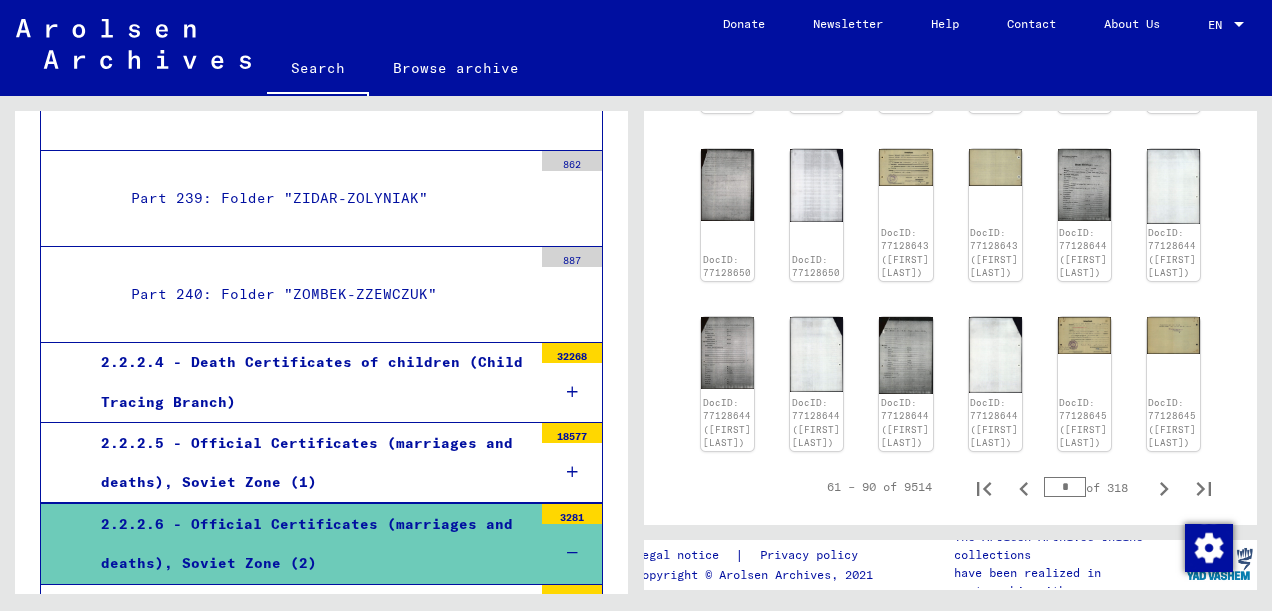 scroll, scrollTop: 1352, scrollLeft: 0, axis: vertical 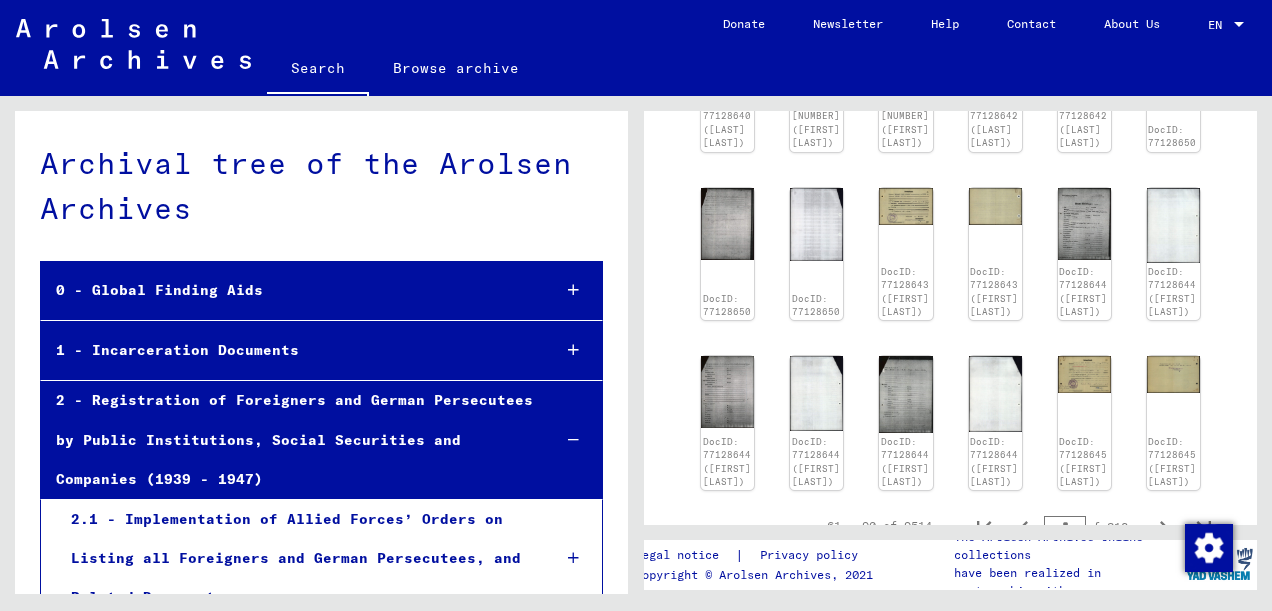 click on "Archival tree of the Arolsen Archives" 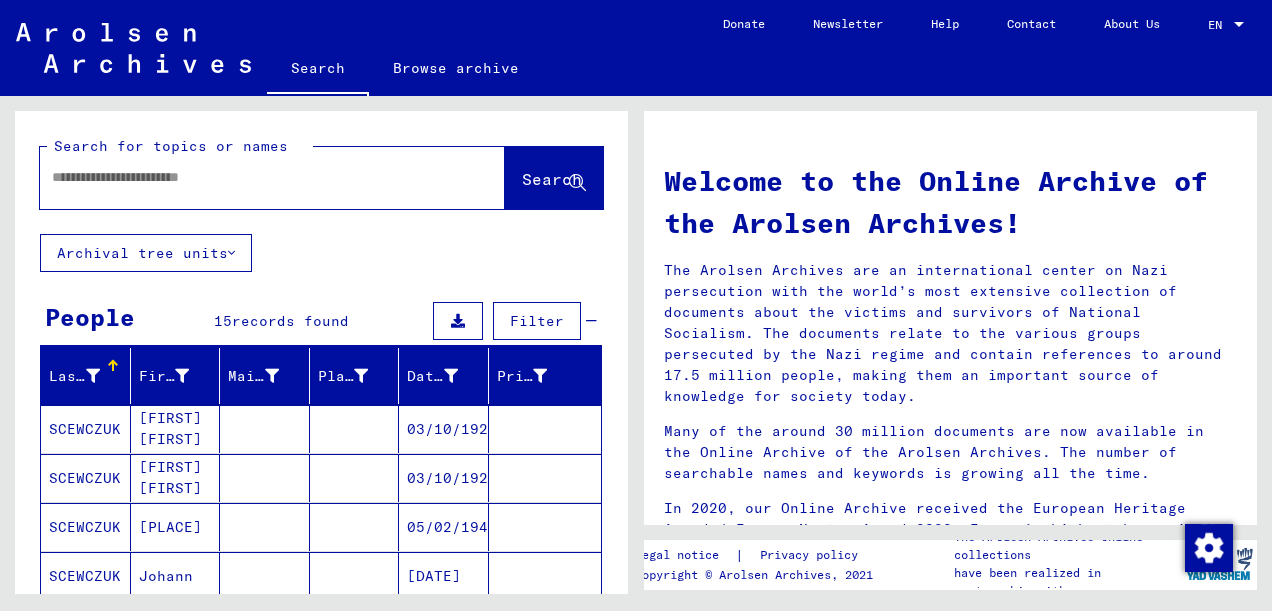 click on "SCEWCZUK" at bounding box center (86, 478) 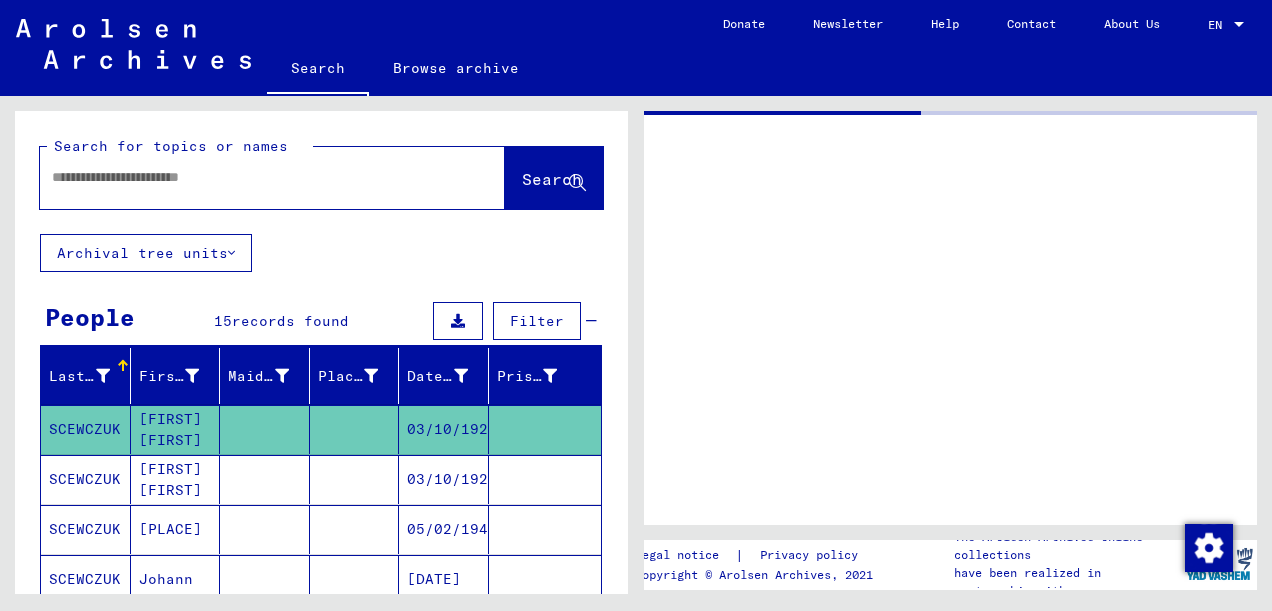 click on "SCEWCZUK" 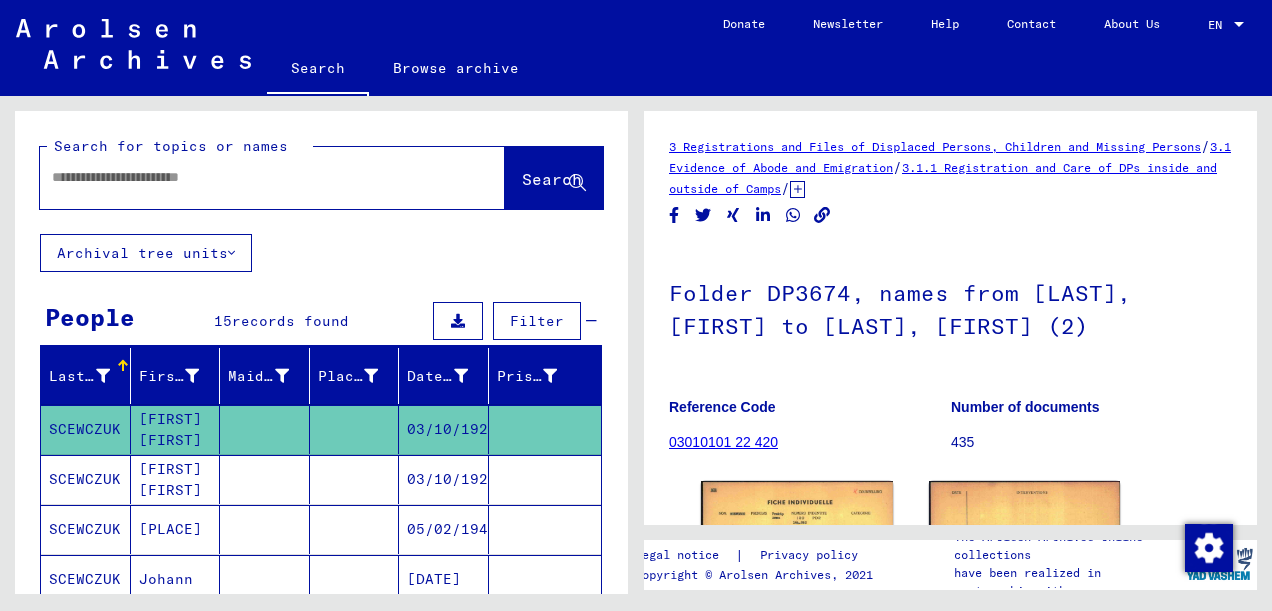 scroll, scrollTop: 0, scrollLeft: 0, axis: both 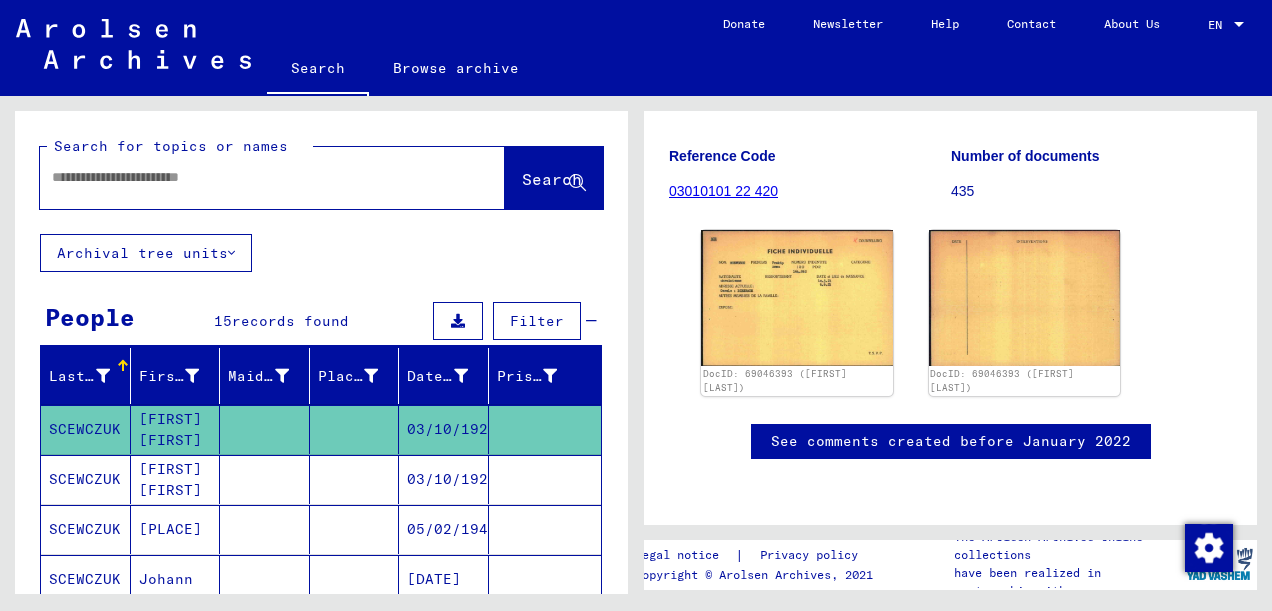 click on "[FIRST] [FIRST]" at bounding box center [176, 529] 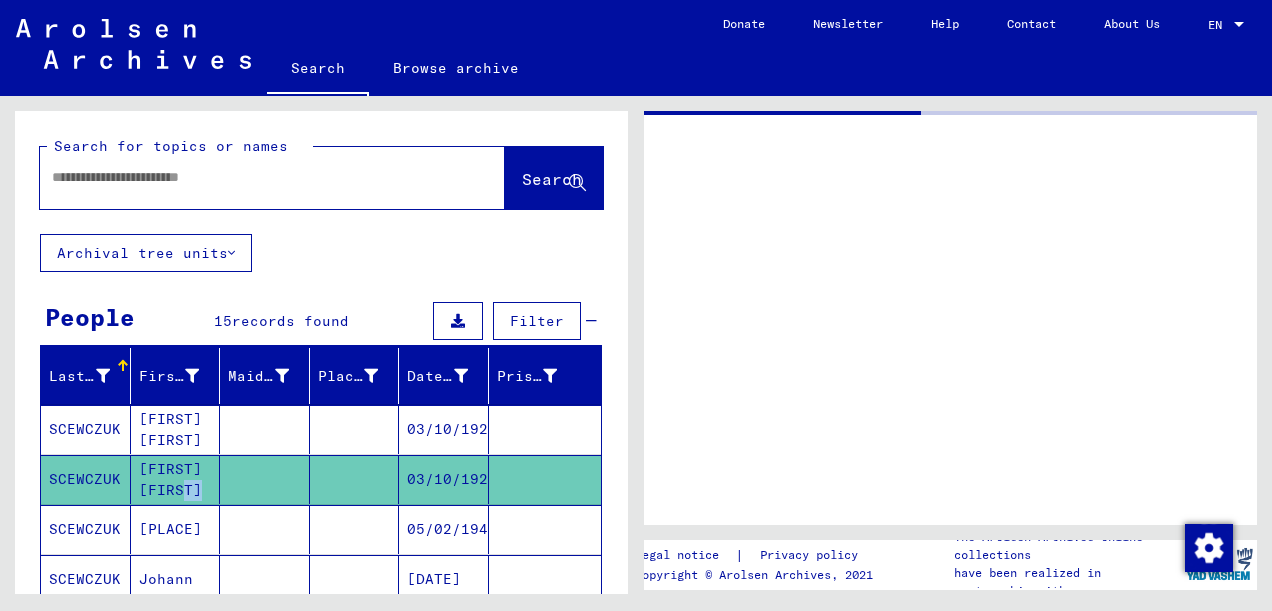click on "[FIRST] [FIRST]" 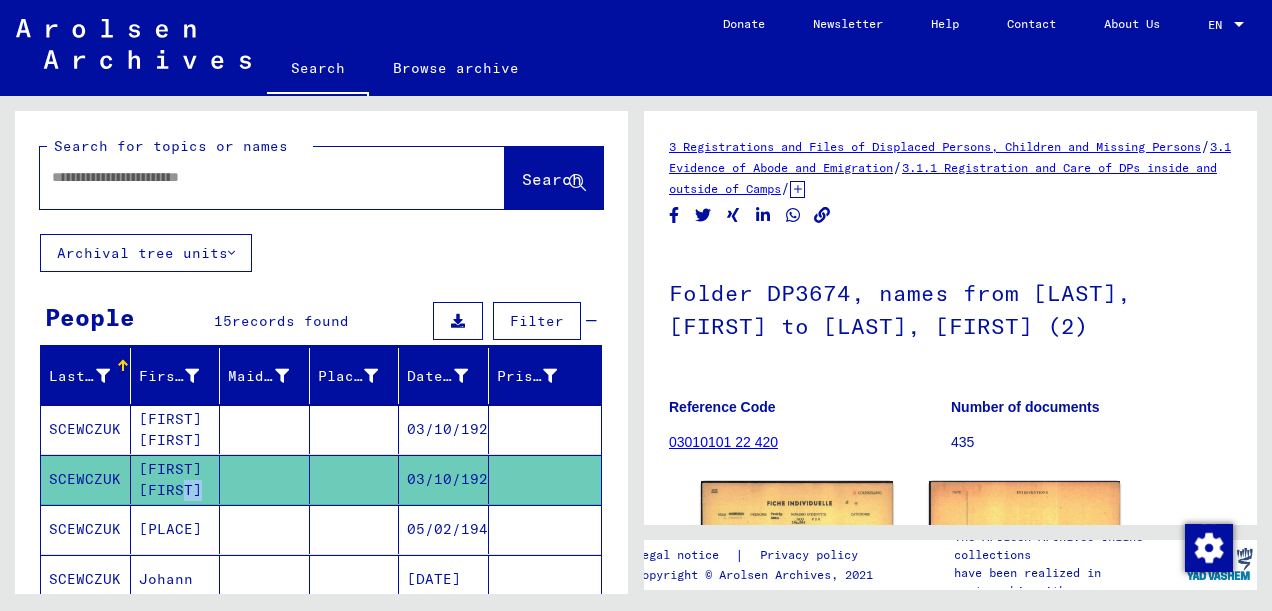 scroll, scrollTop: 0, scrollLeft: 0, axis: both 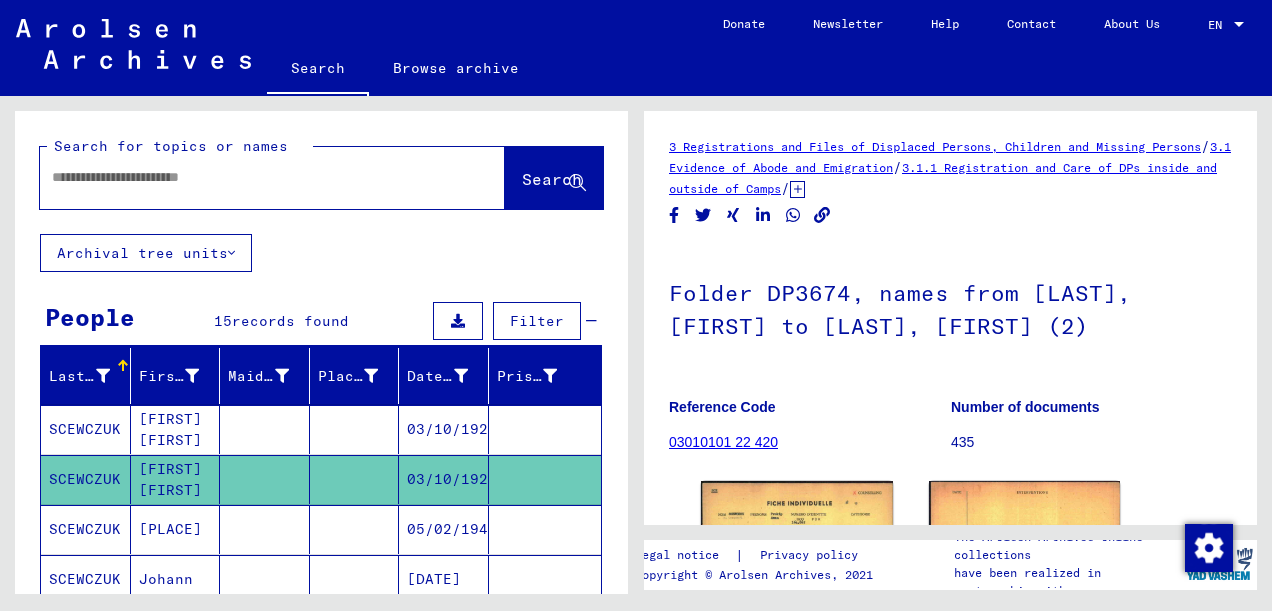 click on "[FIRST] [FIRST]" at bounding box center (176, 479) 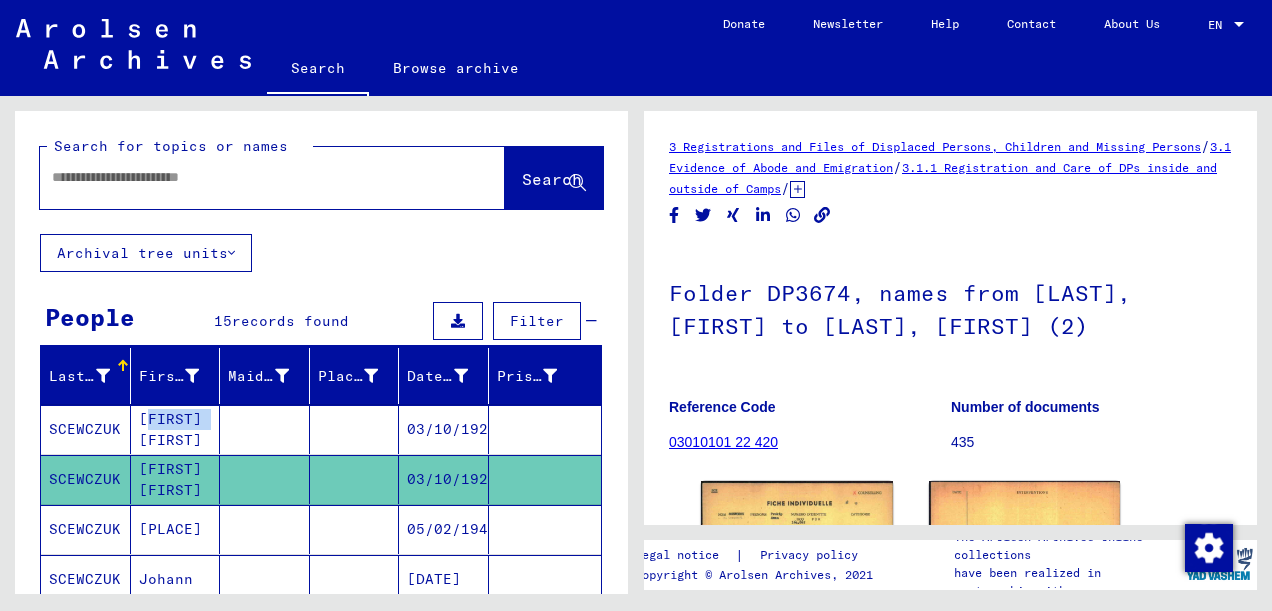 click on "[FIRST] [FIRST]" at bounding box center [176, 479] 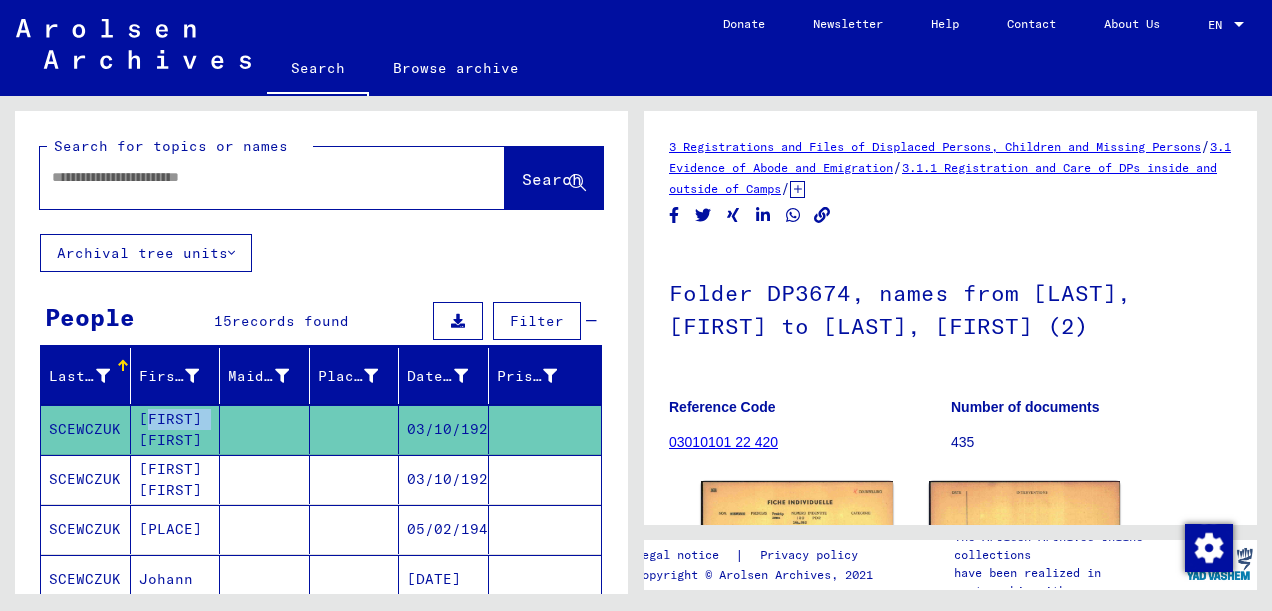 scroll, scrollTop: 0, scrollLeft: 0, axis: both 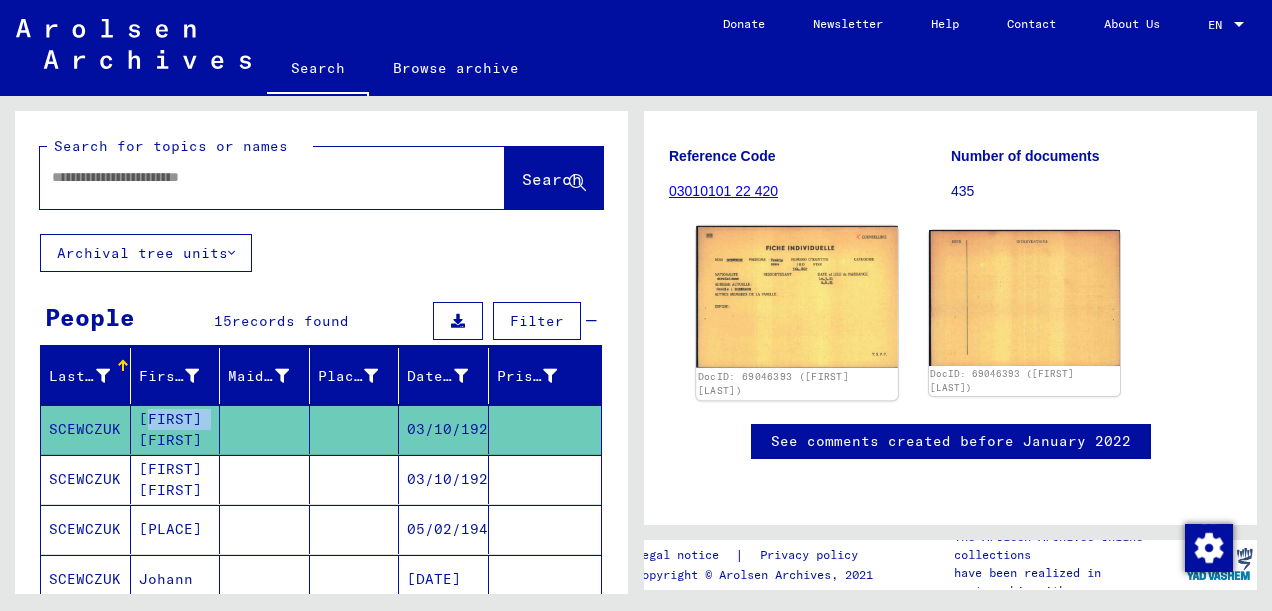 click 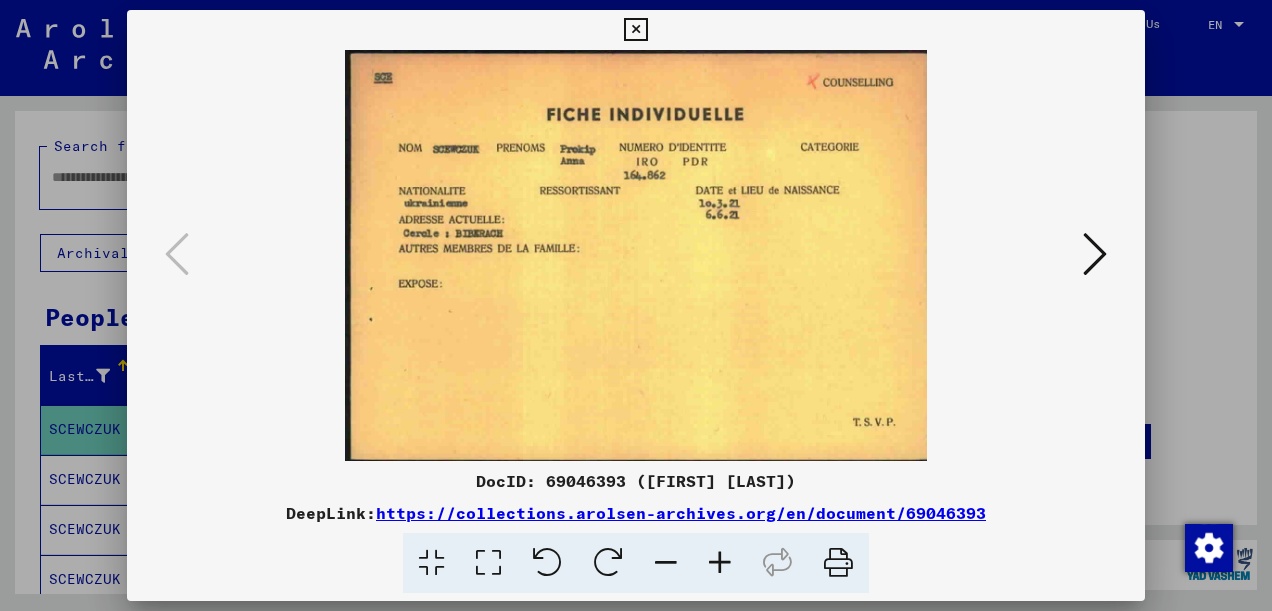 click at bounding box center [636, 255] 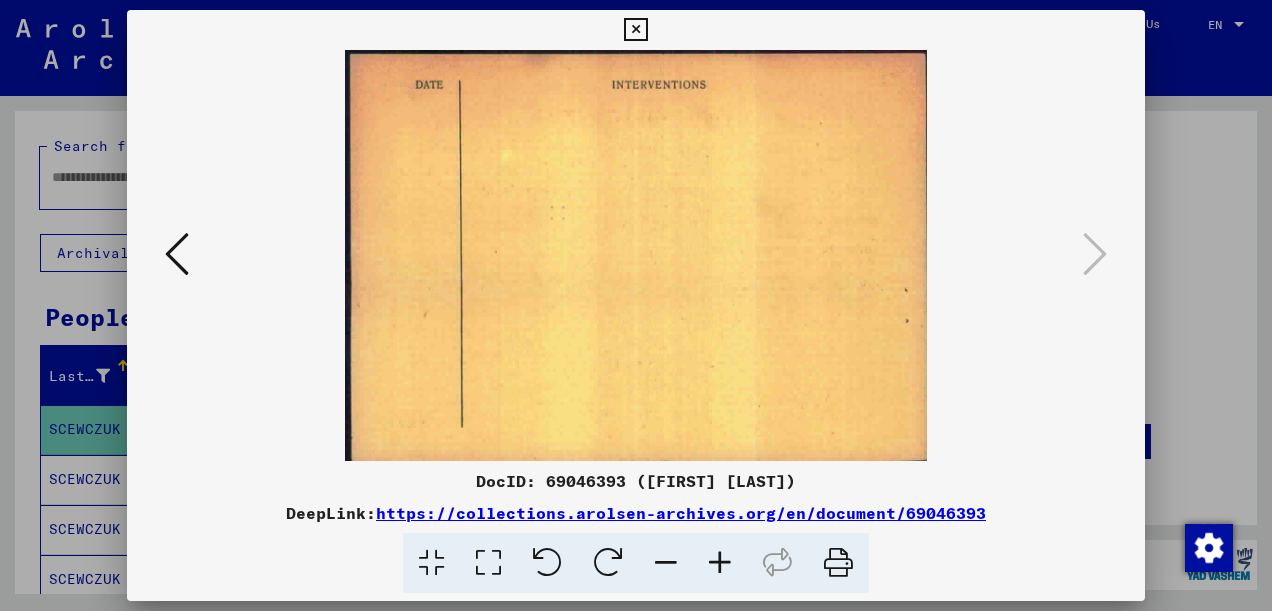 click at bounding box center (635, 30) 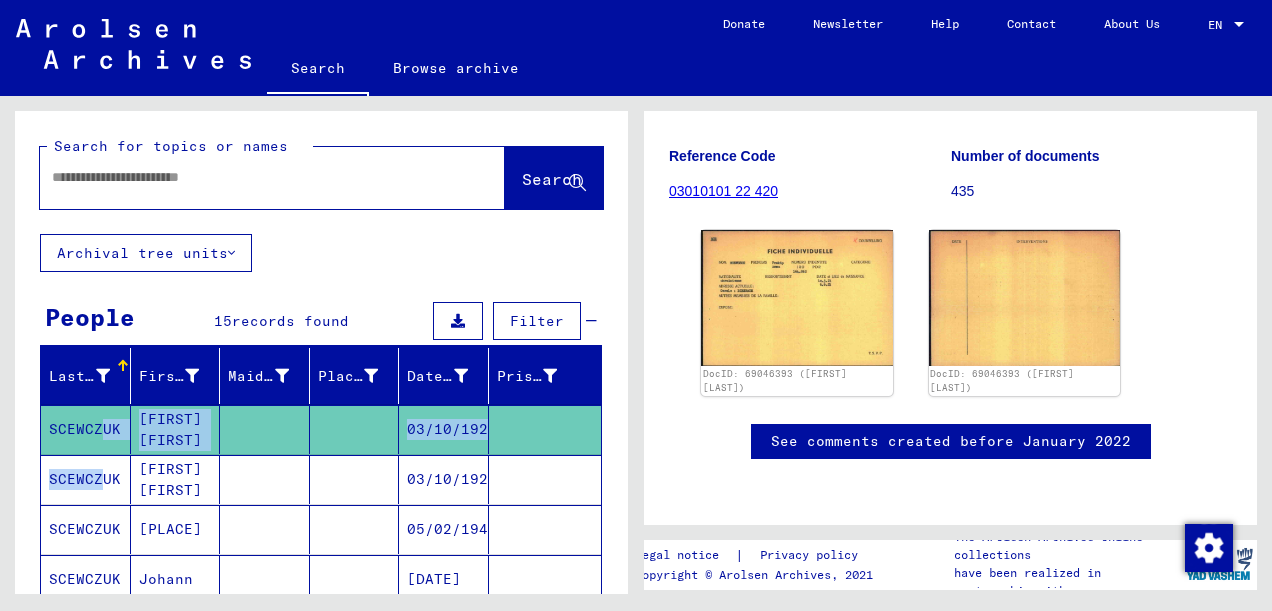 drag, startPoint x: 94, startPoint y: 465, endPoint x: 89, endPoint y: 446, distance: 19.646883 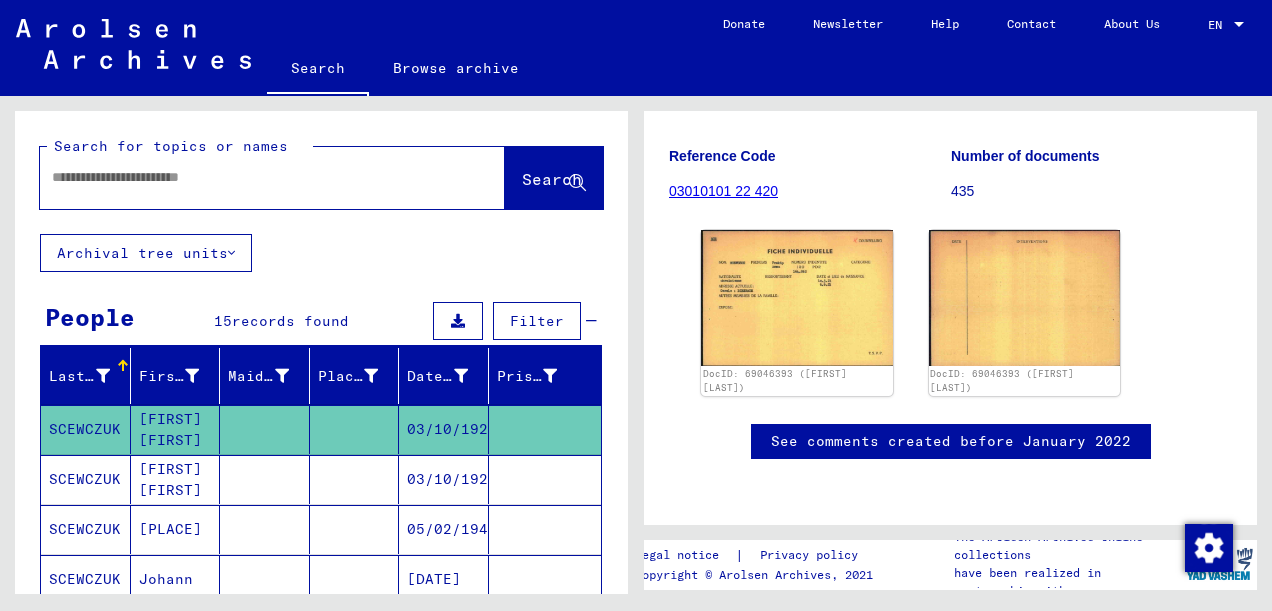 click on "SCEWCZUK" at bounding box center (86, 529) 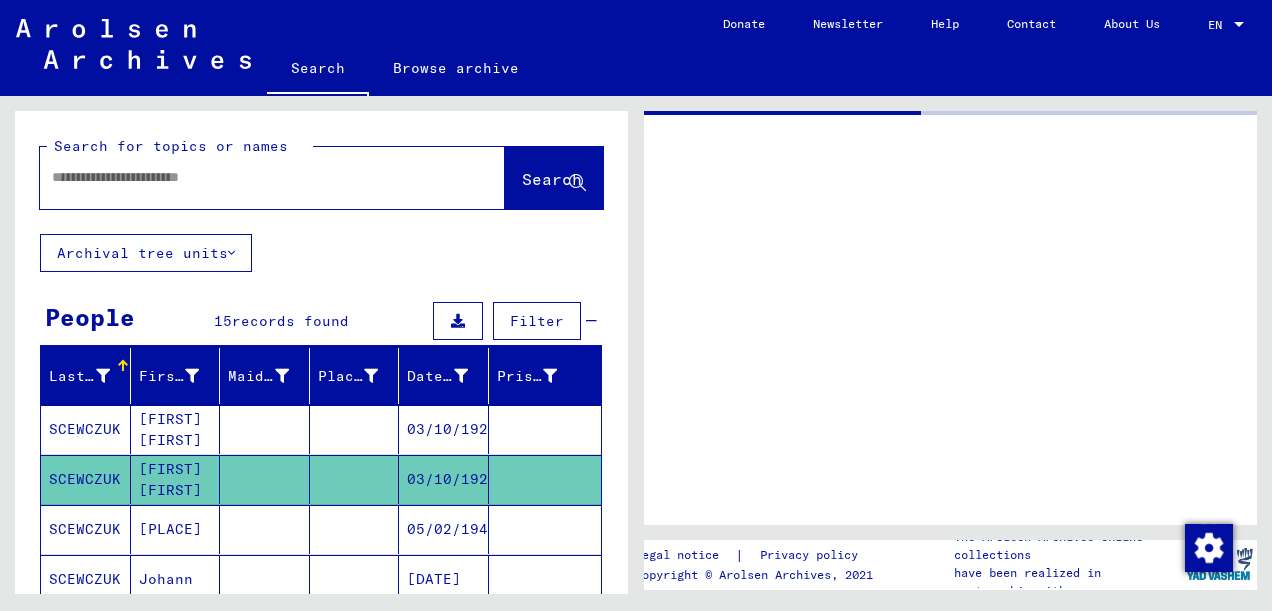 scroll, scrollTop: 0, scrollLeft: 0, axis: both 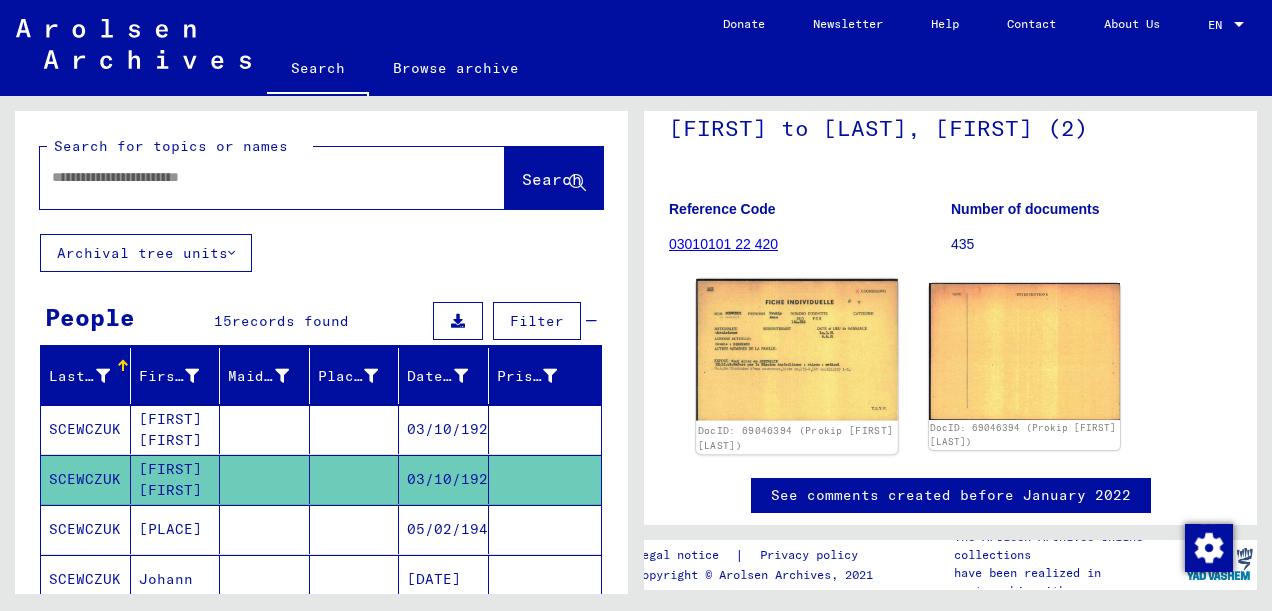 click 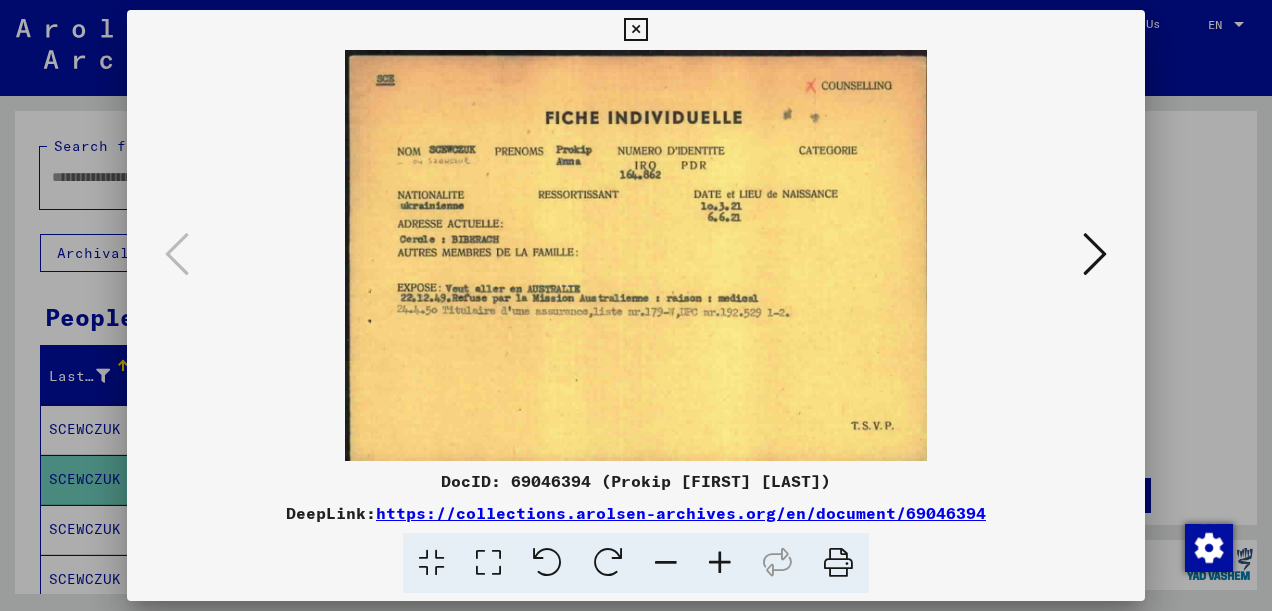 type 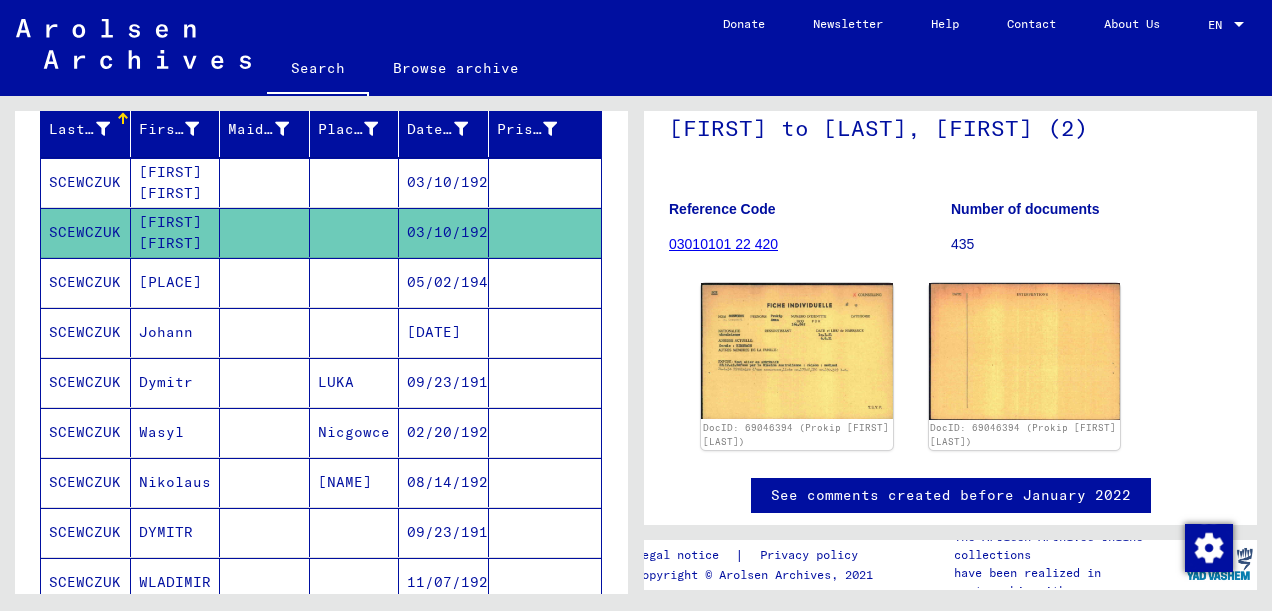 scroll, scrollTop: 243, scrollLeft: 0, axis: vertical 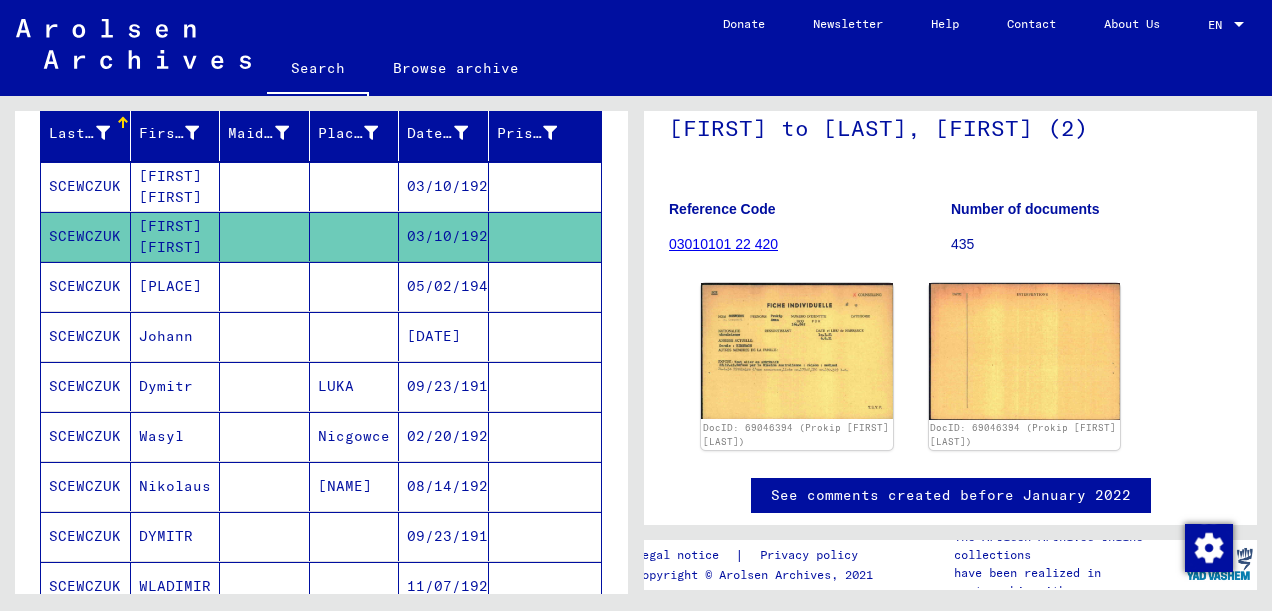 click on "[PLACE]" at bounding box center (176, 336) 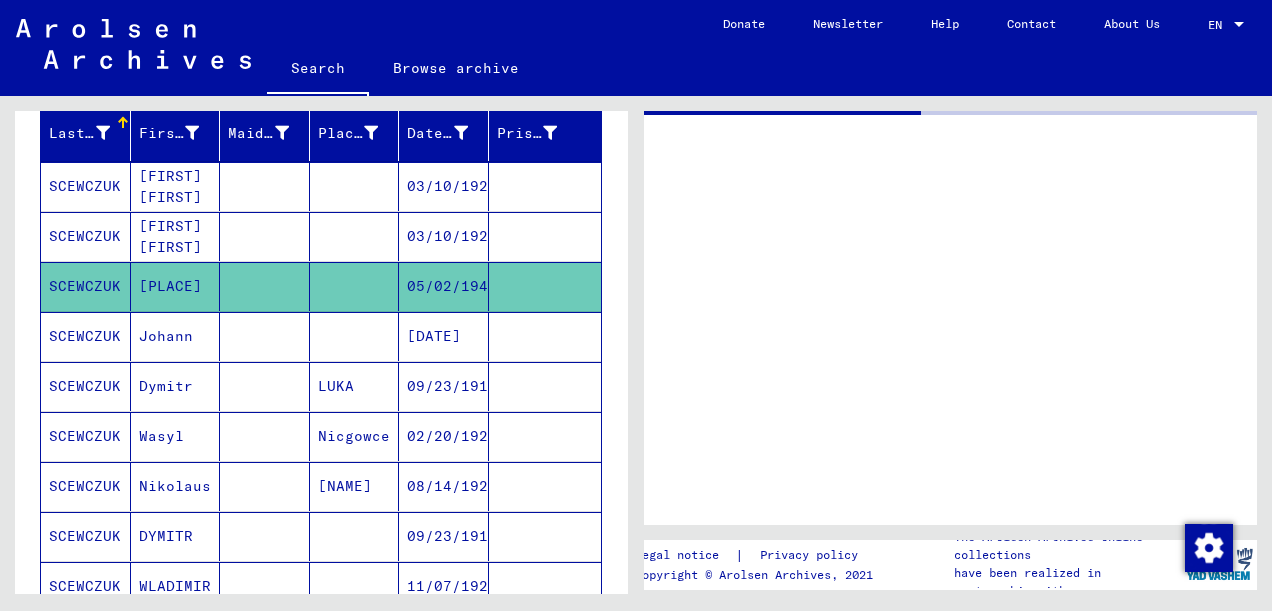 scroll, scrollTop: 0, scrollLeft: 0, axis: both 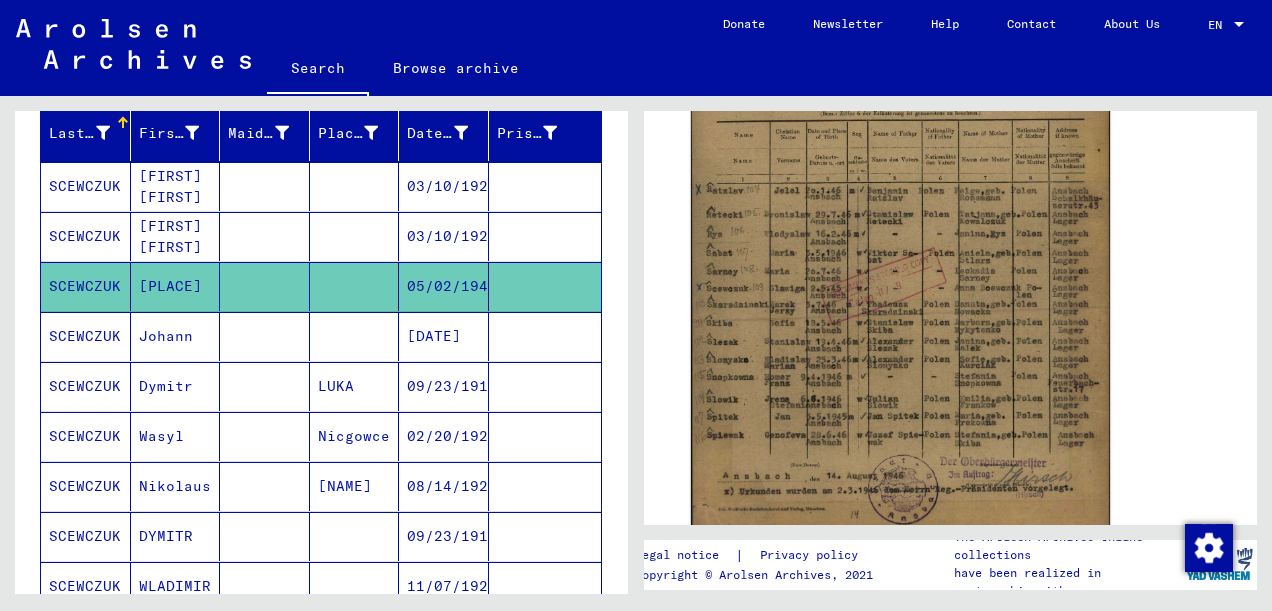 click 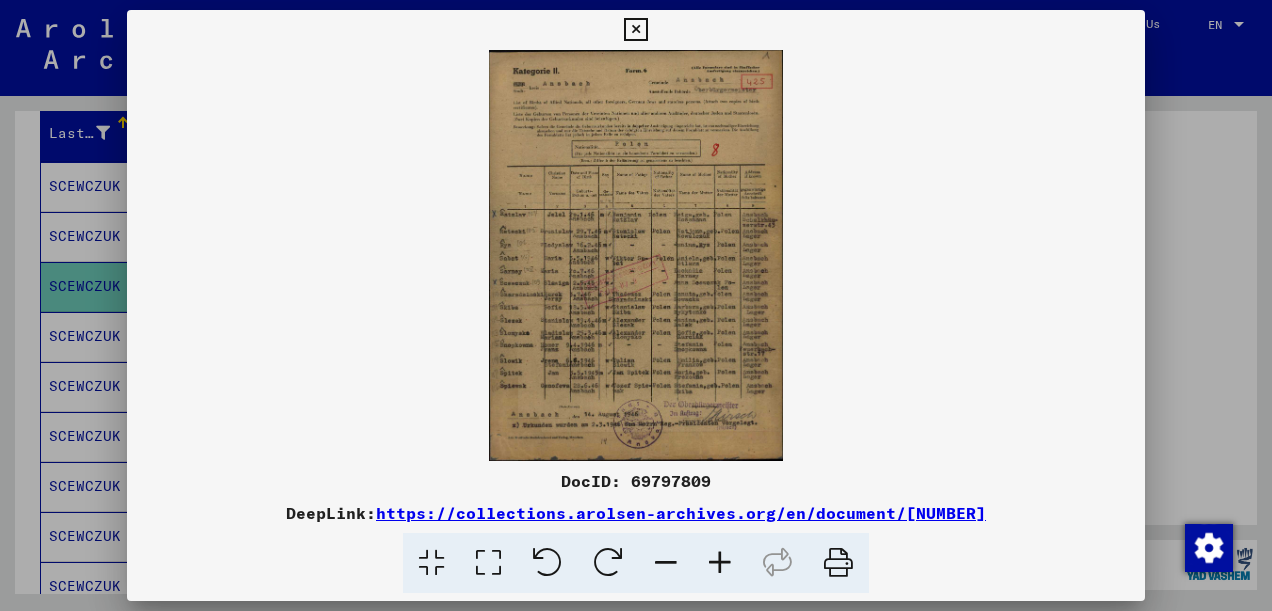 click at bounding box center (636, 255) 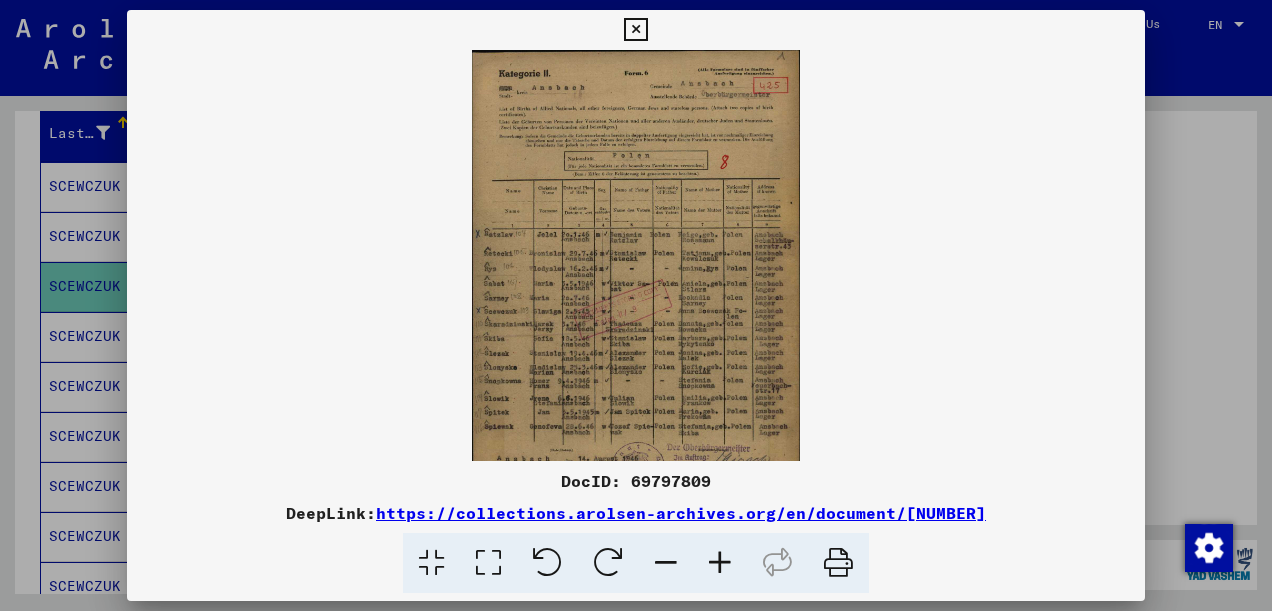 click at bounding box center [488, 563] 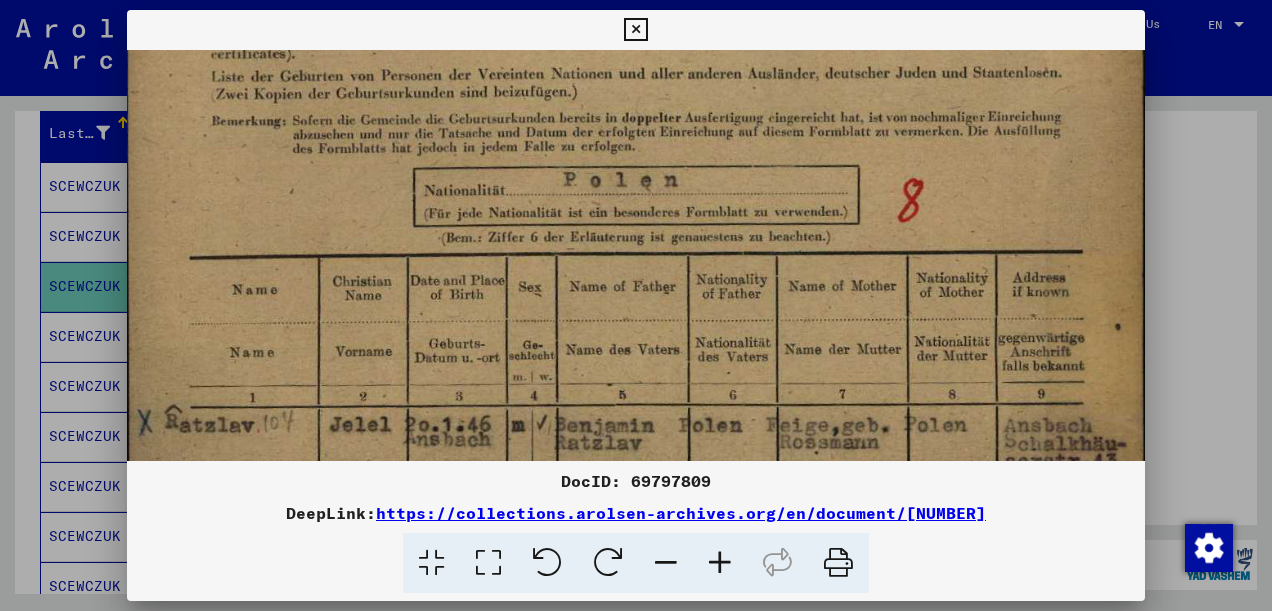 scroll, scrollTop: 202, scrollLeft: 0, axis: vertical 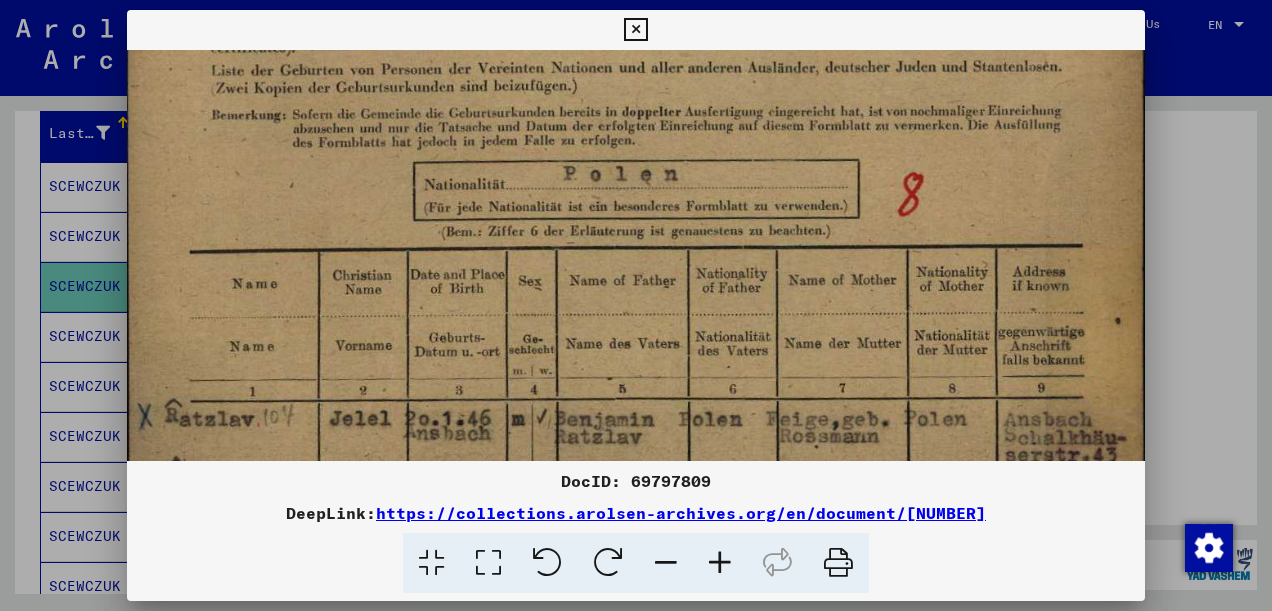 drag, startPoint x: 994, startPoint y: 396, endPoint x: 992, endPoint y: 201, distance: 195.01025 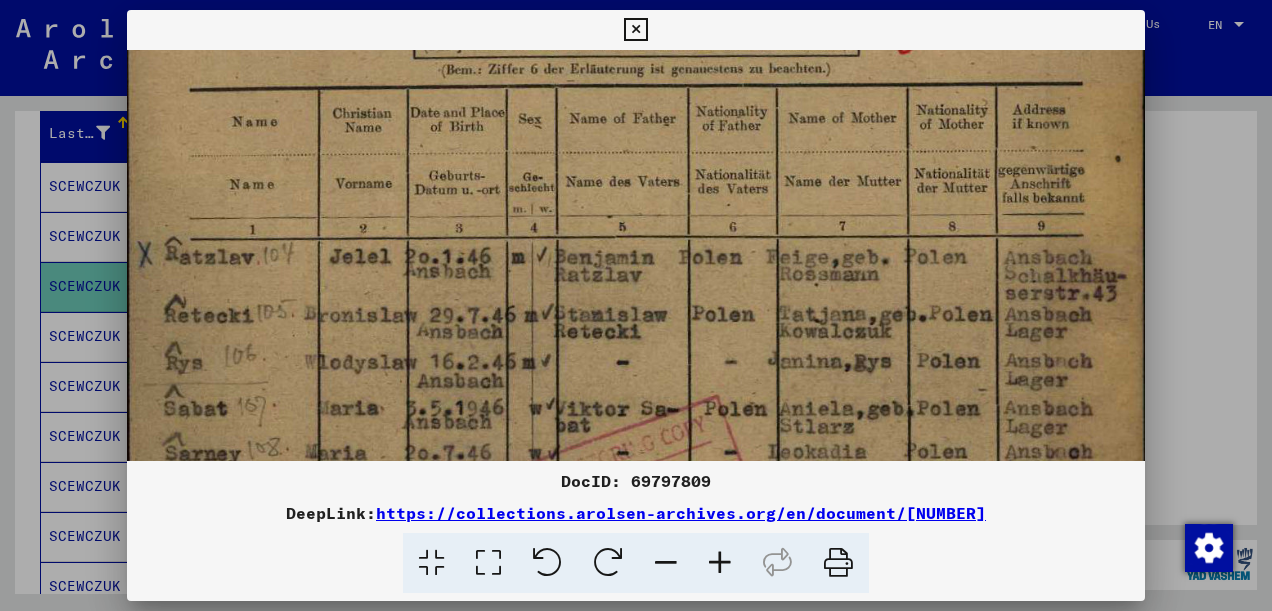 scroll, scrollTop: 420, scrollLeft: 0, axis: vertical 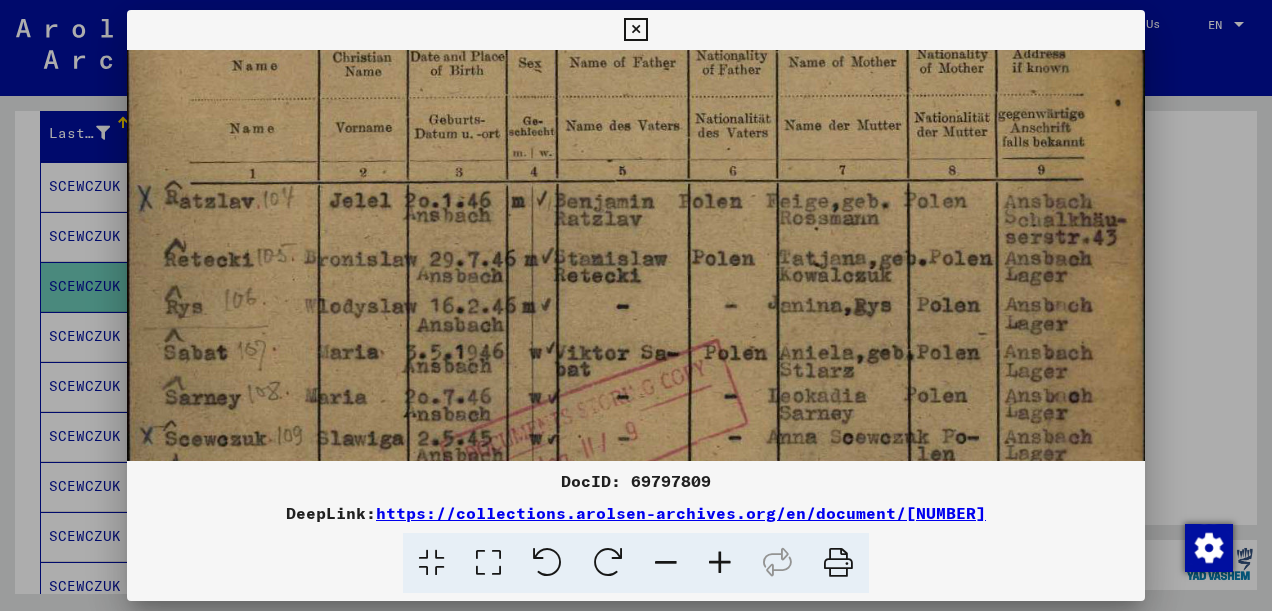 drag, startPoint x: 907, startPoint y: 328, endPoint x: 940, endPoint y: 115, distance: 215.54118 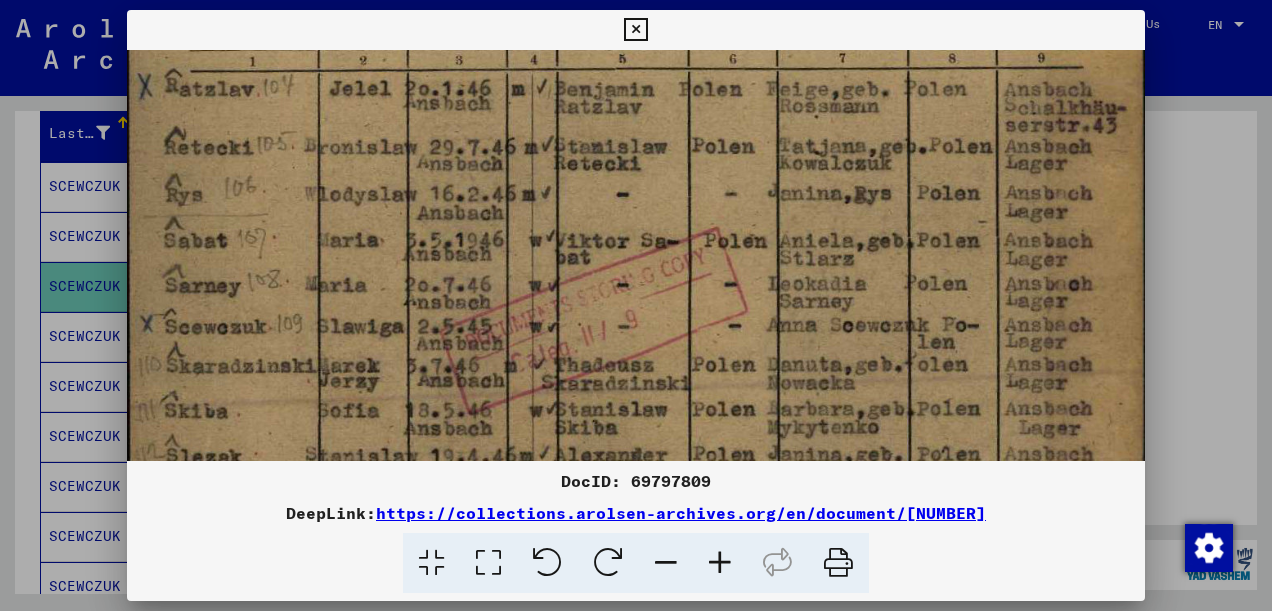 scroll, scrollTop: 551, scrollLeft: 0, axis: vertical 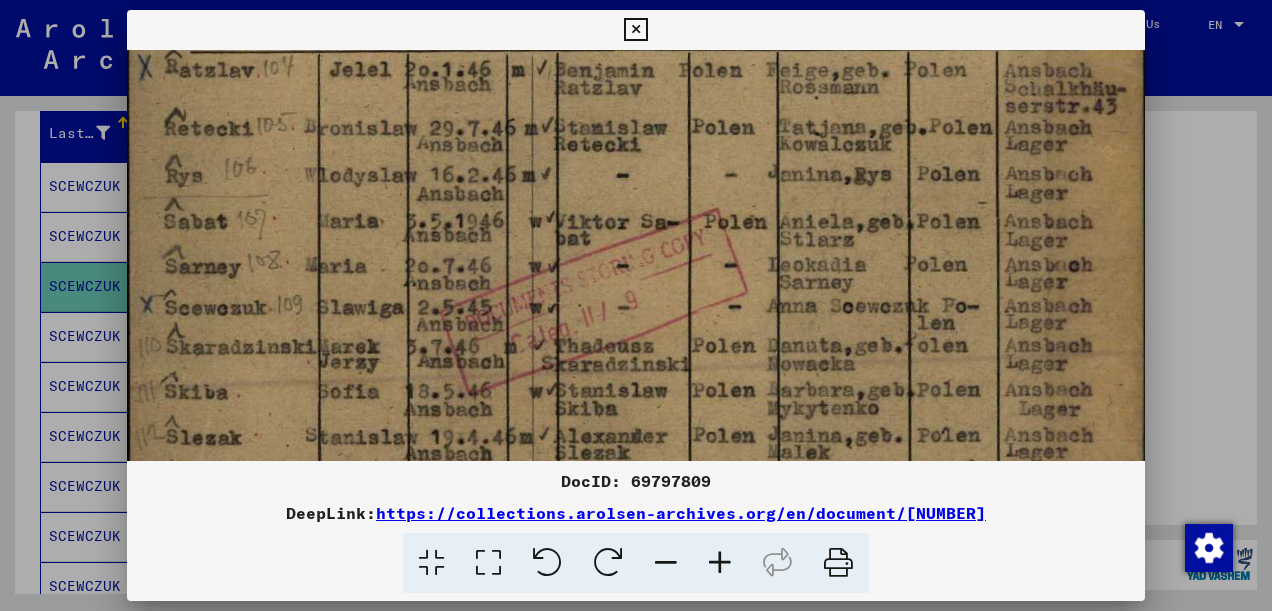drag, startPoint x: 850, startPoint y: 334, endPoint x: 876, endPoint y: 206, distance: 130.61394 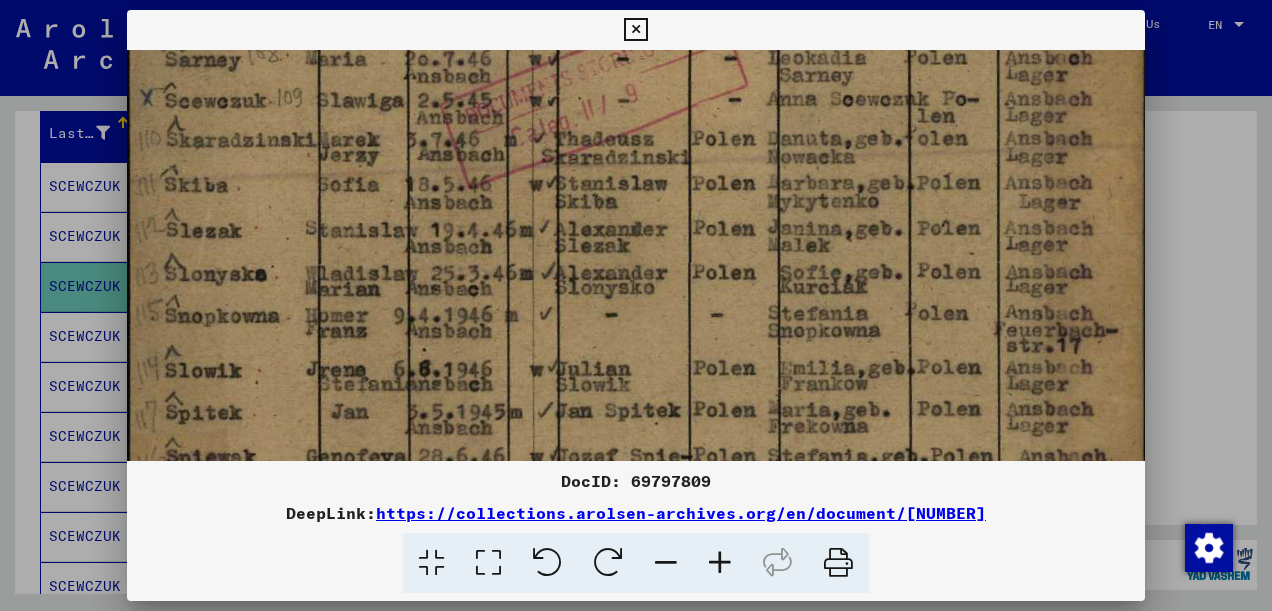drag, startPoint x: 854, startPoint y: 388, endPoint x: 863, endPoint y: 278, distance: 110.36757 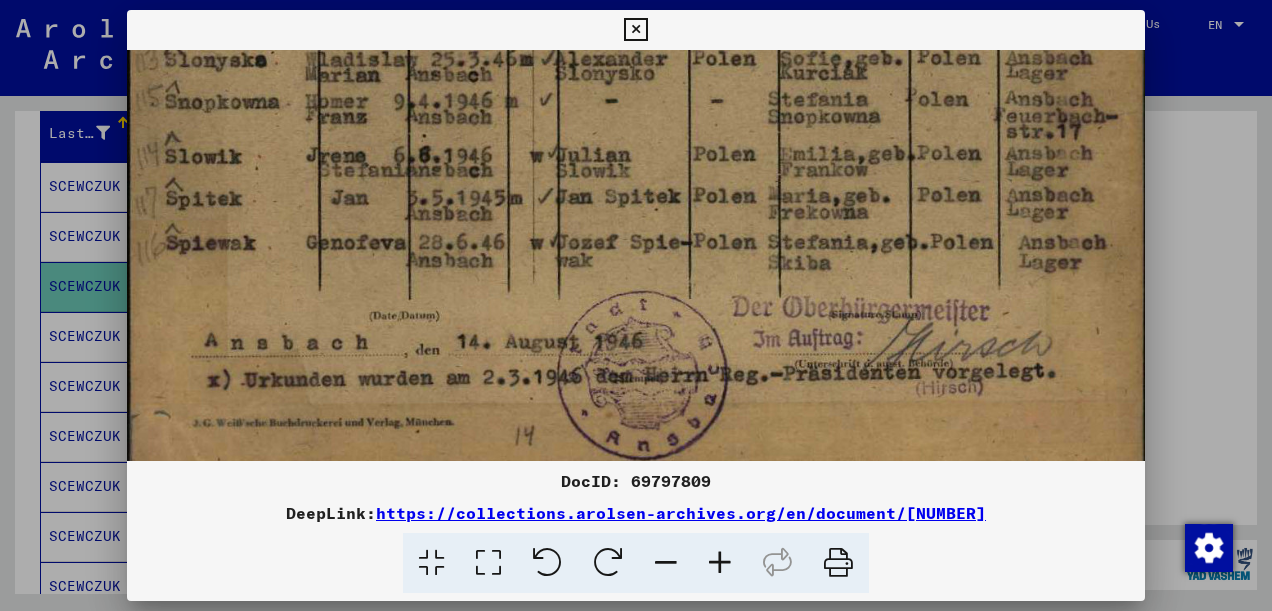 scroll, scrollTop: 971, scrollLeft: 0, axis: vertical 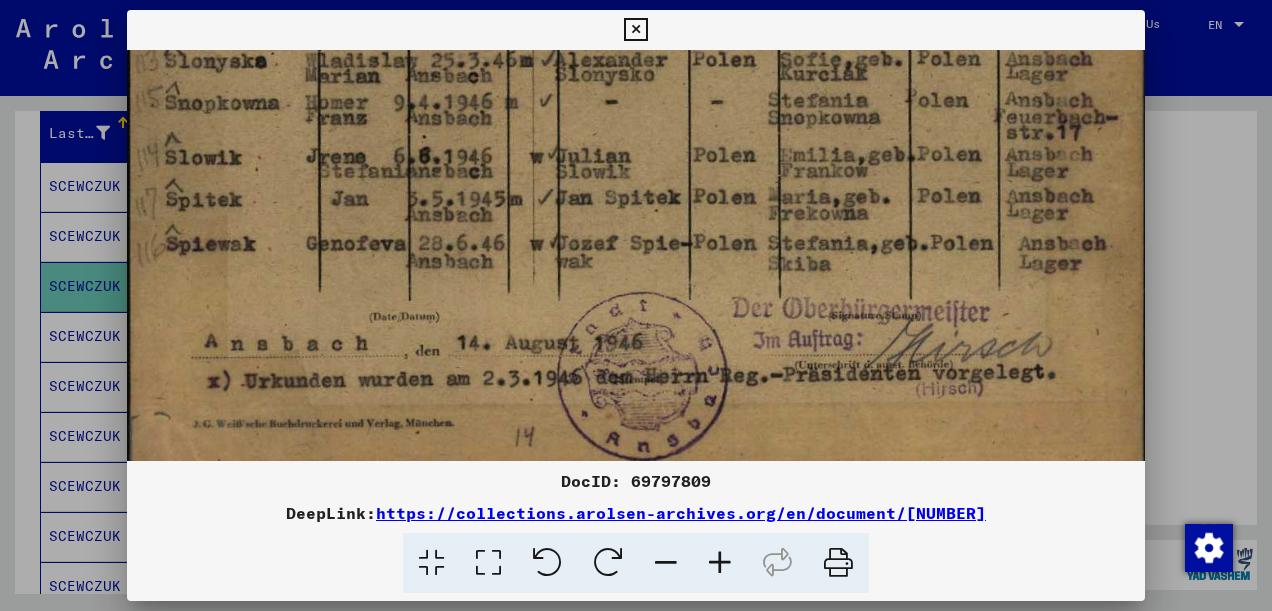 drag, startPoint x: 829, startPoint y: 389, endPoint x: 860, endPoint y: 181, distance: 210.29741 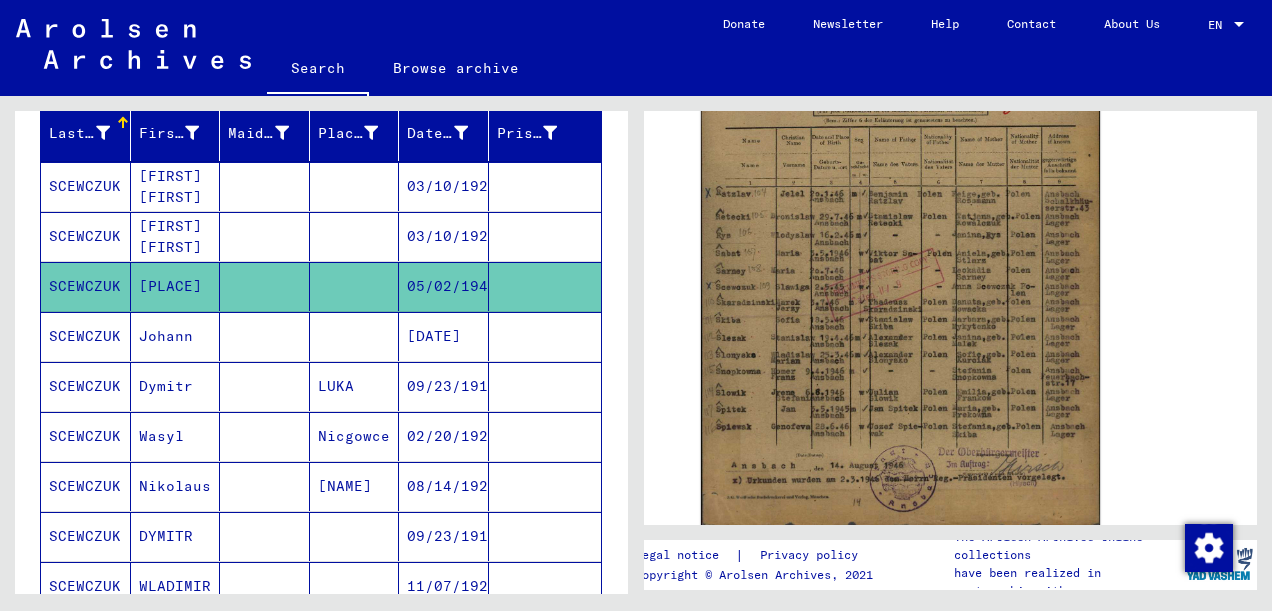click on "SCEWCZUK" at bounding box center (86, 386) 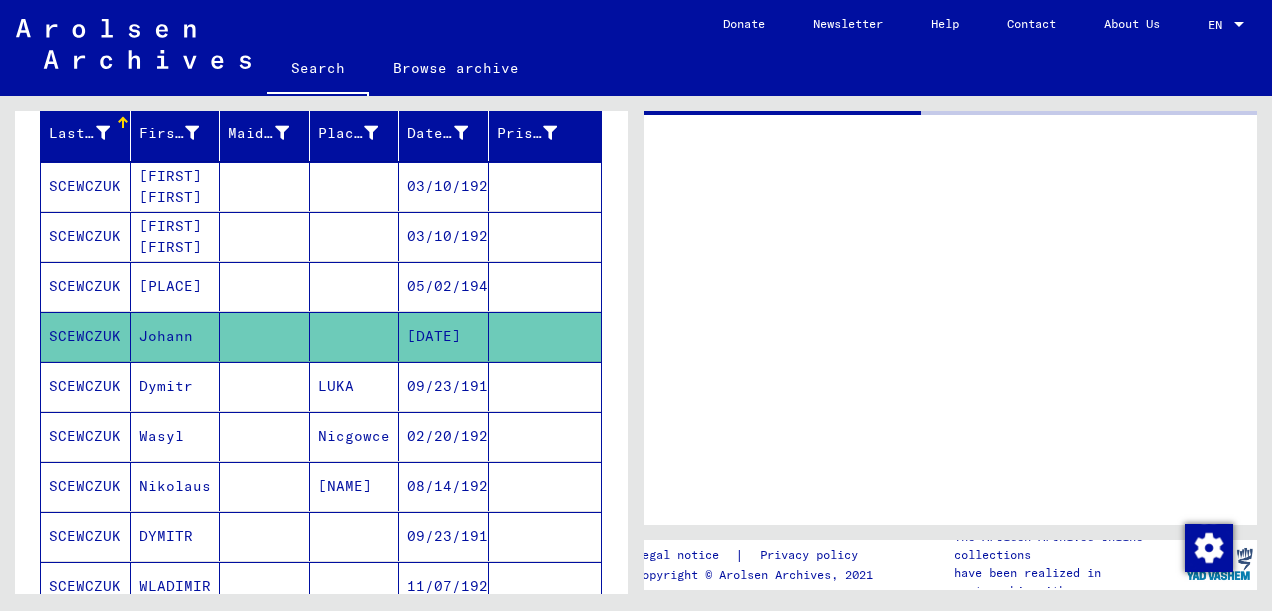 click on "SCEWCZUK" 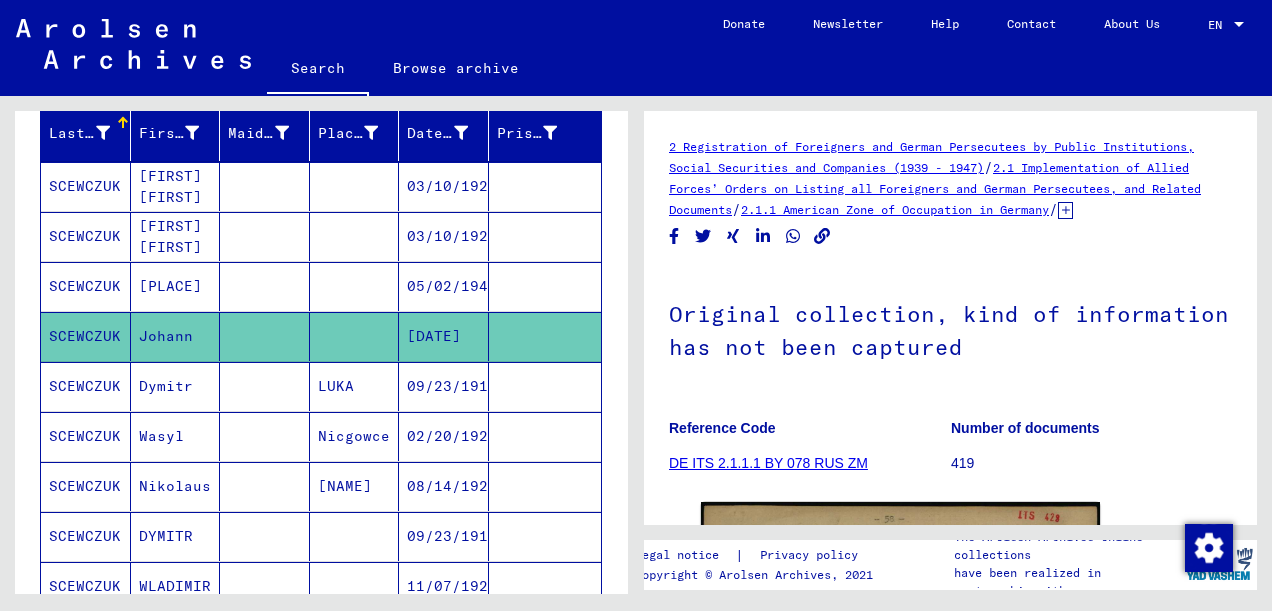 scroll, scrollTop: 0, scrollLeft: 0, axis: both 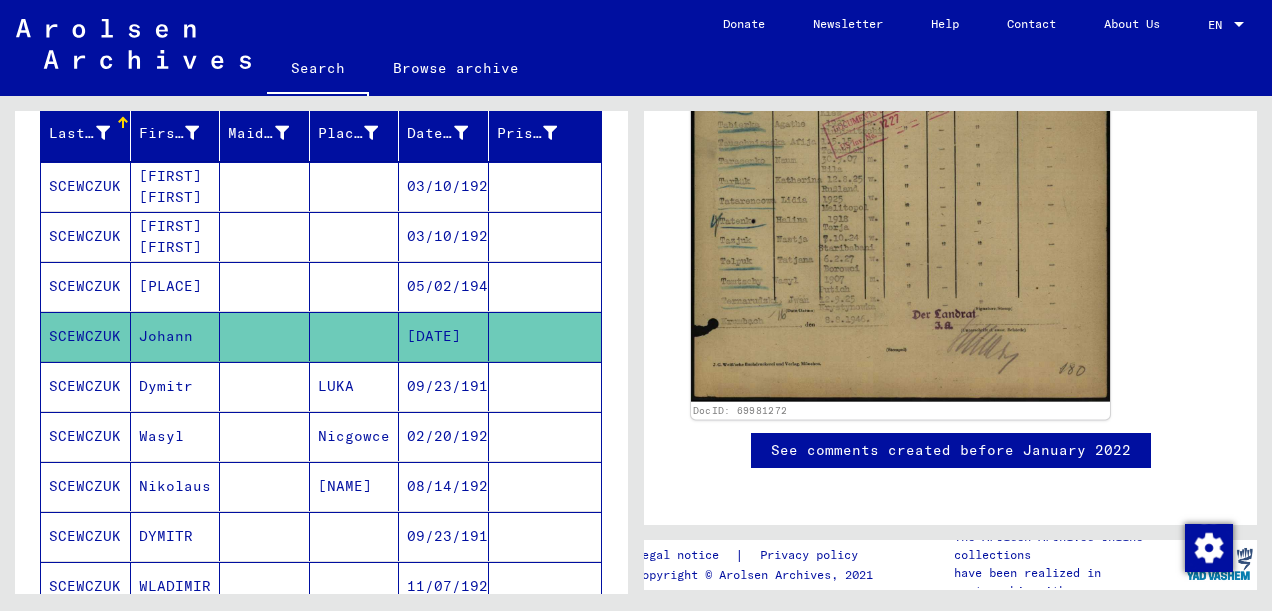 click 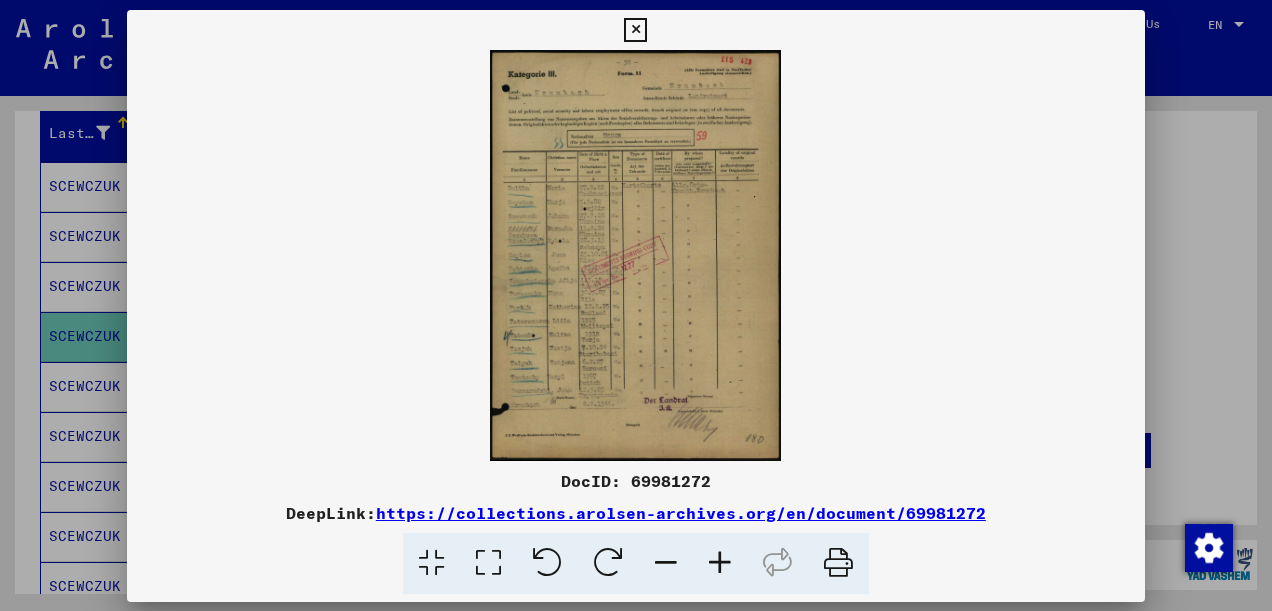 scroll, scrollTop: 676, scrollLeft: 0, axis: vertical 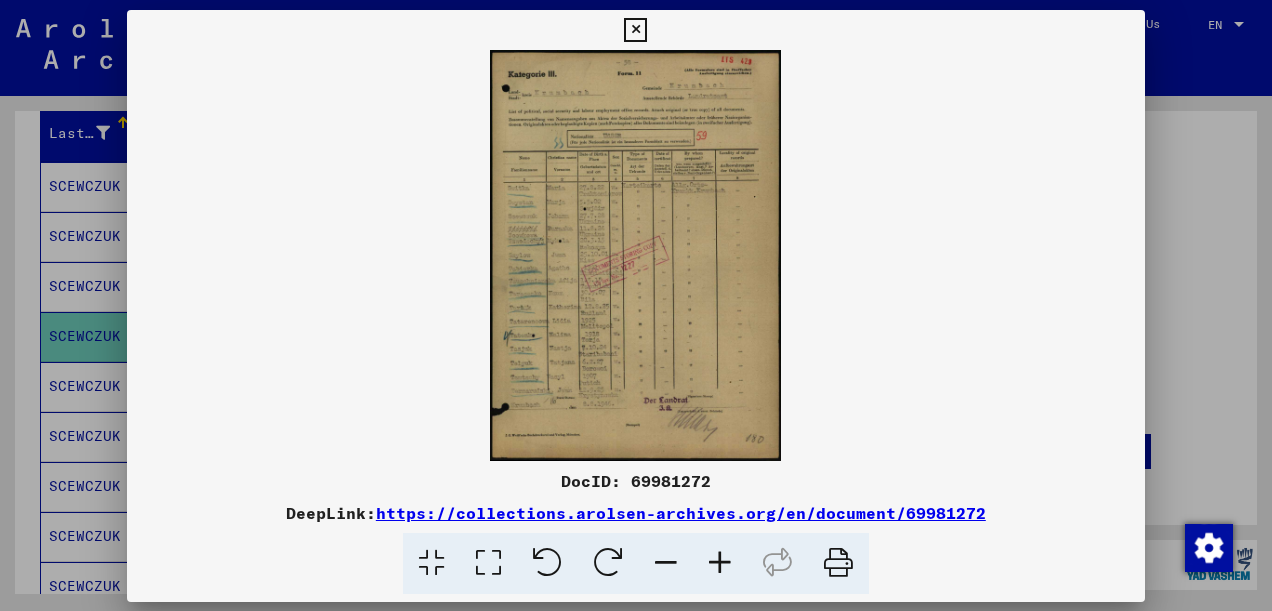click at bounding box center (636, 255) 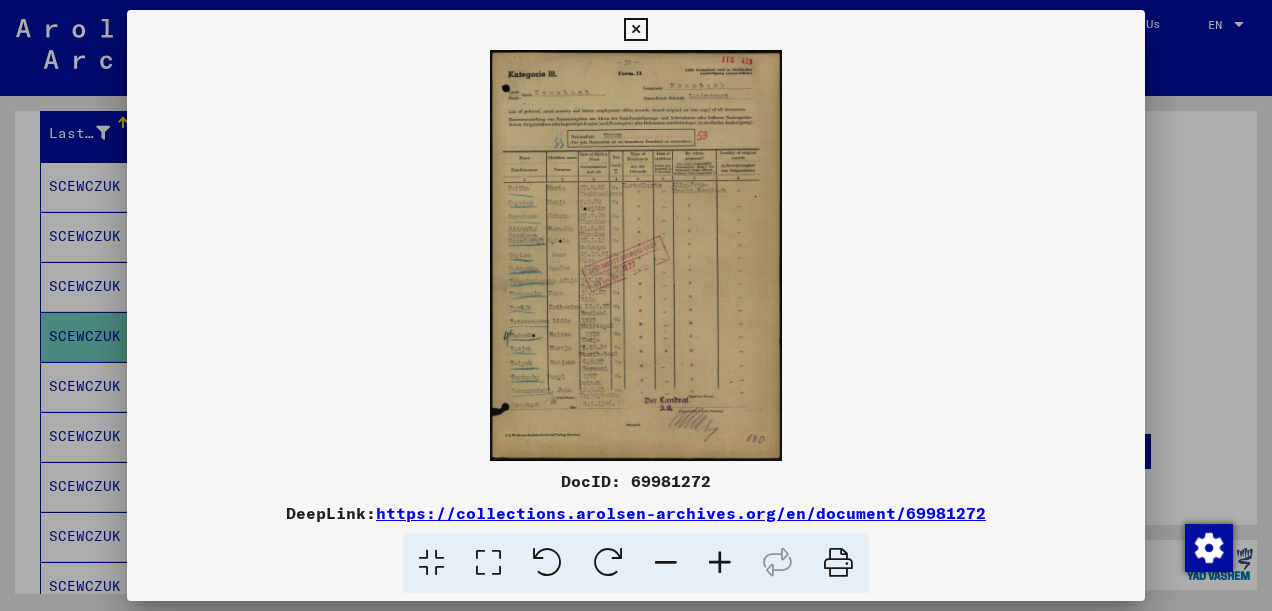 click at bounding box center (488, 563) 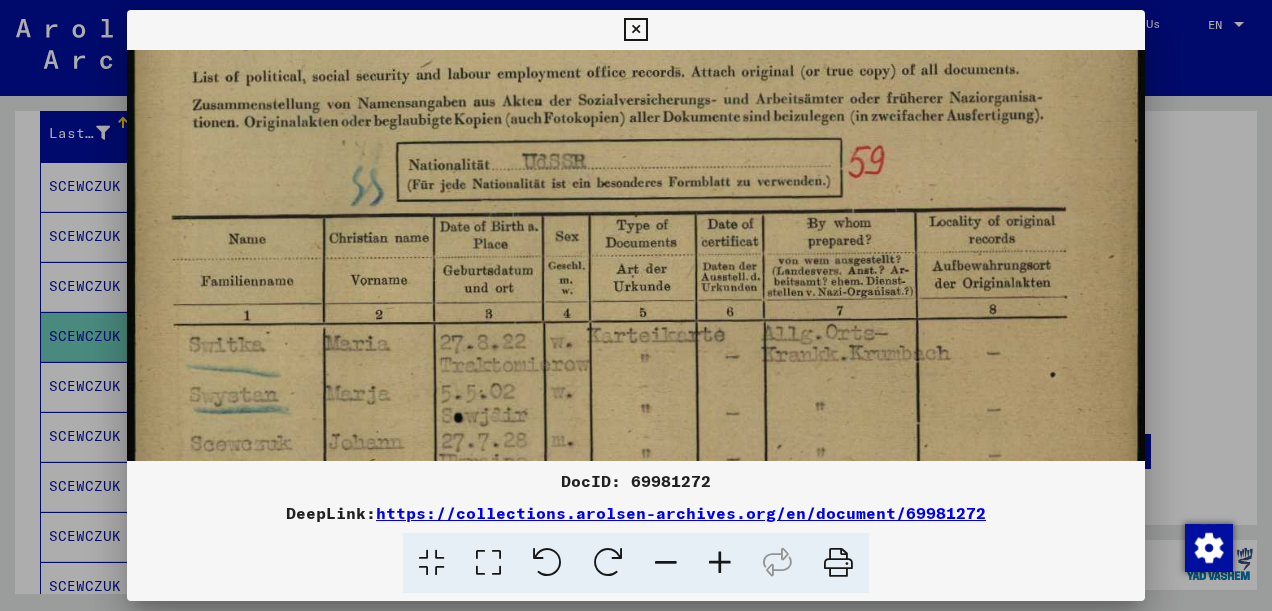 scroll, scrollTop: 196, scrollLeft: 0, axis: vertical 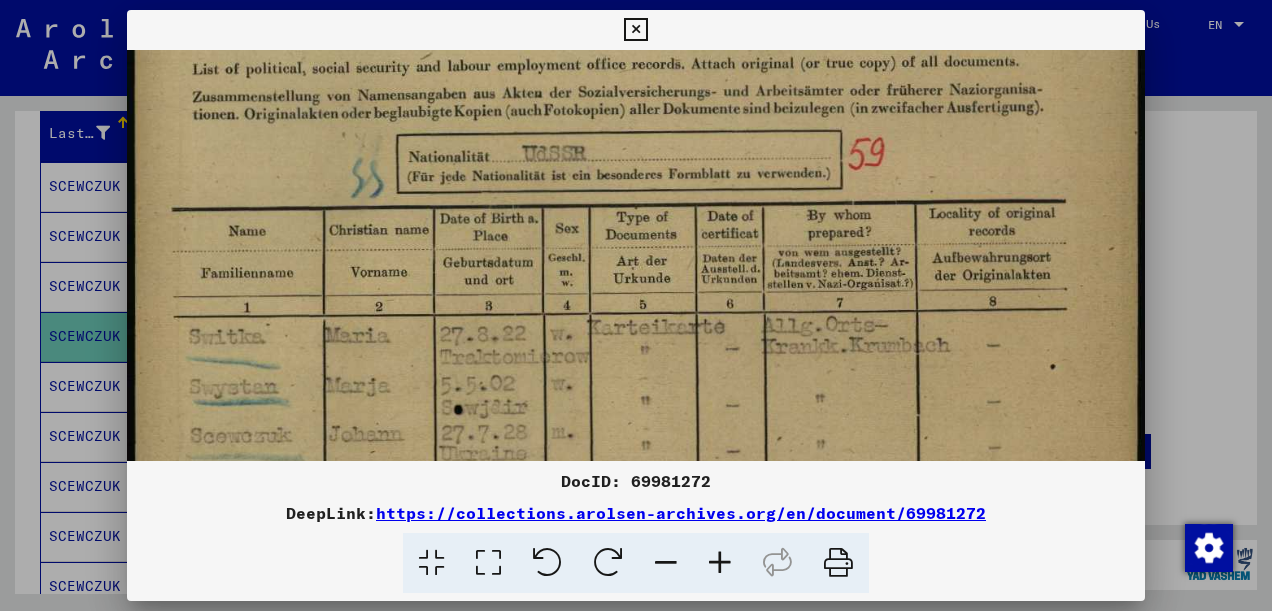 drag, startPoint x: 730, startPoint y: 396, endPoint x: 754, endPoint y: 204, distance: 193.49419 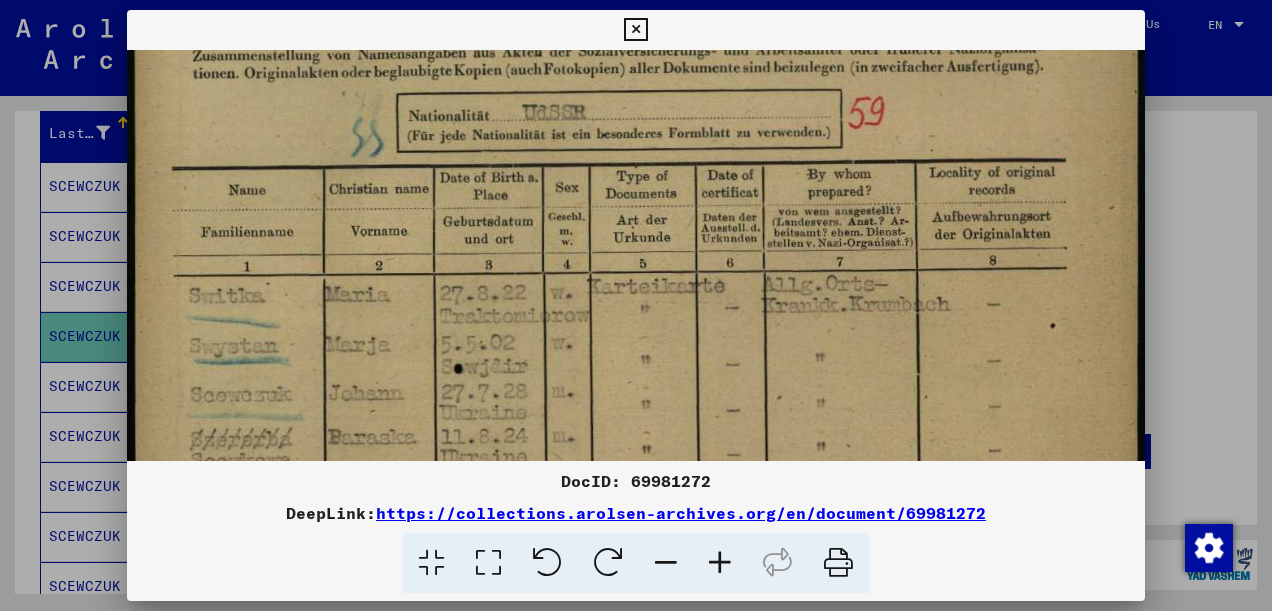 scroll, scrollTop: 274, scrollLeft: 0, axis: vertical 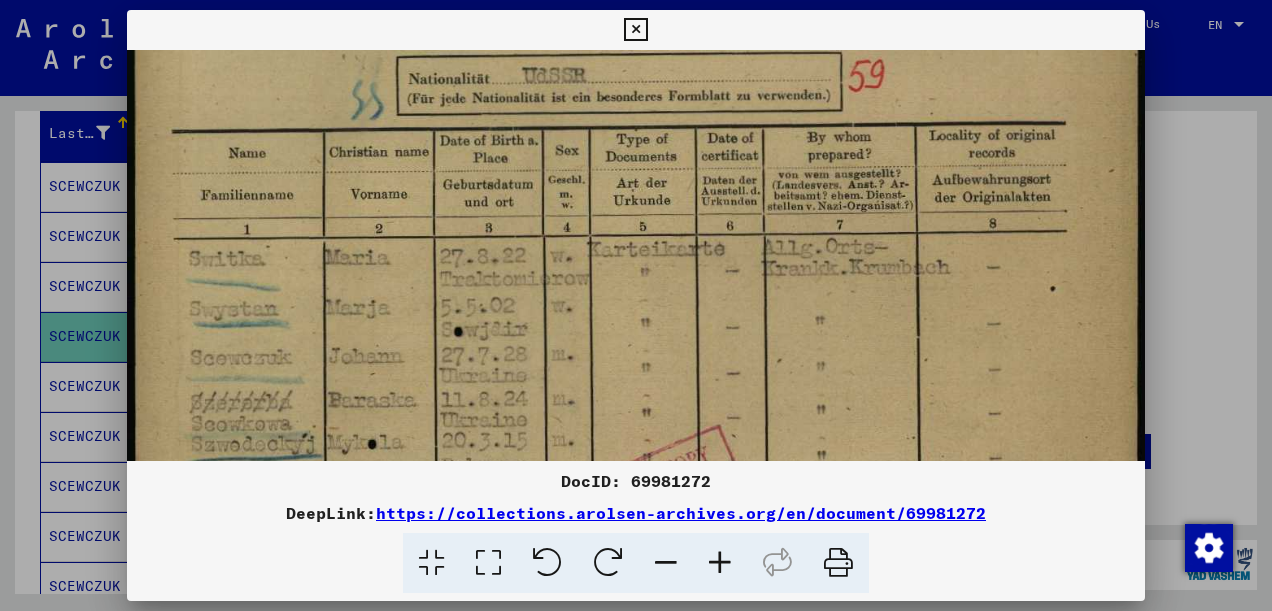 drag, startPoint x: 710, startPoint y: 406, endPoint x: 715, endPoint y: 332, distance: 74.168724 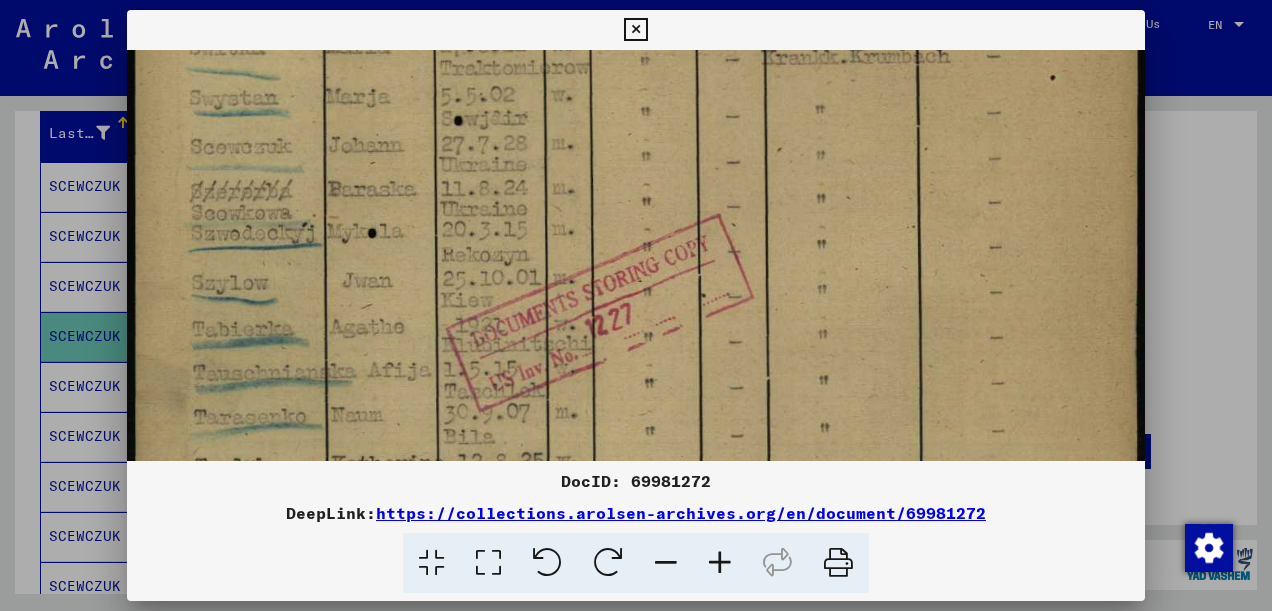 scroll, scrollTop: 486, scrollLeft: 0, axis: vertical 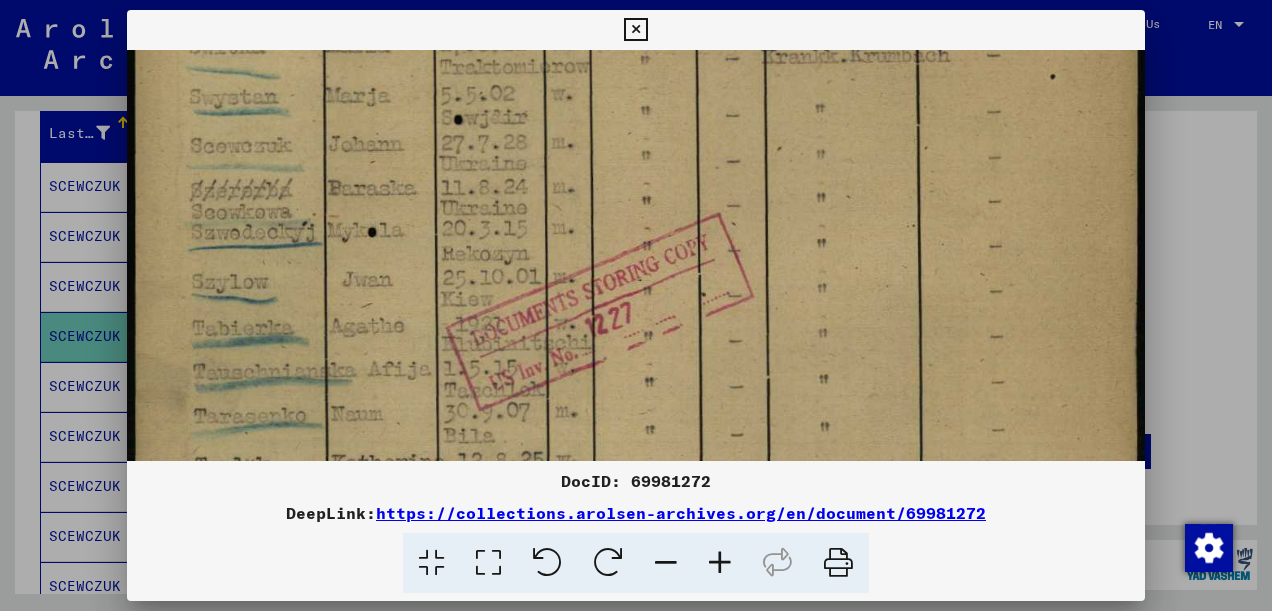 drag, startPoint x: 724, startPoint y: 312, endPoint x: 755, endPoint y: 105, distance: 209.30838 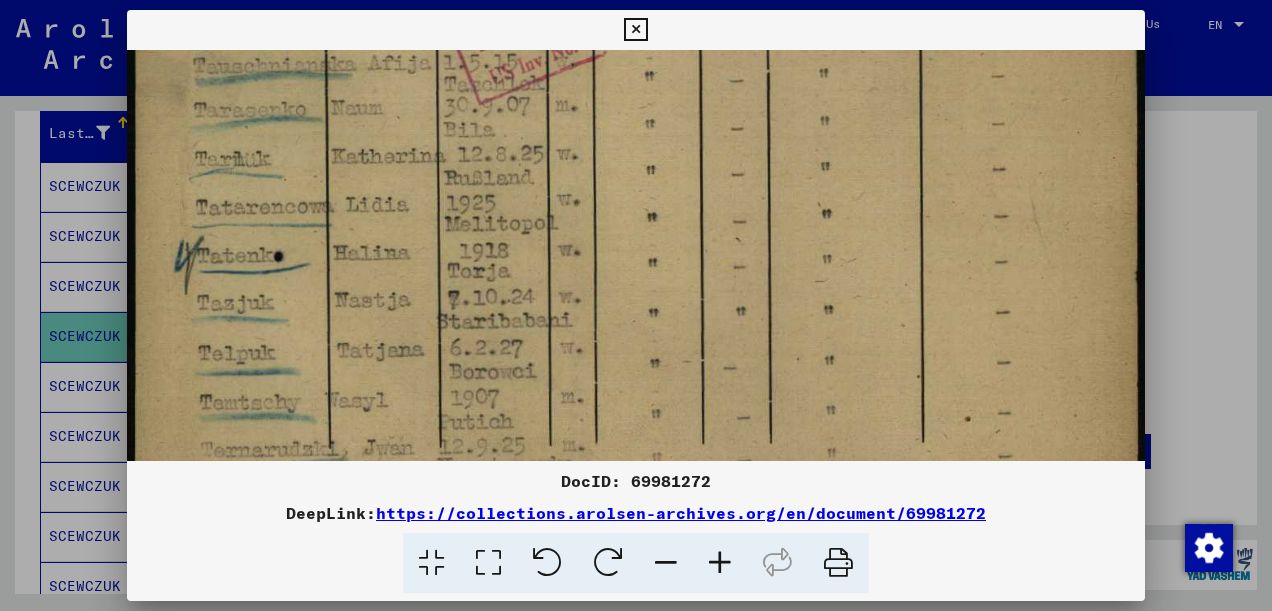 scroll, scrollTop: 794, scrollLeft: 0, axis: vertical 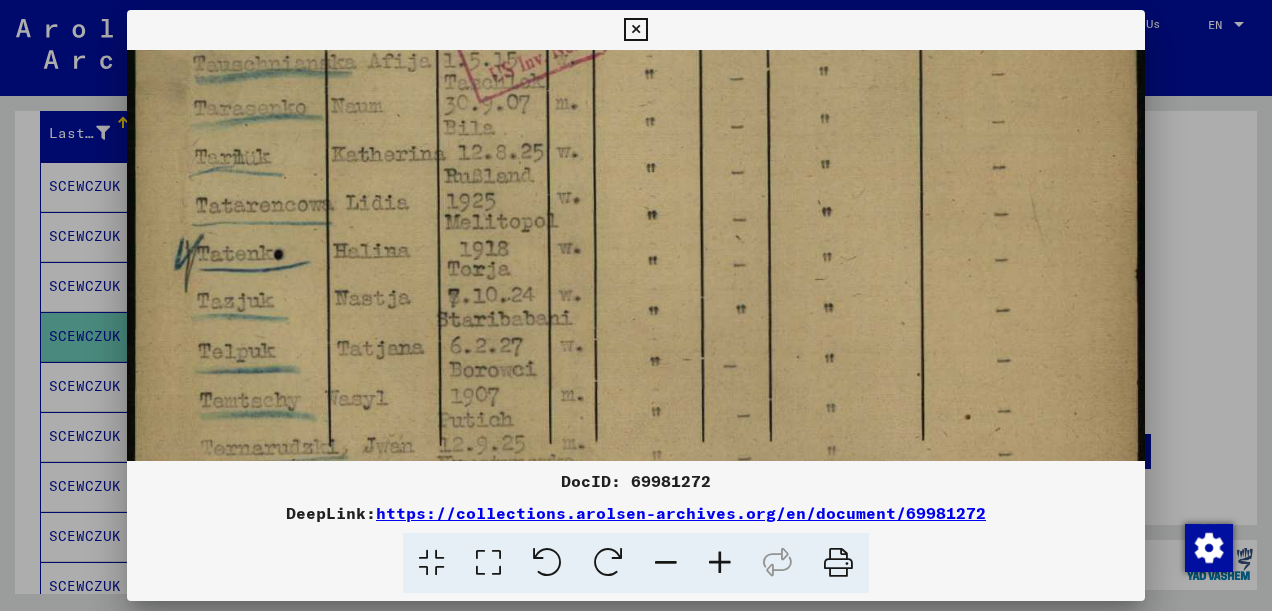 drag, startPoint x: 676, startPoint y: 392, endPoint x: 733, endPoint y: 94, distance: 303.40237 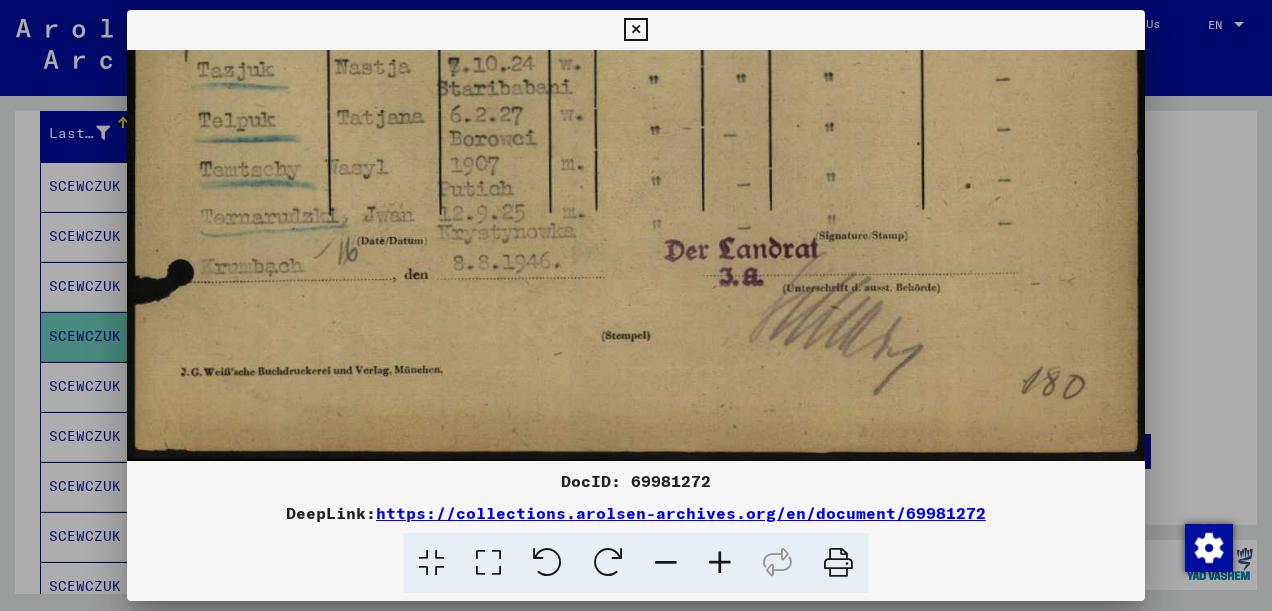 drag, startPoint x: 679, startPoint y: 235, endPoint x: 698, endPoint y: 158, distance: 79.30952 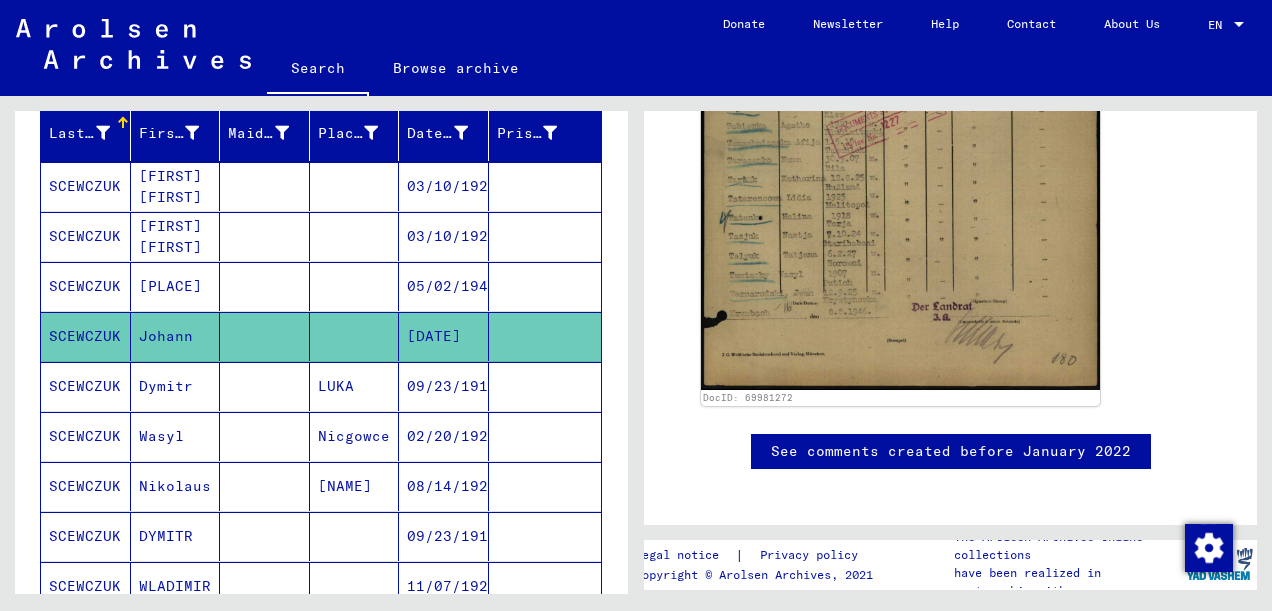 click on "SCEWCZUK" at bounding box center [86, 436] 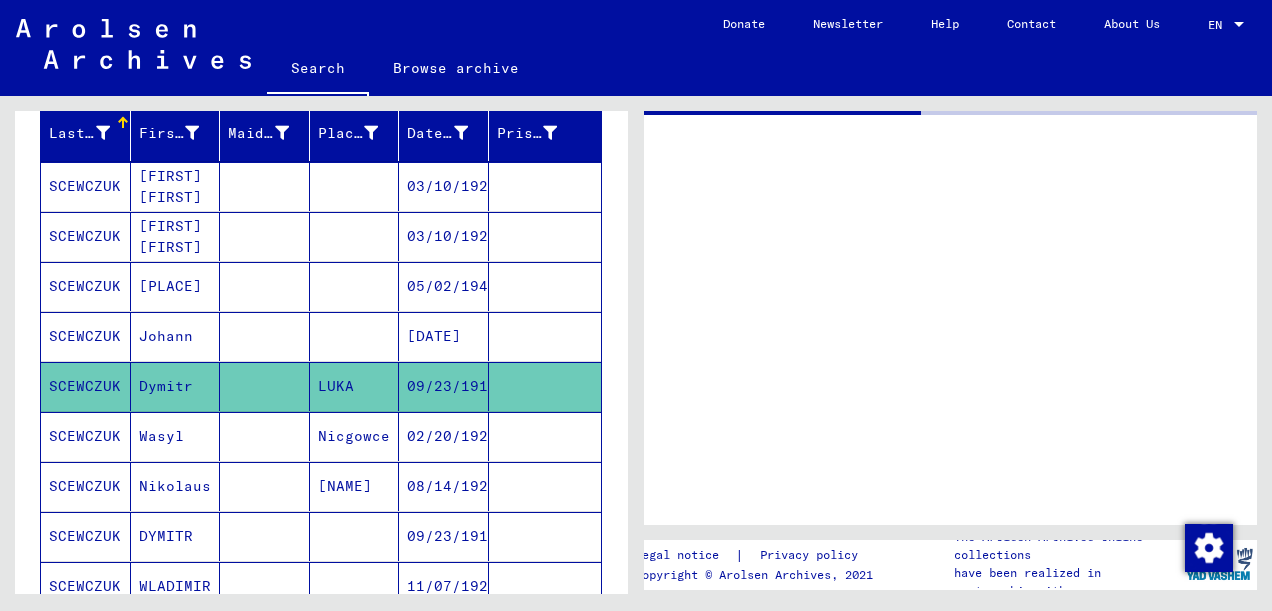 scroll, scrollTop: 0, scrollLeft: 0, axis: both 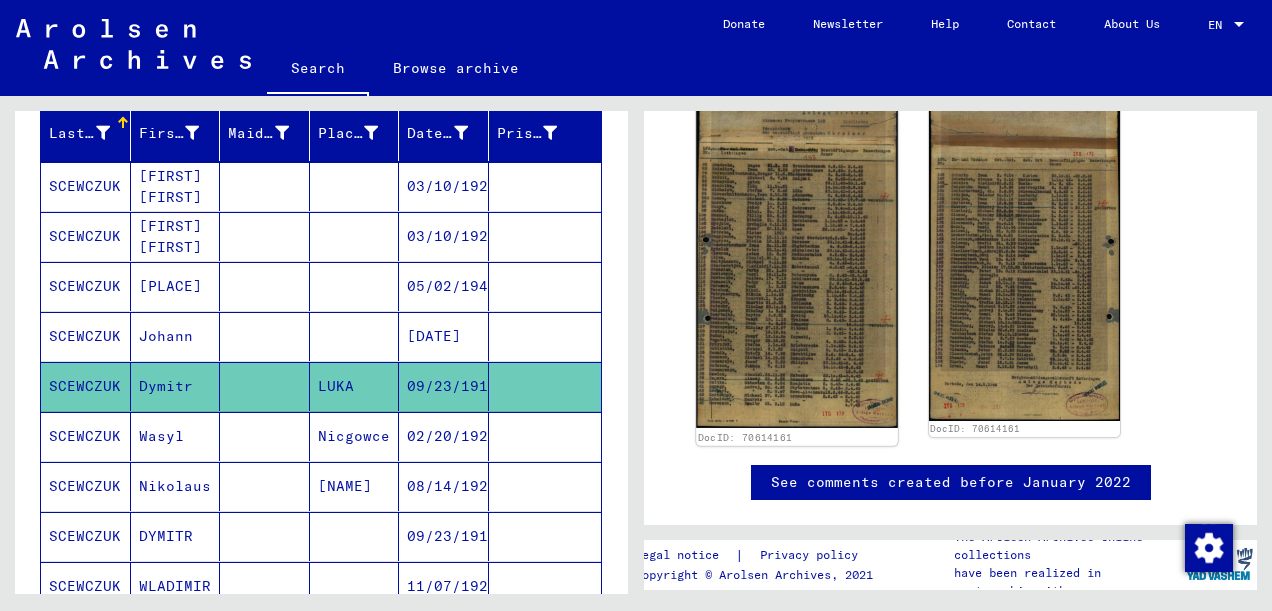 click 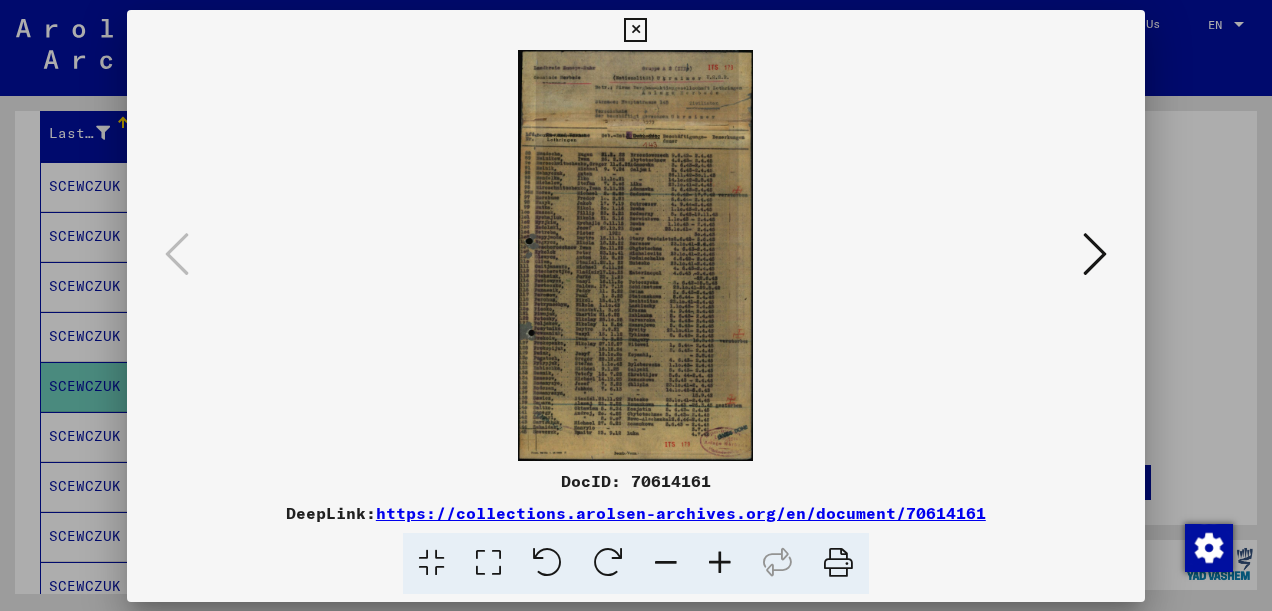 click at bounding box center (636, 255) 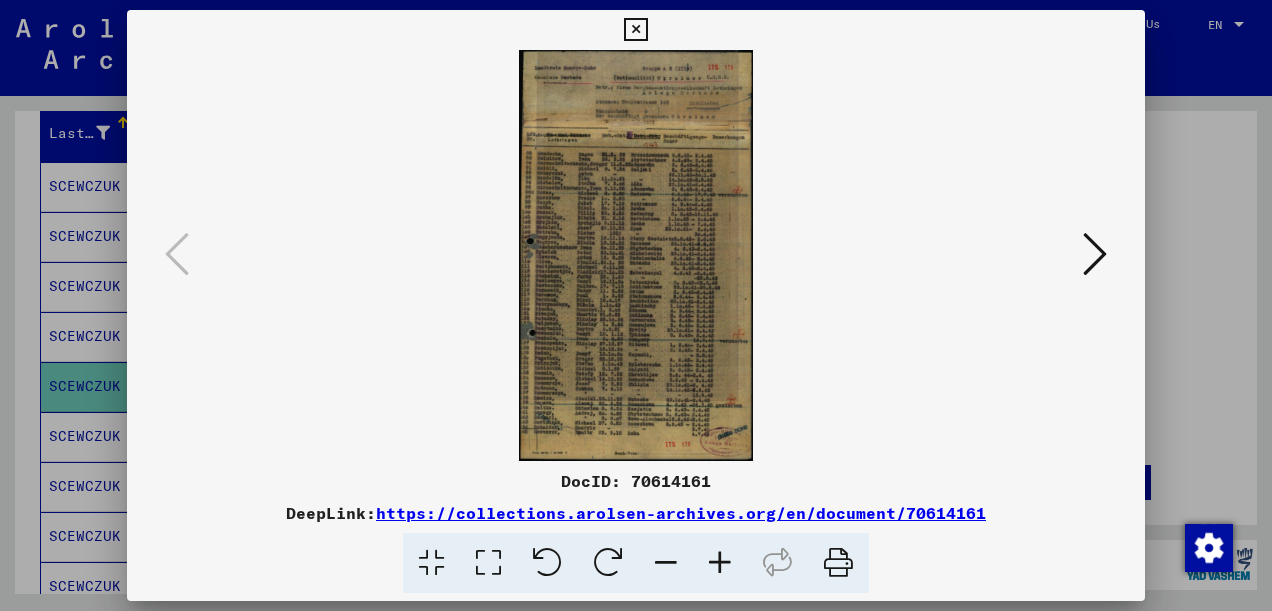 click at bounding box center (488, 563) 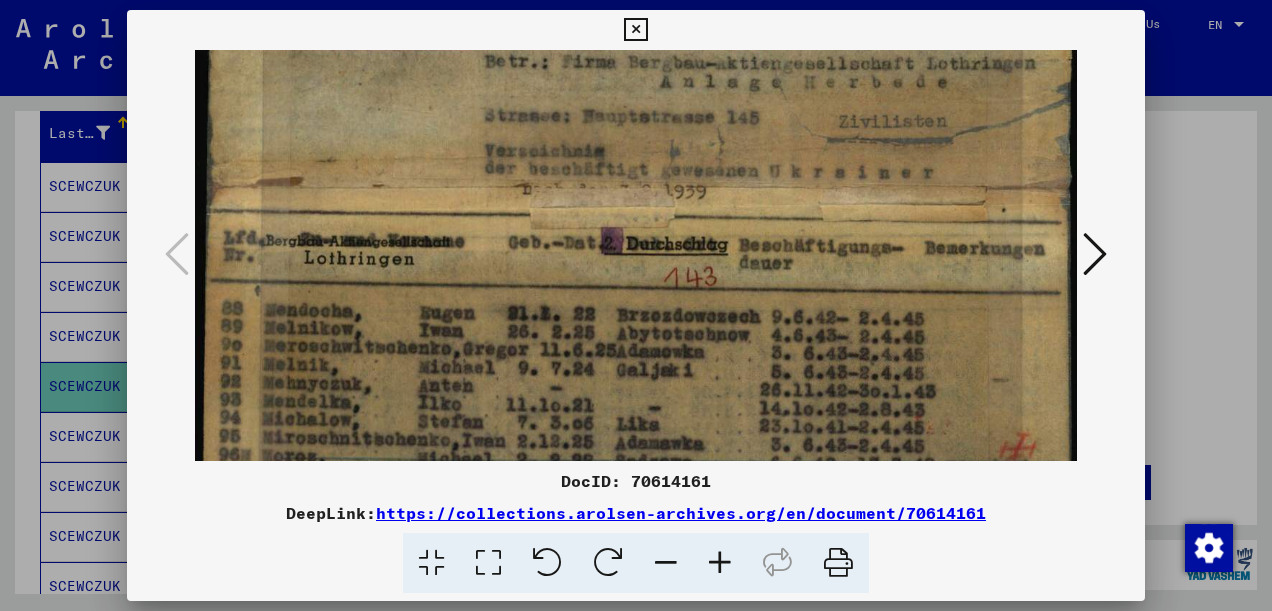 scroll, scrollTop: 132, scrollLeft: 0, axis: vertical 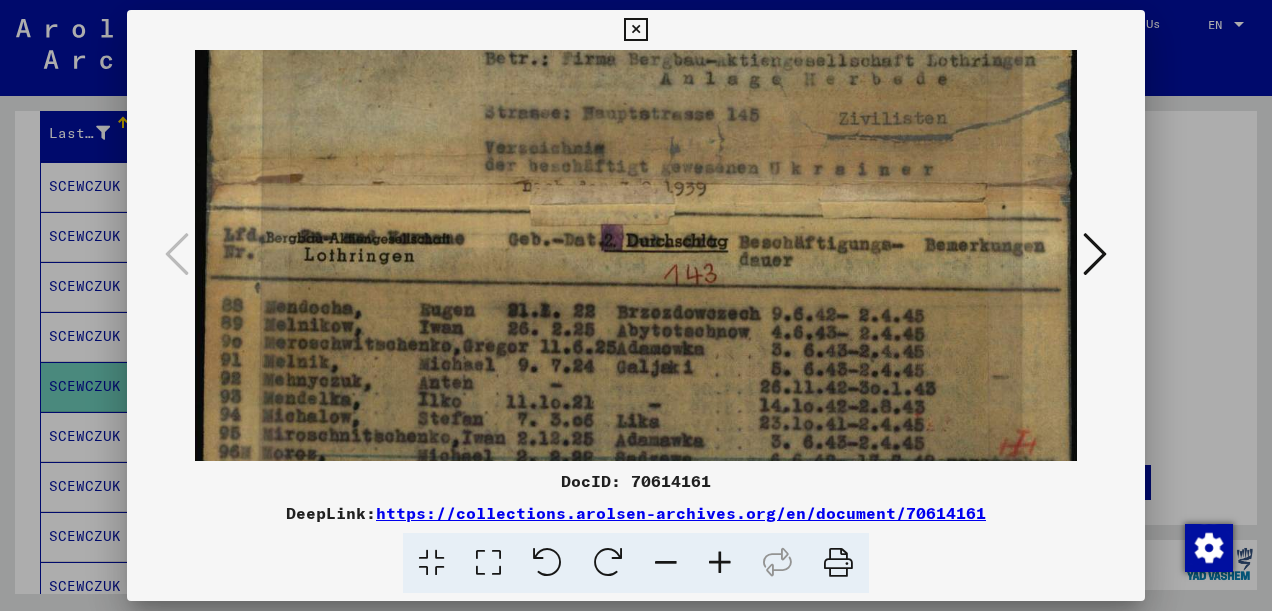 drag, startPoint x: 1004, startPoint y: 410, endPoint x: 998, endPoint y: 286, distance: 124.14507 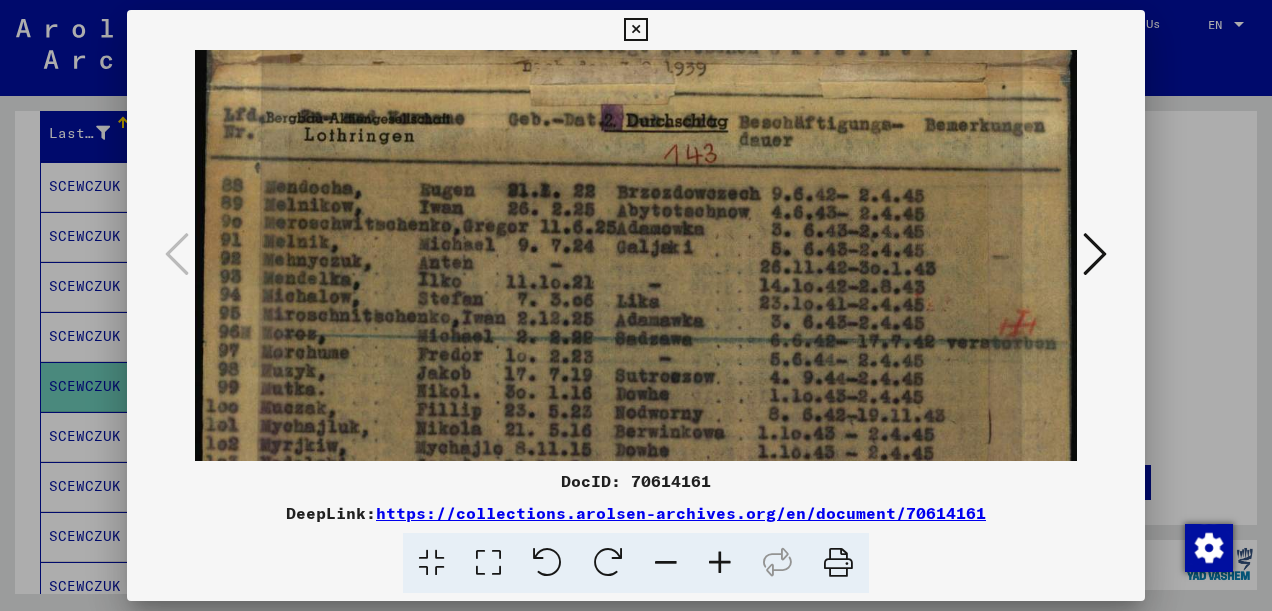 drag, startPoint x: 744, startPoint y: 422, endPoint x: 771, endPoint y: 306, distance: 119.1008 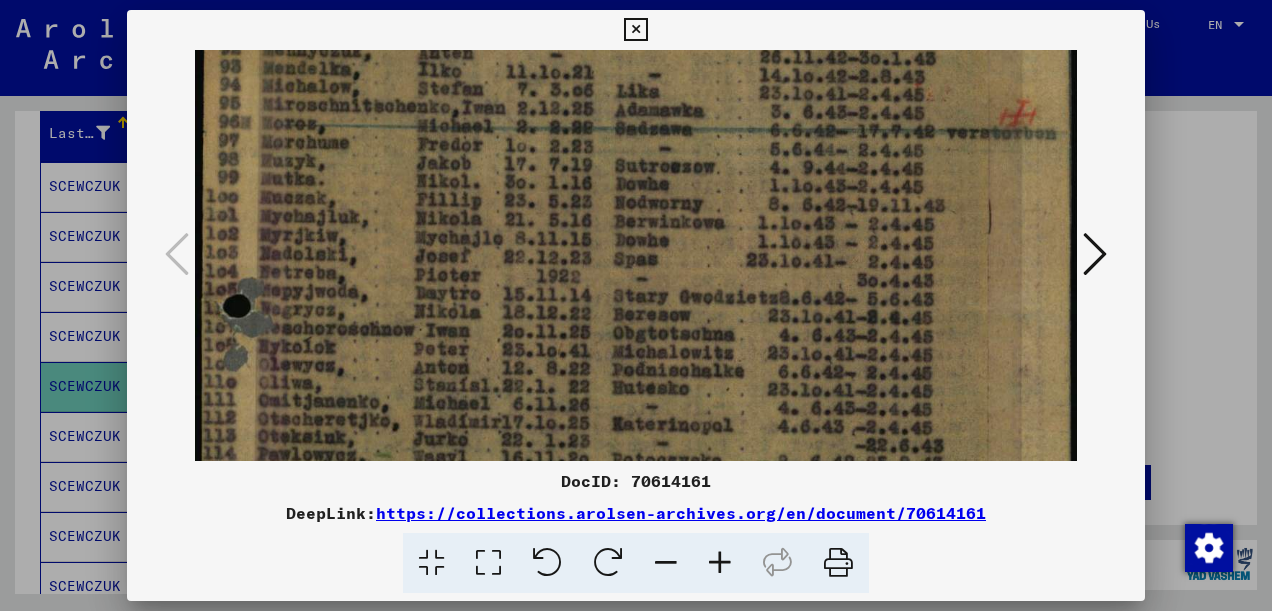scroll, scrollTop: 468, scrollLeft: 0, axis: vertical 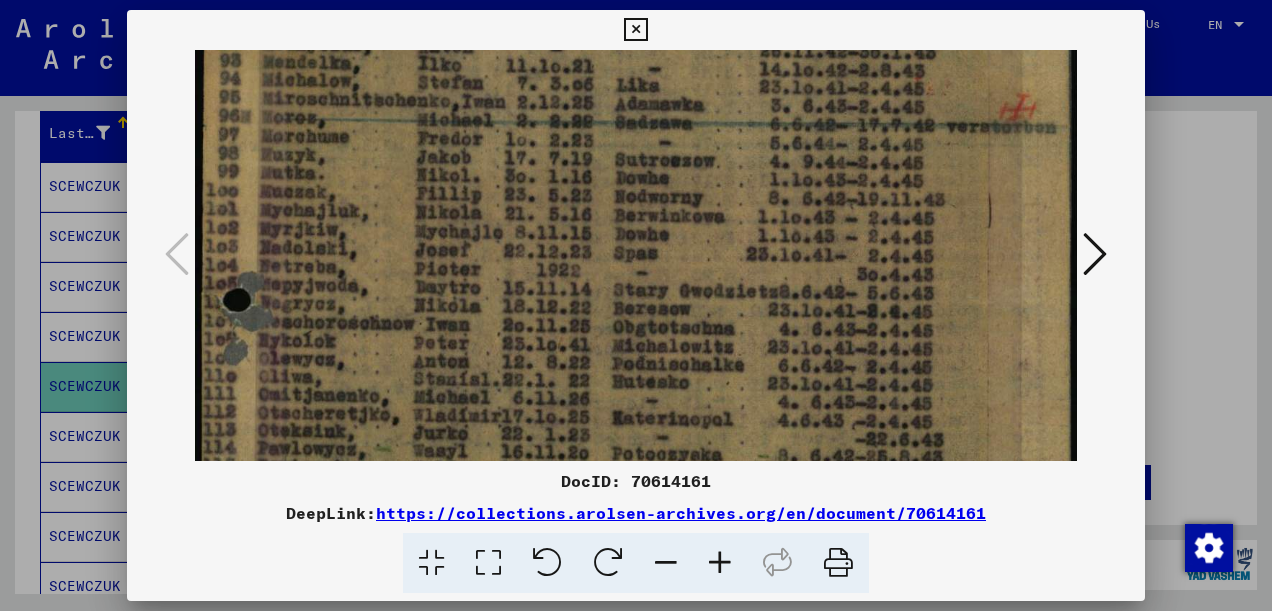 drag, startPoint x: 743, startPoint y: 407, endPoint x: 771, endPoint y: 198, distance: 210.86726 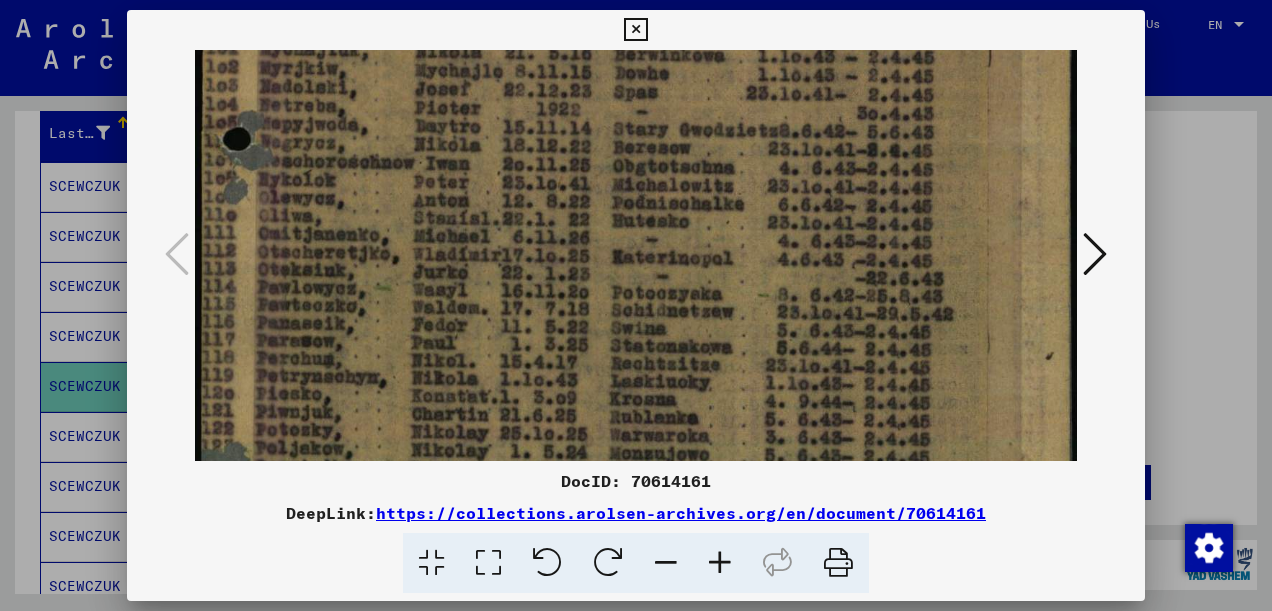 scroll, scrollTop: 633, scrollLeft: 0, axis: vertical 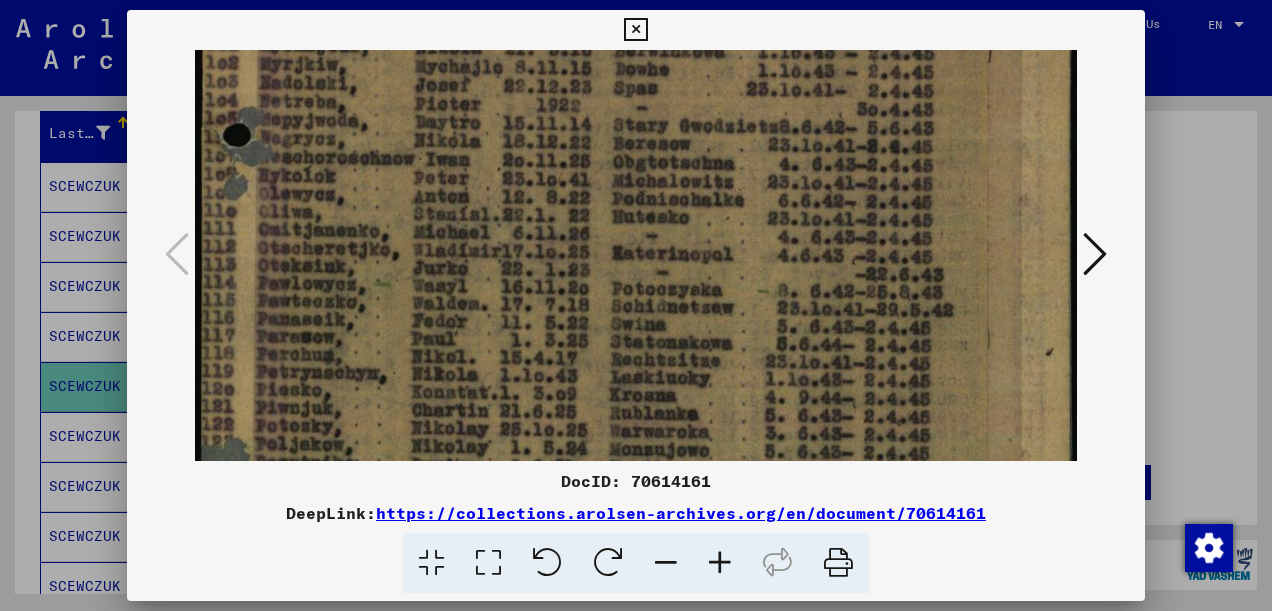 drag, startPoint x: 778, startPoint y: 358, endPoint x: 792, endPoint y: 203, distance: 155.63097 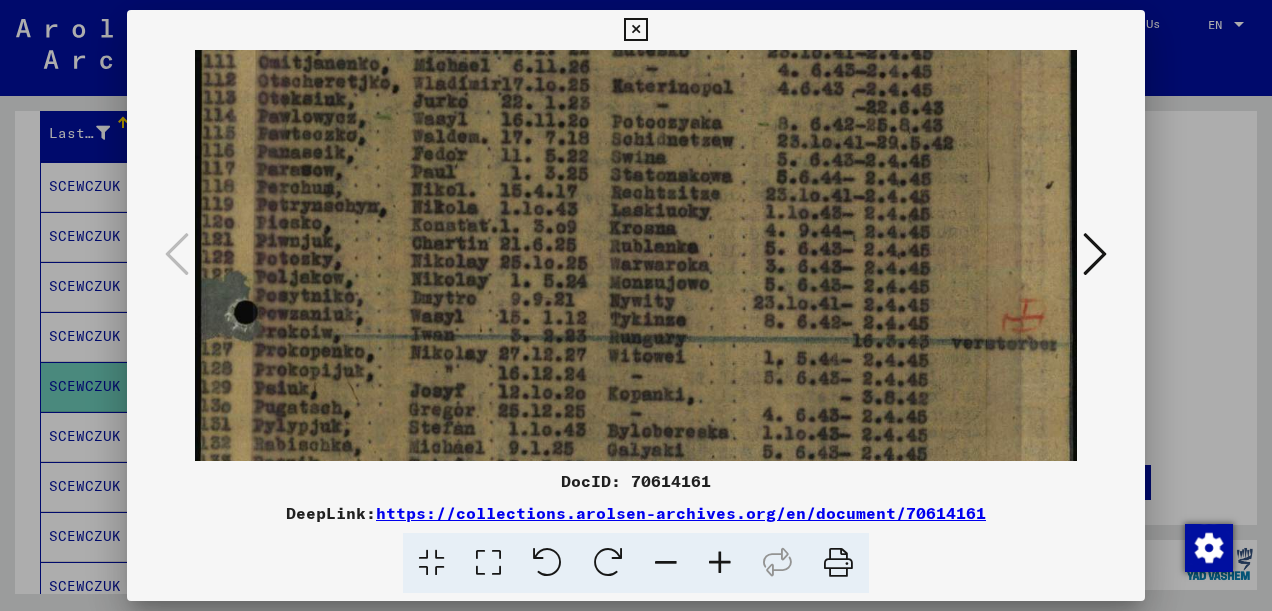 scroll, scrollTop: 802, scrollLeft: 0, axis: vertical 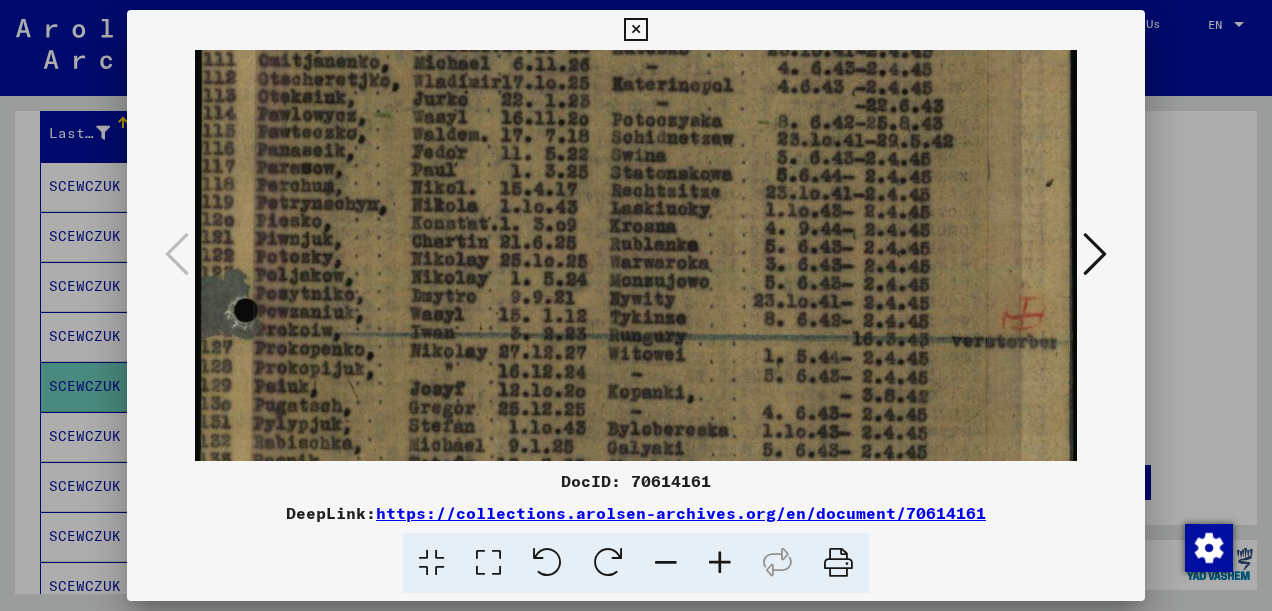 drag, startPoint x: 789, startPoint y: 388, endPoint x: 800, endPoint y: 226, distance: 162.37303 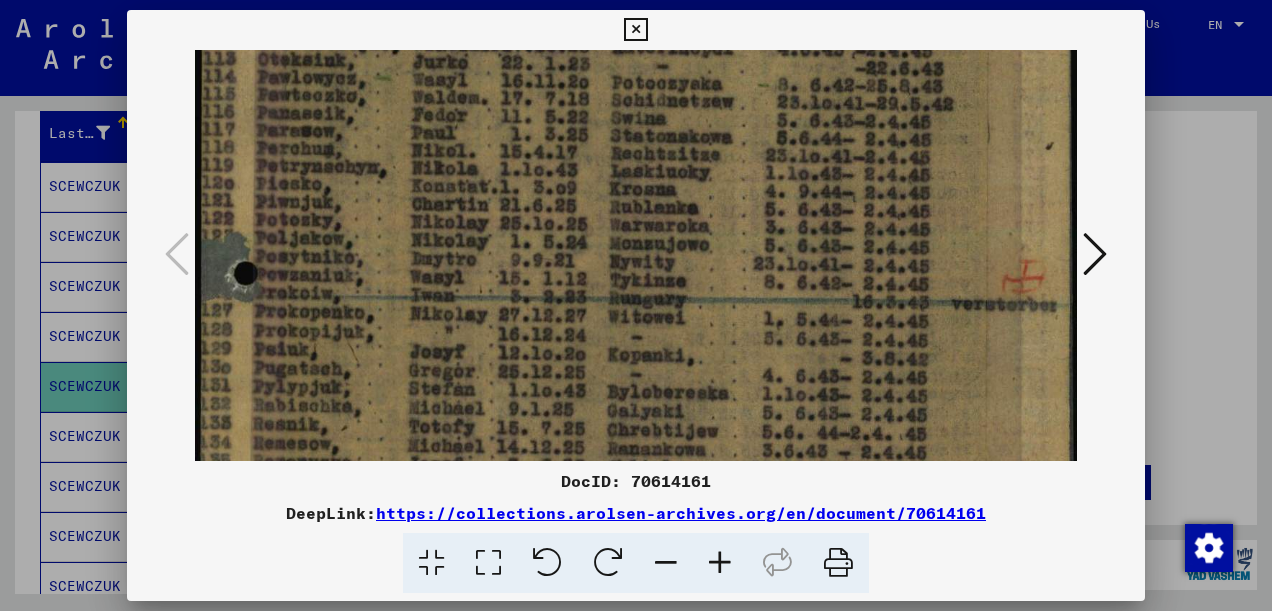scroll, scrollTop: 944, scrollLeft: 0, axis: vertical 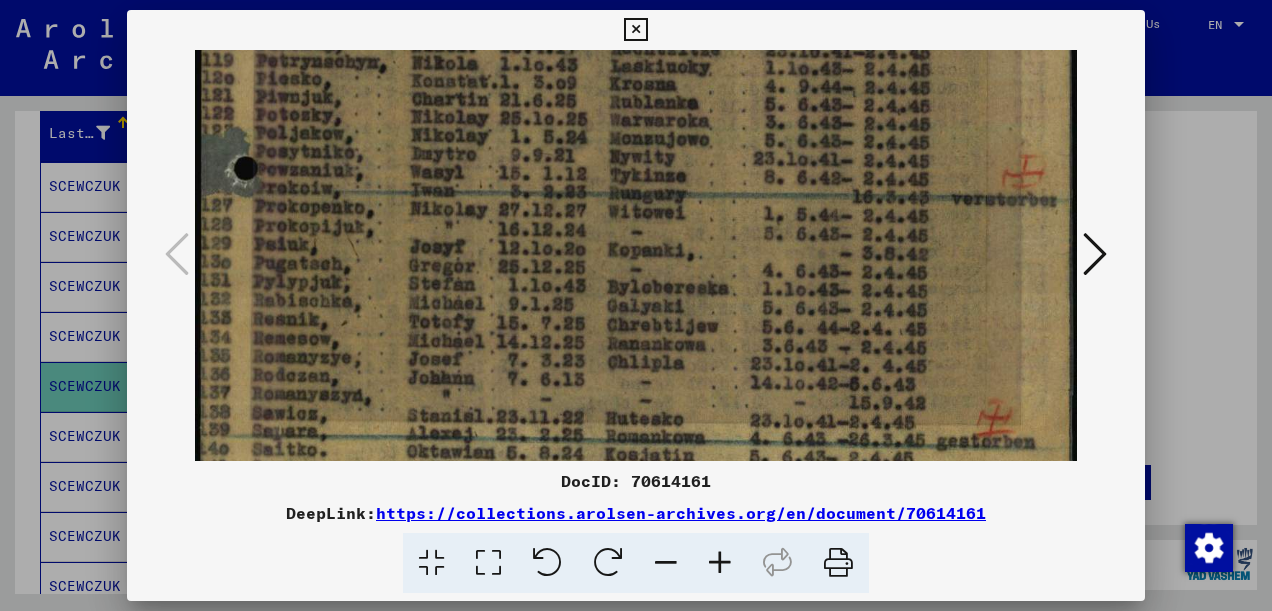 drag, startPoint x: 814, startPoint y: 354, endPoint x: 820, endPoint y: 218, distance: 136.1323 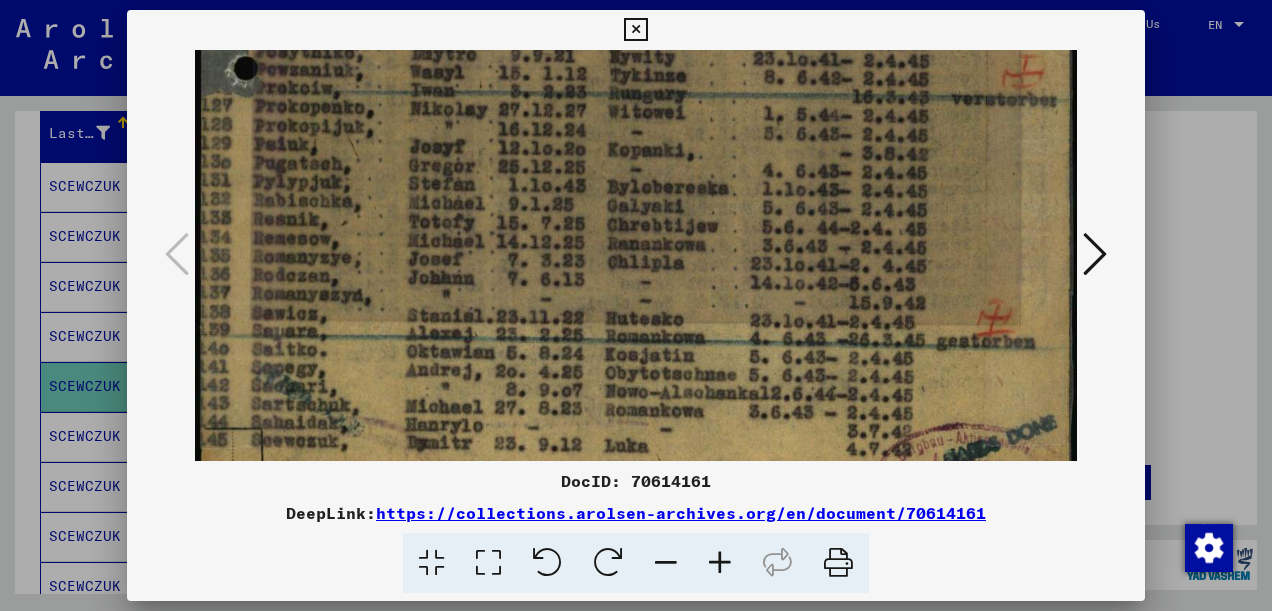 scroll, scrollTop: 1046, scrollLeft: 0, axis: vertical 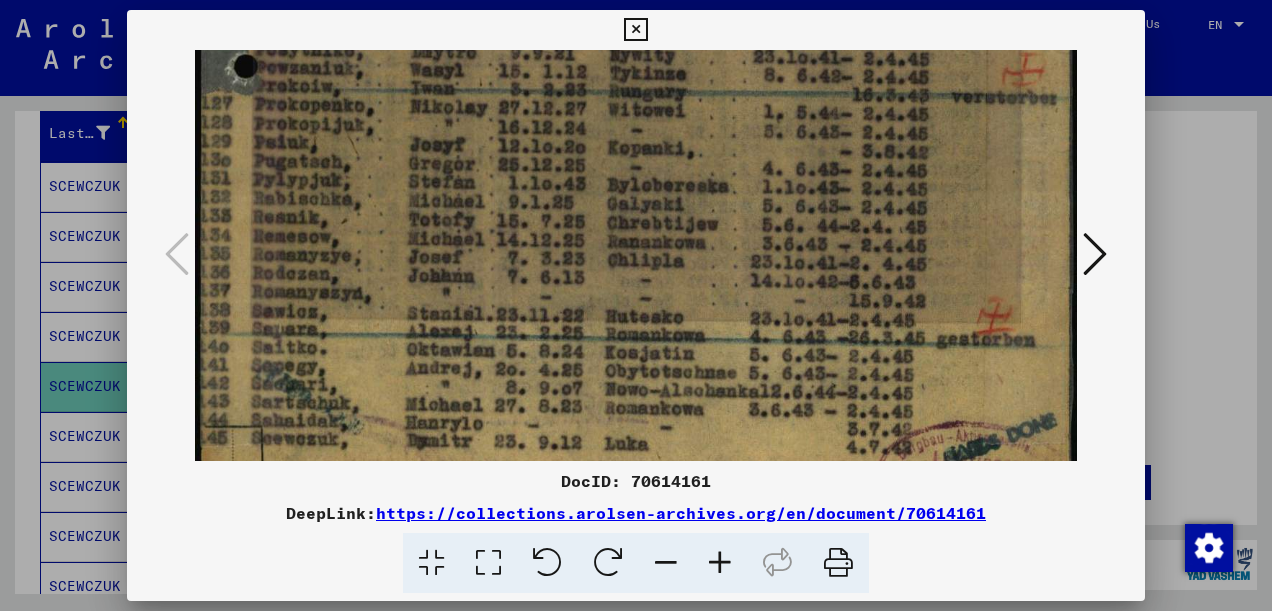 drag, startPoint x: 782, startPoint y: 370, endPoint x: 787, endPoint y: 272, distance: 98.12747 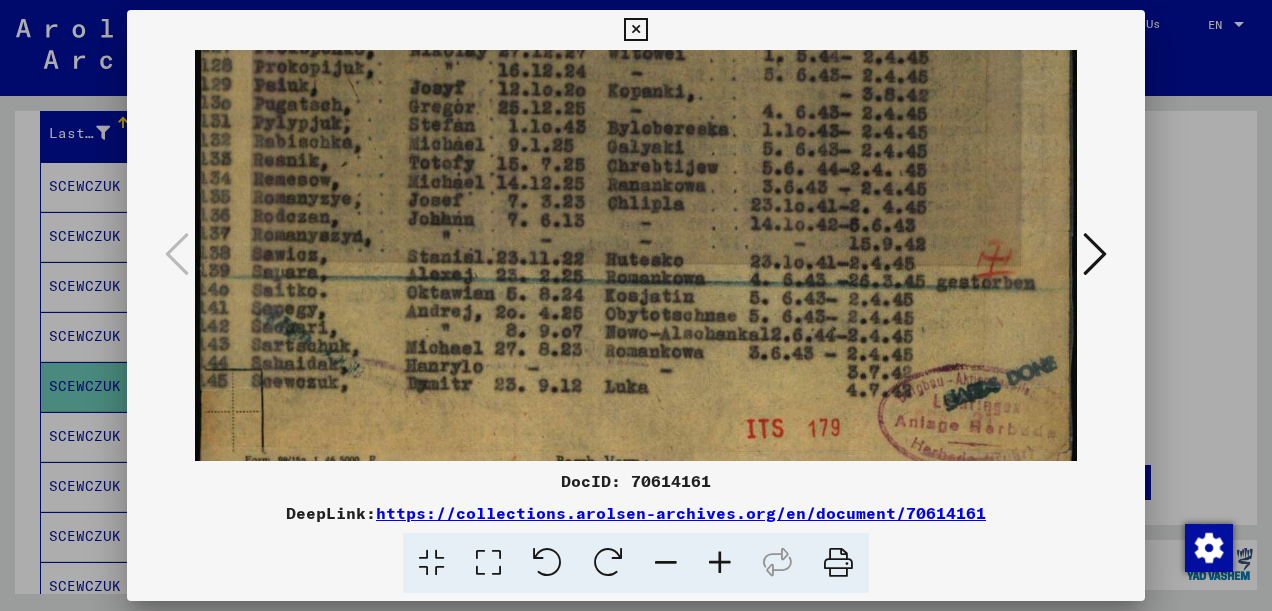 scroll, scrollTop: 1107, scrollLeft: 0, axis: vertical 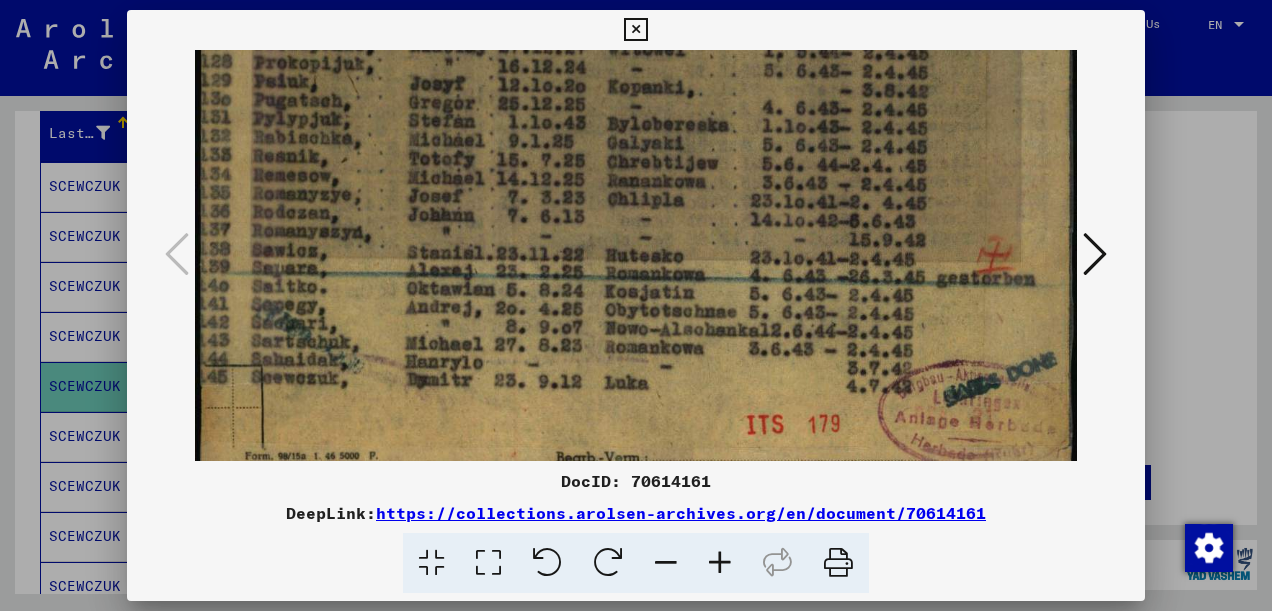 drag, startPoint x: 744, startPoint y: 375, endPoint x: 743, endPoint y: 316, distance: 59.008472 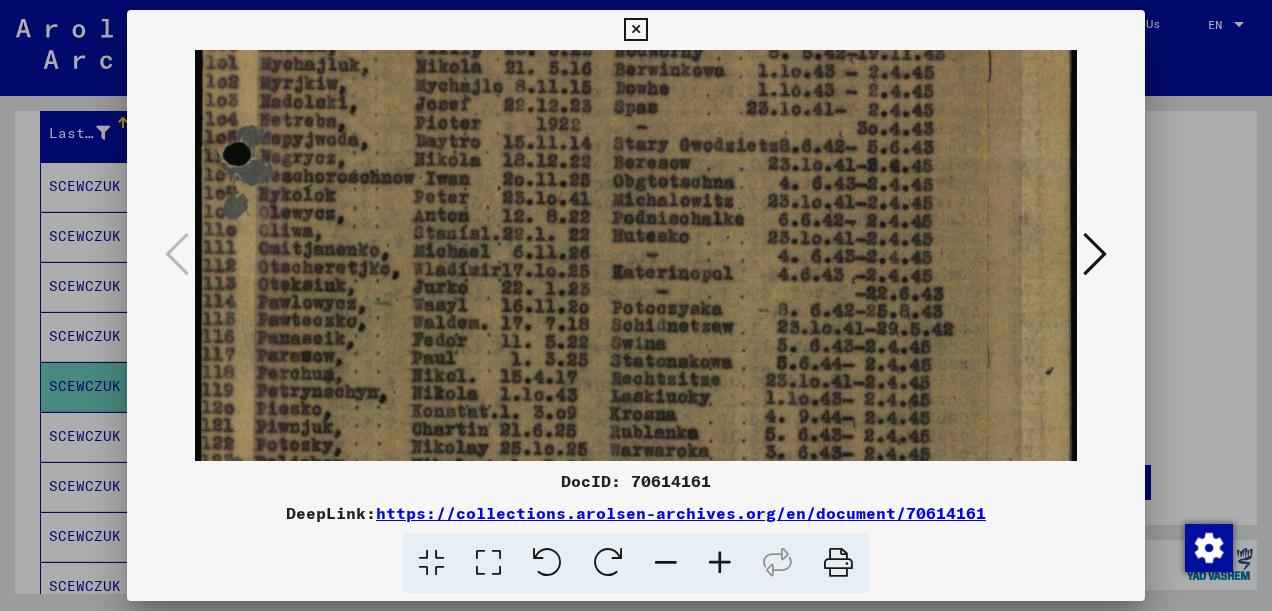 drag, startPoint x: 884, startPoint y: 118, endPoint x: 940, endPoint y: 615, distance: 500.145 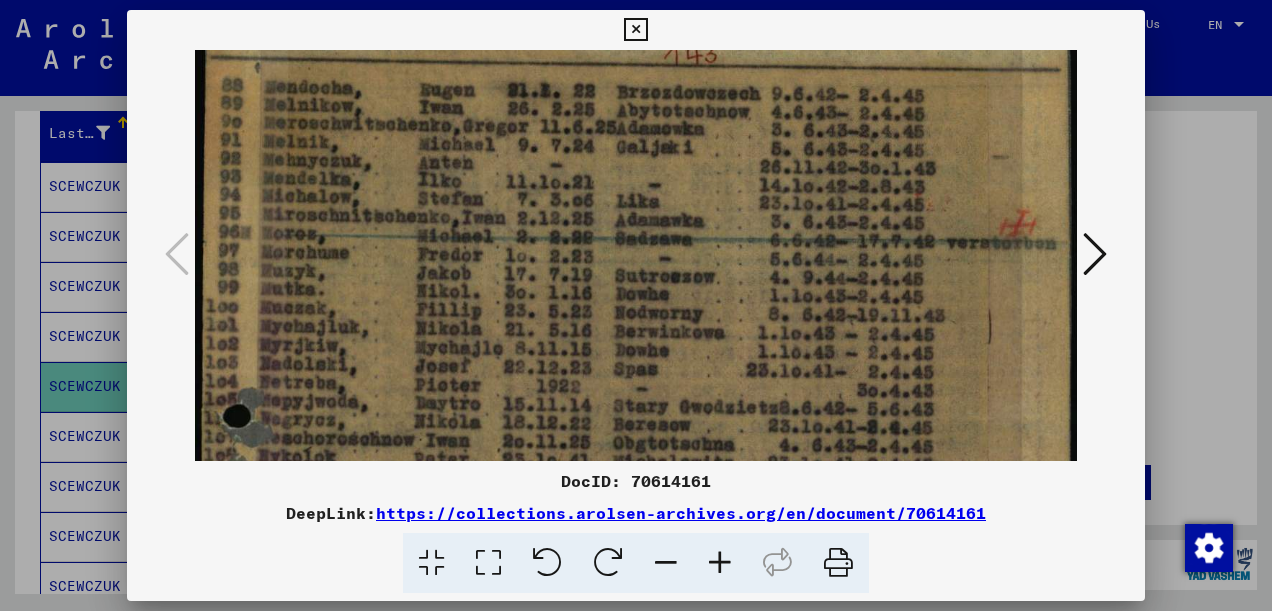 scroll, scrollTop: 352, scrollLeft: 0, axis: vertical 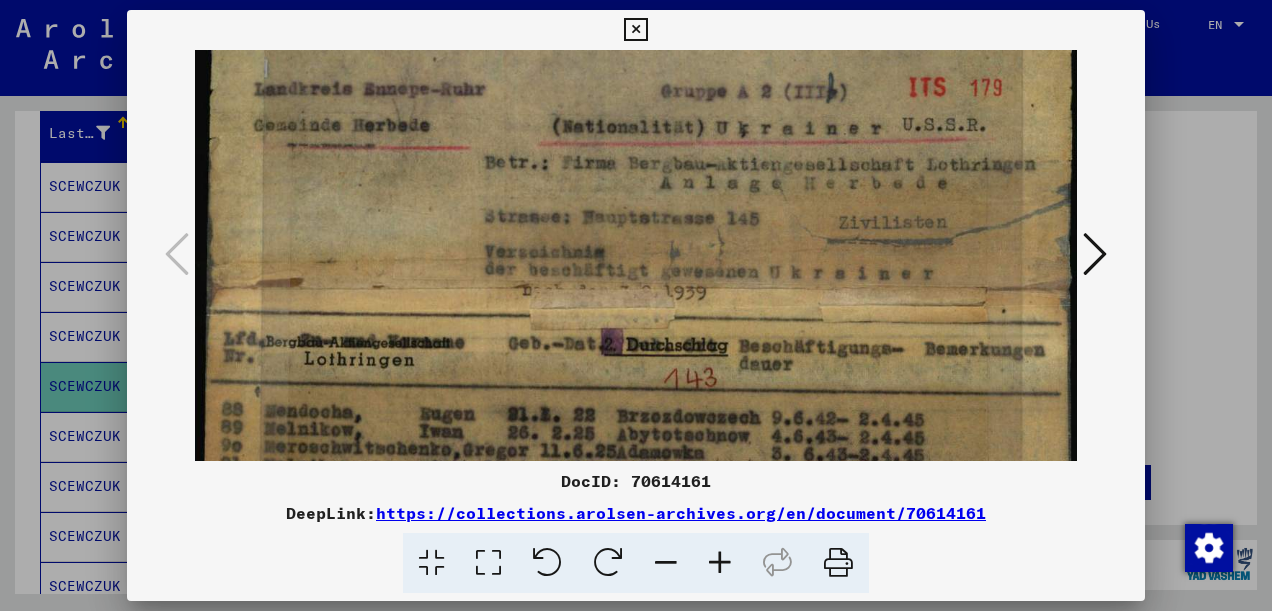 drag, startPoint x: 937, startPoint y: 136, endPoint x: 1020, endPoint y: 486, distance: 359.70682 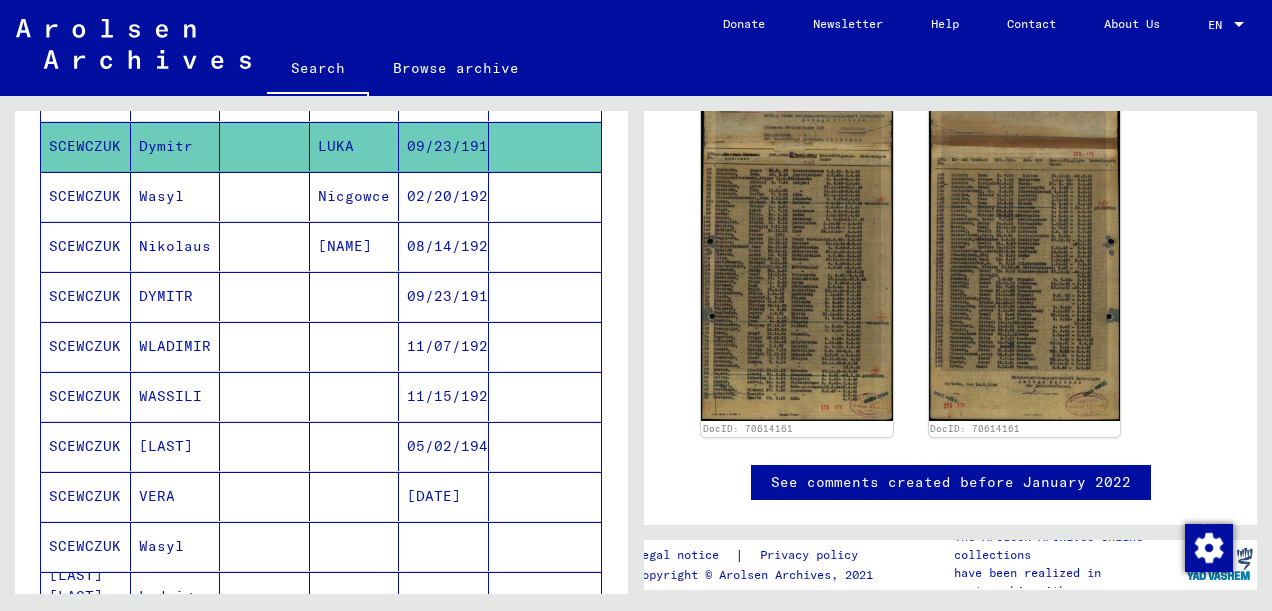 scroll, scrollTop: 604, scrollLeft: 0, axis: vertical 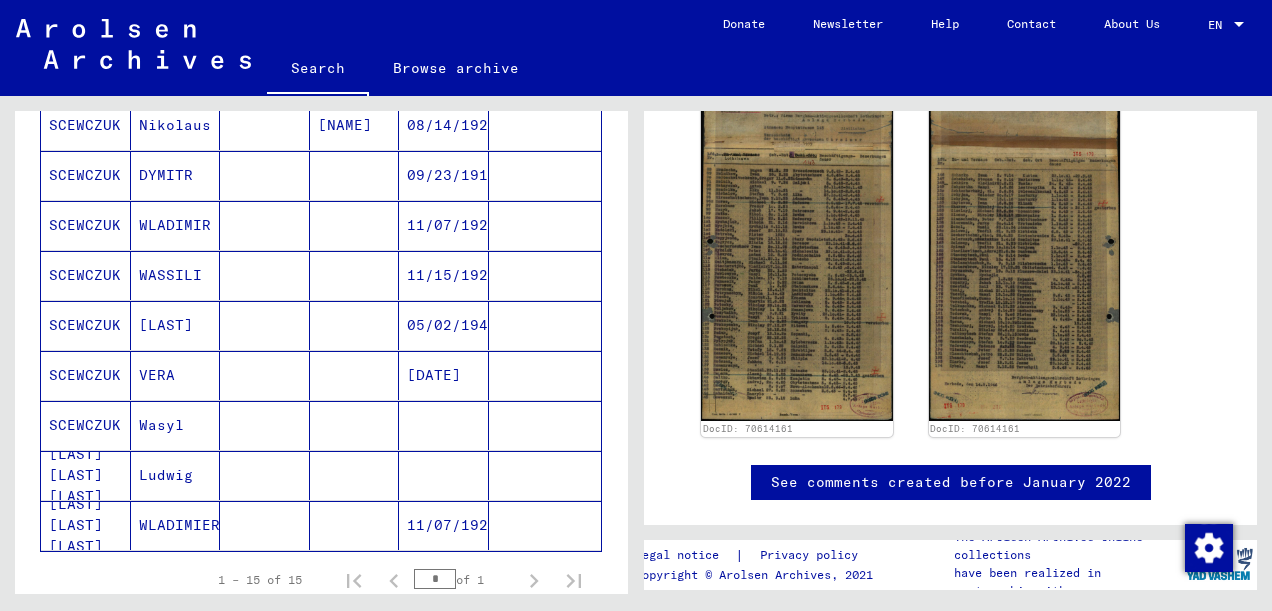 click on "[LAST]" at bounding box center [176, 375] 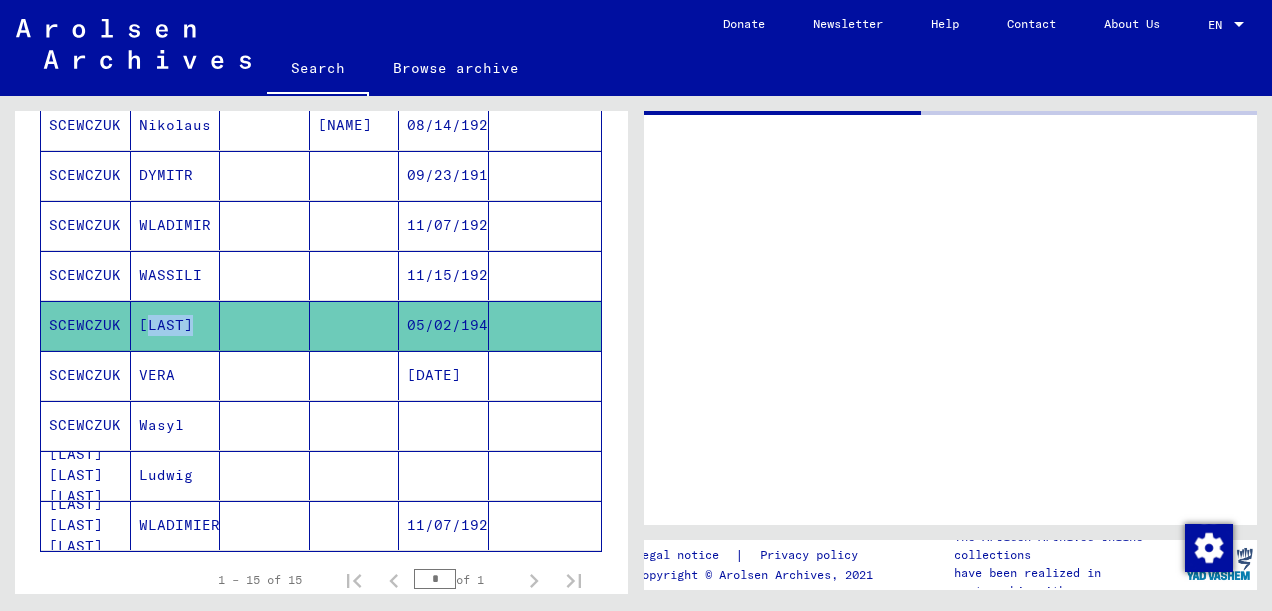 drag, startPoint x: 192, startPoint y: 311, endPoint x: 183, endPoint y: 297, distance: 16.643316 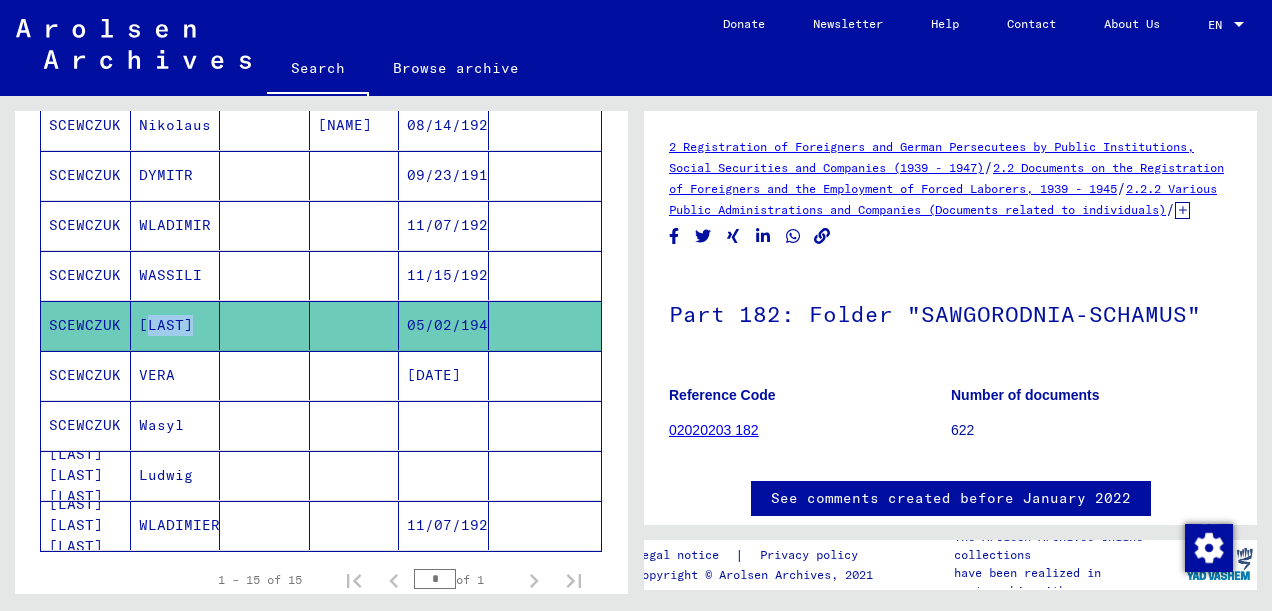 scroll, scrollTop: 0, scrollLeft: 0, axis: both 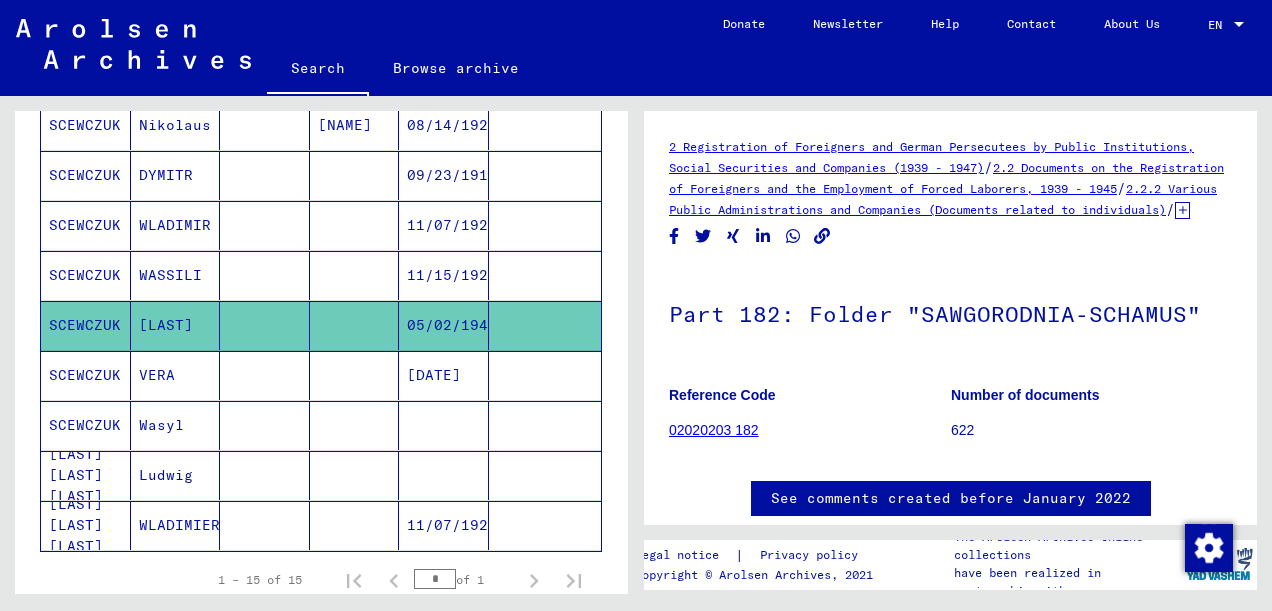 click on "SCEWCZUK" 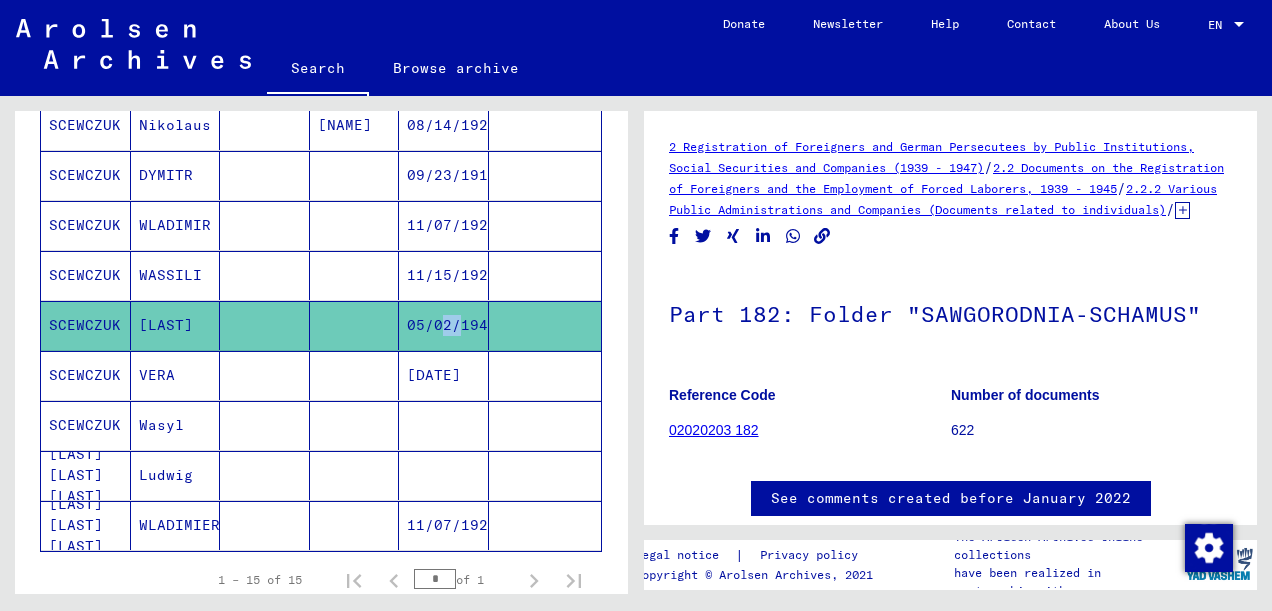 click on "05/02/1945" 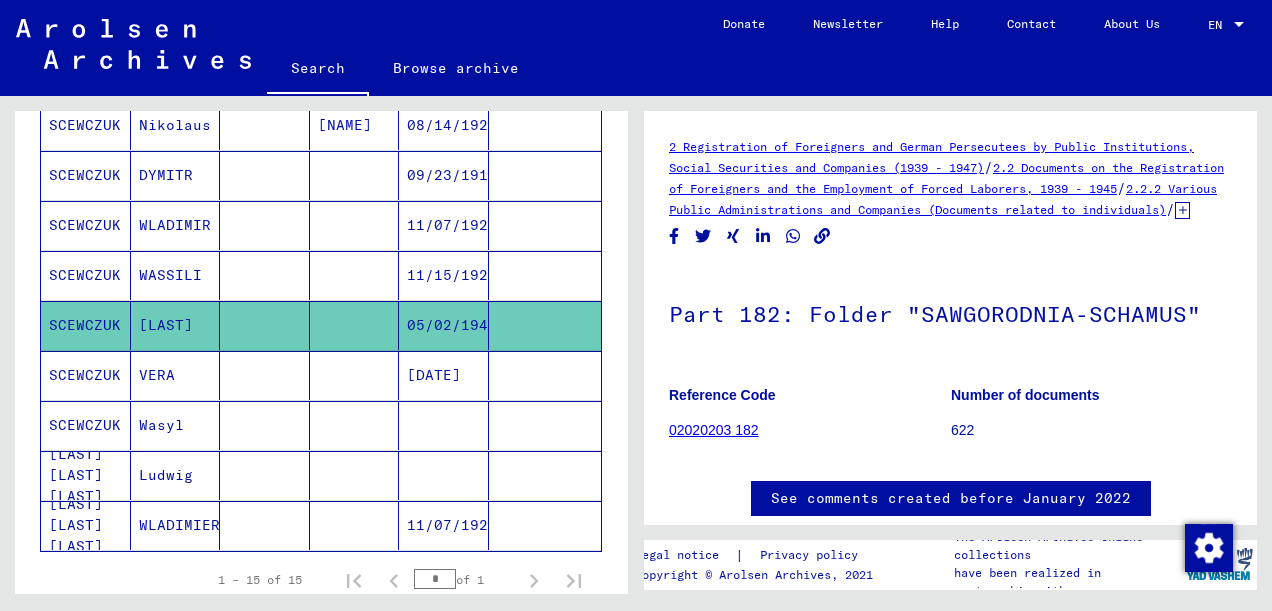 click on "VERA" at bounding box center (176, 425) 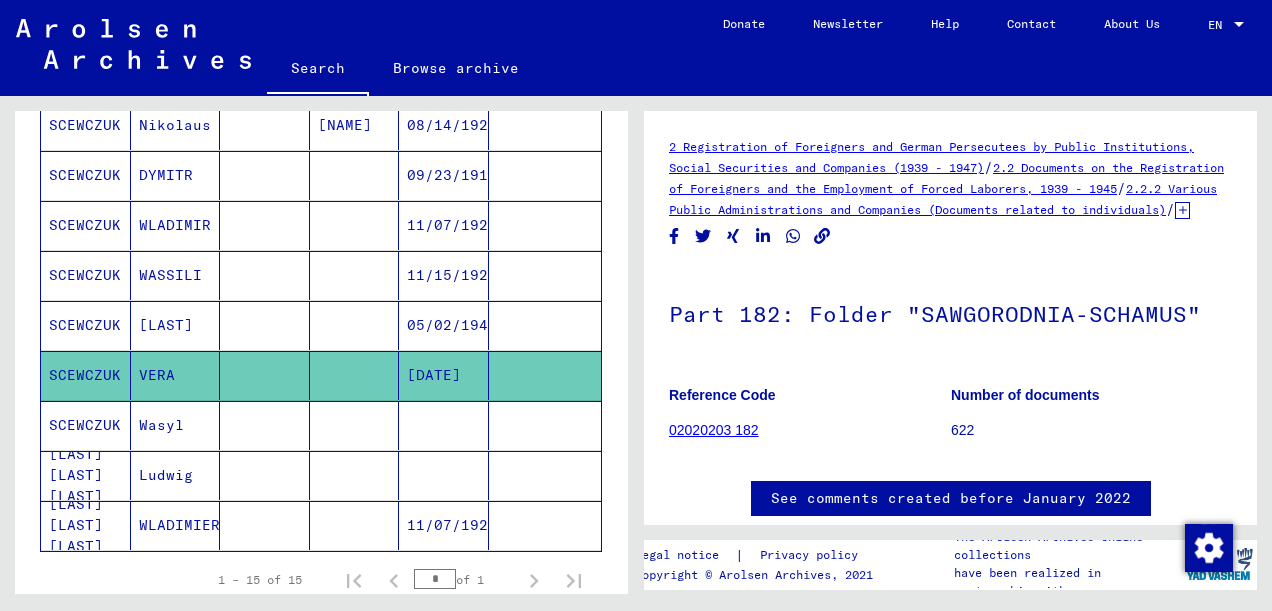 scroll, scrollTop: 0, scrollLeft: 0, axis: both 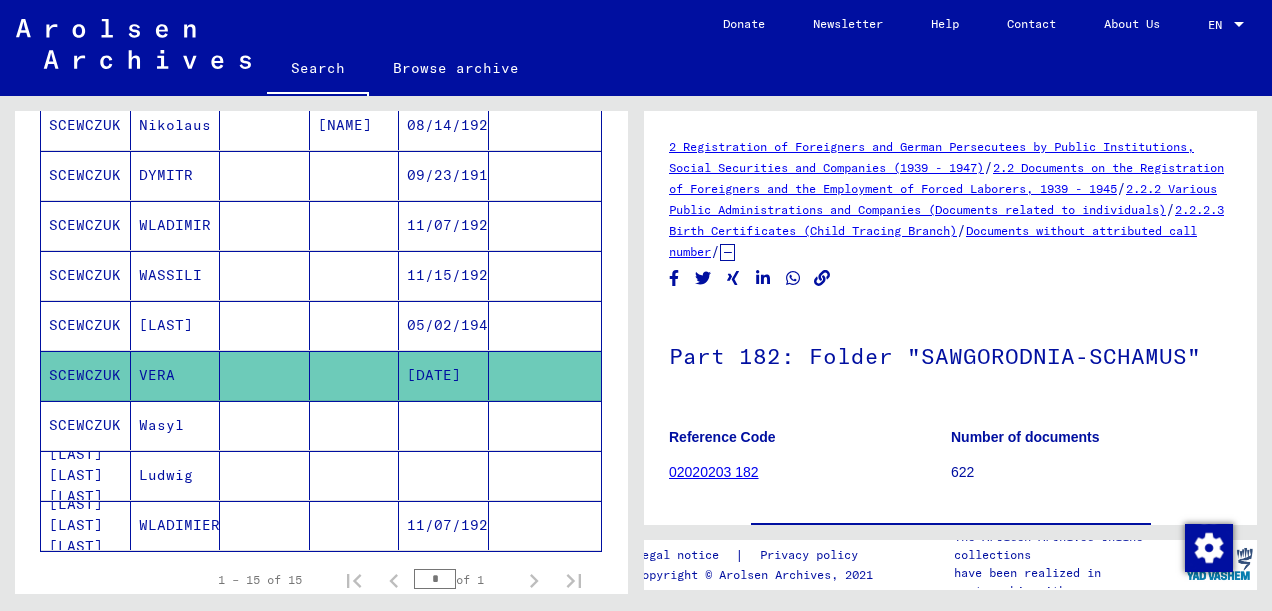 click 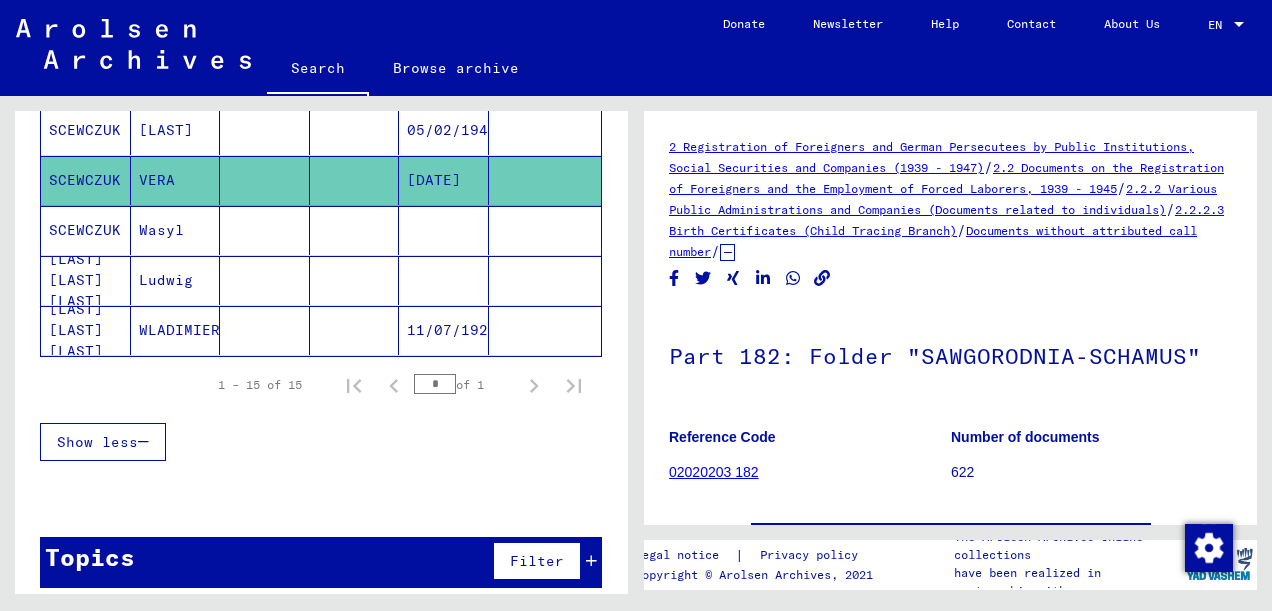 click on "[LAST] [LAST] [LAST]" 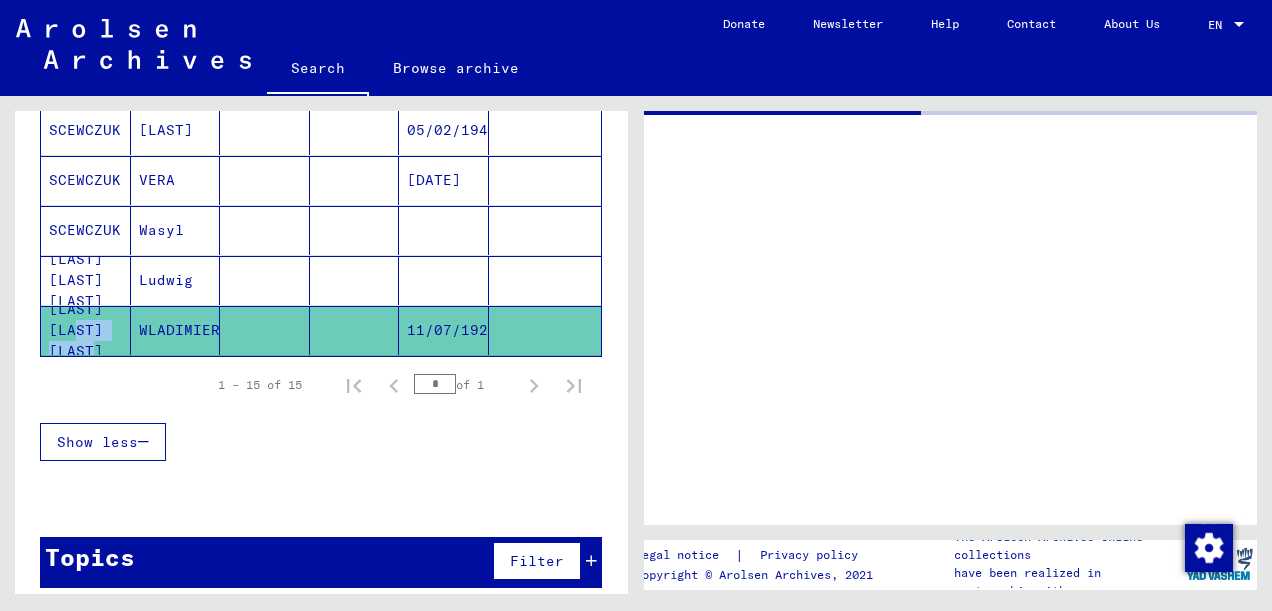 click on "[LAST] [LAST] [LAST]" 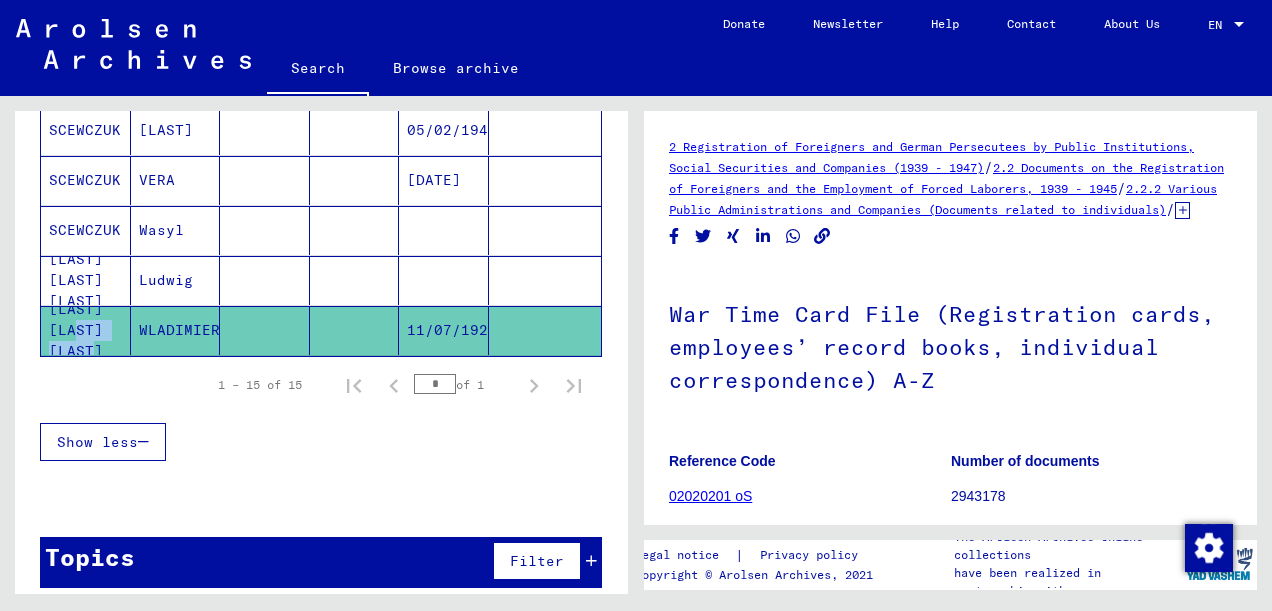 scroll, scrollTop: 0, scrollLeft: 0, axis: both 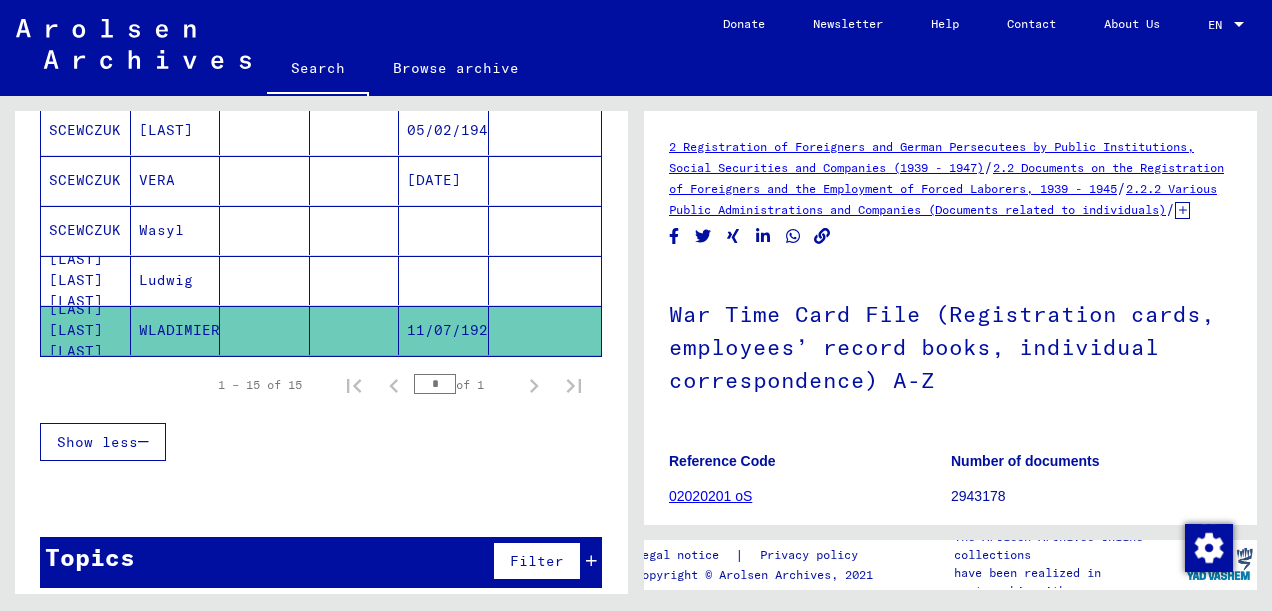click 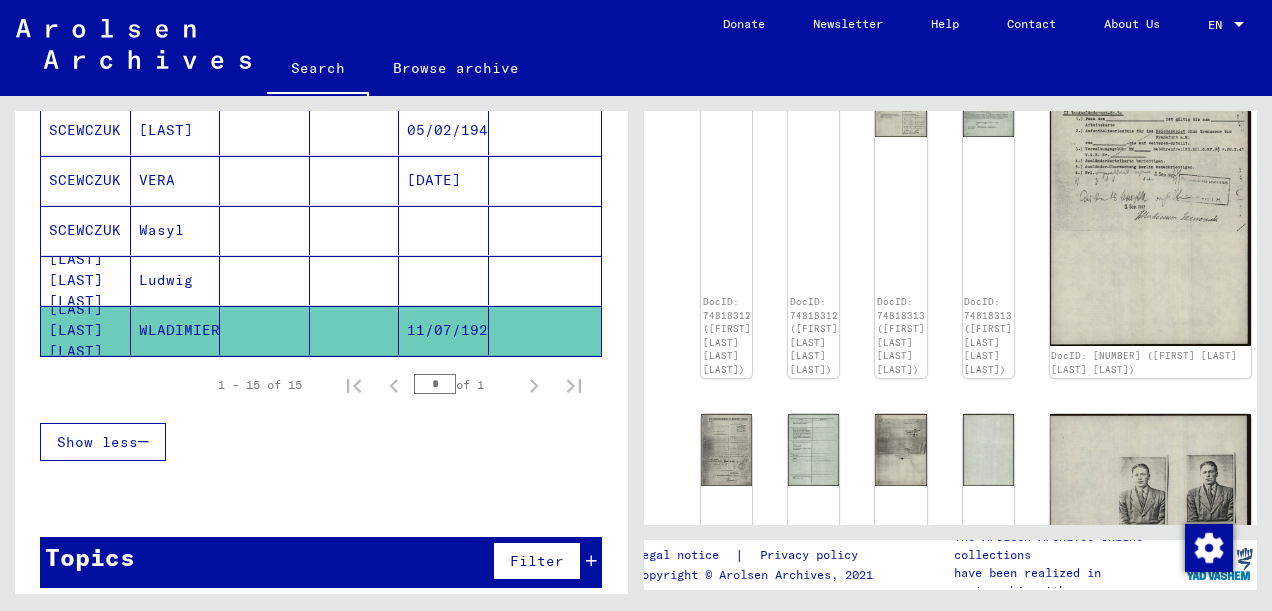 scroll, scrollTop: 708, scrollLeft: 0, axis: vertical 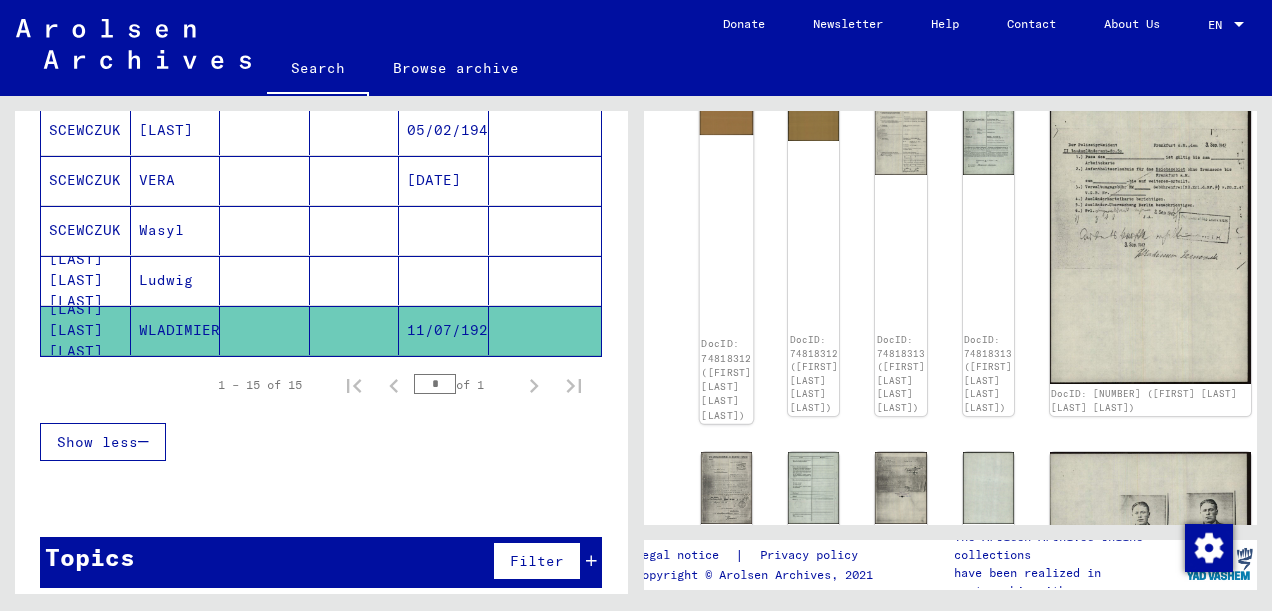 click 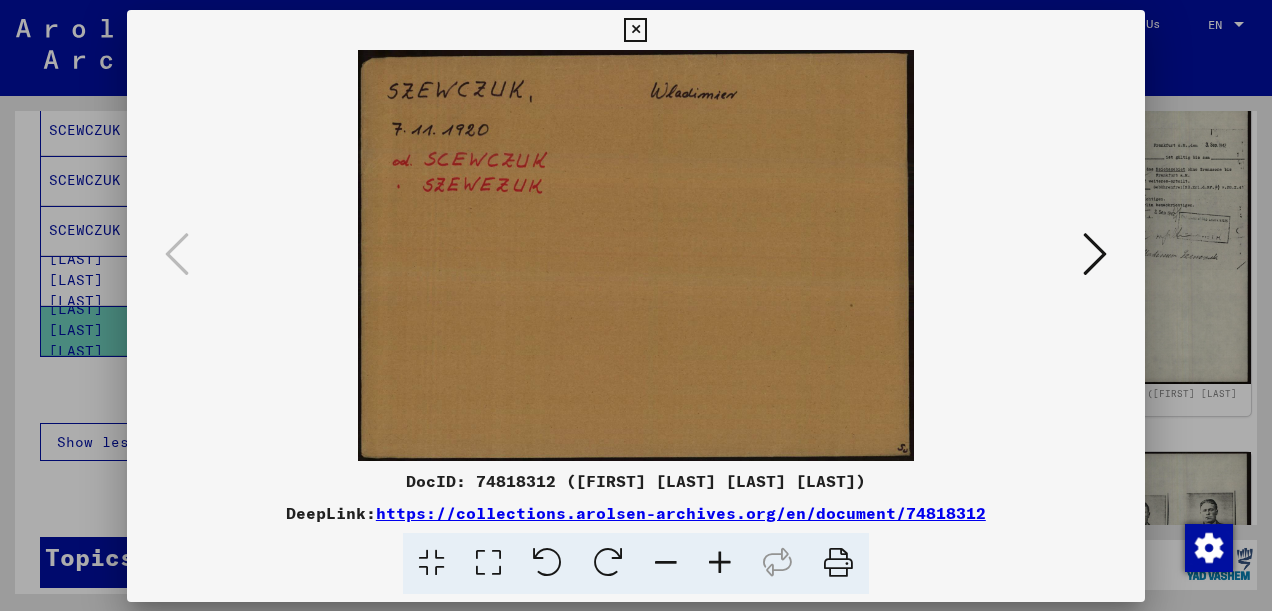 click at bounding box center (636, 255) 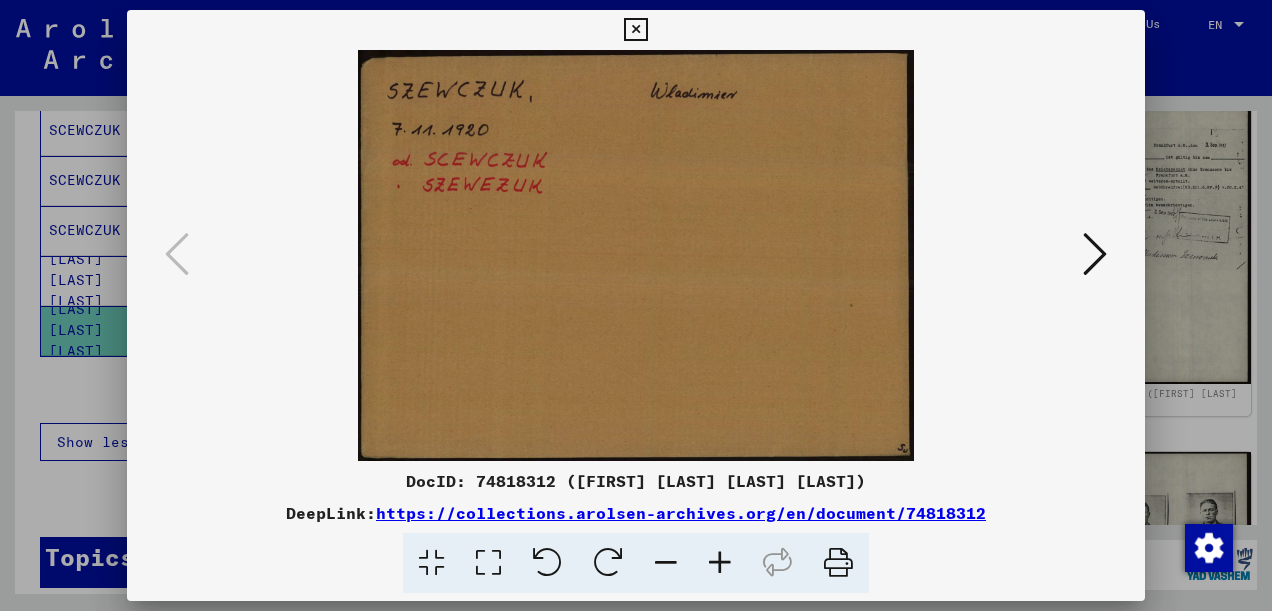 click at bounding box center [1095, 254] 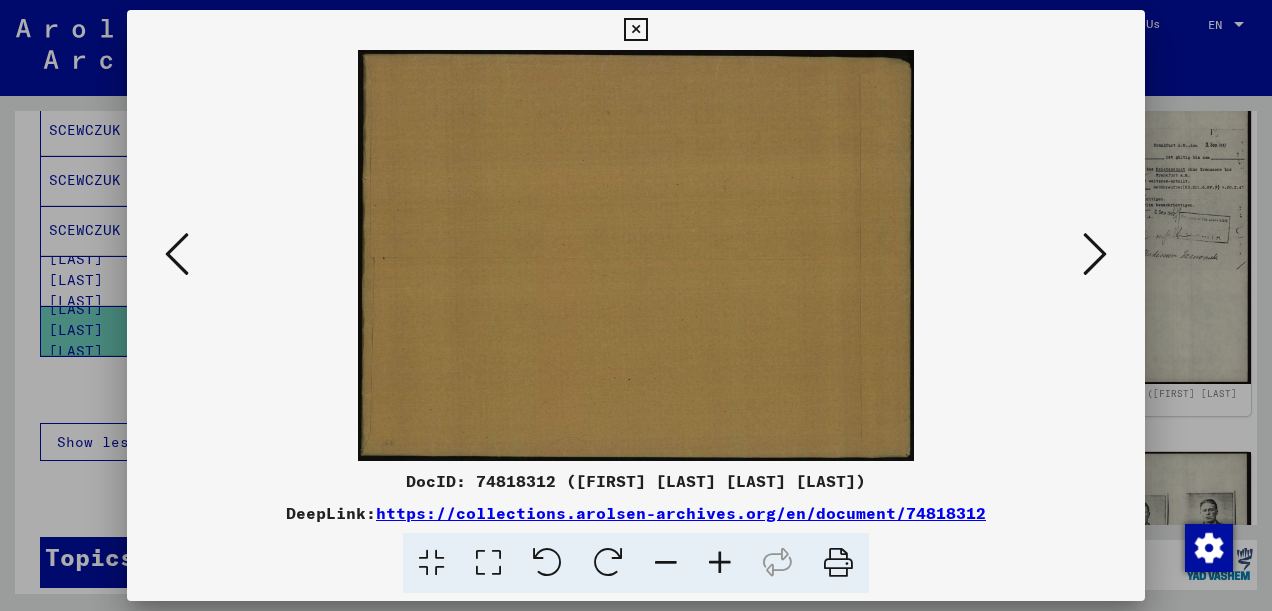 click at bounding box center (1095, 254) 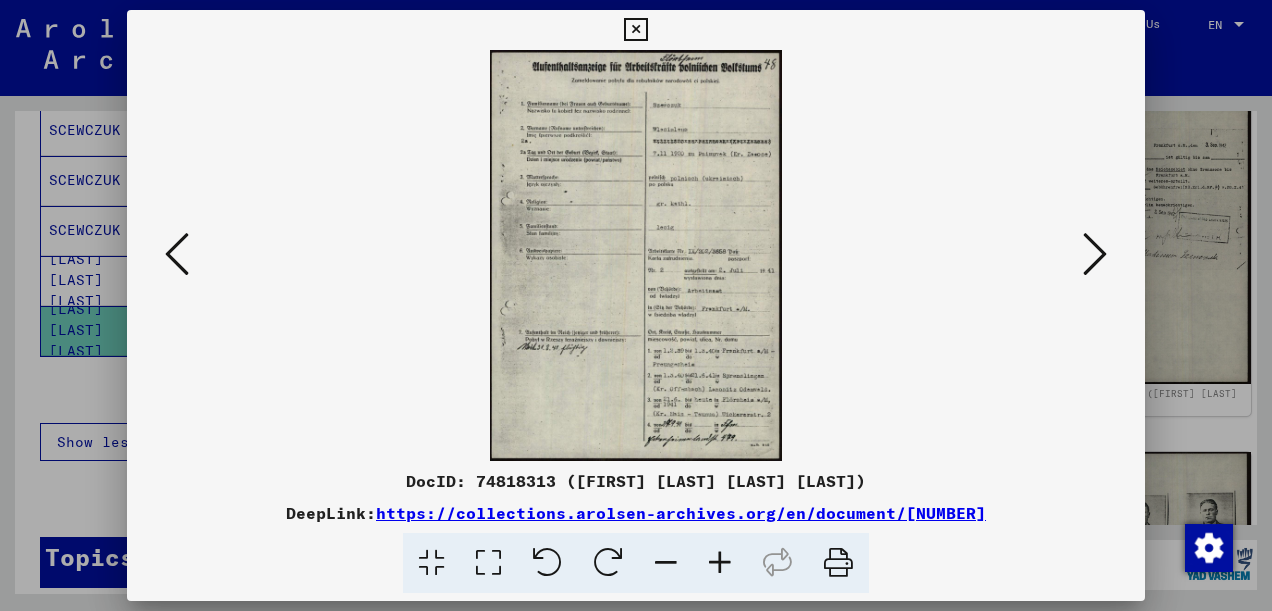 click at bounding box center (488, 563) 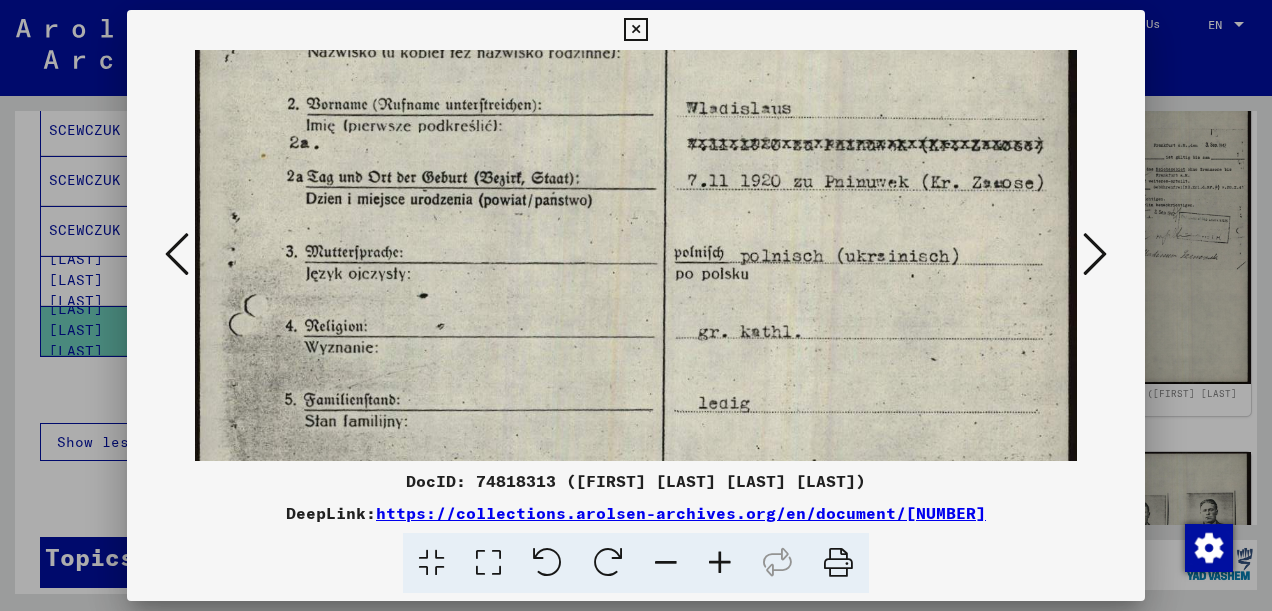 scroll, scrollTop: 201, scrollLeft: 0, axis: vertical 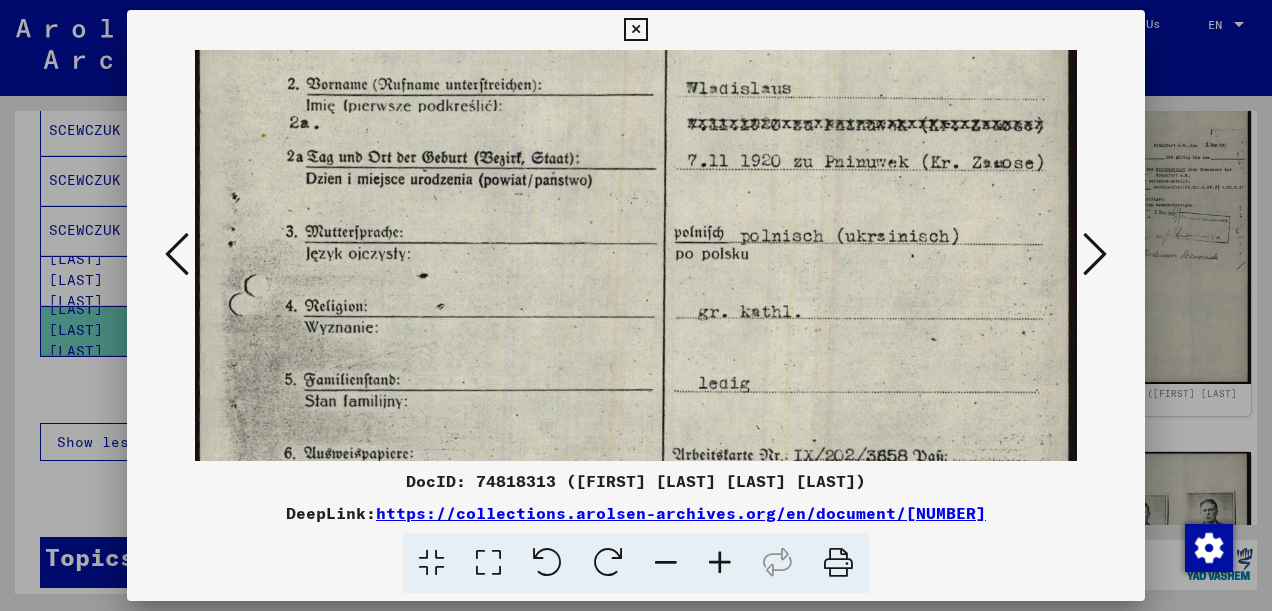 drag, startPoint x: 1024, startPoint y: 405, endPoint x: 995, endPoint y: 210, distance: 197.14462 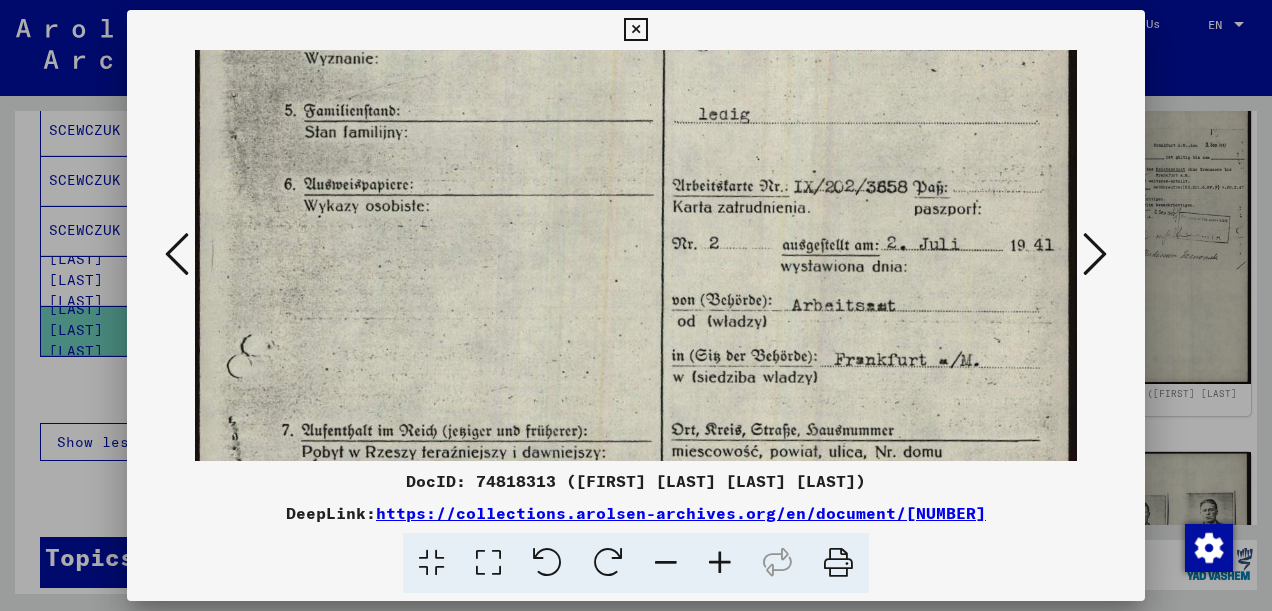 scroll, scrollTop: 471, scrollLeft: 0, axis: vertical 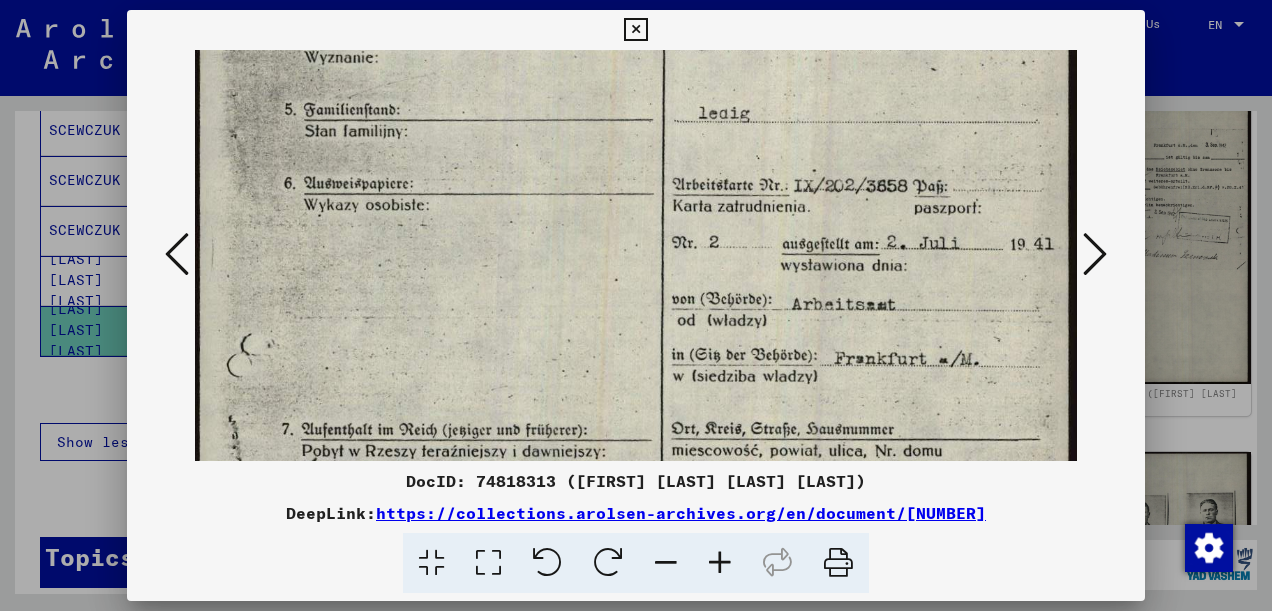 drag, startPoint x: 912, startPoint y: 374, endPoint x: 918, endPoint y: 108, distance: 266.06766 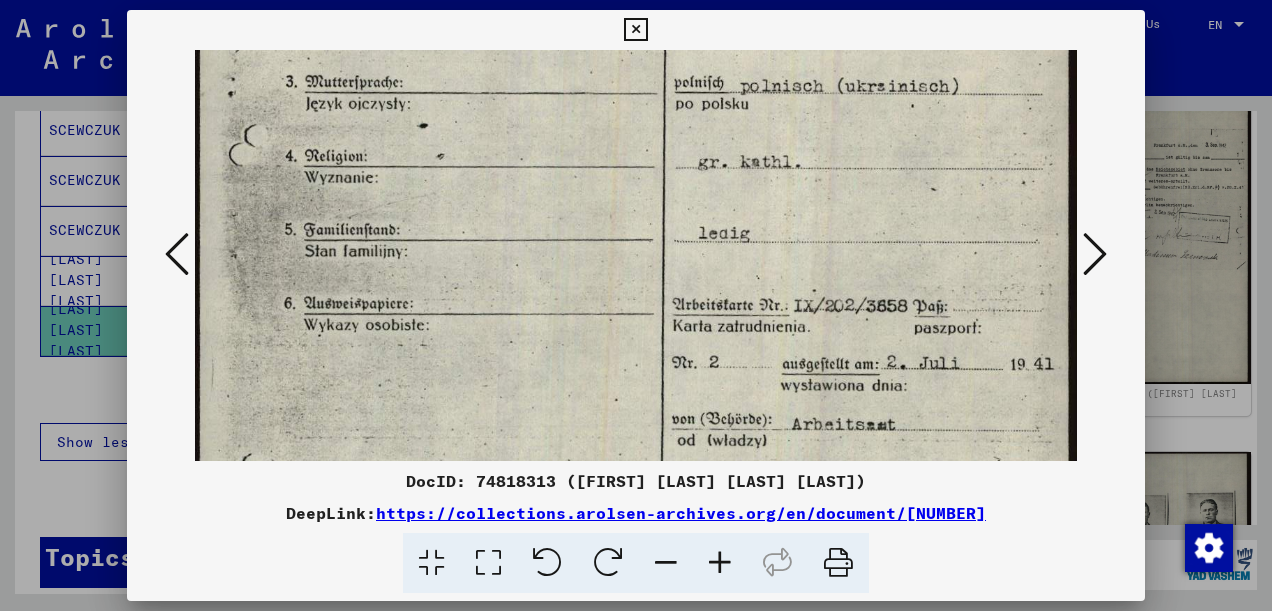 scroll, scrollTop: 308, scrollLeft: 0, axis: vertical 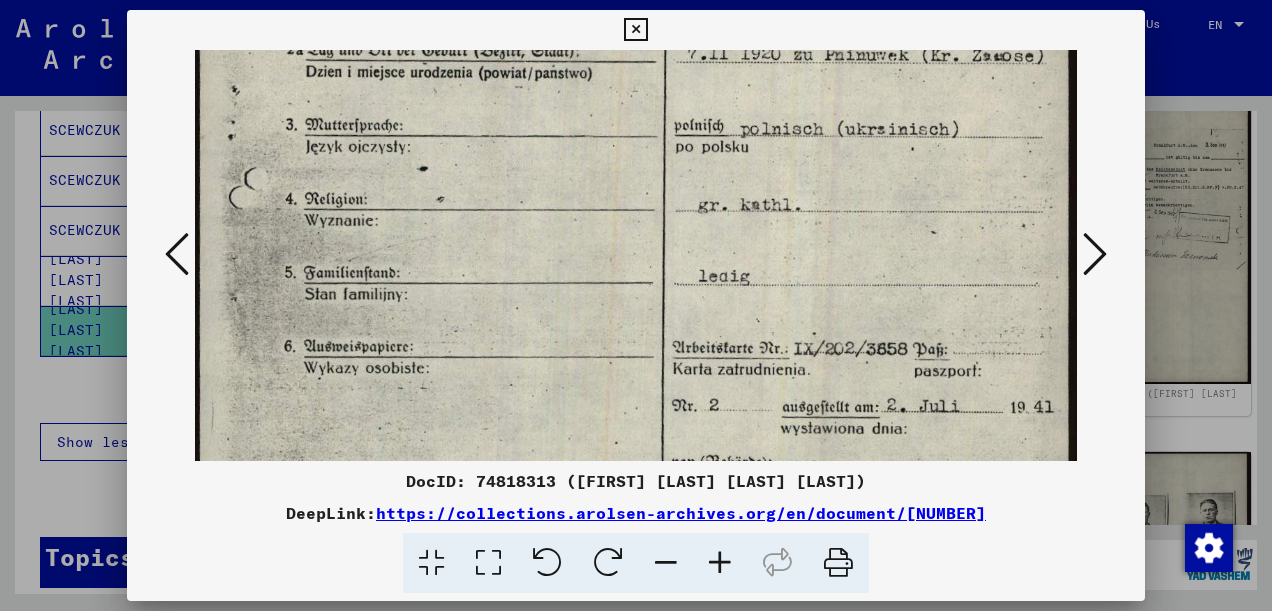 drag, startPoint x: 963, startPoint y: 381, endPoint x: 970, endPoint y: 530, distance: 149.16434 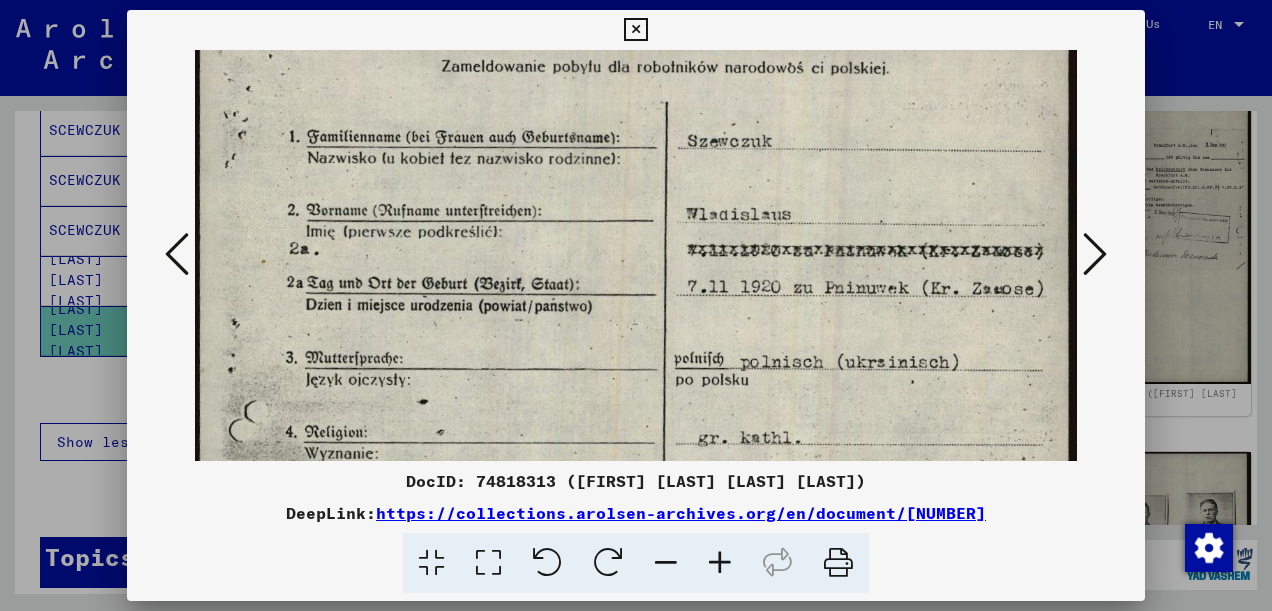 scroll, scrollTop: 74, scrollLeft: 0, axis: vertical 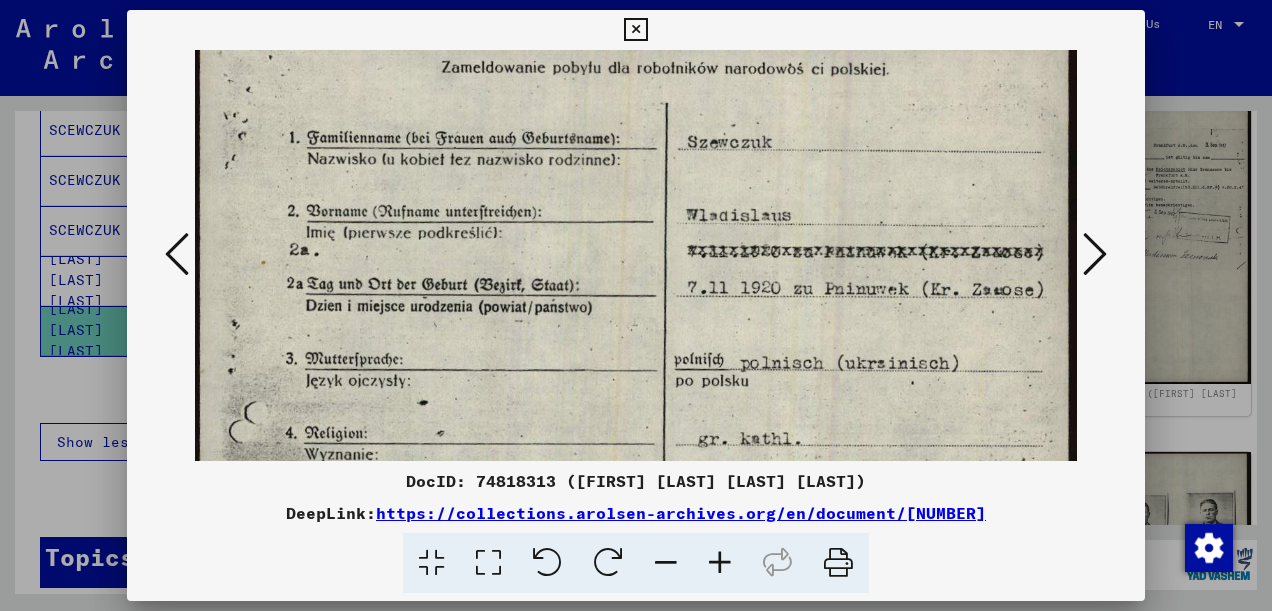 drag, startPoint x: 958, startPoint y: 208, endPoint x: 960, endPoint y: 447, distance: 239.00836 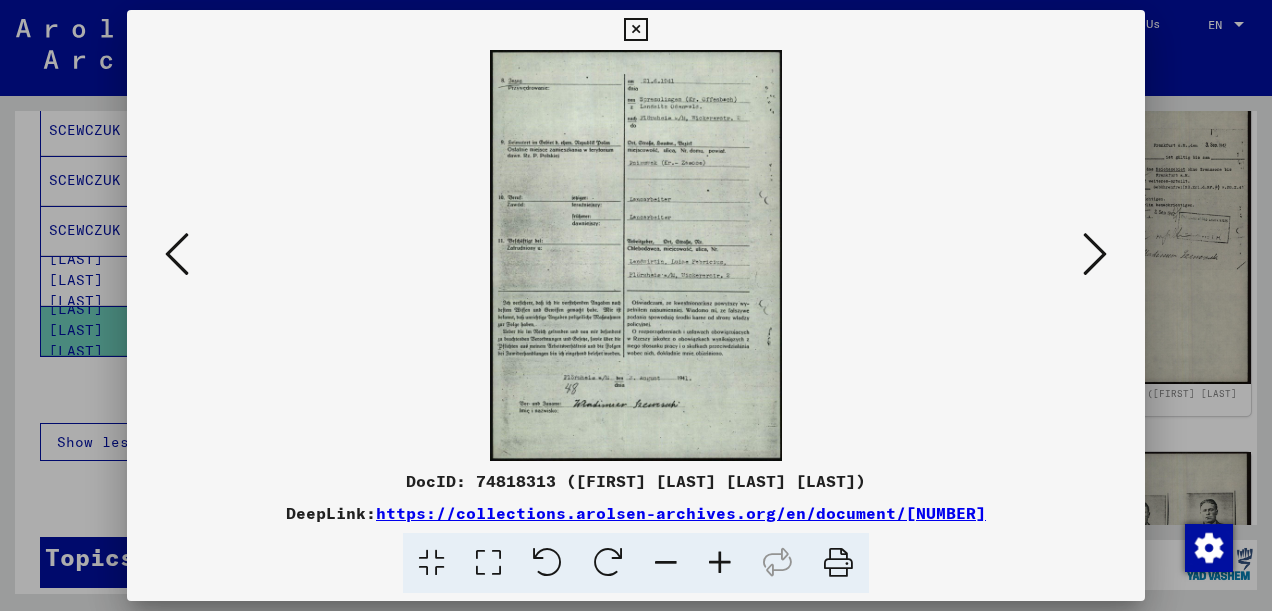 click at bounding box center (488, 563) 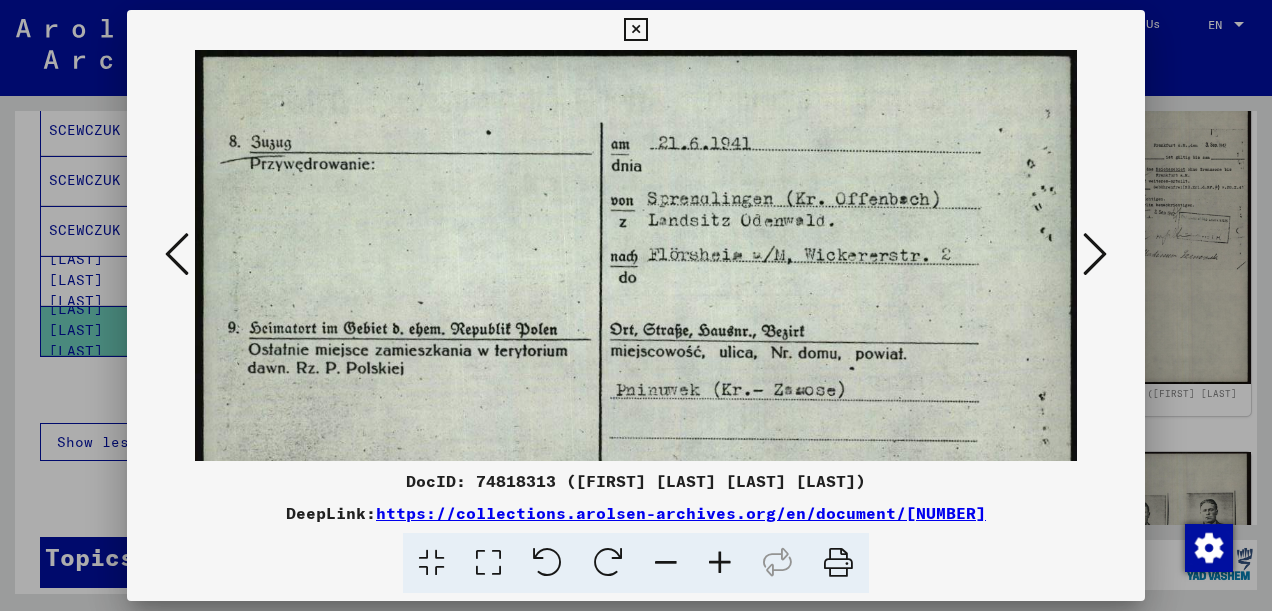 scroll, scrollTop: 240, scrollLeft: 0, axis: vertical 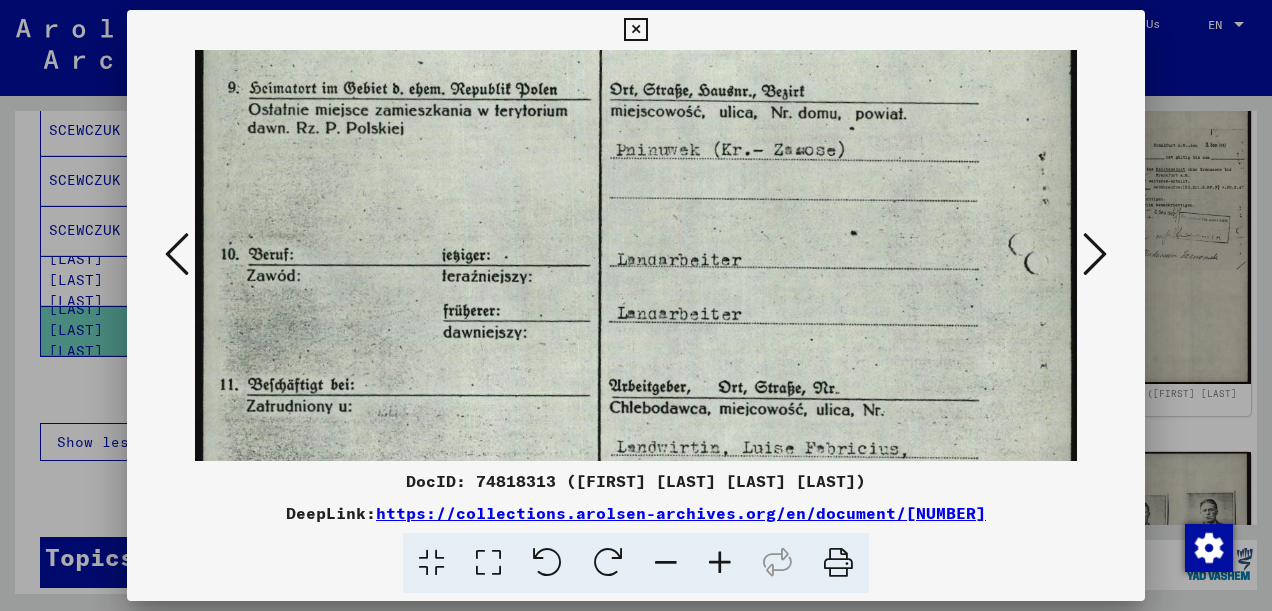 drag, startPoint x: 874, startPoint y: 364, endPoint x: 864, endPoint y: 128, distance: 236.21178 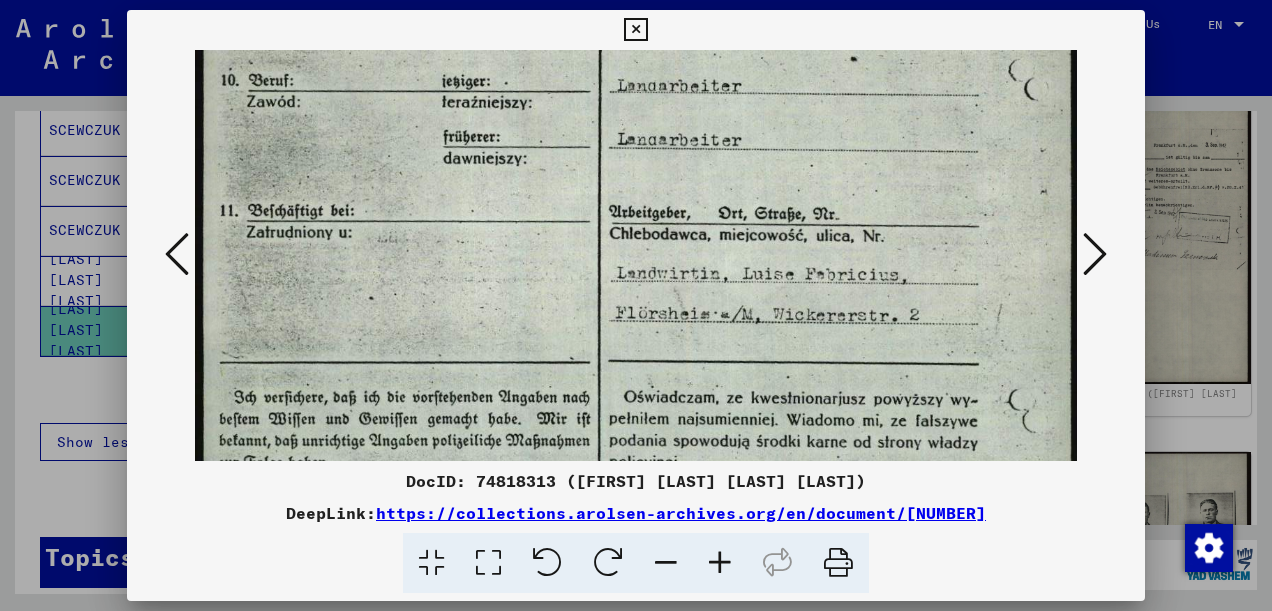 scroll, scrollTop: 414, scrollLeft: 0, axis: vertical 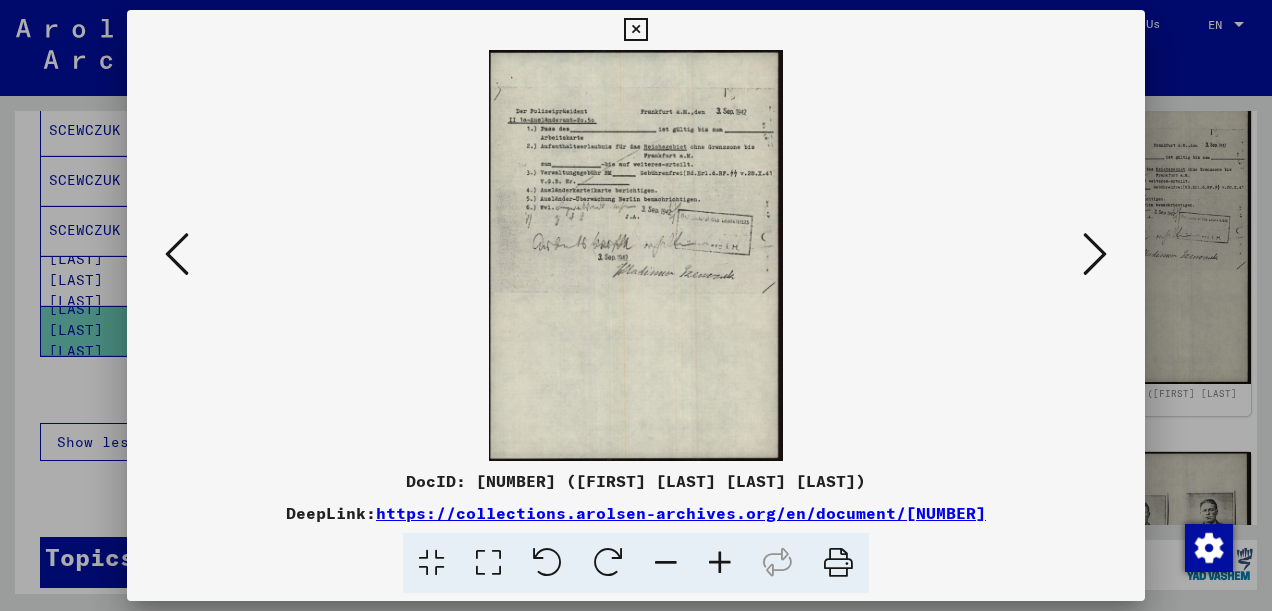 click at bounding box center (636, 255) 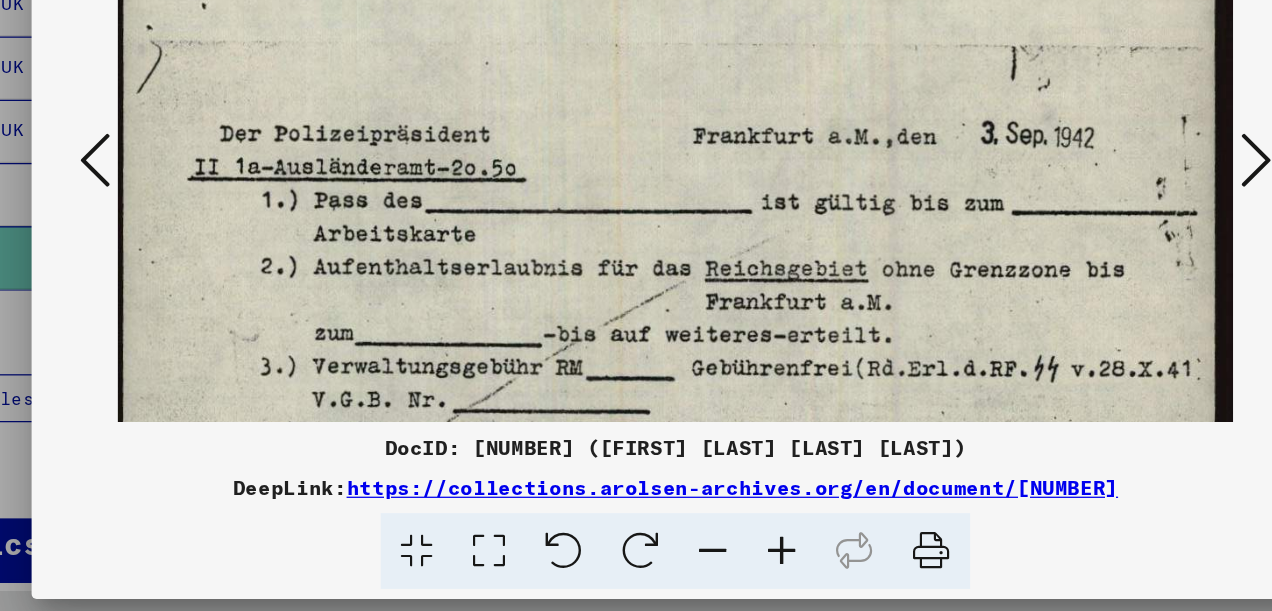 scroll, scrollTop: 0, scrollLeft: 0, axis: both 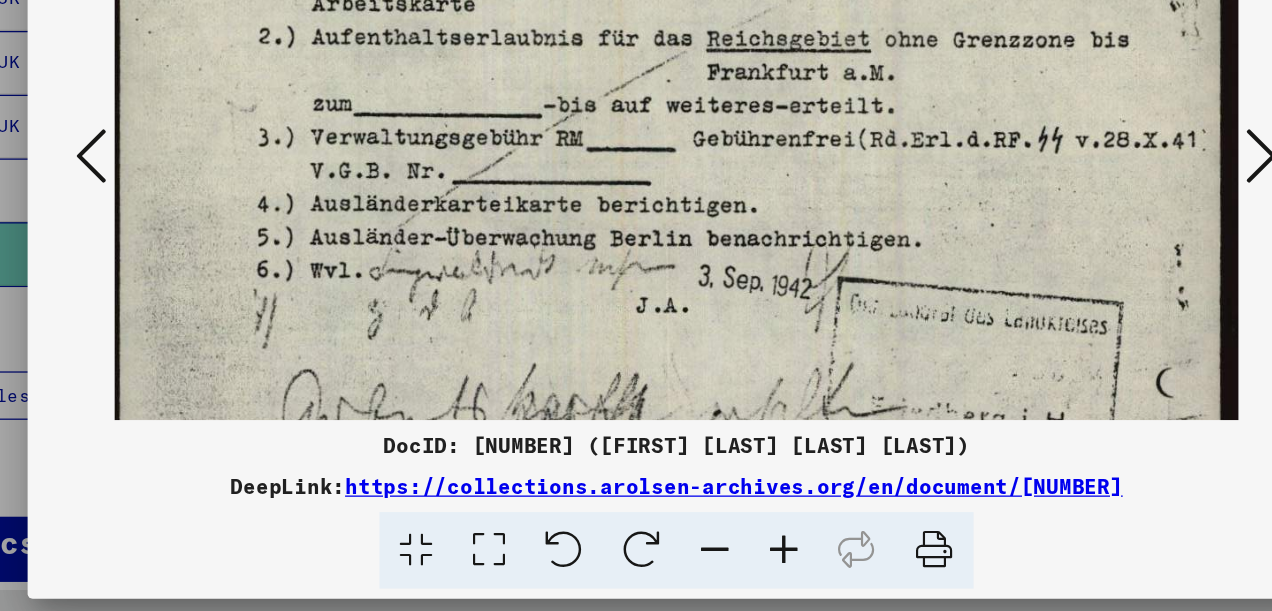 drag, startPoint x: 779, startPoint y: 395, endPoint x: 762, endPoint y: 220, distance: 175.82378 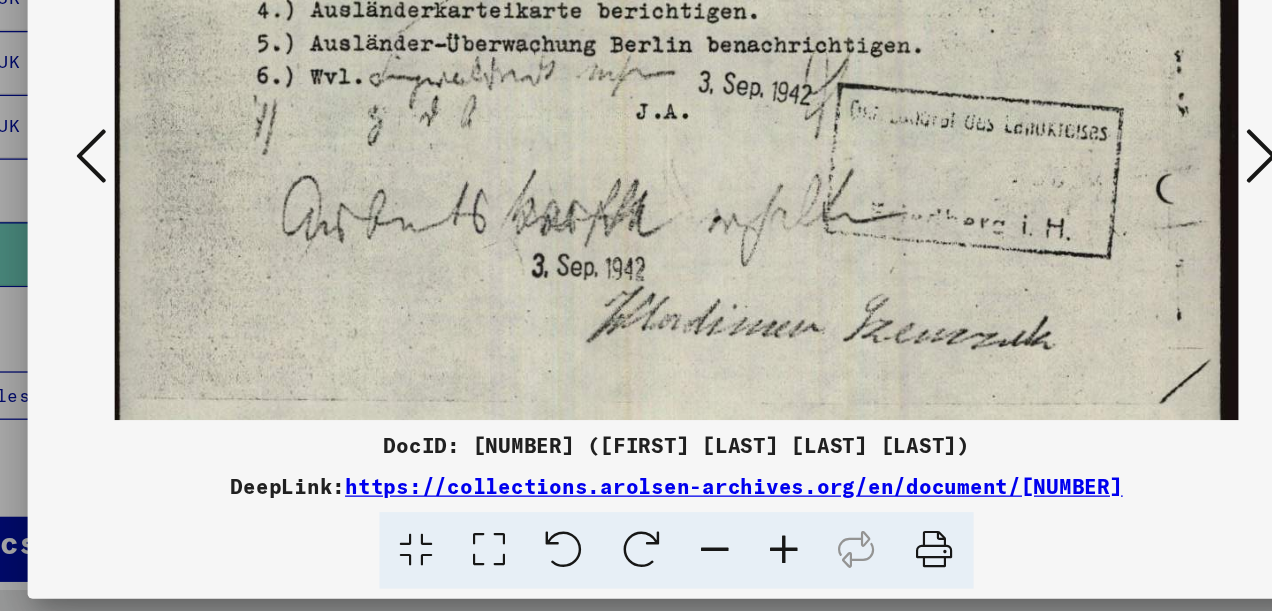 scroll, scrollTop: 341, scrollLeft: 0, axis: vertical 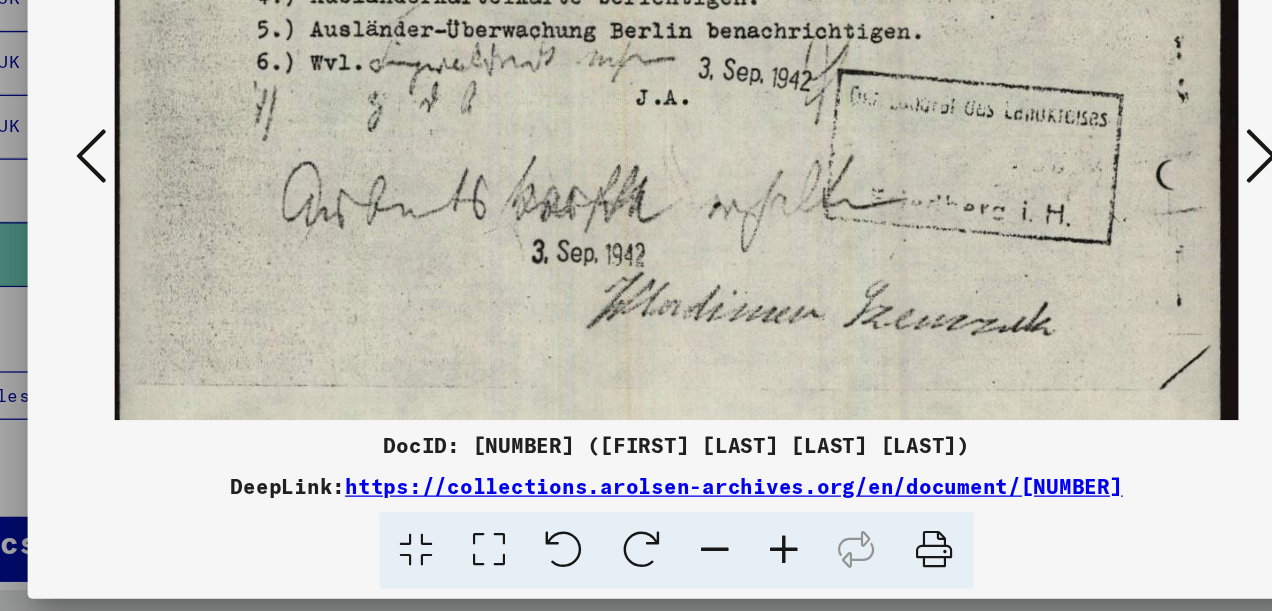 drag, startPoint x: 724, startPoint y: 356, endPoint x: 727, endPoint y: 200, distance: 156.02884 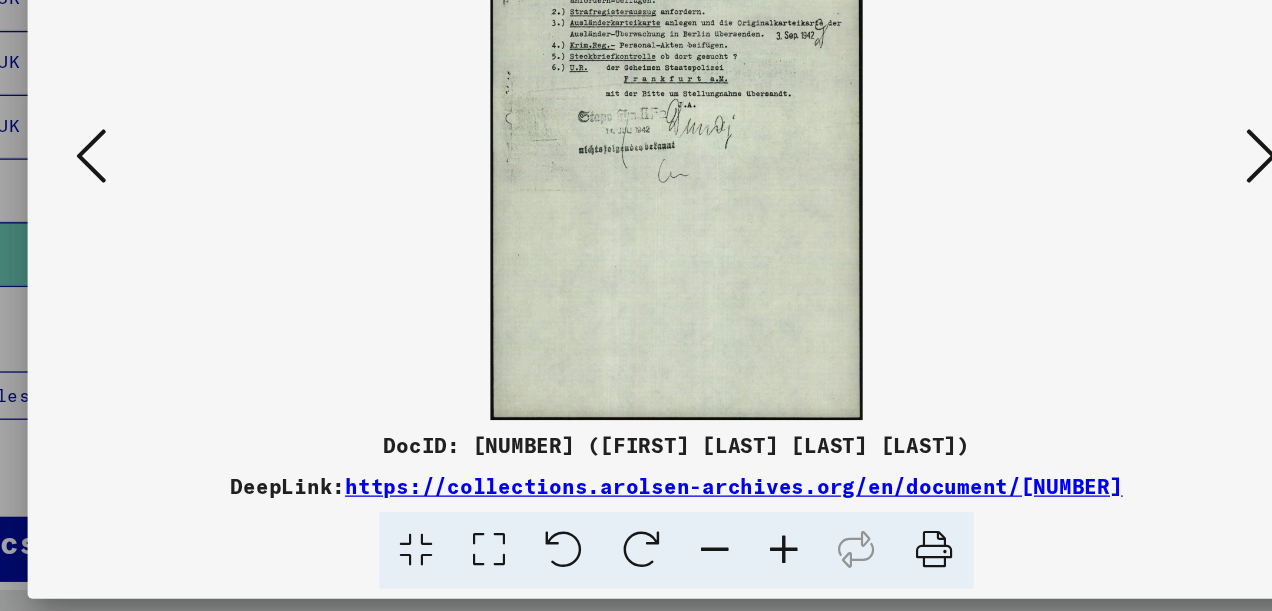 click at bounding box center (488, 563) 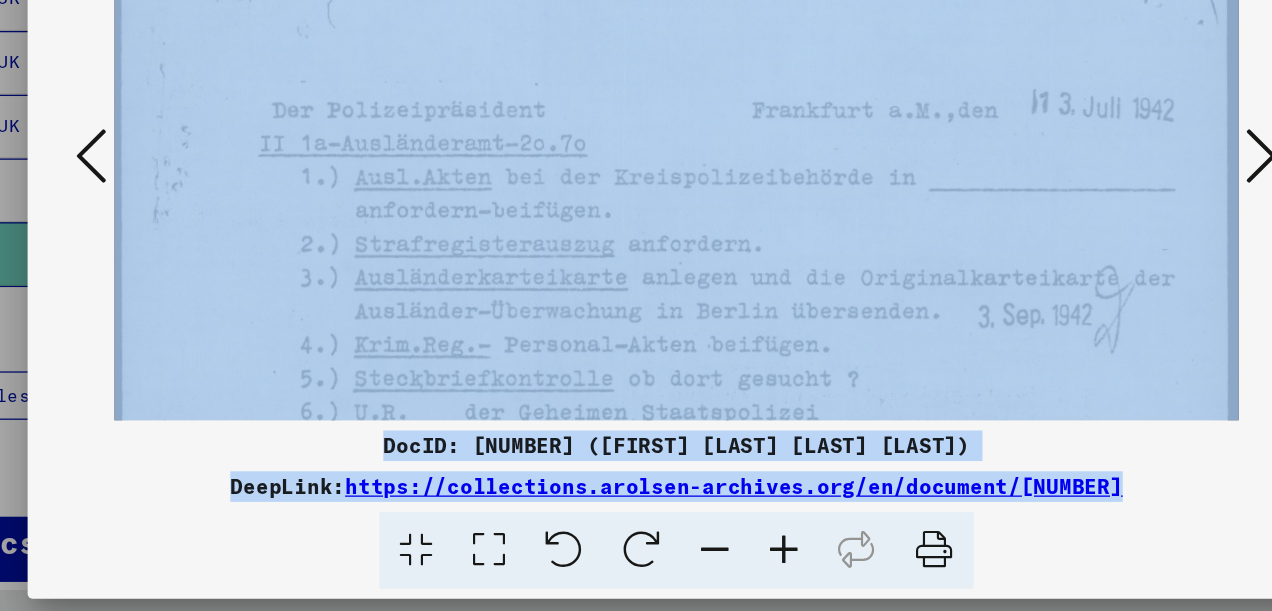 drag, startPoint x: 483, startPoint y: 568, endPoint x: 950, endPoint y: 413, distance: 492.0508 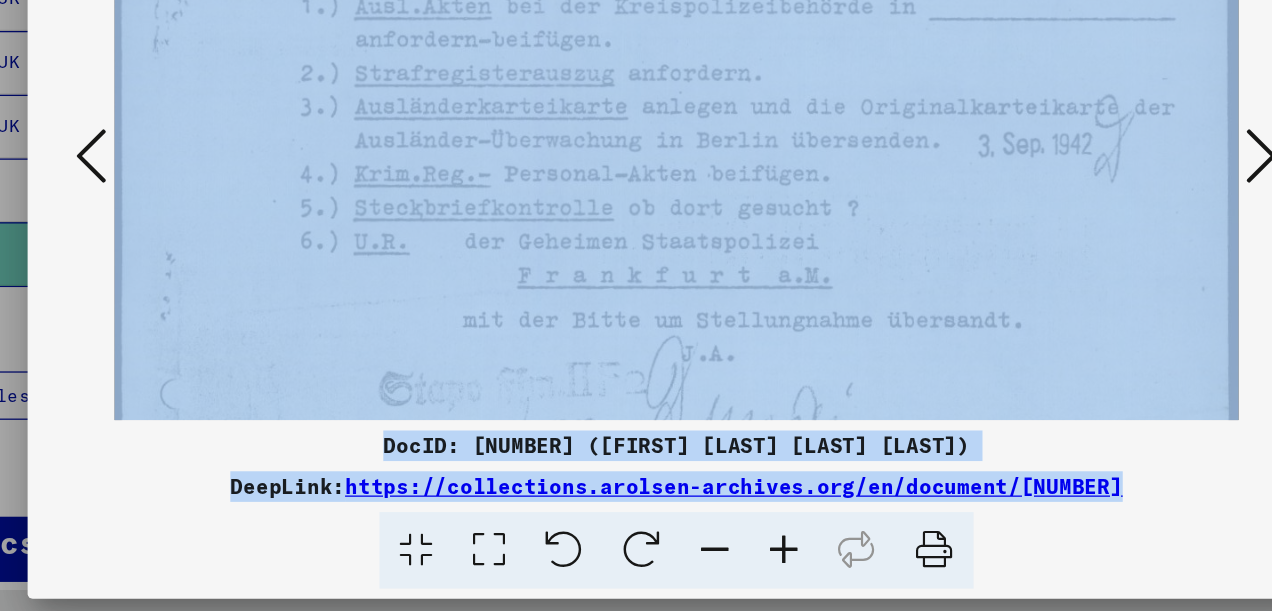 scroll, scrollTop: 0, scrollLeft: 0, axis: both 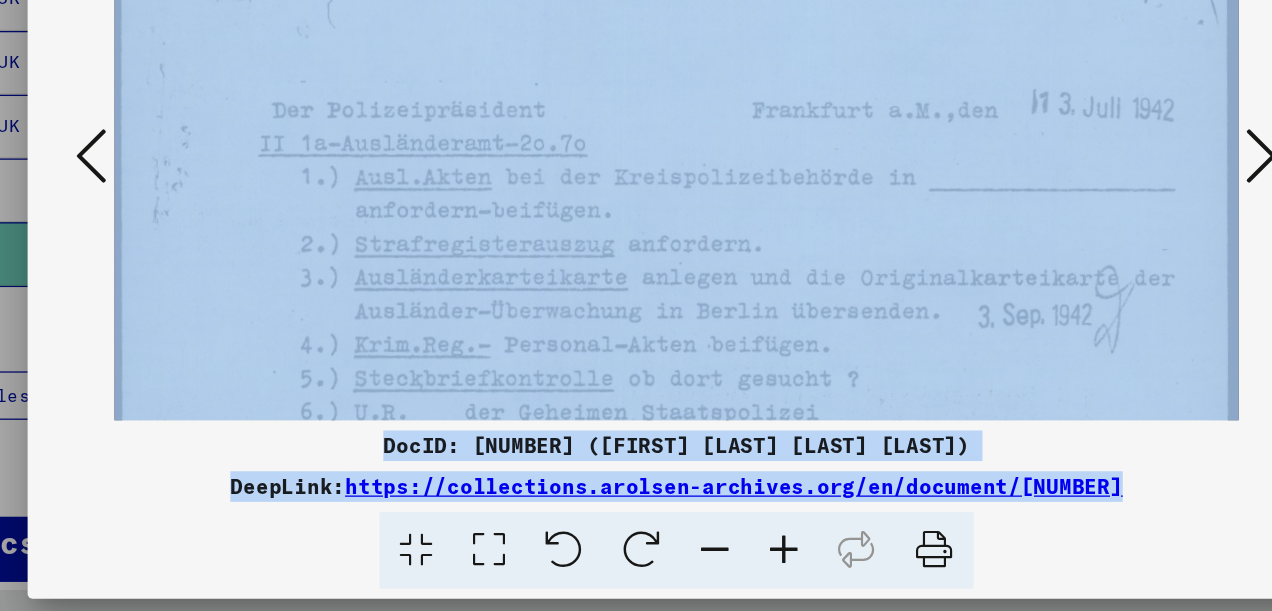 drag, startPoint x: 950, startPoint y: 413, endPoint x: 928, endPoint y: 449, distance: 42.190044 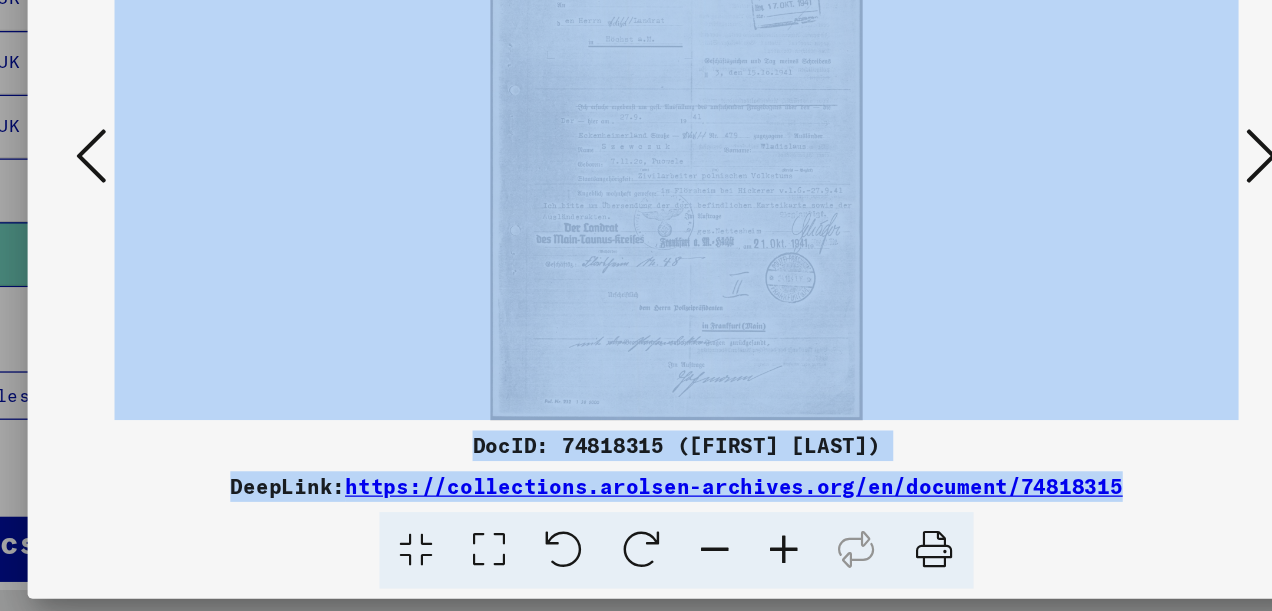 click at bounding box center [636, 255] 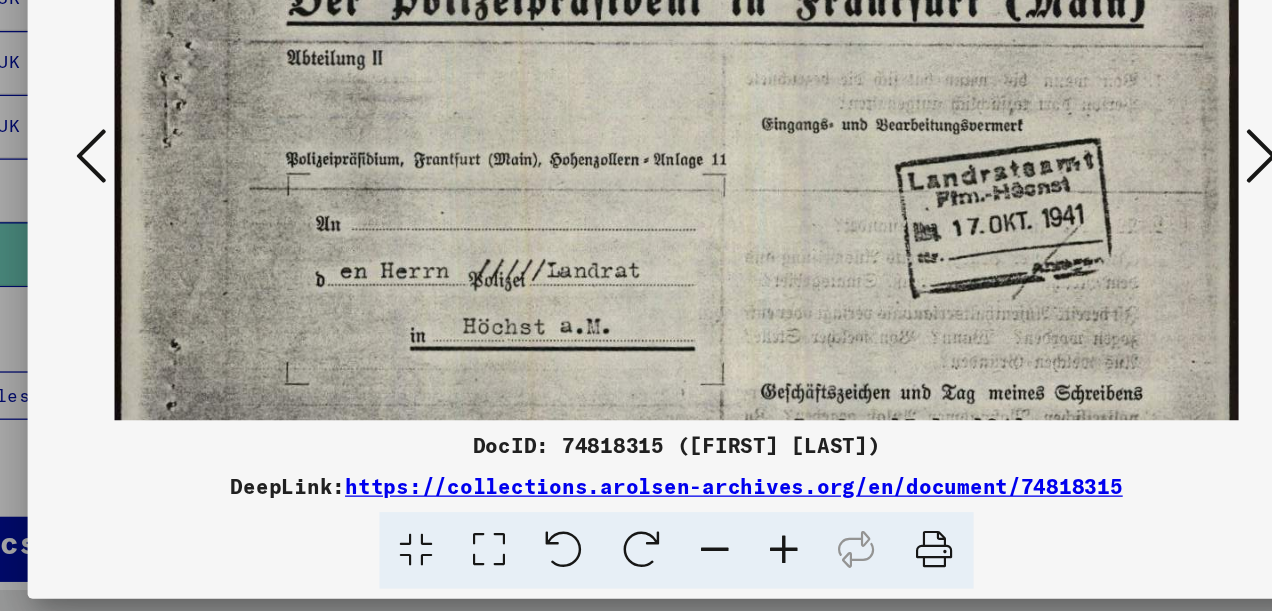 click at bounding box center [488, 563] 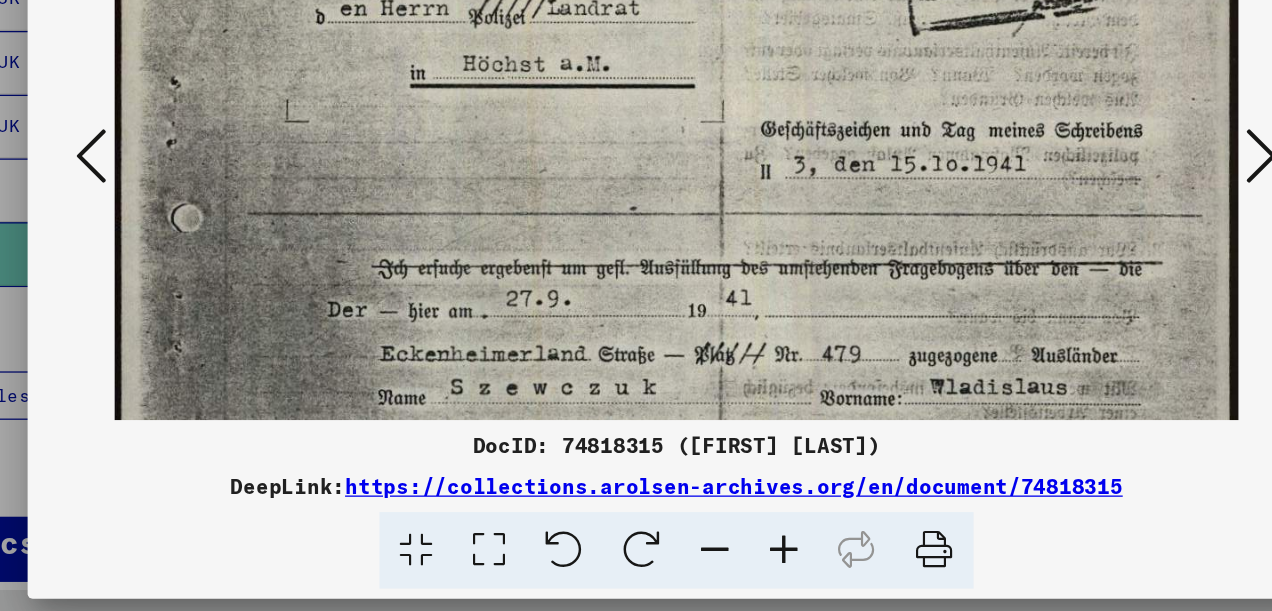 scroll, scrollTop: 211, scrollLeft: 0, axis: vertical 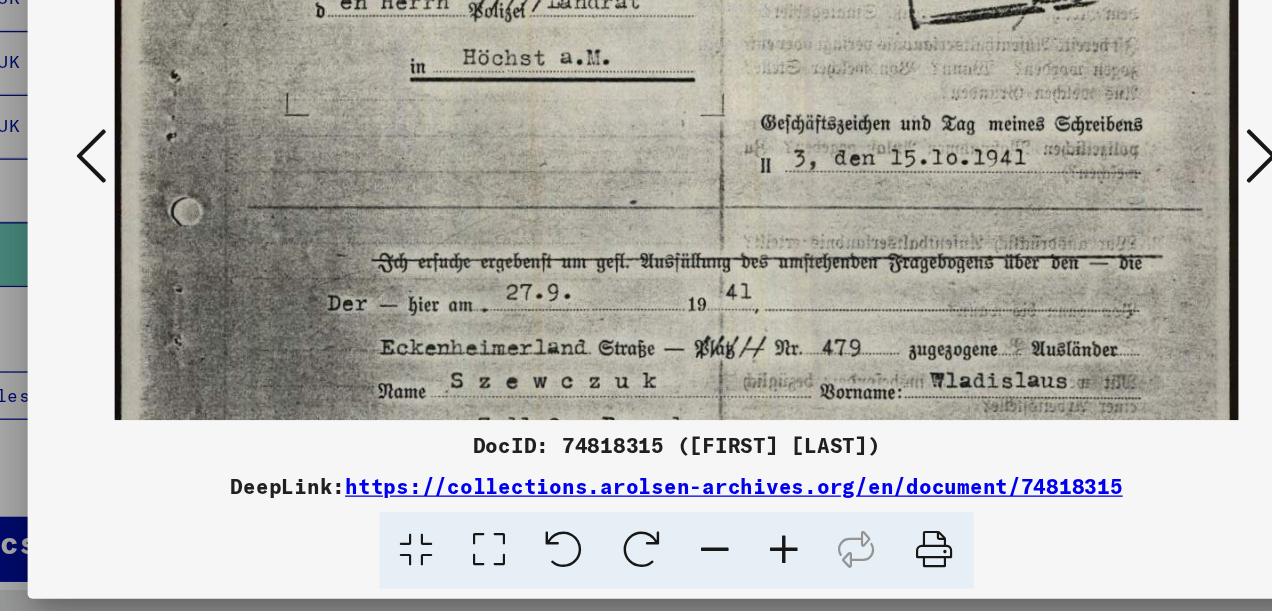 drag, startPoint x: 725, startPoint y: 418, endPoint x: 678, endPoint y: 212, distance: 211.29364 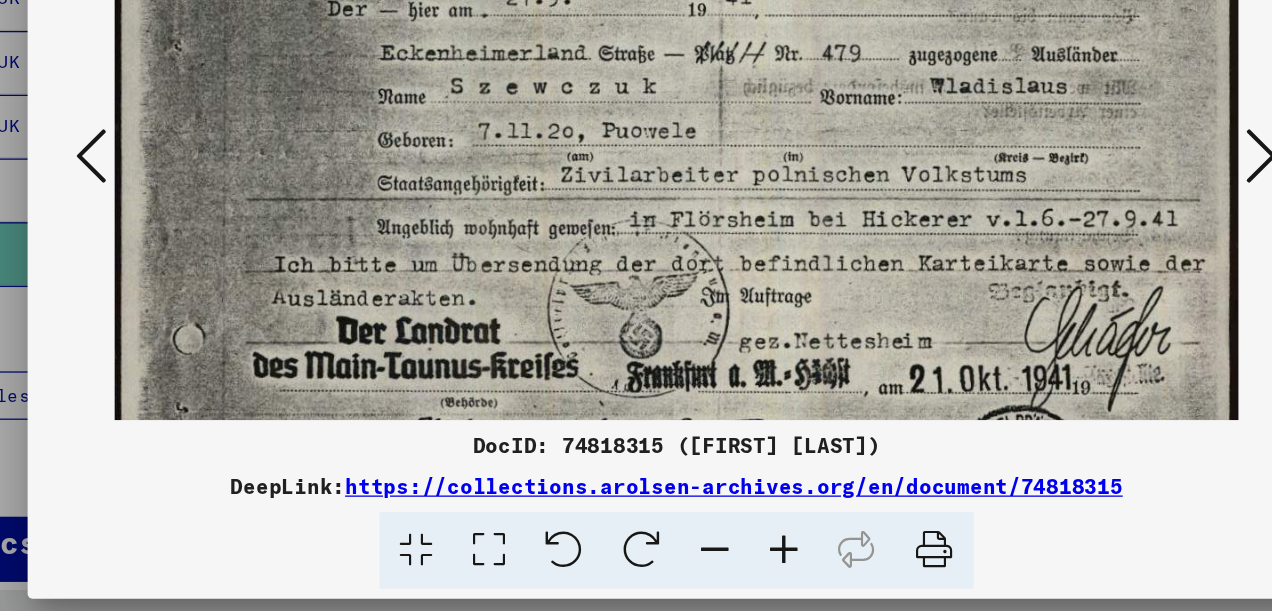scroll, scrollTop: 448, scrollLeft: 0, axis: vertical 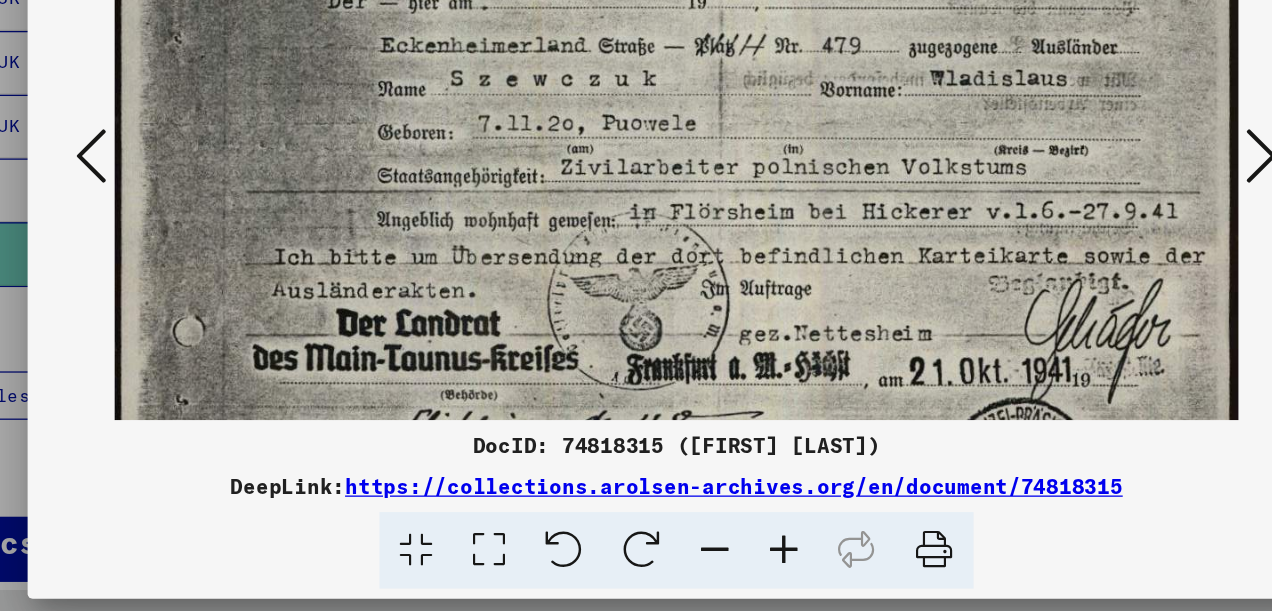 drag, startPoint x: 712, startPoint y: 371, endPoint x: 742, endPoint y: 136, distance: 236.90715 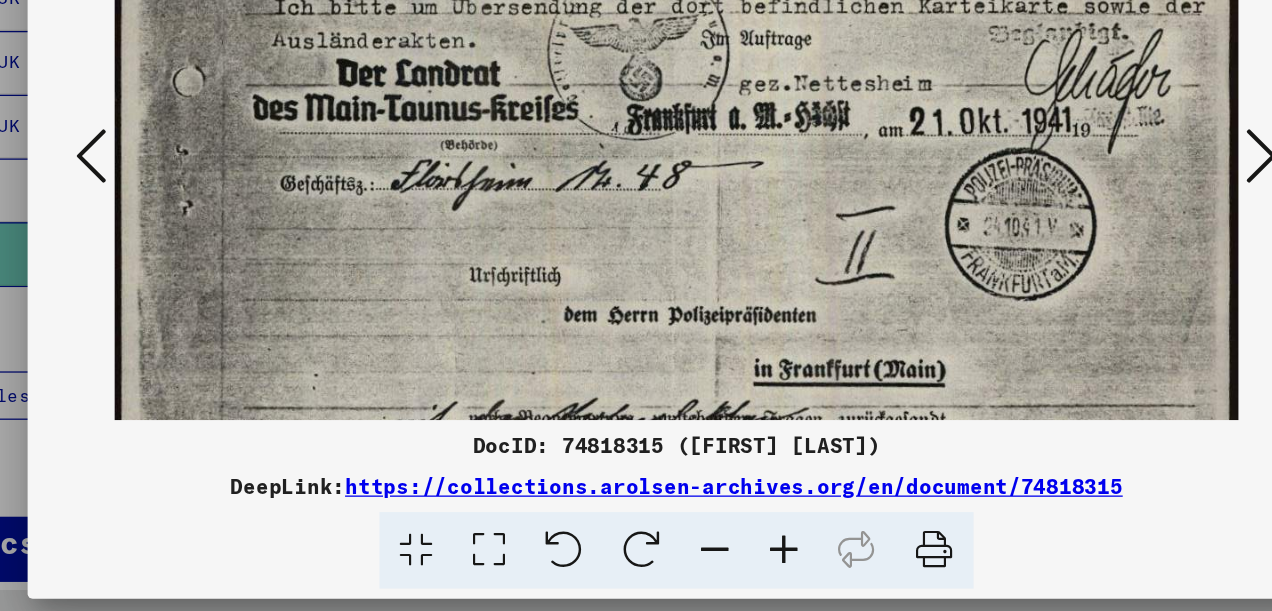 scroll, scrollTop: 643, scrollLeft: 0, axis: vertical 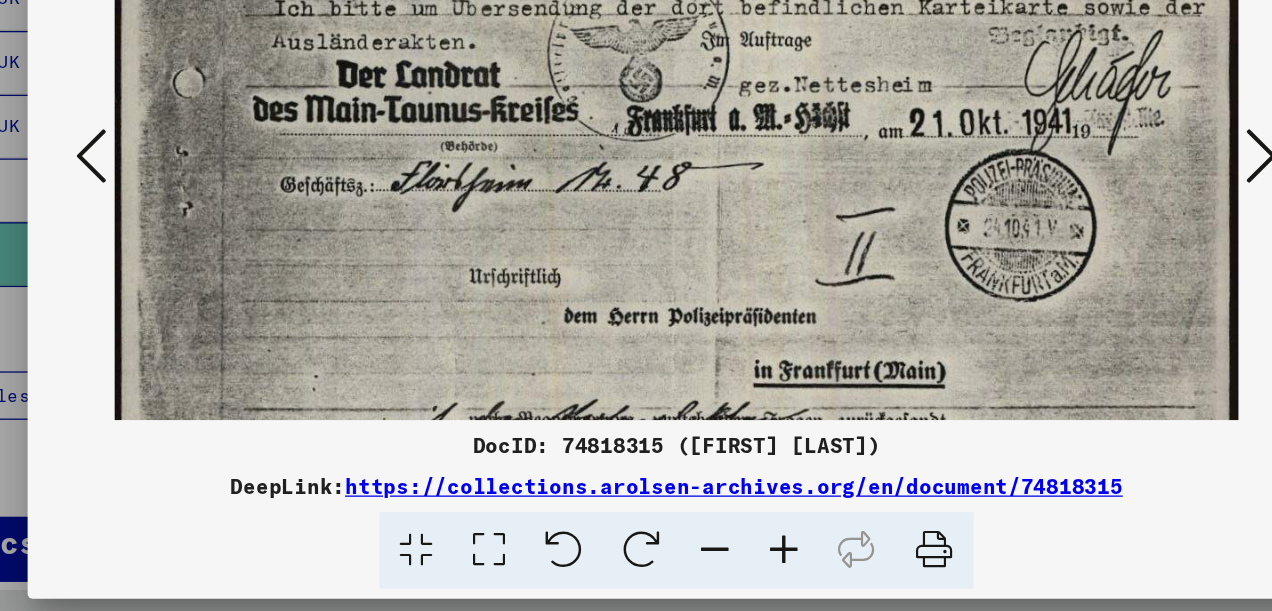 drag, startPoint x: 766, startPoint y: 374, endPoint x: 792, endPoint y: 185, distance: 190.77998 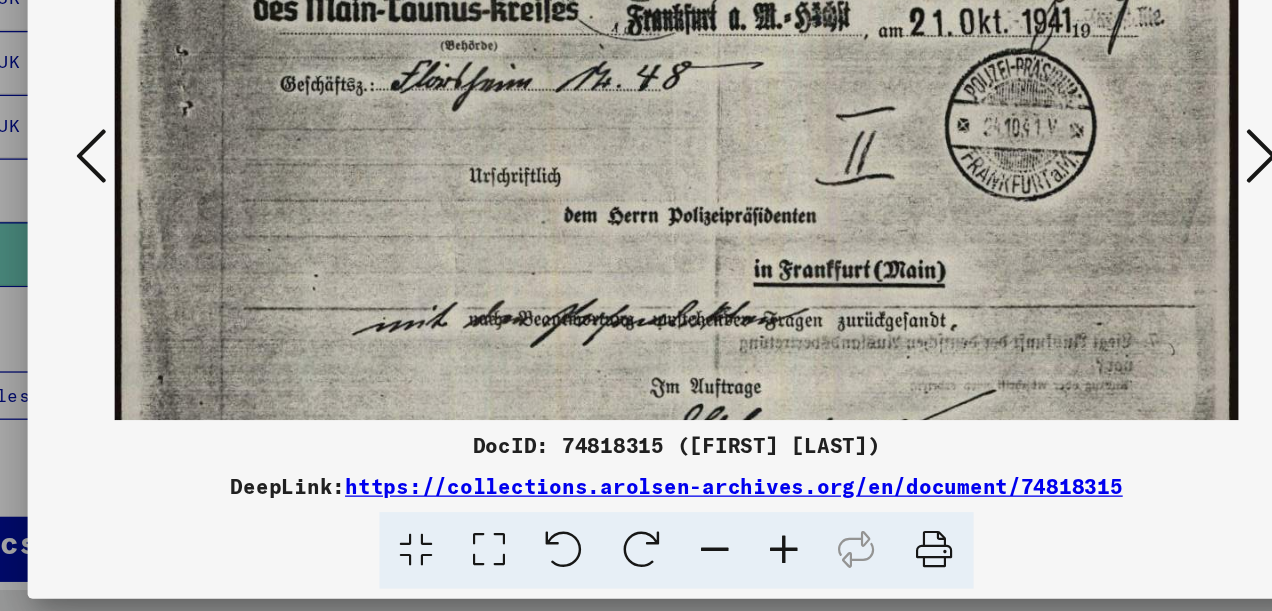 scroll, scrollTop: 827, scrollLeft: 0, axis: vertical 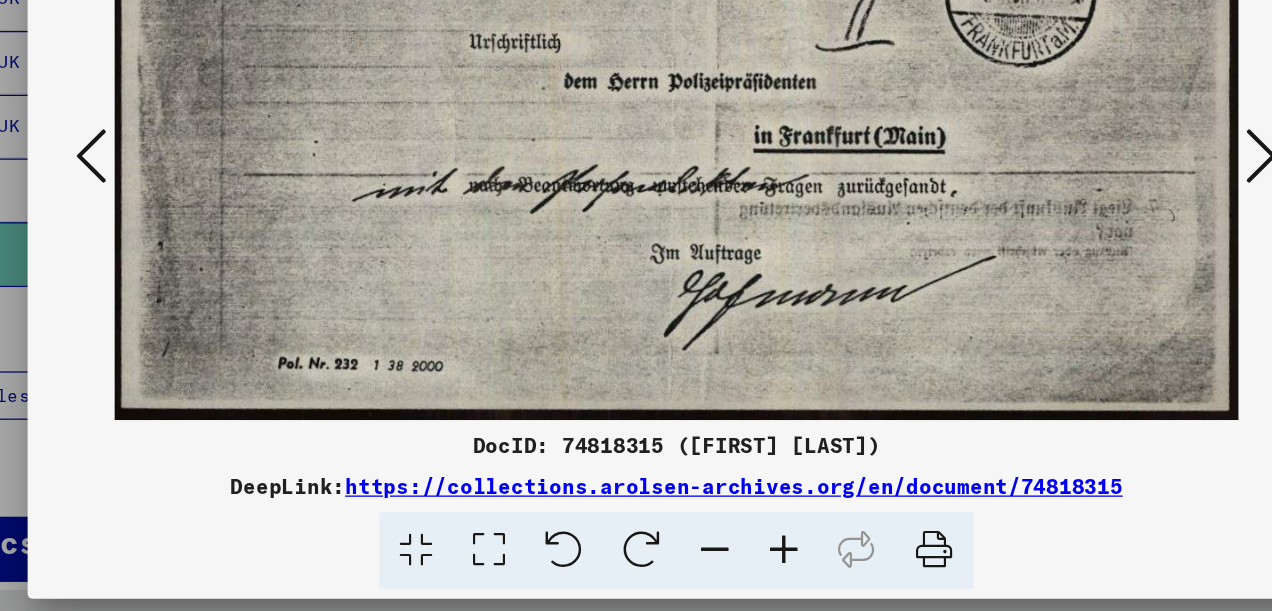 drag, startPoint x: 789, startPoint y: 331, endPoint x: 794, endPoint y: 99, distance: 232.05388 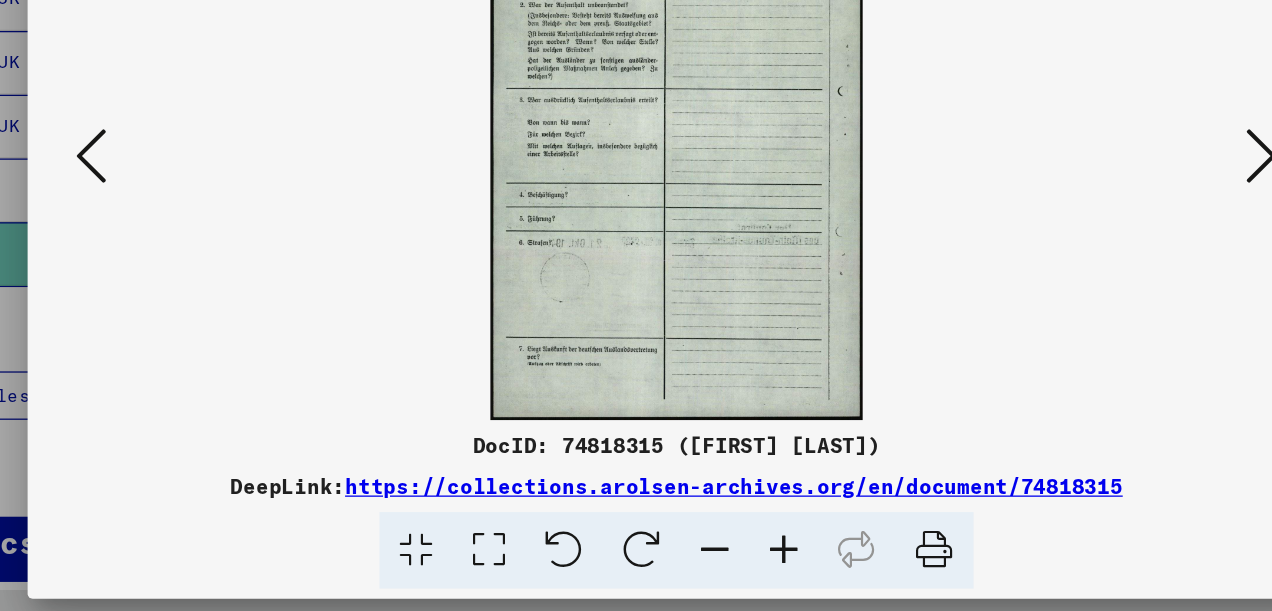 drag, startPoint x: 879, startPoint y: 240, endPoint x: 885, endPoint y: 345, distance: 105.17129 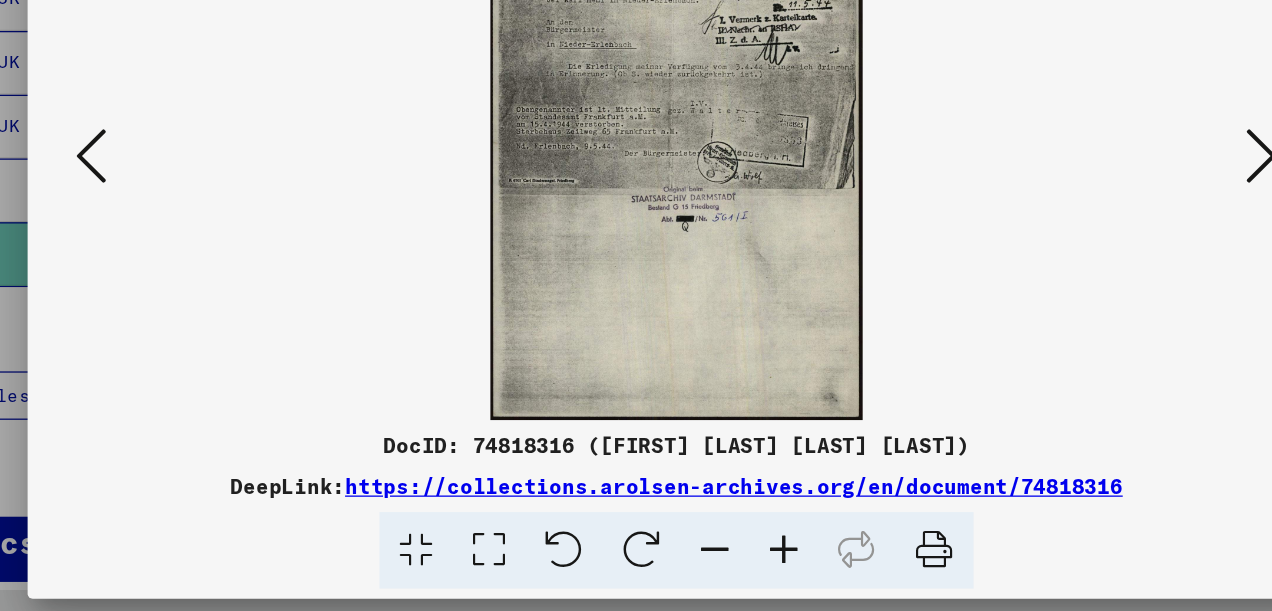 click at bounding box center (1095, 254) 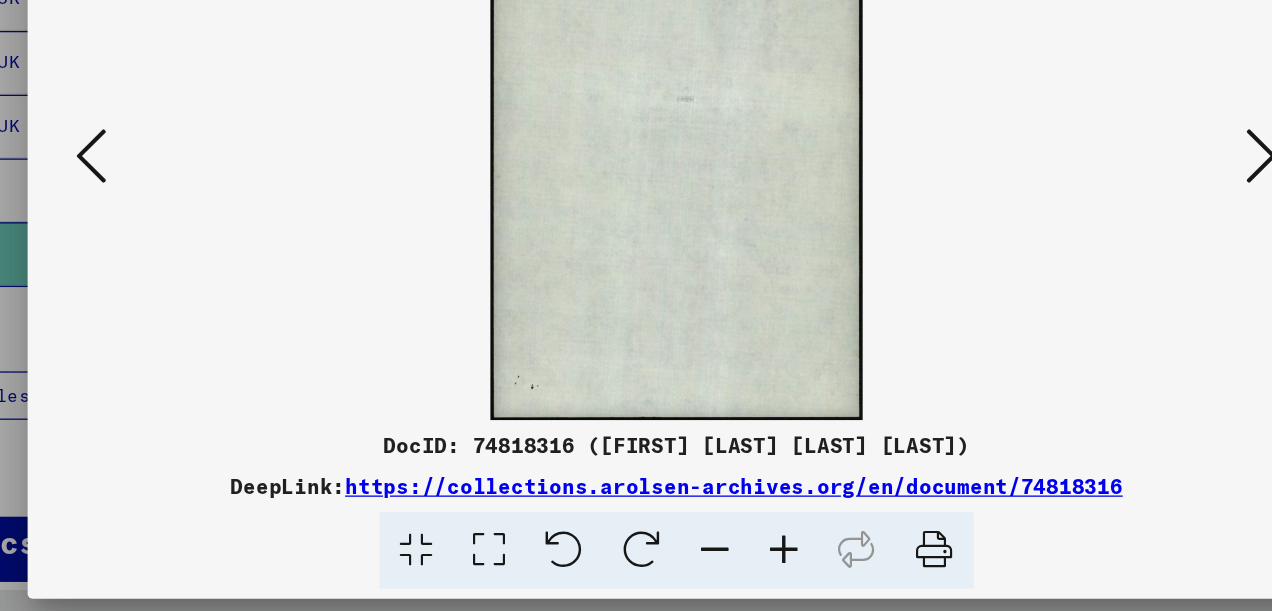 click at bounding box center [1095, 254] 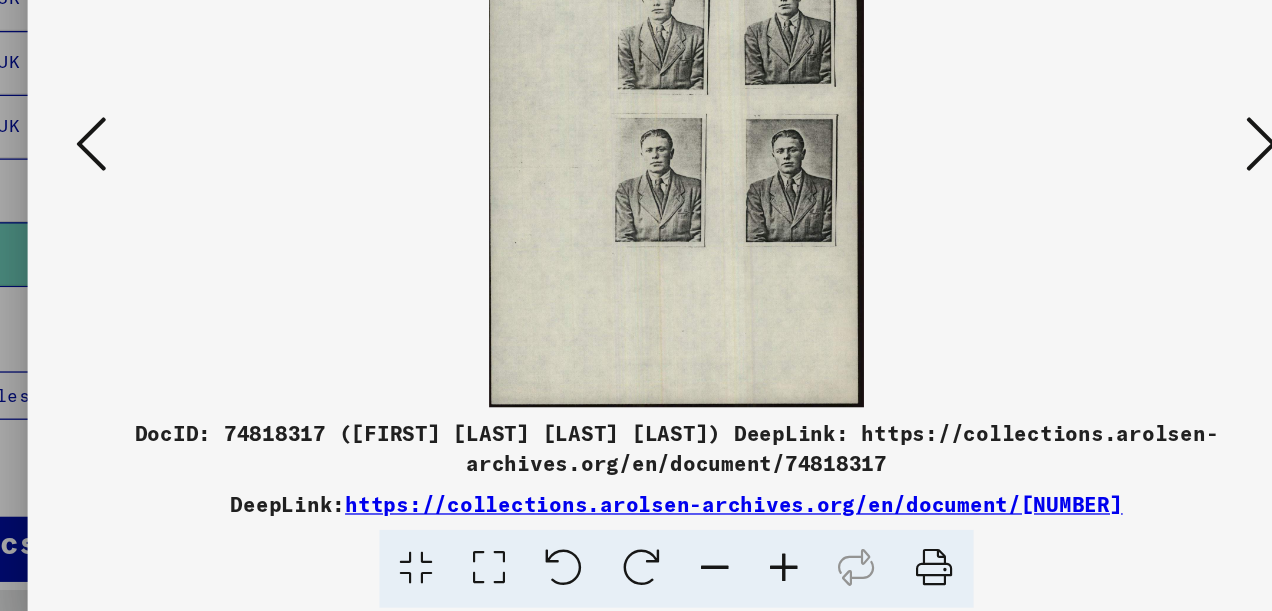 click at bounding box center (1095, 244) 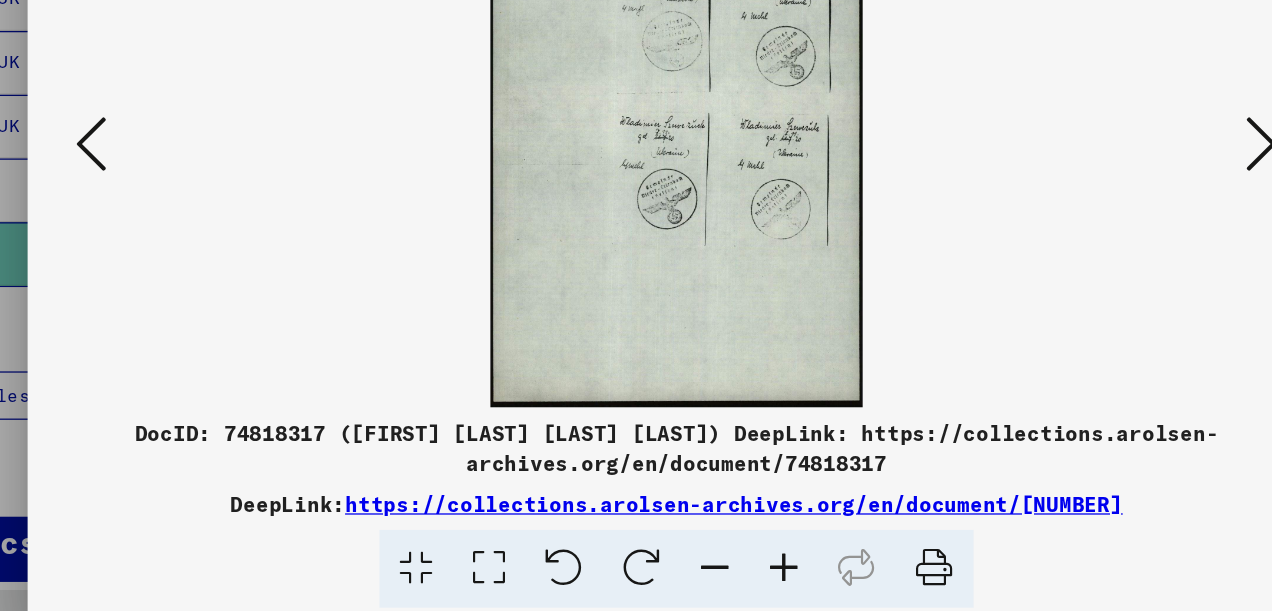 click at bounding box center [1095, 244] 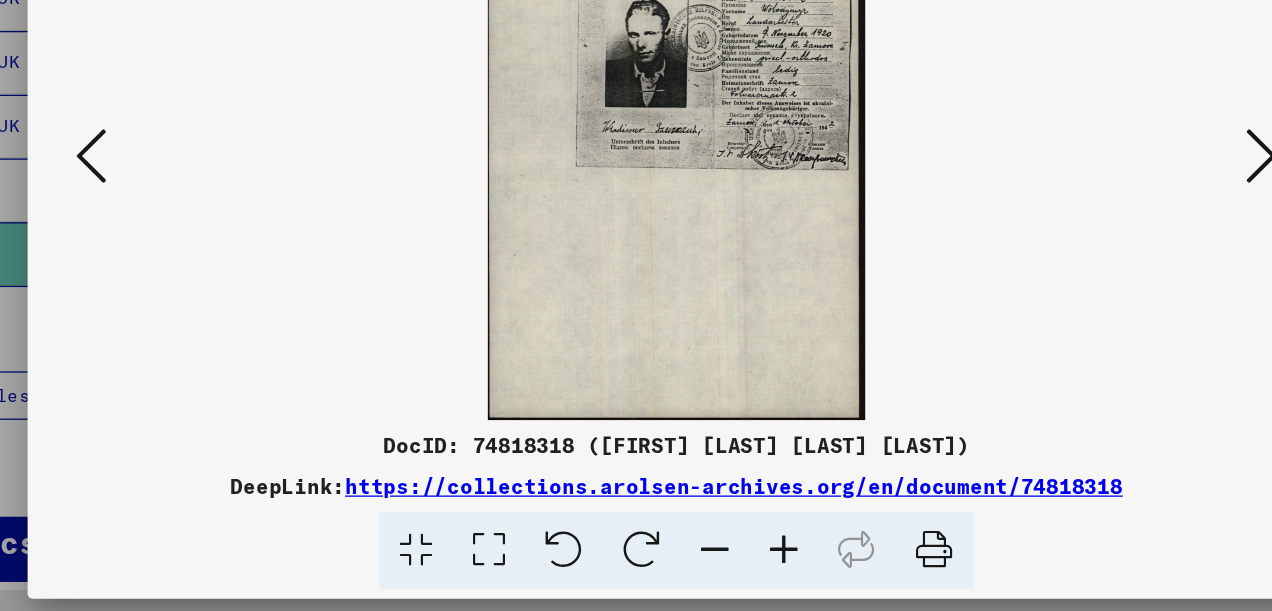 click at bounding box center [488, 563] 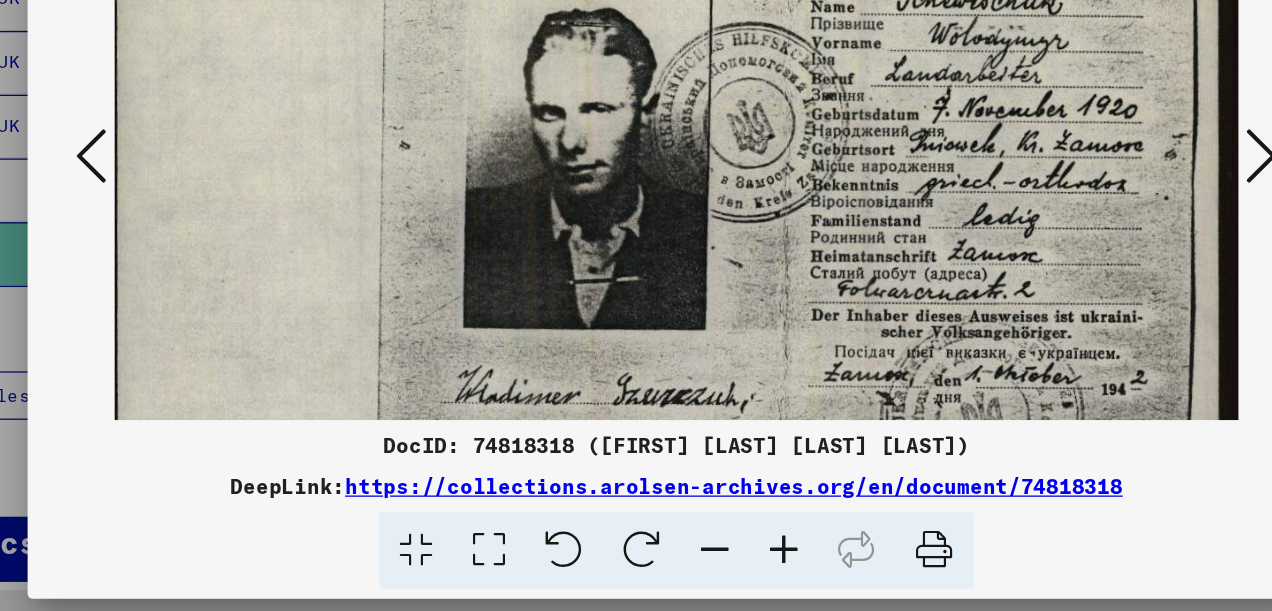 scroll, scrollTop: 156, scrollLeft: 0, axis: vertical 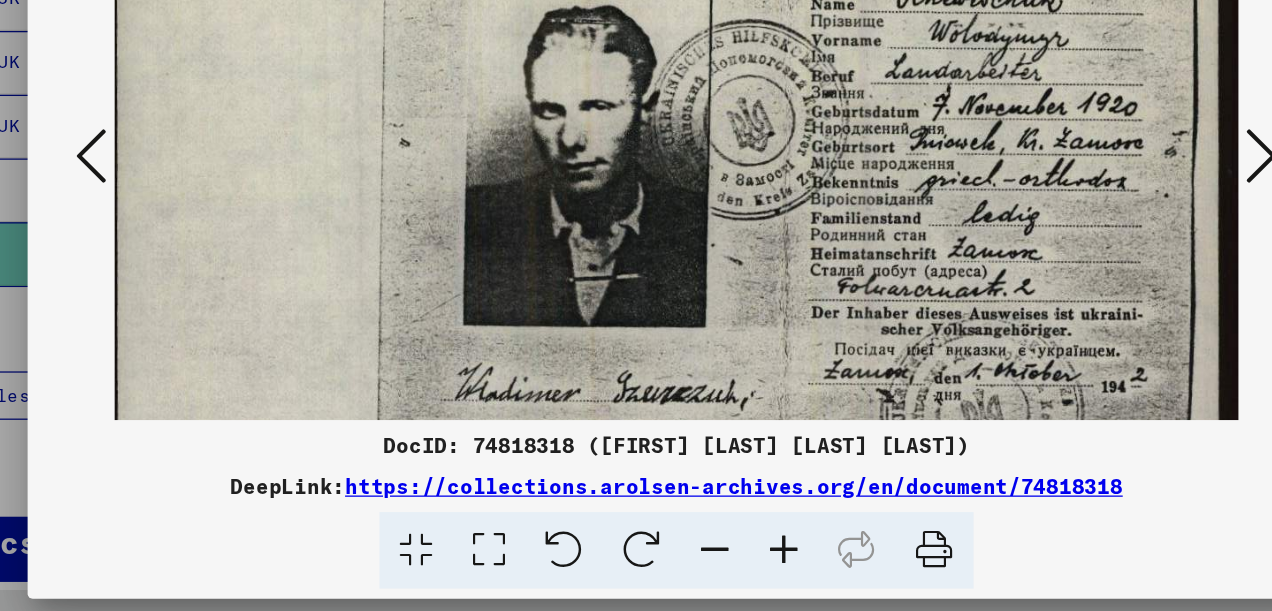 drag, startPoint x: 765, startPoint y: 414, endPoint x: 713, endPoint y: 262, distance: 160.64868 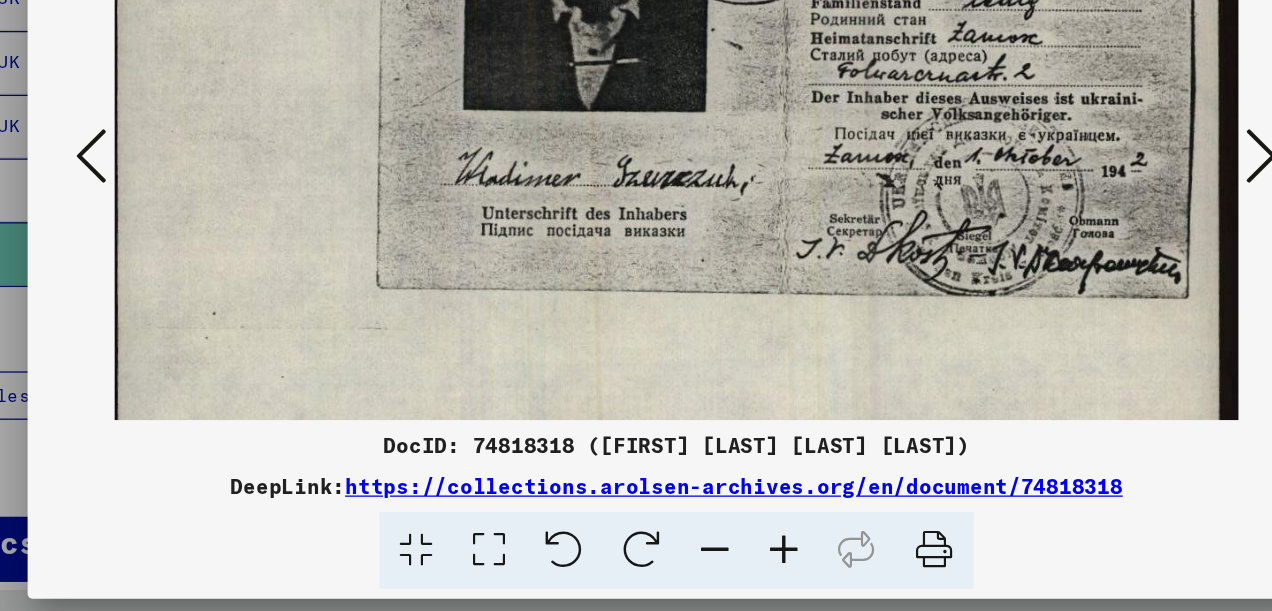 scroll, scrollTop: 324, scrollLeft: 0, axis: vertical 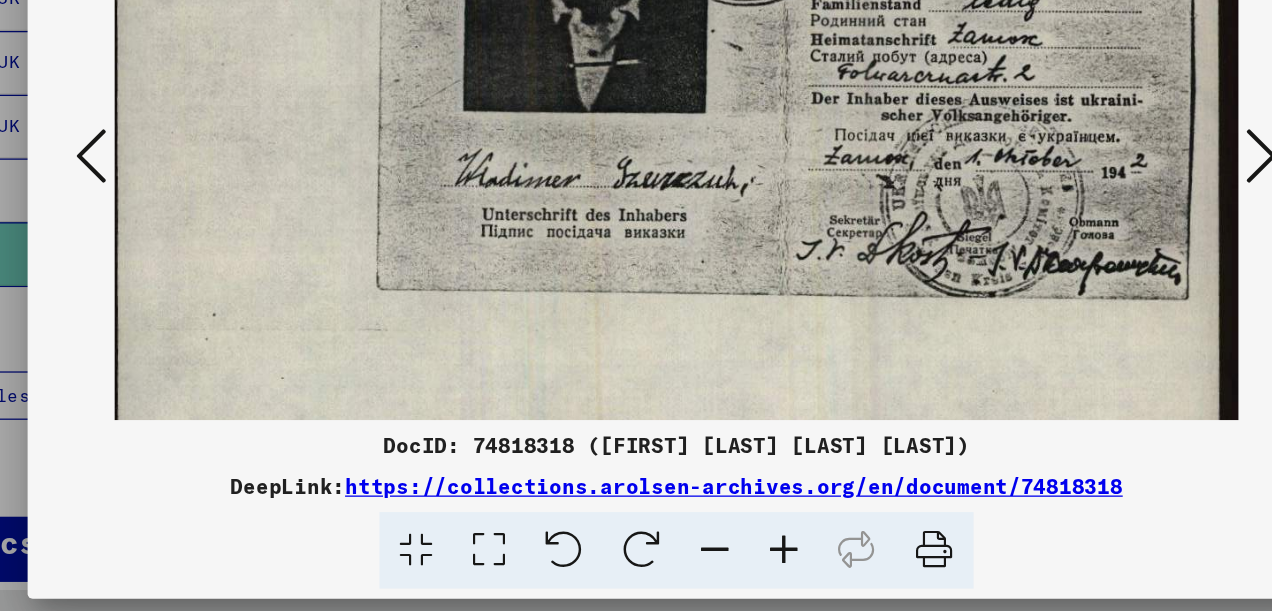 drag, startPoint x: 711, startPoint y: 409, endPoint x: 724, endPoint y: 248, distance: 161.52399 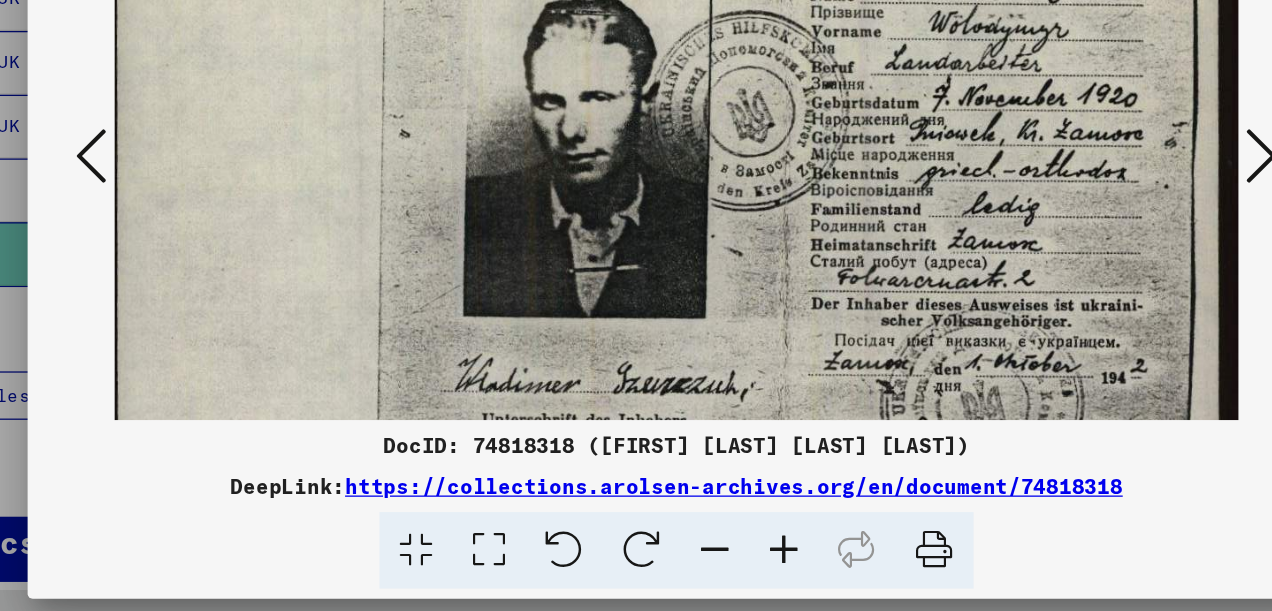 scroll, scrollTop: 141, scrollLeft: 0, axis: vertical 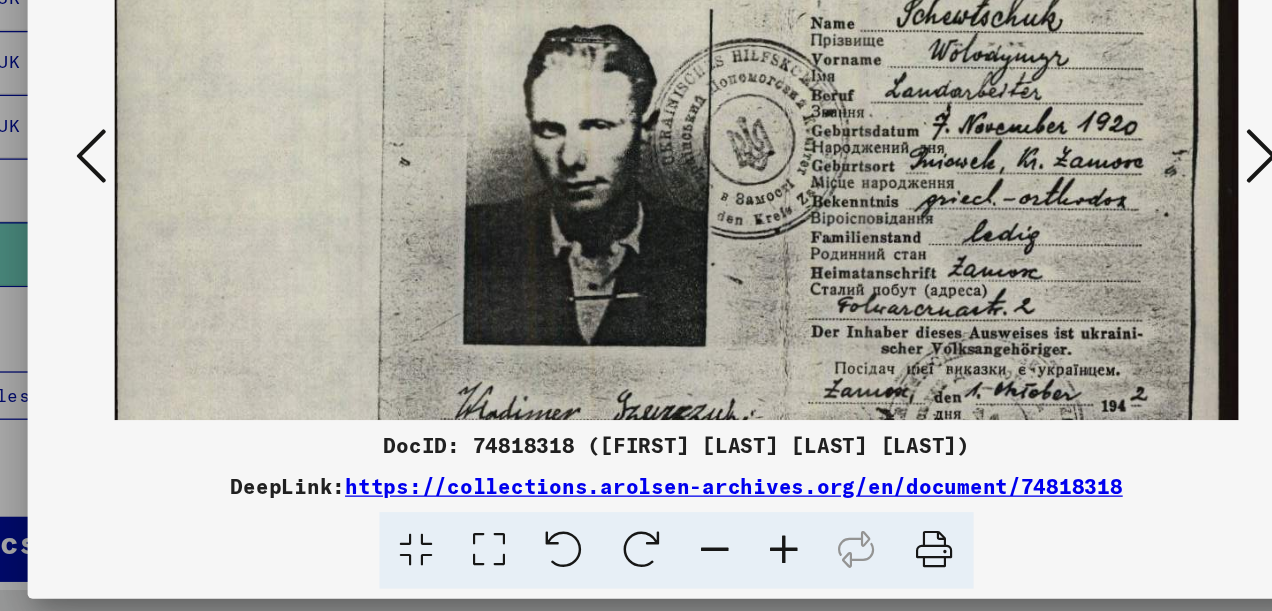 drag, startPoint x: 761, startPoint y: 148, endPoint x: 783, endPoint y: 335, distance: 188.28967 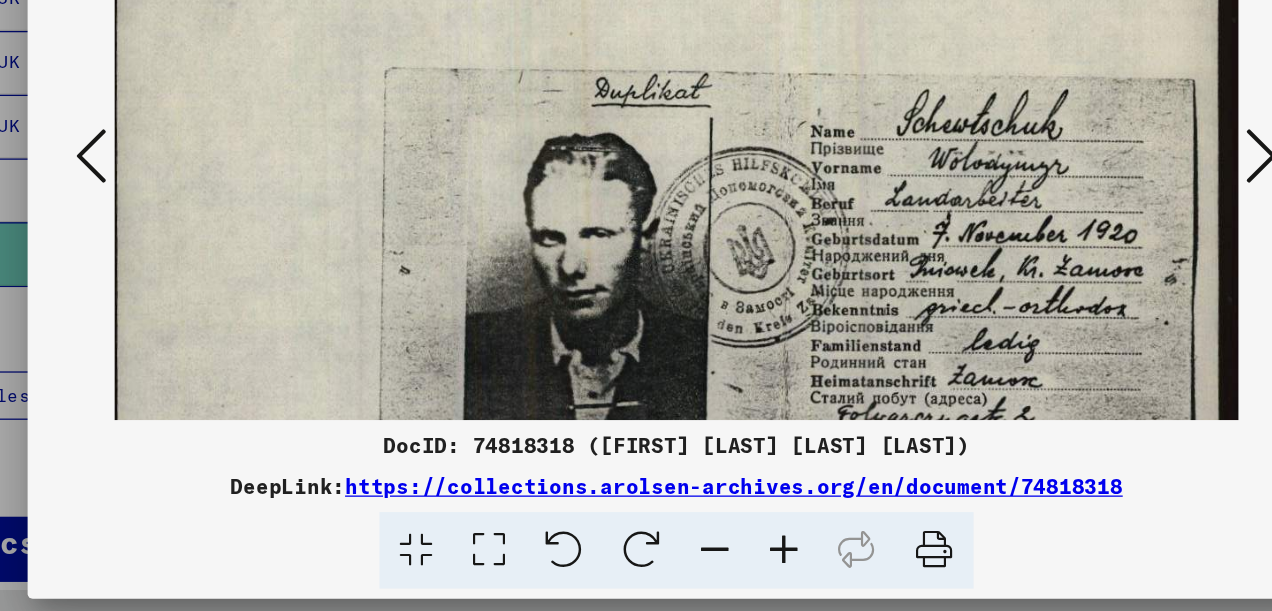 scroll, scrollTop: 55, scrollLeft: 0, axis: vertical 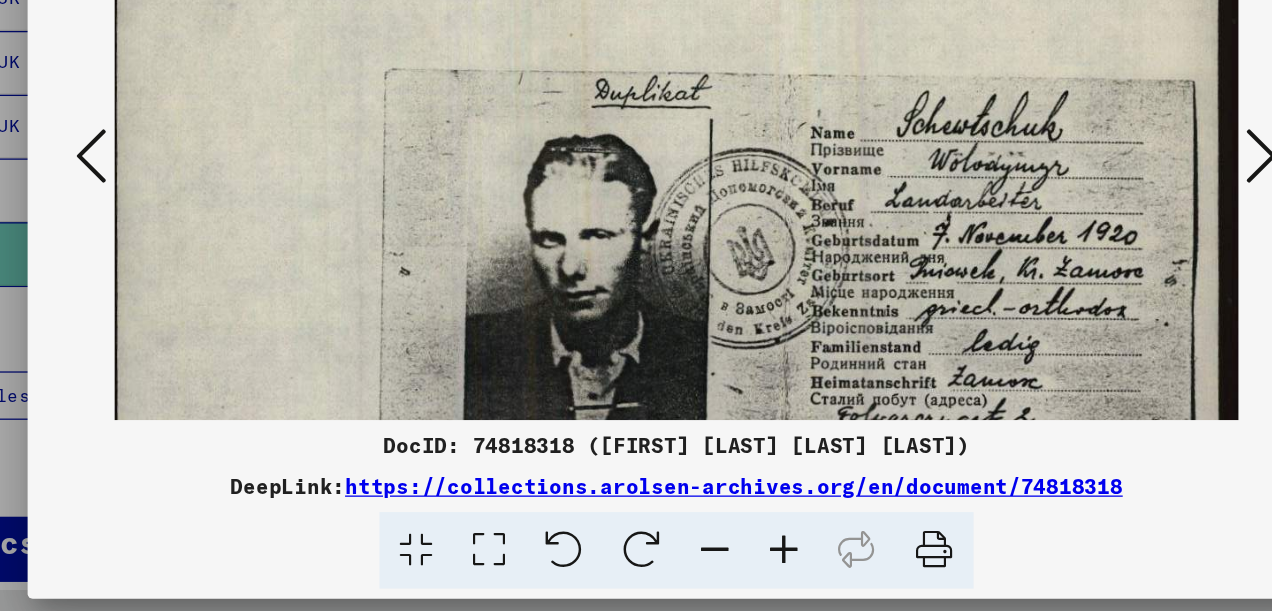 drag, startPoint x: 760, startPoint y: 214, endPoint x: 761, endPoint y: 303, distance: 89.005615 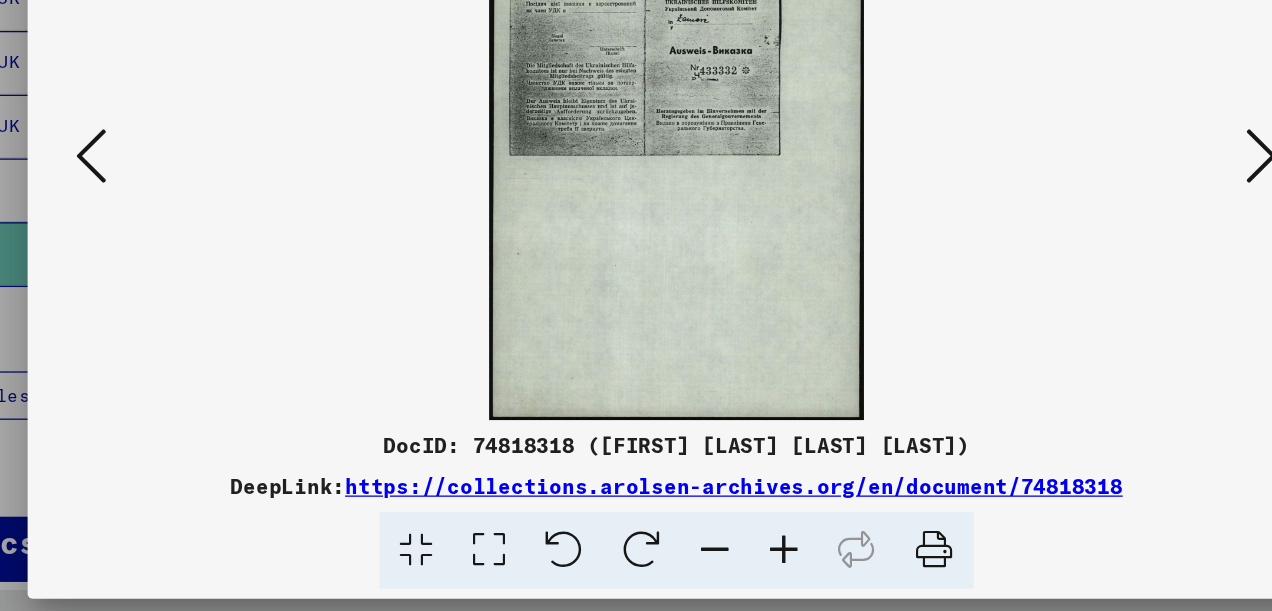 click at bounding box center [1095, 254] 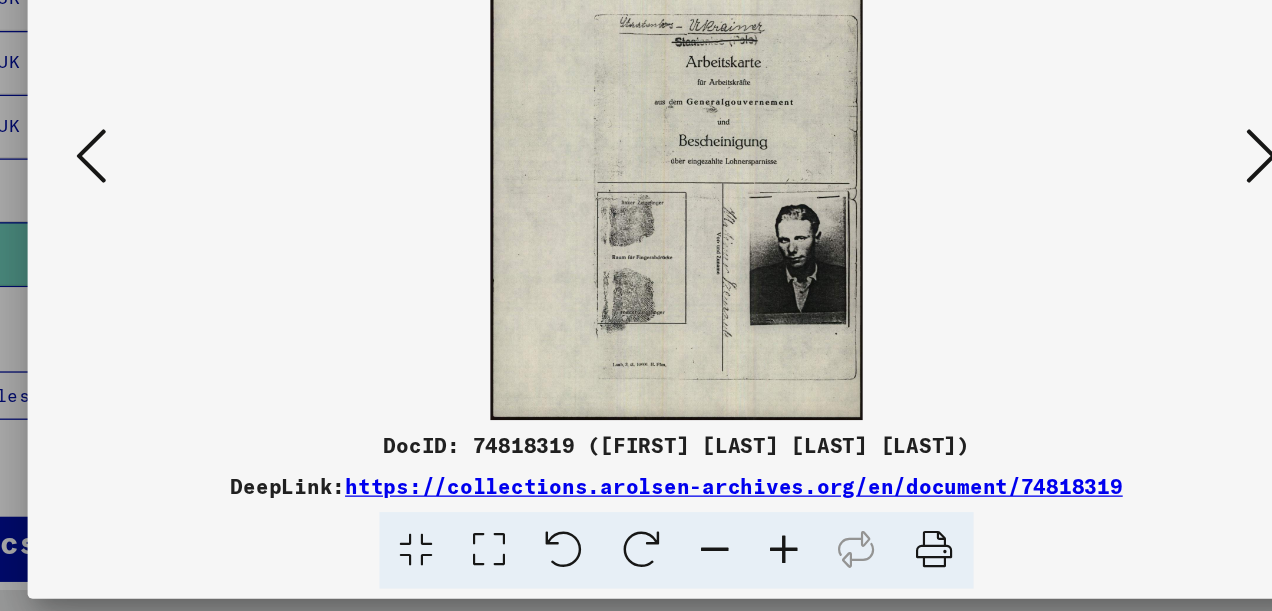 click at bounding box center [1095, 254] 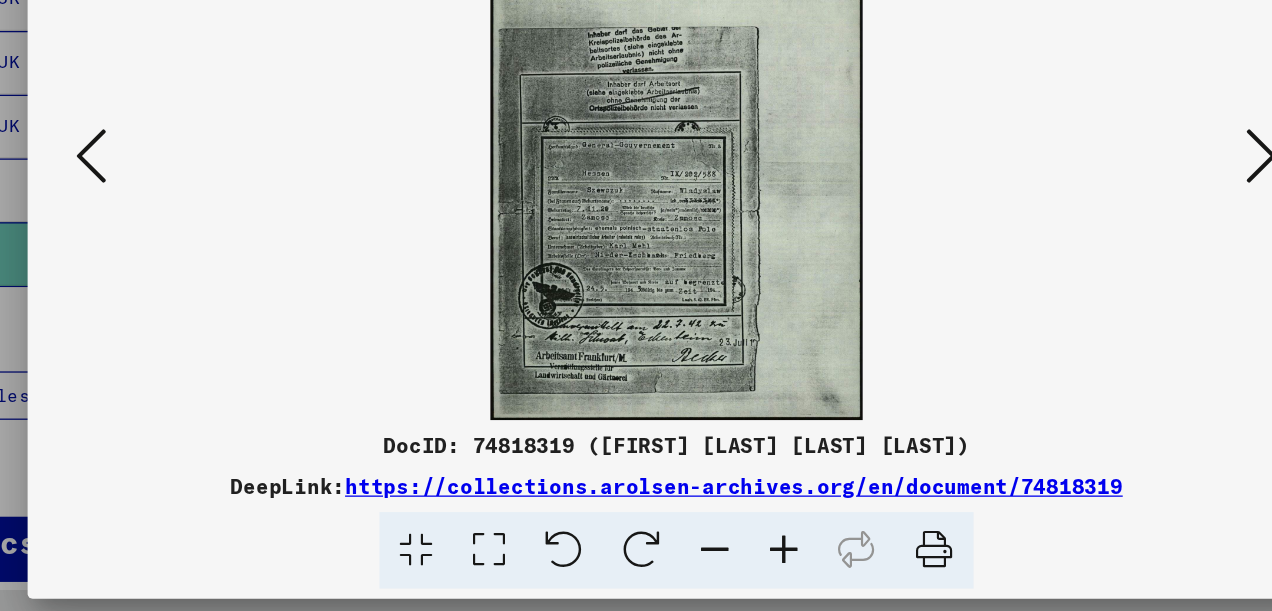 click at bounding box center (1095, 254) 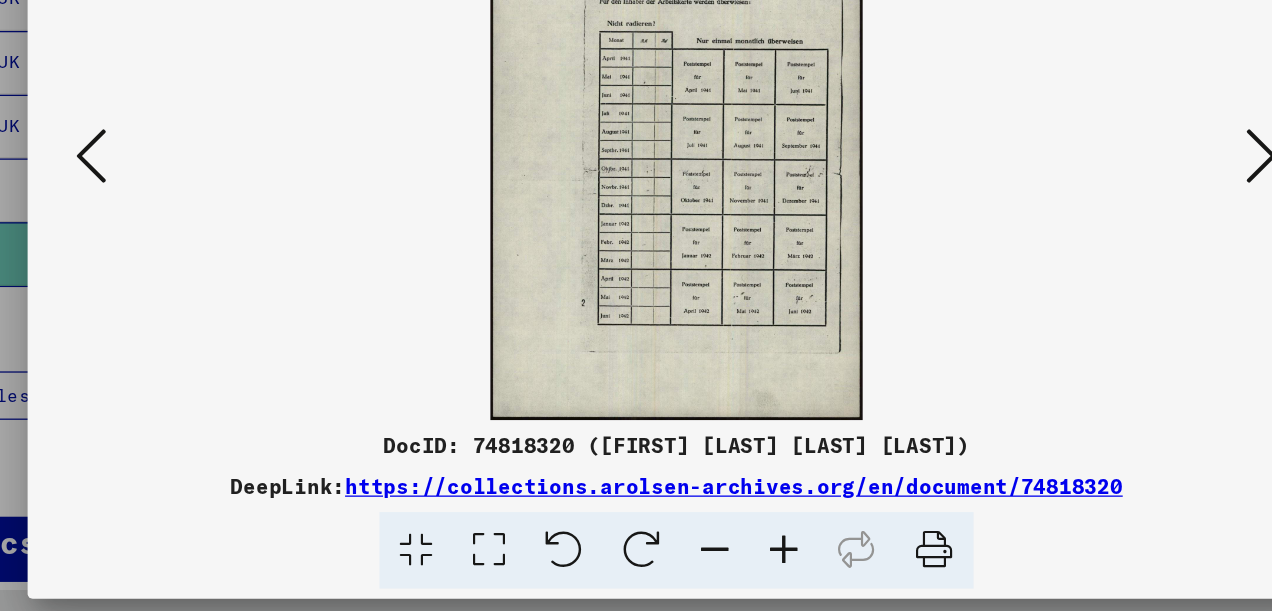 click at bounding box center [1095, 254] 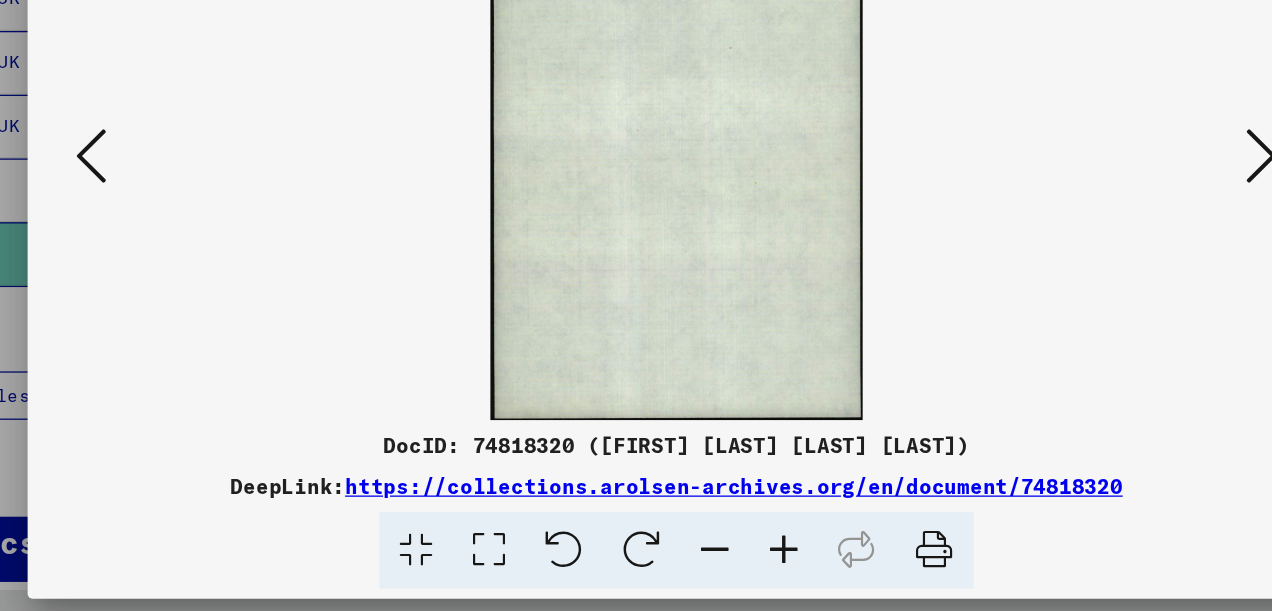 click at bounding box center (1095, 254) 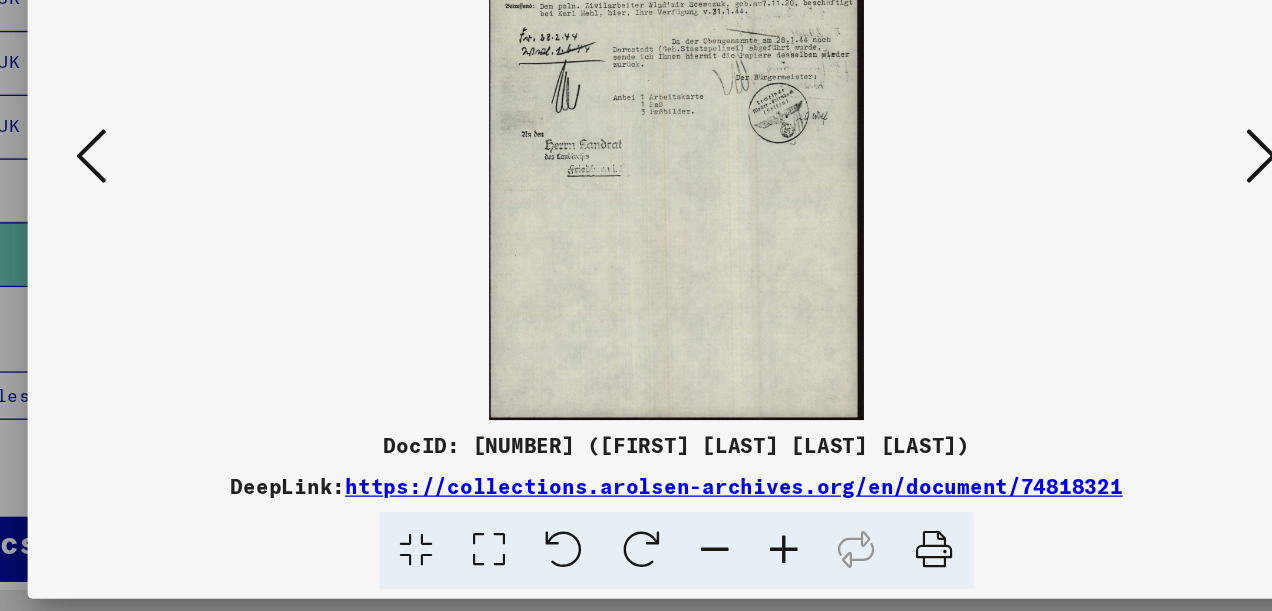 click at bounding box center [1095, 254] 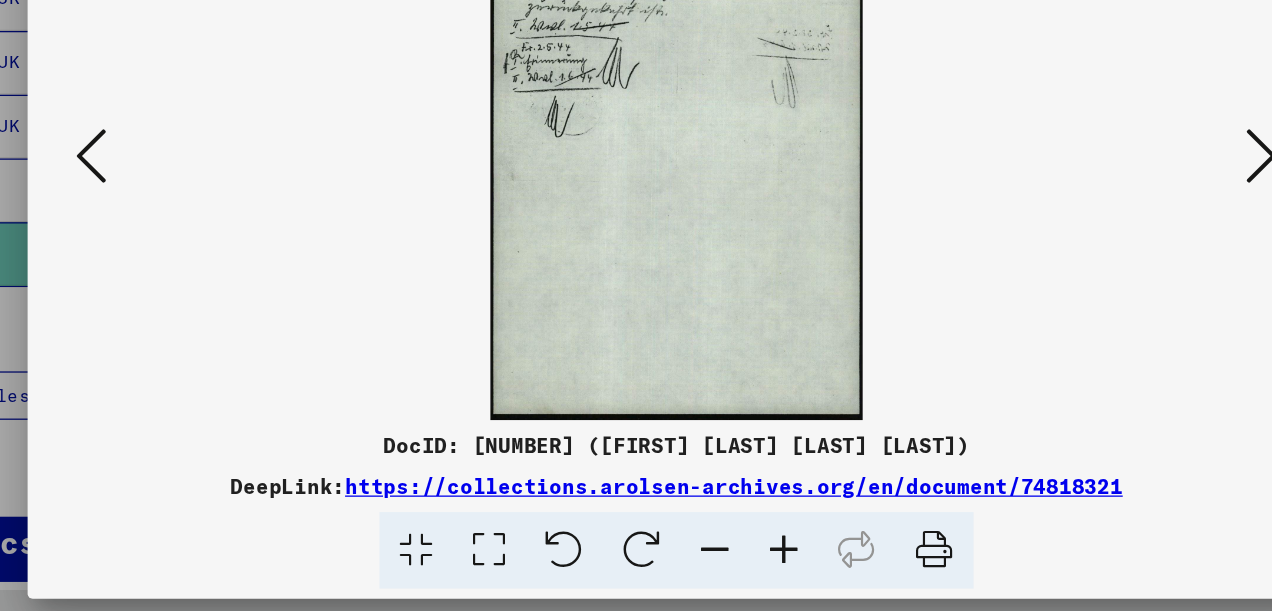 click at bounding box center [1095, 254] 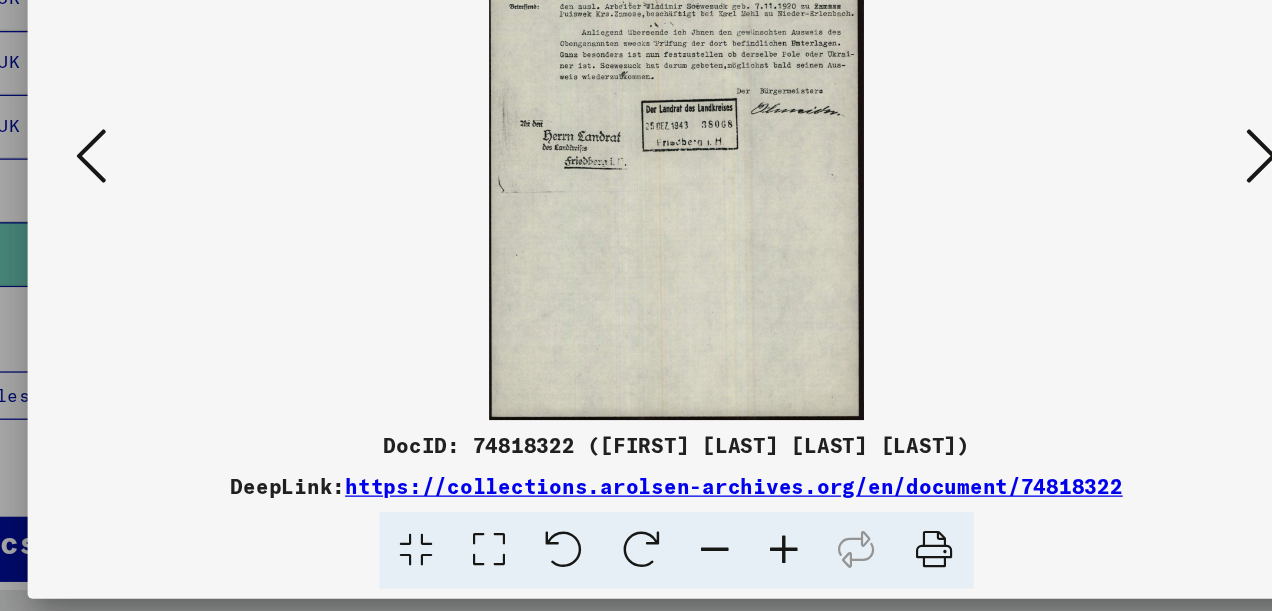 click at bounding box center (1095, 254) 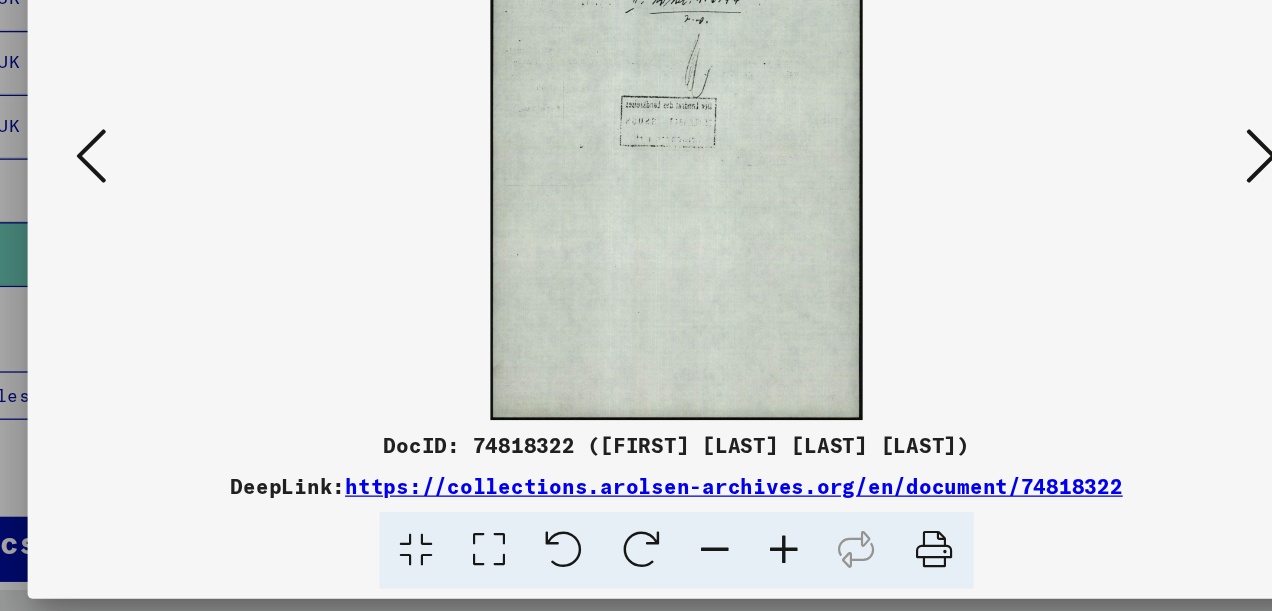 click at bounding box center [1095, 254] 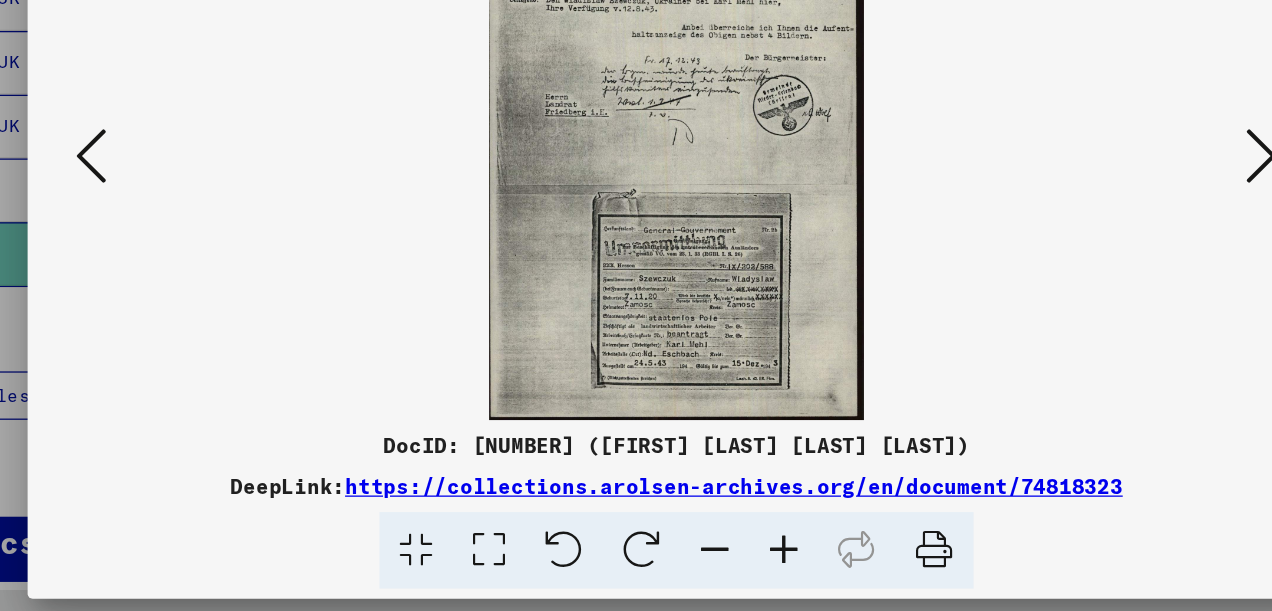 click at bounding box center [1095, 254] 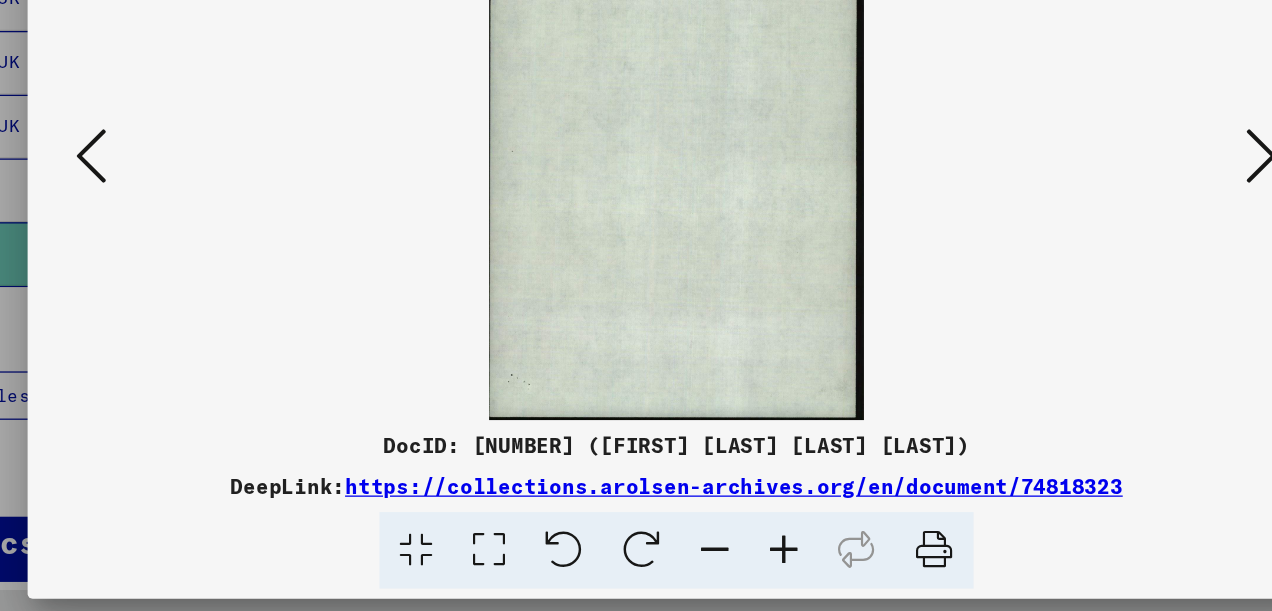 click at bounding box center (1095, 254) 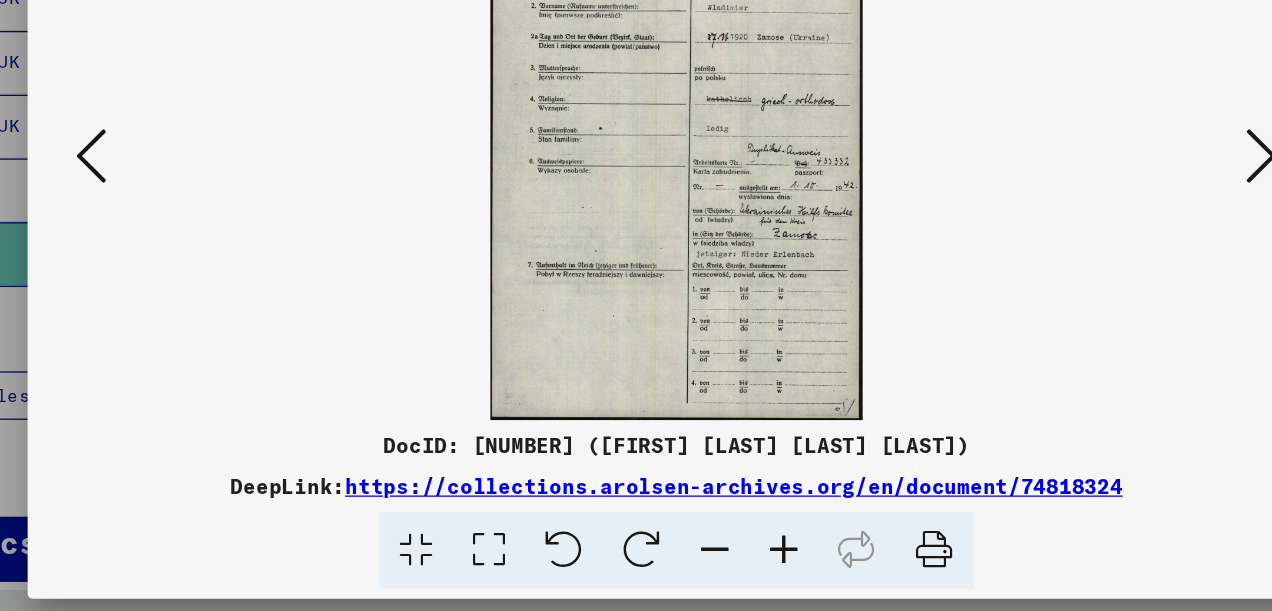 click at bounding box center [1095, 254] 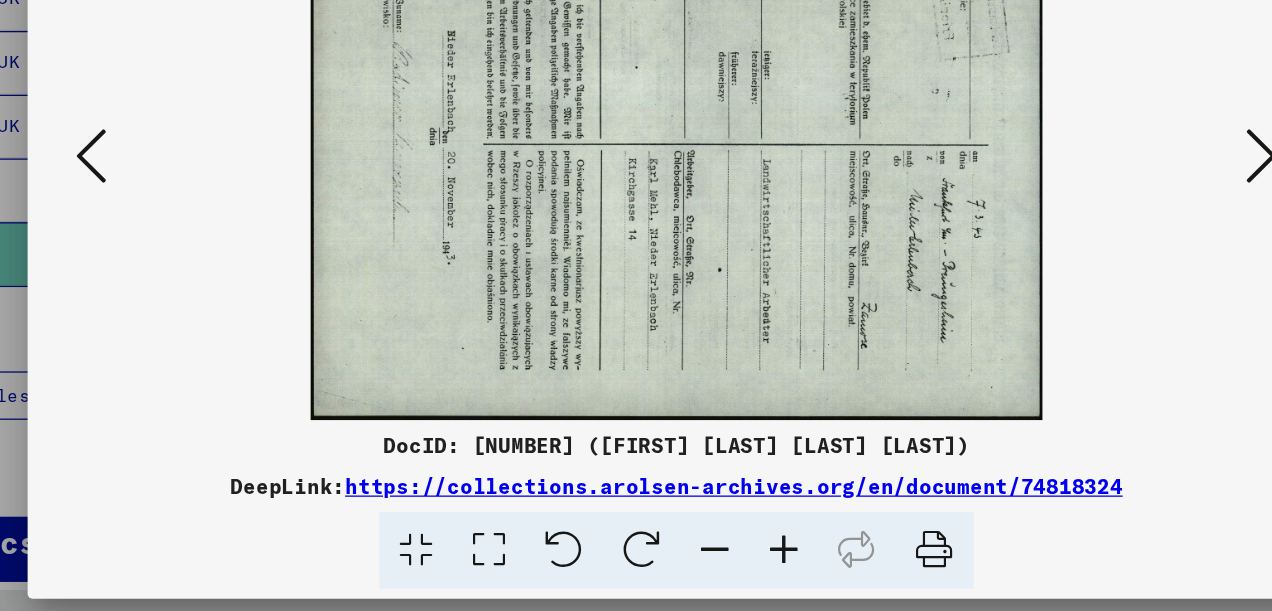 click at bounding box center [1095, 254] 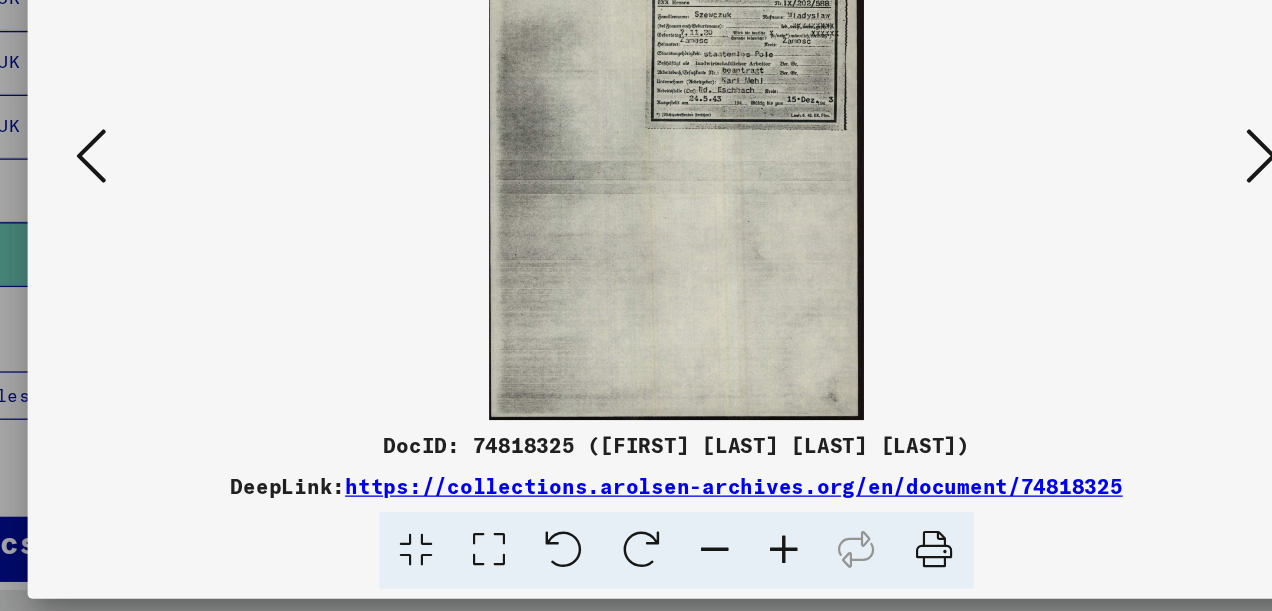 click at bounding box center (1095, 254) 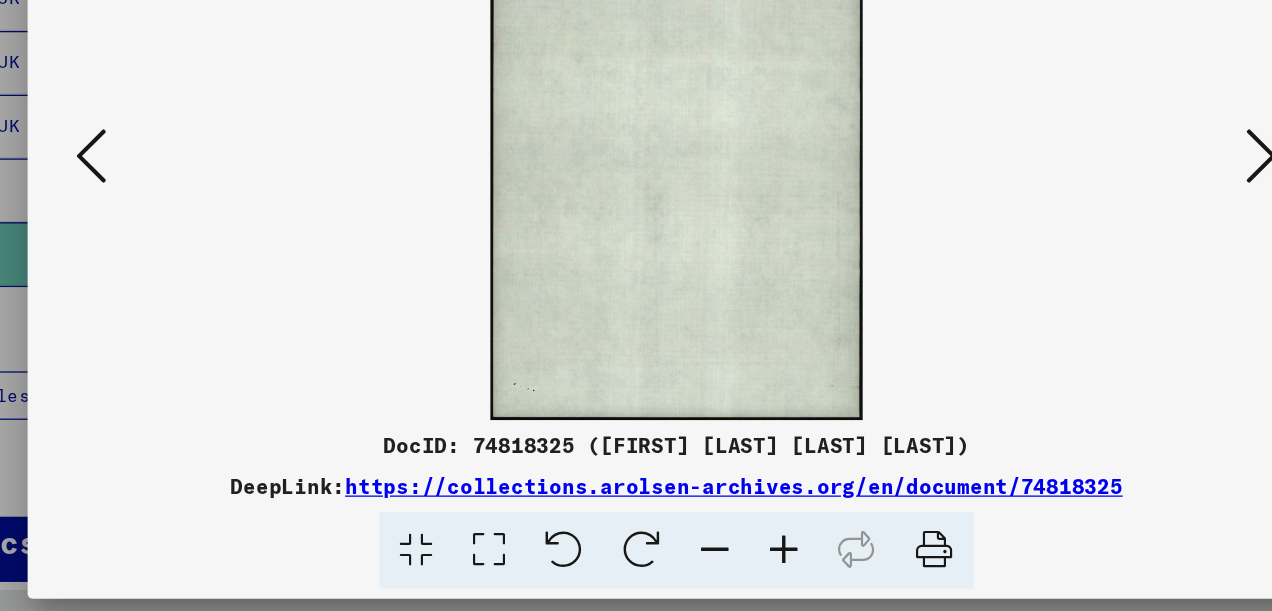 click at bounding box center (1095, 254) 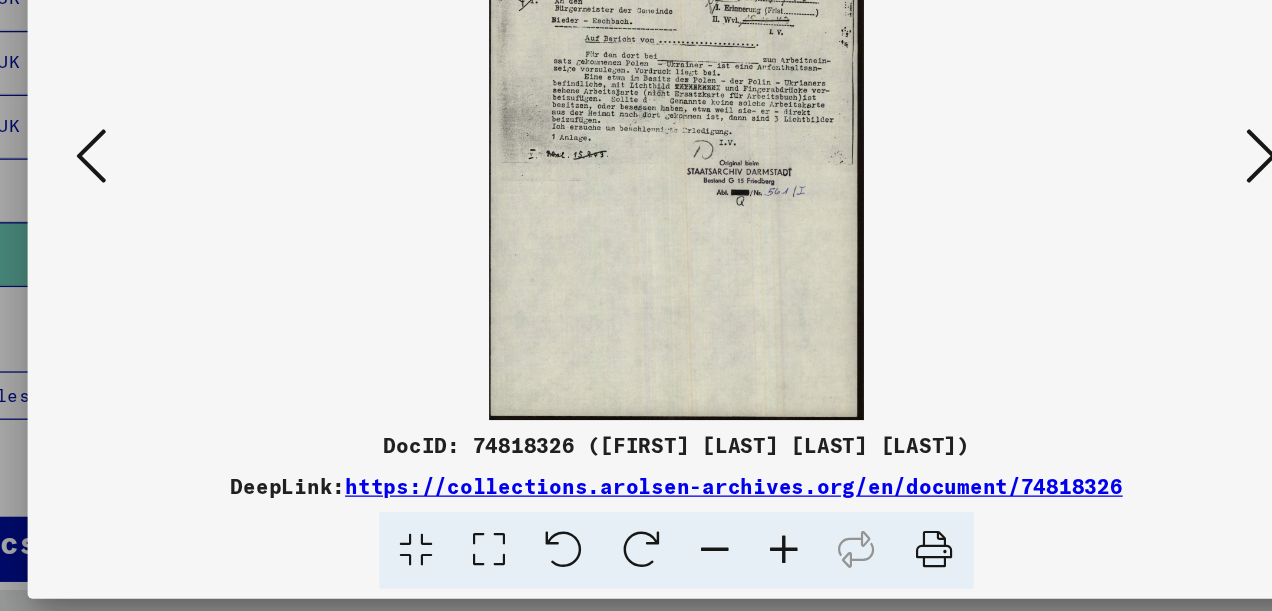 click at bounding box center (1095, 254) 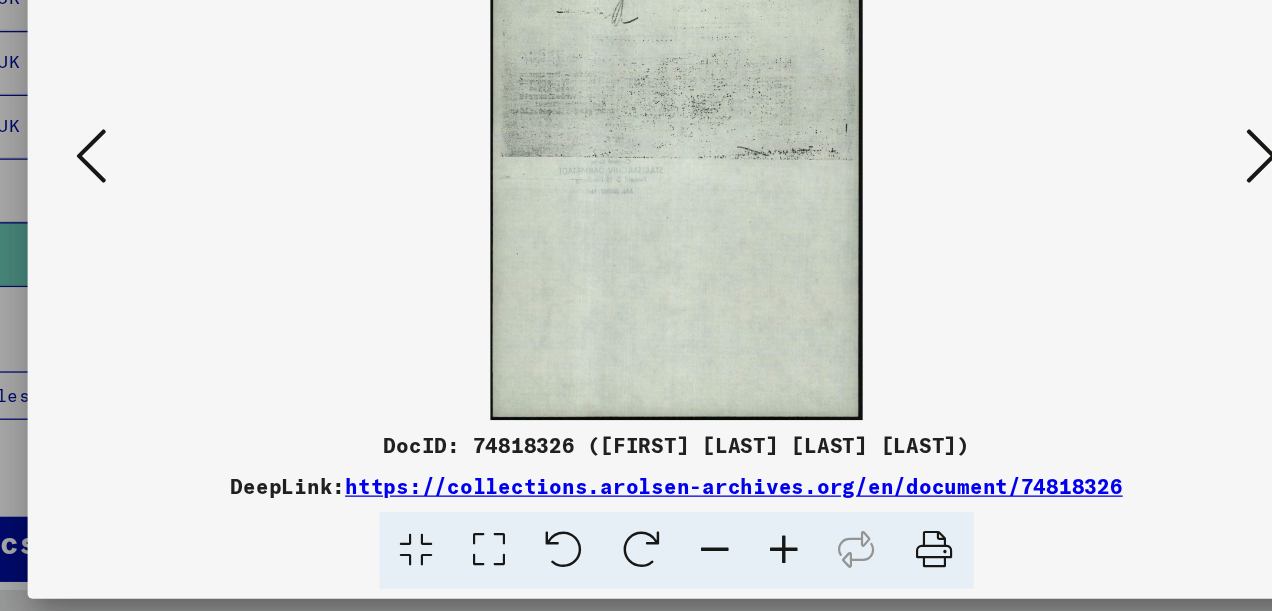click at bounding box center [1095, 254] 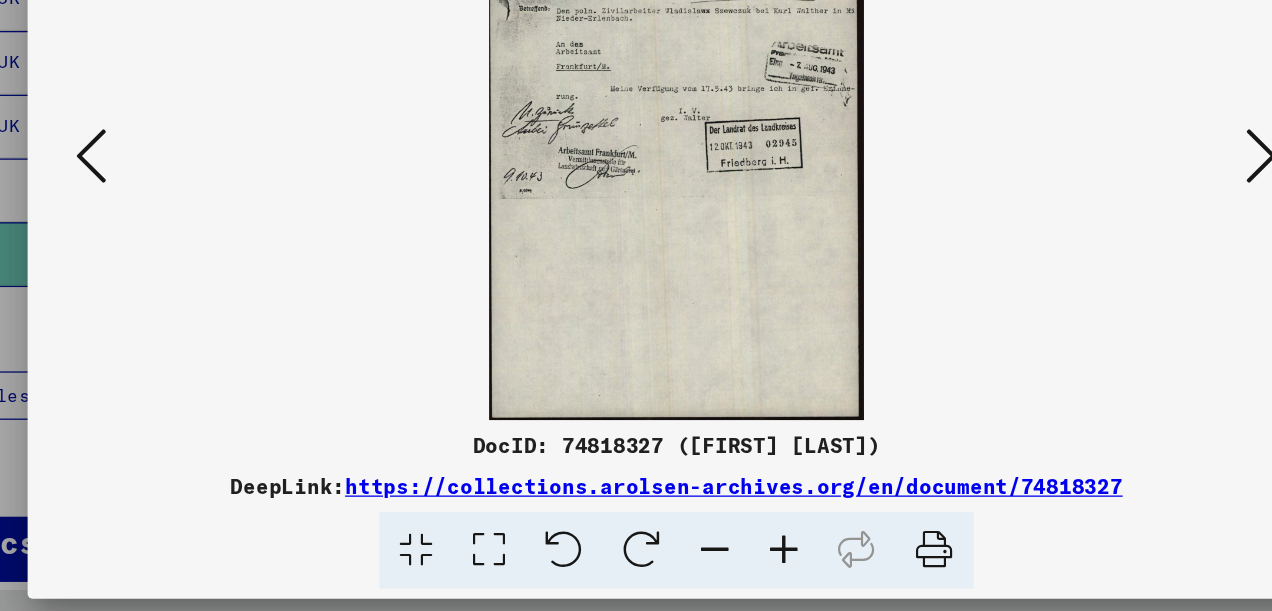 click at bounding box center (1095, 254) 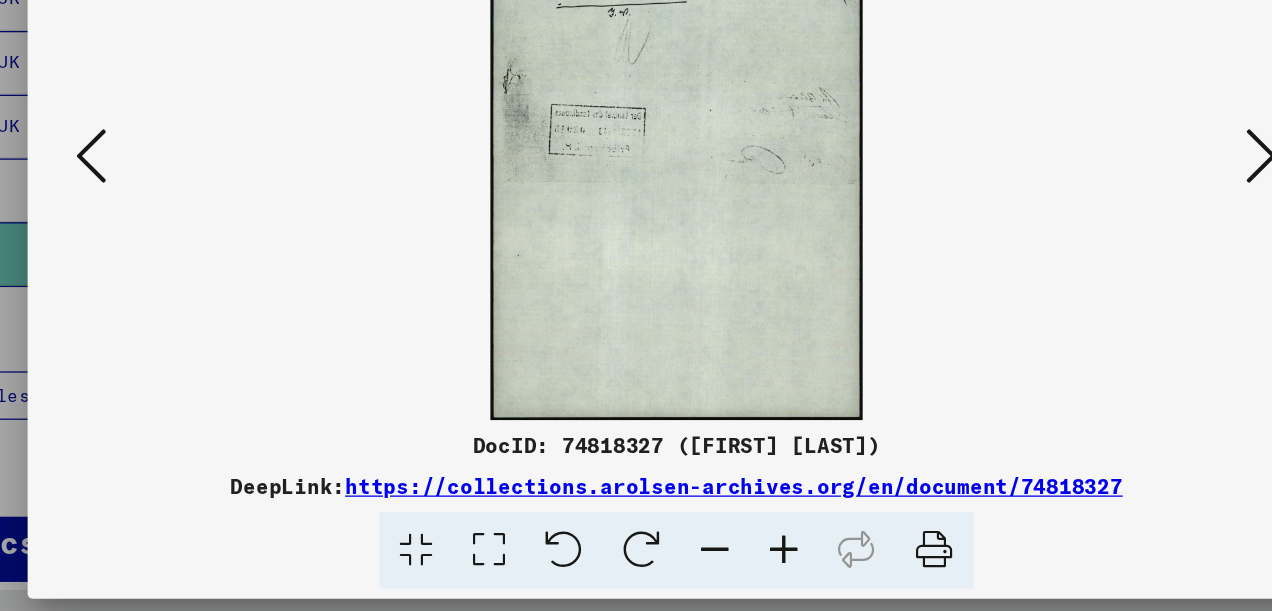 click at bounding box center (1095, 254) 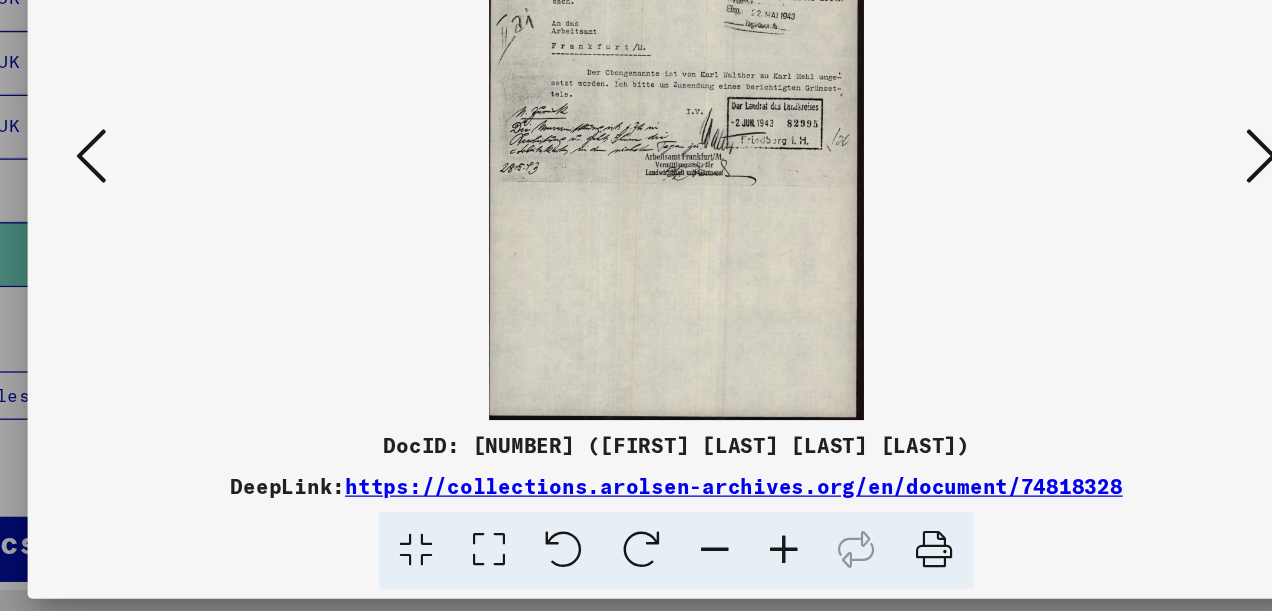 click at bounding box center [488, 563] 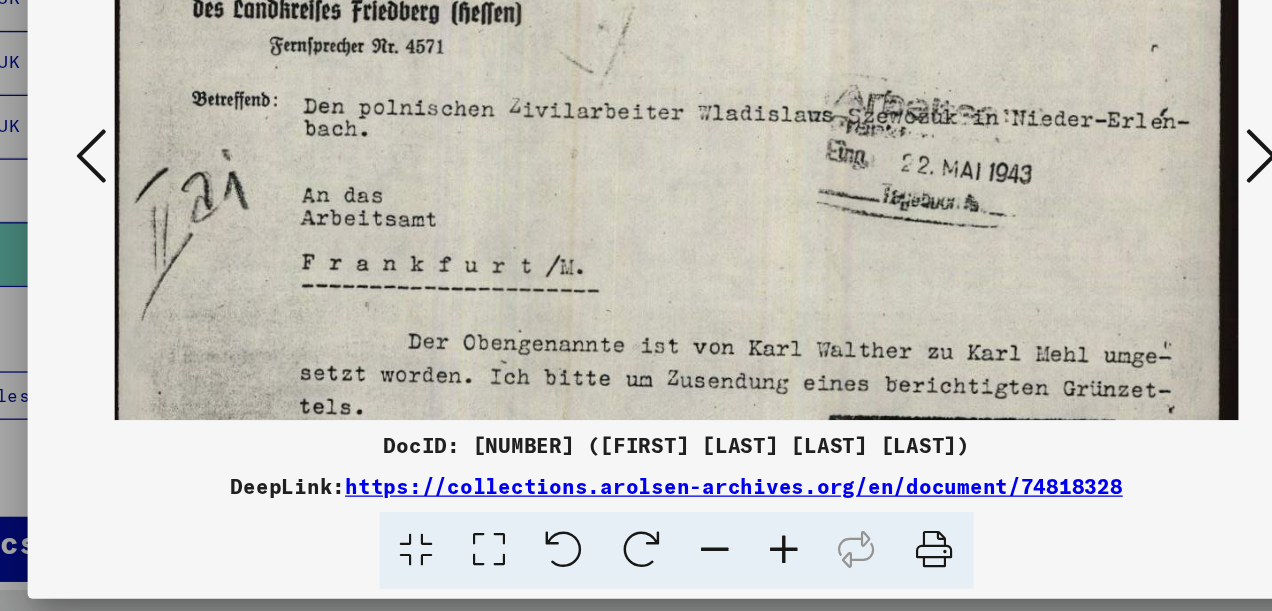 drag, startPoint x: 699, startPoint y: 410, endPoint x: 691, endPoint y: 280, distance: 130.24593 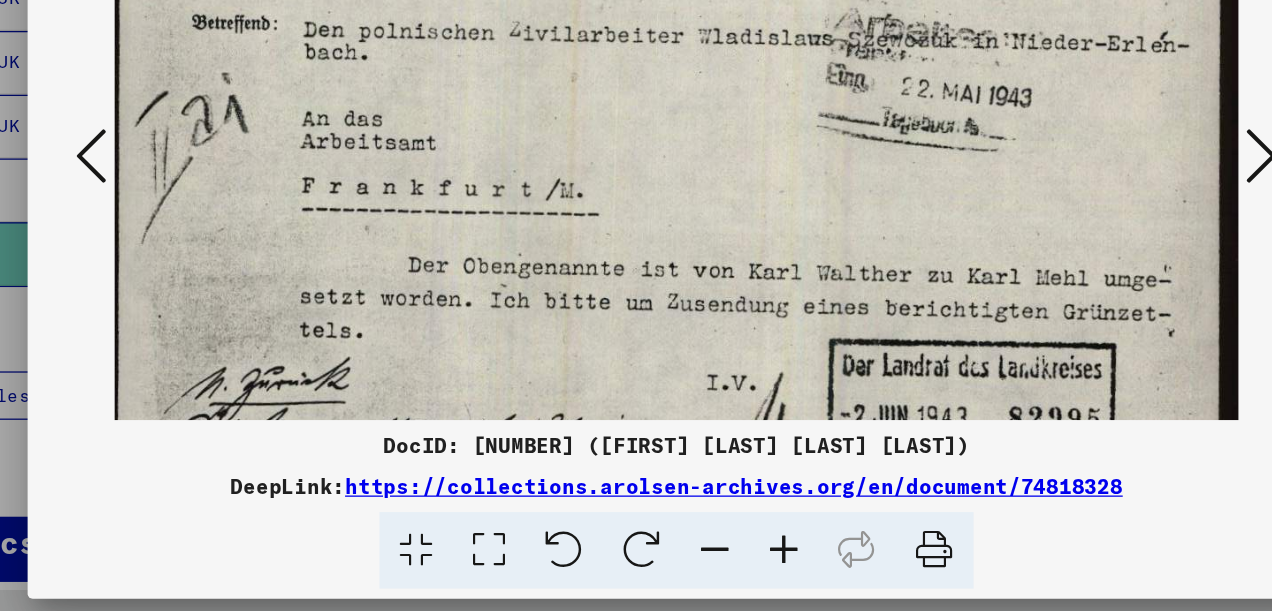 click at bounding box center [636, 541] 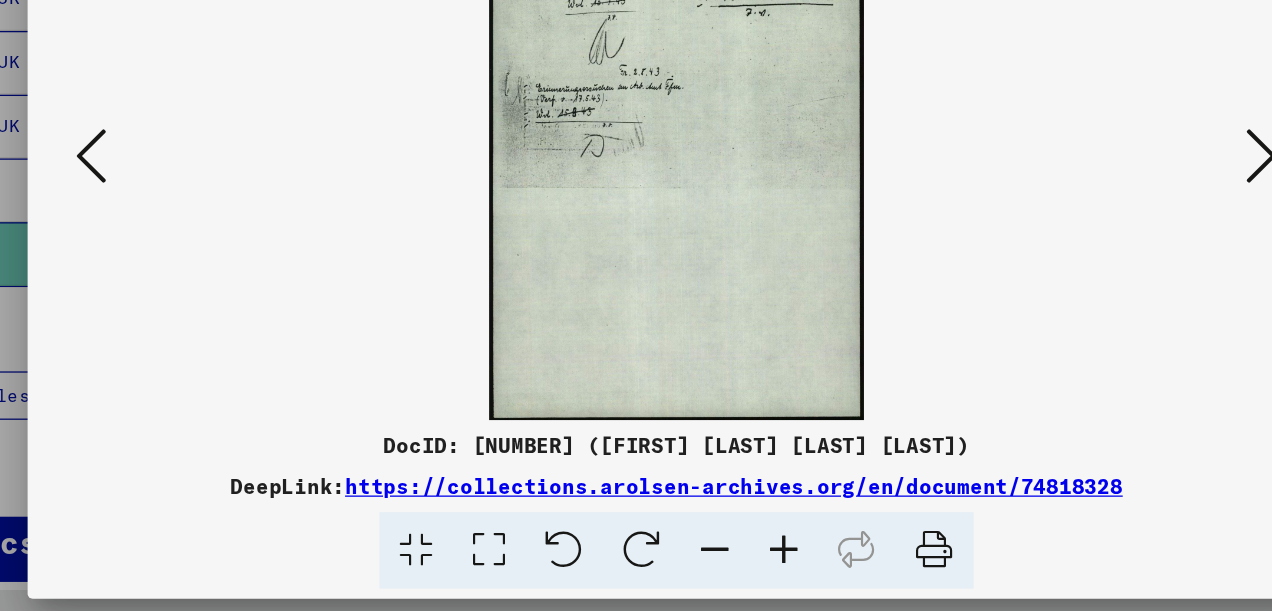 click at bounding box center (1095, 254) 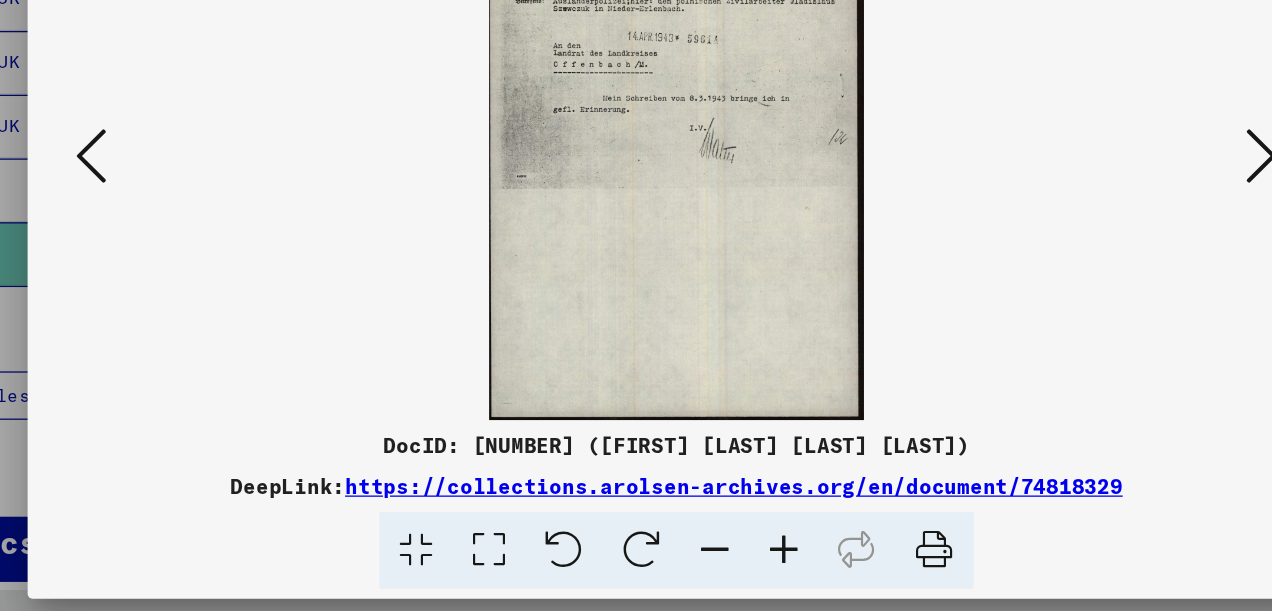 click at bounding box center (1095, 254) 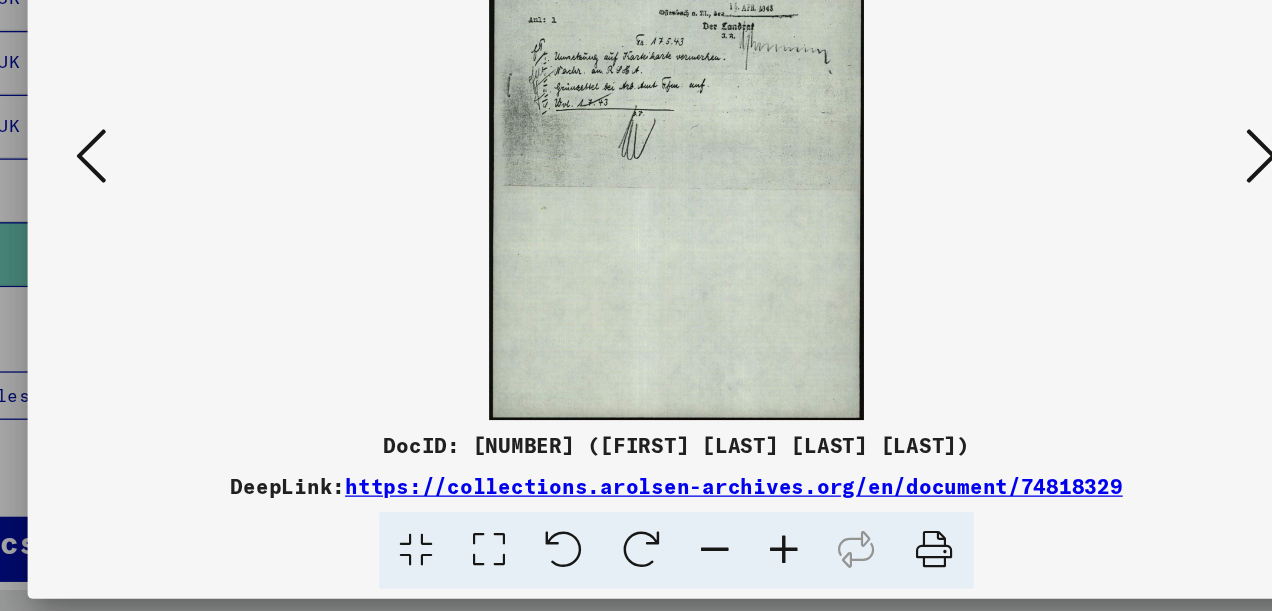 click at bounding box center (1095, 254) 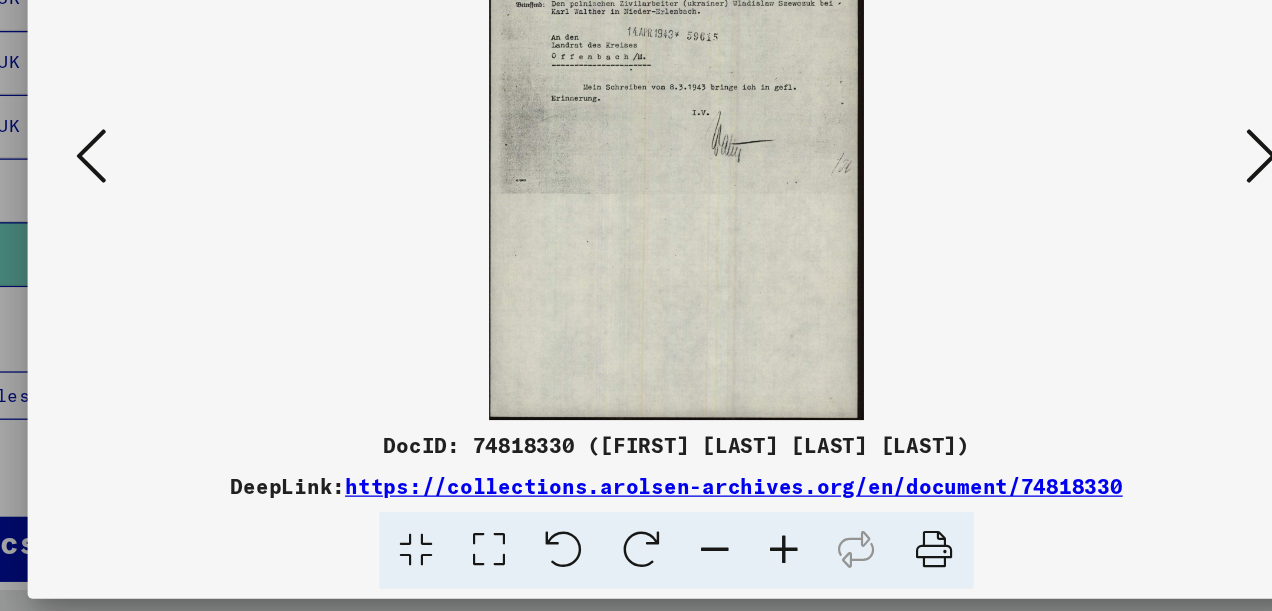 click at bounding box center [1095, 254] 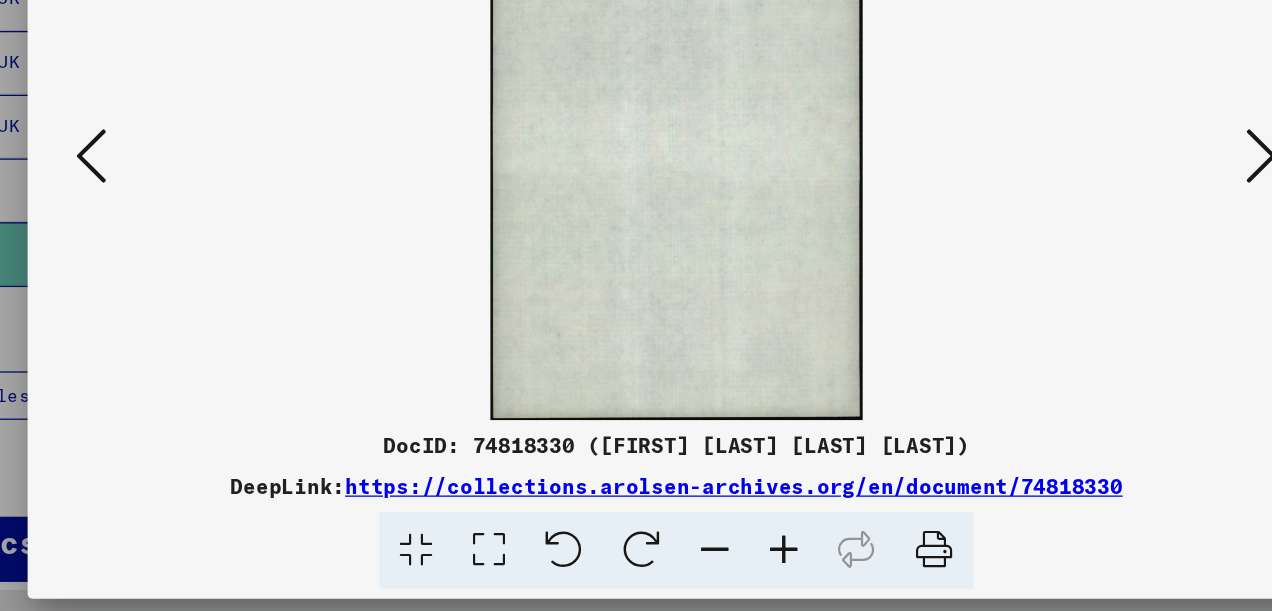 click at bounding box center [1095, 254] 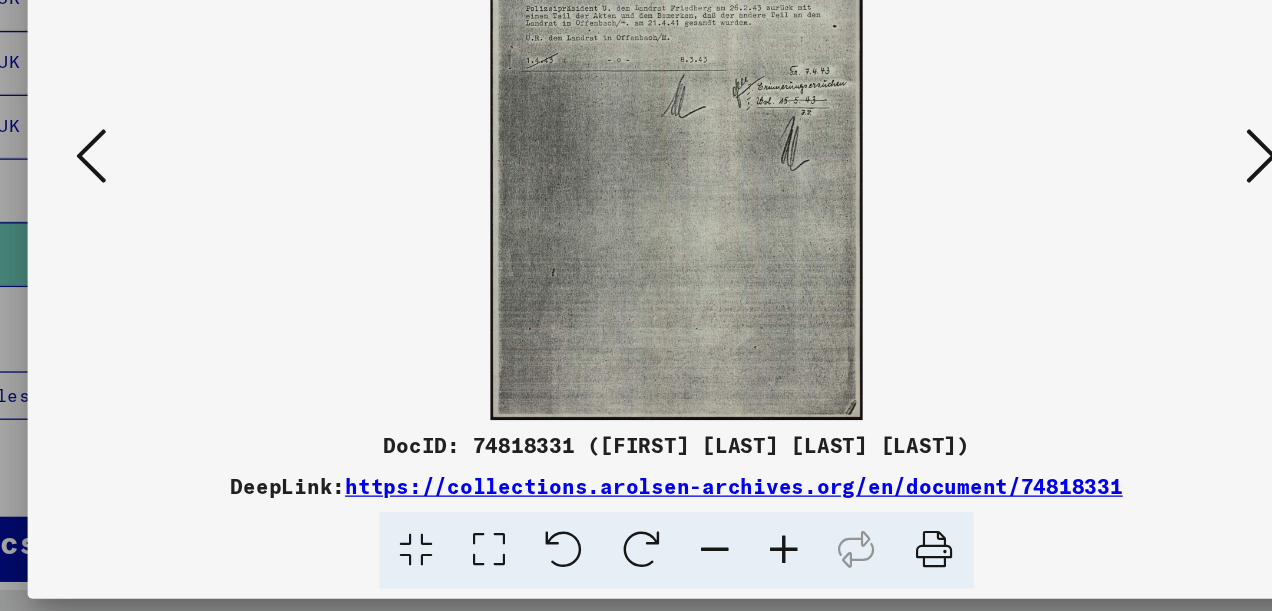 click at bounding box center (1095, 254) 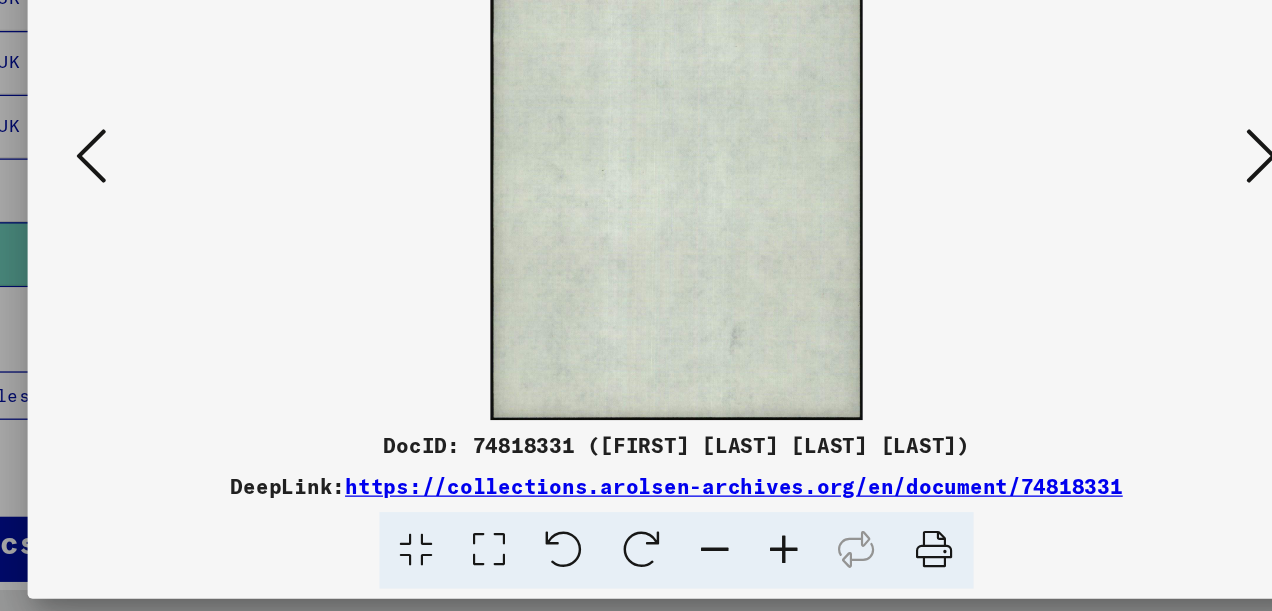 click at bounding box center [1095, 254] 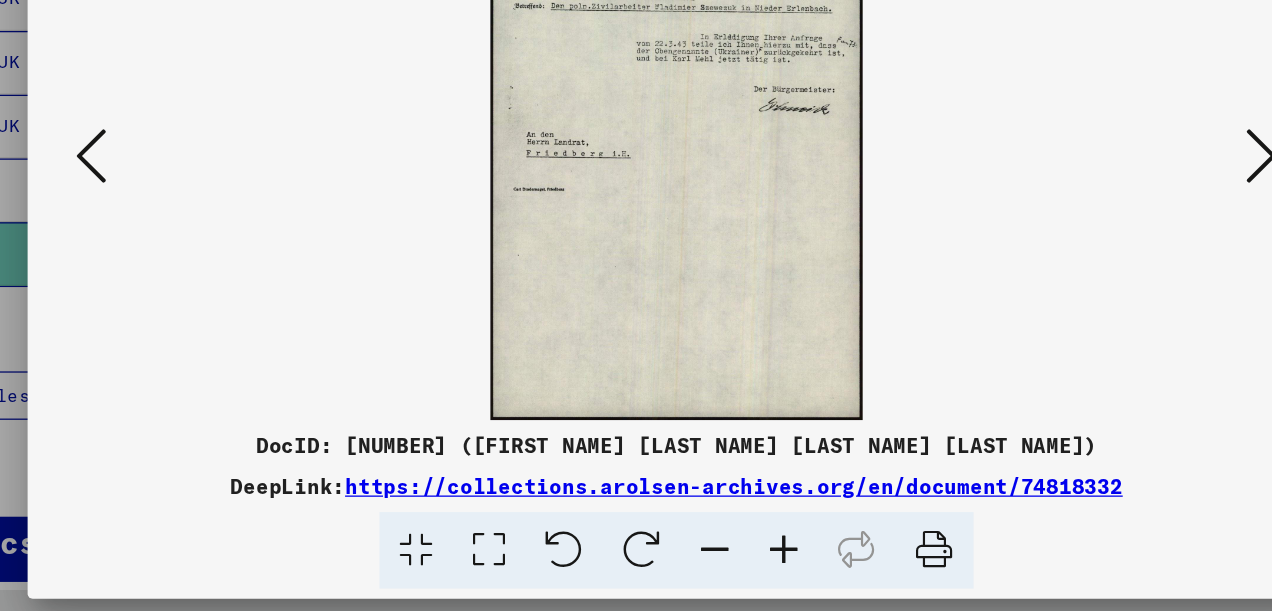 click at bounding box center (1095, 254) 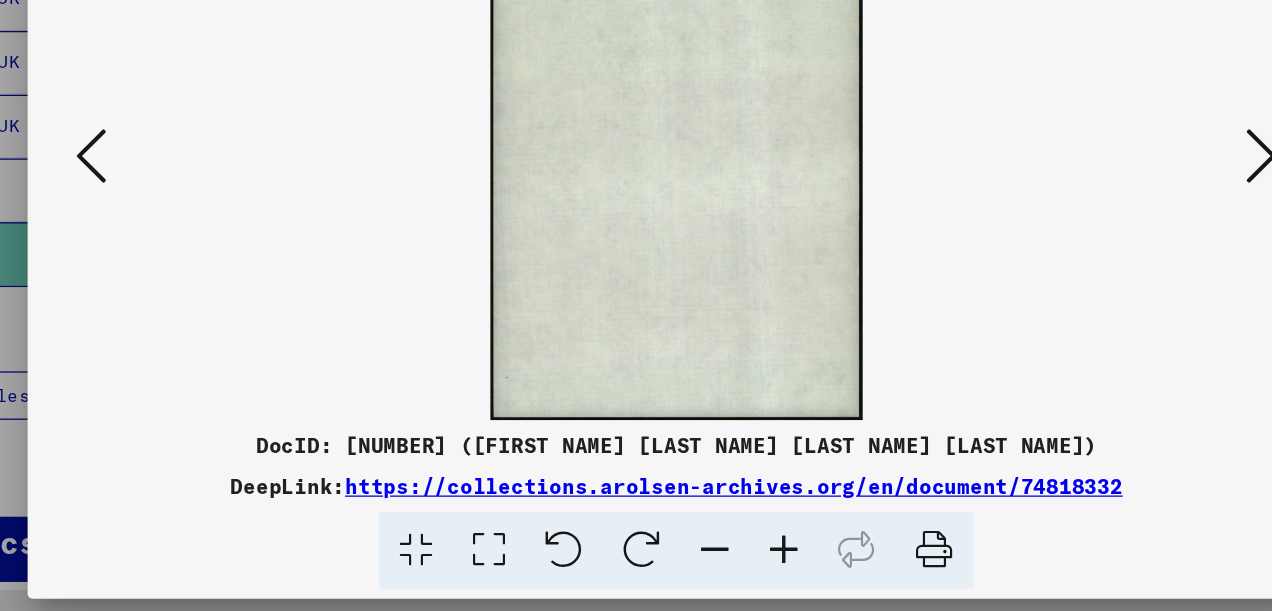 click at bounding box center (1095, 254) 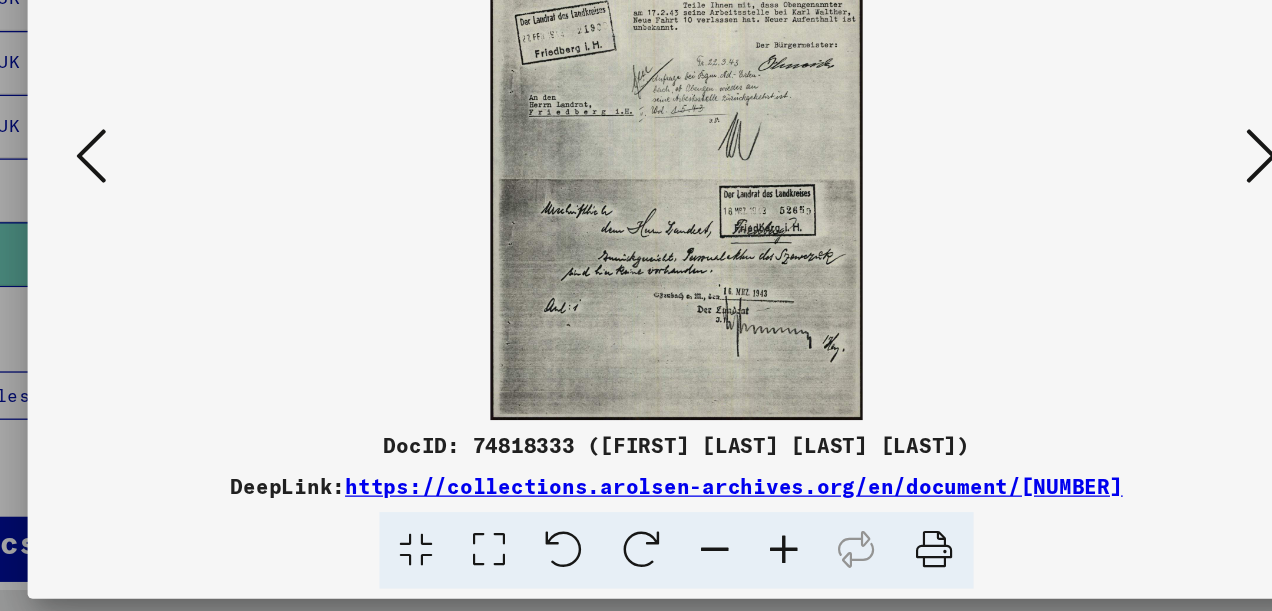 click at bounding box center (1095, 254) 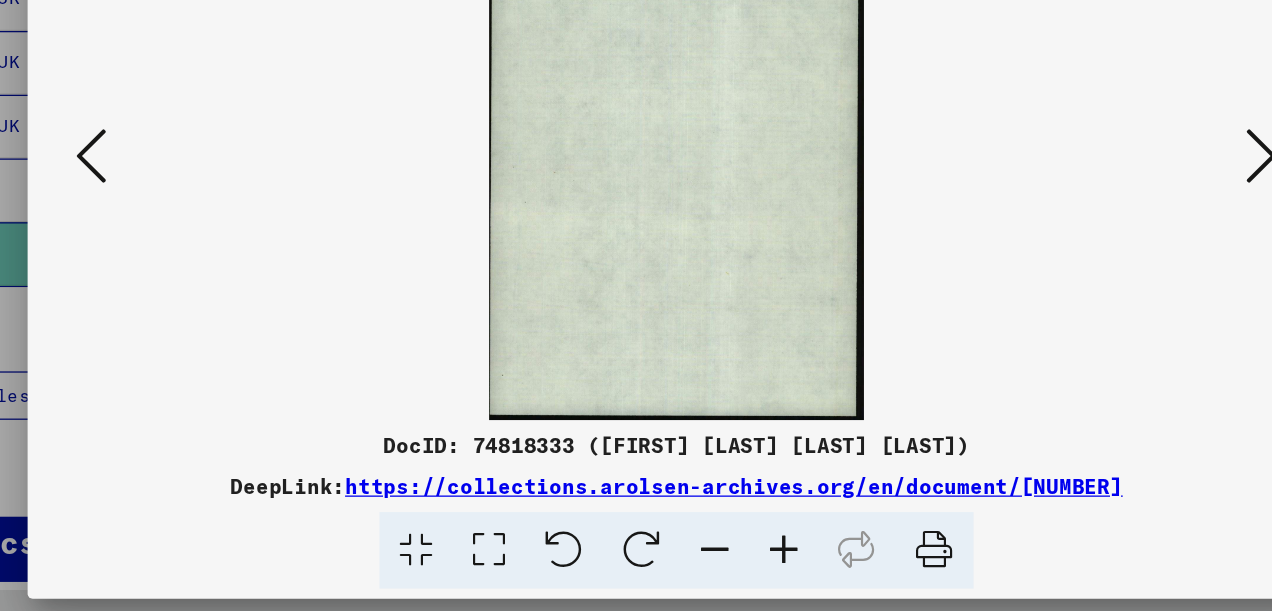 click at bounding box center (1095, 254) 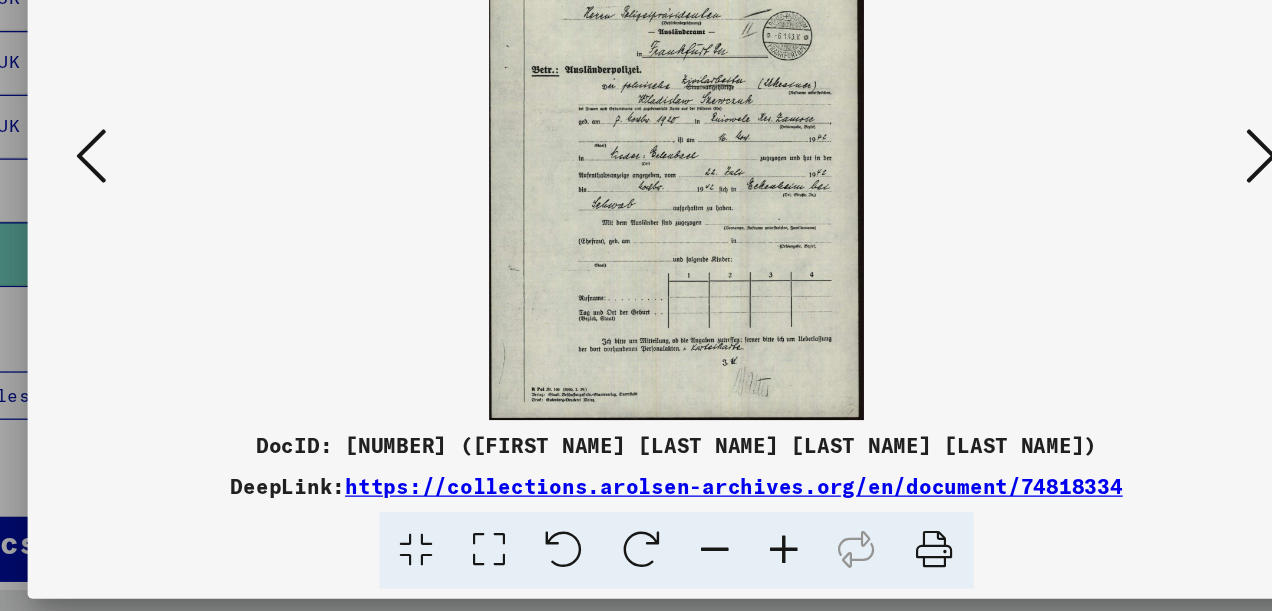 click at bounding box center [1095, 254] 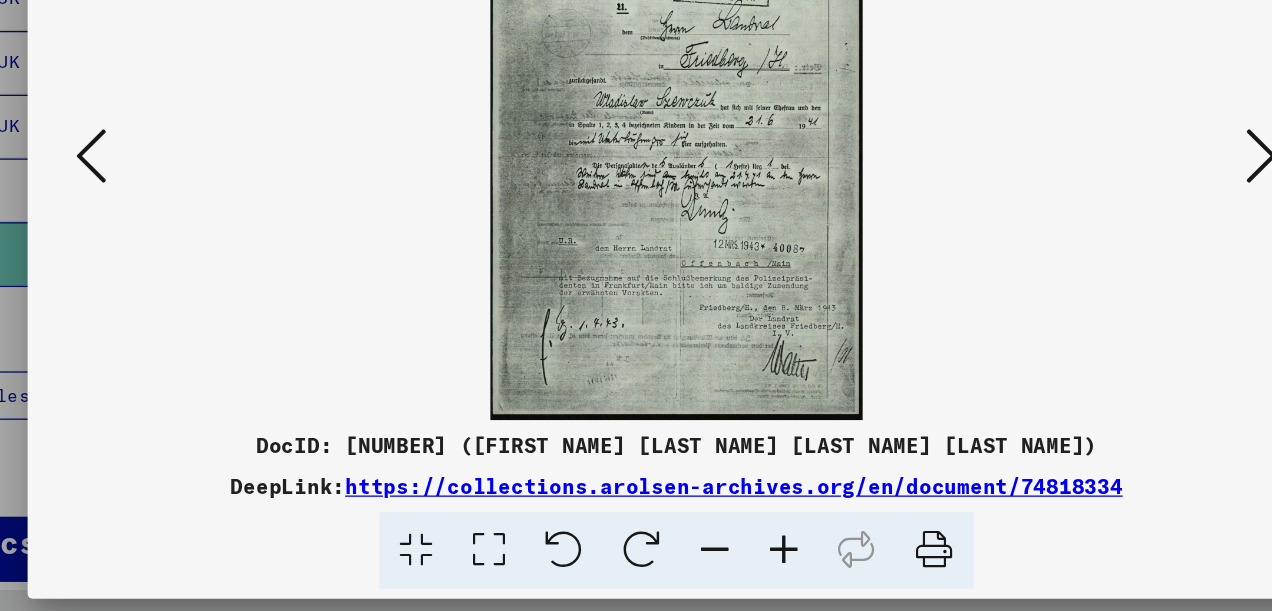 click at bounding box center [1095, 254] 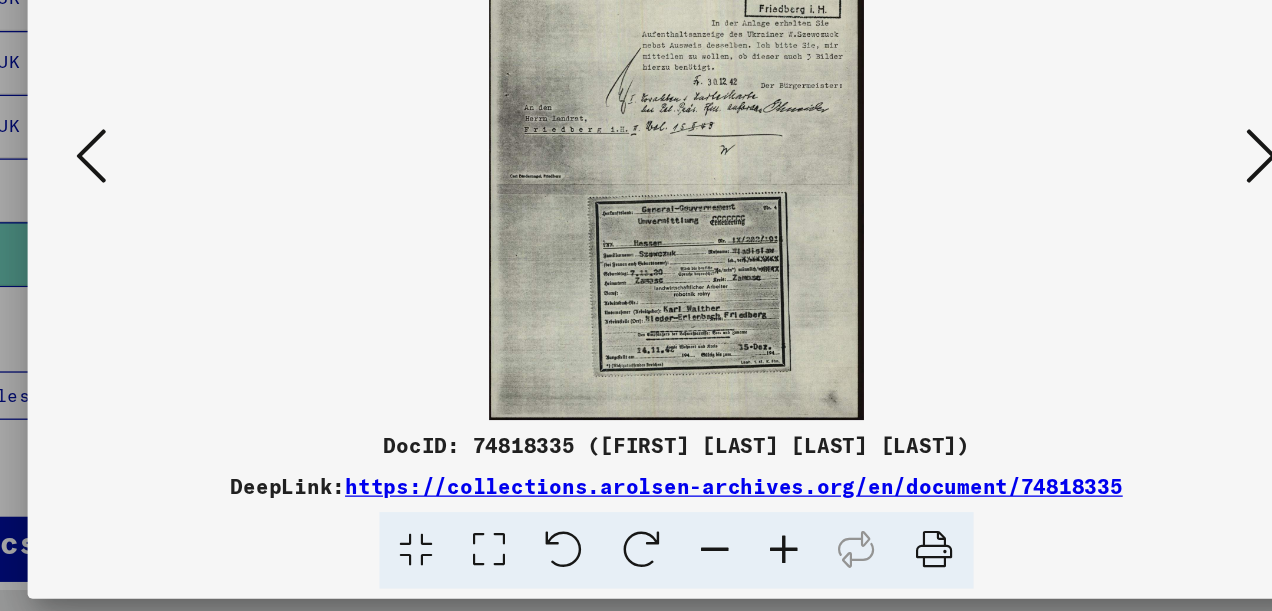 click at bounding box center [1095, 254] 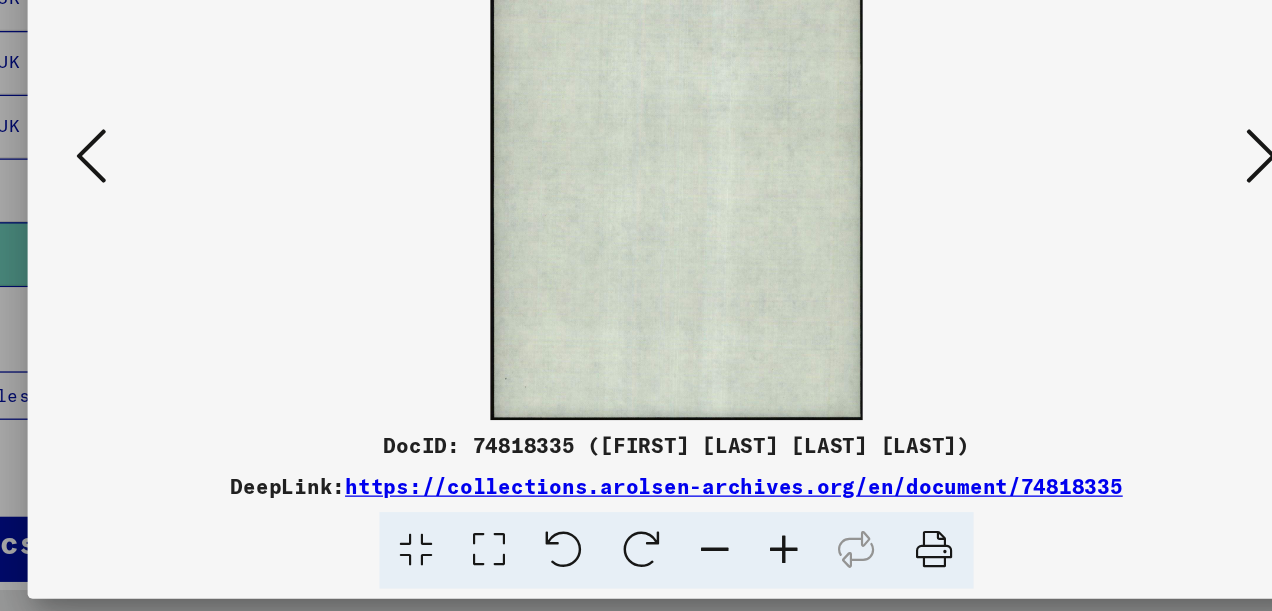click at bounding box center [1095, 254] 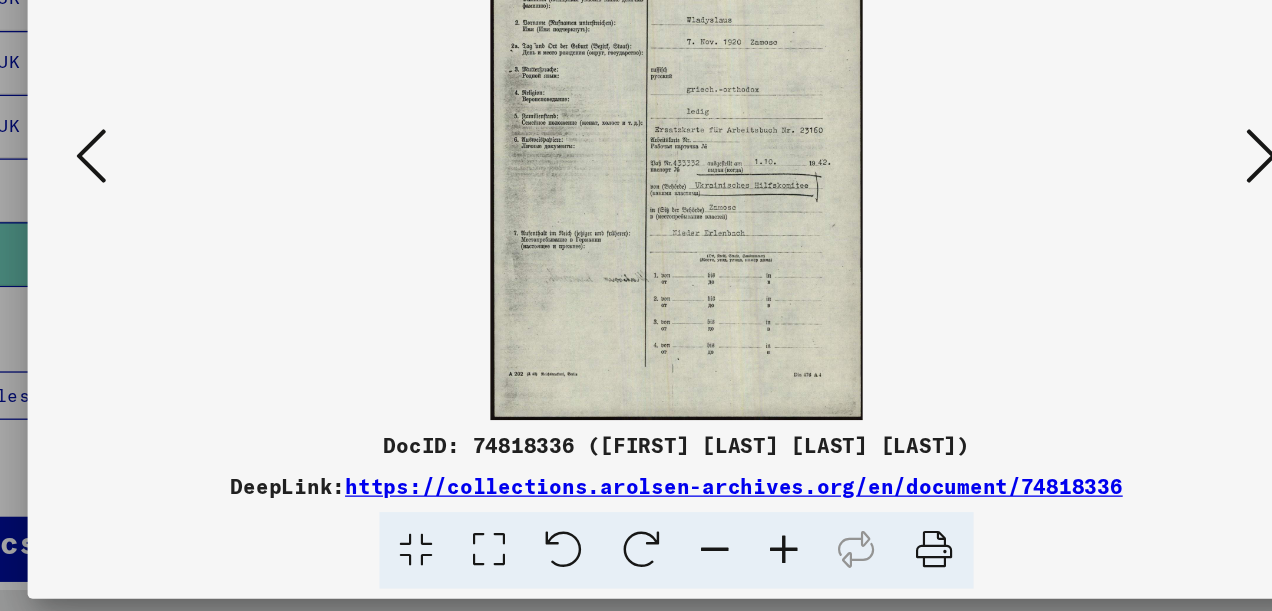click at bounding box center (488, 563) 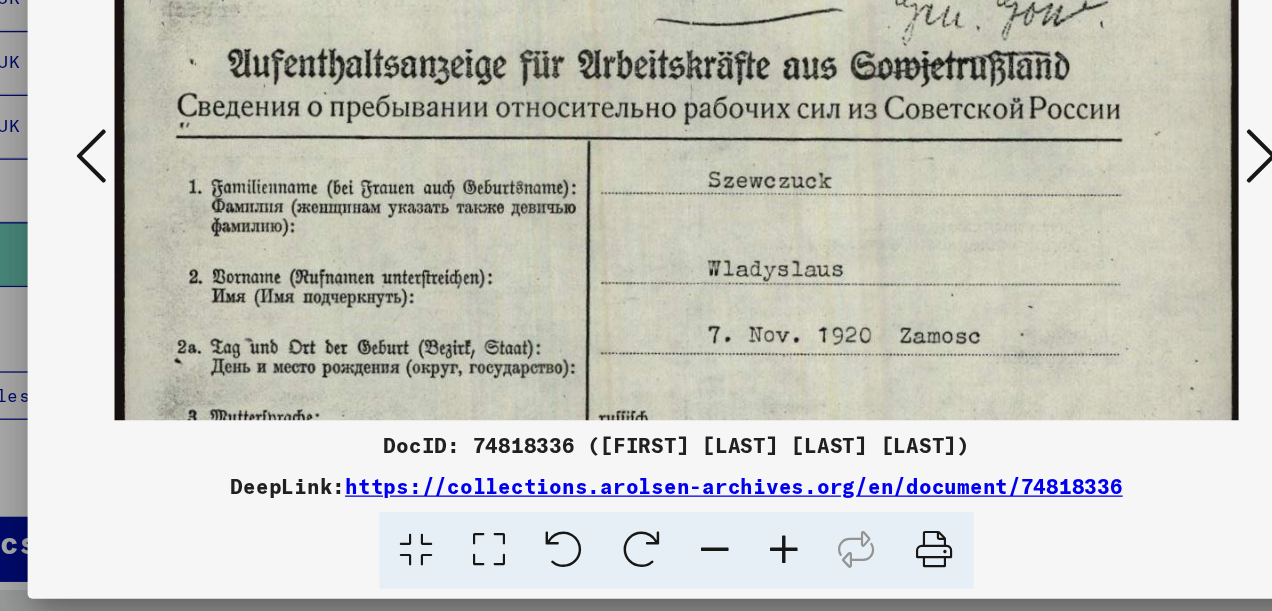 click at bounding box center [488, 563] 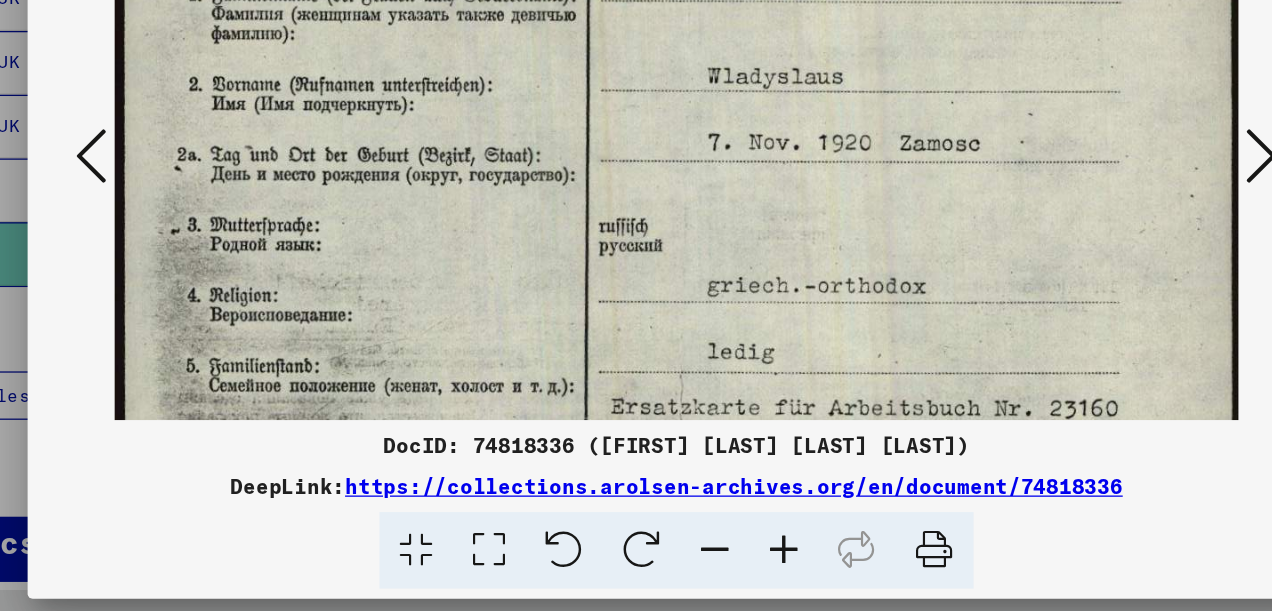 scroll, scrollTop: 154, scrollLeft: 0, axis: vertical 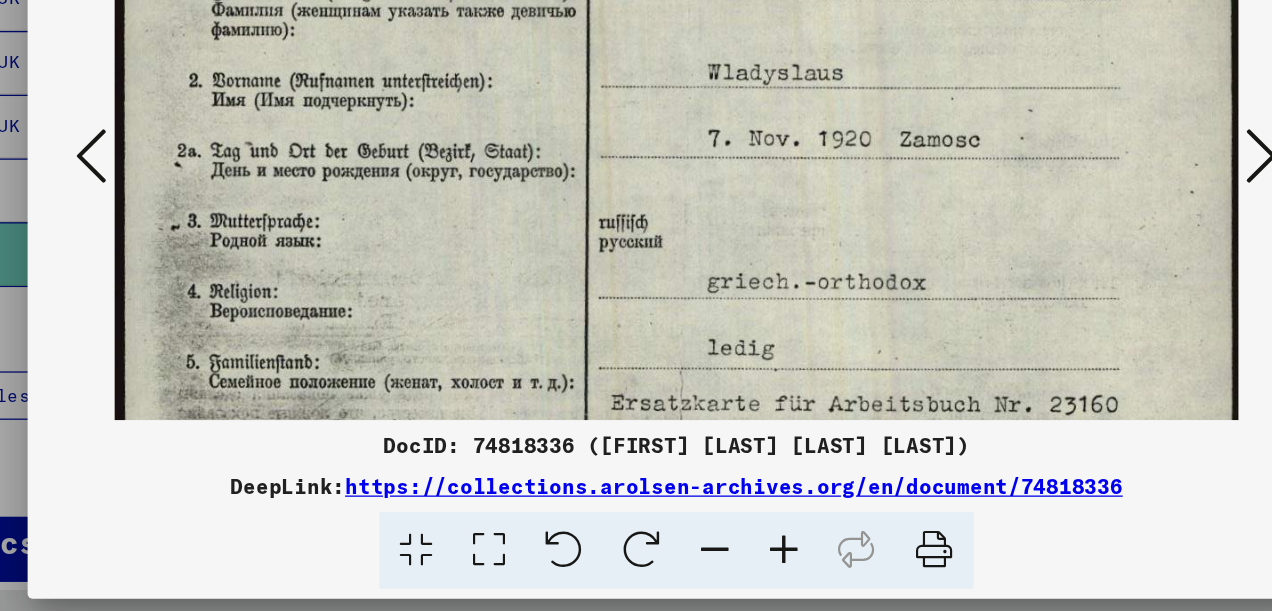 drag, startPoint x: 968, startPoint y: 413, endPoint x: 969, endPoint y: 265, distance: 148.00337 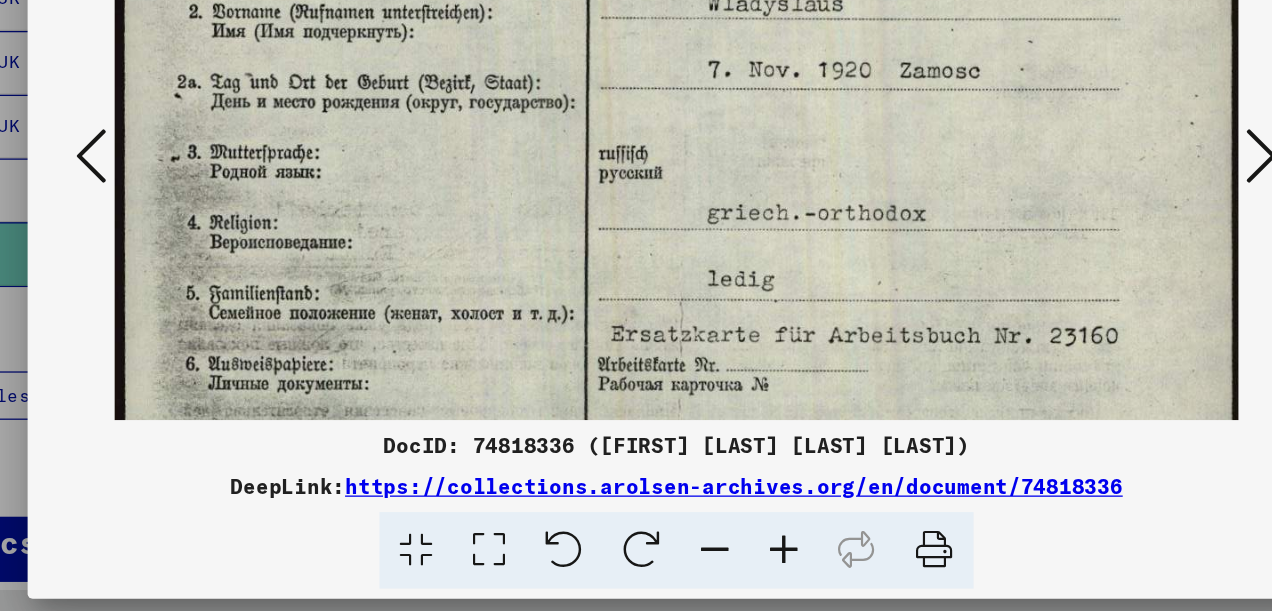 scroll, scrollTop: 211, scrollLeft: 0, axis: vertical 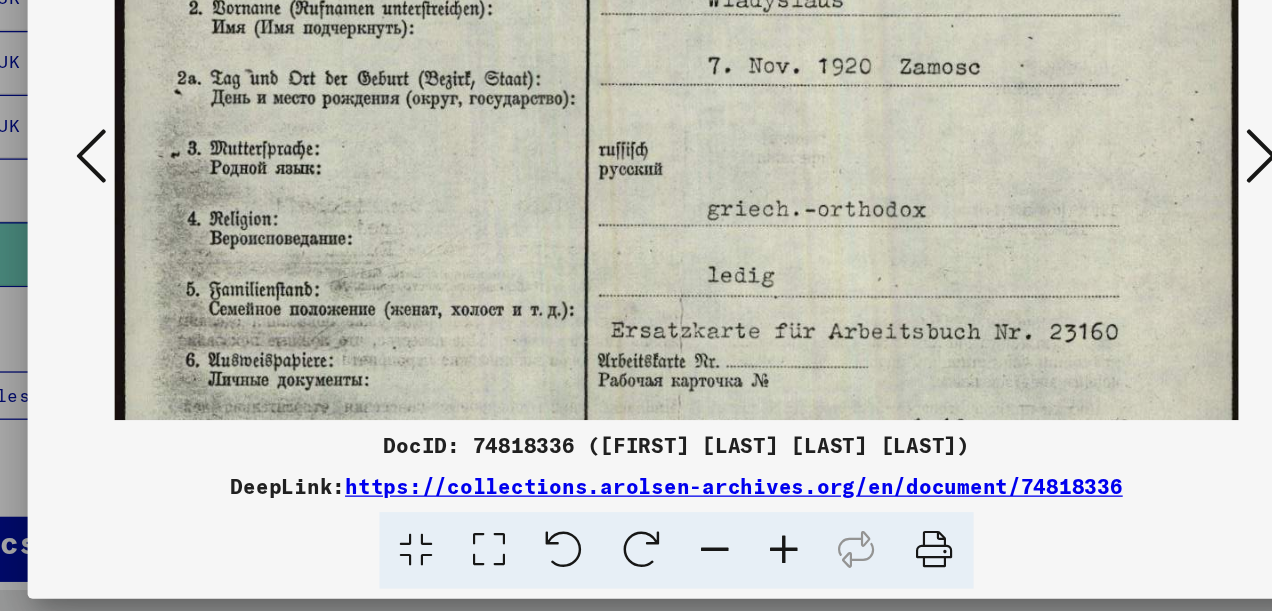 drag, startPoint x: 911, startPoint y: 381, endPoint x: 911, endPoint y: 326, distance: 55 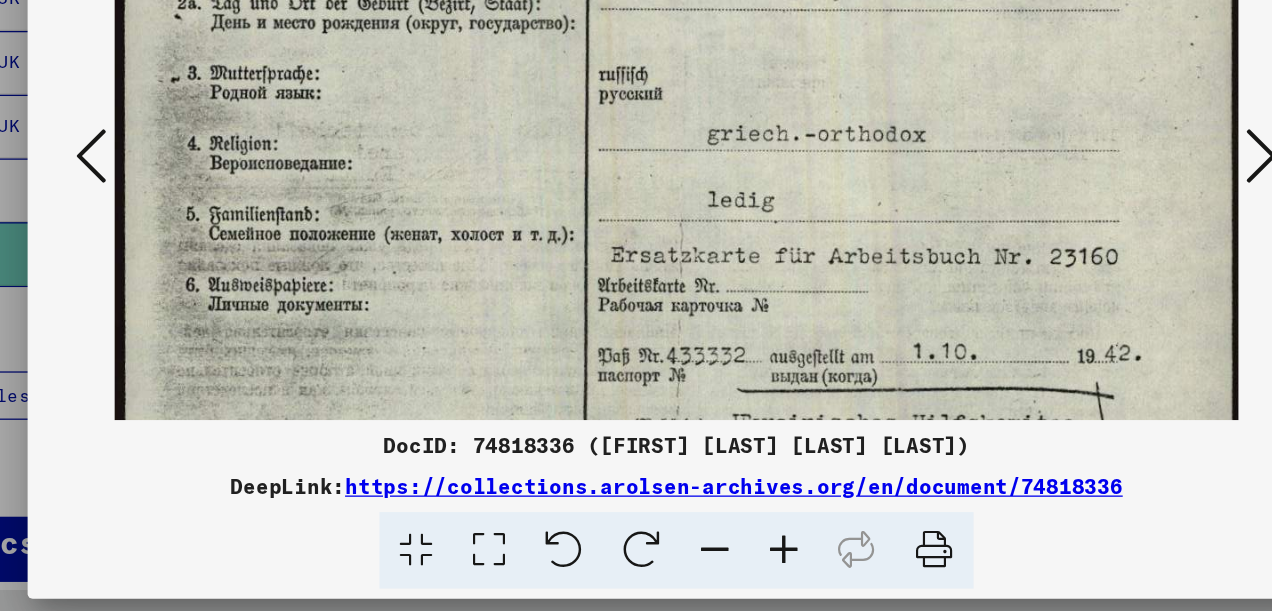 scroll, scrollTop: 292, scrollLeft: 0, axis: vertical 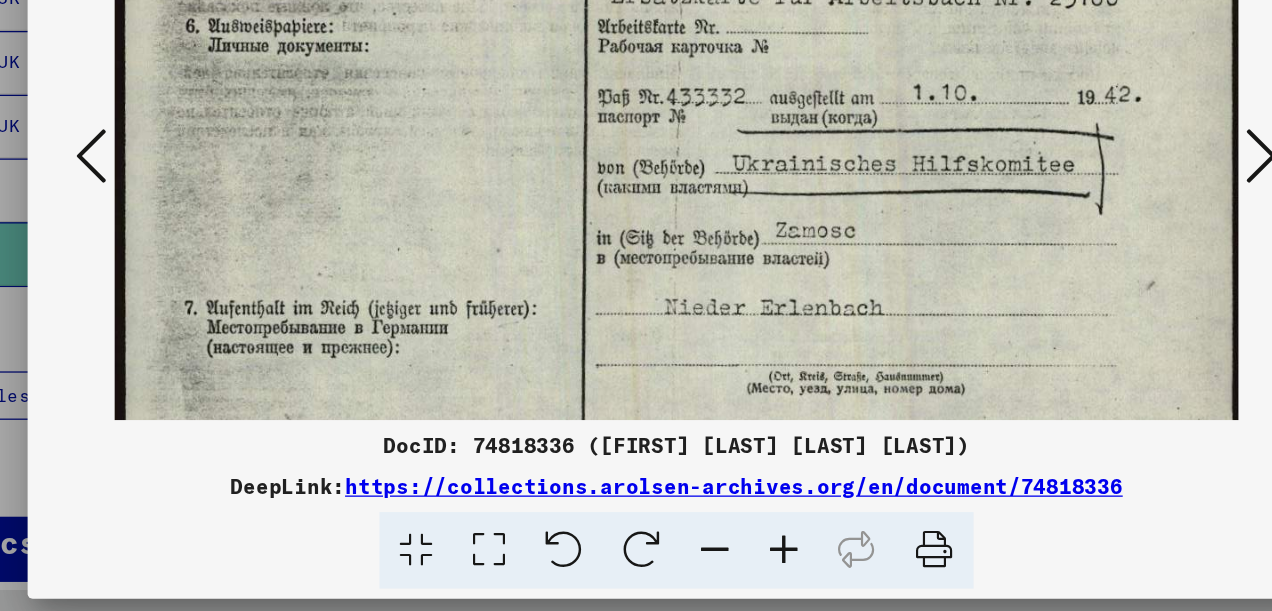 drag, startPoint x: 925, startPoint y: 431, endPoint x: 936, endPoint y: 177, distance: 254.23808 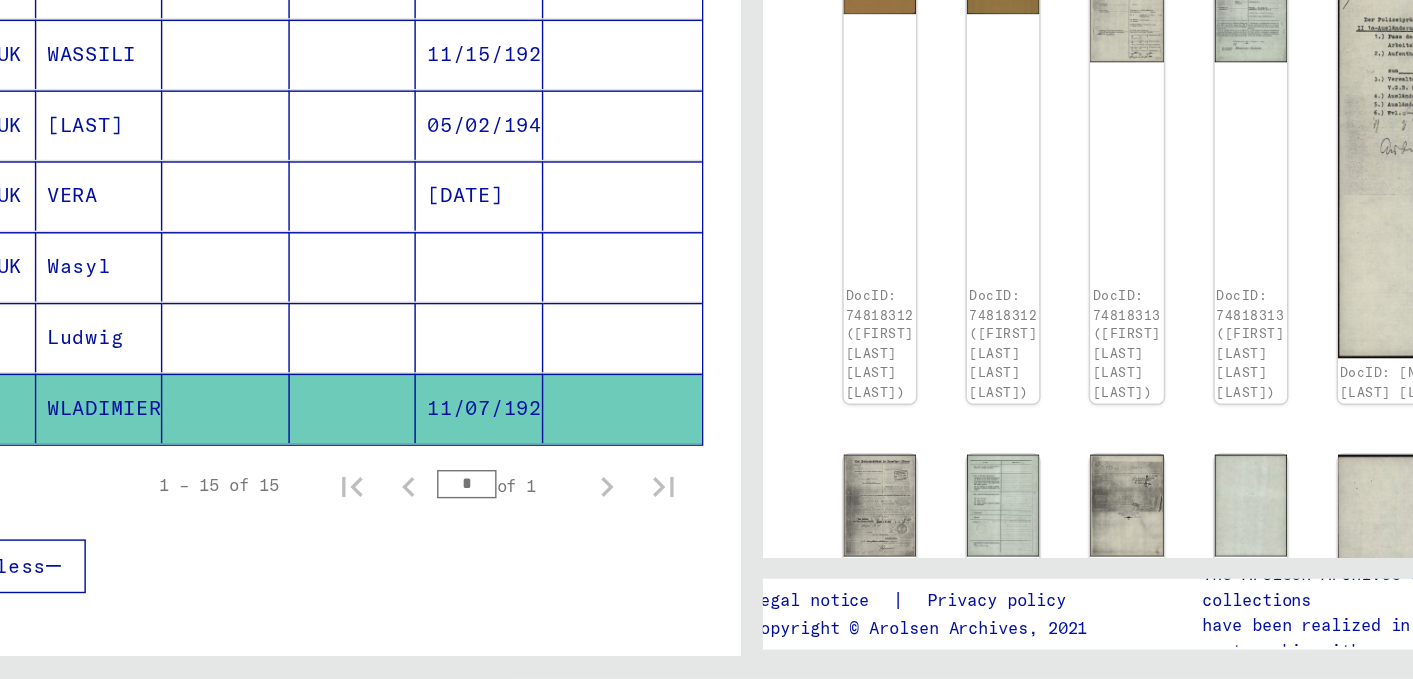 scroll, scrollTop: 710, scrollLeft: 0, axis: vertical 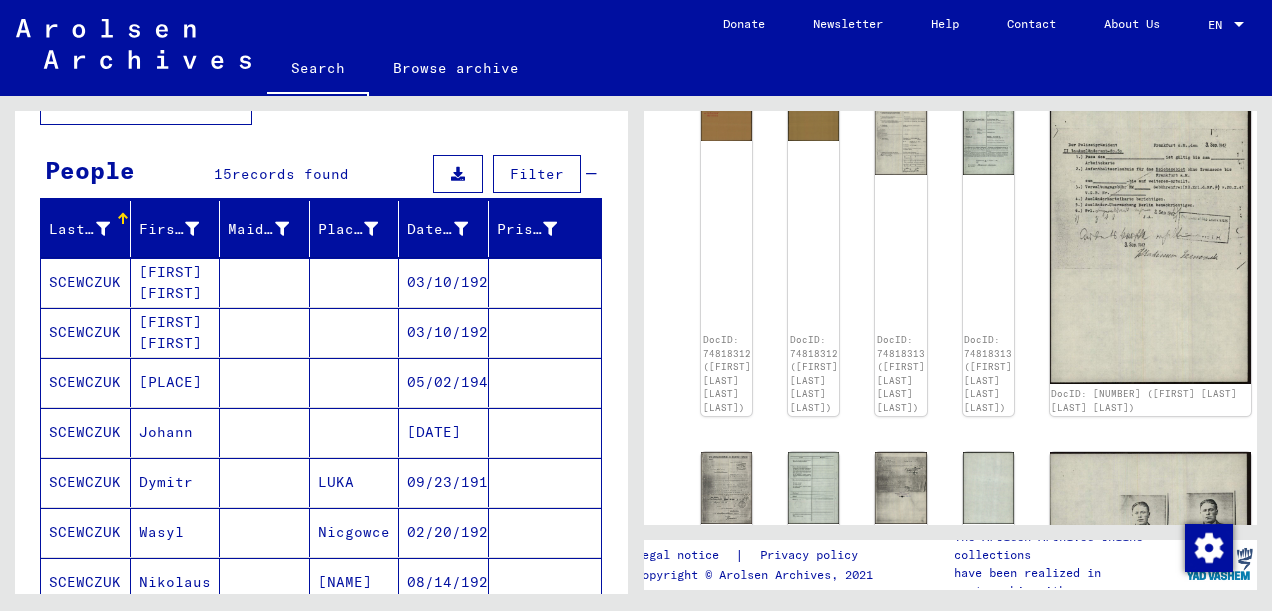 click on "SCEWCZUK" at bounding box center [86, 332] 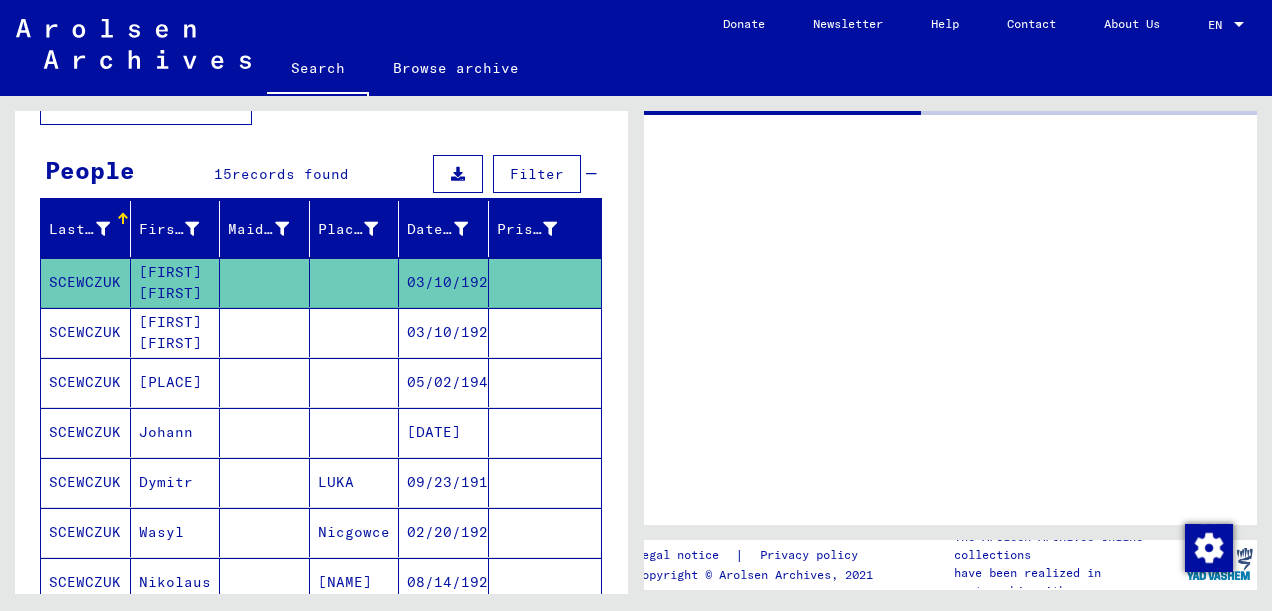 scroll, scrollTop: 0, scrollLeft: 0, axis: both 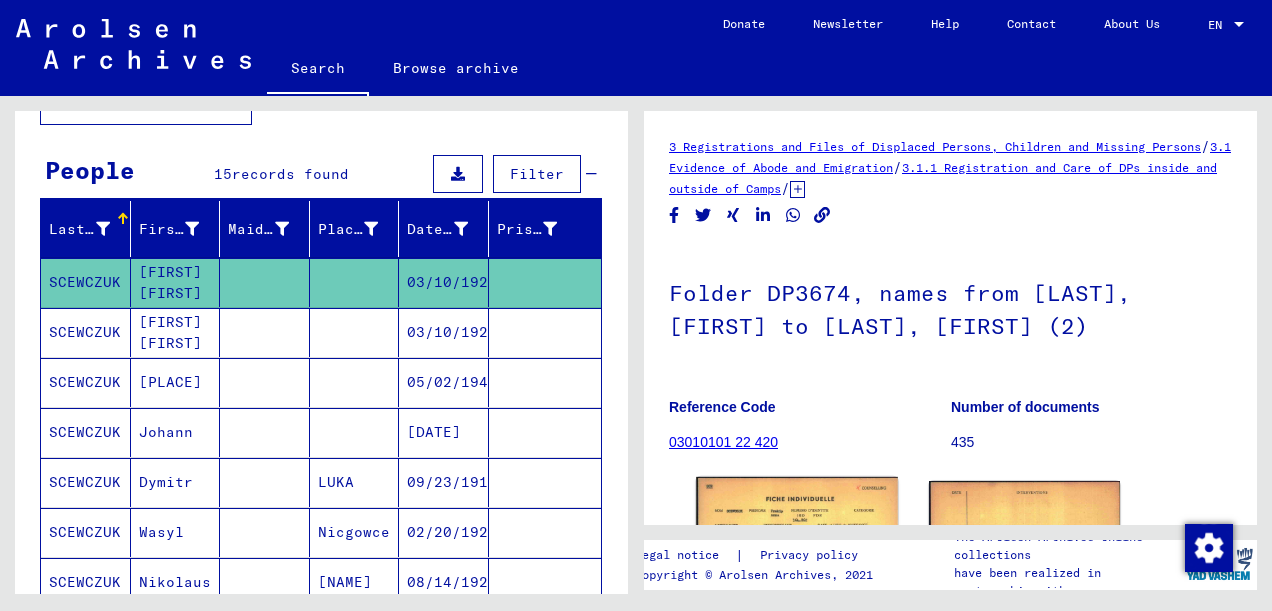 click 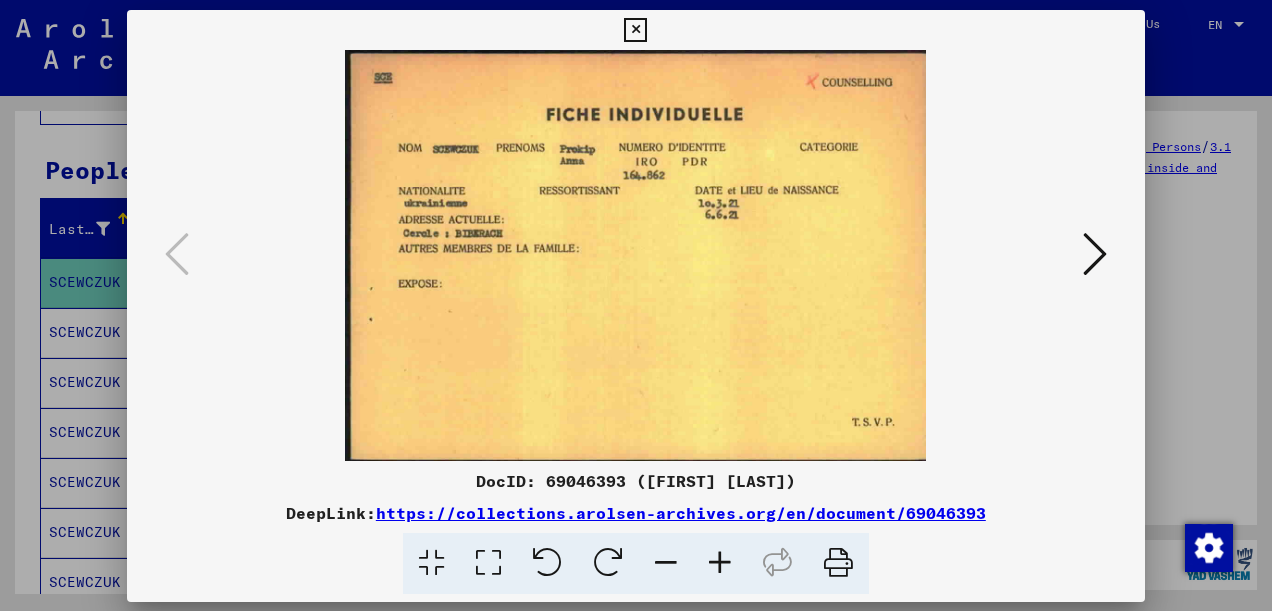 click on "DocID: [NUMBER] ([FIRST NAME] [LAST NAME]) DeepLink: https://collections.arolsen-archives.org/en/document/[NUMBER]" at bounding box center [636, 531] 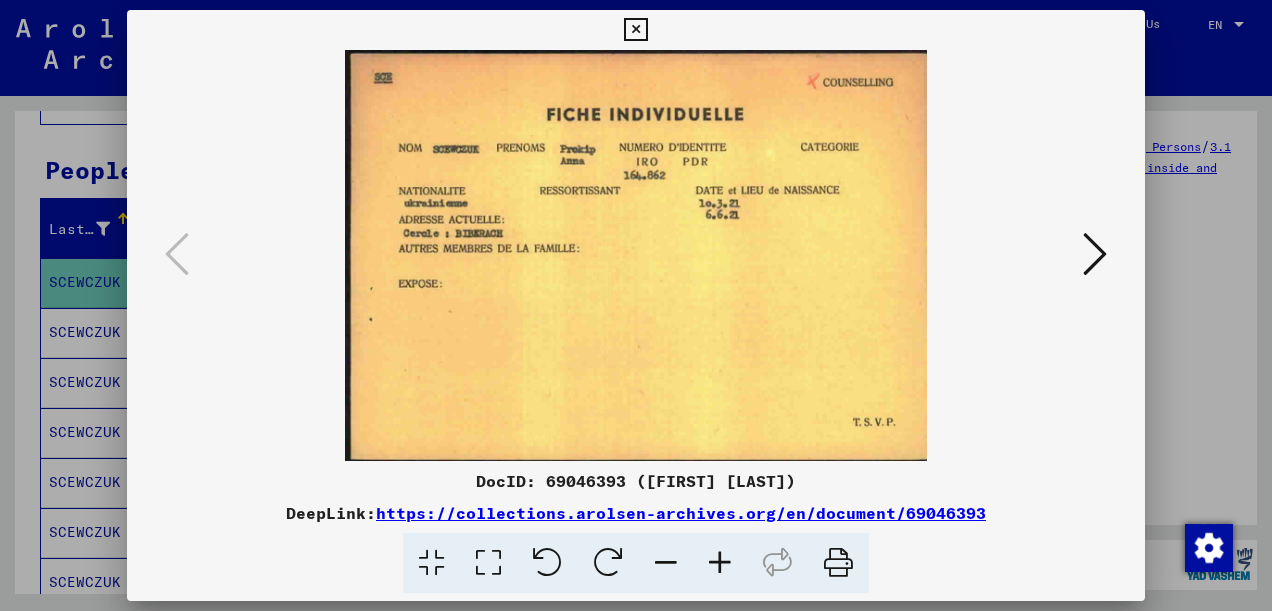 click at bounding box center (635, 30) 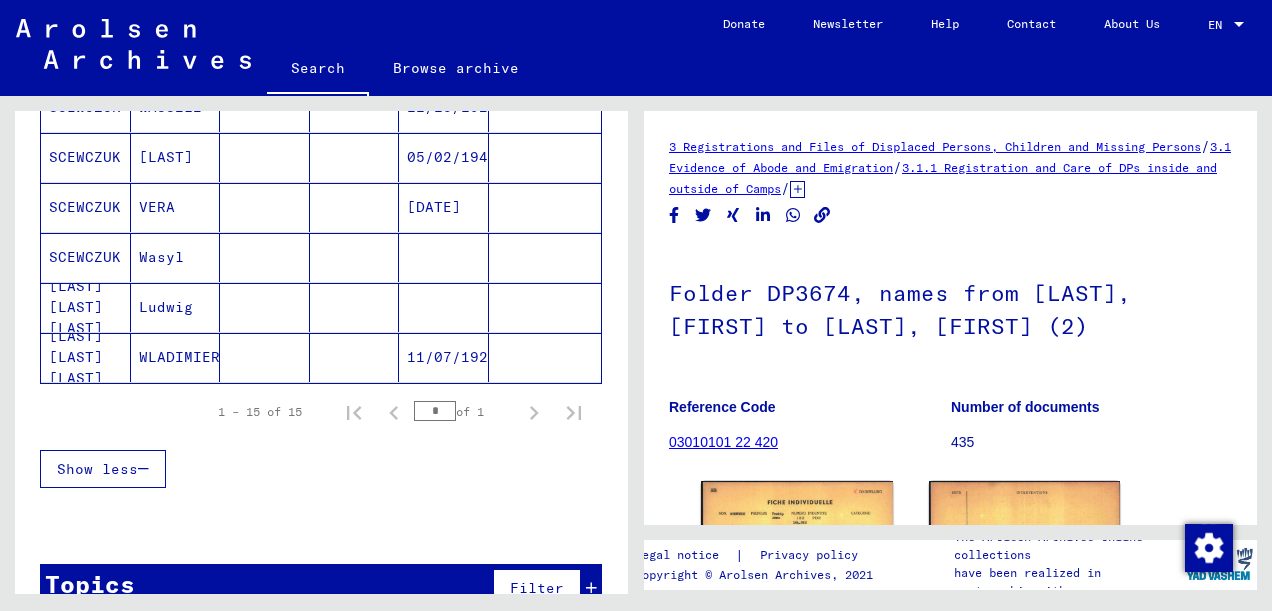 scroll, scrollTop: 799, scrollLeft: 0, axis: vertical 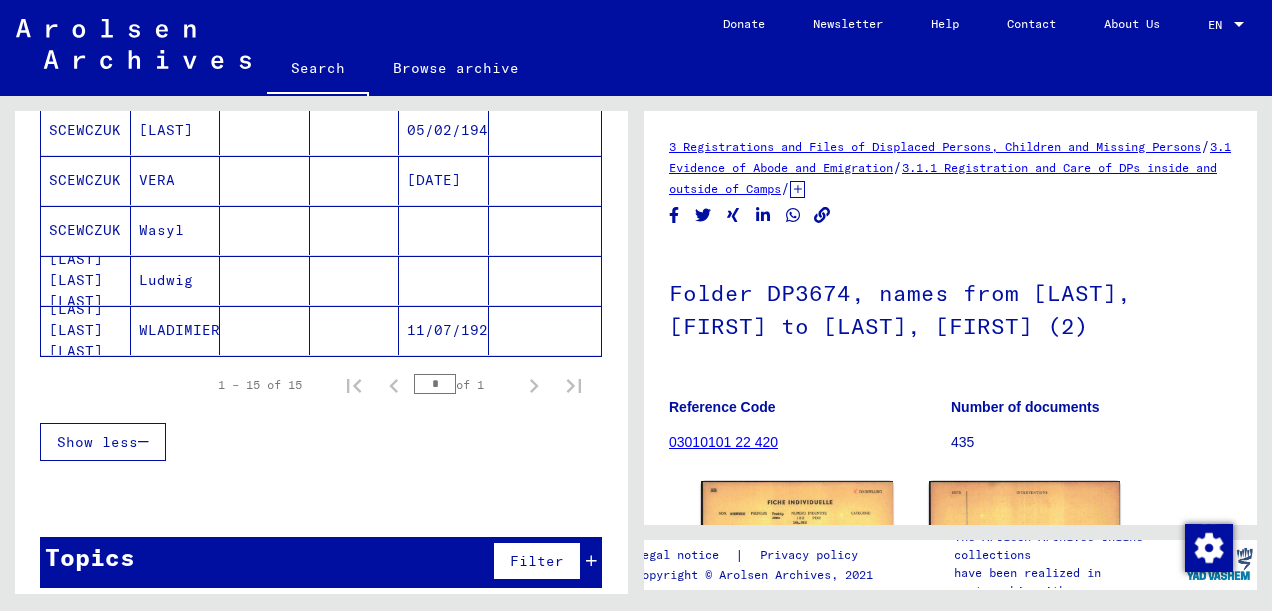 click on "[LAST] [LAST] [LAST]" 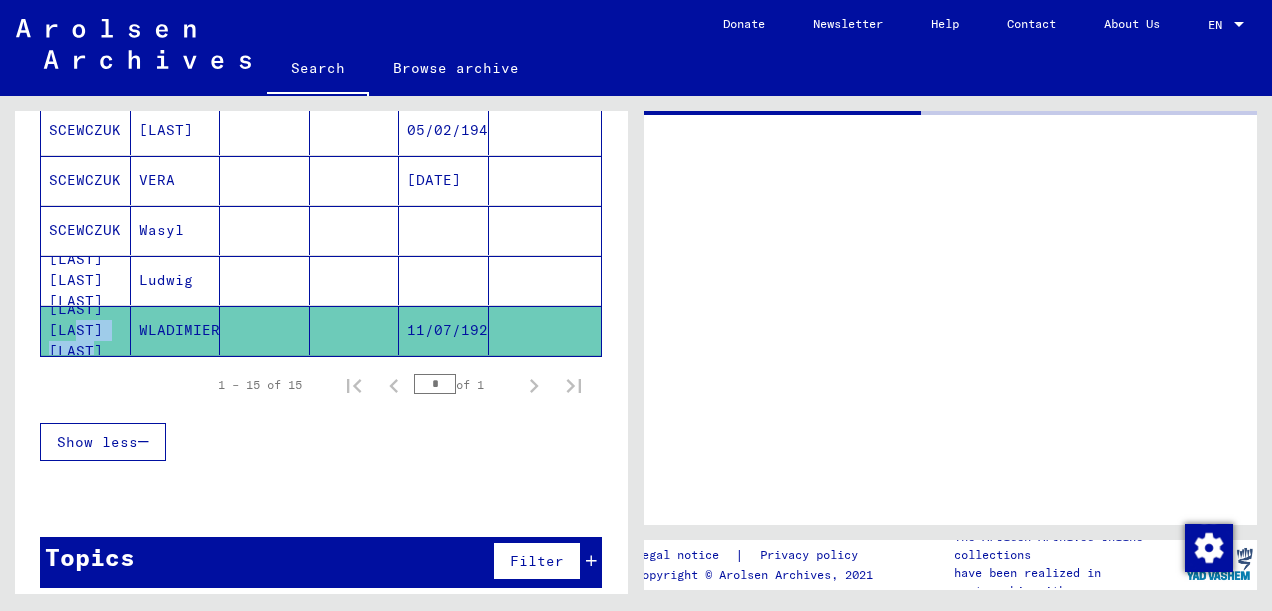 click on "[LAST] [LAST] [LAST]" 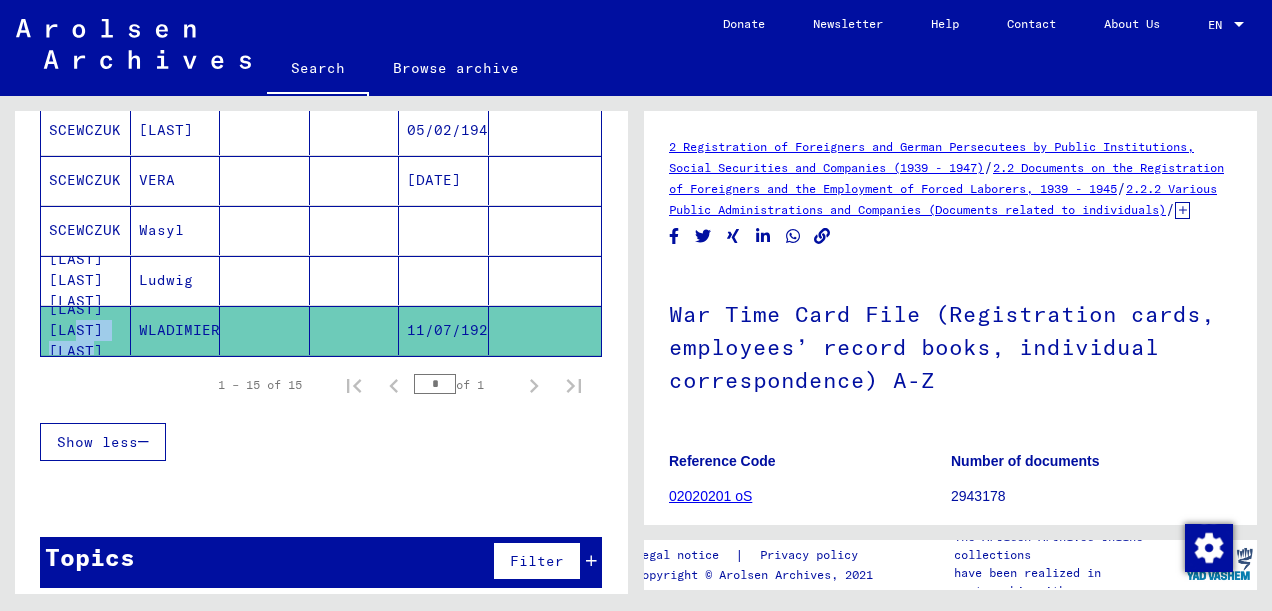scroll, scrollTop: 0, scrollLeft: 0, axis: both 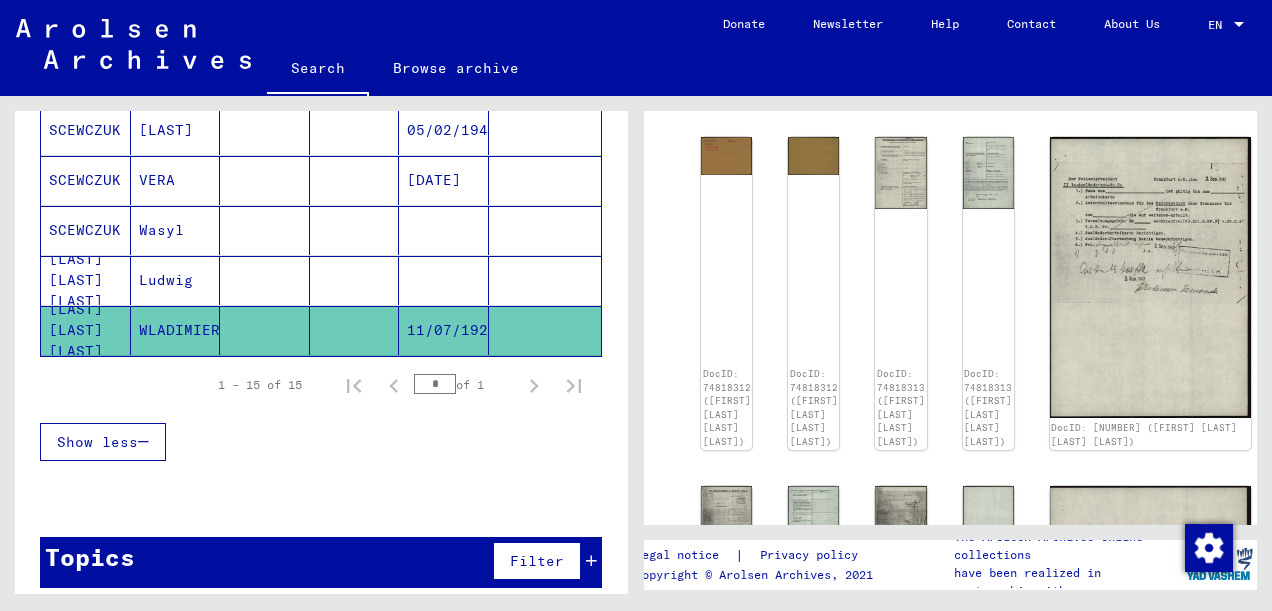 drag, startPoint x: 1048, startPoint y: 346, endPoint x: 1077, endPoint y: 294, distance: 59.5399 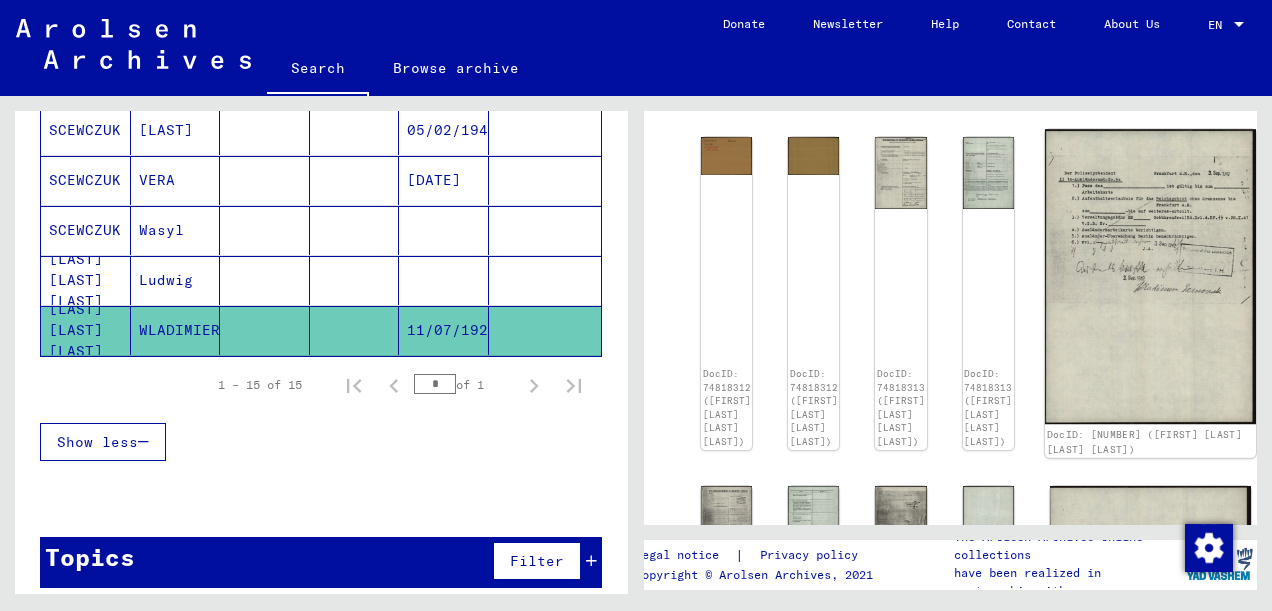 click 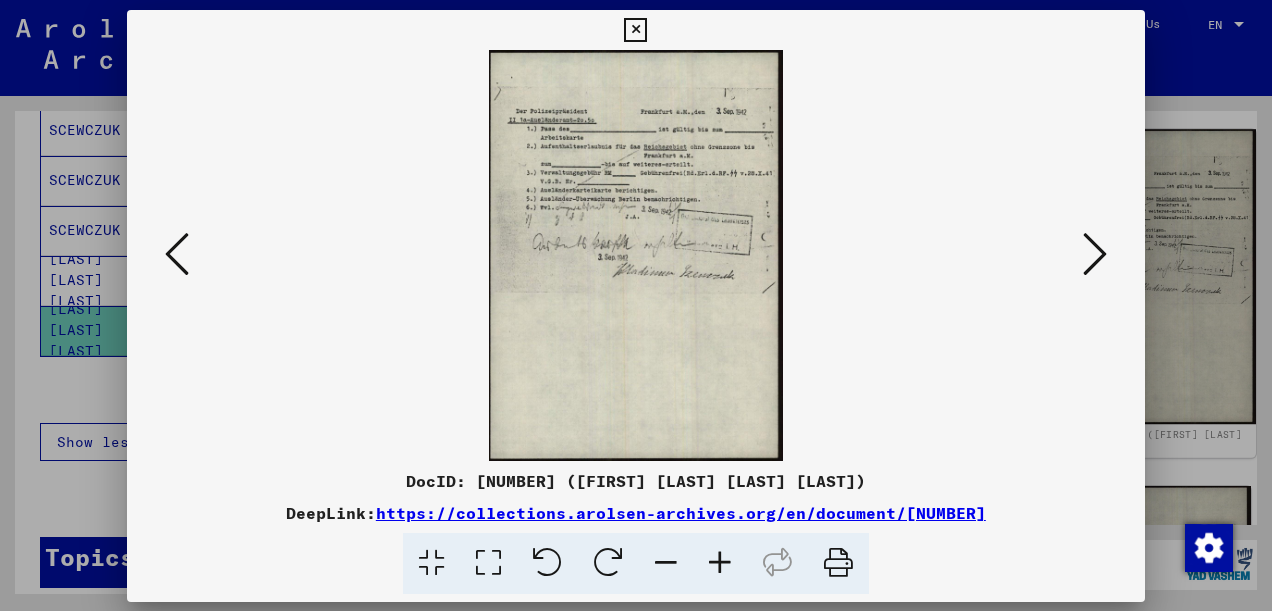 click on "DocID: 74818314 ([FIRST] [LAST] [LAST] [LAST]) DeepLink: https://collections.arolsen-archives.org/en/document/74818314" at bounding box center (636, 306) 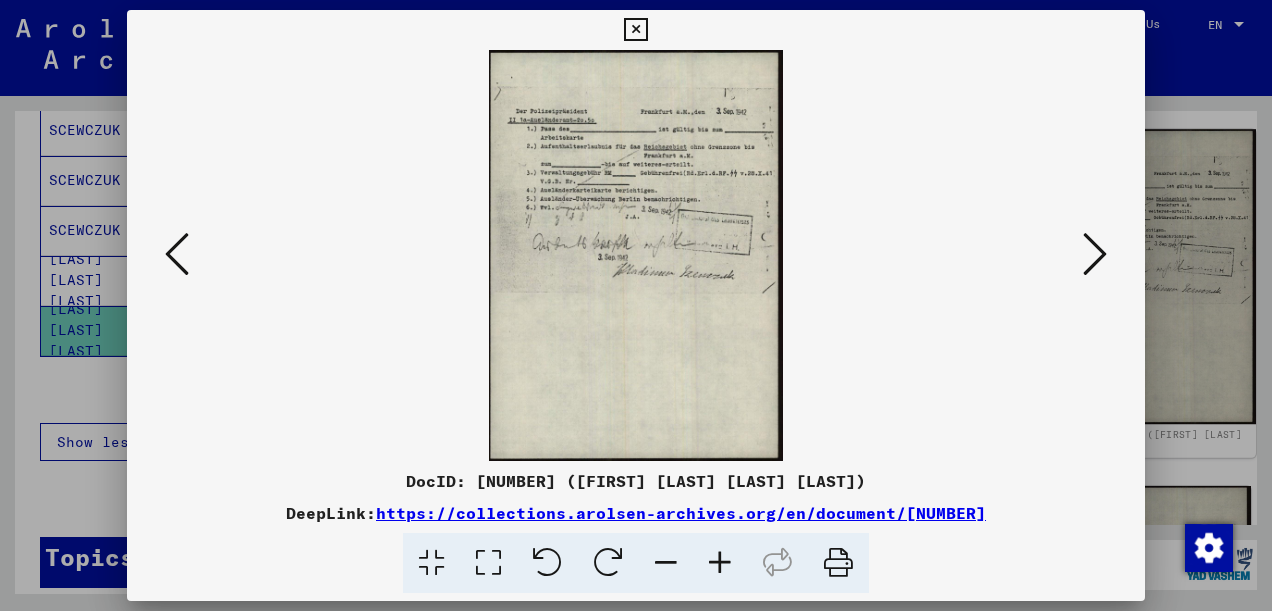 click at bounding box center (636, 255) 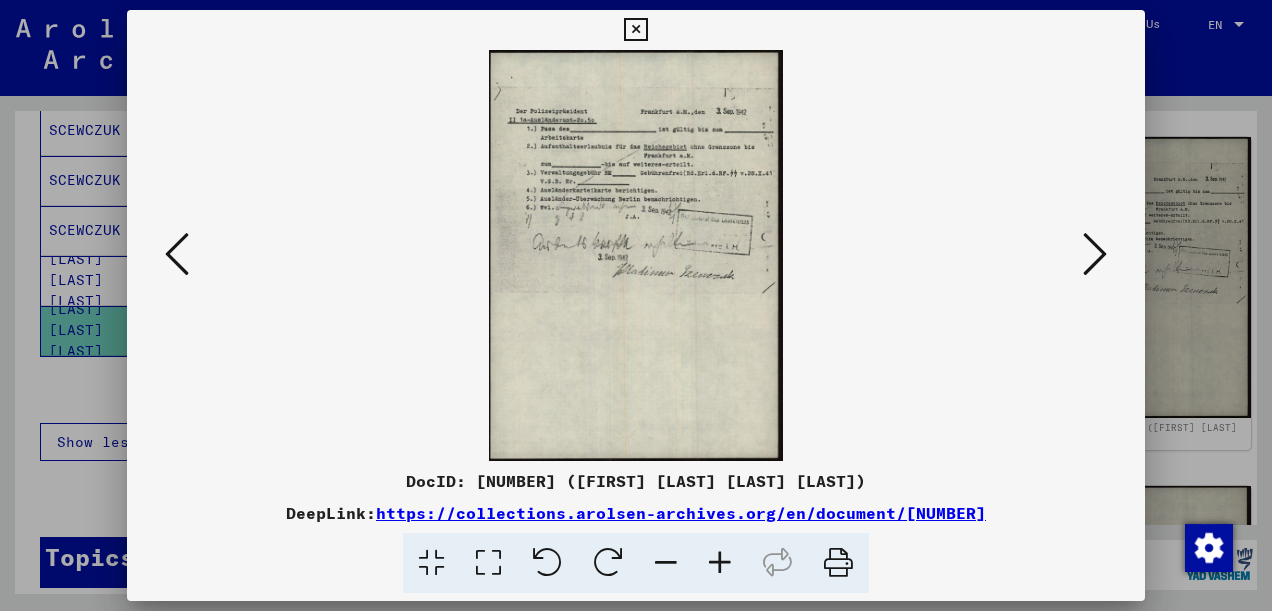 click at bounding box center [1095, 254] 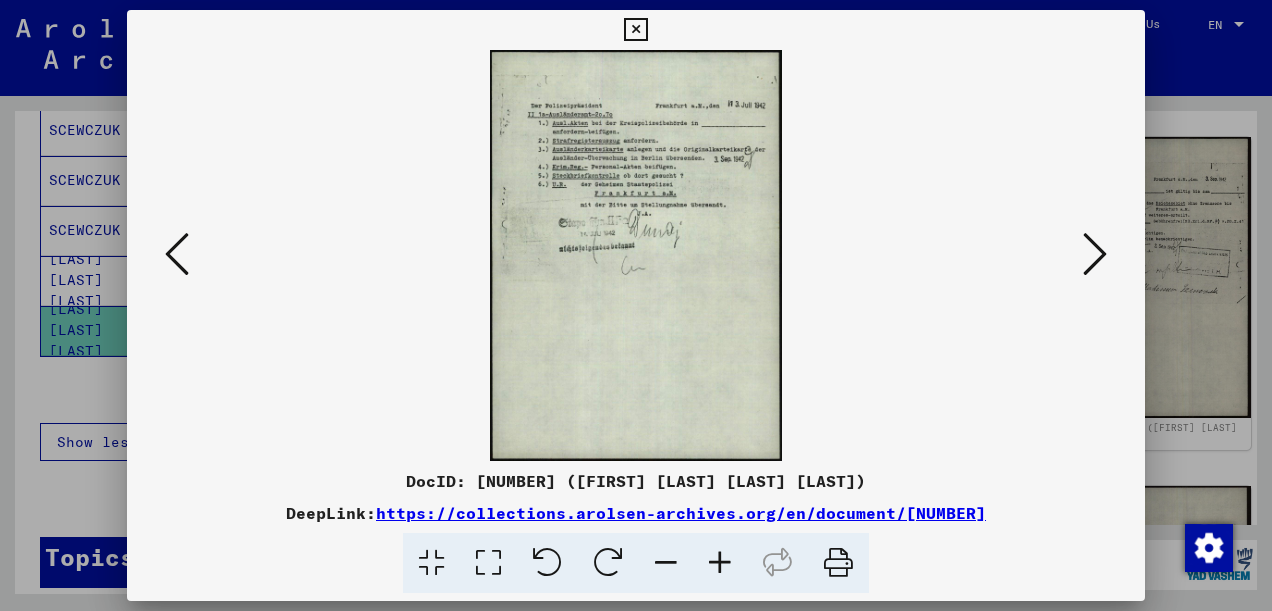 click at bounding box center [1095, 254] 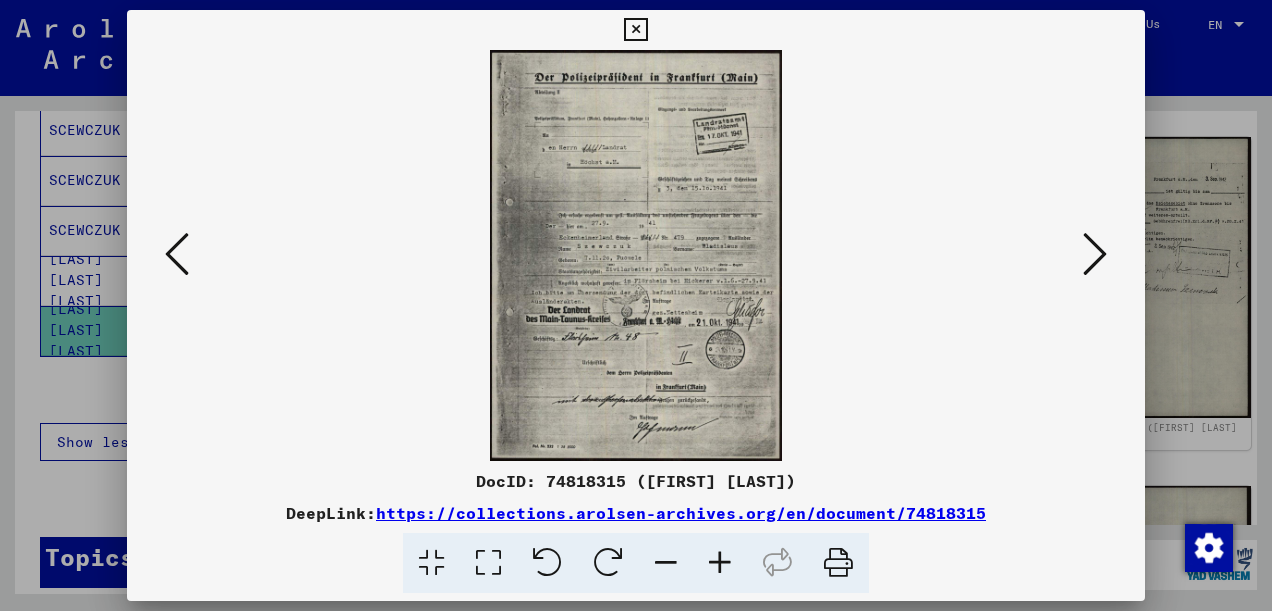 click at bounding box center (1095, 254) 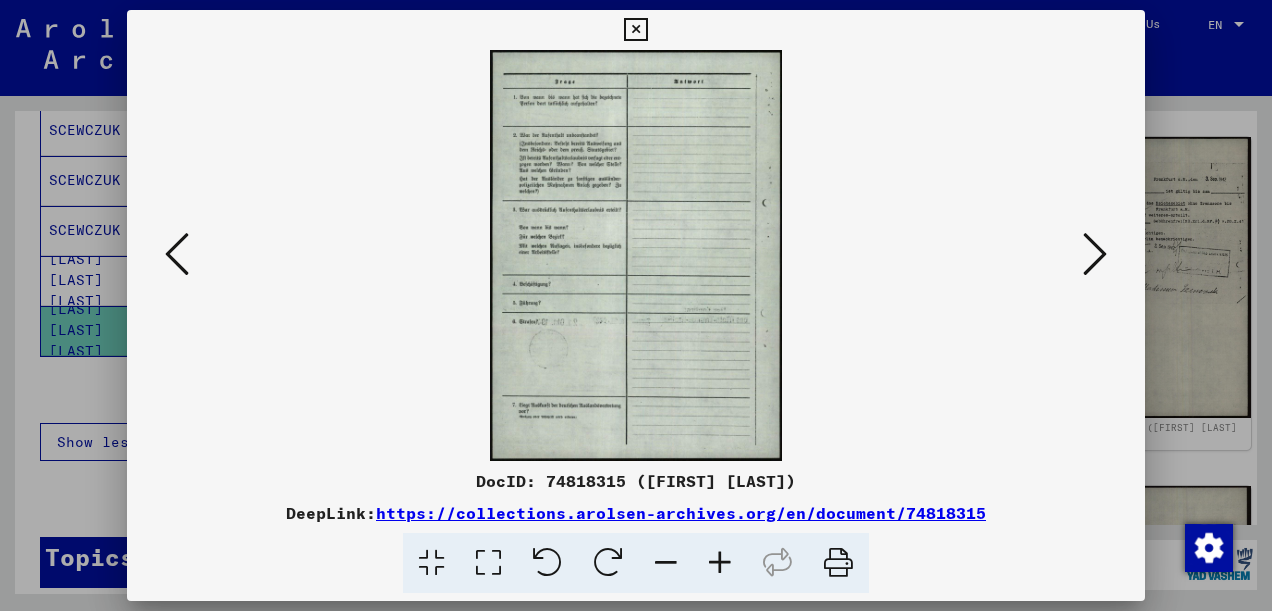 click at bounding box center (1095, 254) 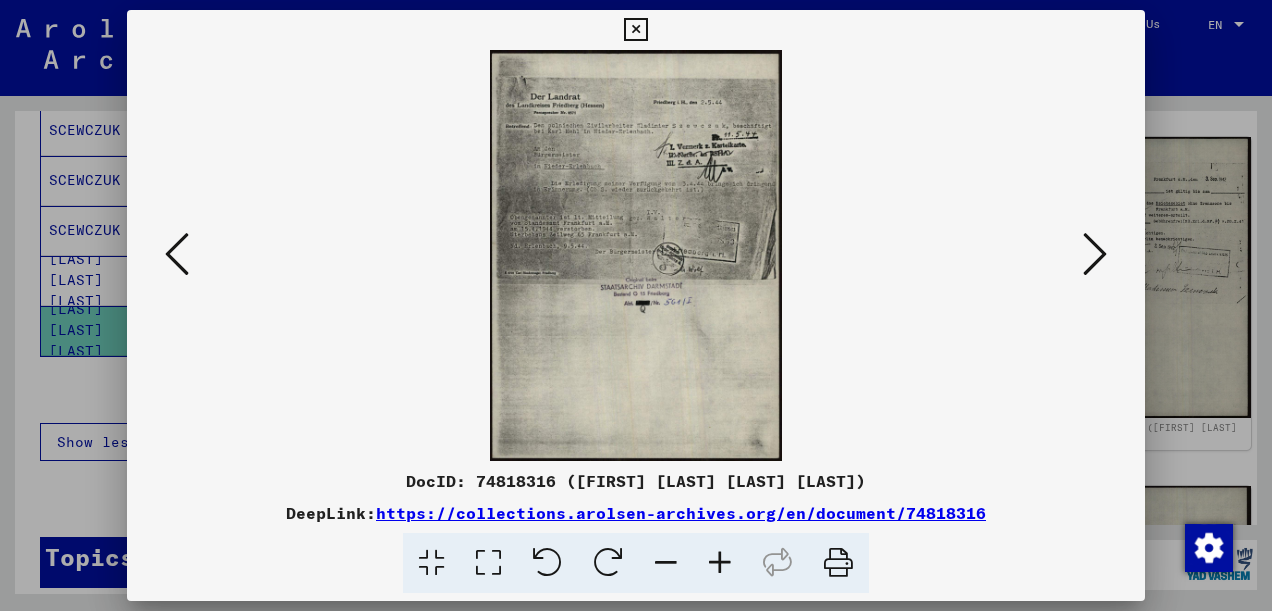 click at bounding box center [1095, 254] 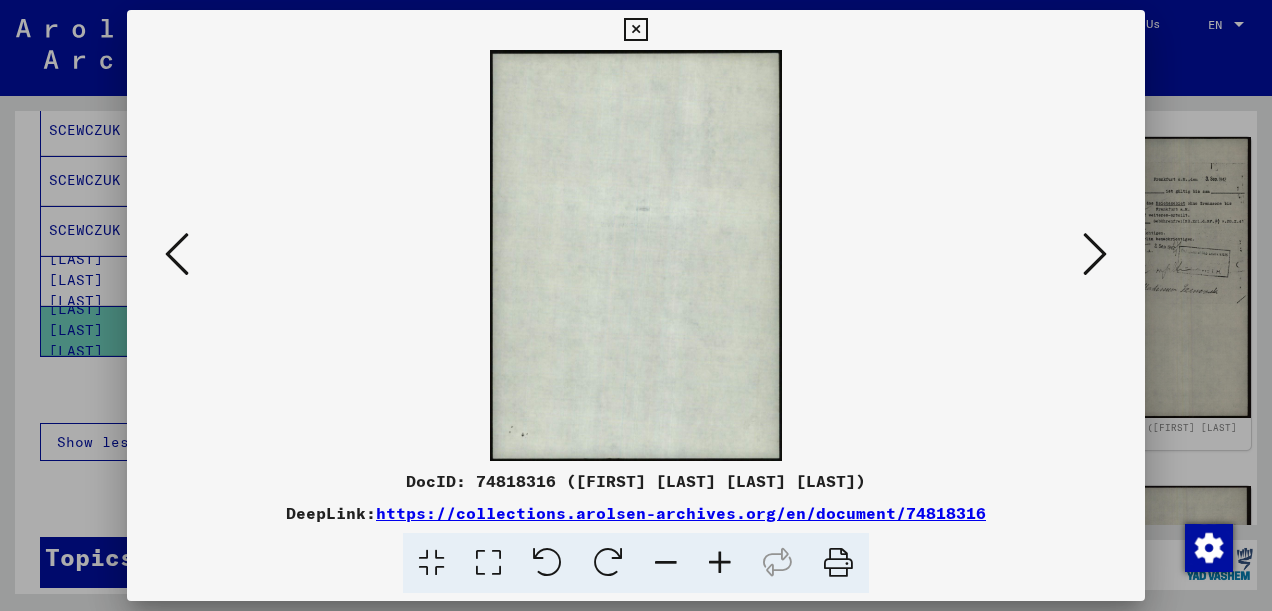 click at bounding box center [1095, 254] 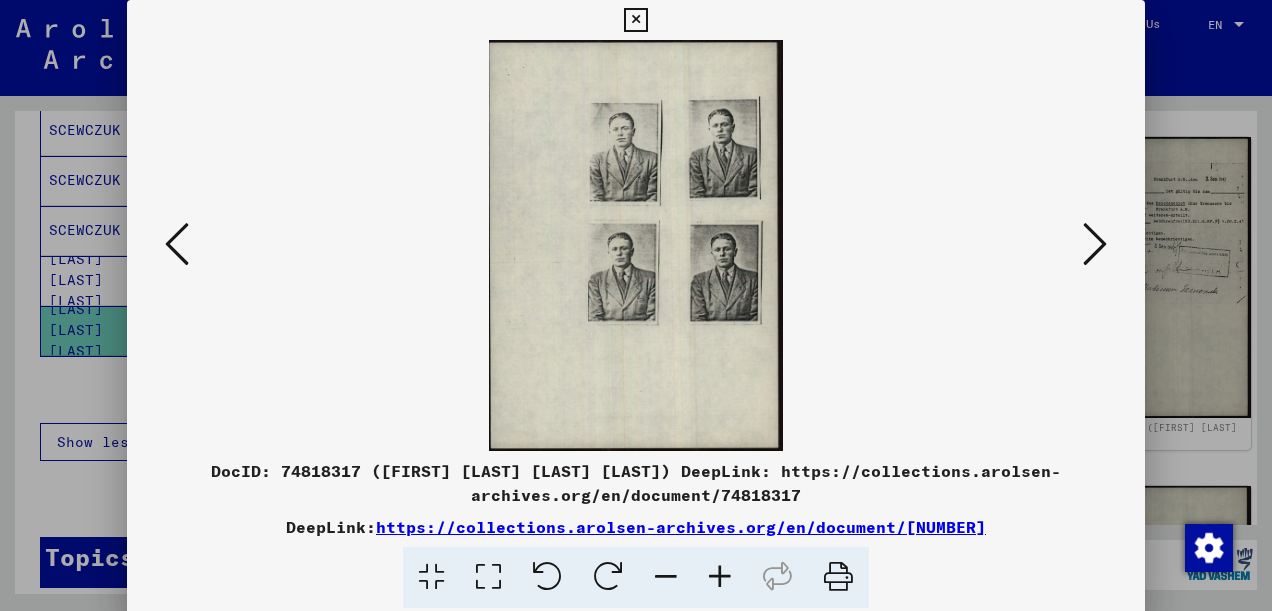 click at bounding box center [1095, 244] 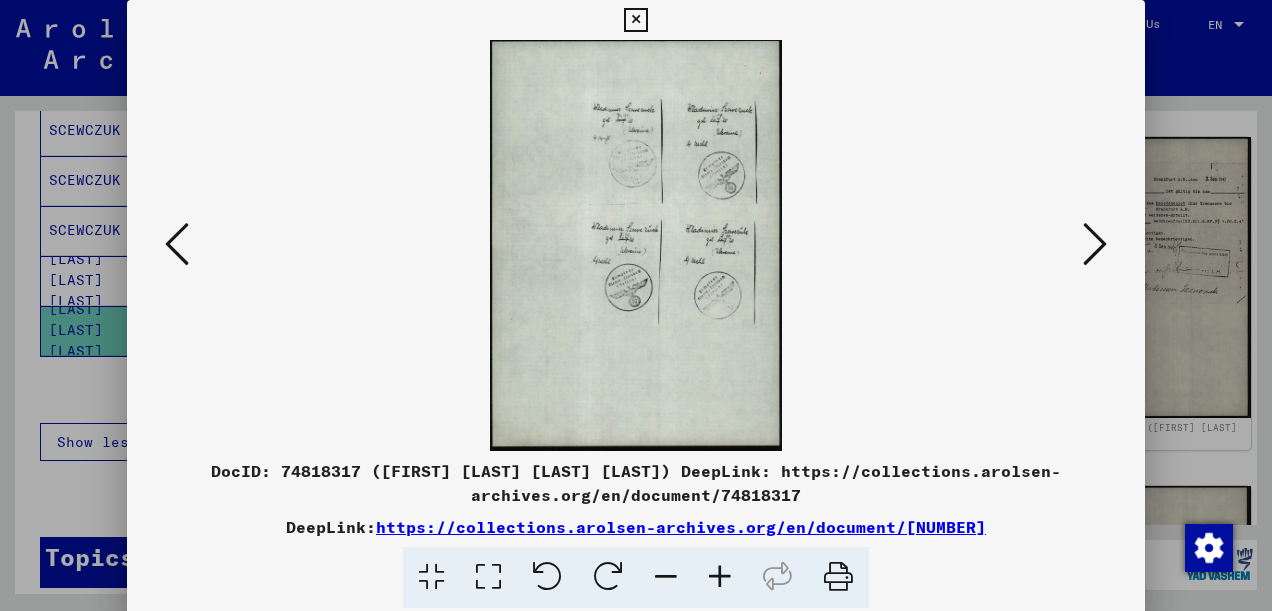 click at bounding box center [1095, 244] 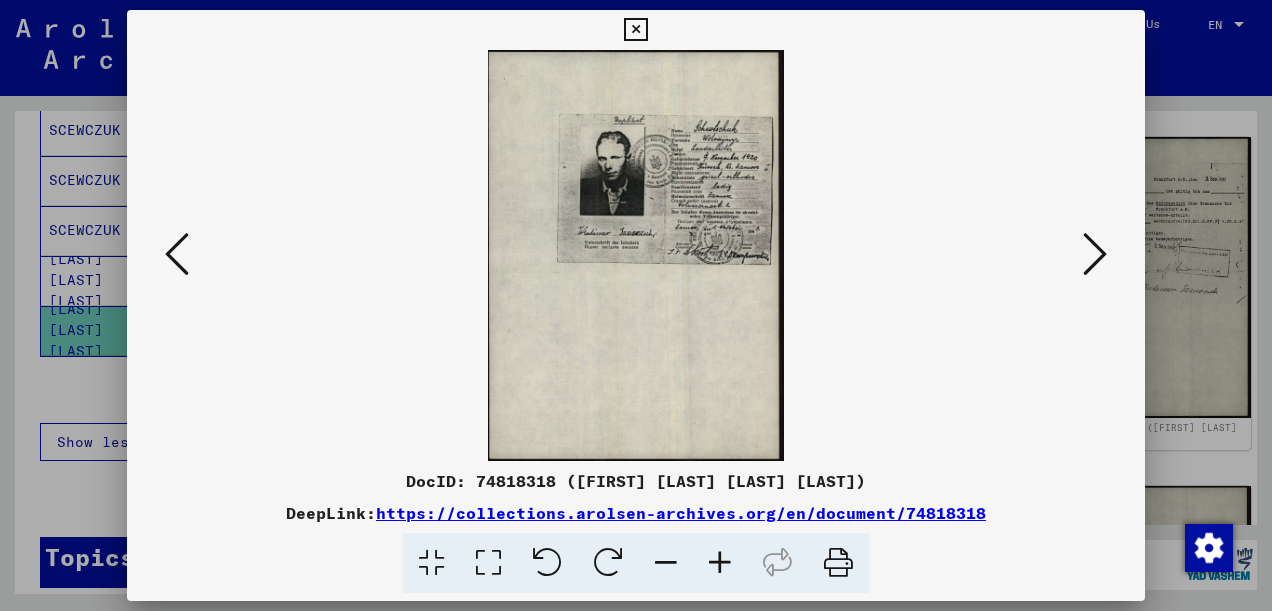 click at bounding box center [1095, 254] 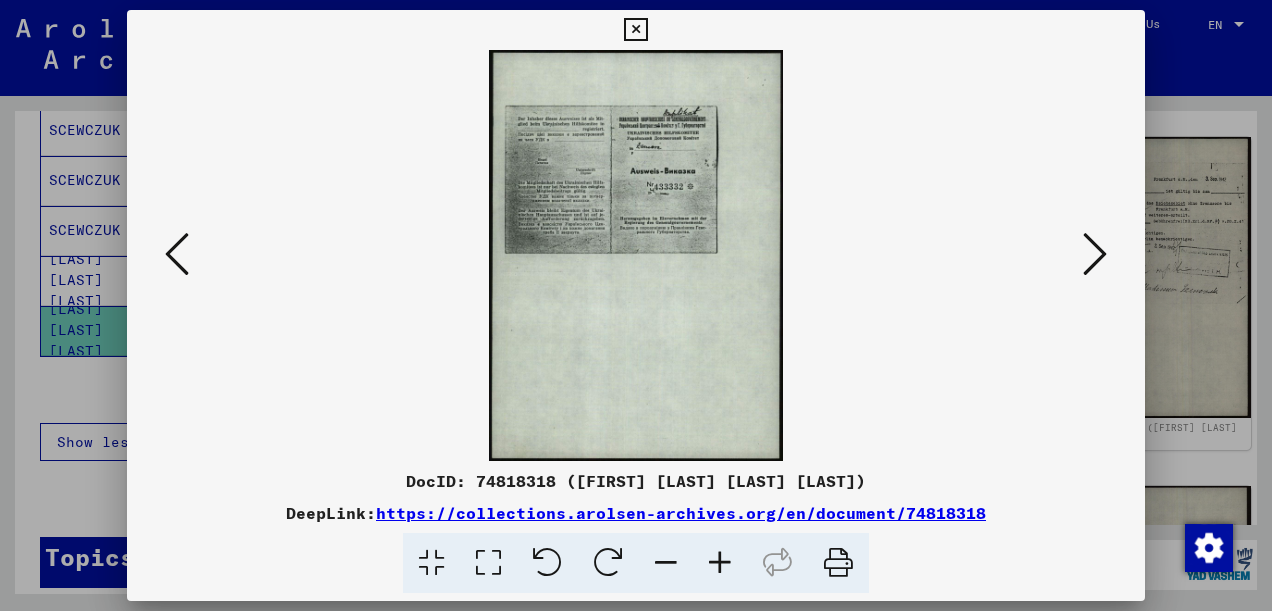 click at bounding box center (1095, 254) 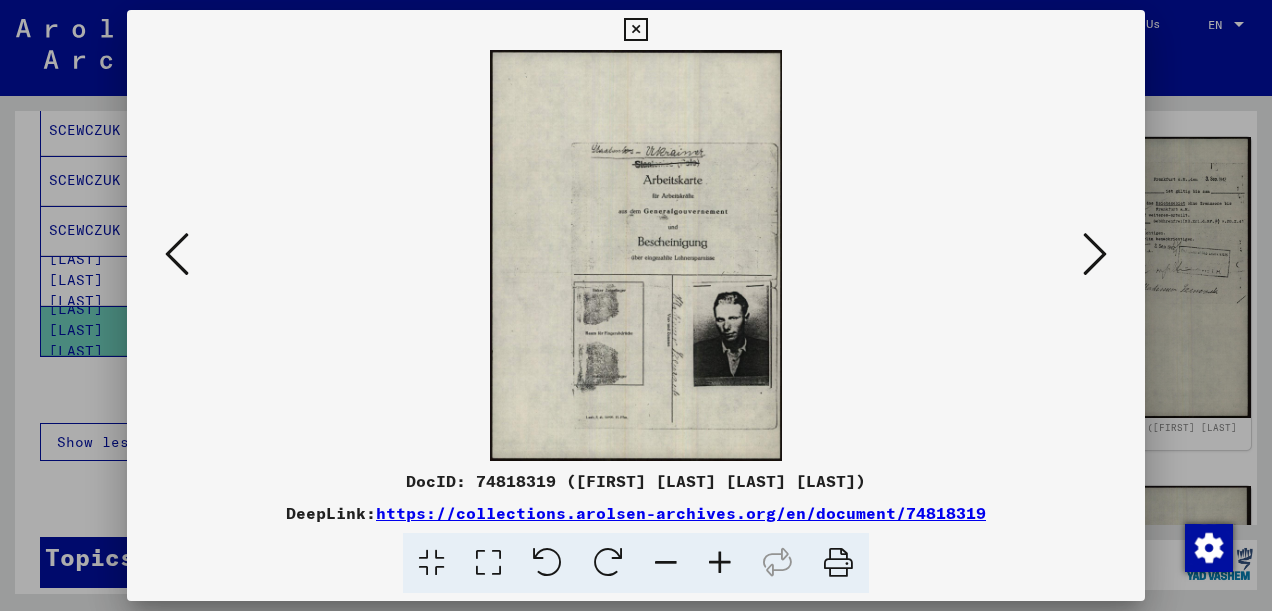 click at bounding box center [1095, 254] 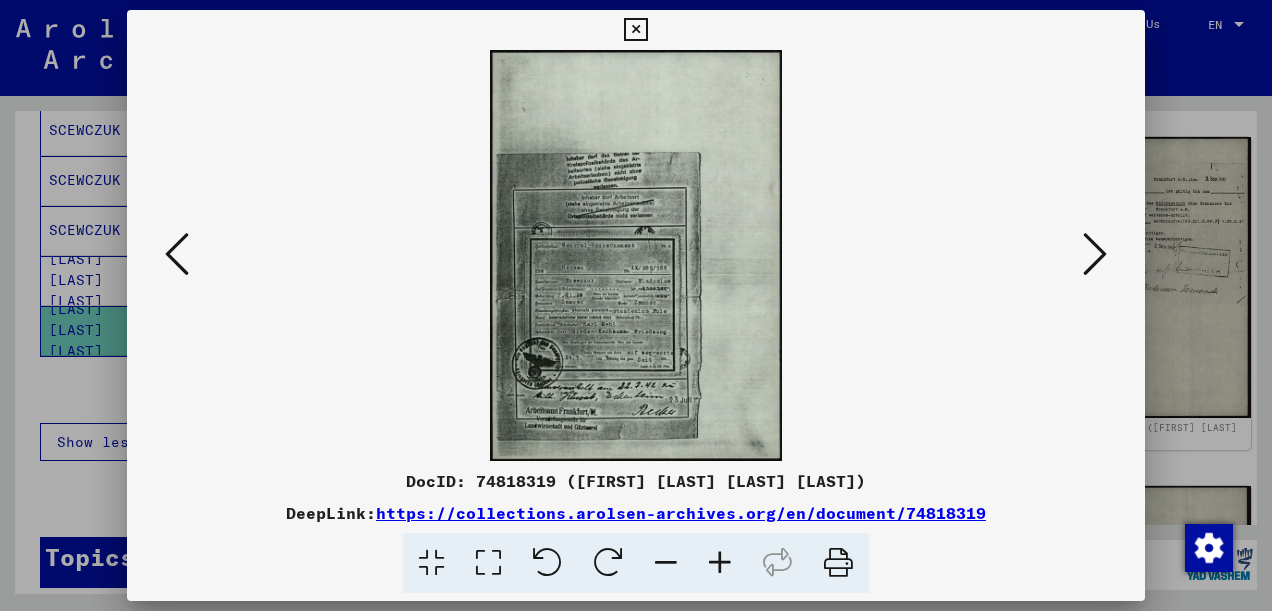 click at bounding box center (1095, 254) 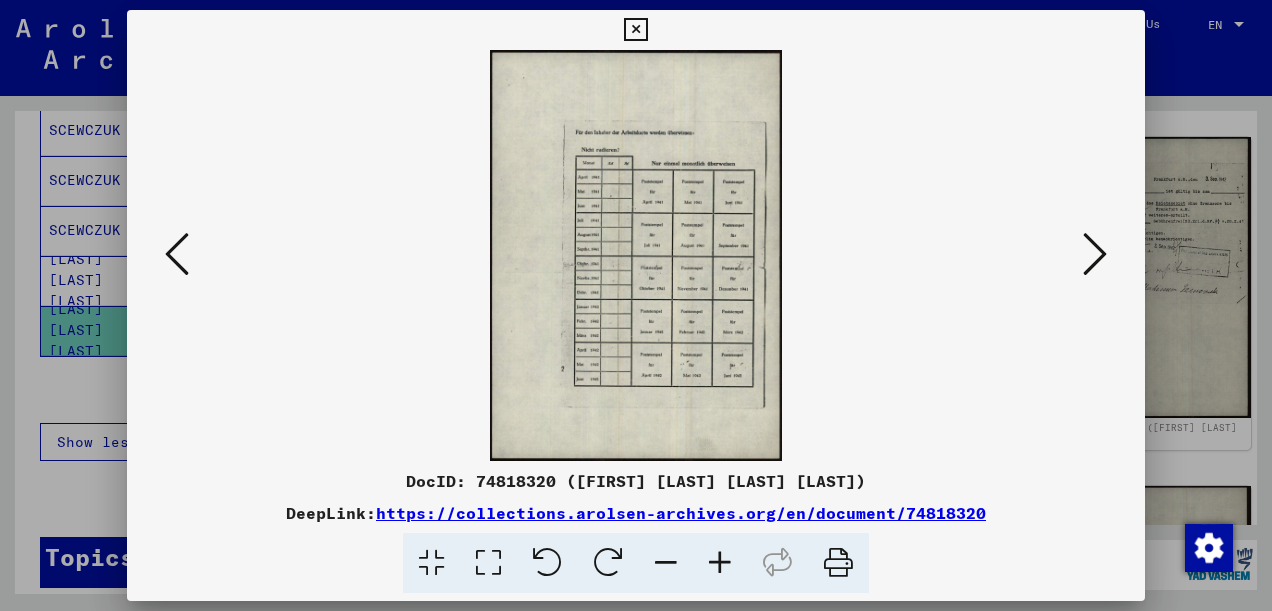 click at bounding box center [1095, 254] 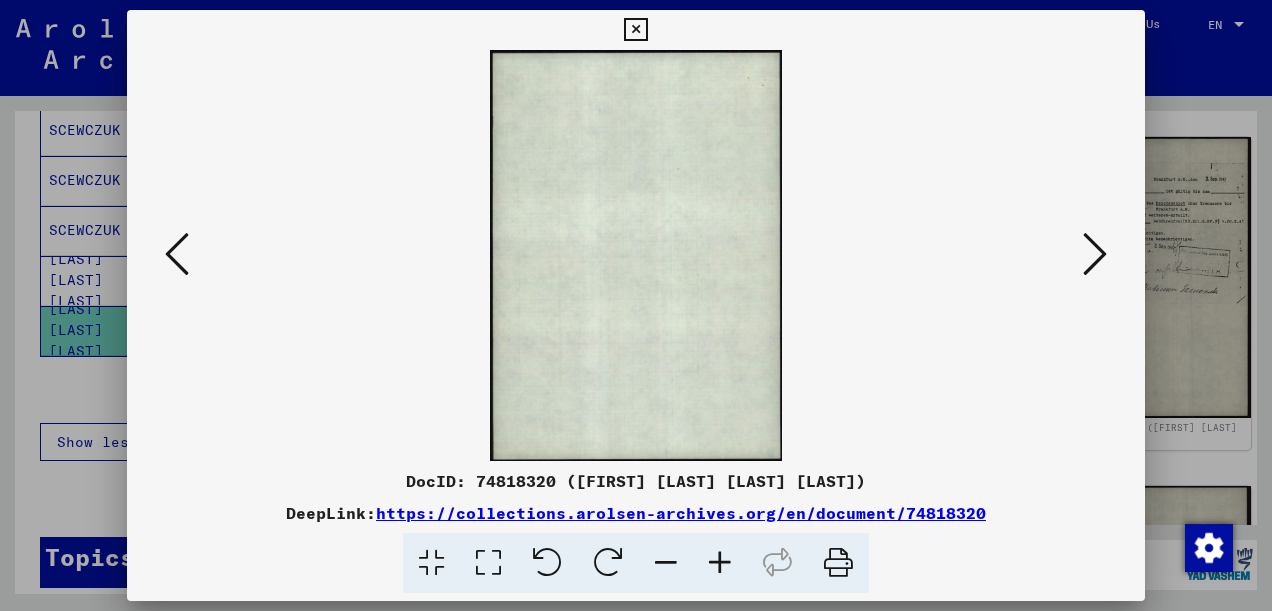 click at bounding box center (1095, 254) 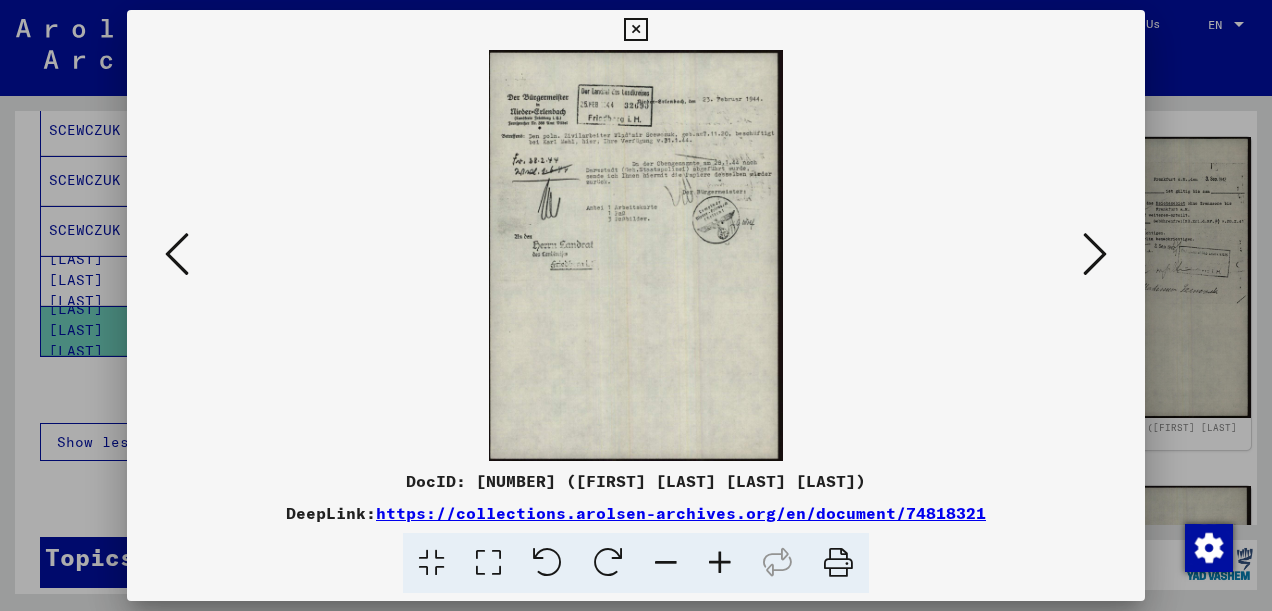 click at bounding box center [1095, 254] 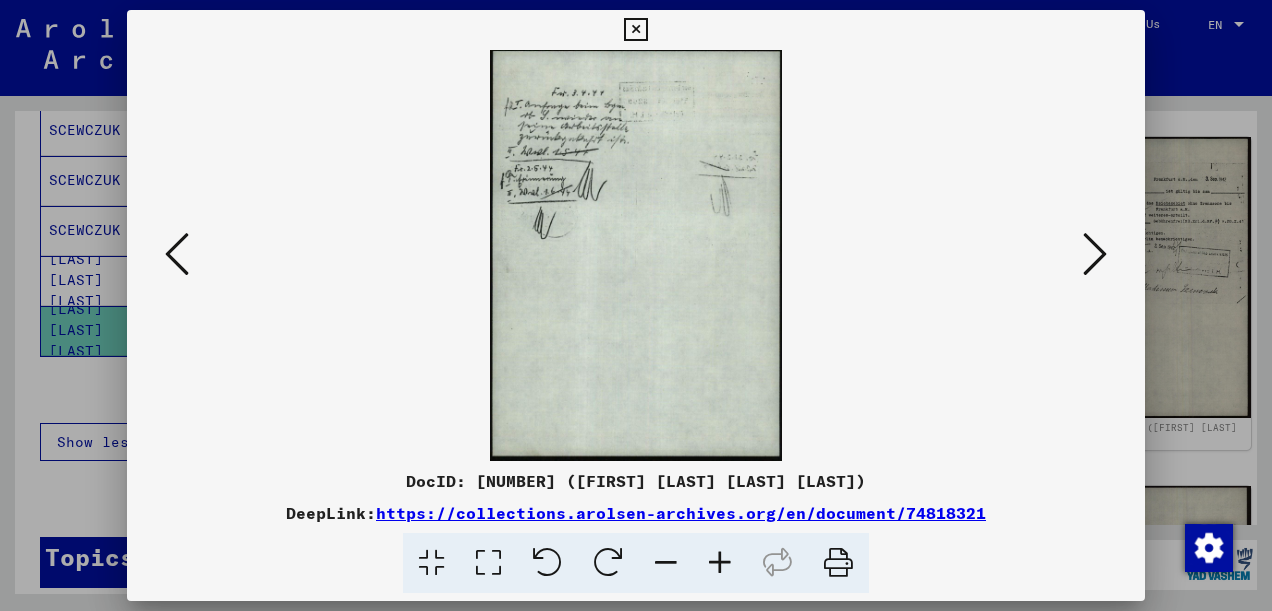click at bounding box center [1095, 254] 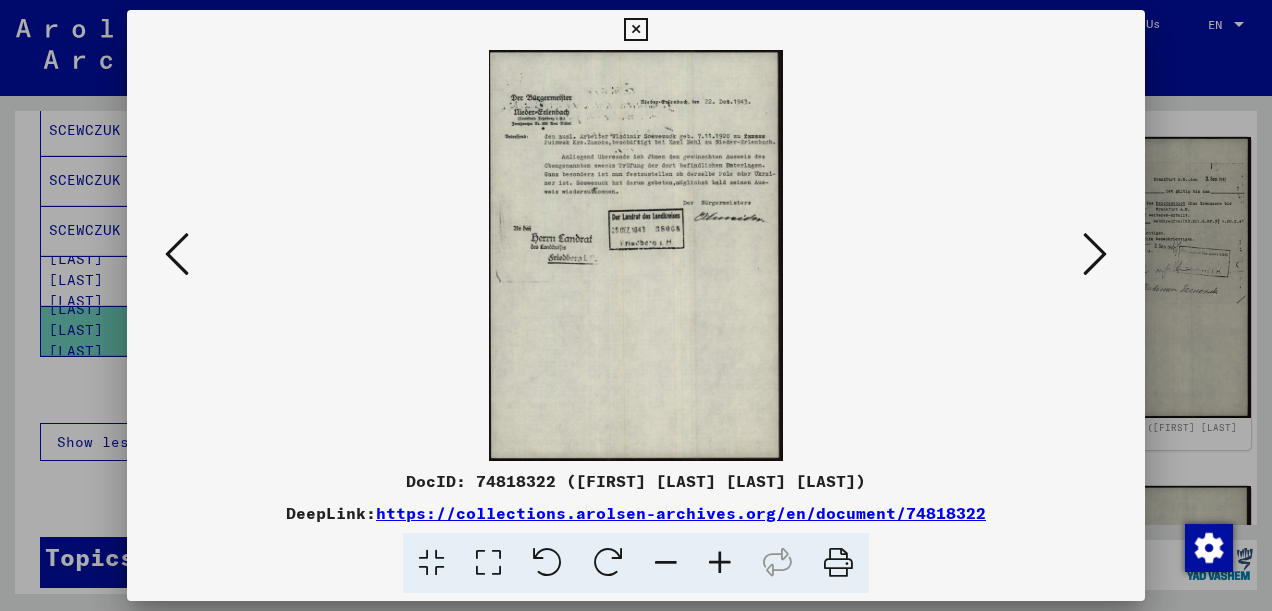 click at bounding box center [1095, 254] 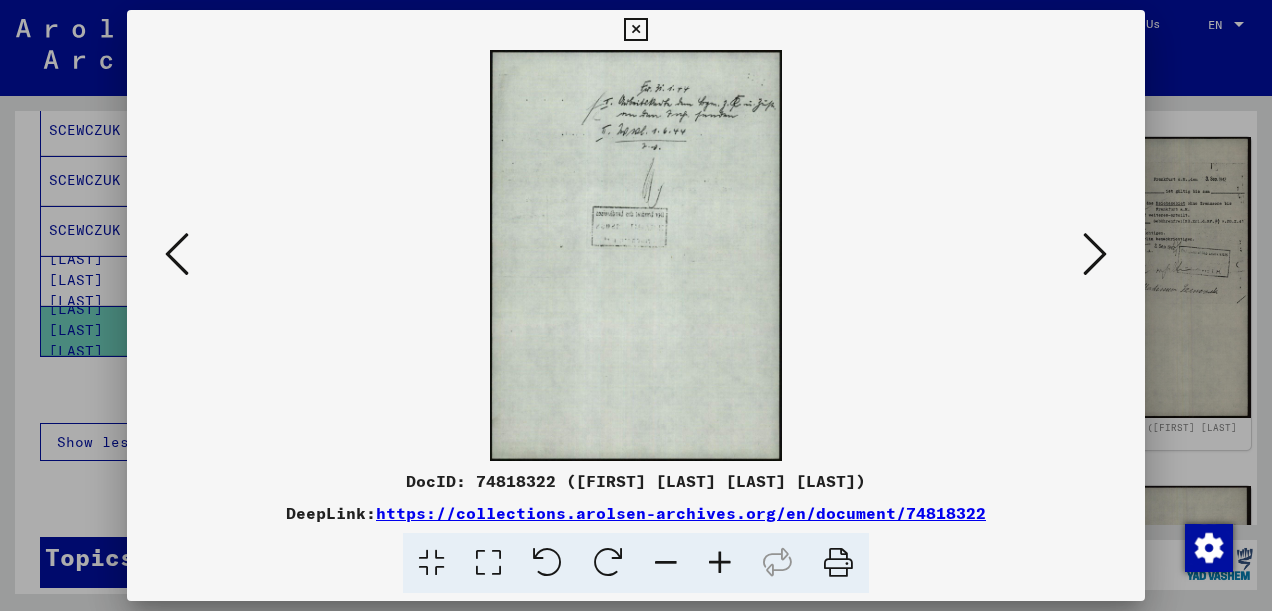 click at bounding box center [1095, 254] 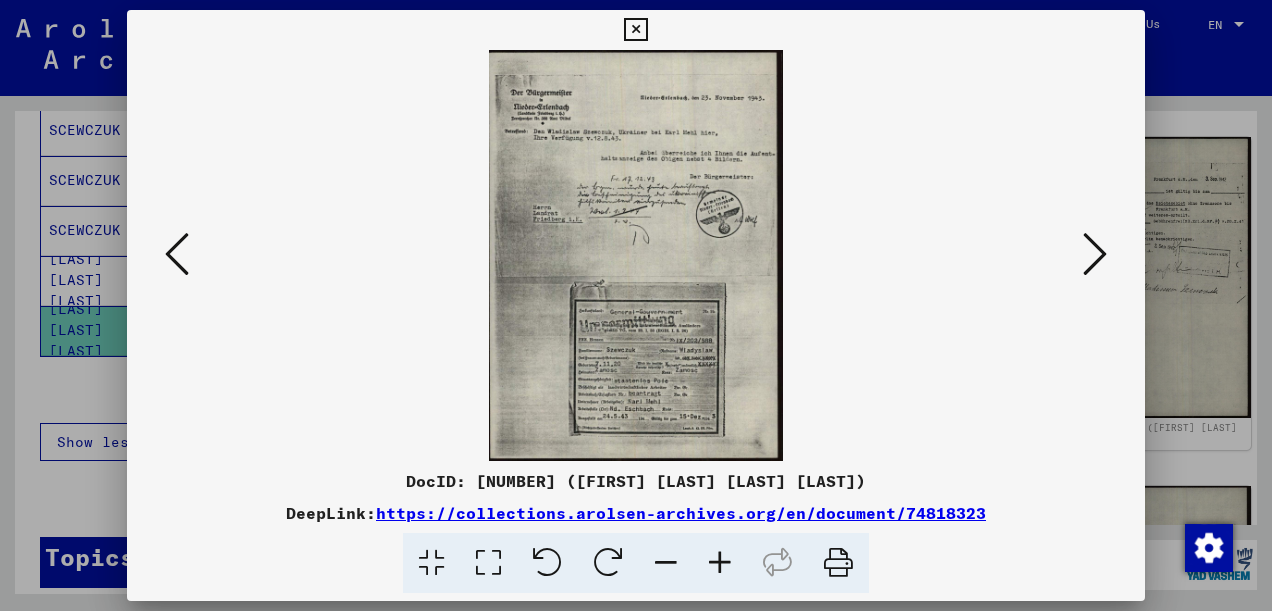 click at bounding box center (1095, 254) 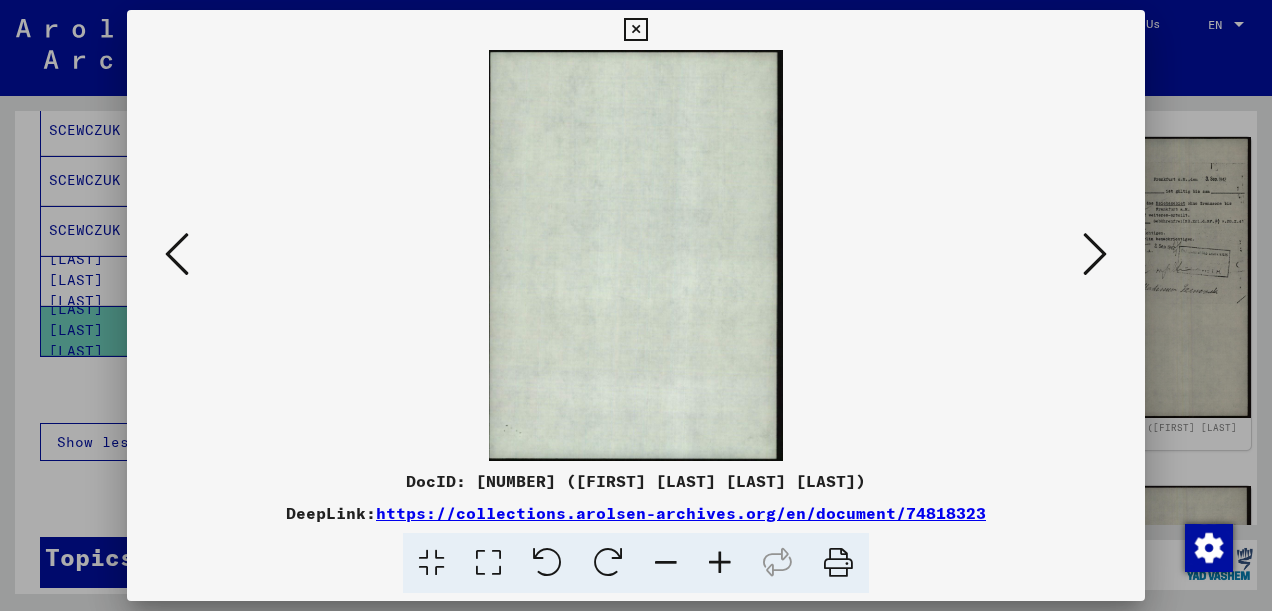 click at bounding box center (1095, 254) 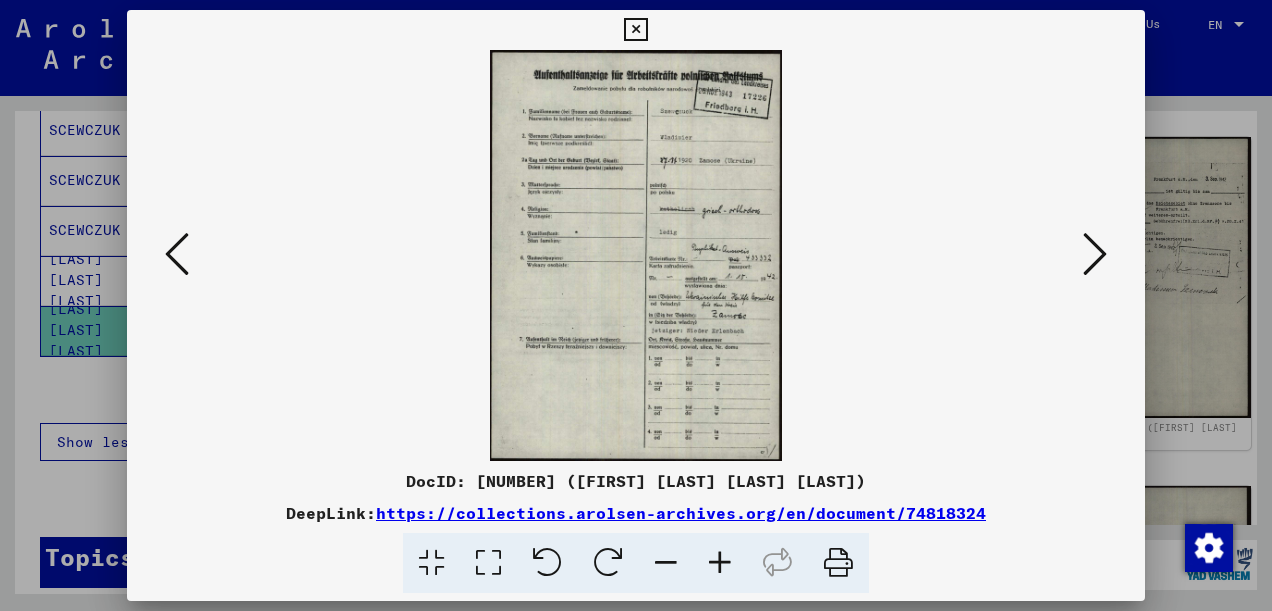 click at bounding box center (488, 563) 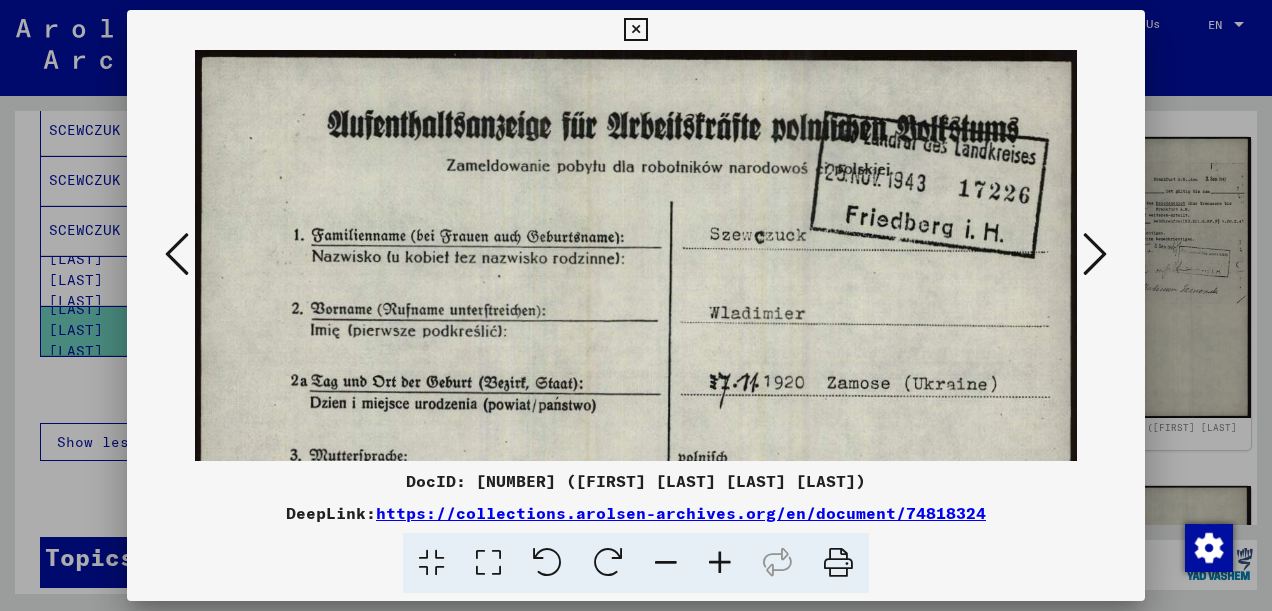 click at bounding box center (1095, 254) 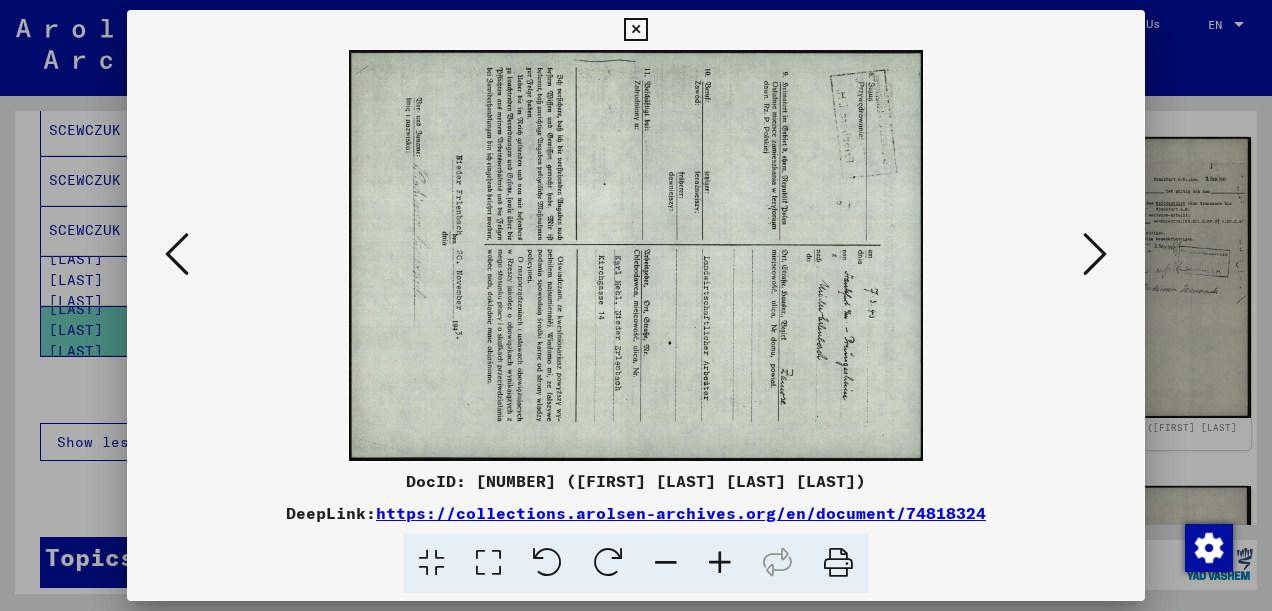click at bounding box center [1095, 254] 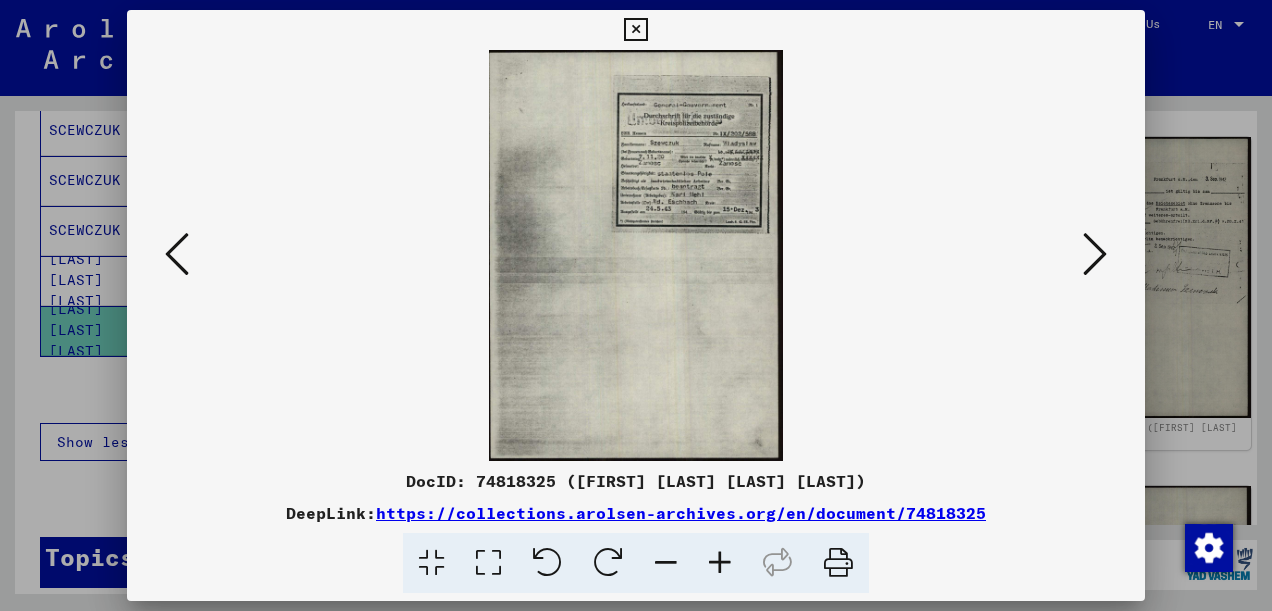 click at bounding box center (1095, 254) 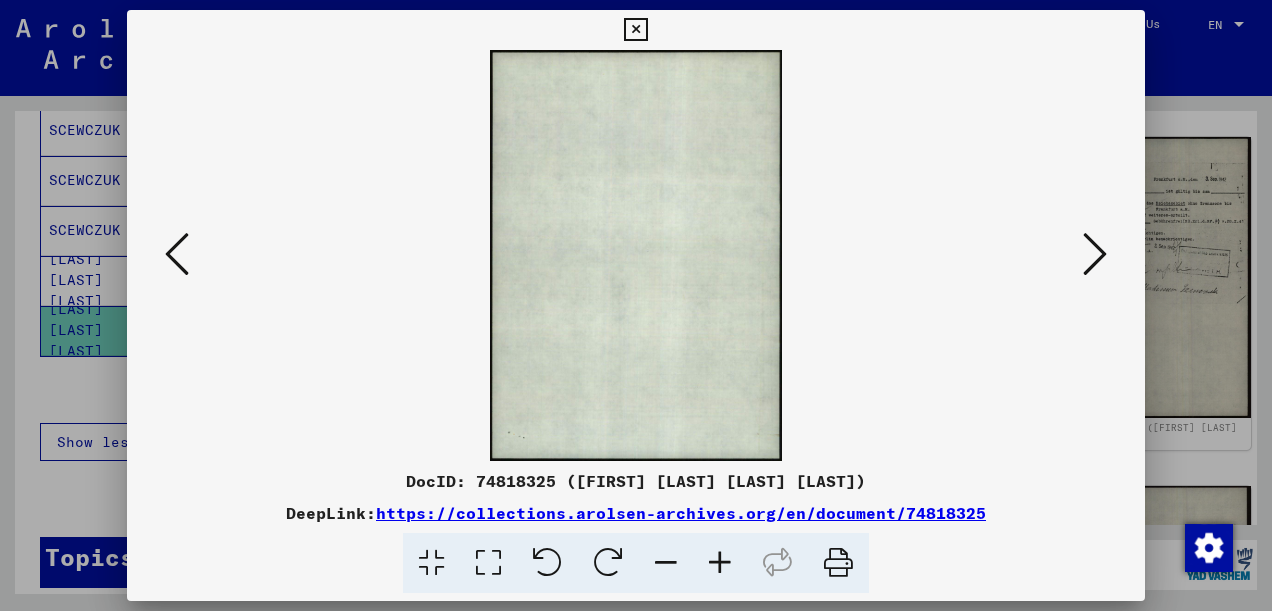 click at bounding box center [1095, 254] 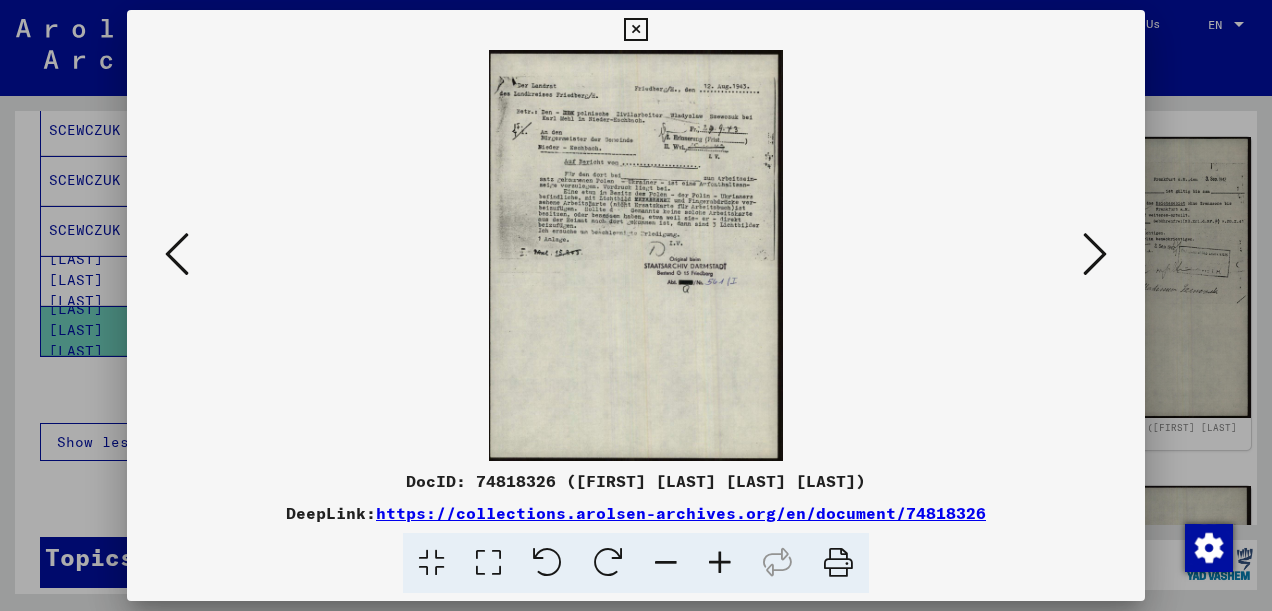 click at bounding box center [488, 563] 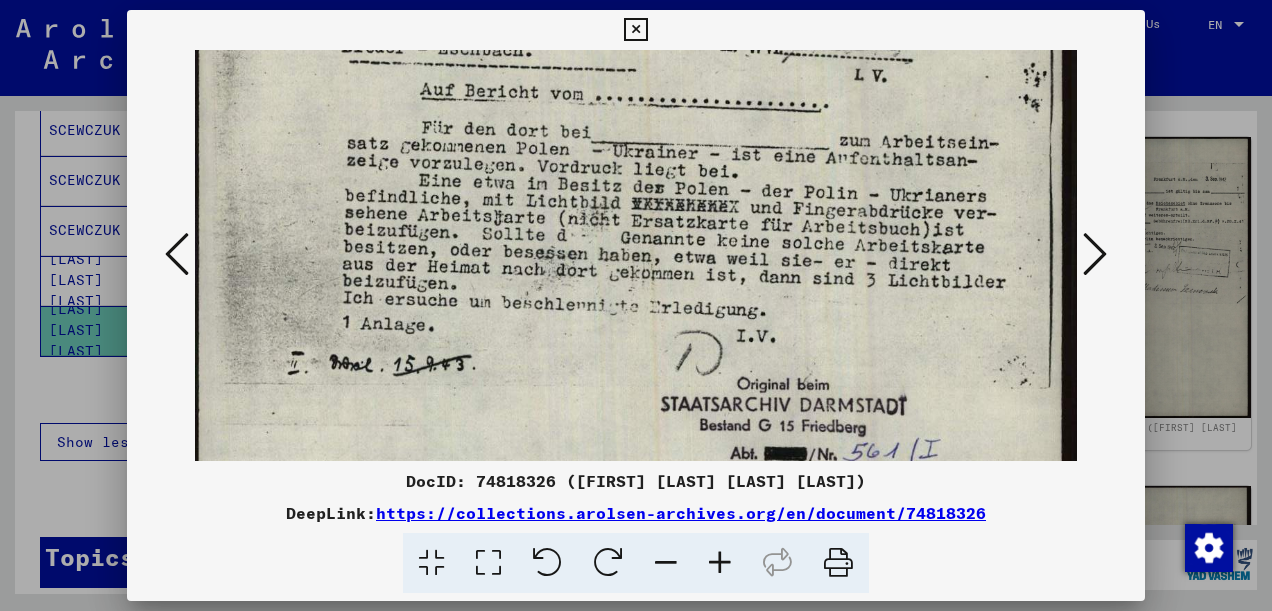 scroll, scrollTop: 313, scrollLeft: 0, axis: vertical 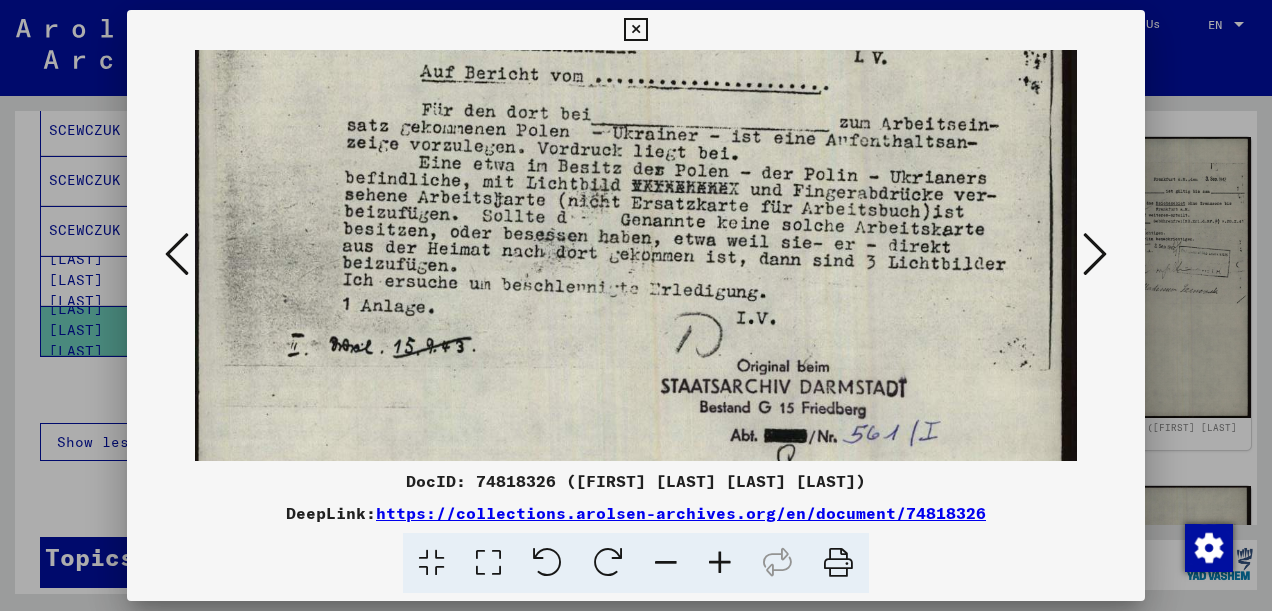 drag, startPoint x: 922, startPoint y: 376, endPoint x: 926, endPoint y: 70, distance: 306.02615 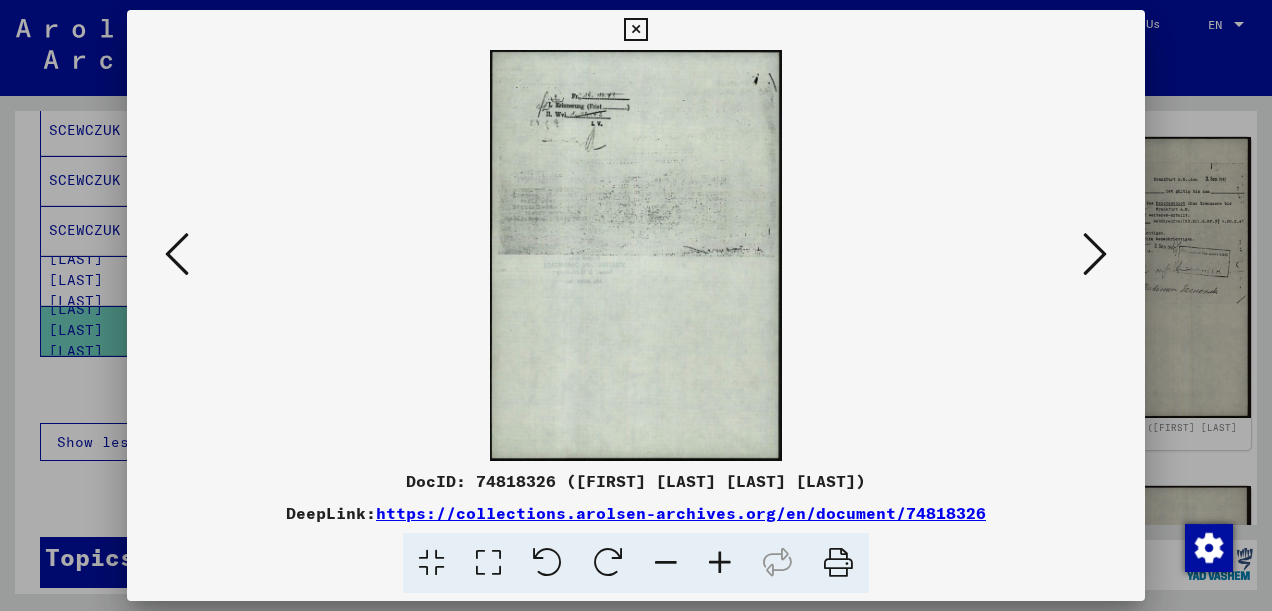 click at bounding box center [1095, 254] 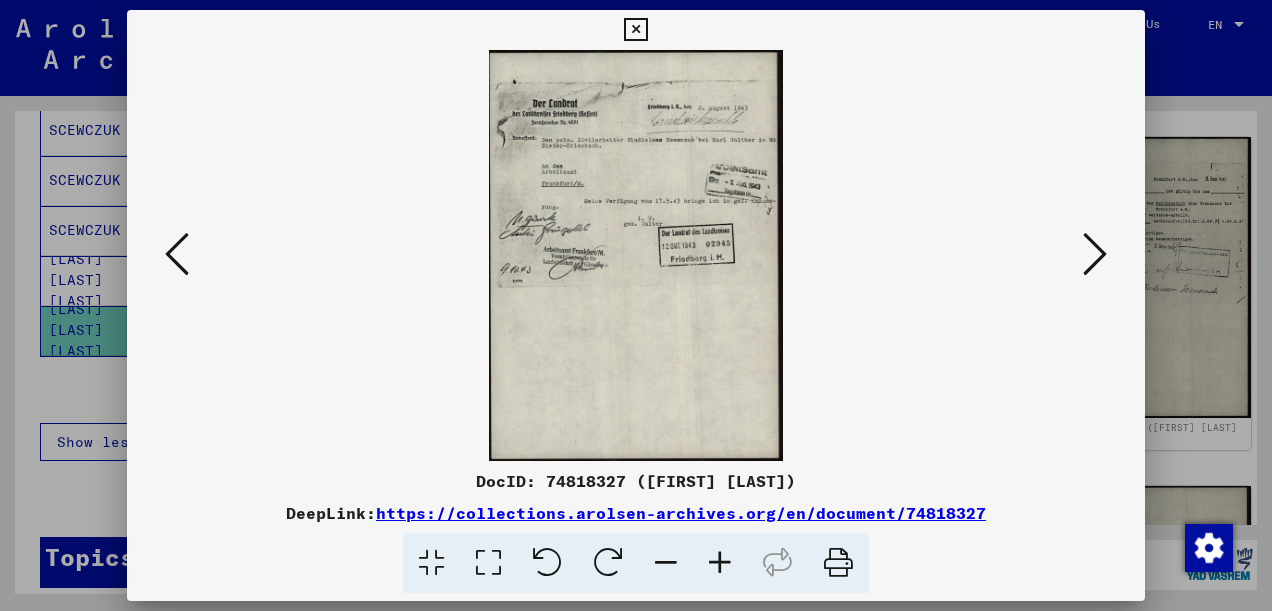click at bounding box center (1095, 254) 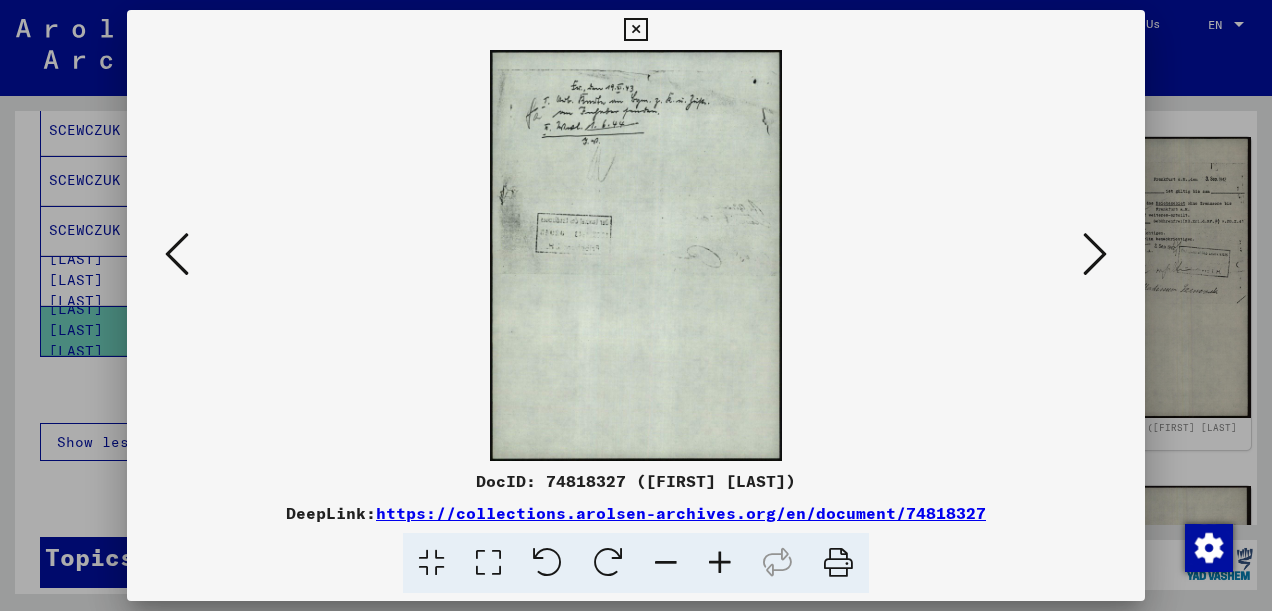 click at bounding box center (1095, 254) 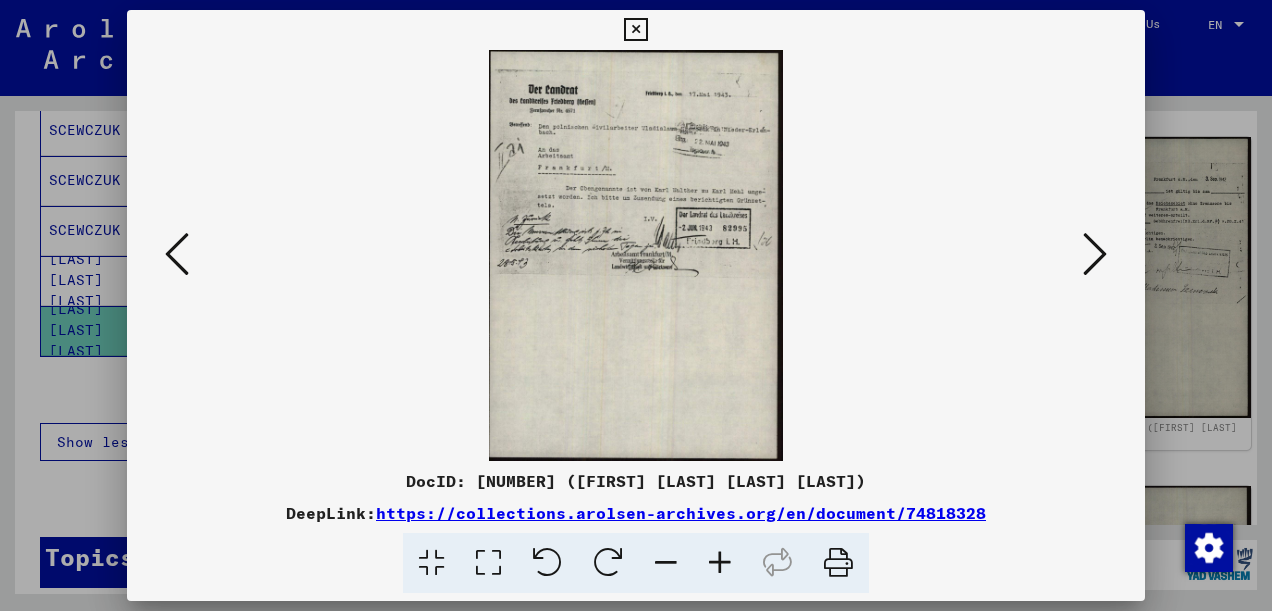 click at bounding box center (488, 563) 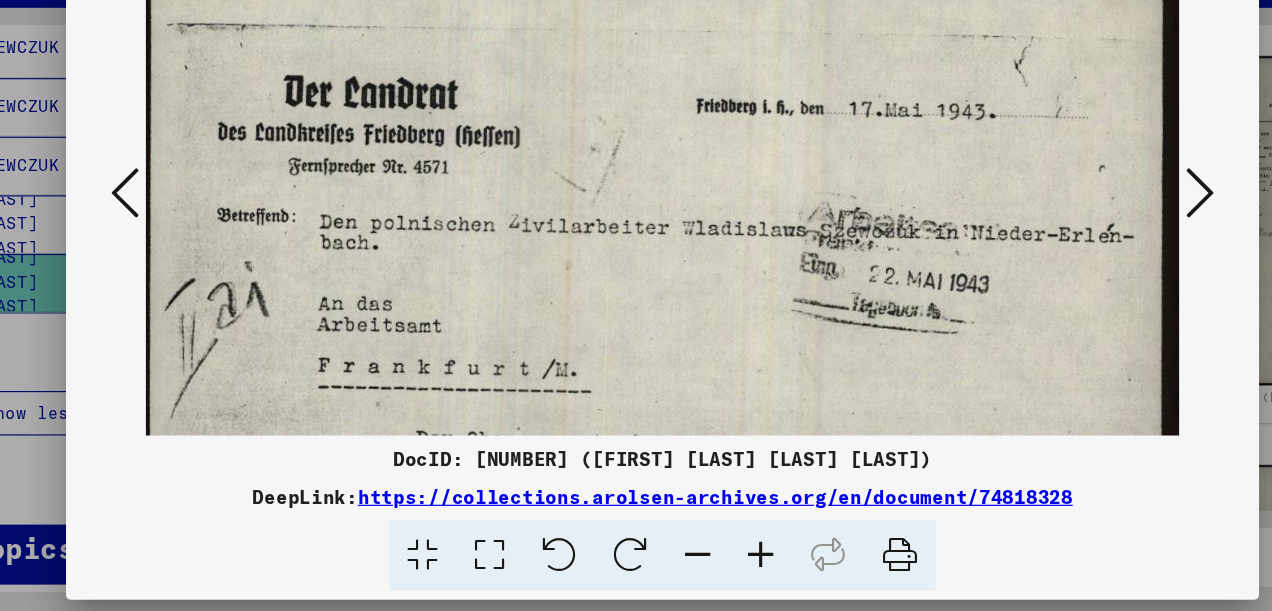 scroll, scrollTop: 0, scrollLeft: 0, axis: both 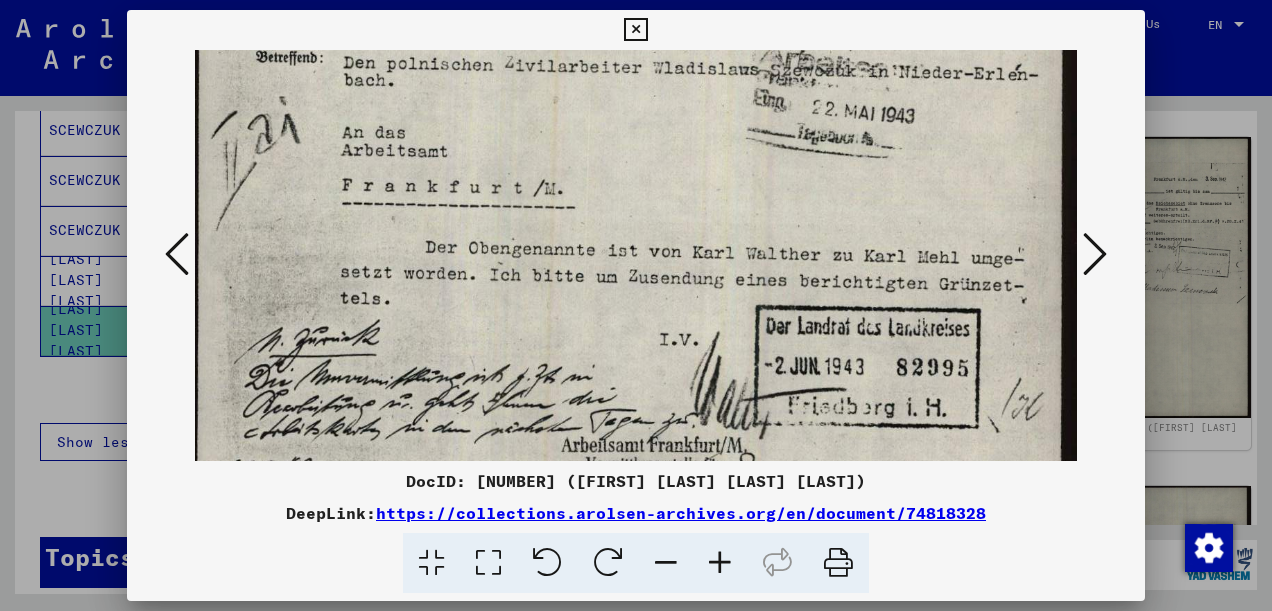 drag, startPoint x: 886, startPoint y: 185, endPoint x: 885, endPoint y: 162, distance: 23.021729 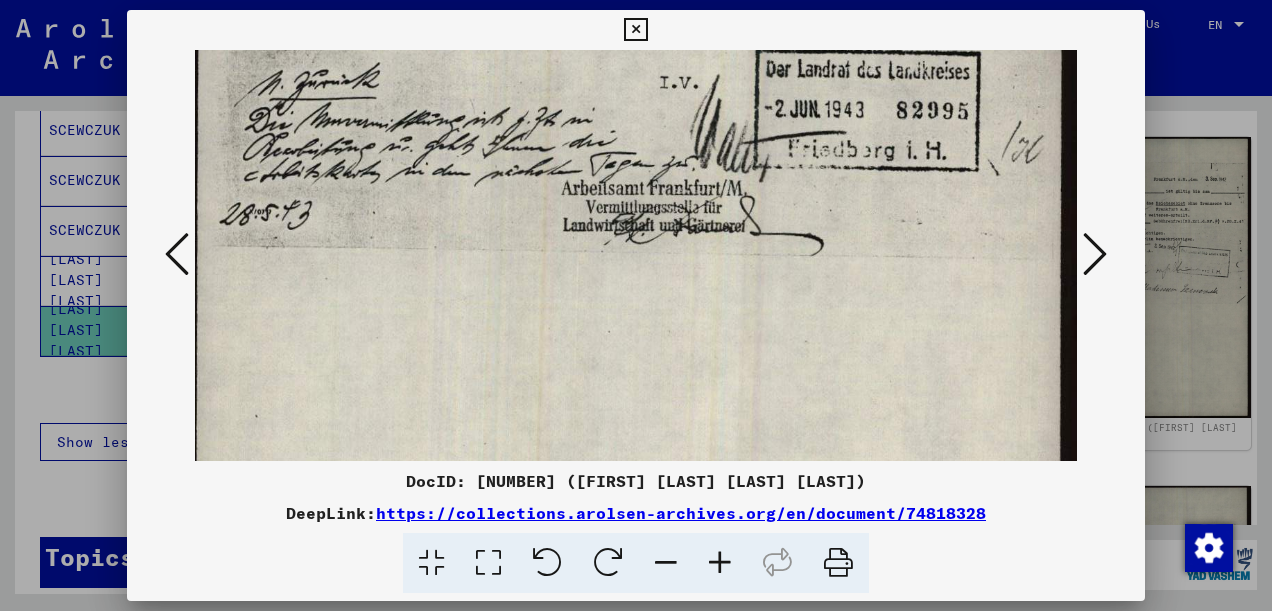 scroll, scrollTop: 472, scrollLeft: 0, axis: vertical 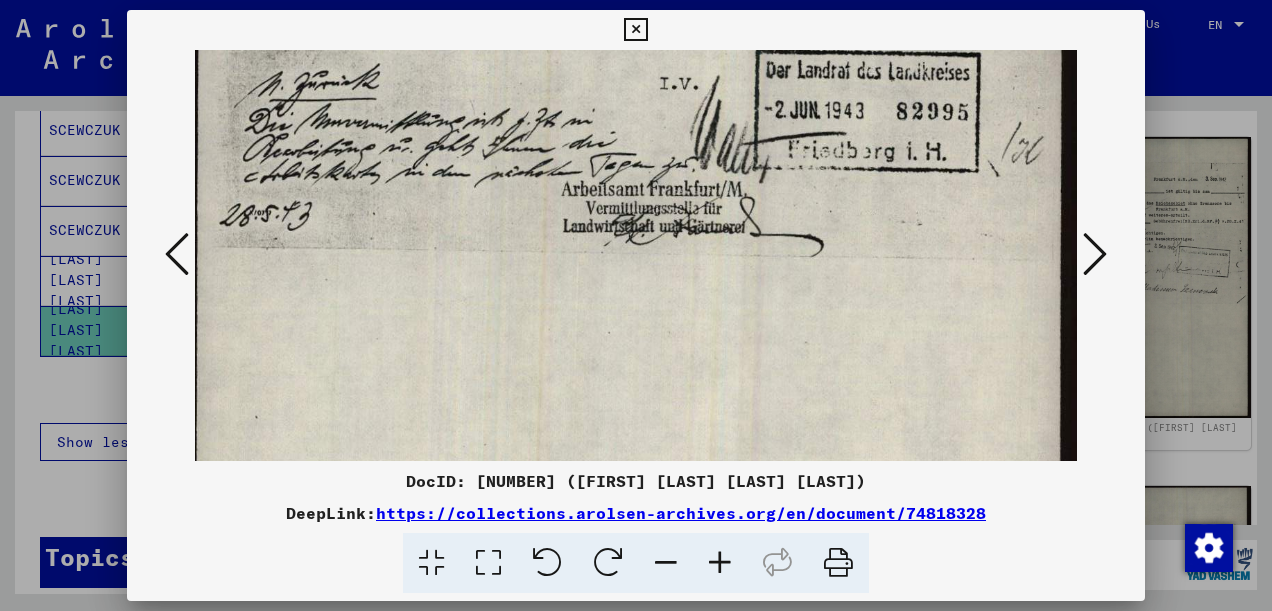 drag, startPoint x: 830, startPoint y: 426, endPoint x: 872, endPoint y: 177, distance: 252.51732 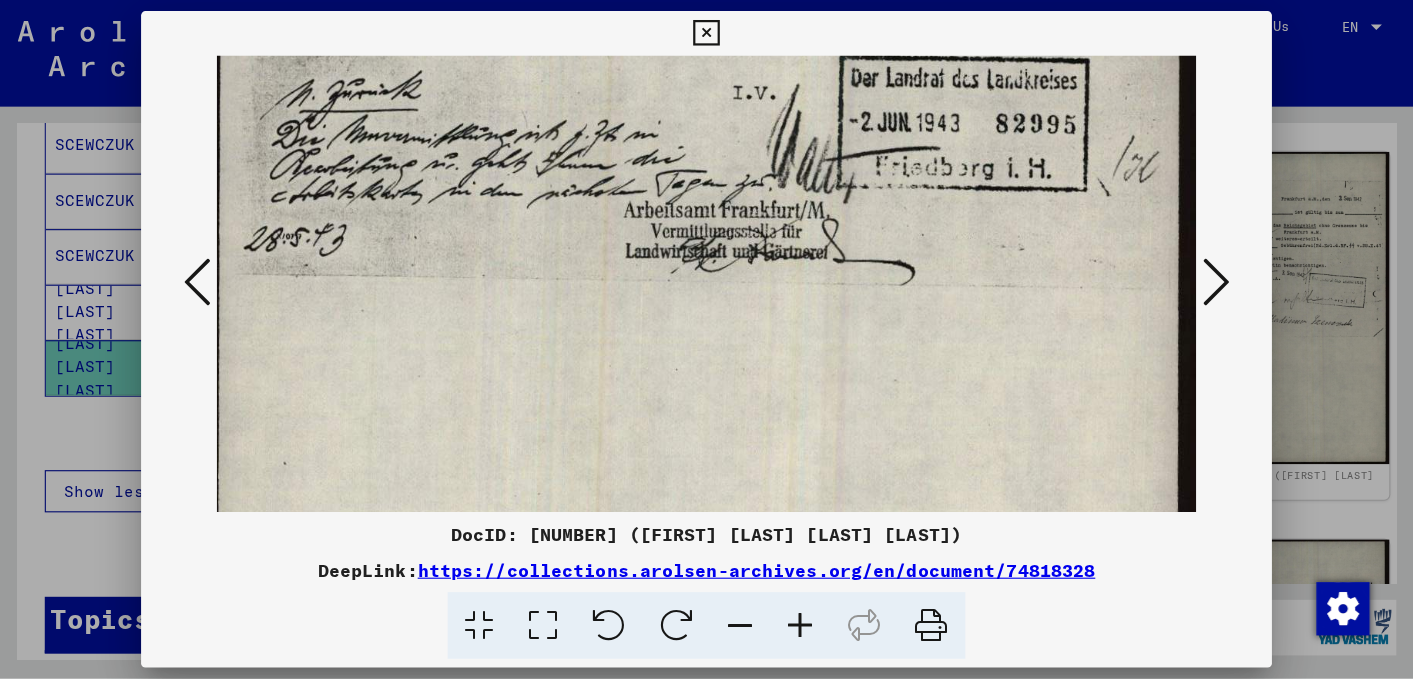 scroll, scrollTop: 0, scrollLeft: 0, axis: both 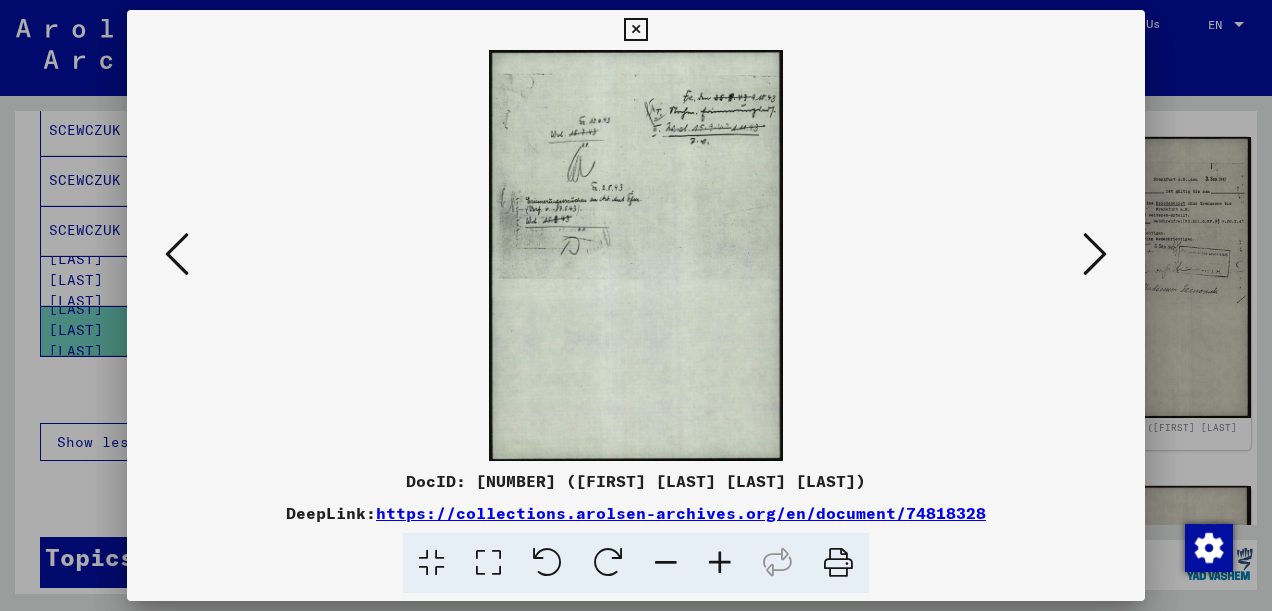 click at bounding box center [1095, 254] 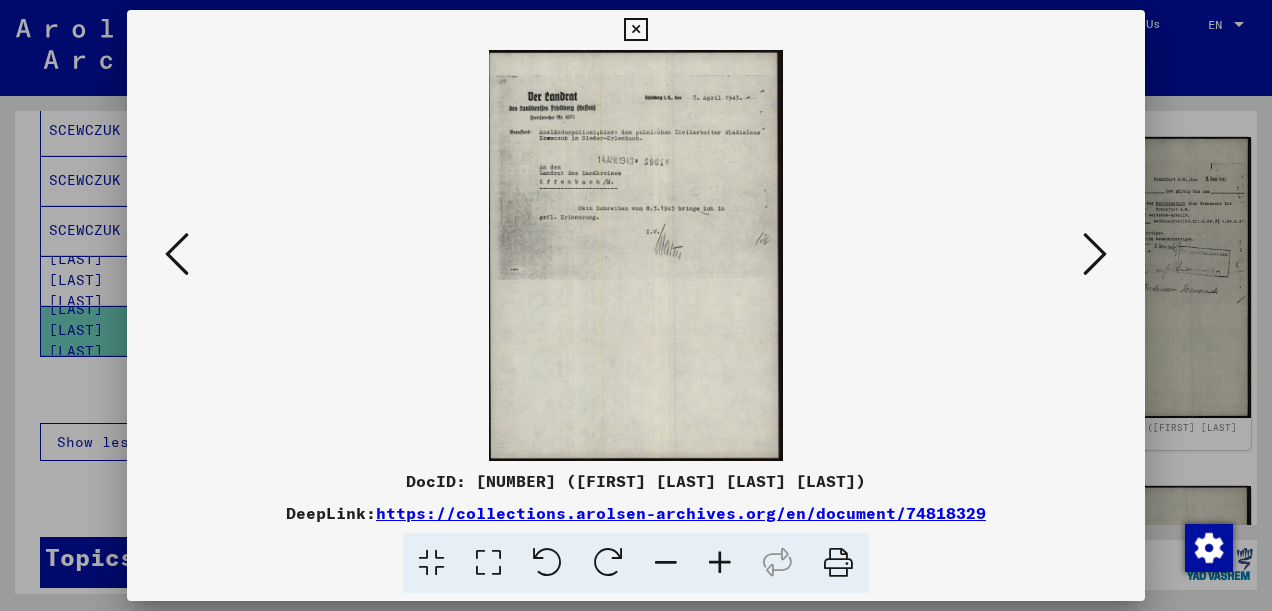 click at bounding box center (488, 563) 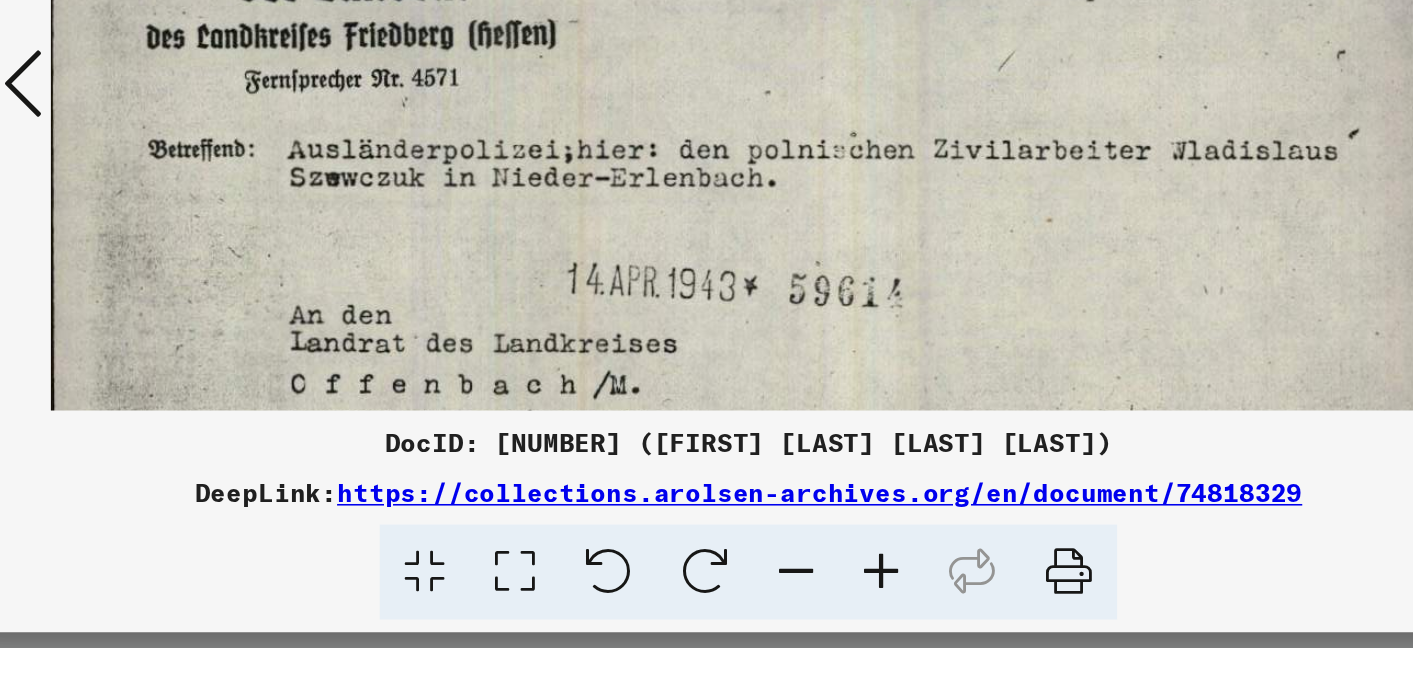 scroll, scrollTop: 735, scrollLeft: 0, axis: vertical 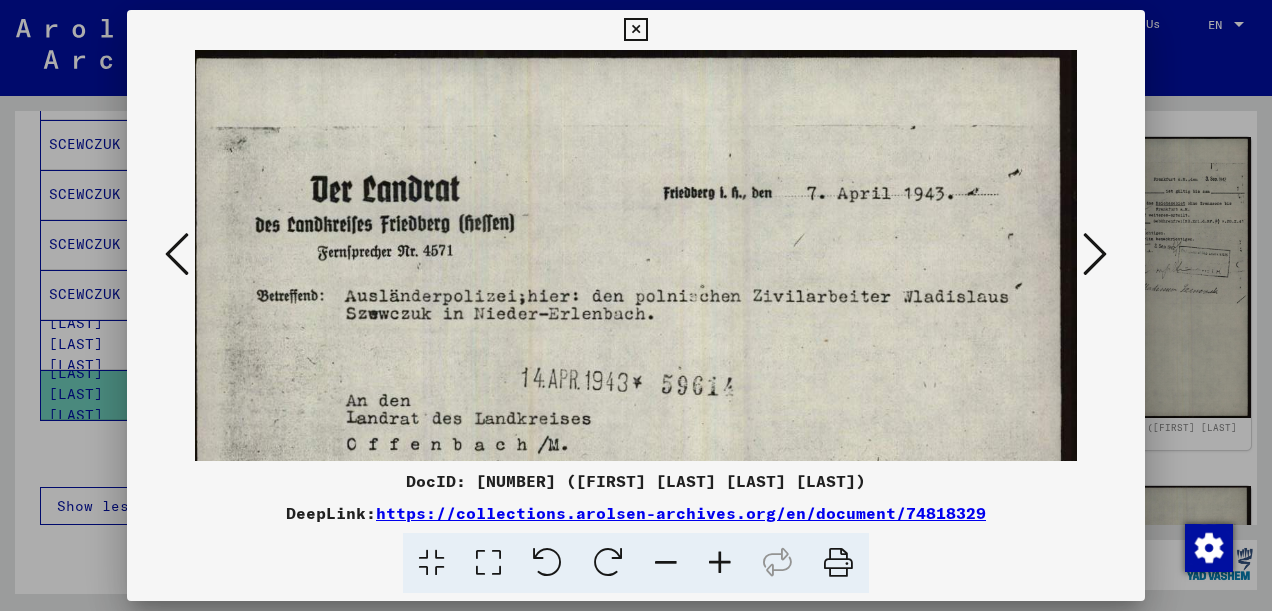 click at bounding box center [636, 255] 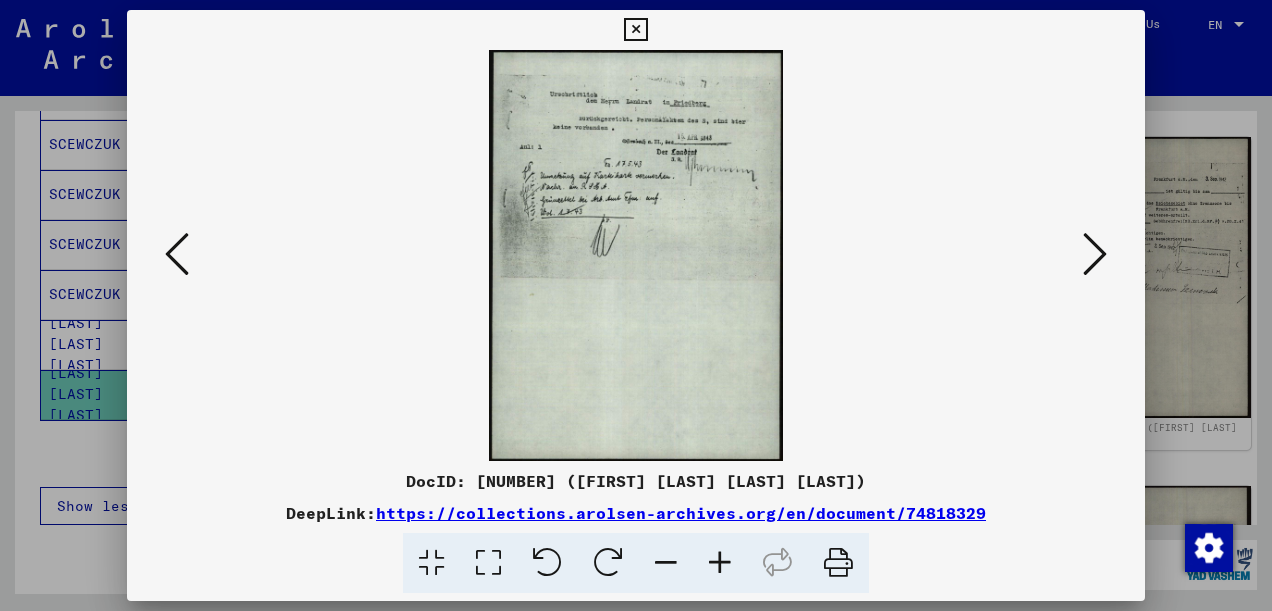click at bounding box center (1095, 254) 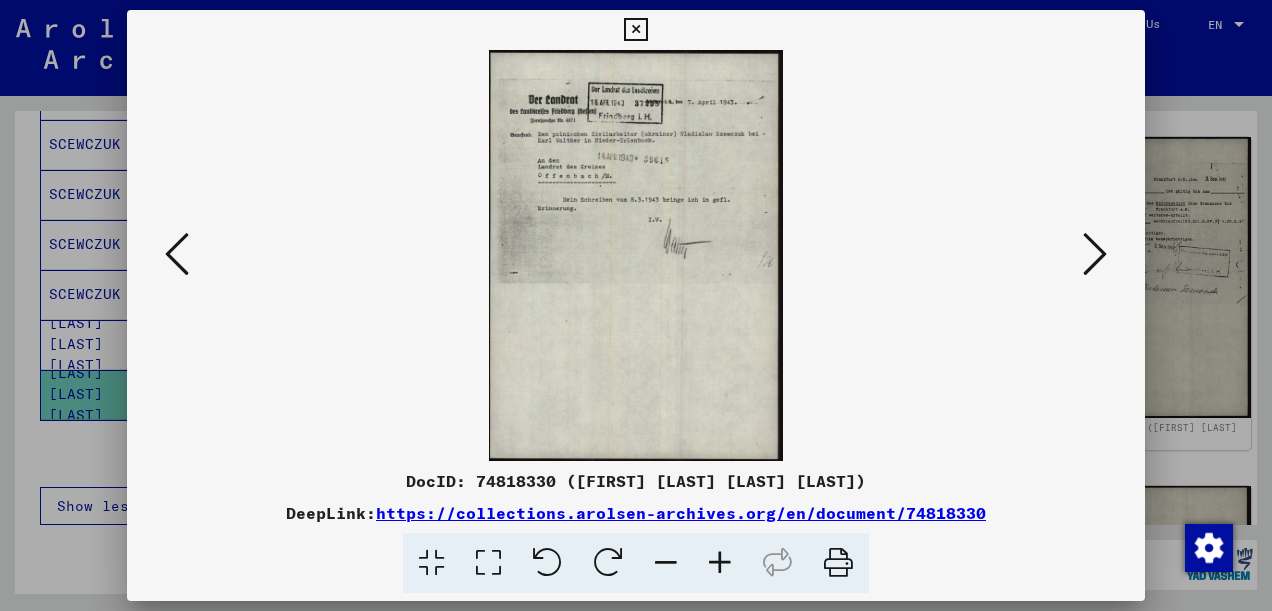 click at bounding box center (1095, 254) 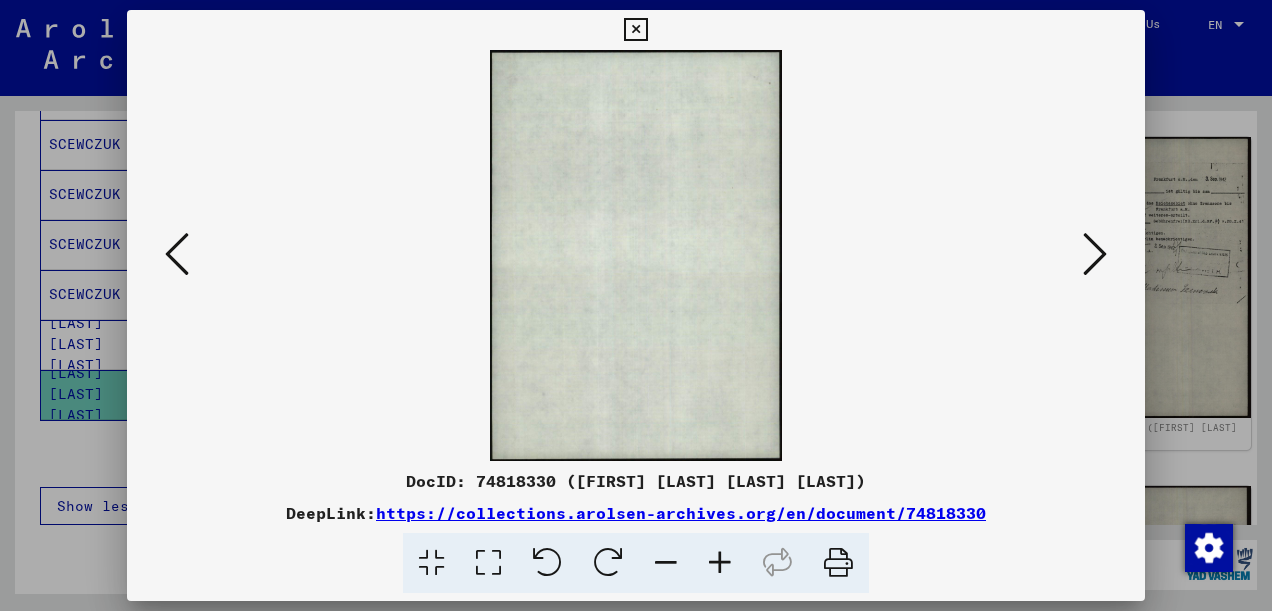 click at bounding box center (1095, 254) 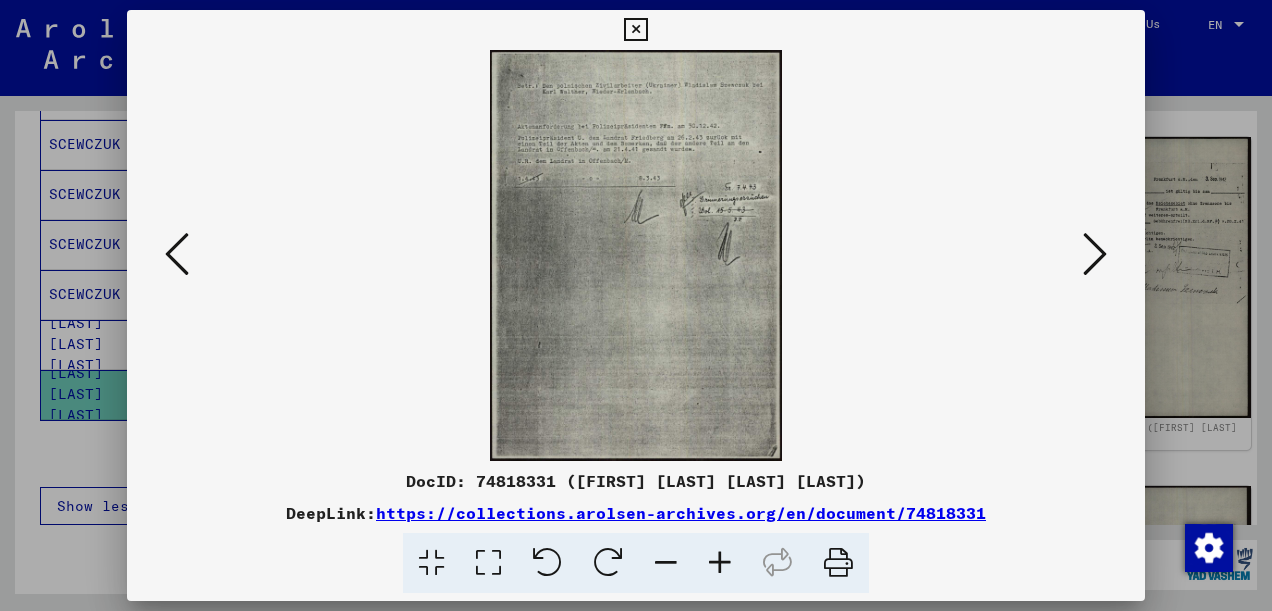 click at bounding box center (1095, 254) 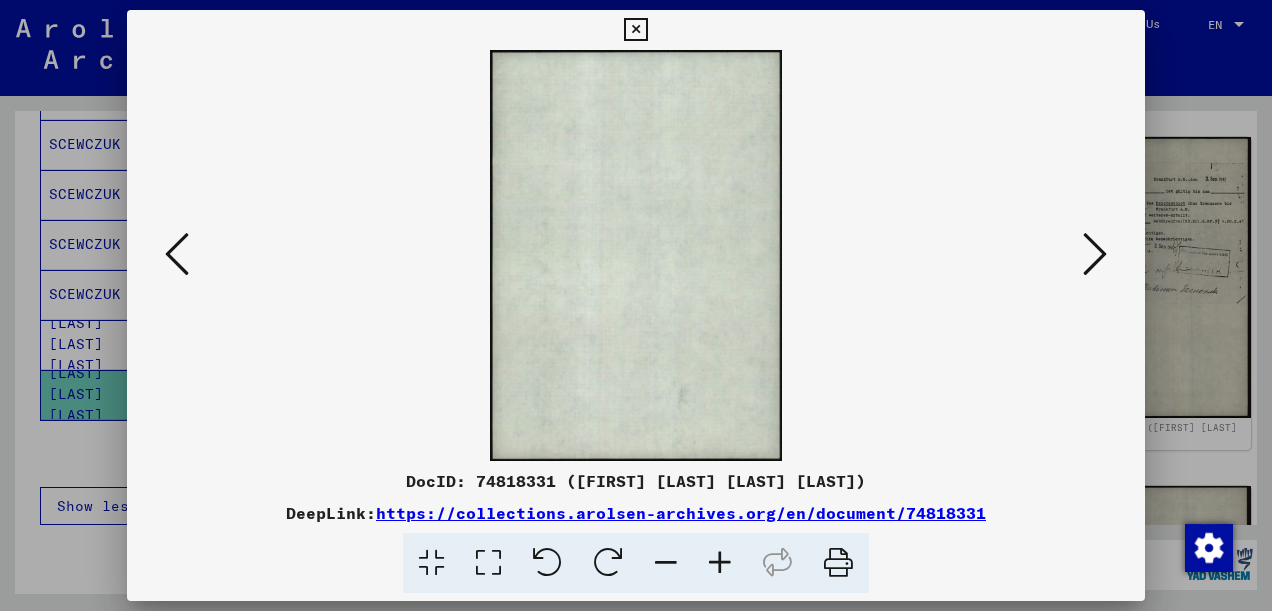 click at bounding box center (1095, 254) 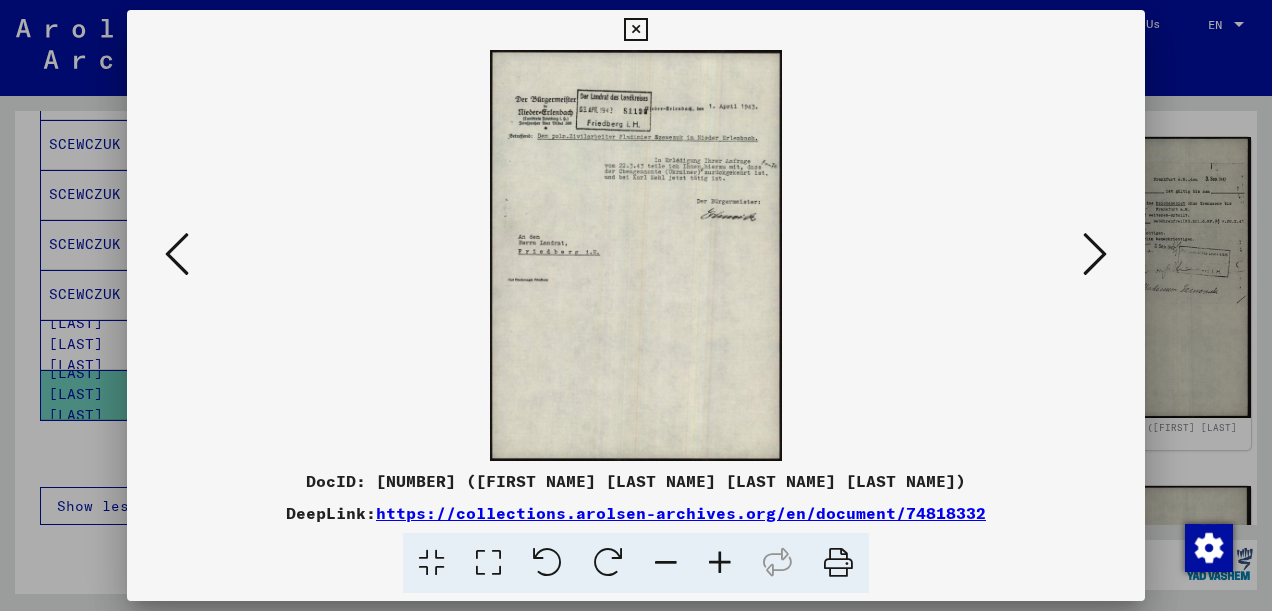 click at bounding box center [488, 563] 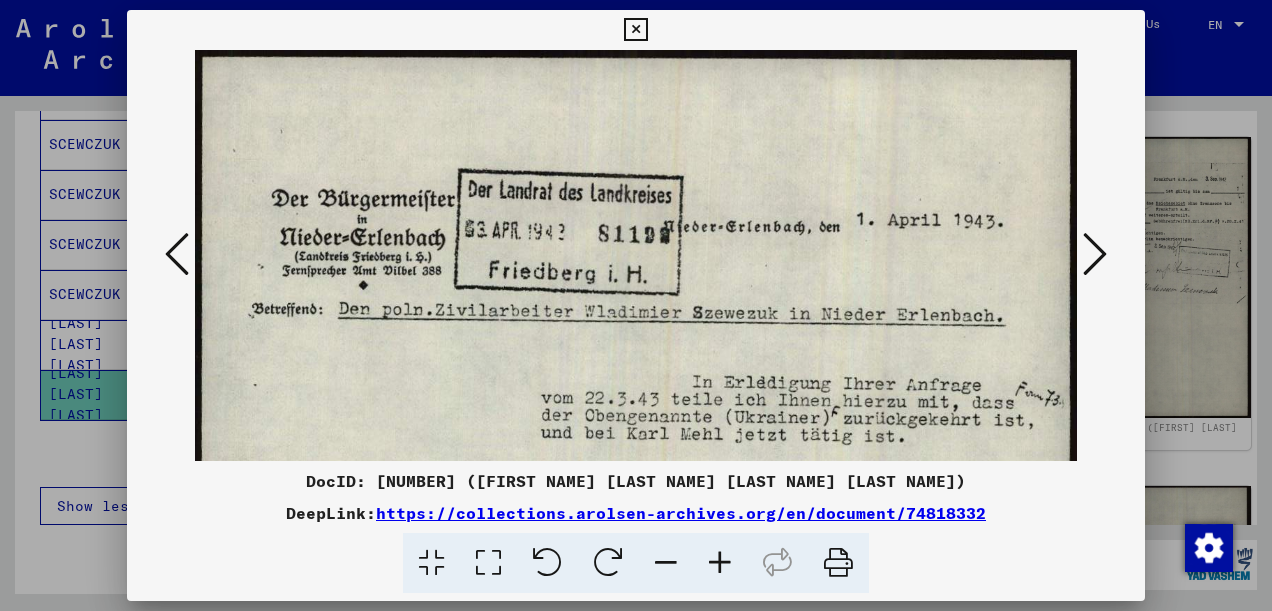 click at bounding box center [1095, 254] 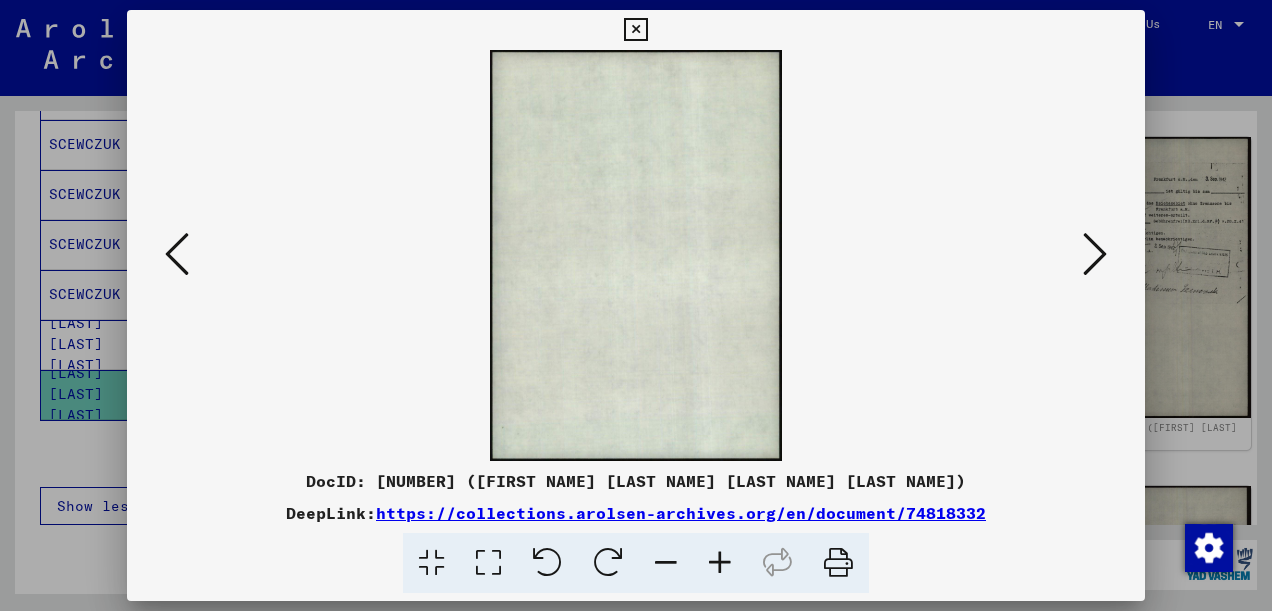 click at bounding box center (1095, 254) 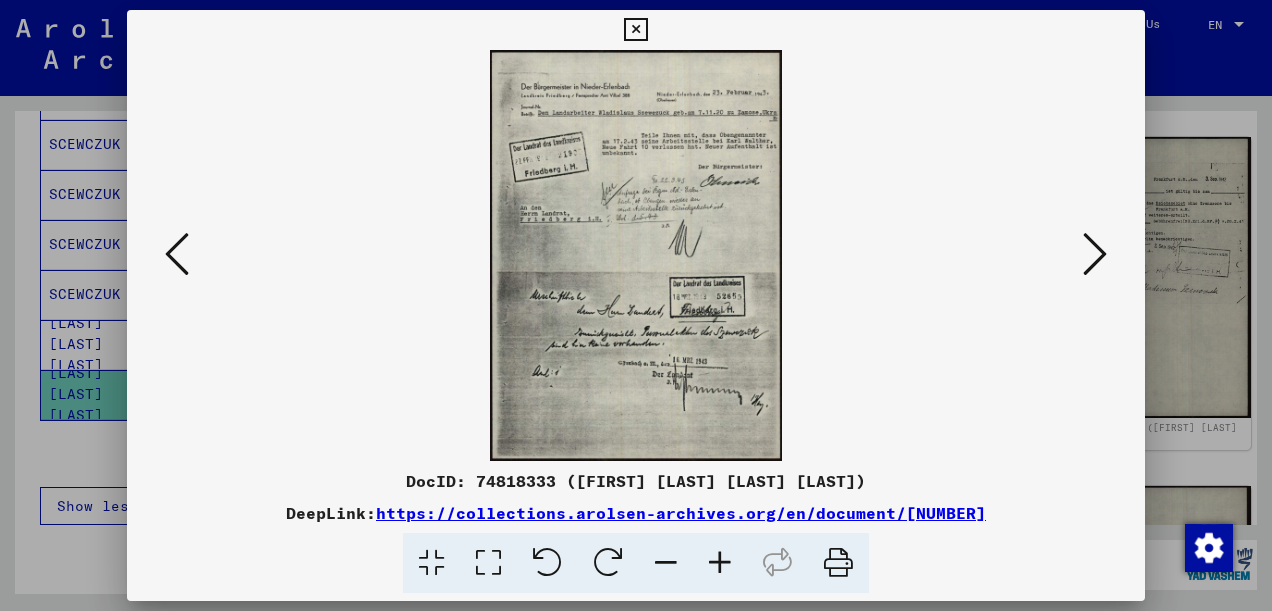 click at bounding box center [1095, 254] 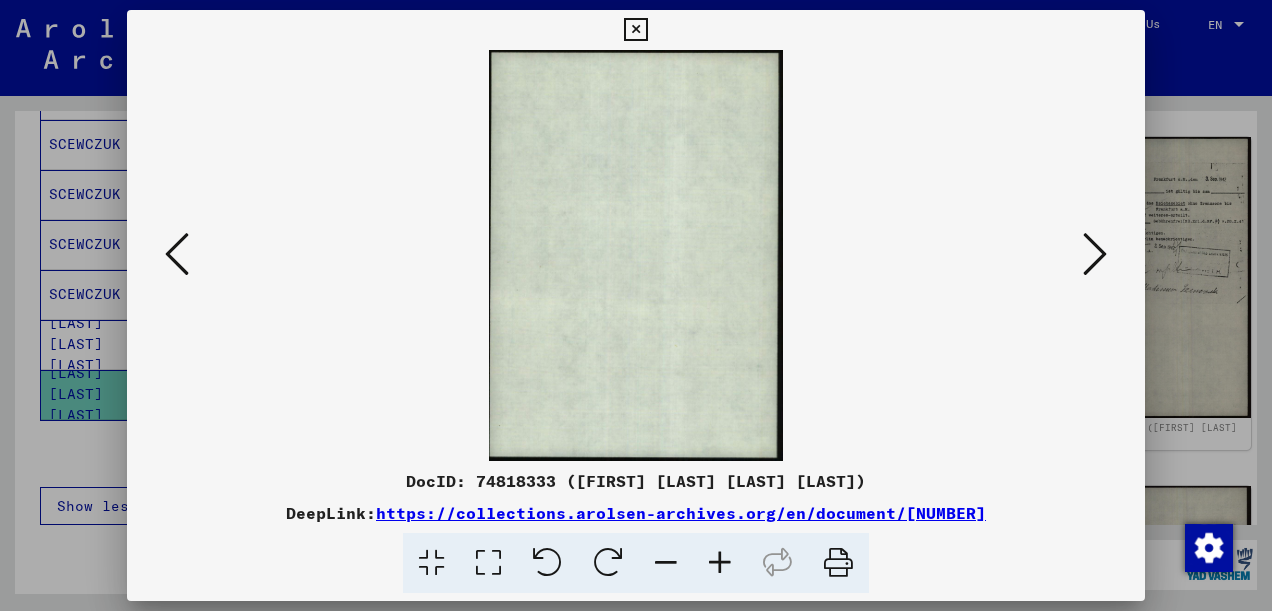 click at bounding box center [1095, 254] 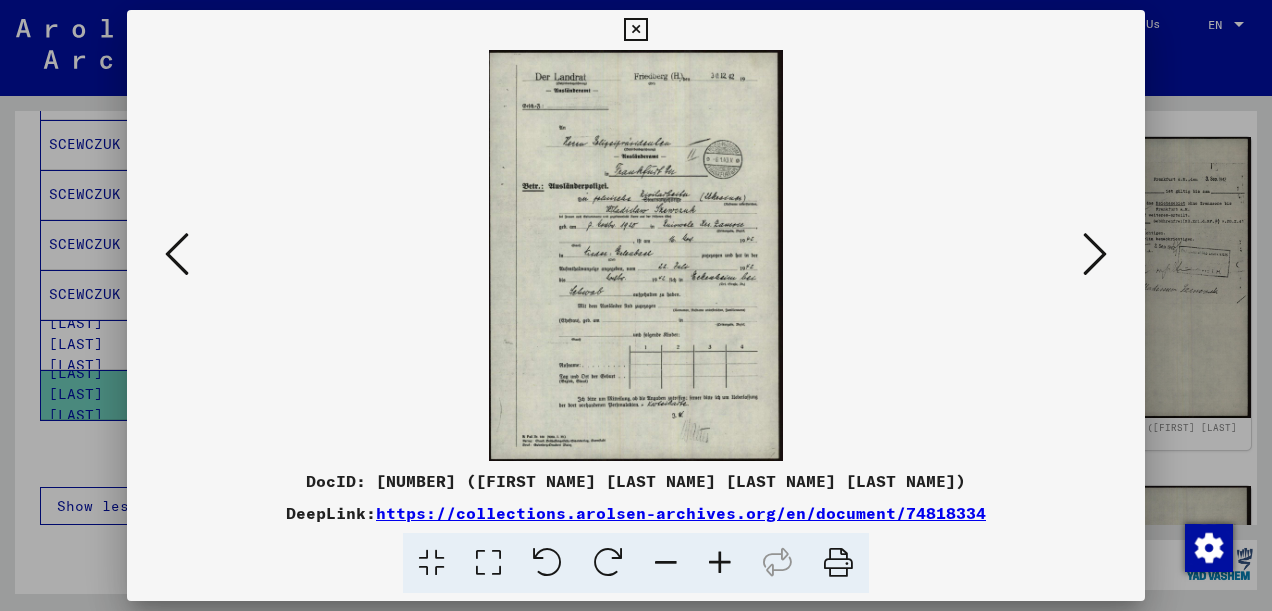 click at bounding box center (1095, 254) 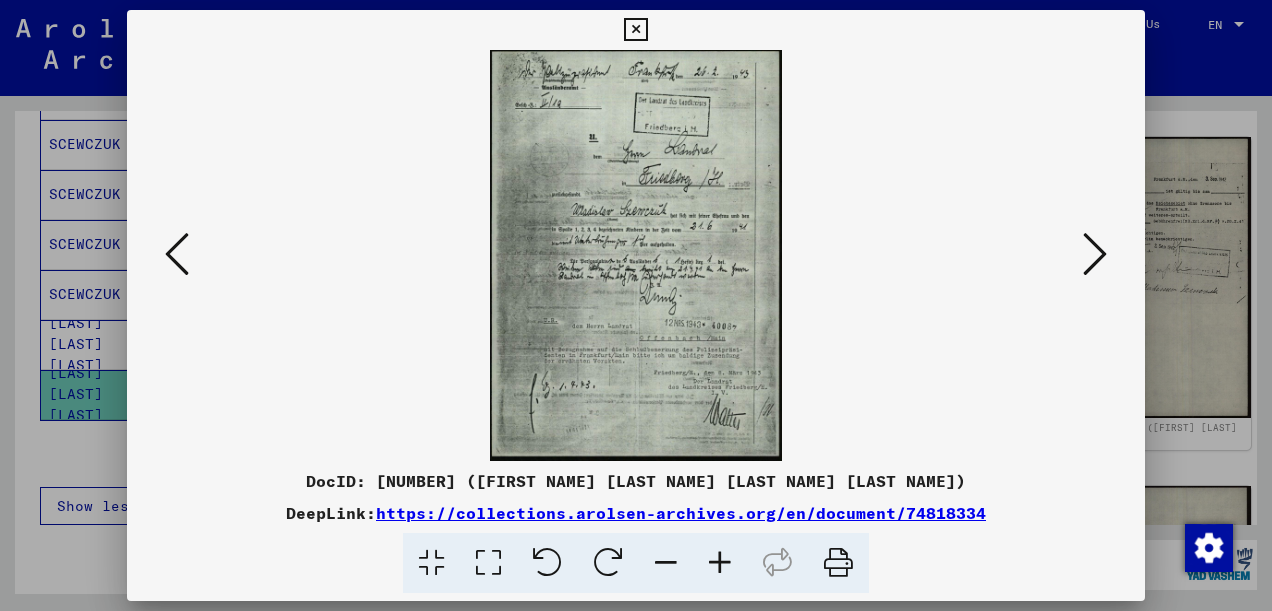 click at bounding box center [488, 563] 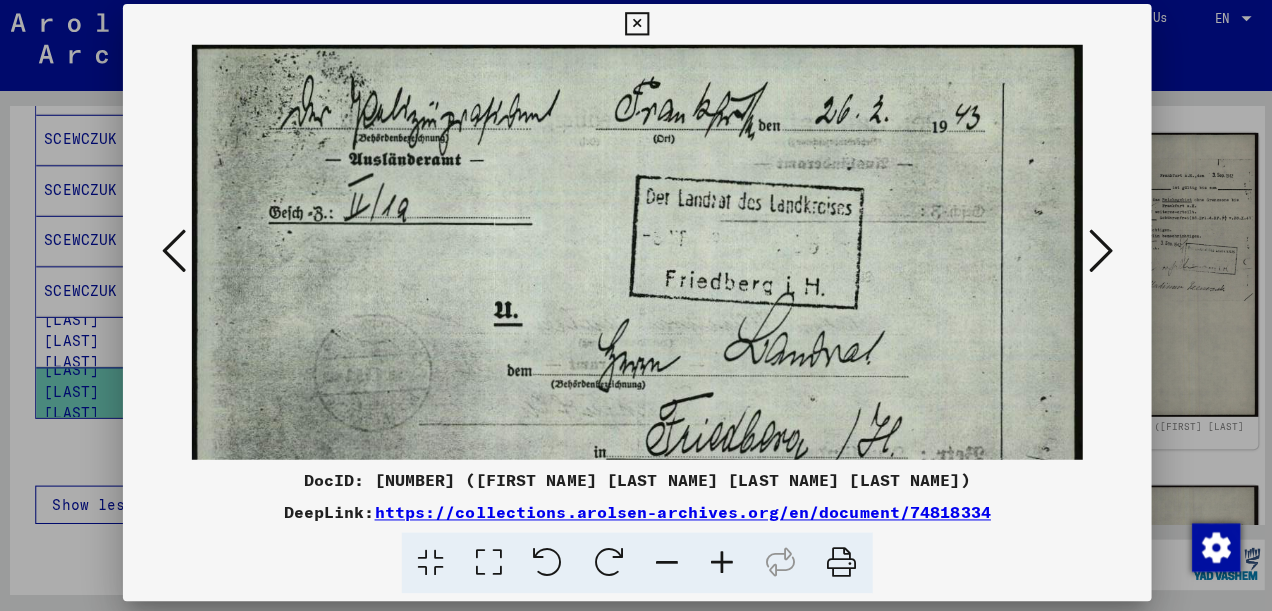 scroll, scrollTop: 0, scrollLeft: 0, axis: both 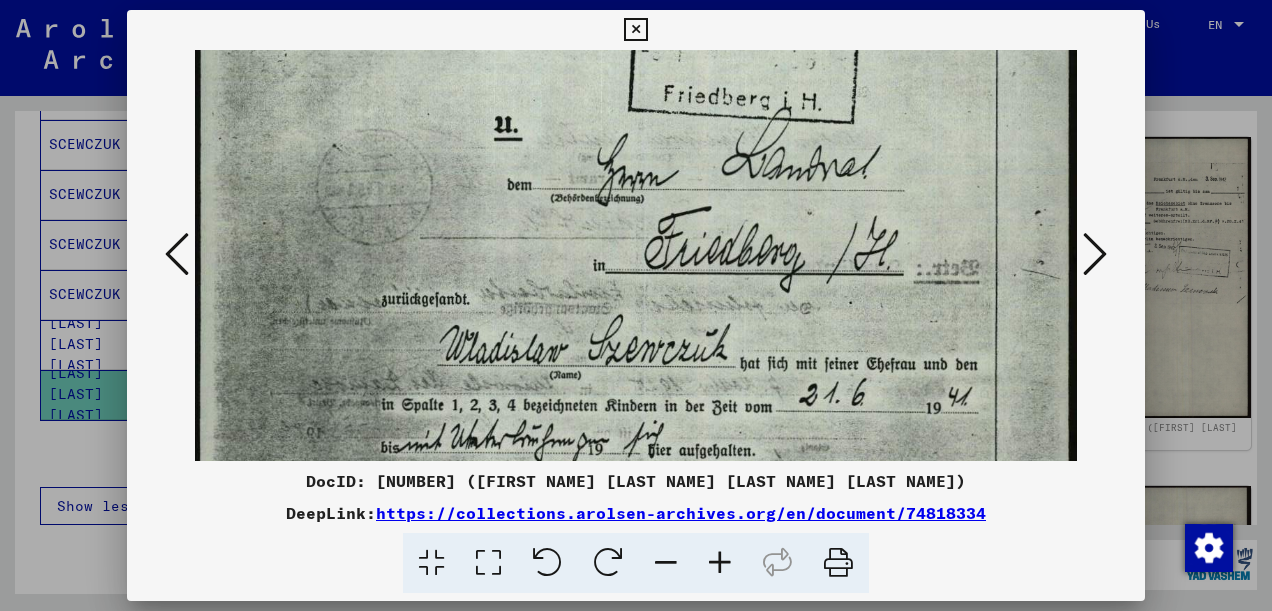 drag, startPoint x: 928, startPoint y: 430, endPoint x: 912, endPoint y: 247, distance: 183.69812 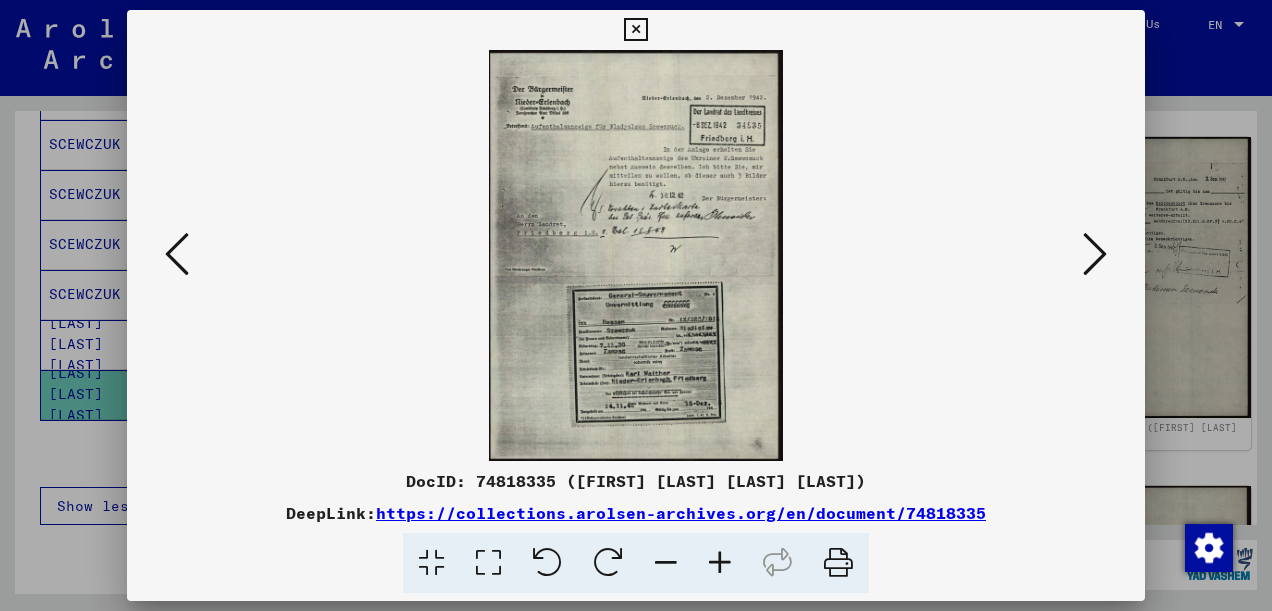 click at bounding box center [1095, 255] 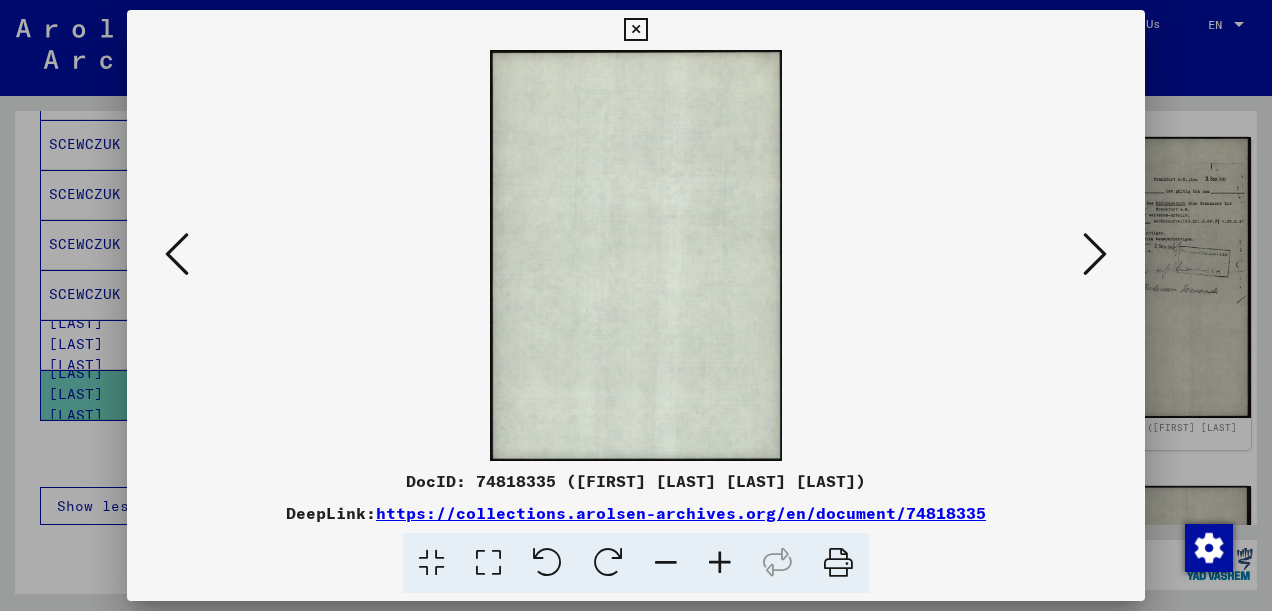 click at bounding box center [1095, 255] 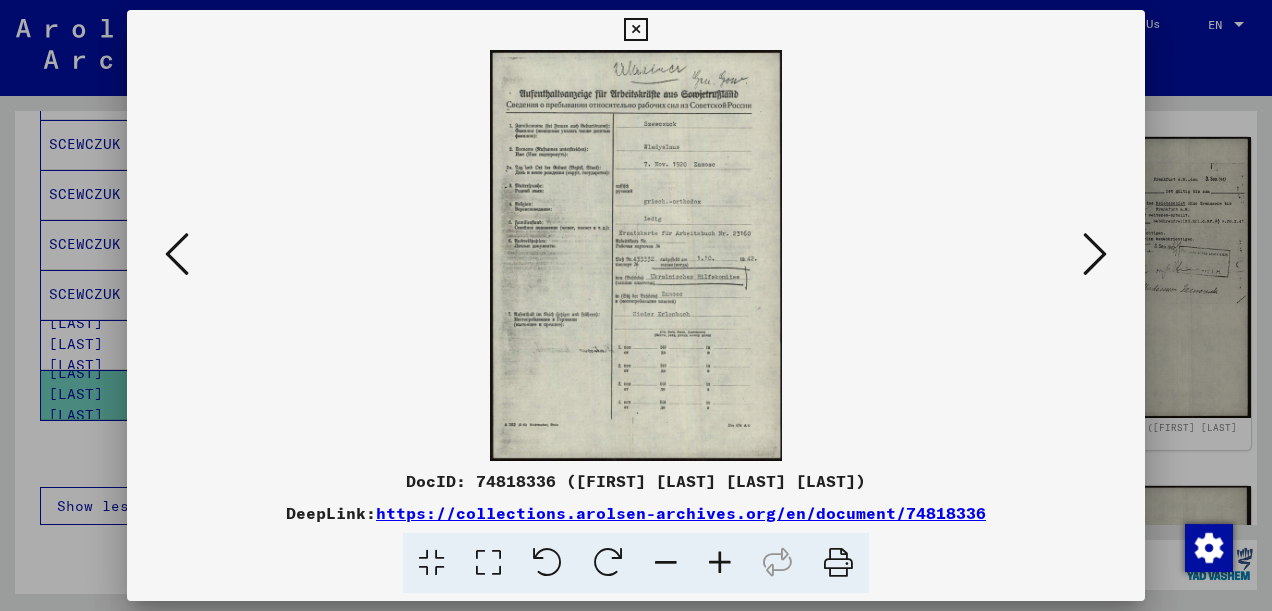 click at bounding box center (636, 255) 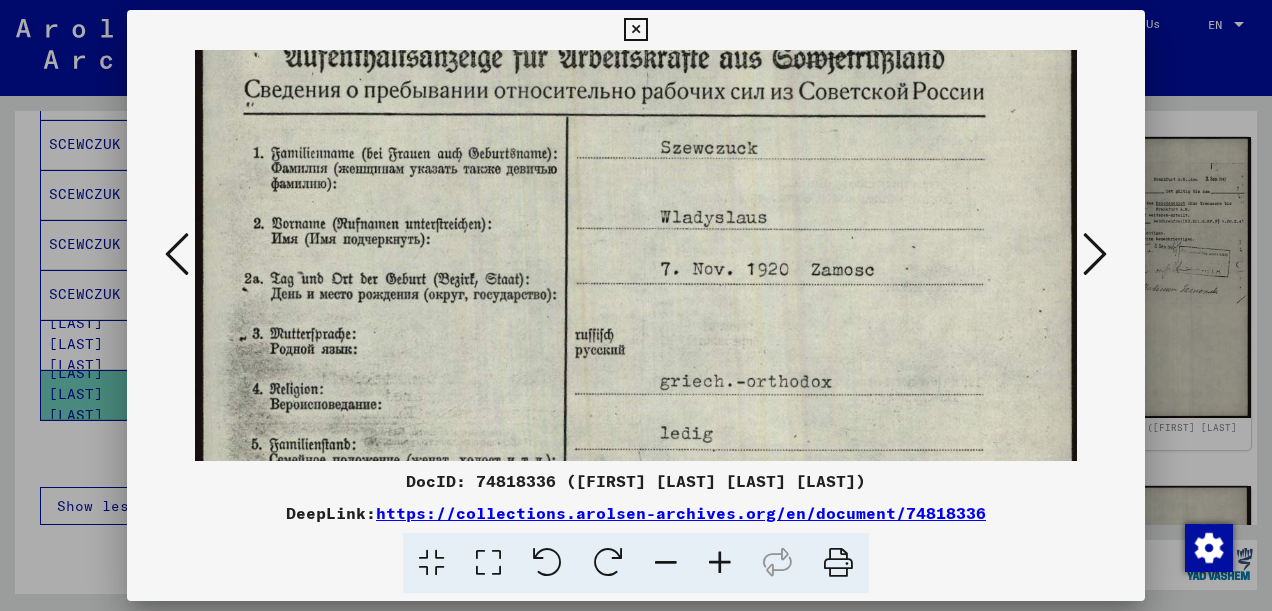 scroll, scrollTop: 124, scrollLeft: 0, axis: vertical 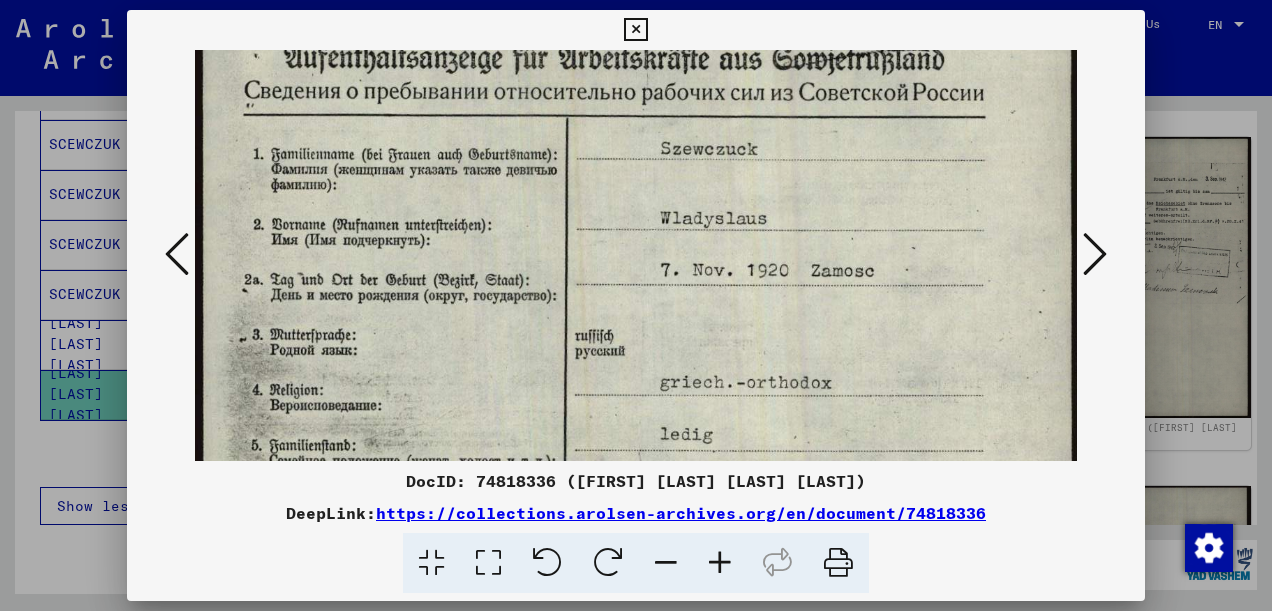 drag, startPoint x: 918, startPoint y: 368, endPoint x: 929, endPoint y: 253, distance: 115.52489 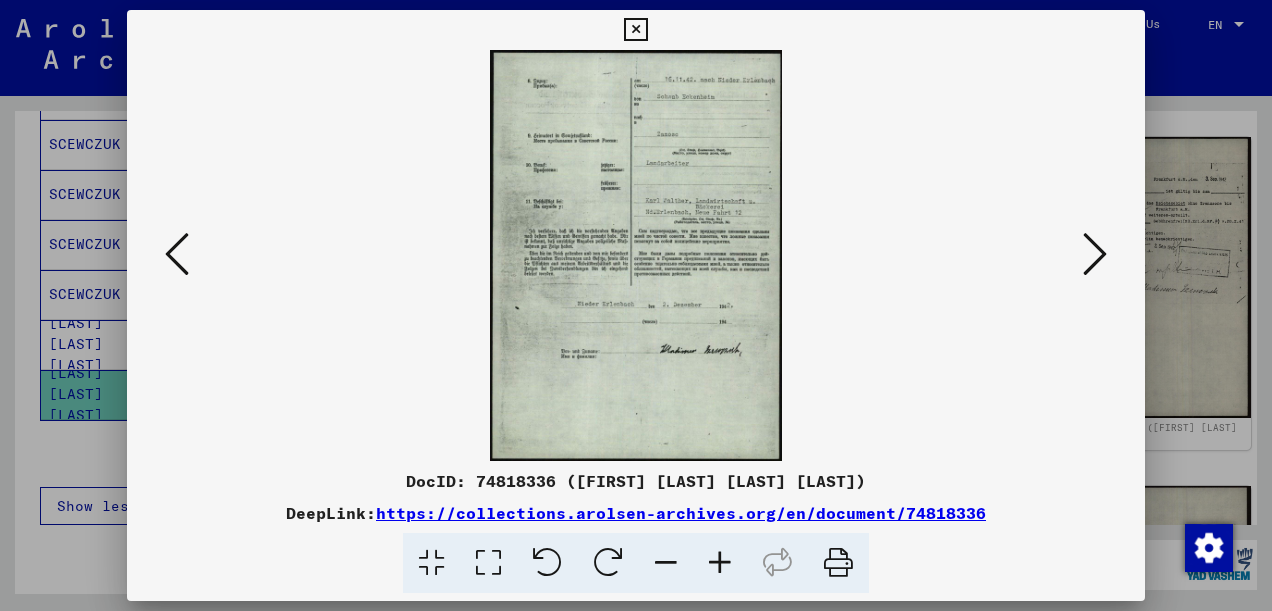 click at bounding box center (1095, 254) 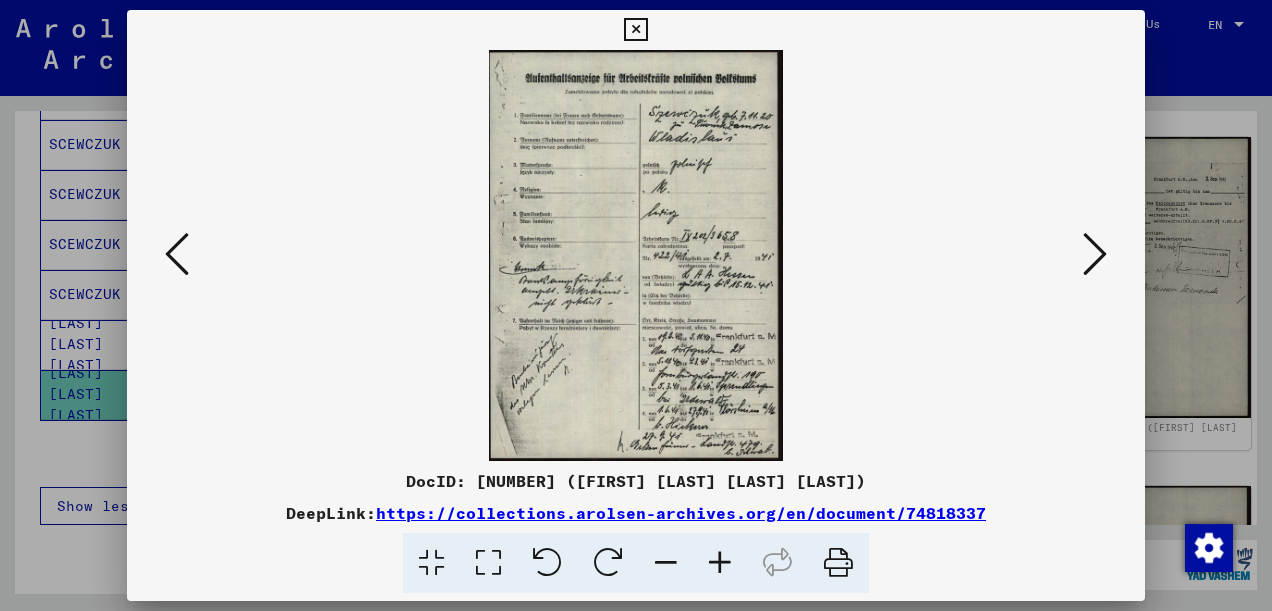 click at bounding box center (488, 563) 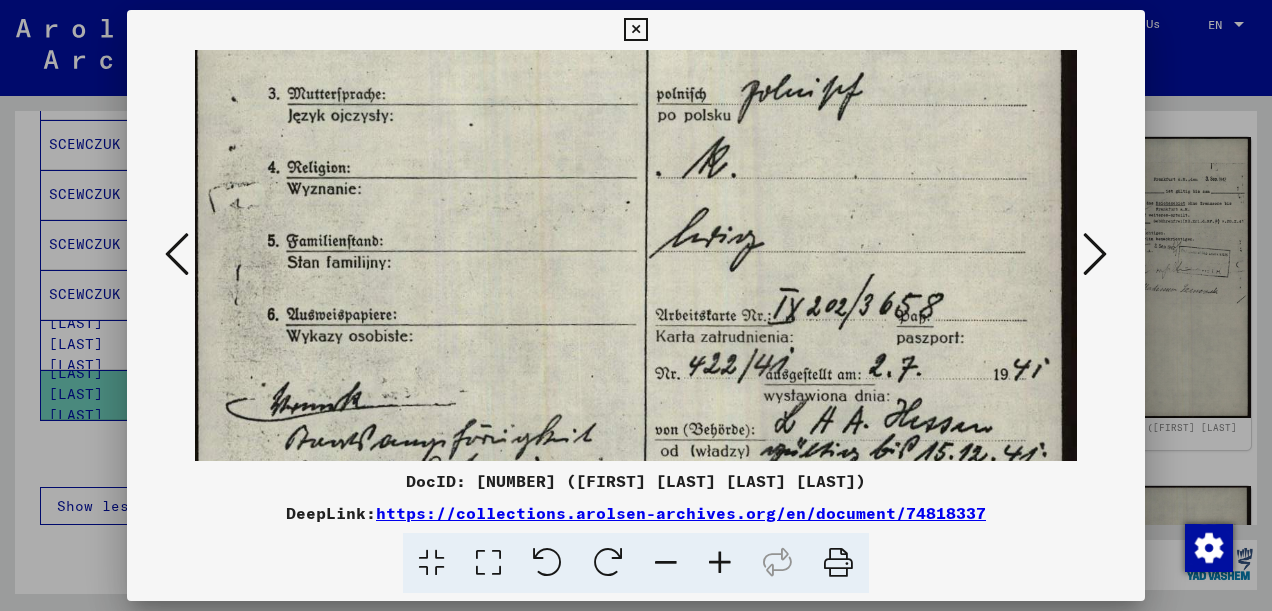 scroll, scrollTop: 306, scrollLeft: 0, axis: vertical 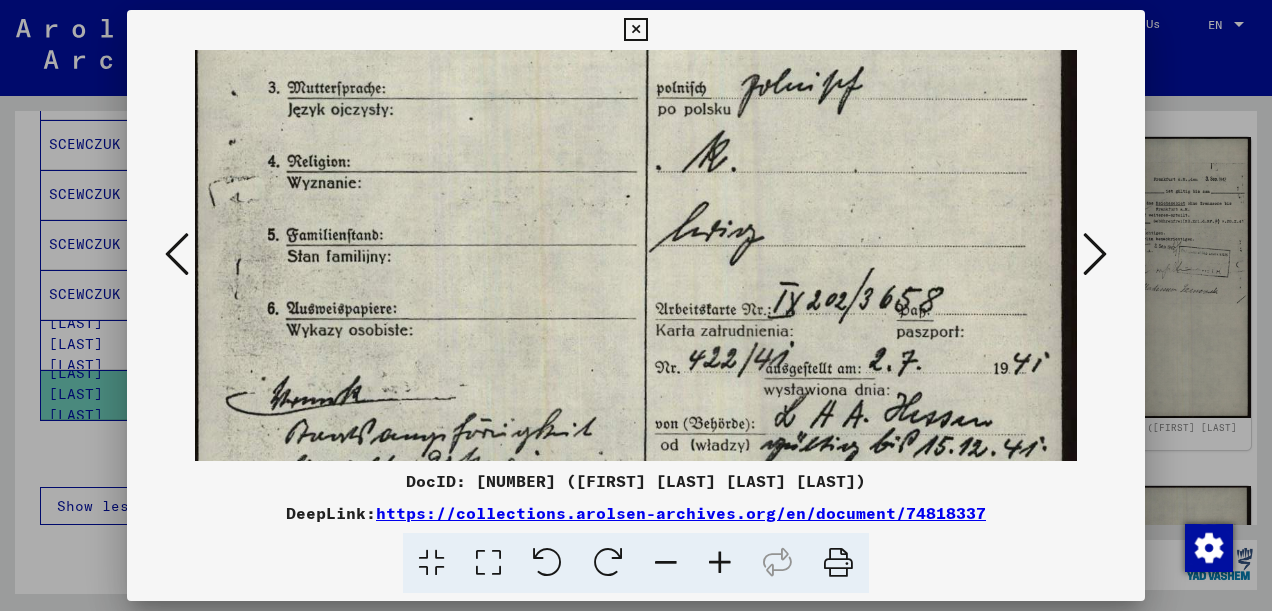 drag, startPoint x: 980, startPoint y: 370, endPoint x: 974, endPoint y: 73, distance: 297.0606 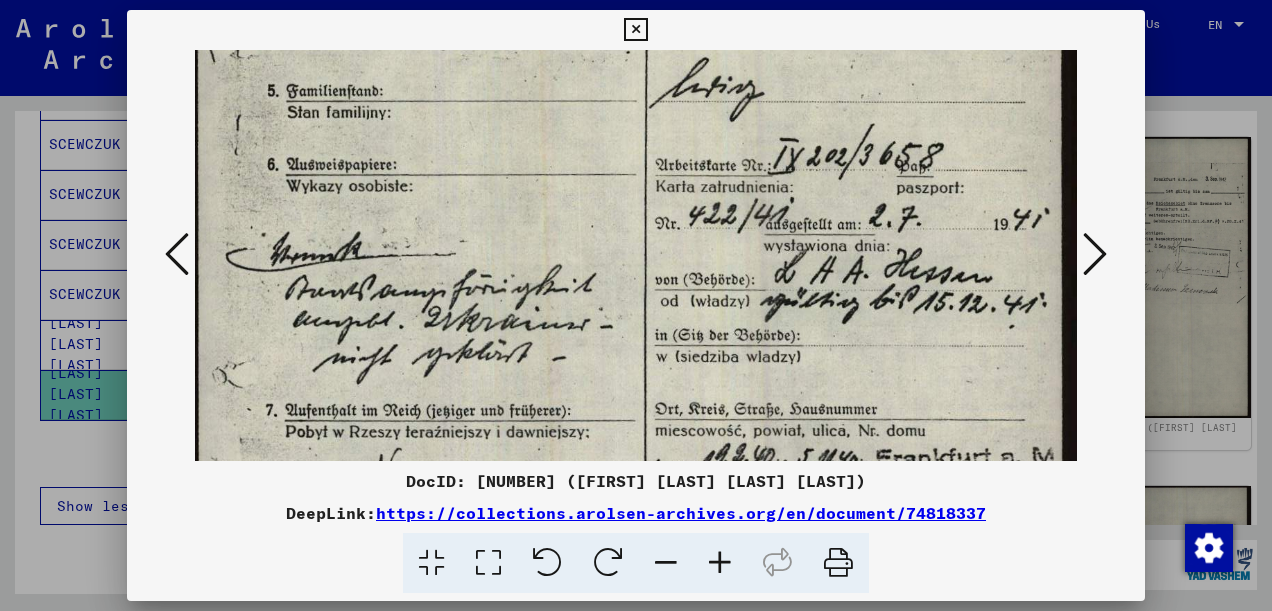 scroll, scrollTop: 614, scrollLeft: 0, axis: vertical 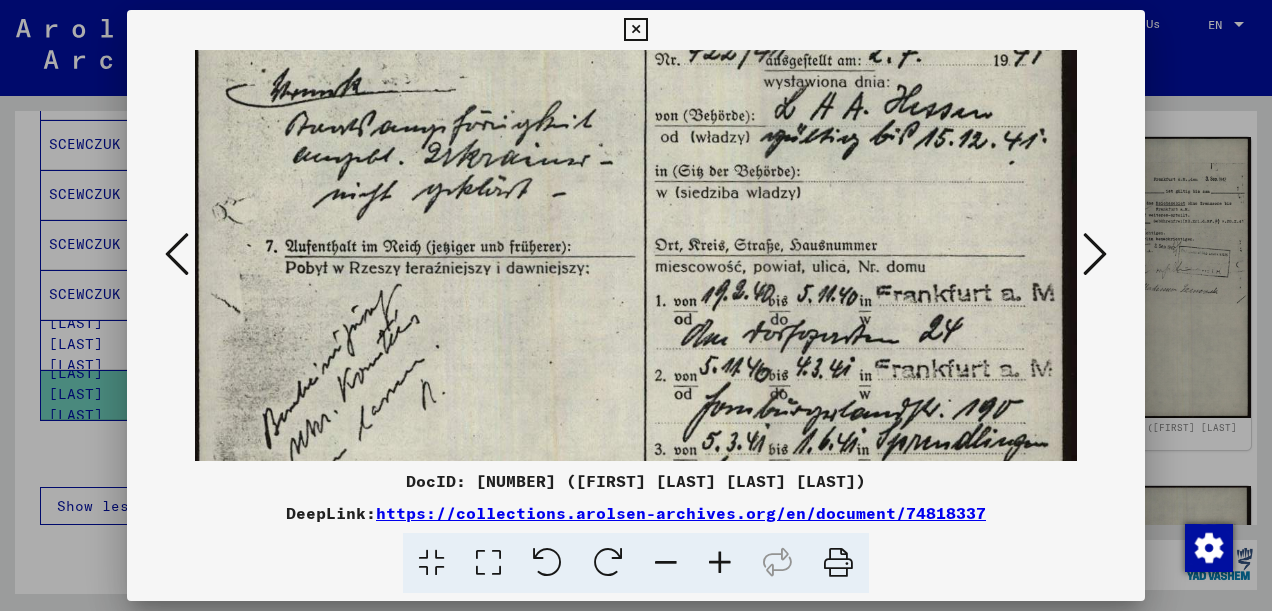 drag, startPoint x: 860, startPoint y: 314, endPoint x: 868, endPoint y: 9, distance: 305.1049 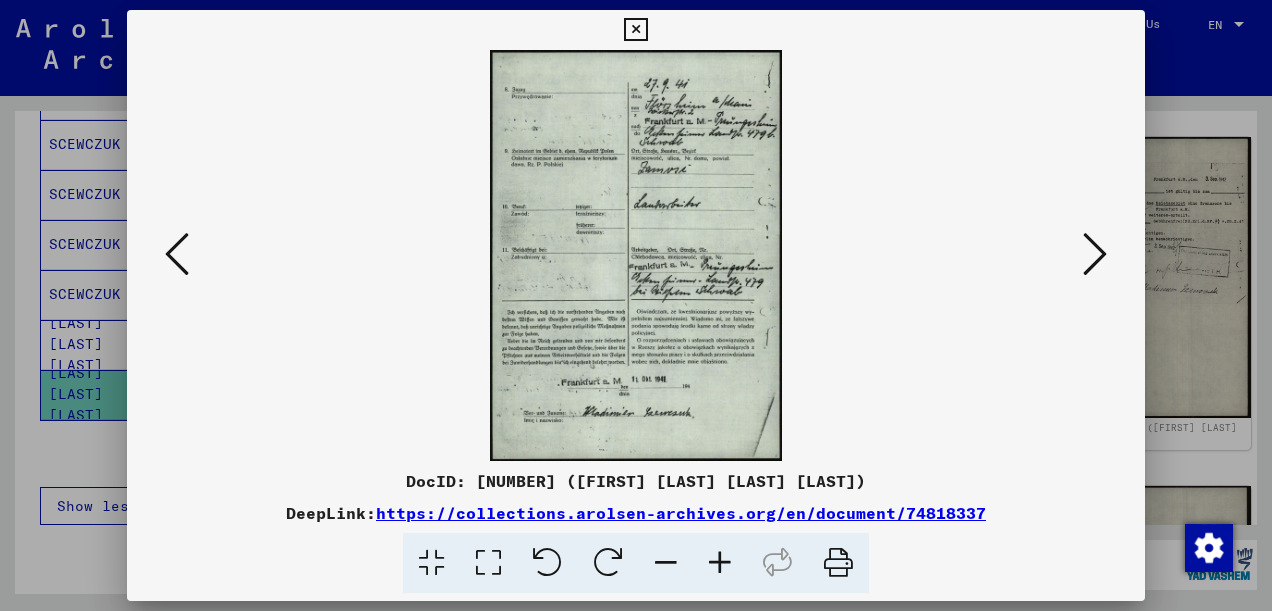 click at bounding box center (1095, 254) 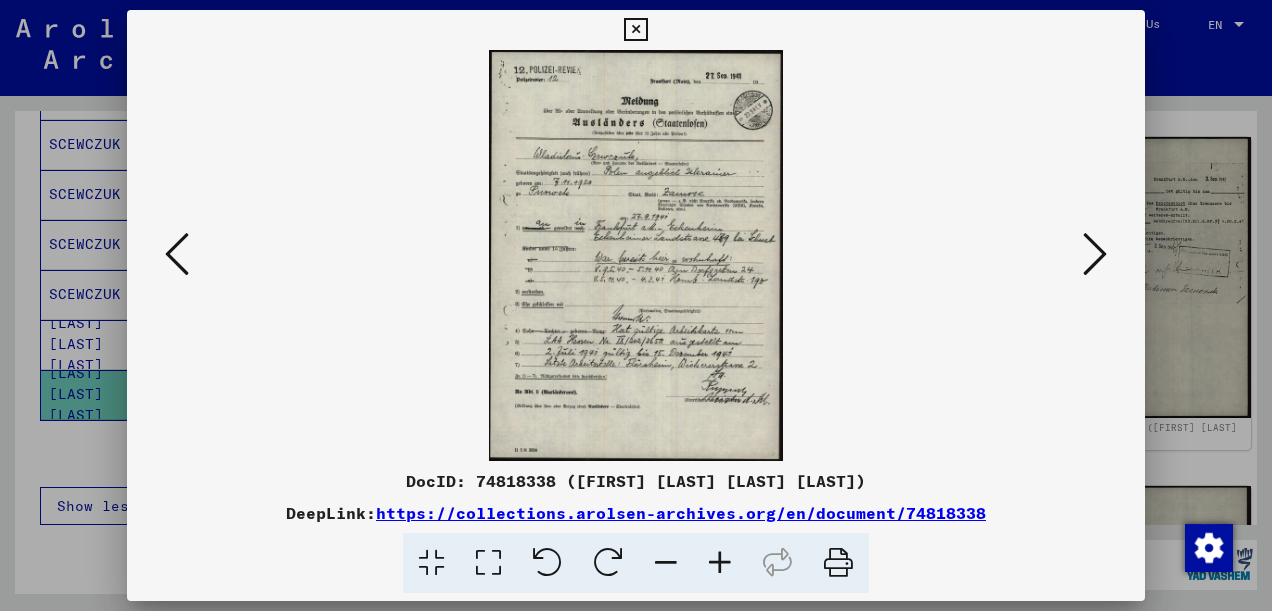 click at bounding box center [488, 563] 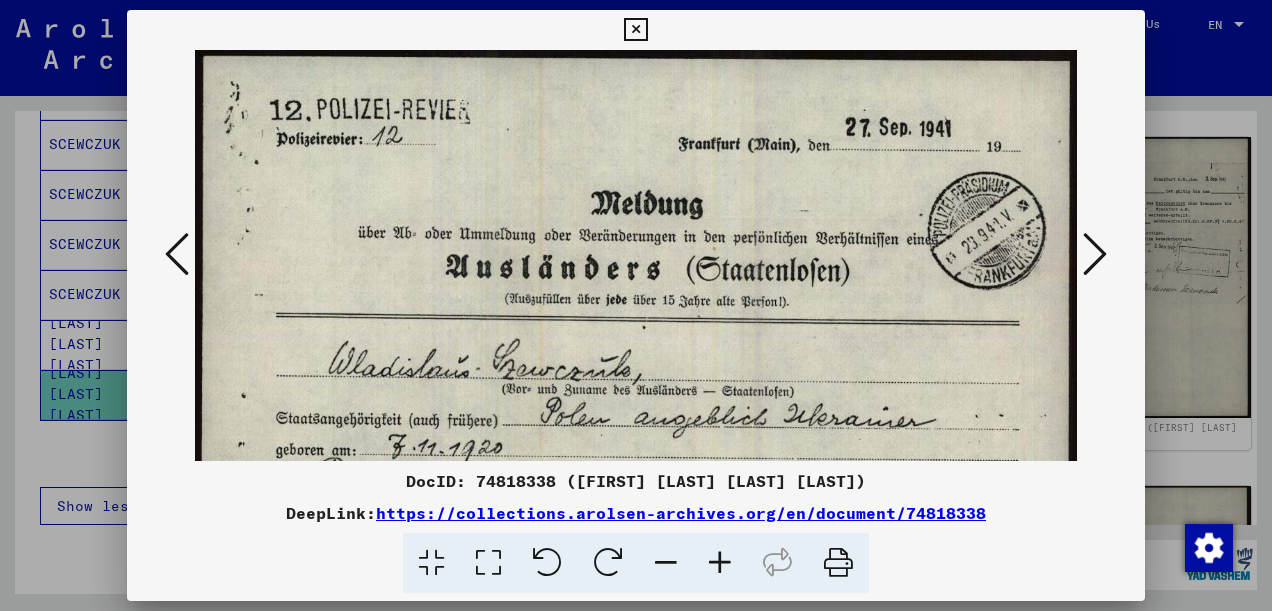 scroll, scrollTop: 186, scrollLeft: 0, axis: vertical 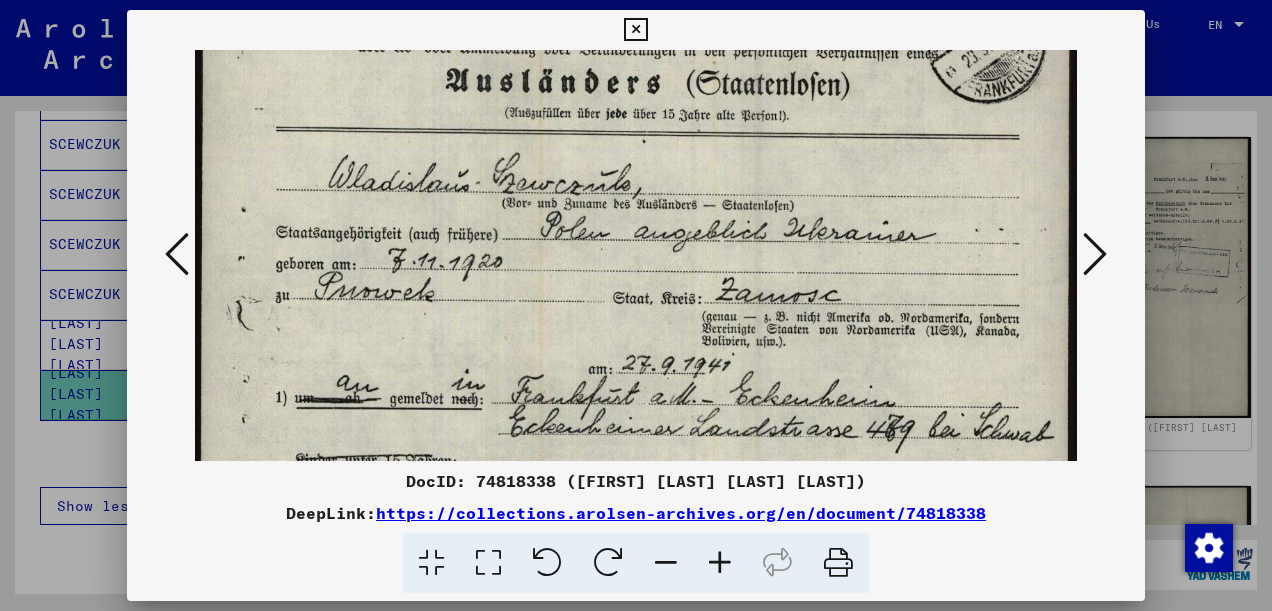 drag, startPoint x: 989, startPoint y: 411, endPoint x: 968, endPoint y: 228, distance: 184.20097 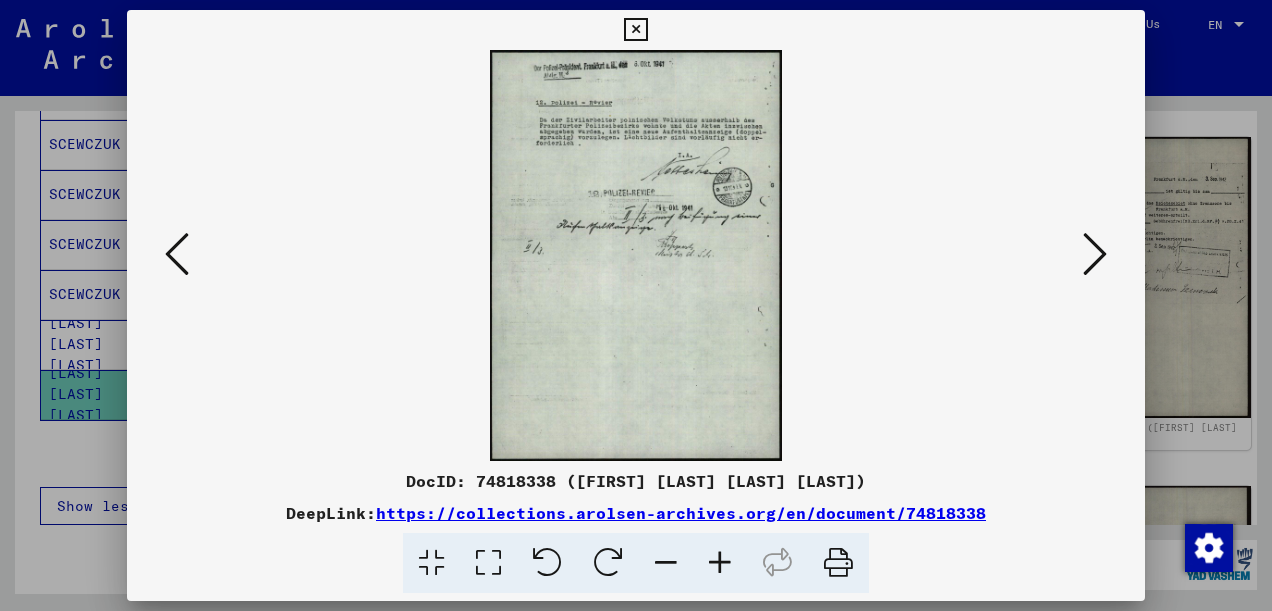 click at bounding box center (1095, 254) 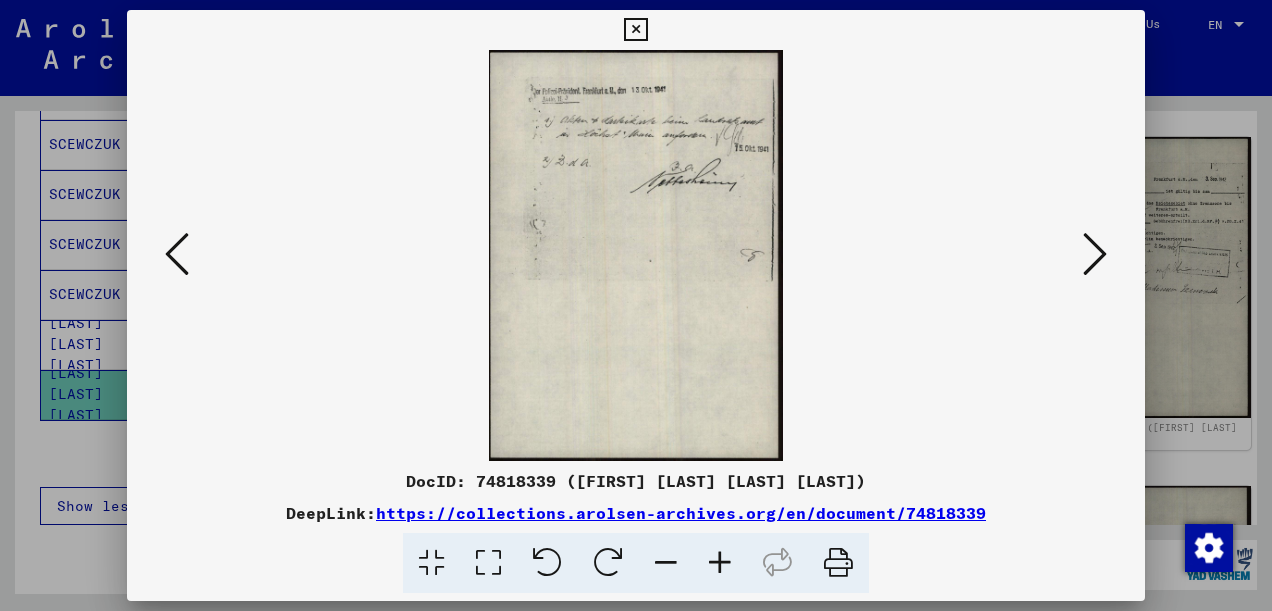 click at bounding box center (1095, 254) 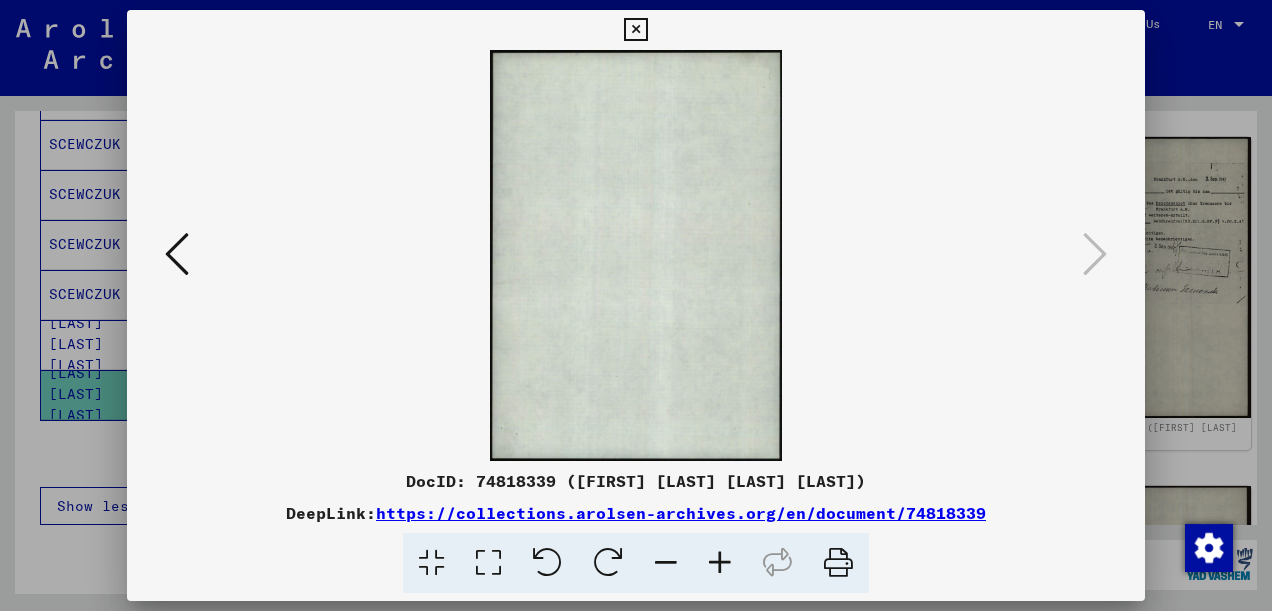 click at bounding box center [177, 254] 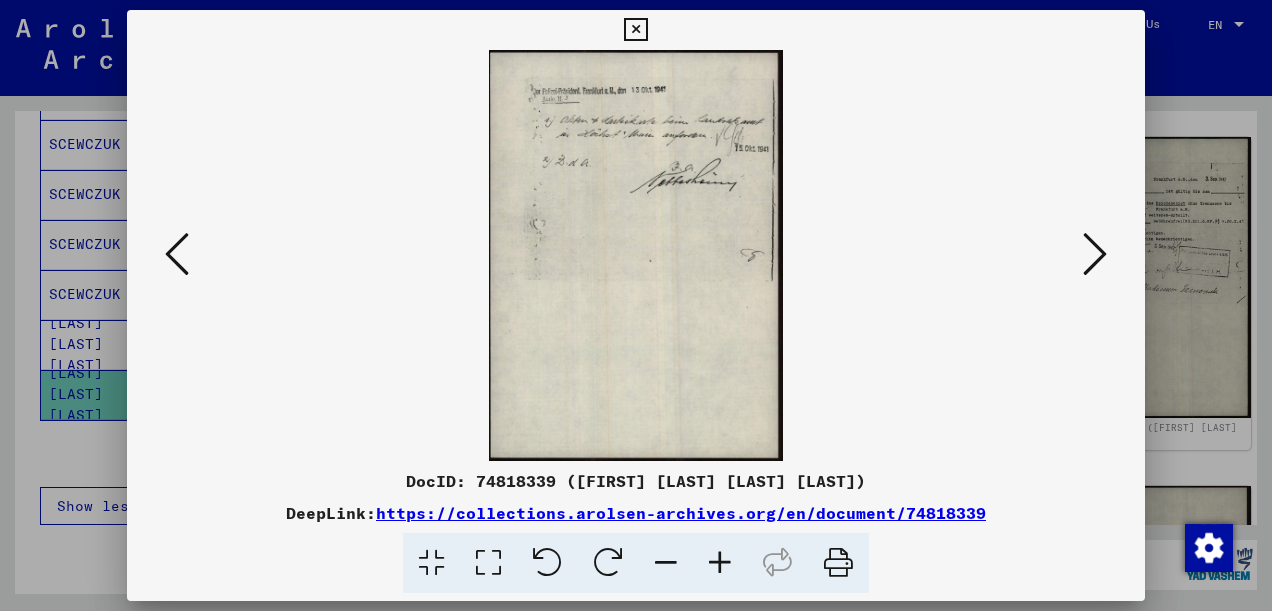 click at bounding box center [177, 254] 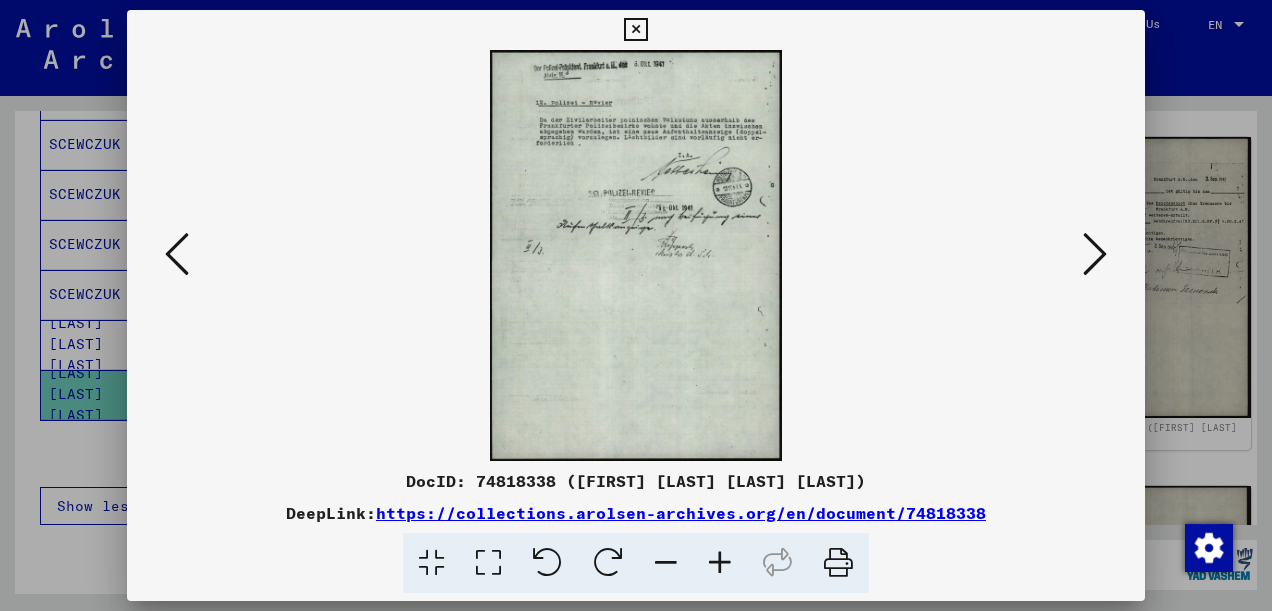 click at bounding box center (177, 254) 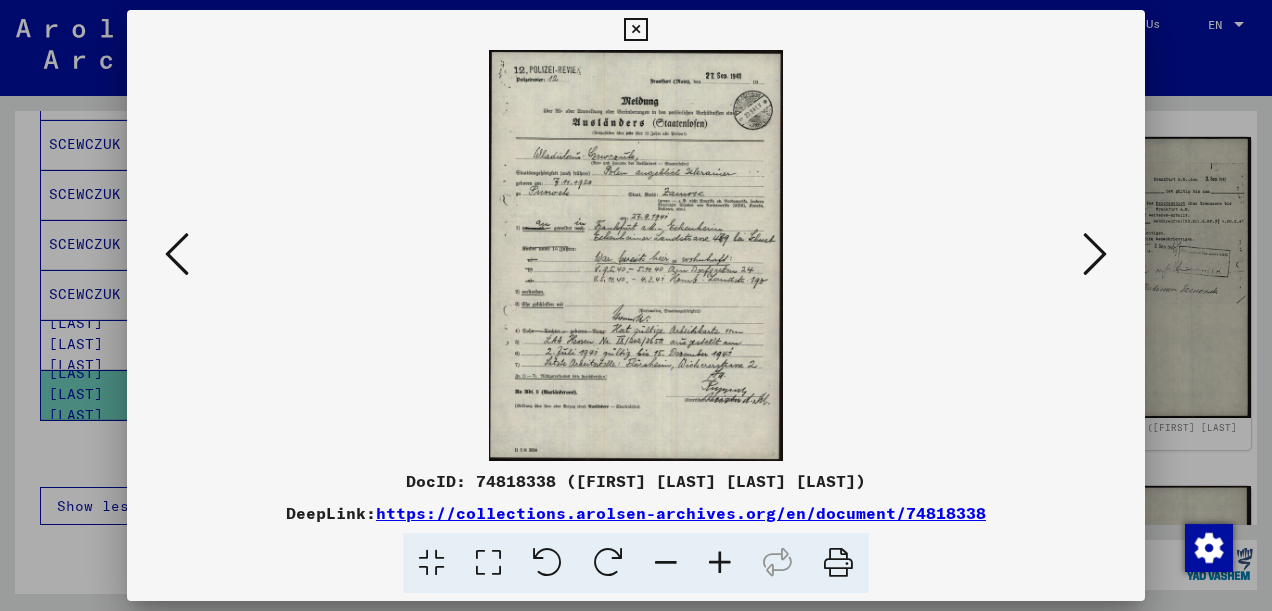 click at bounding box center (177, 254) 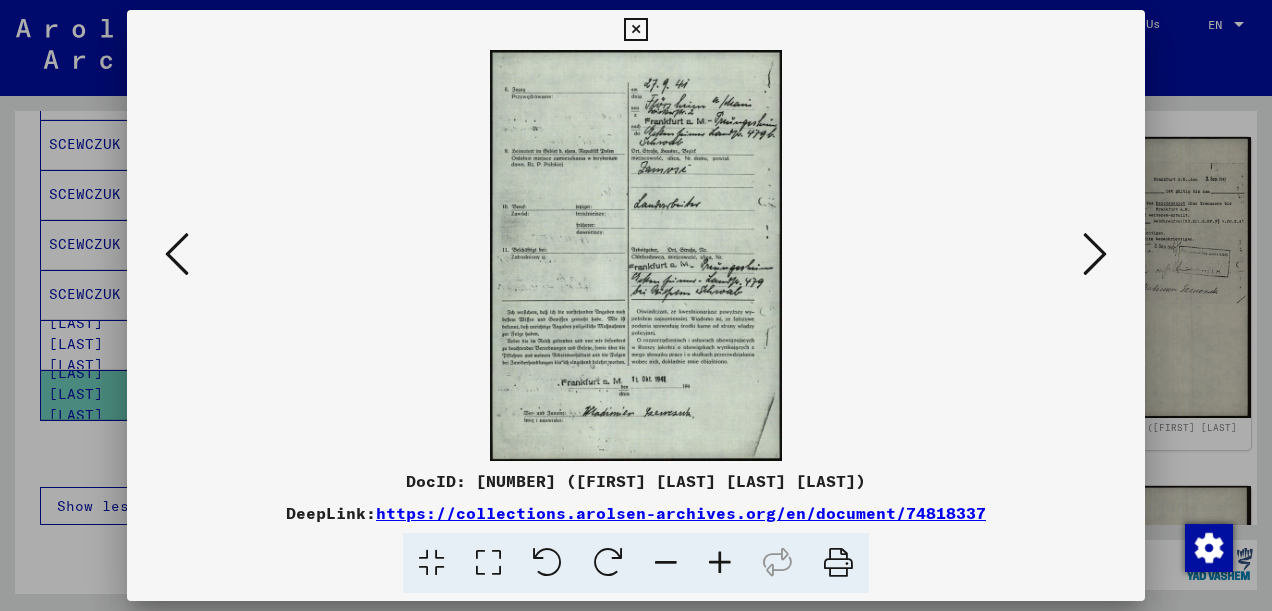 click at bounding box center (177, 254) 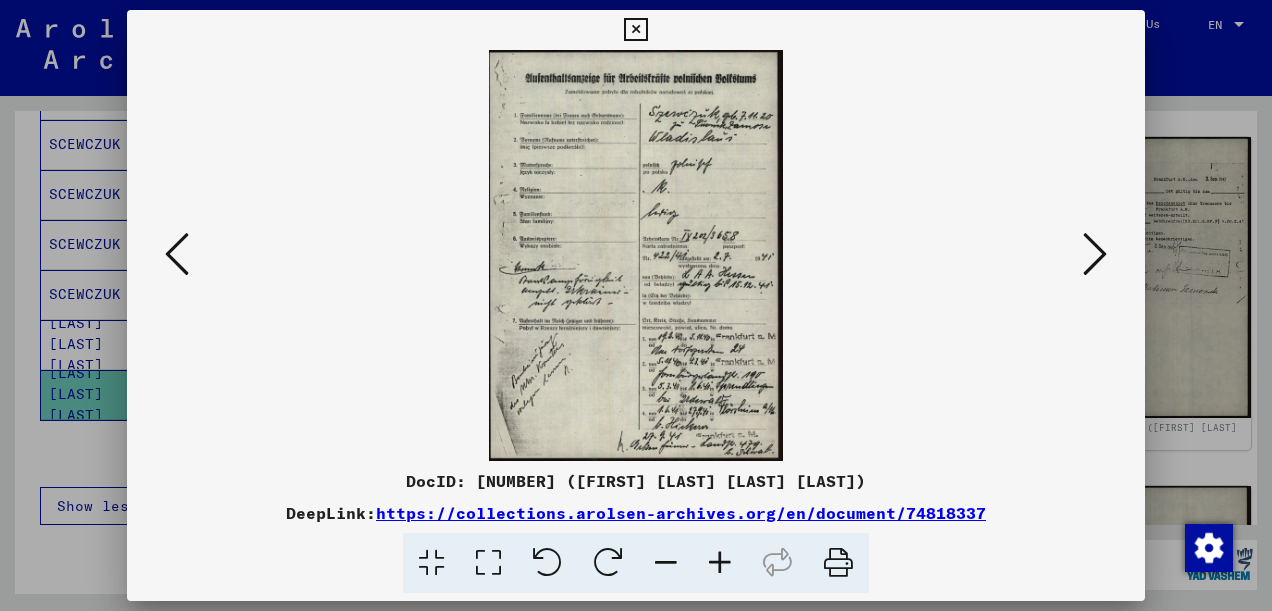 click at bounding box center (177, 254) 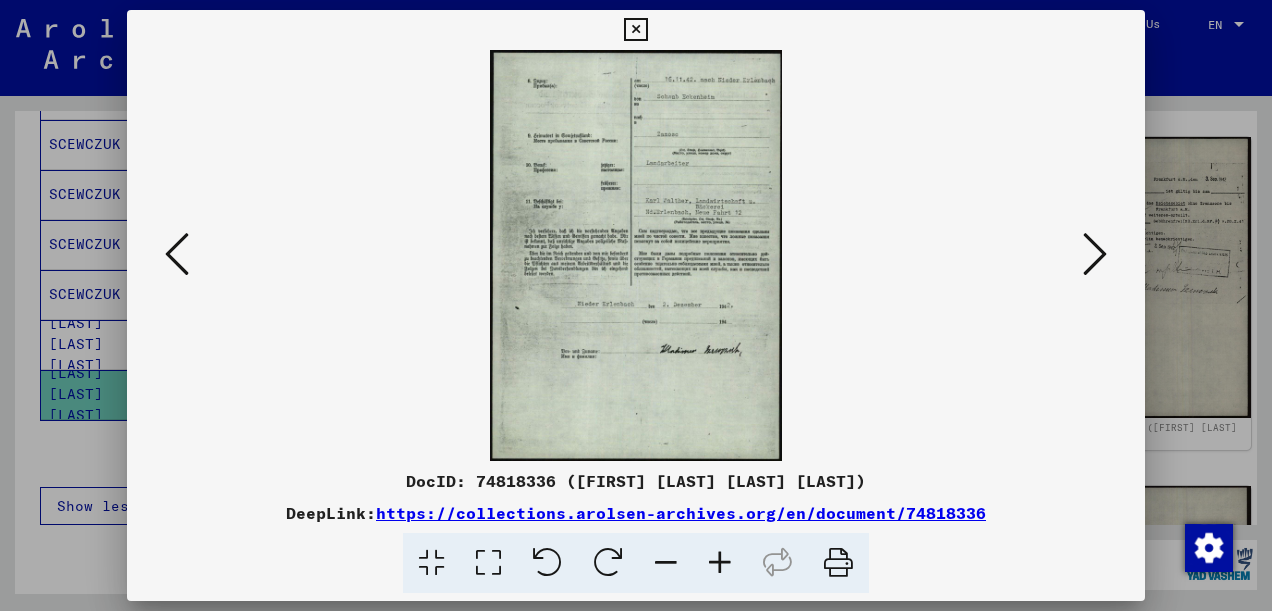 click at bounding box center (177, 254) 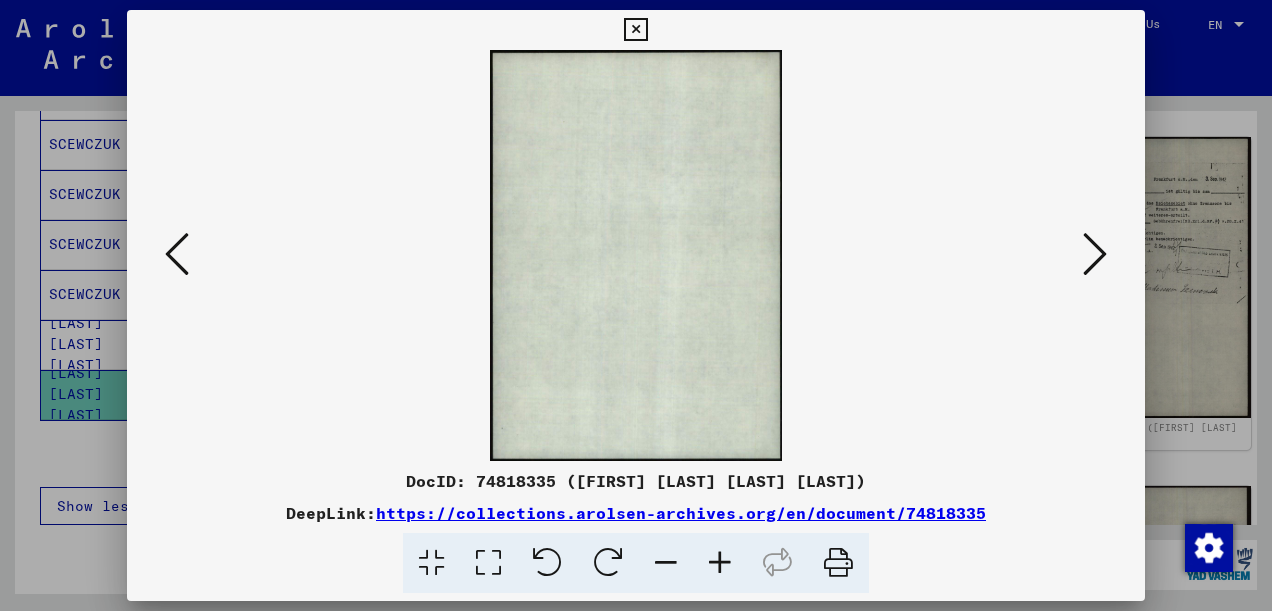 click at bounding box center [177, 254] 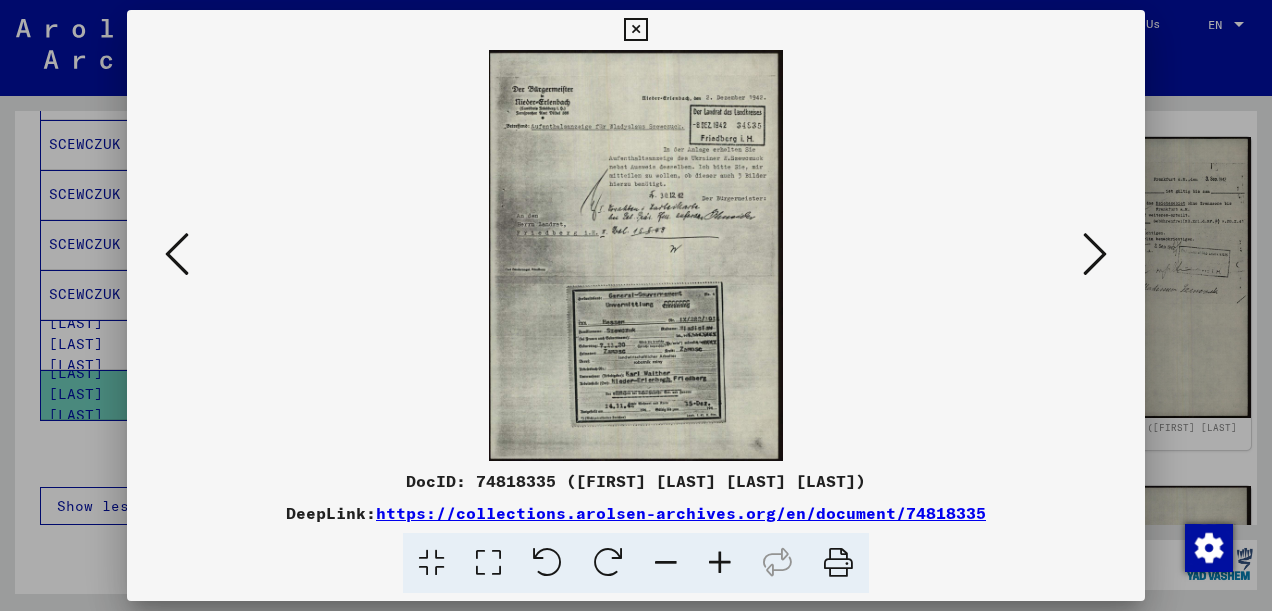 click at bounding box center [177, 254] 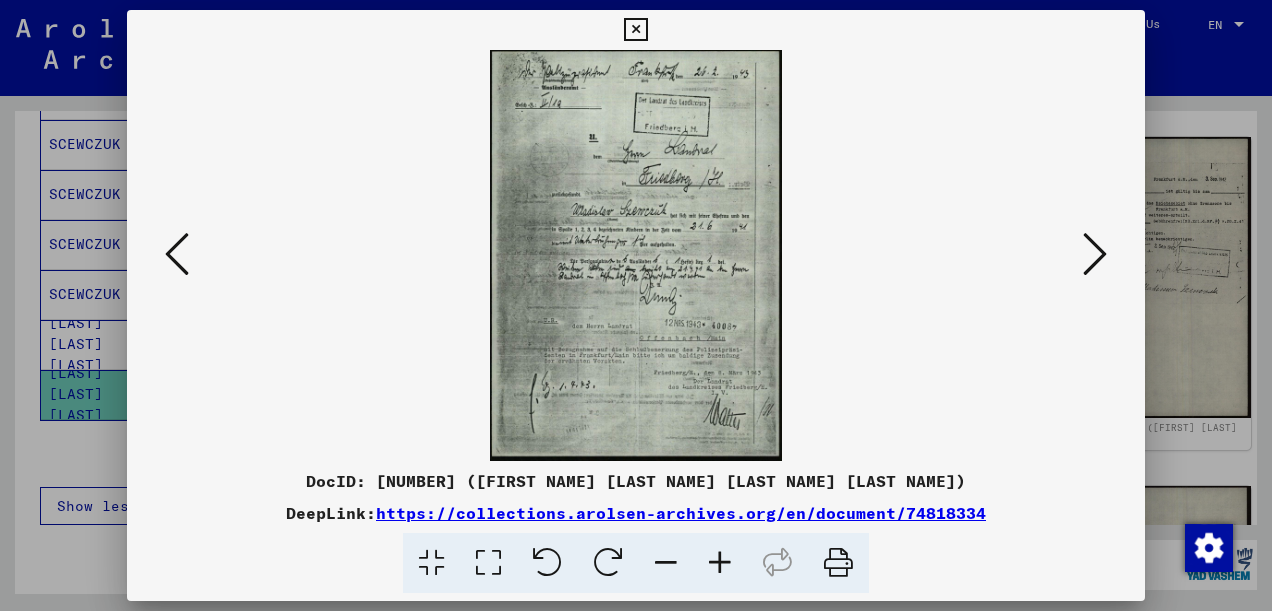 click at bounding box center (177, 254) 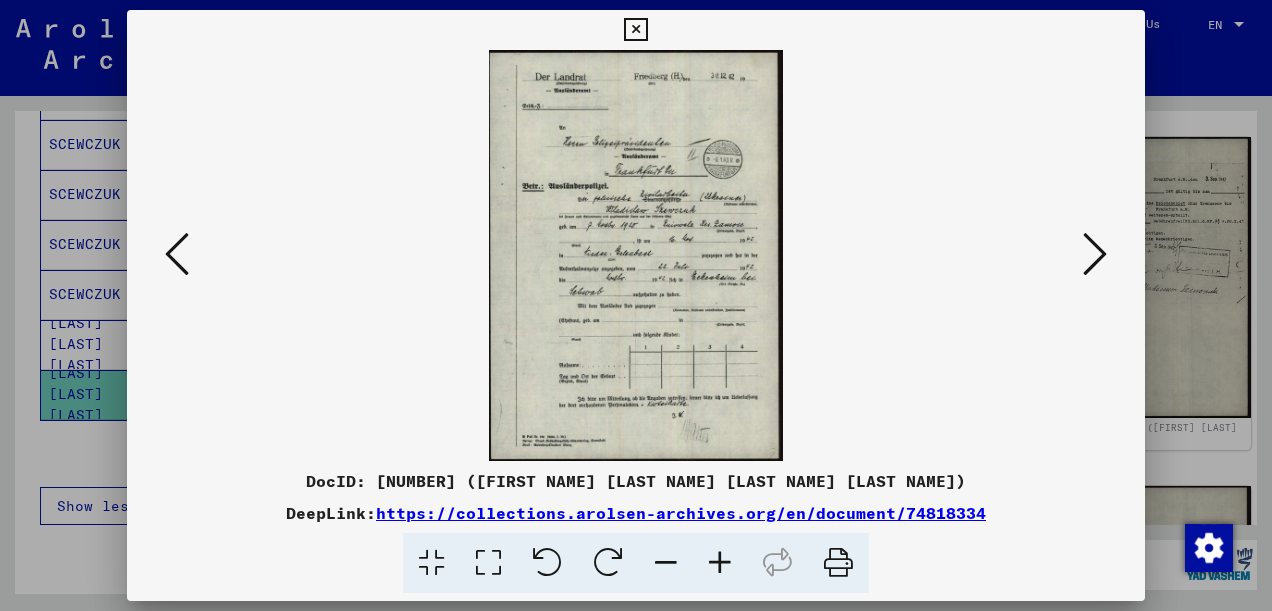 click at bounding box center (177, 254) 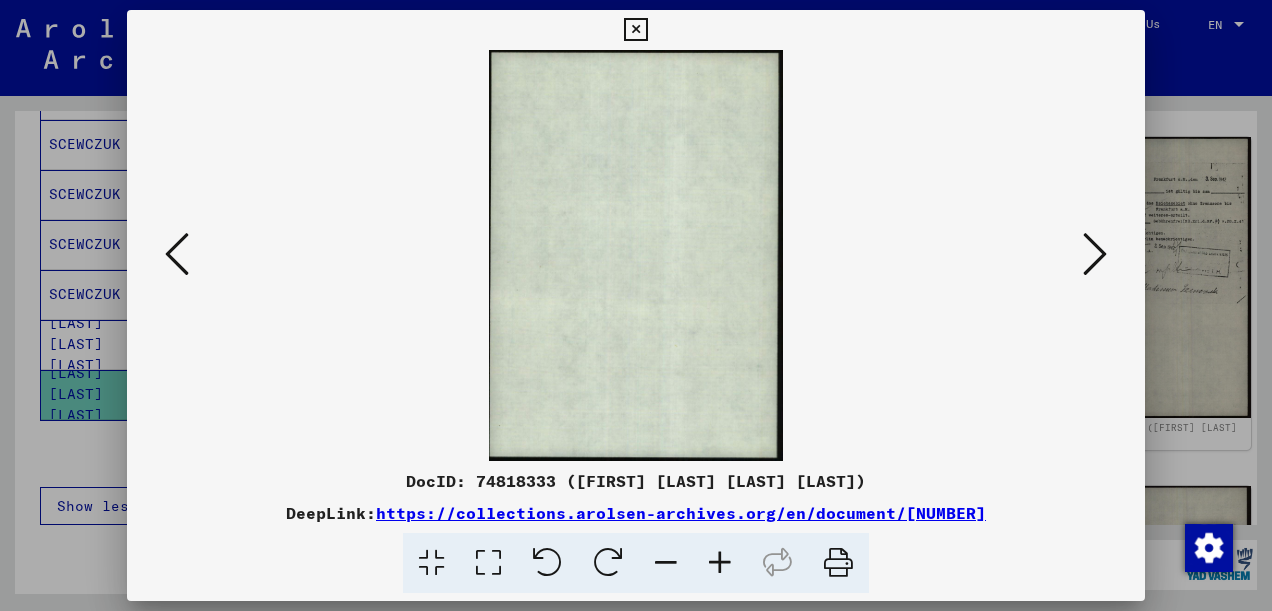 click at bounding box center (1095, 254) 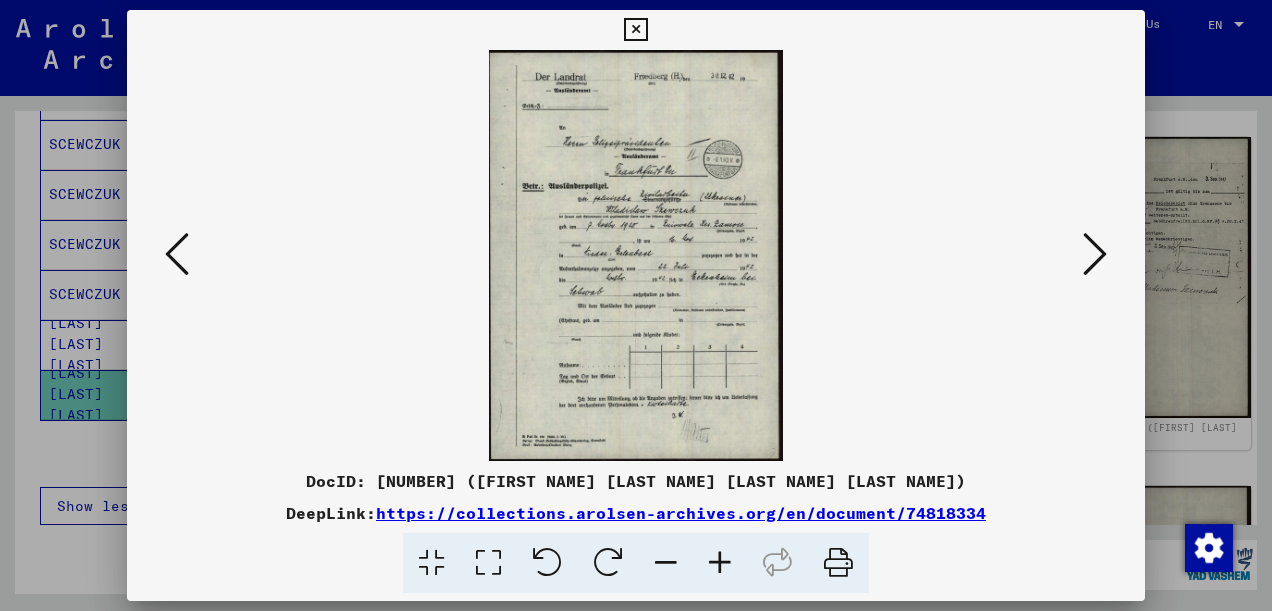 click at bounding box center [488, 563] 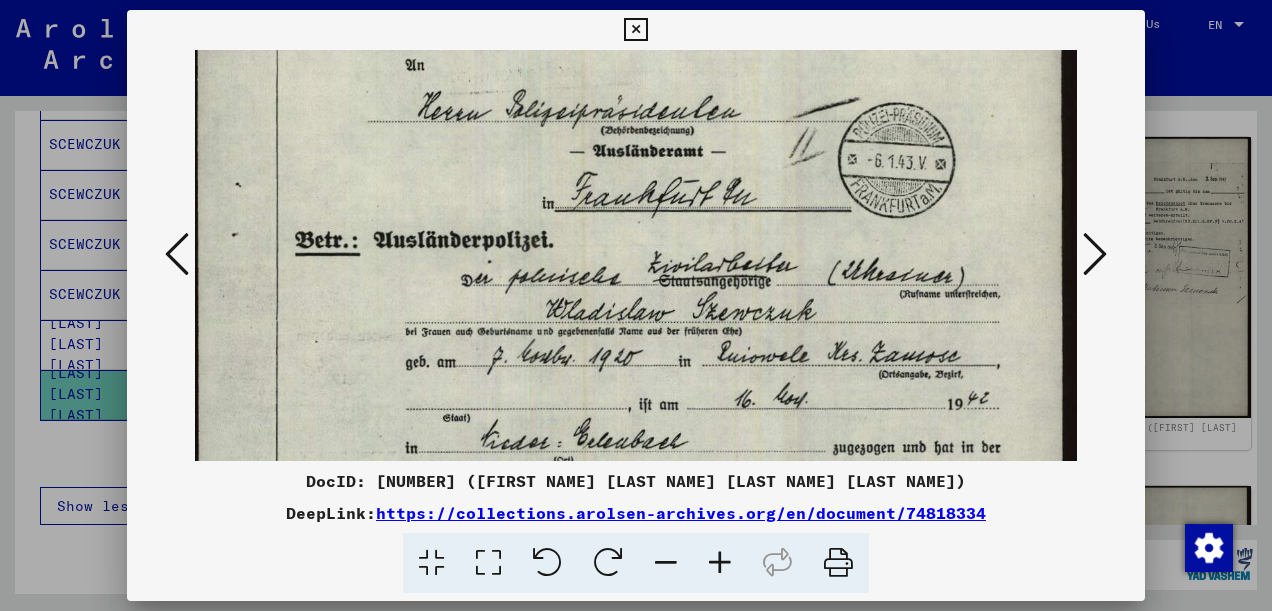 scroll, scrollTop: 221, scrollLeft: 0, axis: vertical 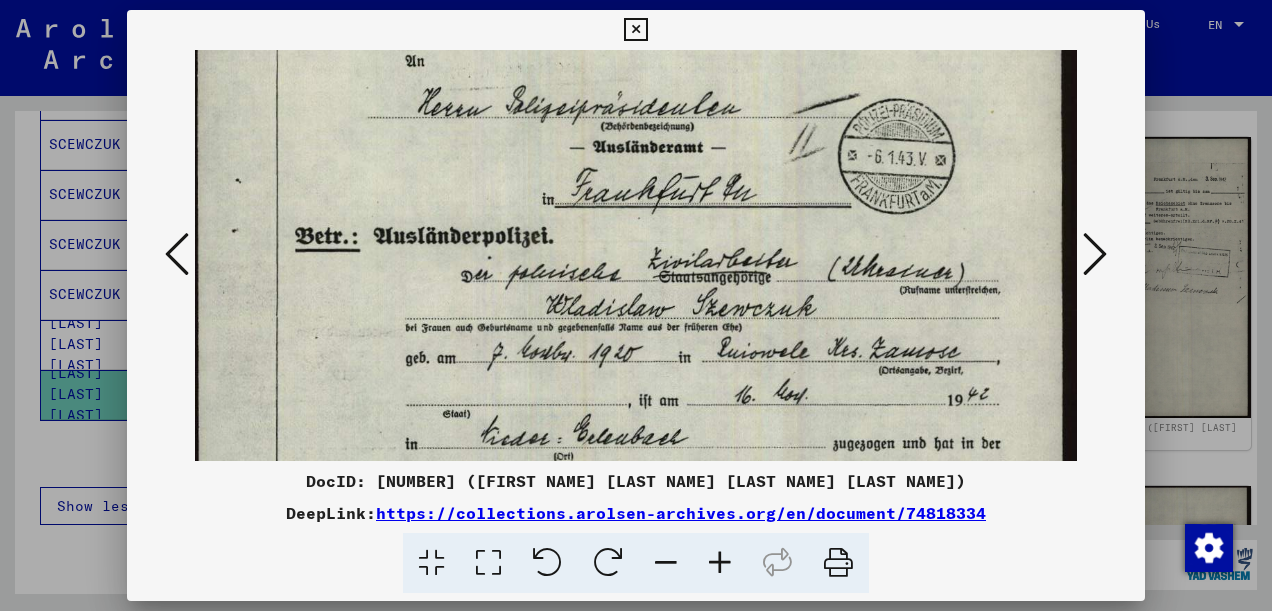 drag, startPoint x: 732, startPoint y: 371, endPoint x: 766, endPoint y: 152, distance: 221.62355 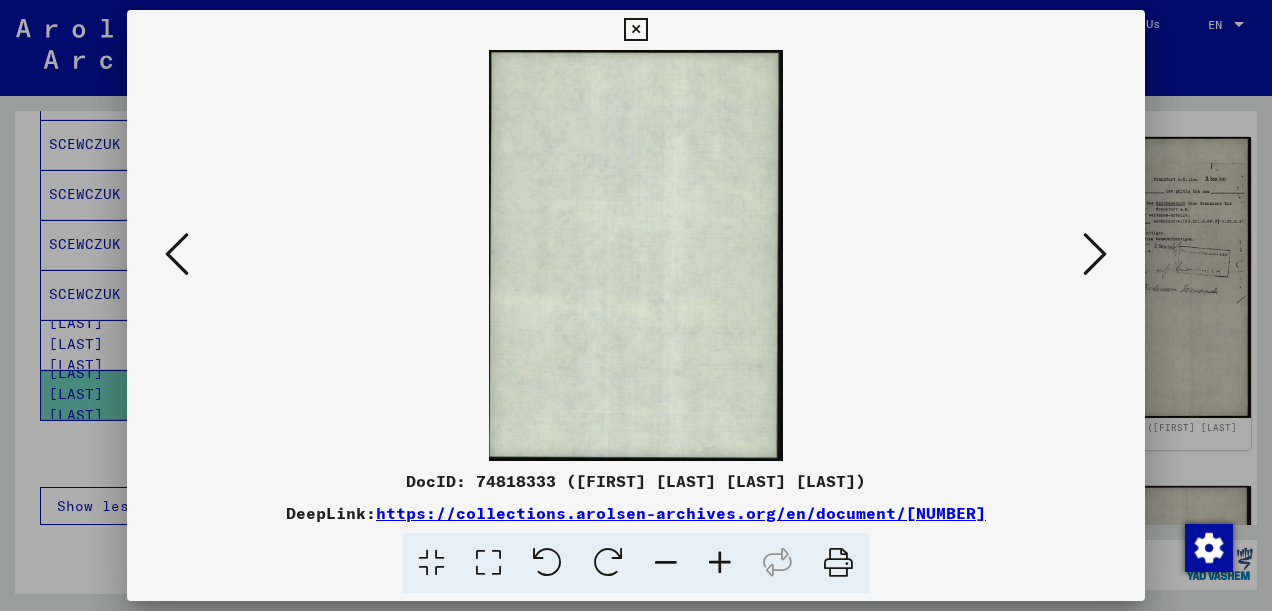 click at bounding box center [177, 255] 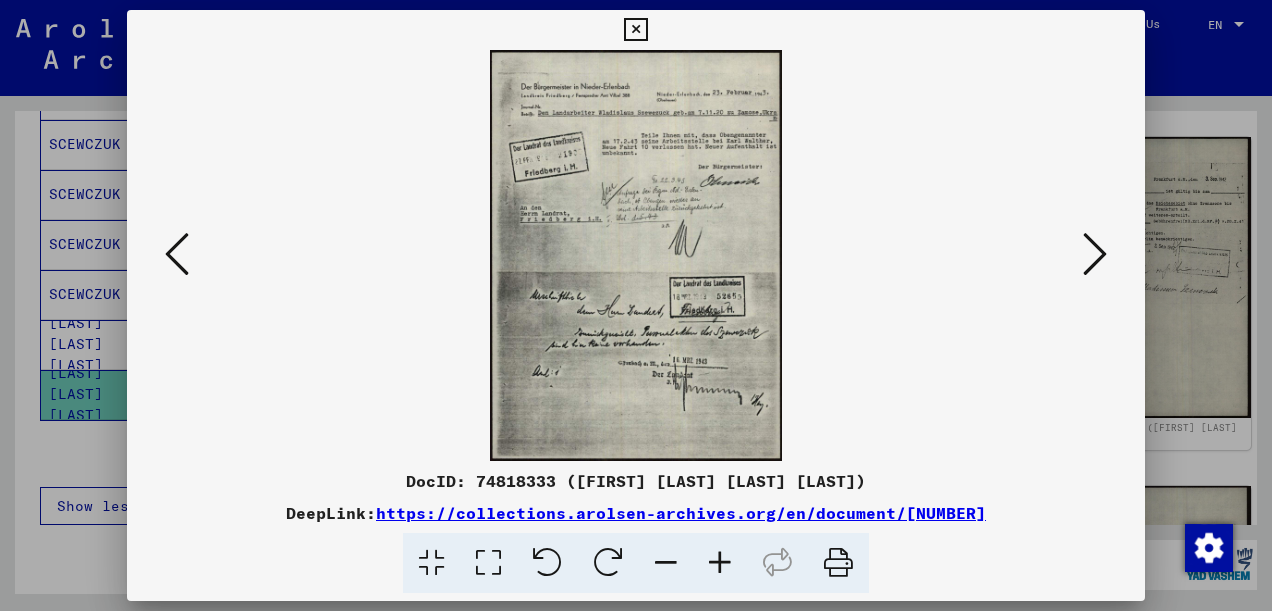 click at bounding box center (177, 254) 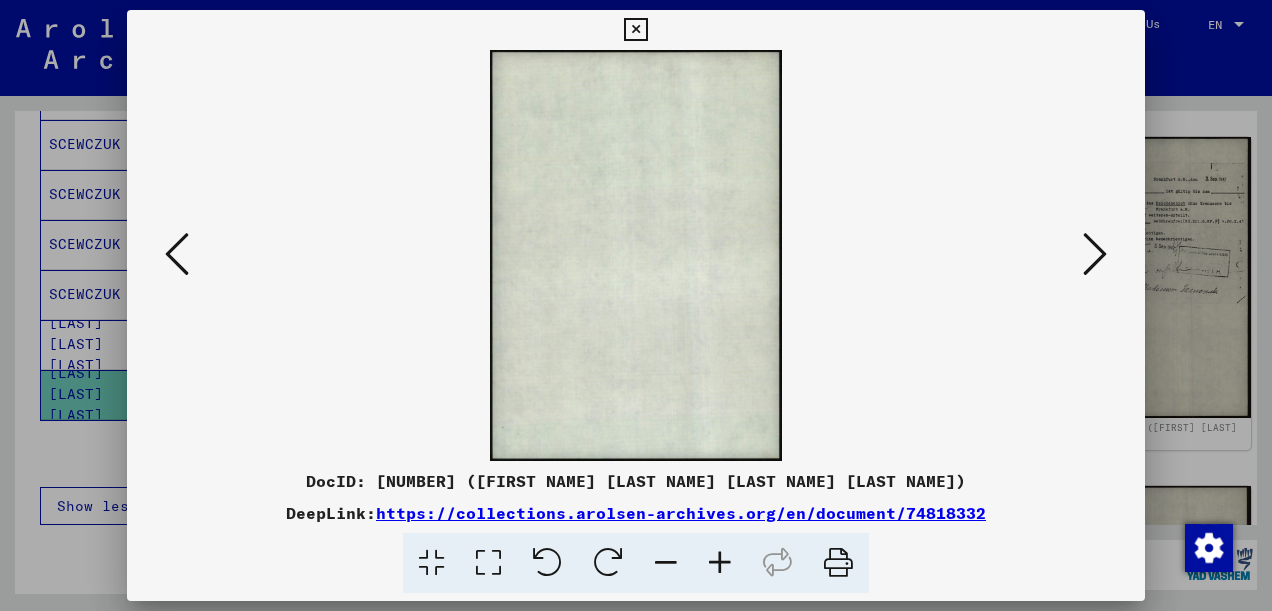 click at bounding box center (177, 254) 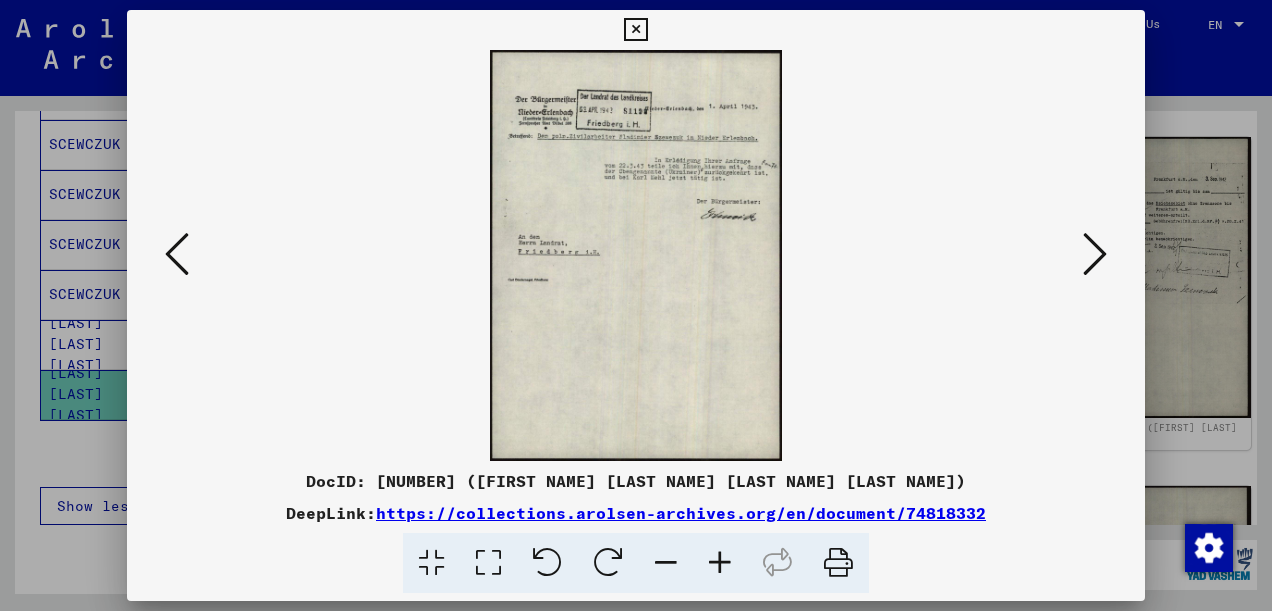 click at bounding box center (177, 254) 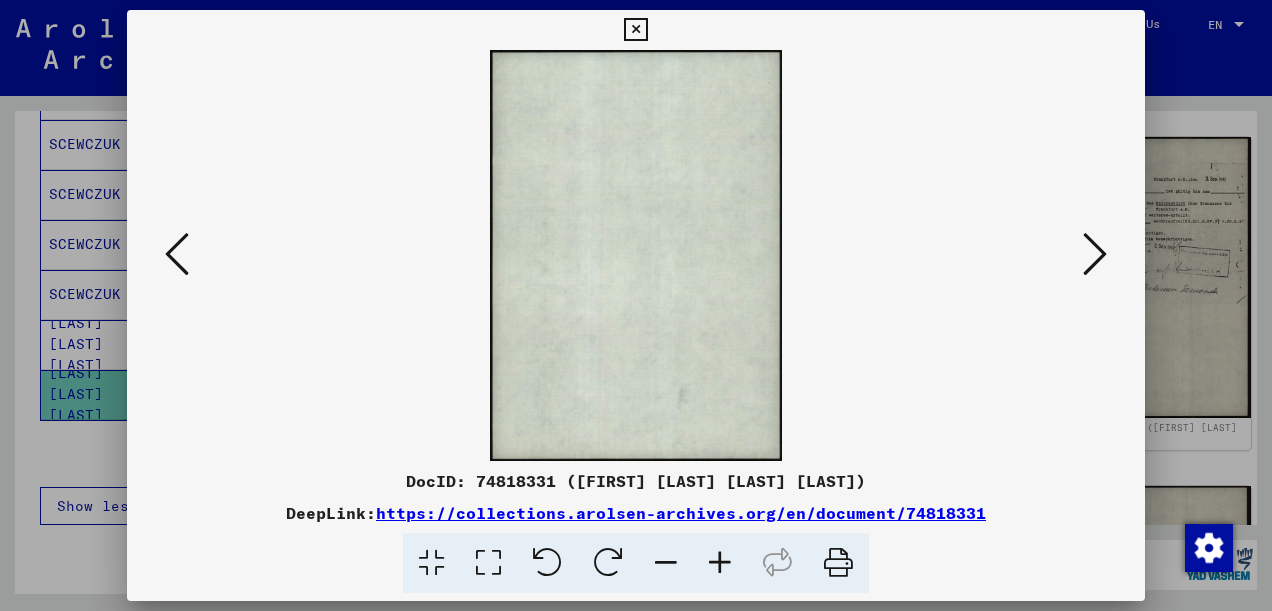 click at bounding box center (177, 254) 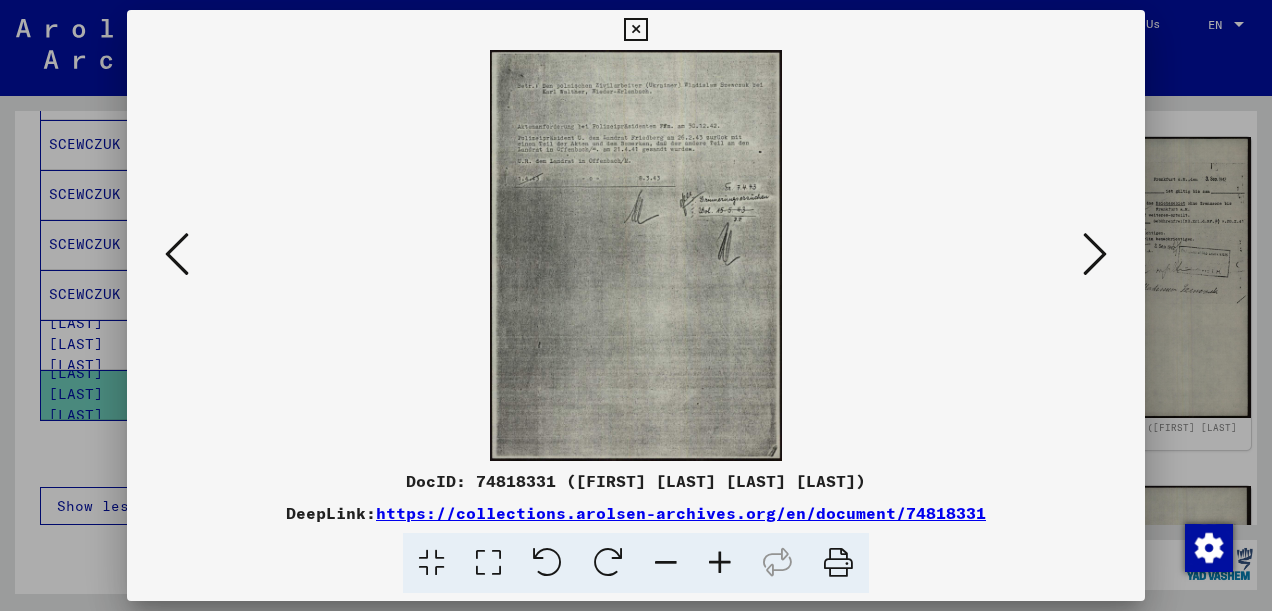 click at bounding box center (177, 254) 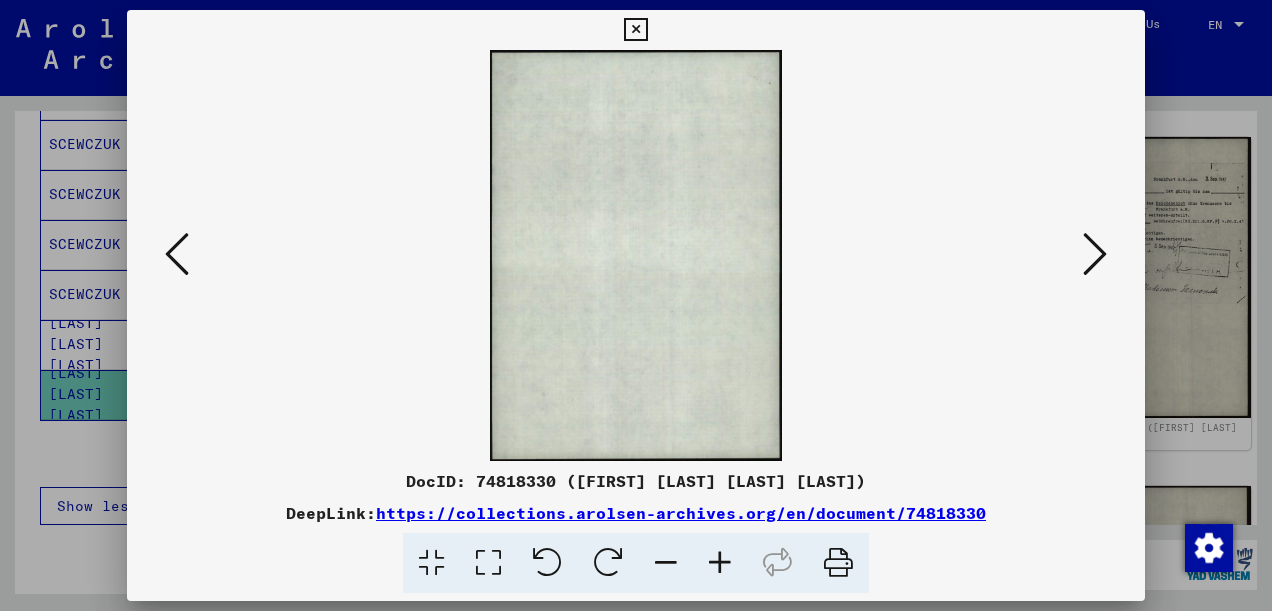 click at bounding box center (177, 254) 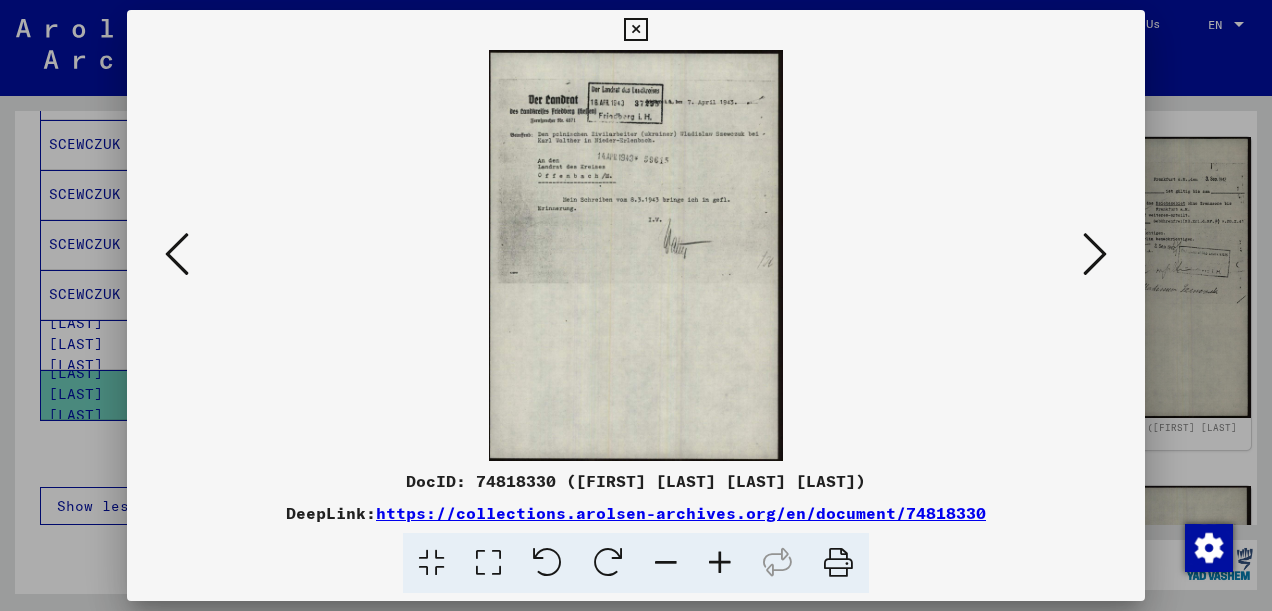 click at bounding box center [177, 254] 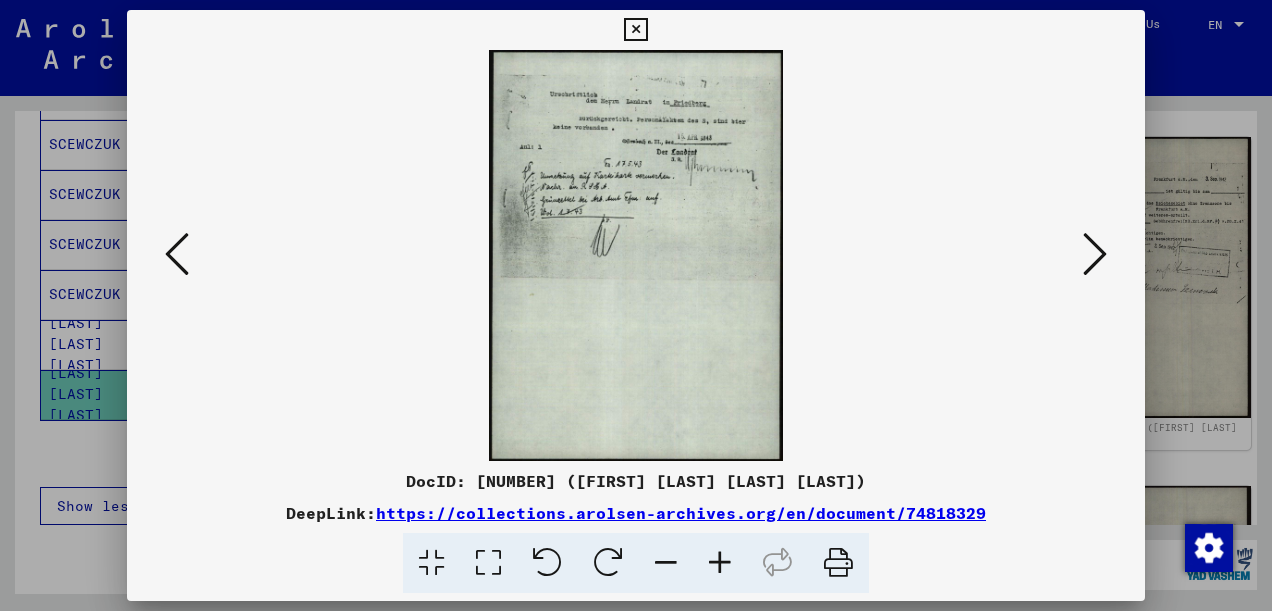 click at bounding box center [177, 254] 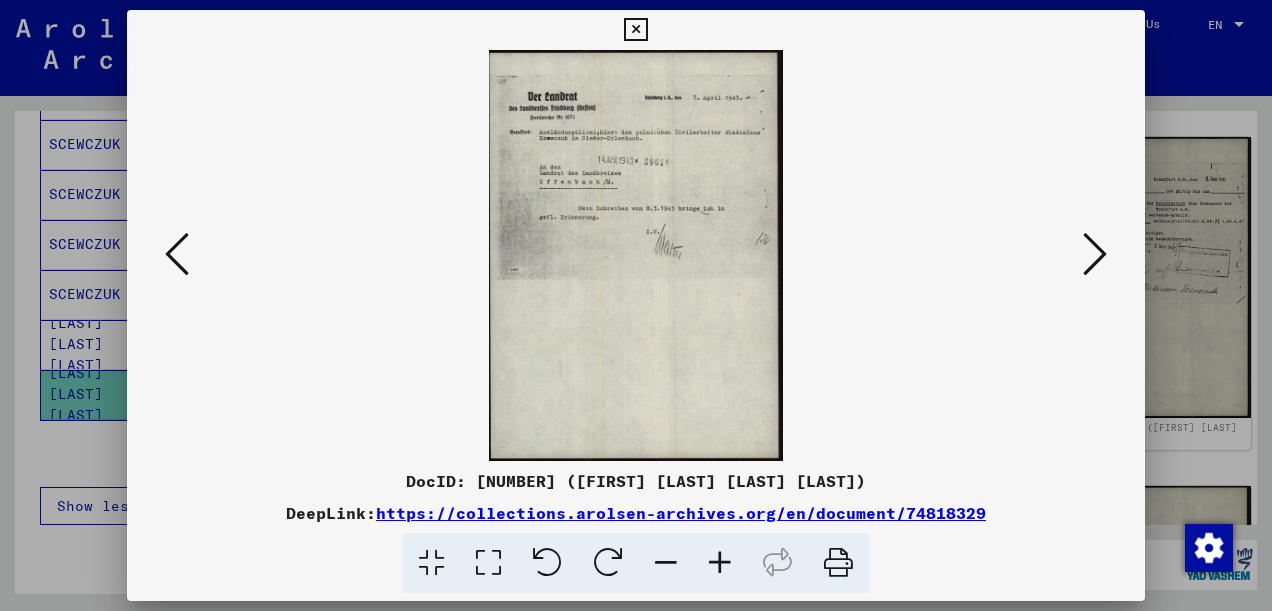 click at bounding box center (636, 255) 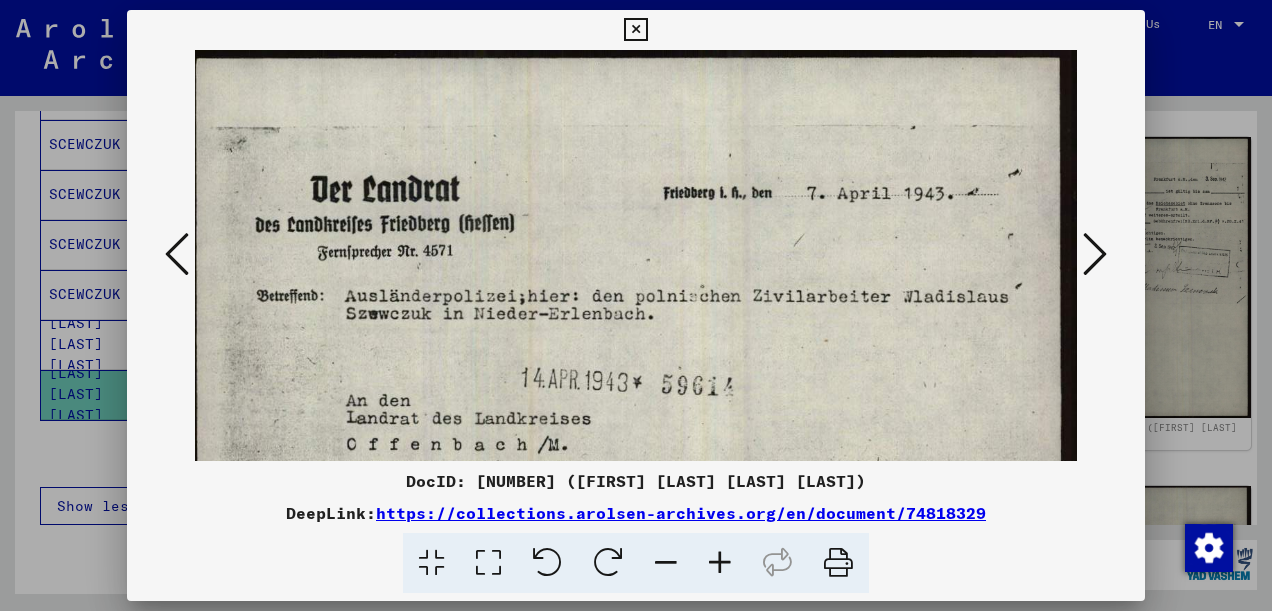 click at bounding box center [177, 254] 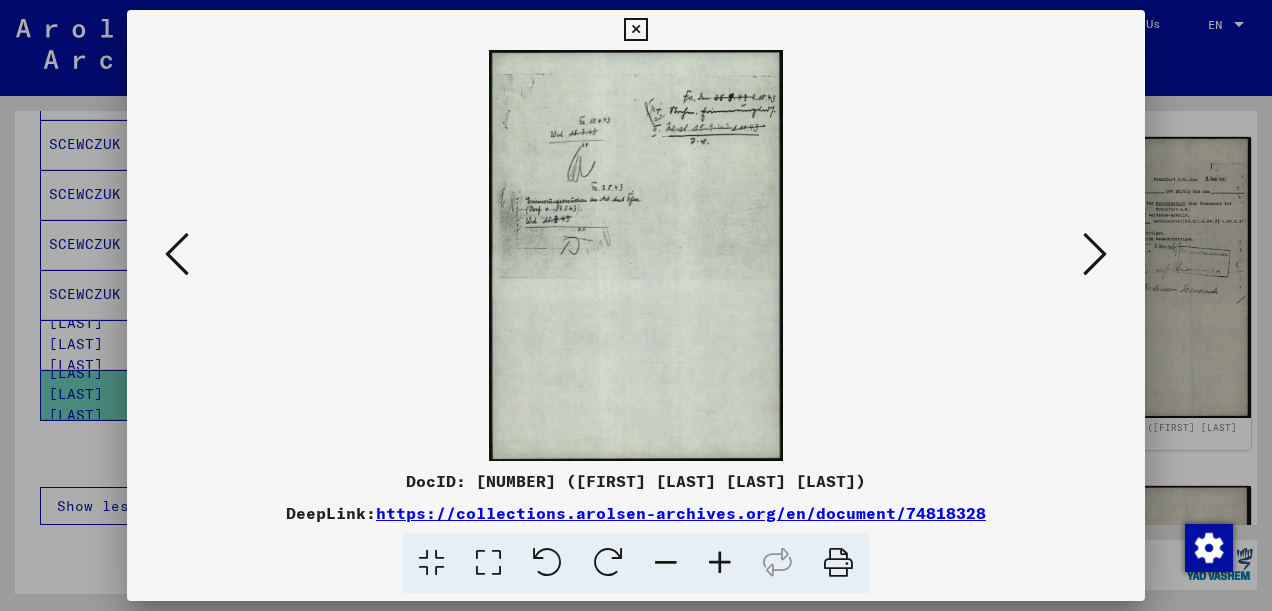 click at bounding box center [177, 254] 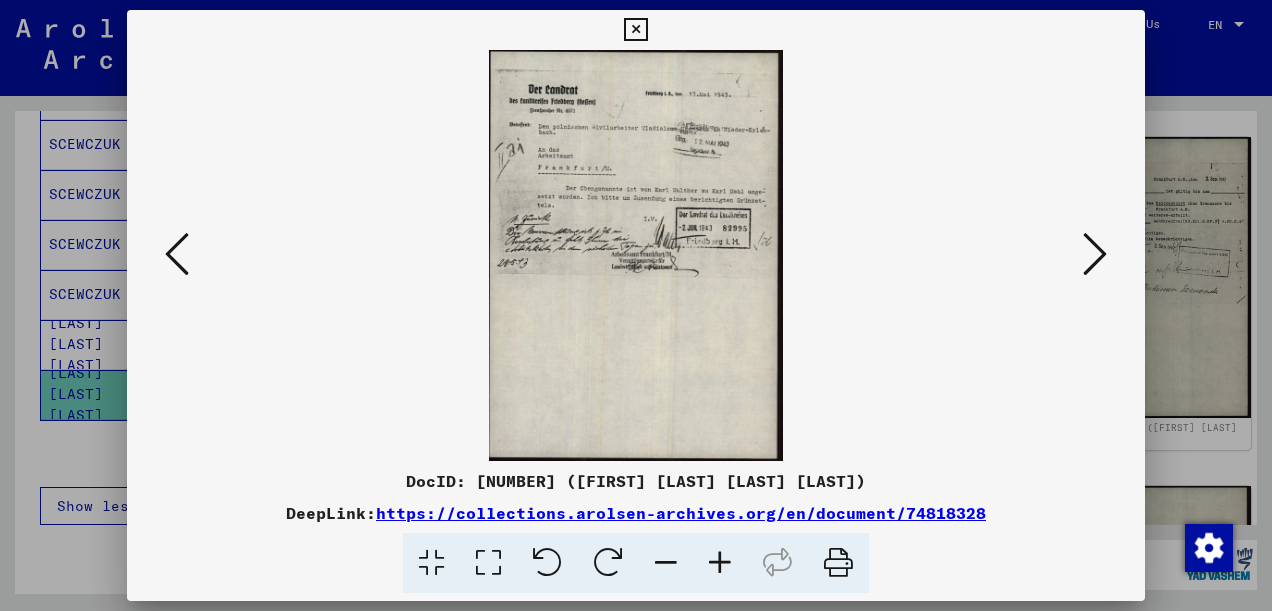 click at bounding box center [177, 254] 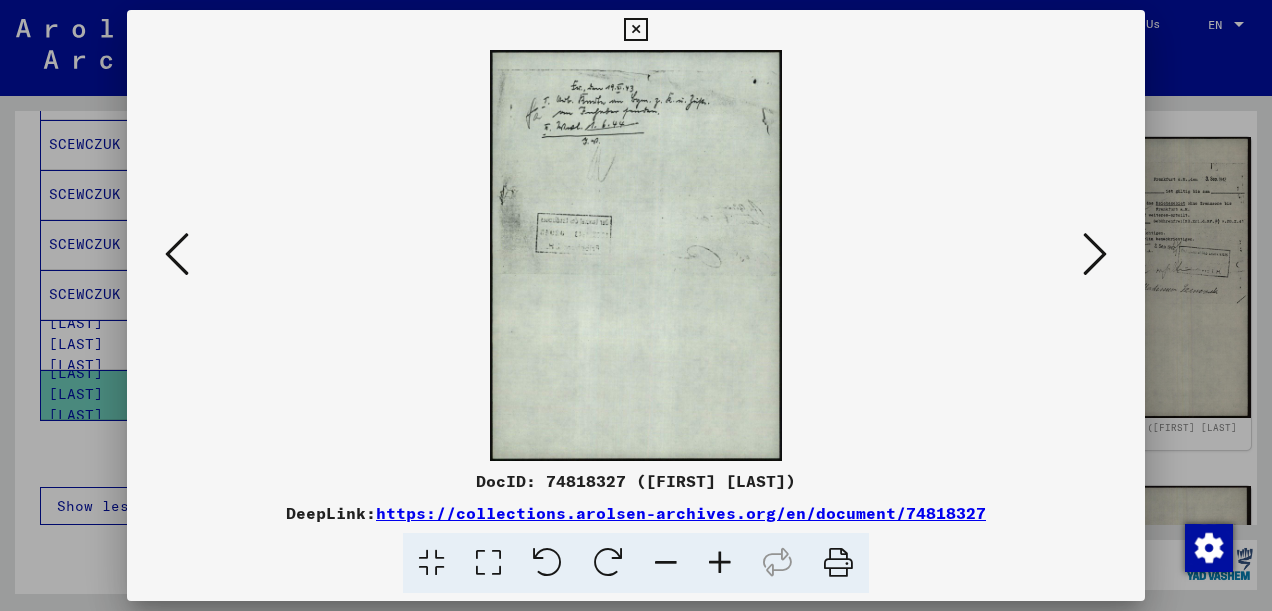 click at bounding box center [177, 254] 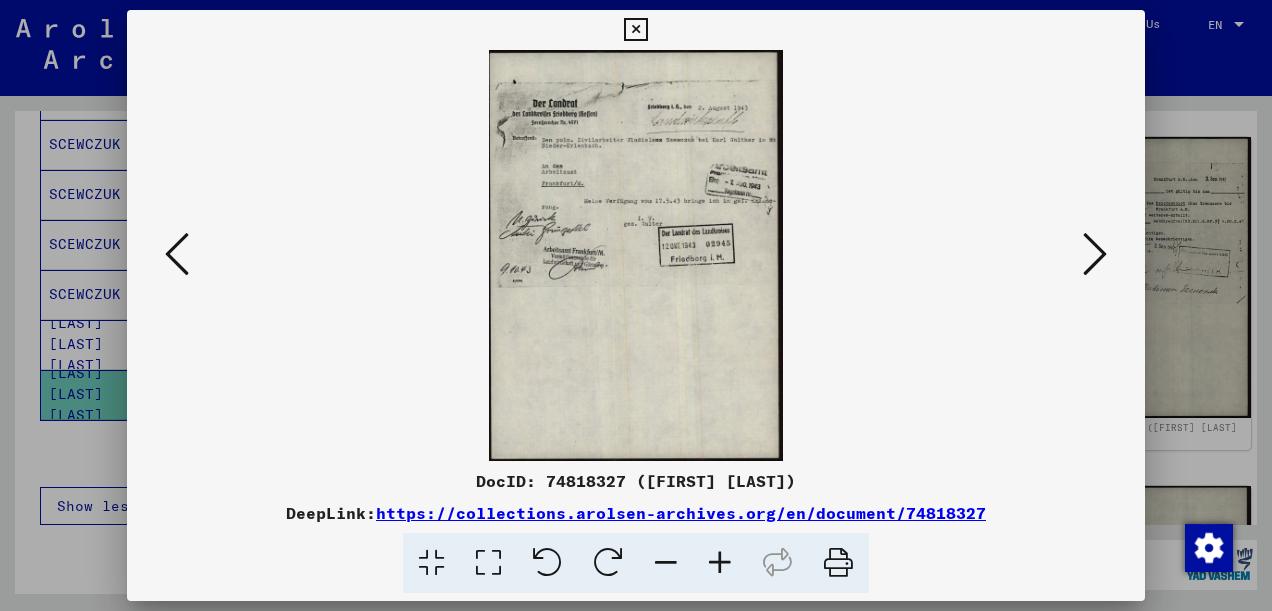 click at bounding box center (177, 254) 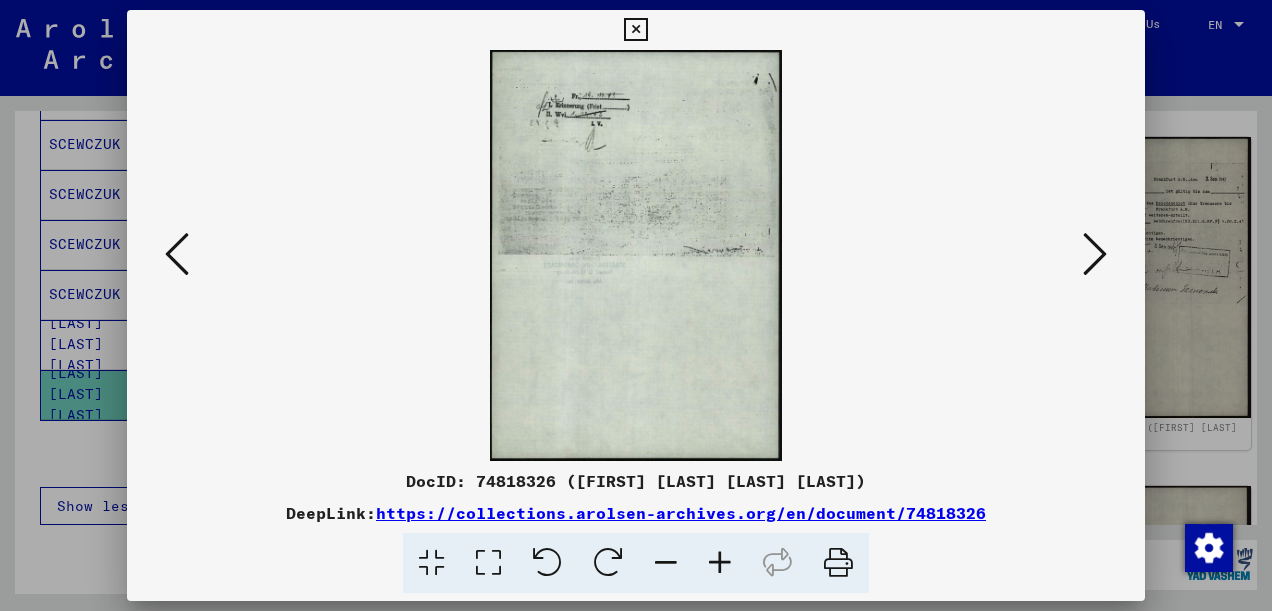 click at bounding box center (177, 254) 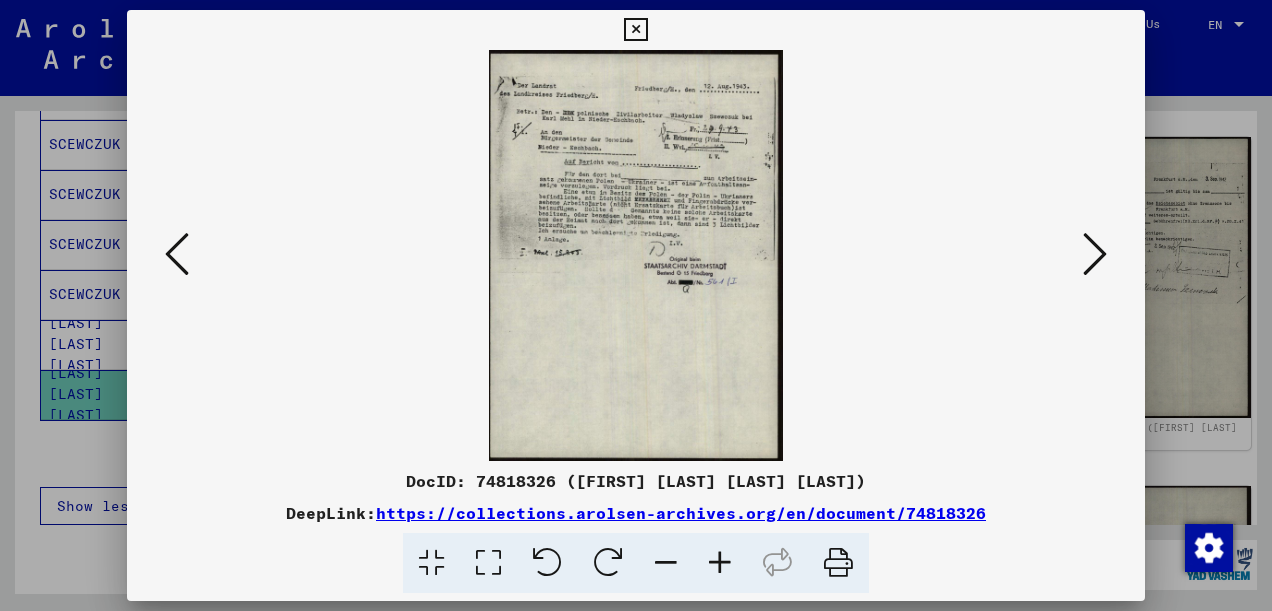 click at bounding box center (177, 254) 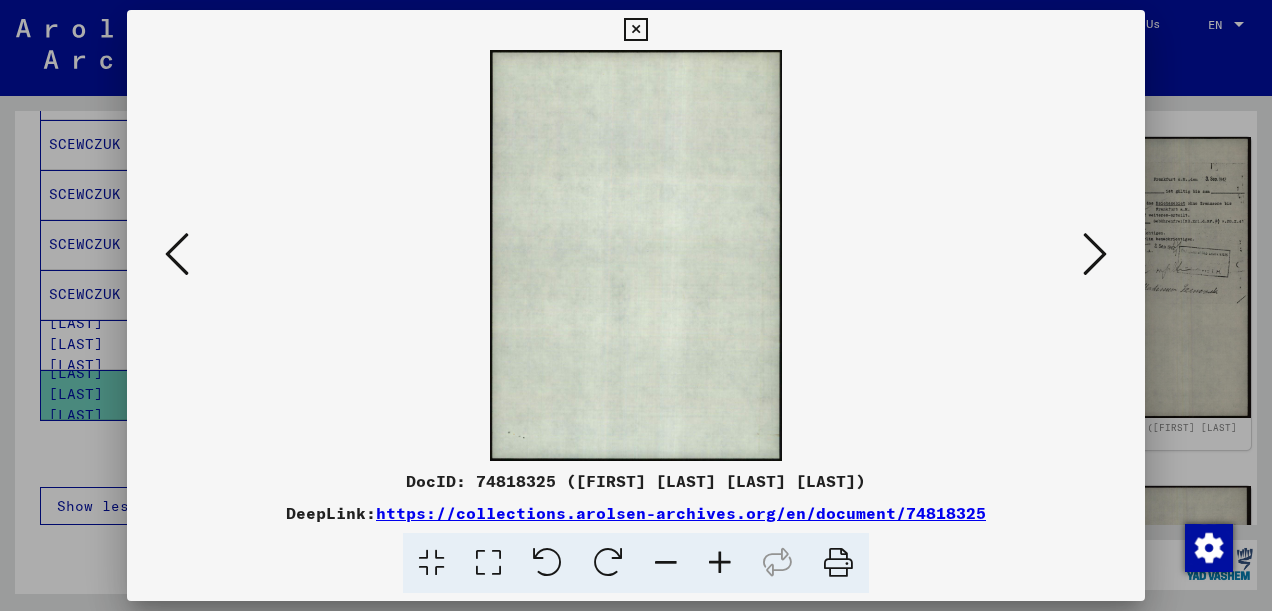 click at bounding box center (177, 254) 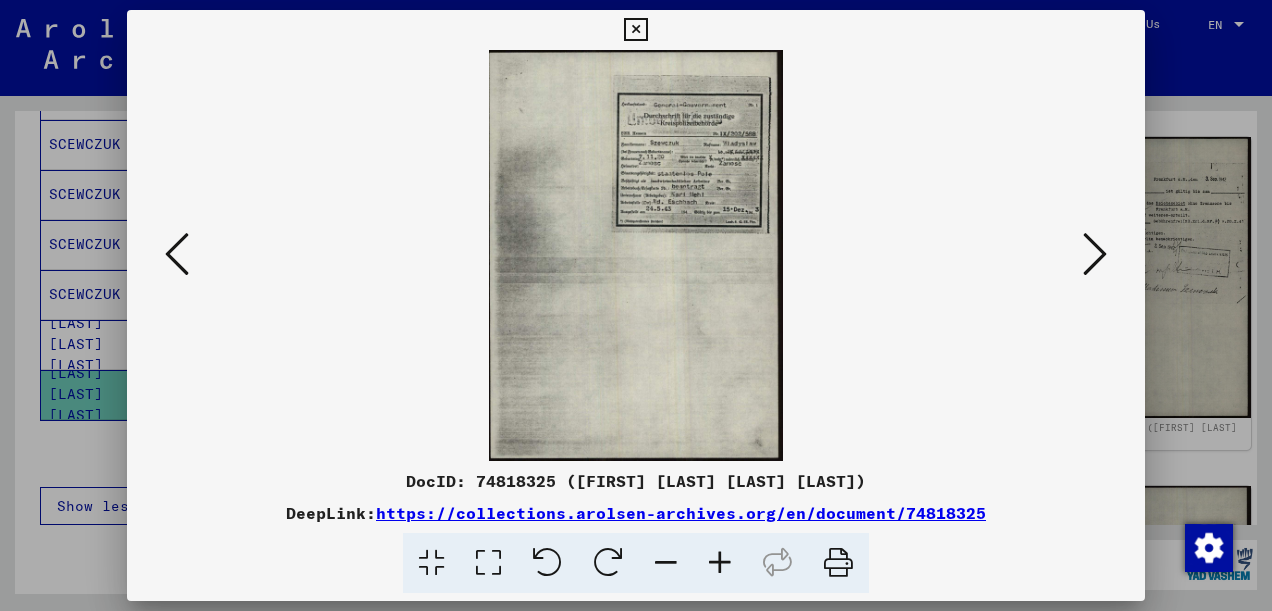 click at bounding box center (488, 563) 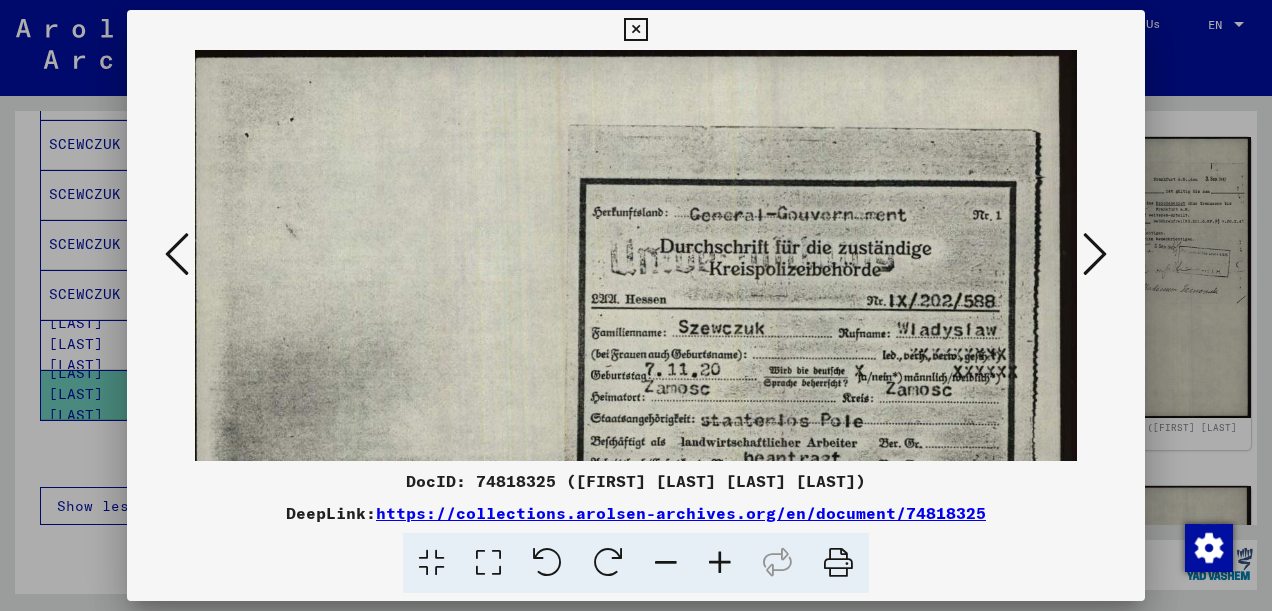 click at bounding box center (177, 255) 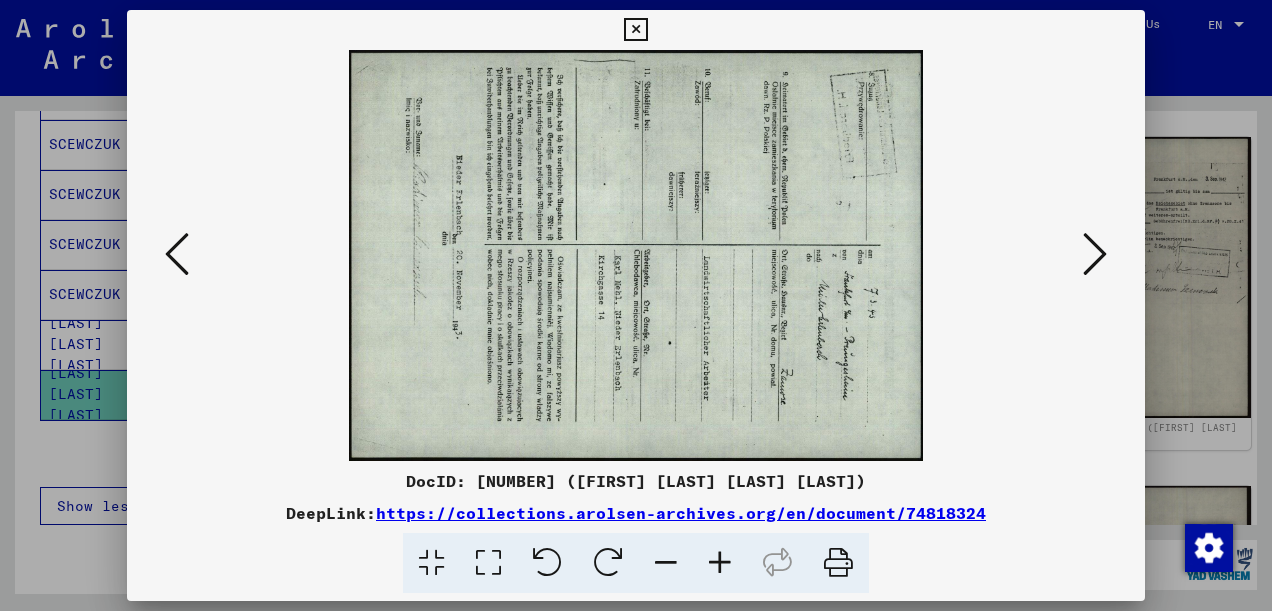 click at bounding box center [177, 254] 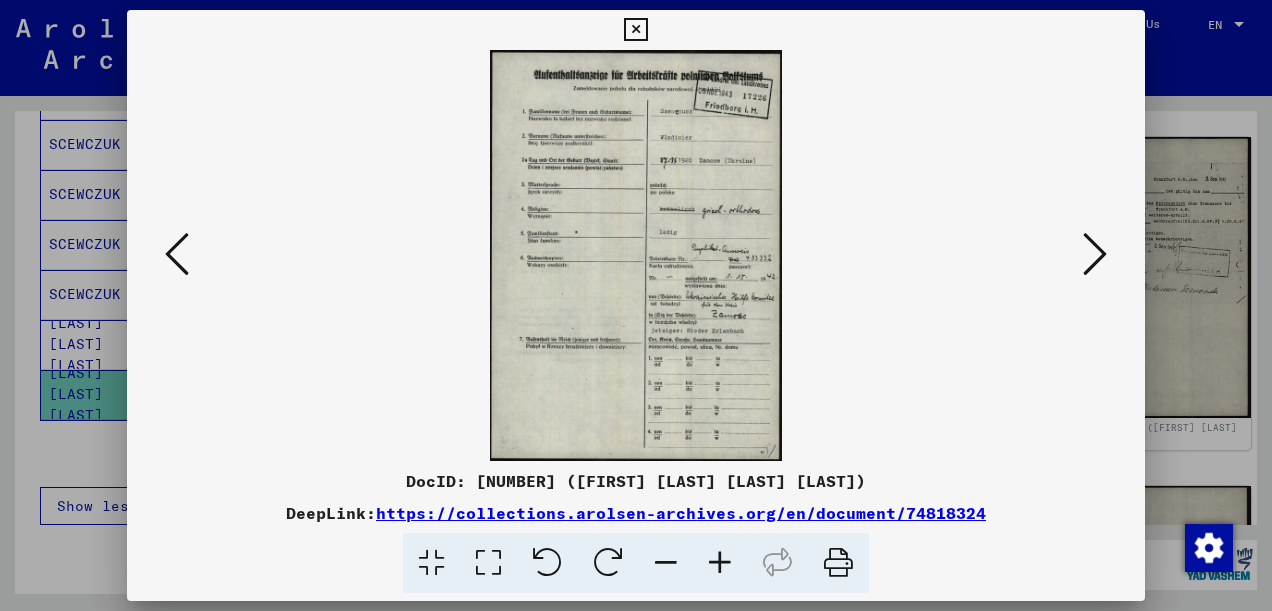 click at bounding box center [488, 563] 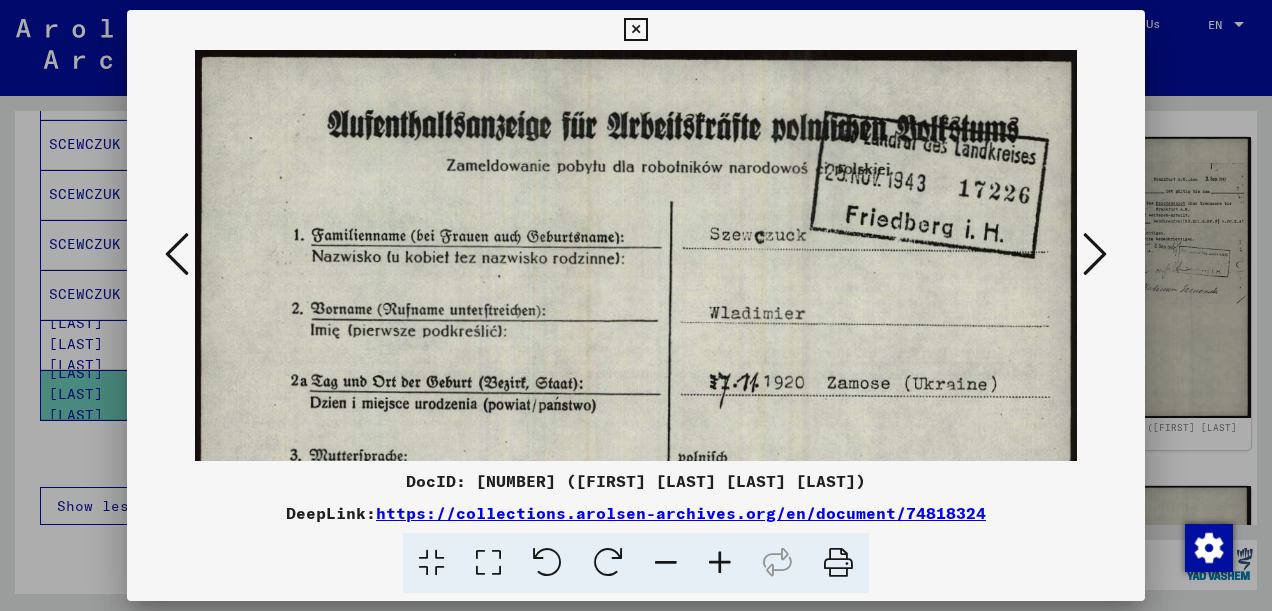 click at bounding box center [177, 254] 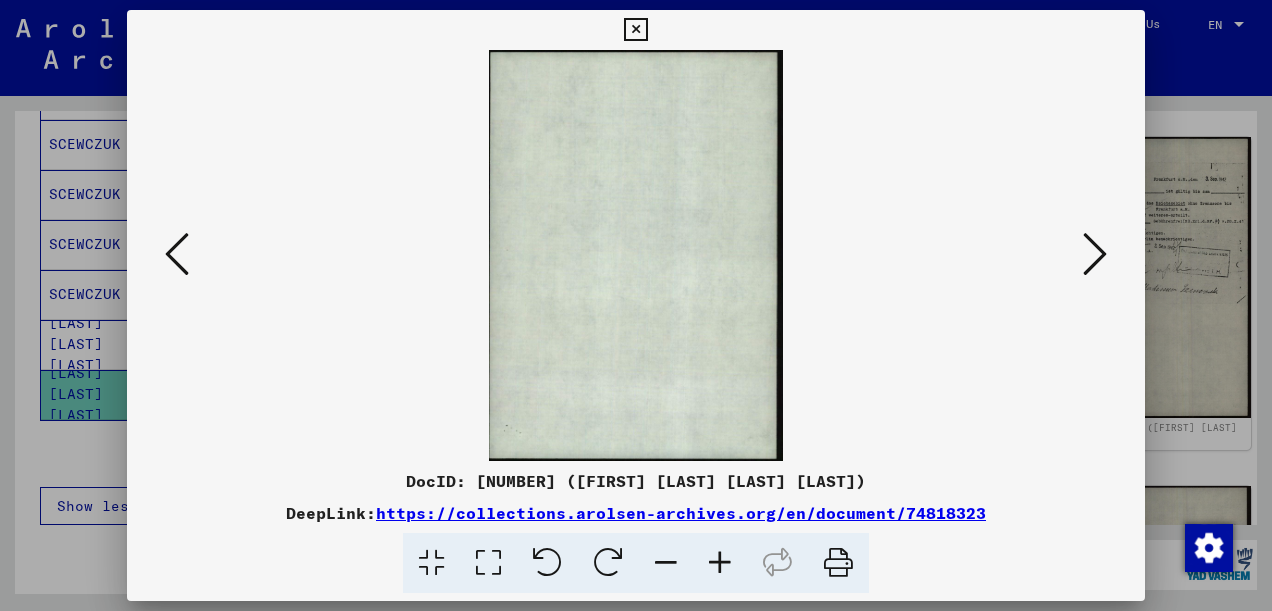 click at bounding box center (177, 254) 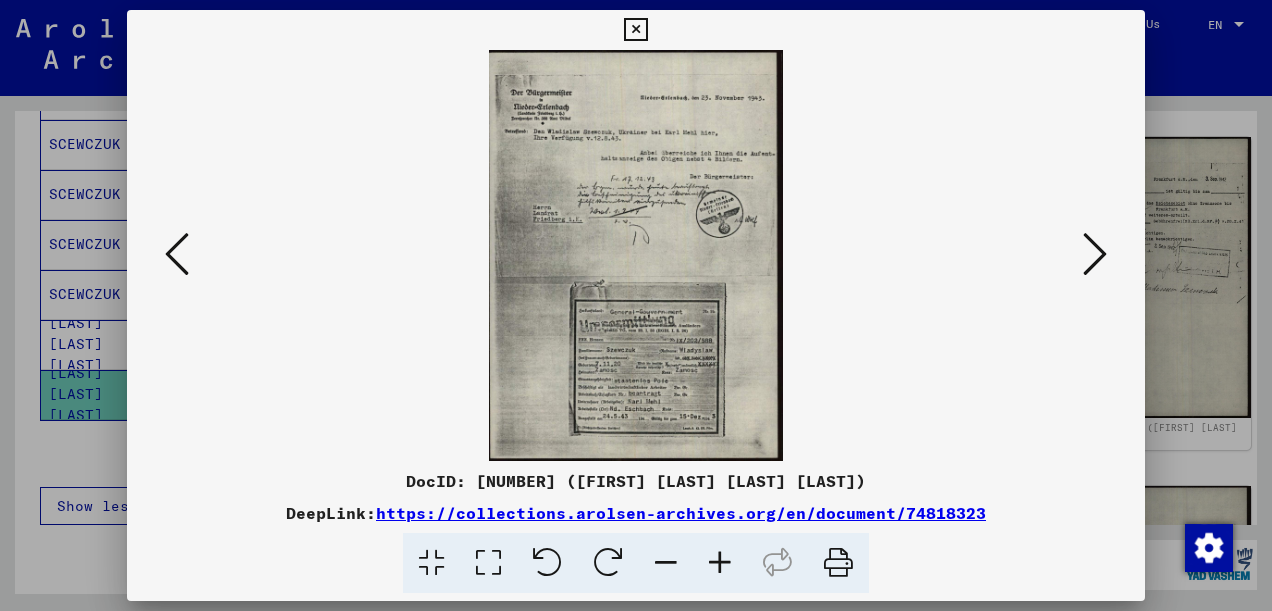 click at bounding box center [177, 254] 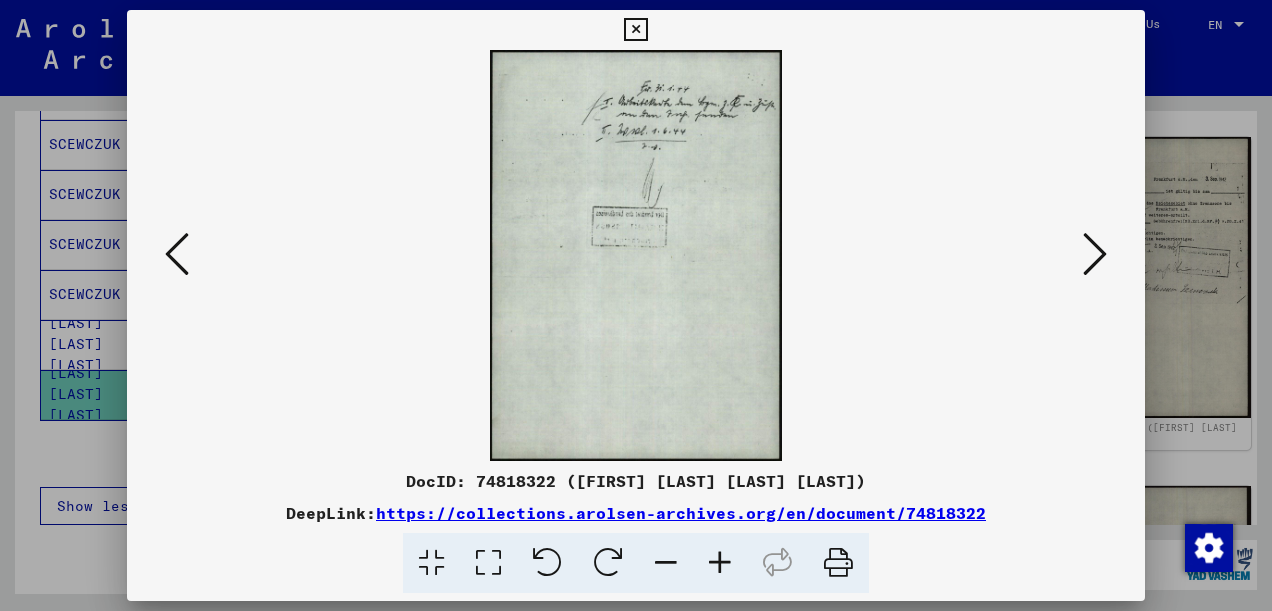 click at bounding box center [177, 254] 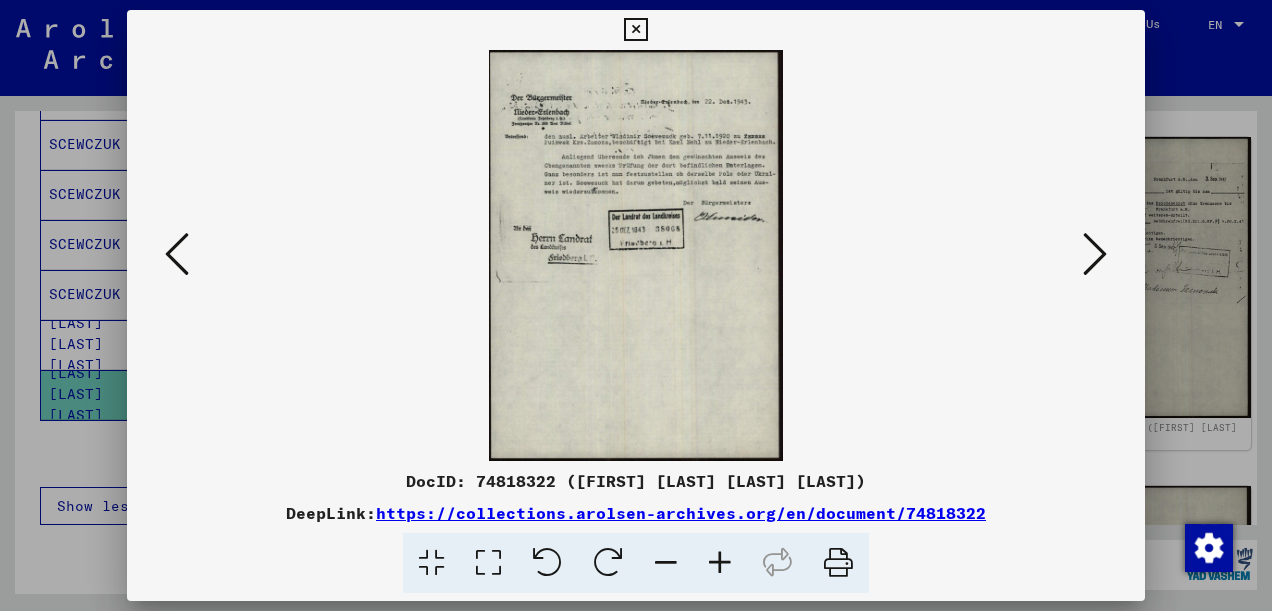 click at bounding box center [177, 254] 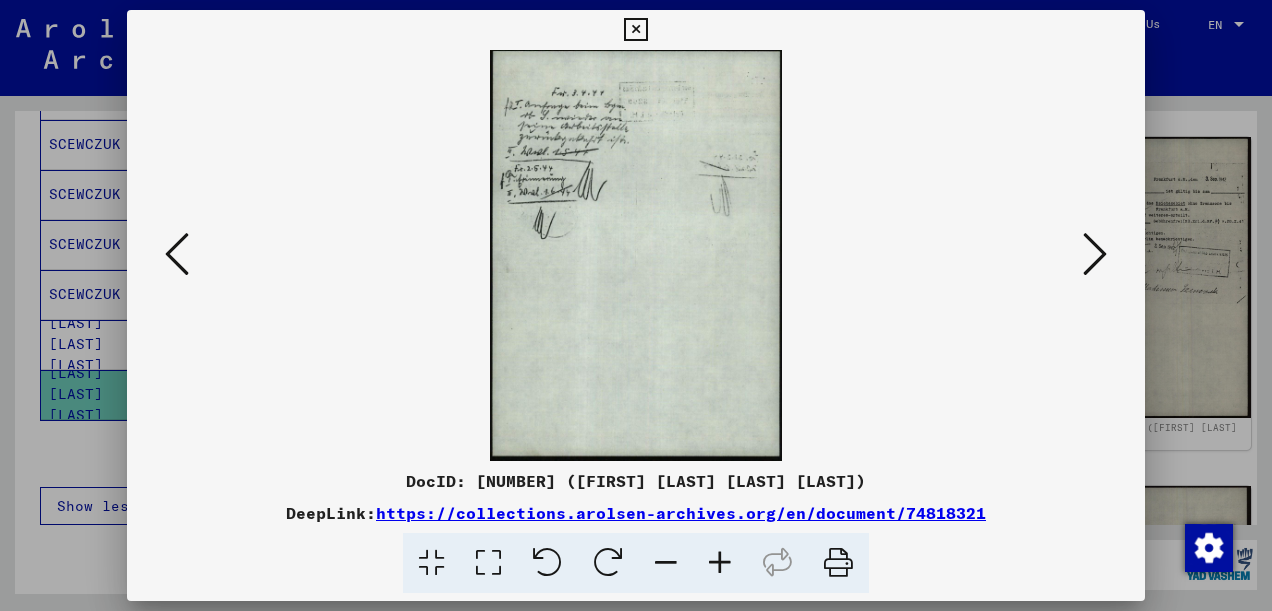 click at bounding box center [177, 254] 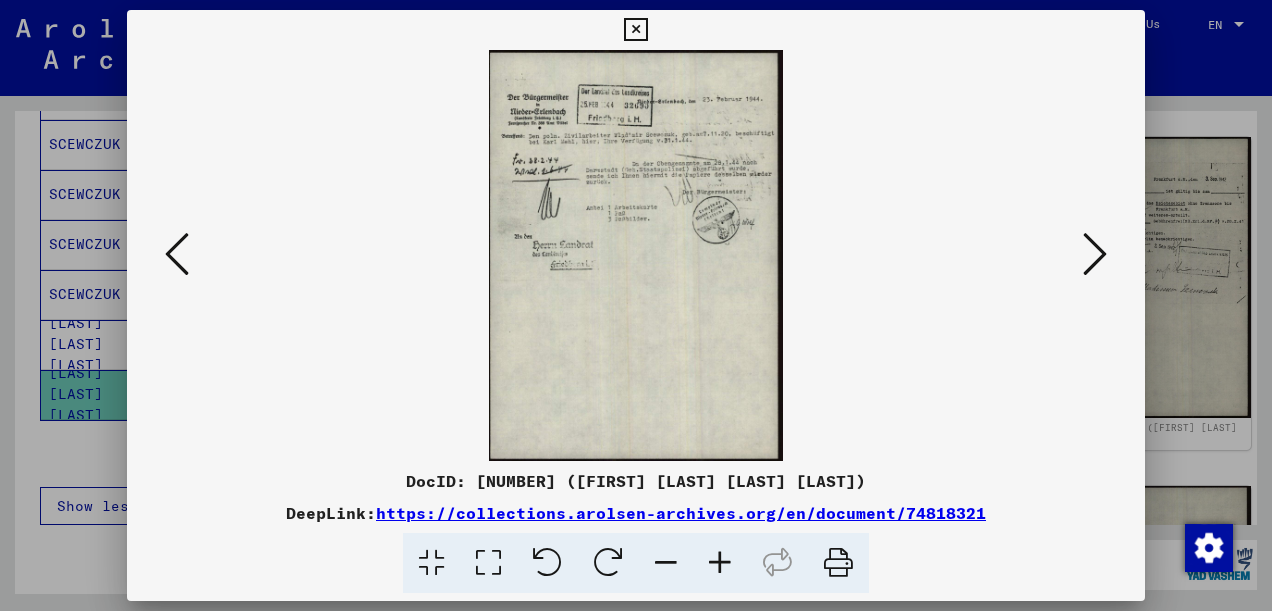 click at bounding box center [177, 254] 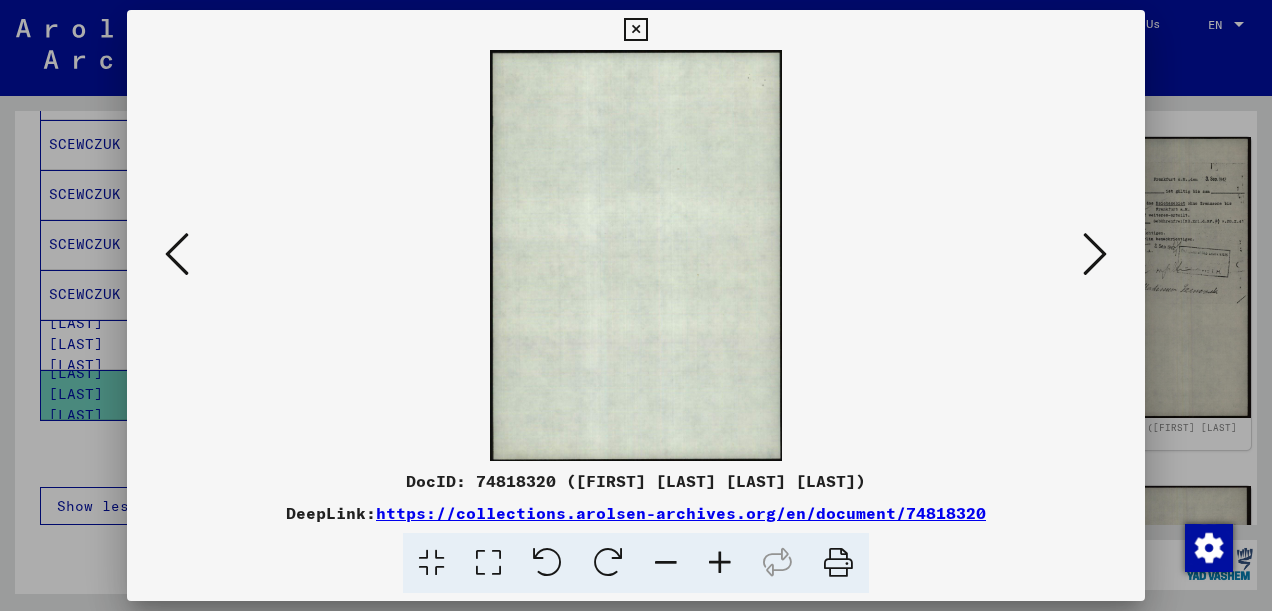 click at bounding box center (177, 254) 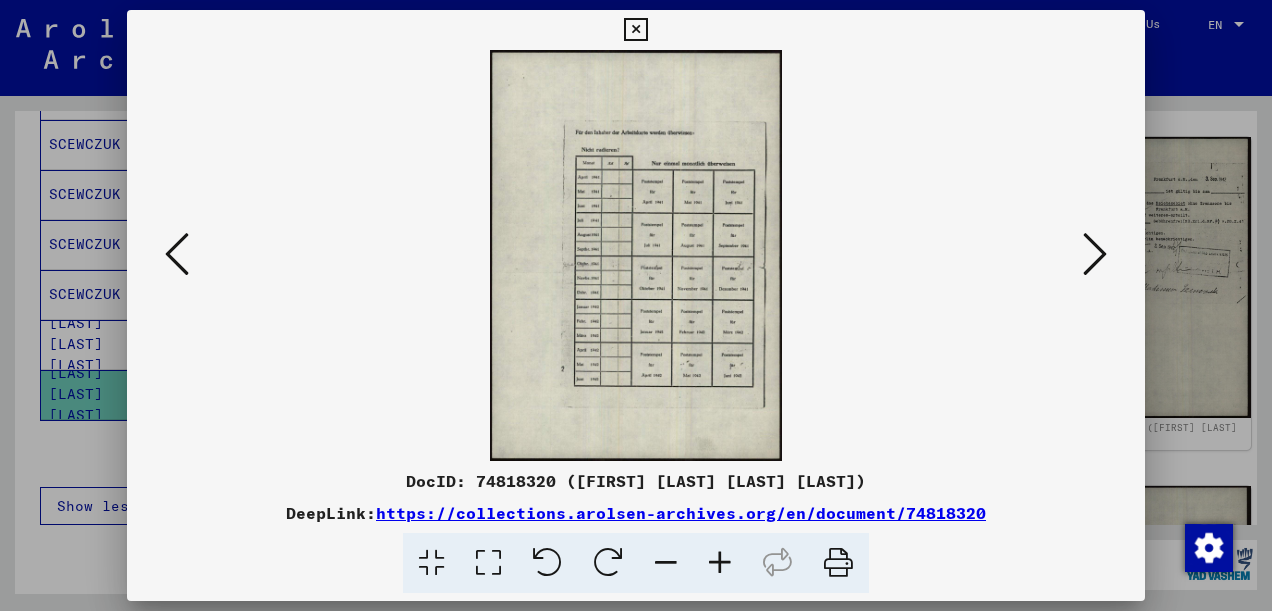 click at bounding box center (488, 563) 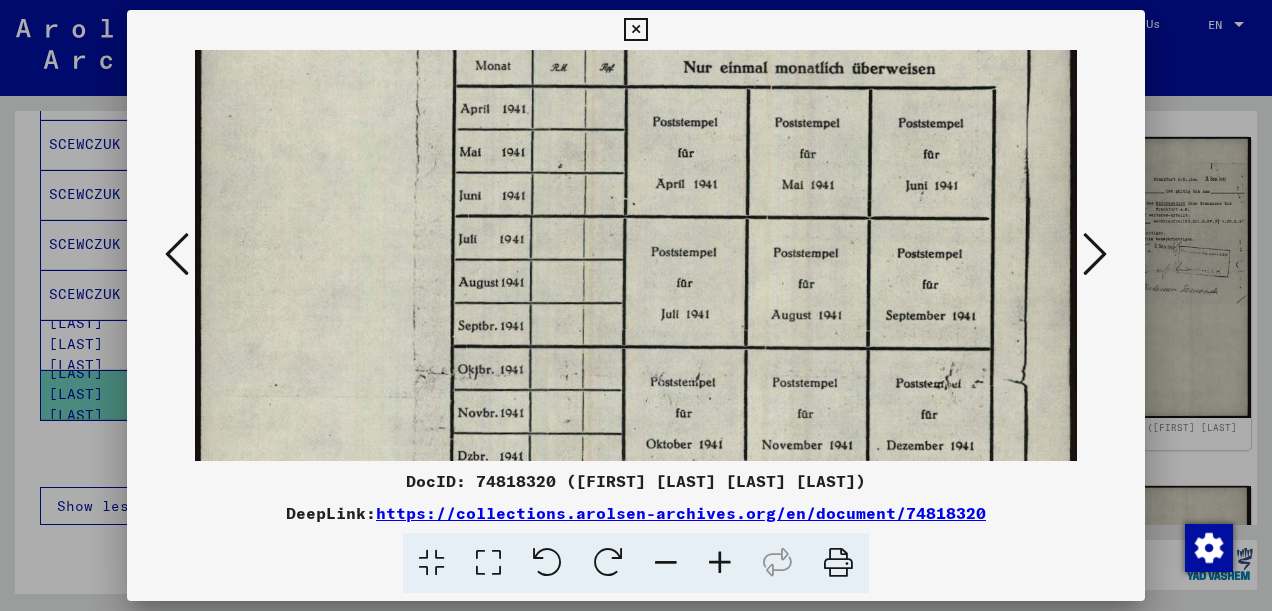 scroll, scrollTop: 327, scrollLeft: 0, axis: vertical 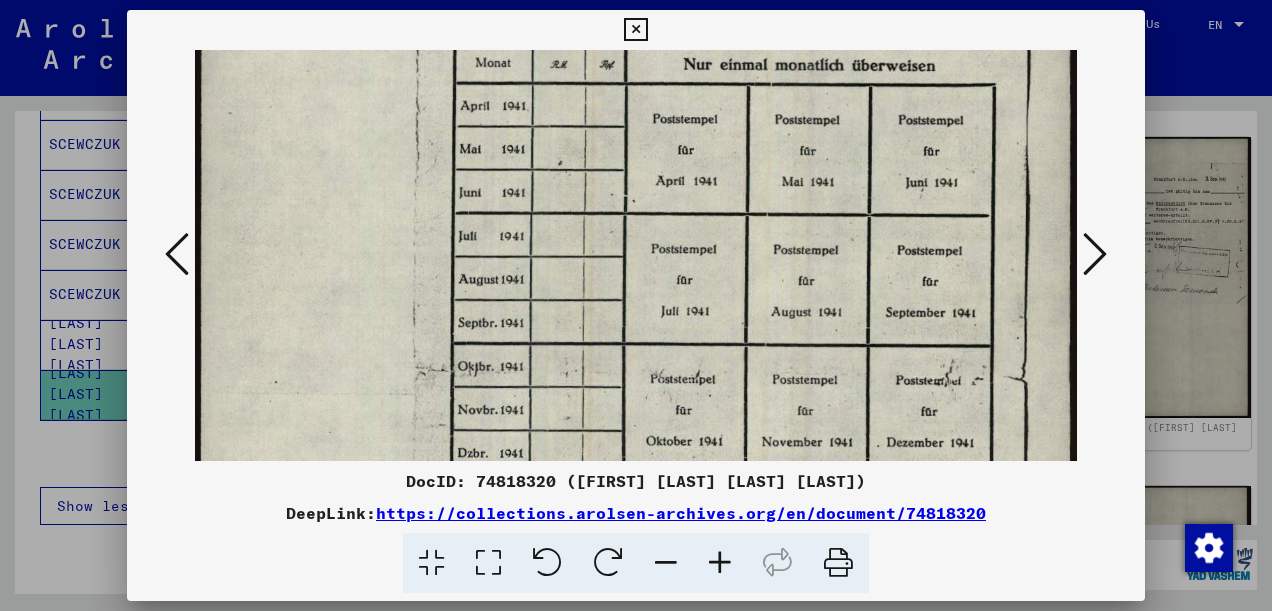 drag, startPoint x: 594, startPoint y: 383, endPoint x: 600, endPoint y: 64, distance: 319.05643 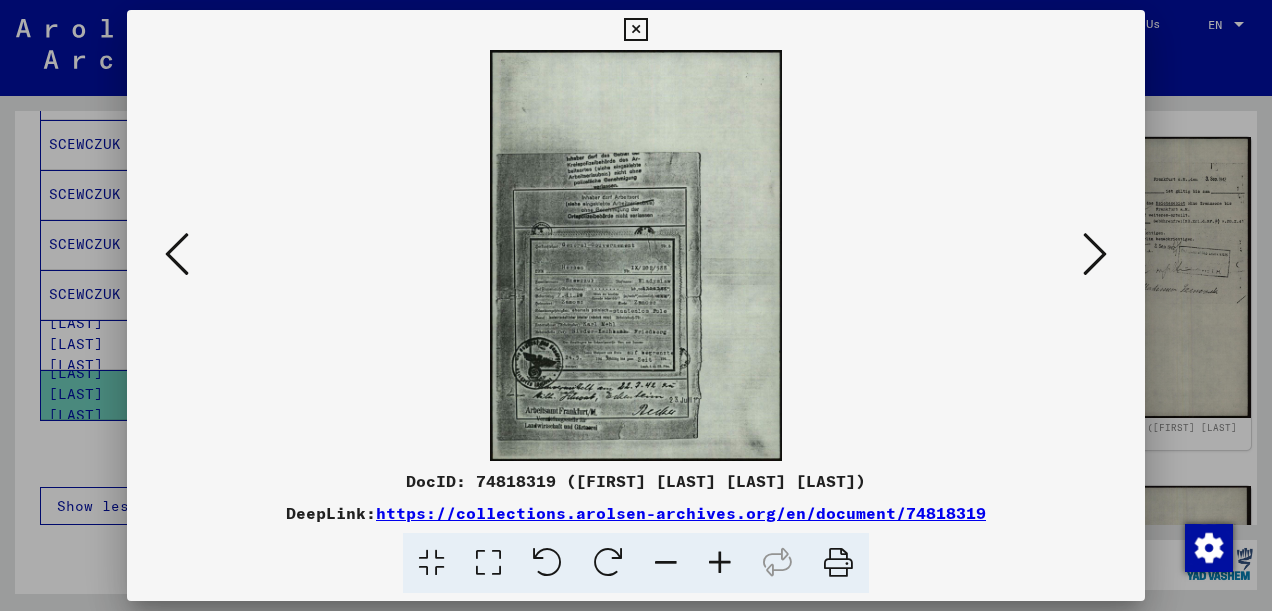 scroll, scrollTop: 0, scrollLeft: 0, axis: both 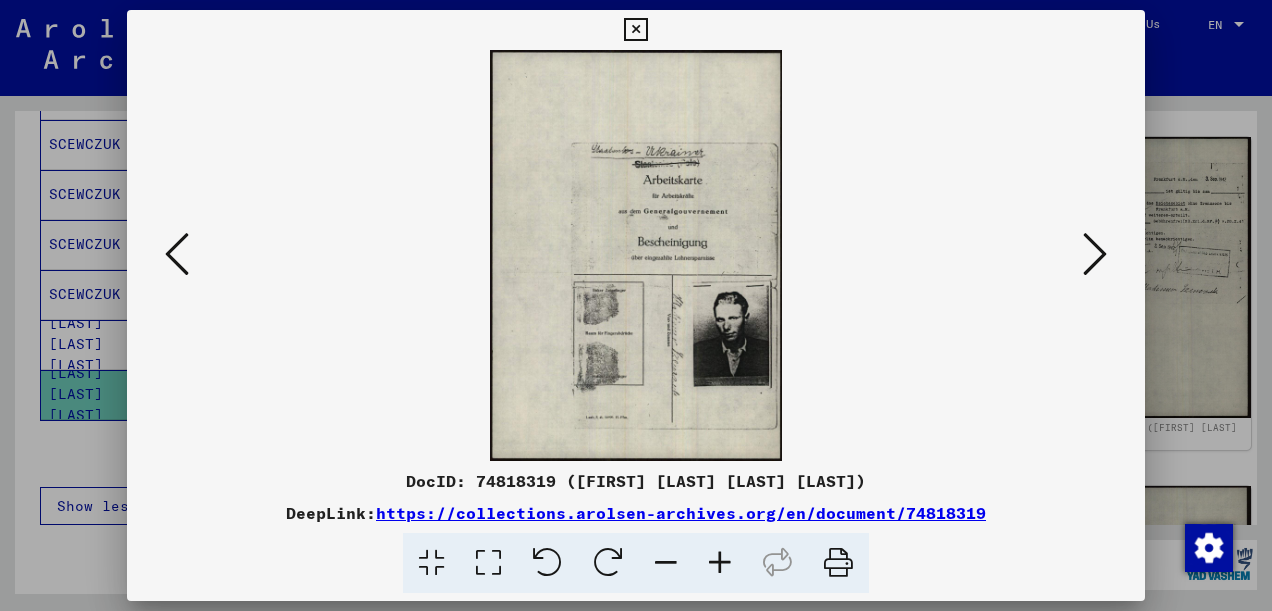 click at bounding box center [488, 563] 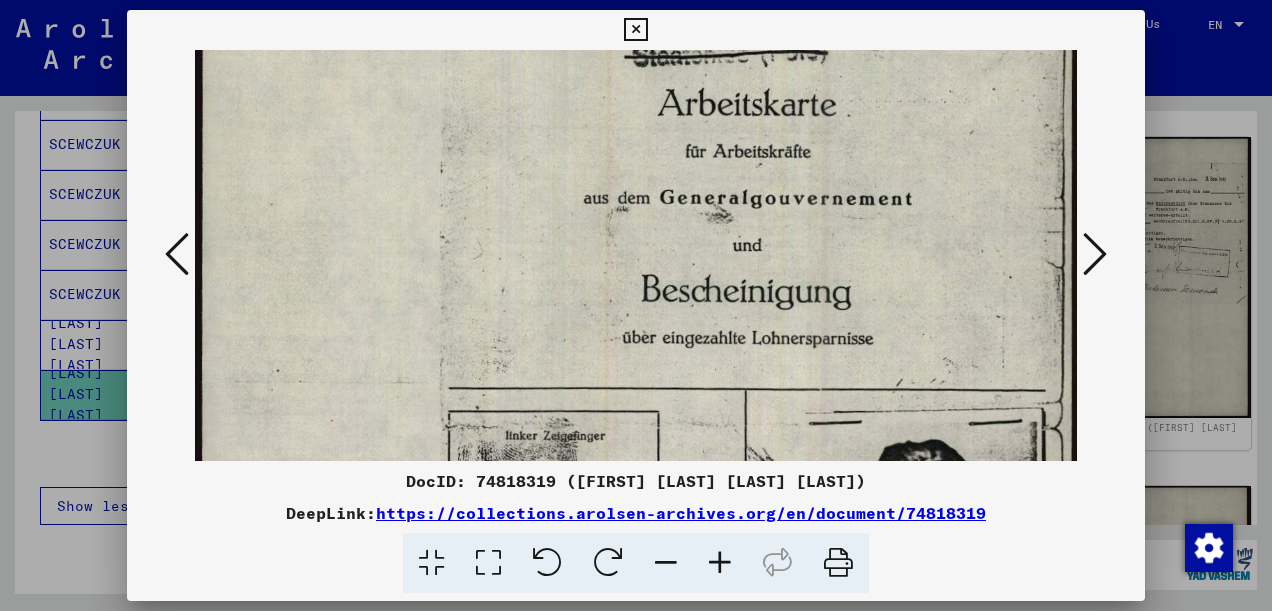 drag, startPoint x: 412, startPoint y: 425, endPoint x: 408, endPoint y: 95, distance: 330.02423 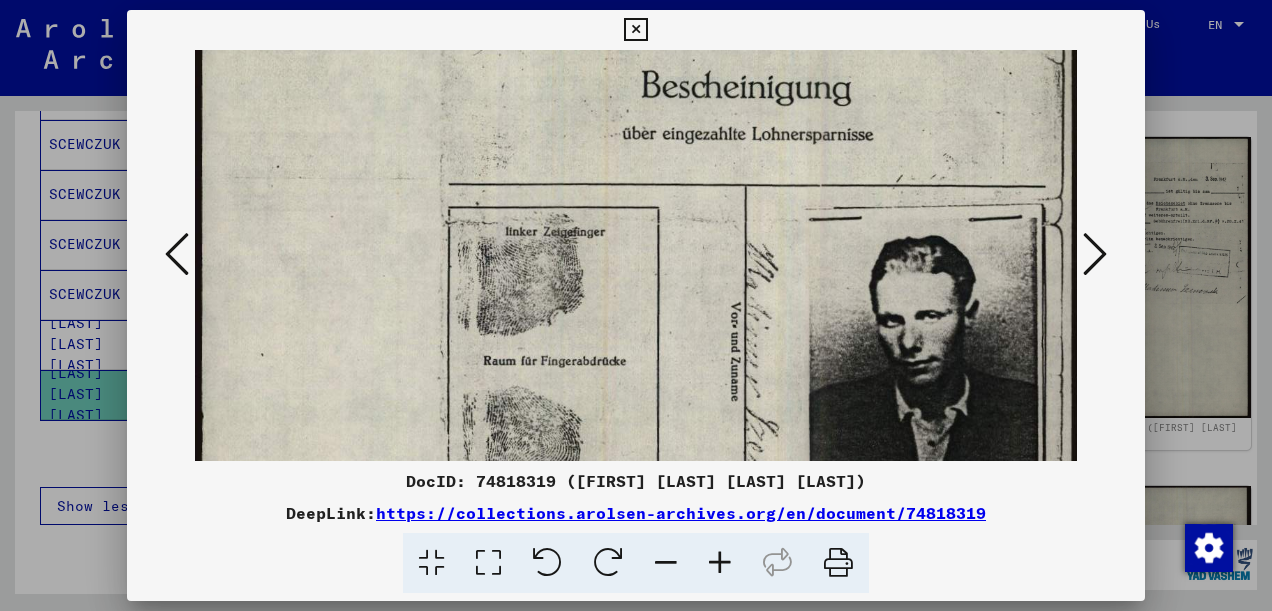 scroll, scrollTop: 558, scrollLeft: 0, axis: vertical 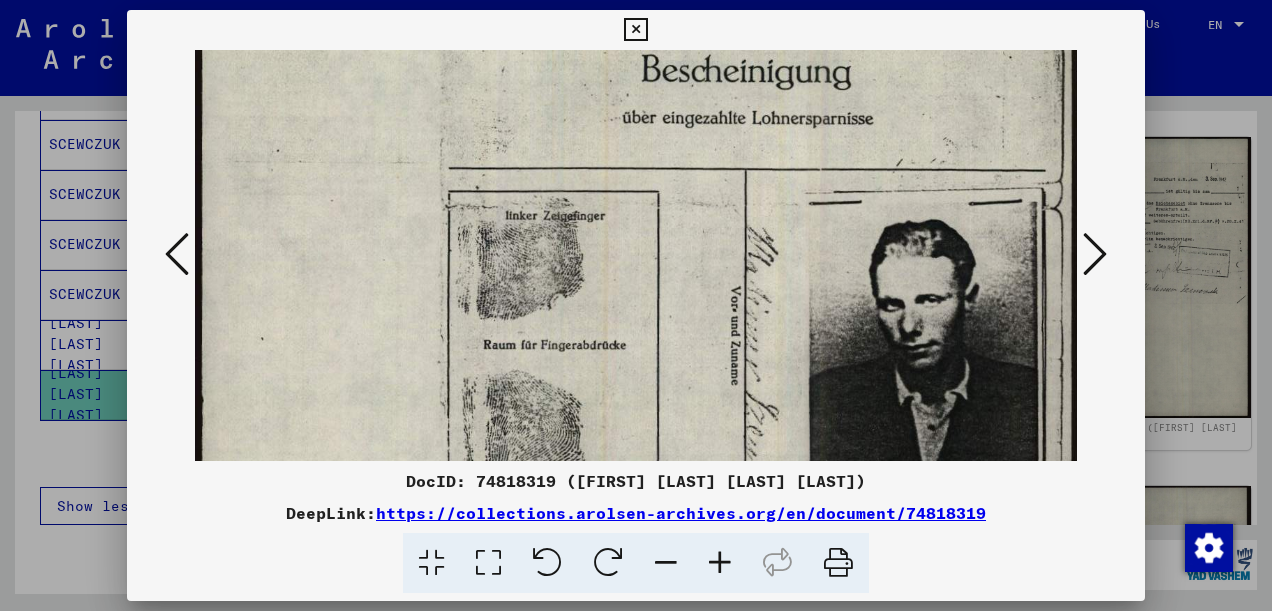 drag, startPoint x: 382, startPoint y: 378, endPoint x: 390, endPoint y: 168, distance: 210.15233 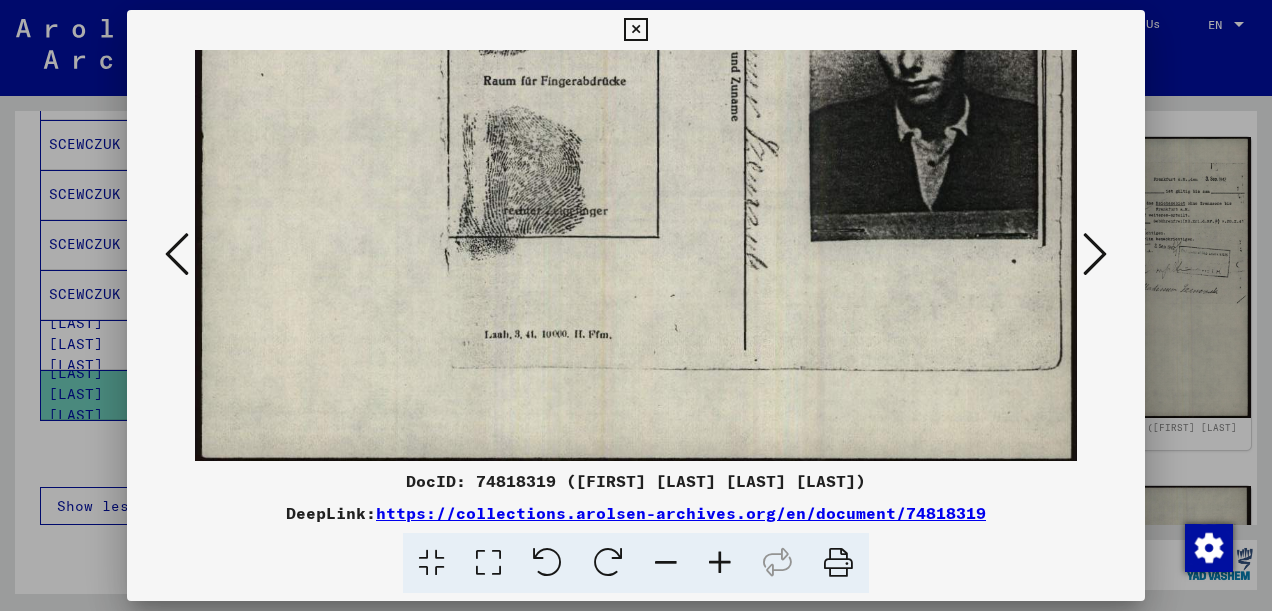 scroll, scrollTop: 827, scrollLeft: 0, axis: vertical 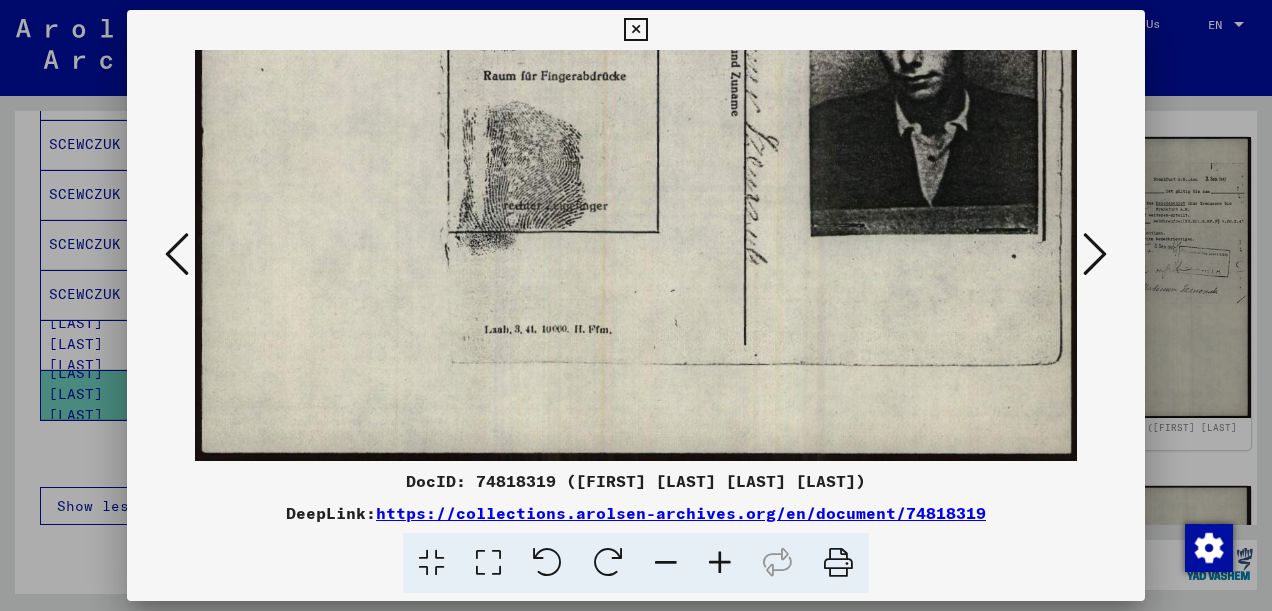 drag, startPoint x: 368, startPoint y: 381, endPoint x: 391, endPoint y: 58, distance: 323.81784 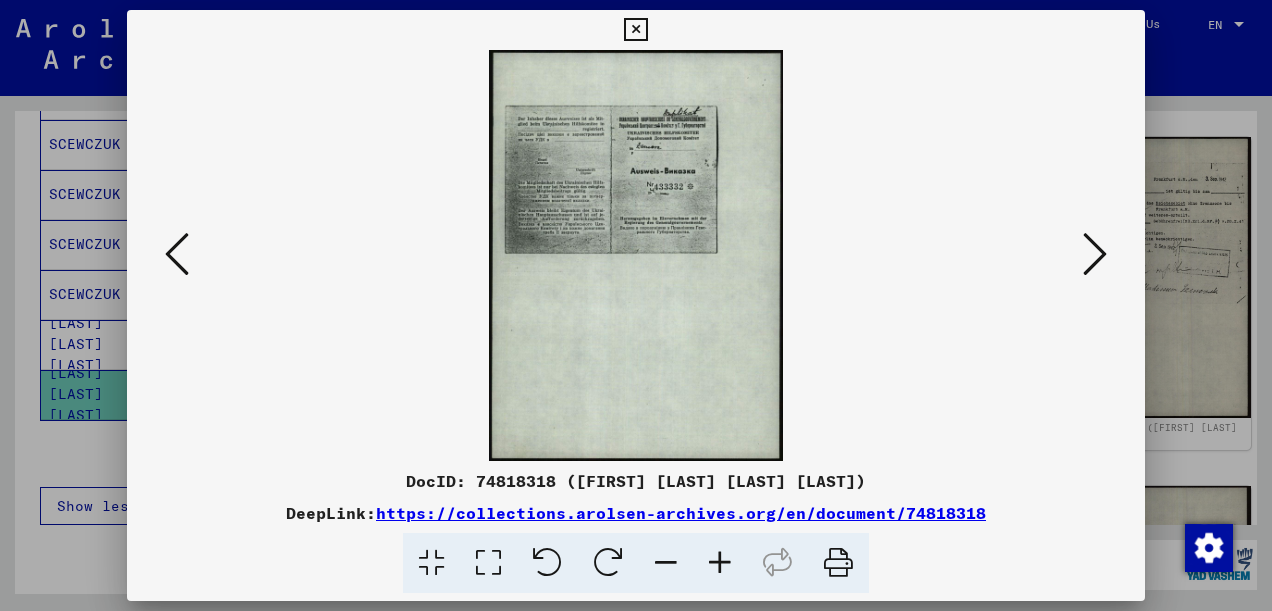 click at bounding box center [177, 254] 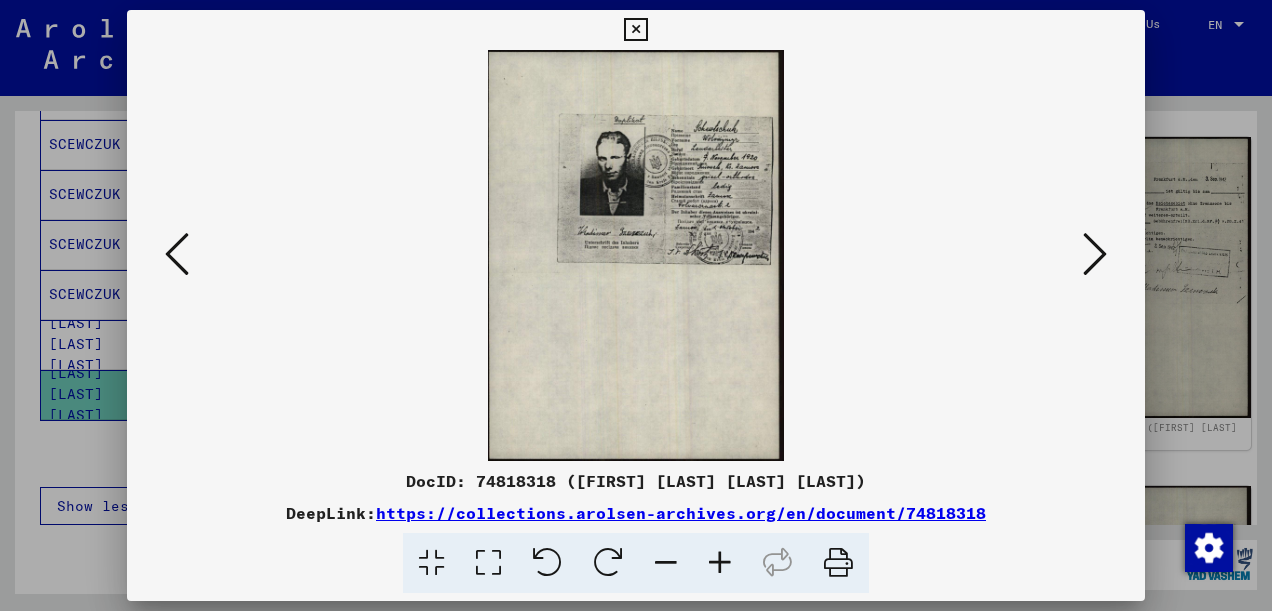click at bounding box center (488, 563) 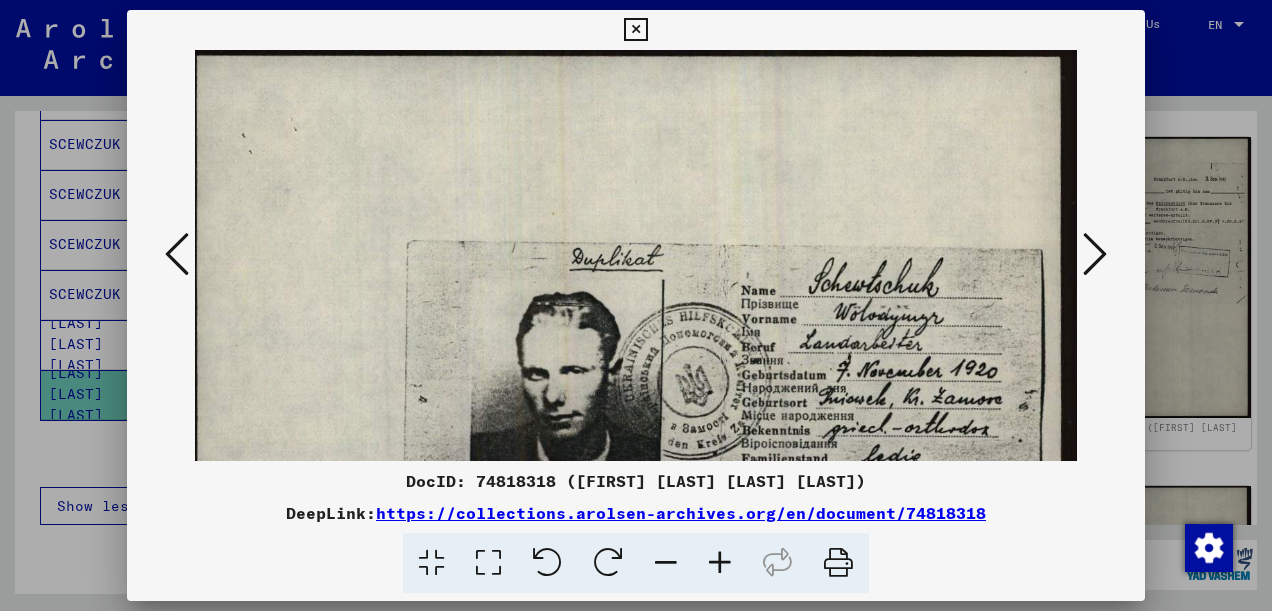 click at bounding box center (635, 30) 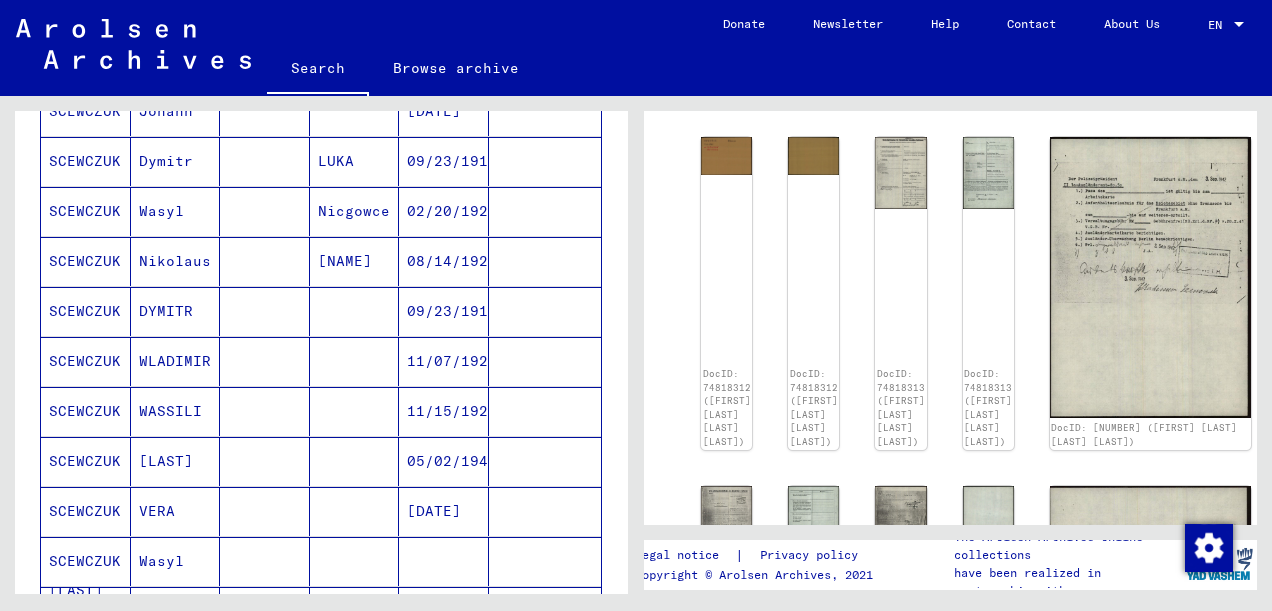 scroll, scrollTop: 466, scrollLeft: 0, axis: vertical 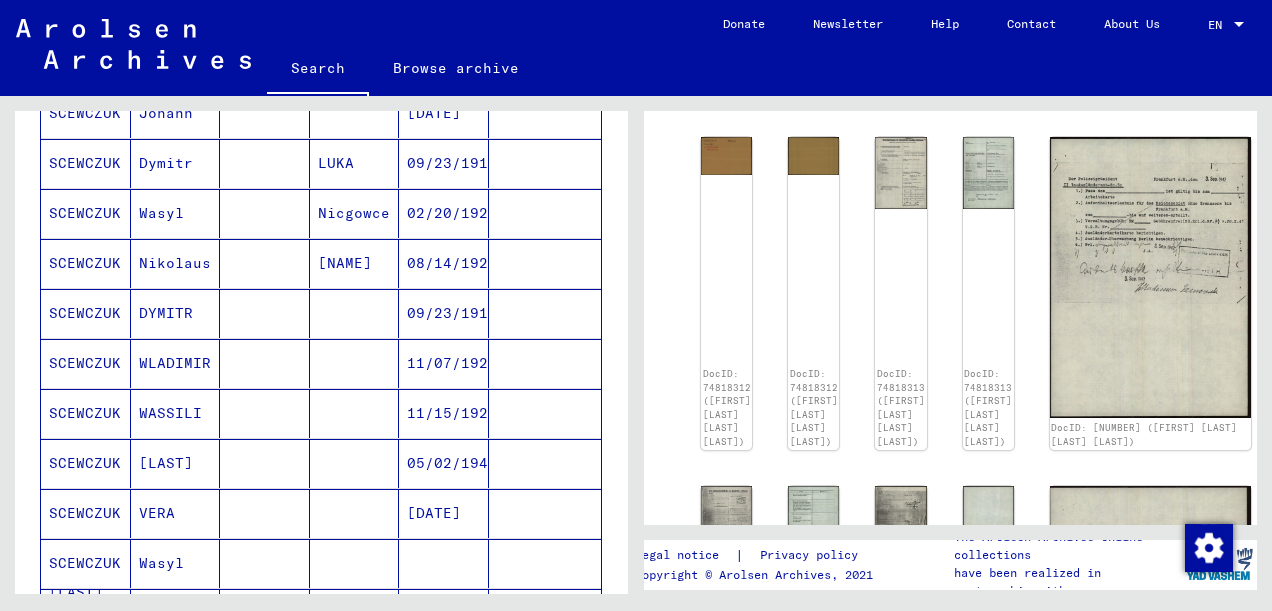 click on "SCEWCZUK" at bounding box center [86, 313] 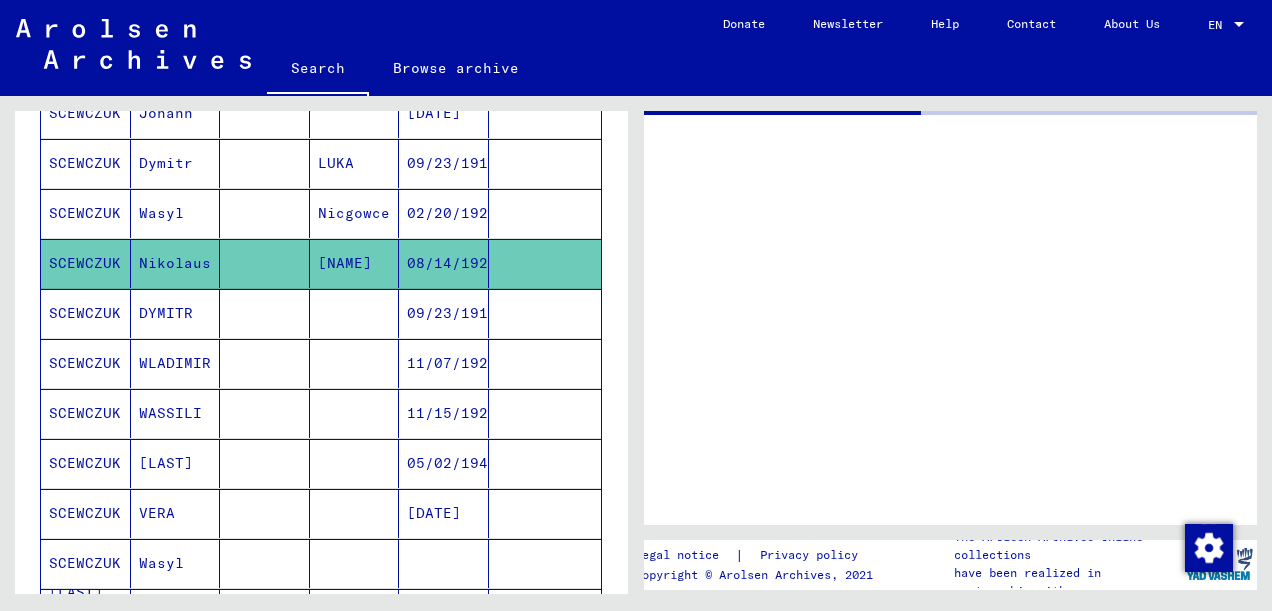 click on "SCEWCZUK" 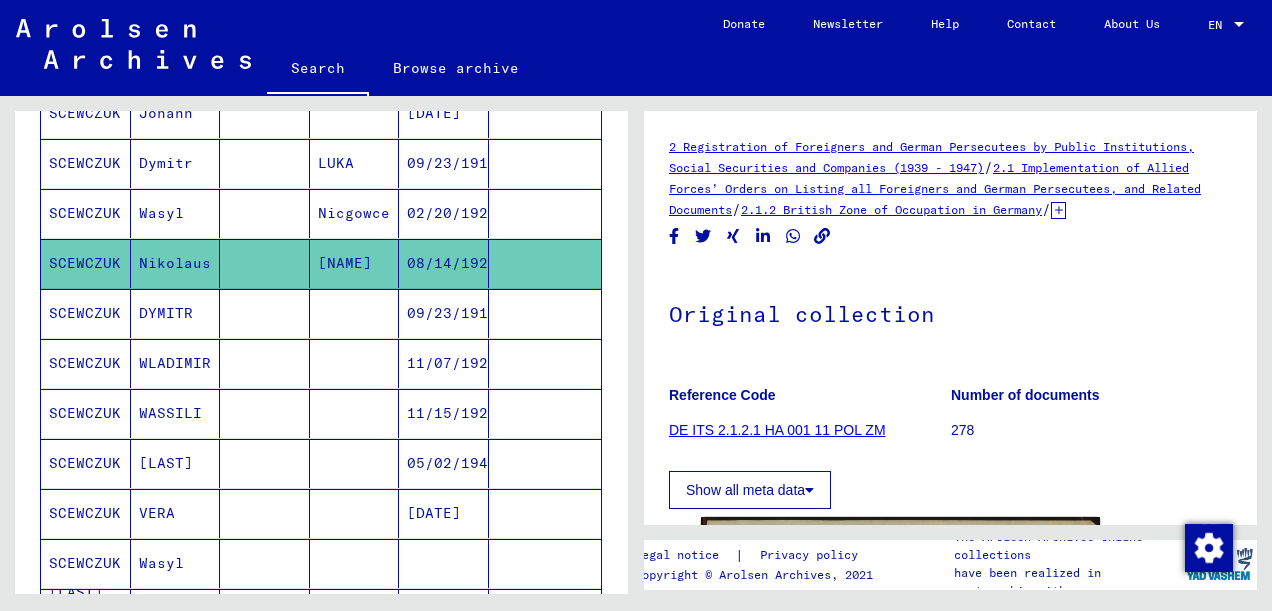 scroll, scrollTop: 0, scrollLeft: 0, axis: both 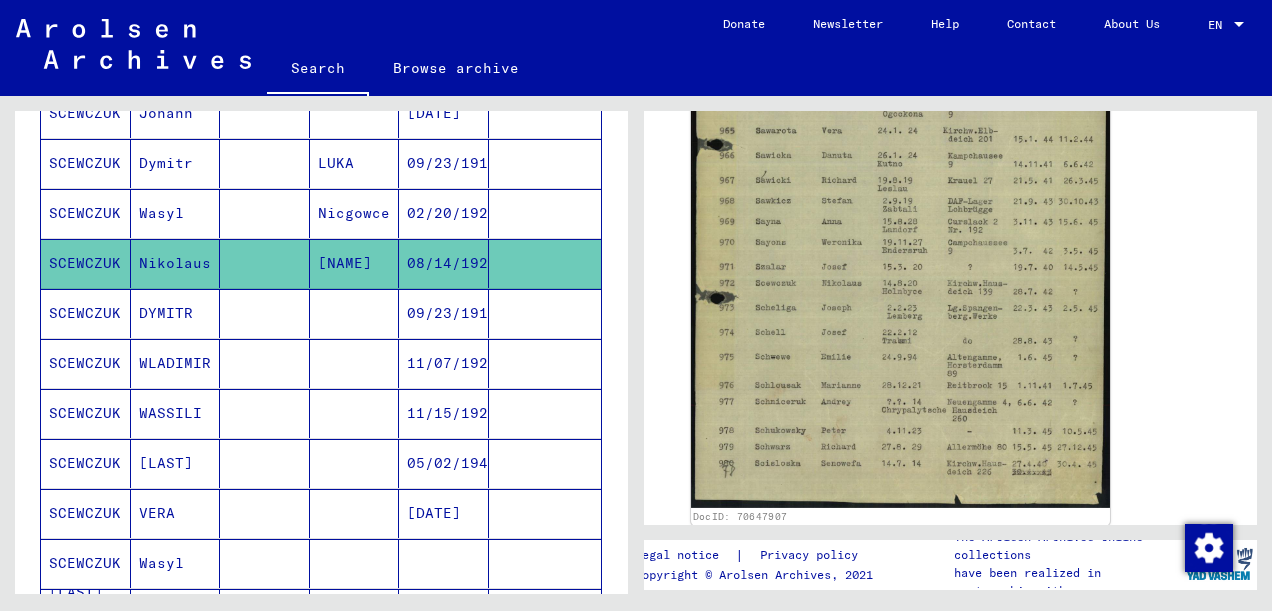 click 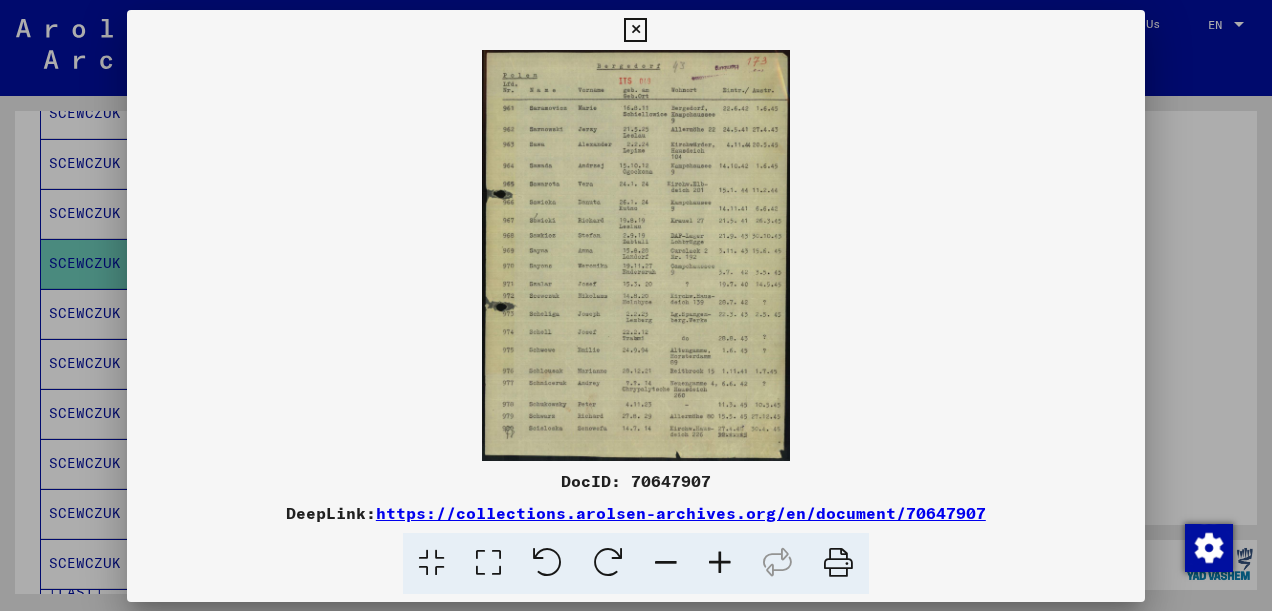 click on "DocID: 70647907 DeepLink: https://collections.arolsen-archives.org/en/document/70647907" at bounding box center (636, 306) 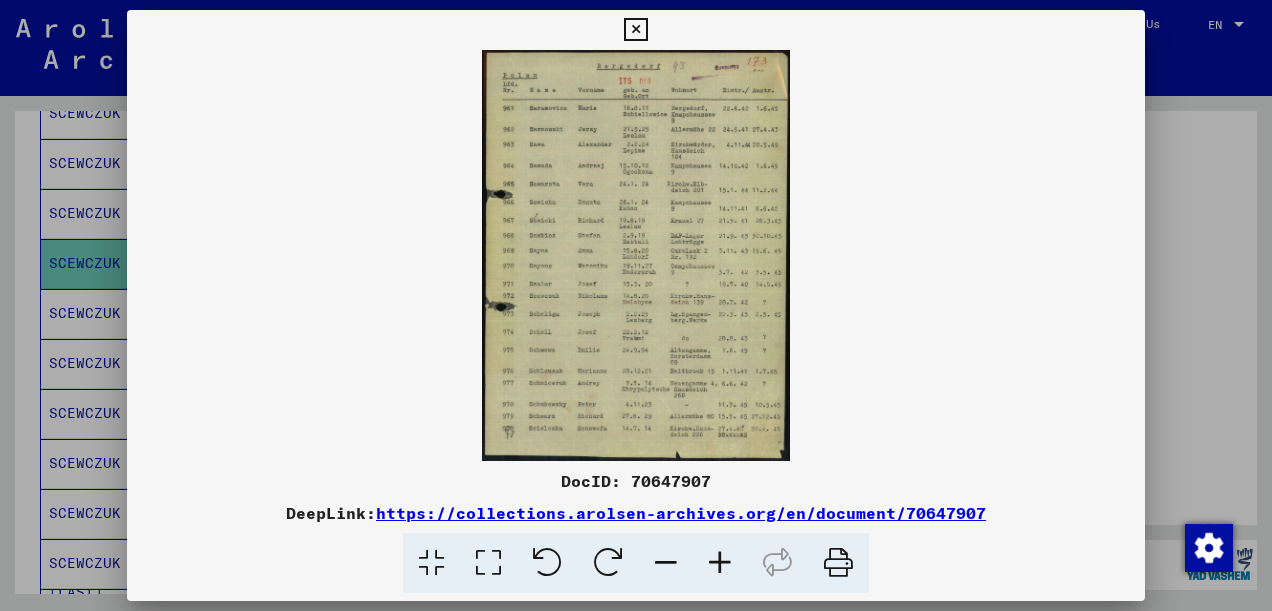 click at bounding box center (488, 563) 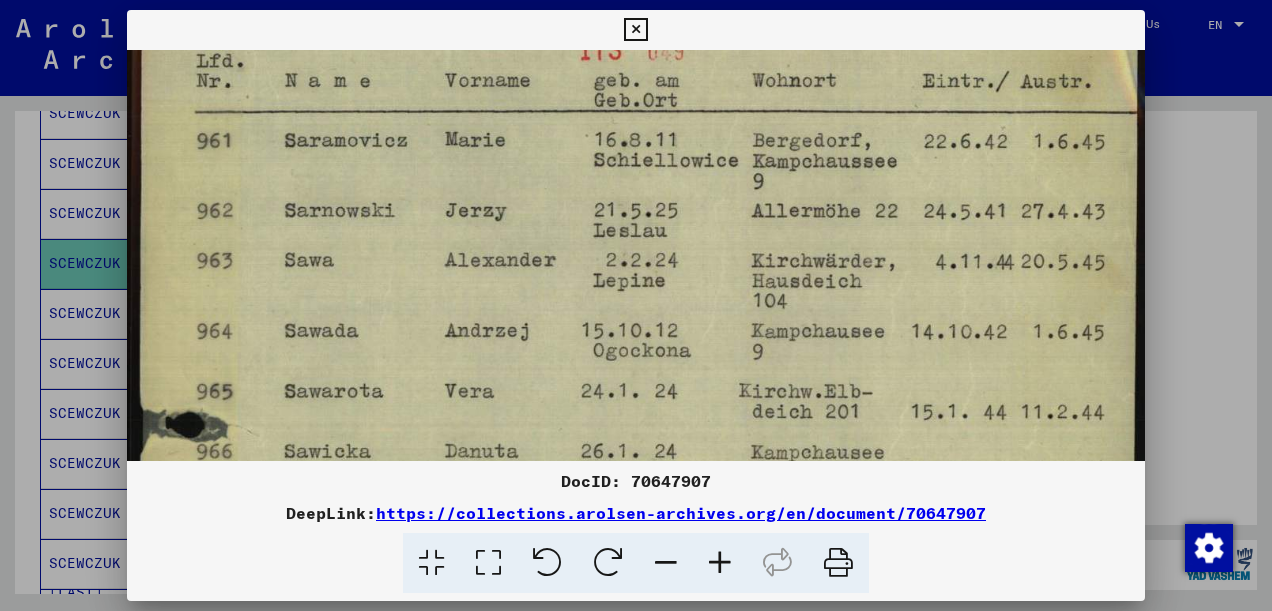 scroll, scrollTop: 111, scrollLeft: 0, axis: vertical 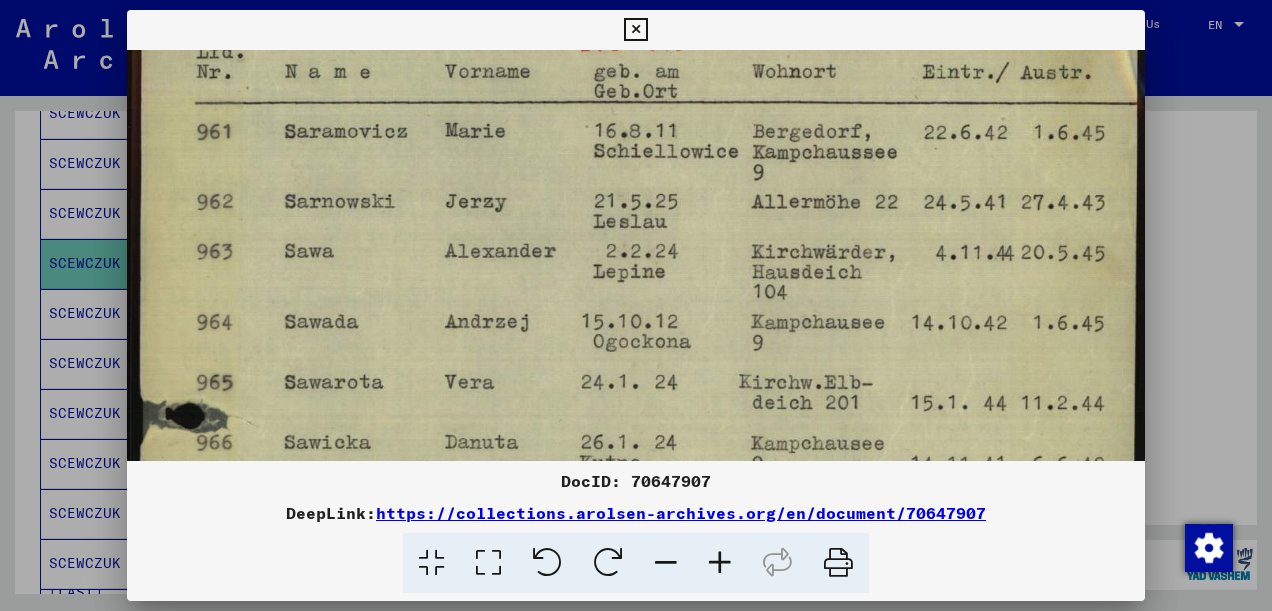 drag, startPoint x: 730, startPoint y: 338, endPoint x: 731, endPoint y: 232, distance: 106.004715 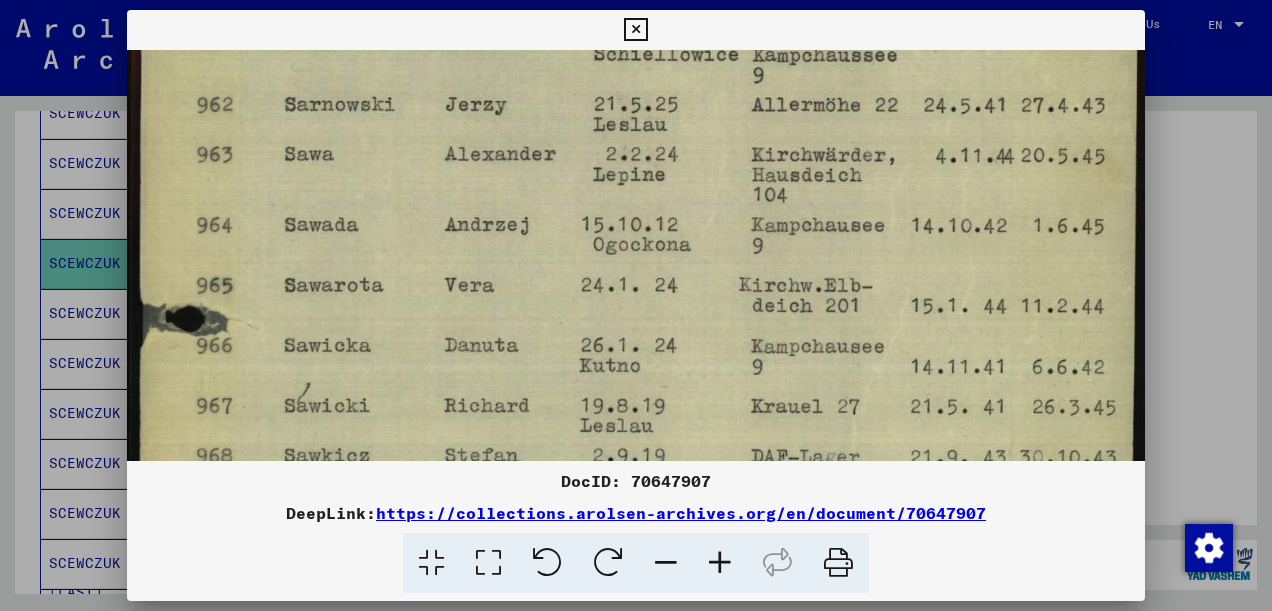 scroll, scrollTop: 313, scrollLeft: 0, axis: vertical 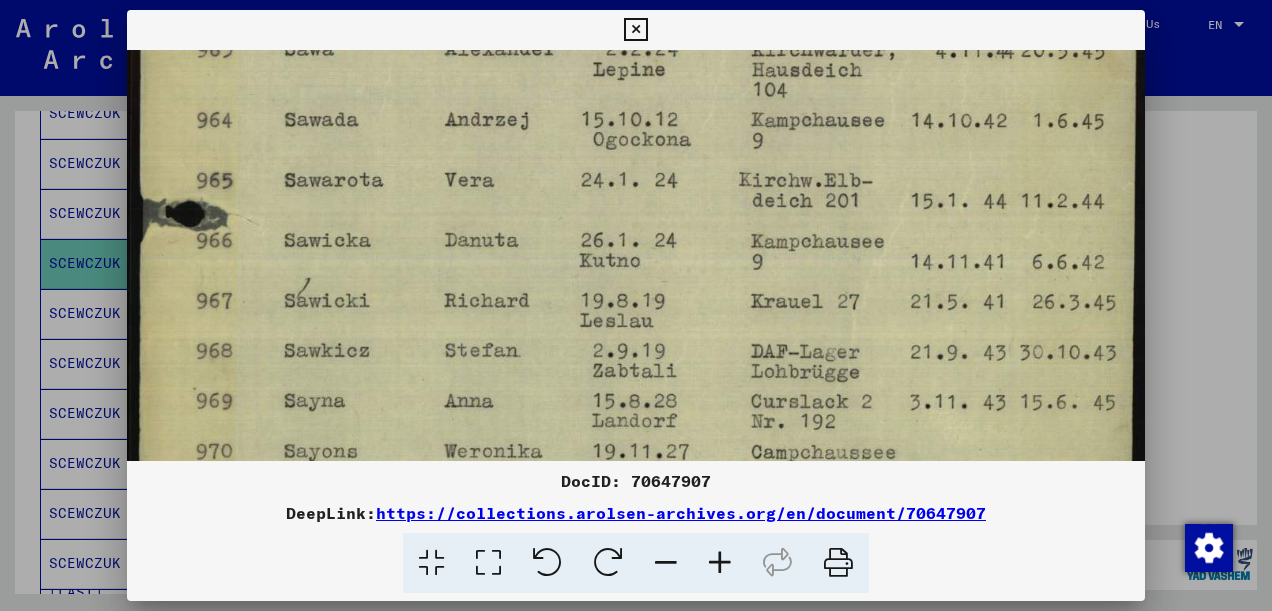 drag, startPoint x: 688, startPoint y: 414, endPoint x: 710, endPoint y: 220, distance: 195.24344 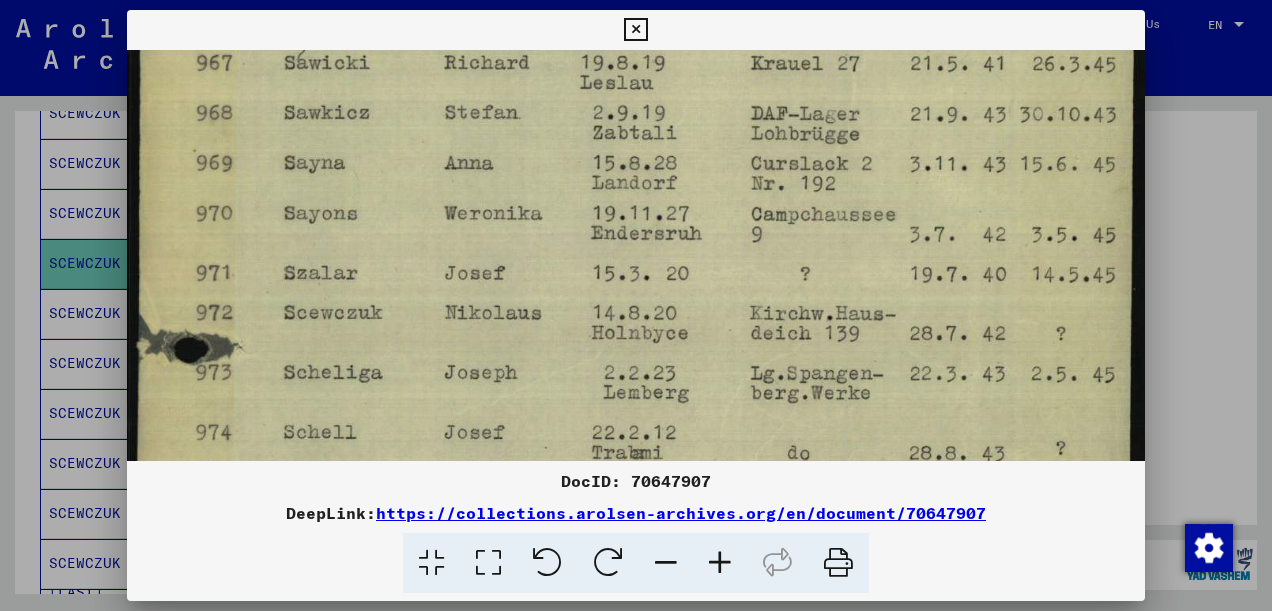 scroll, scrollTop: 572, scrollLeft: 0, axis: vertical 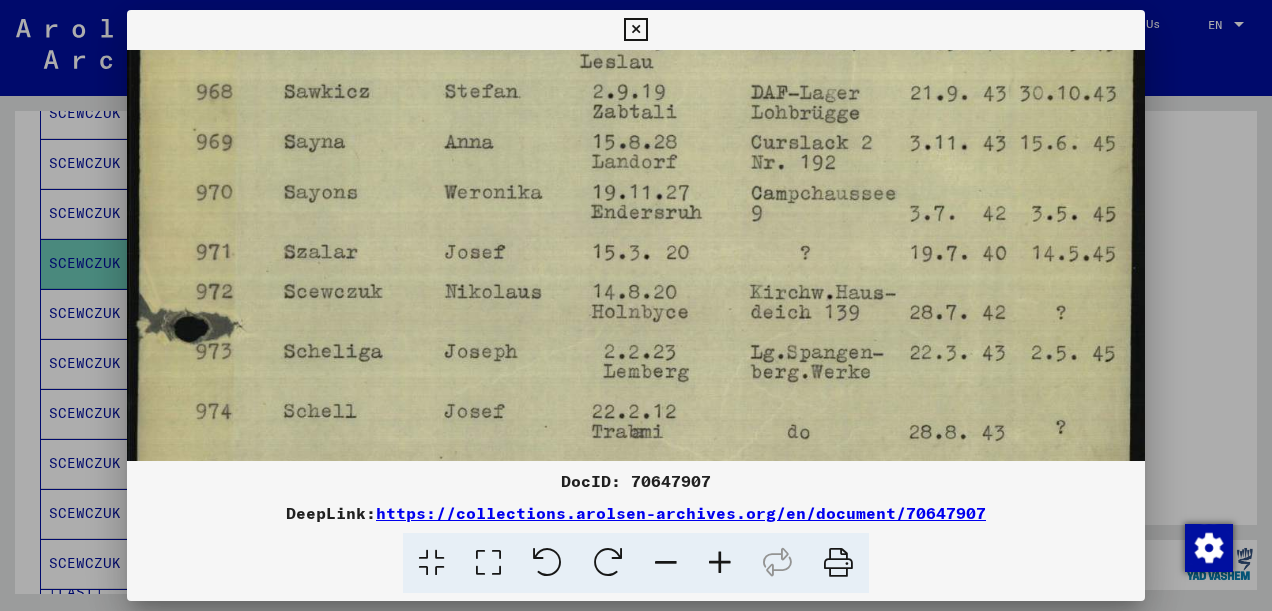 drag, startPoint x: 666, startPoint y: 395, endPoint x: 704, endPoint y: 142, distance: 255.83784 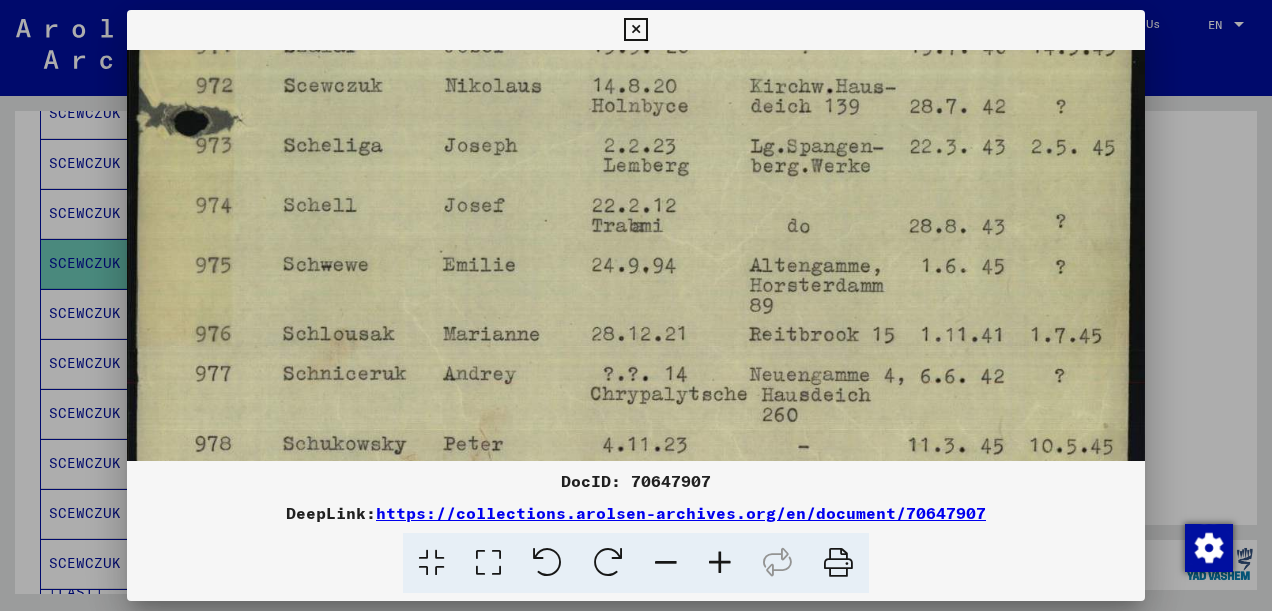 scroll, scrollTop: 779, scrollLeft: 0, axis: vertical 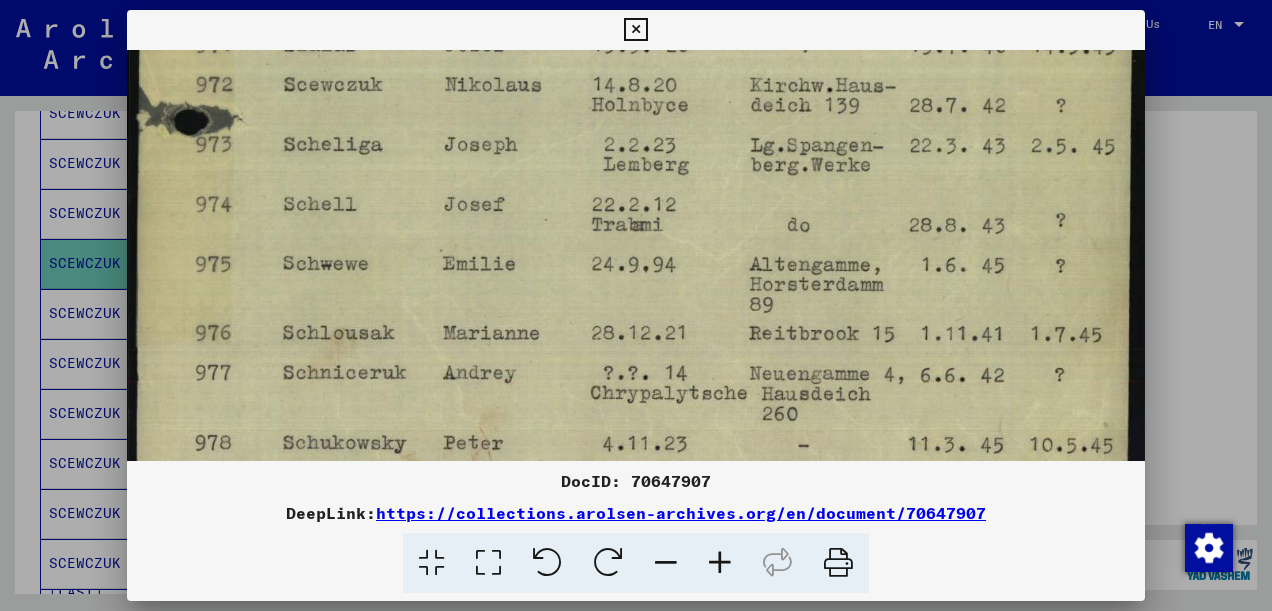 drag, startPoint x: 689, startPoint y: 318, endPoint x: 691, endPoint y: 121, distance: 197.01015 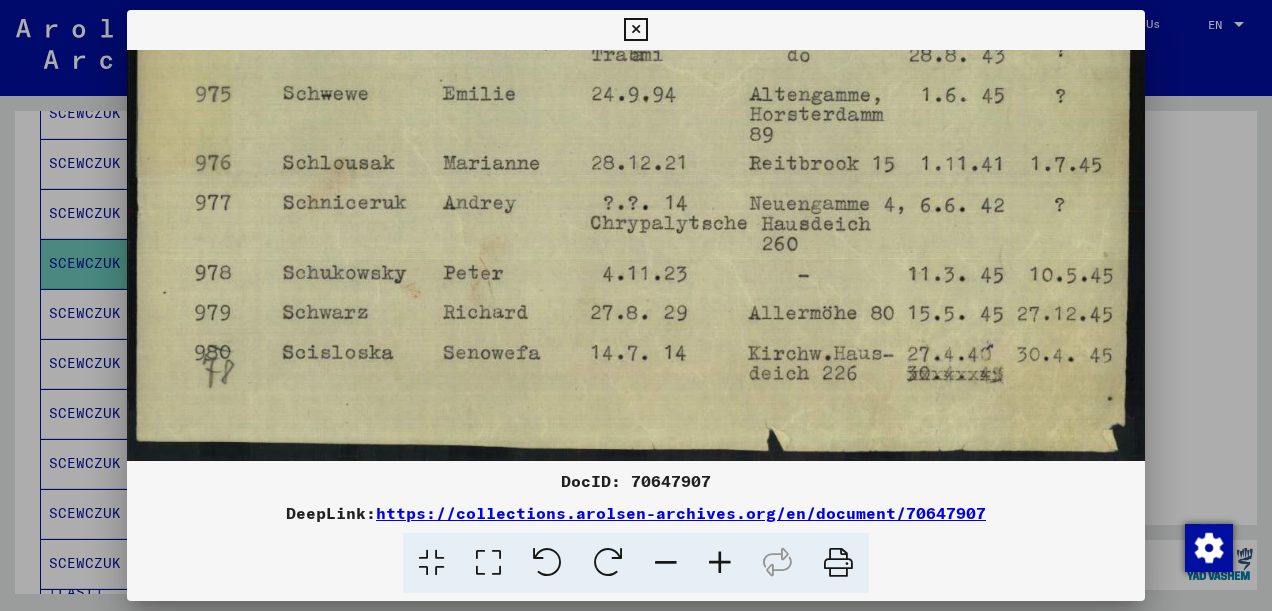 drag, startPoint x: 725, startPoint y: 398, endPoint x: 748, endPoint y: 204, distance: 195.35864 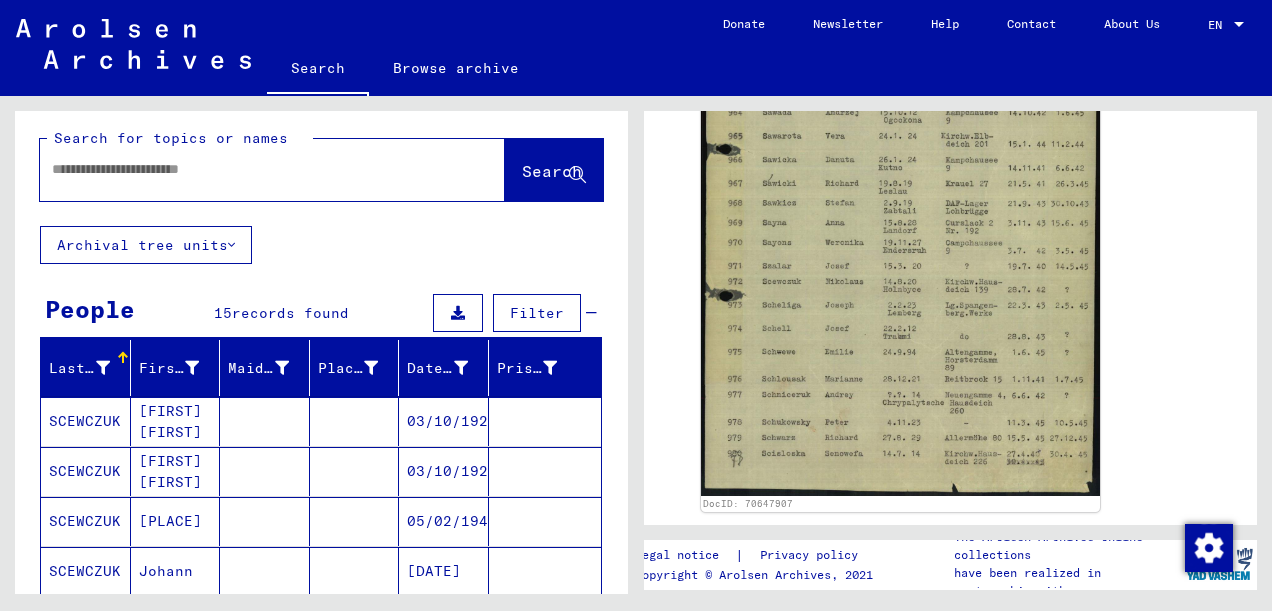scroll, scrollTop: 0, scrollLeft: 0, axis: both 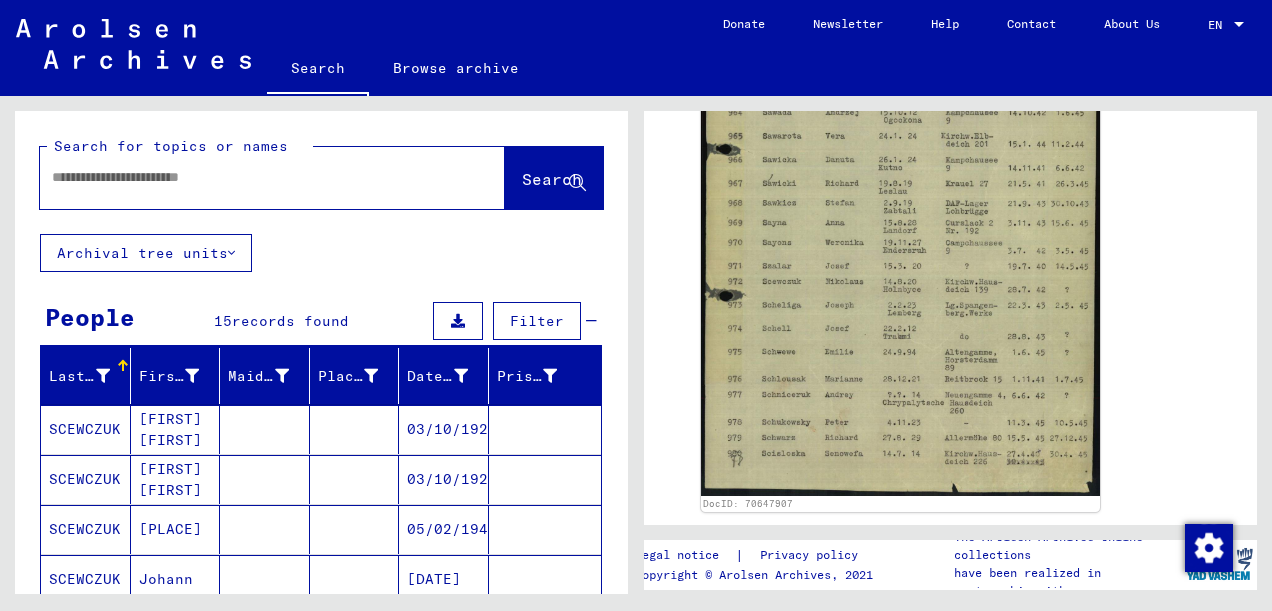 click 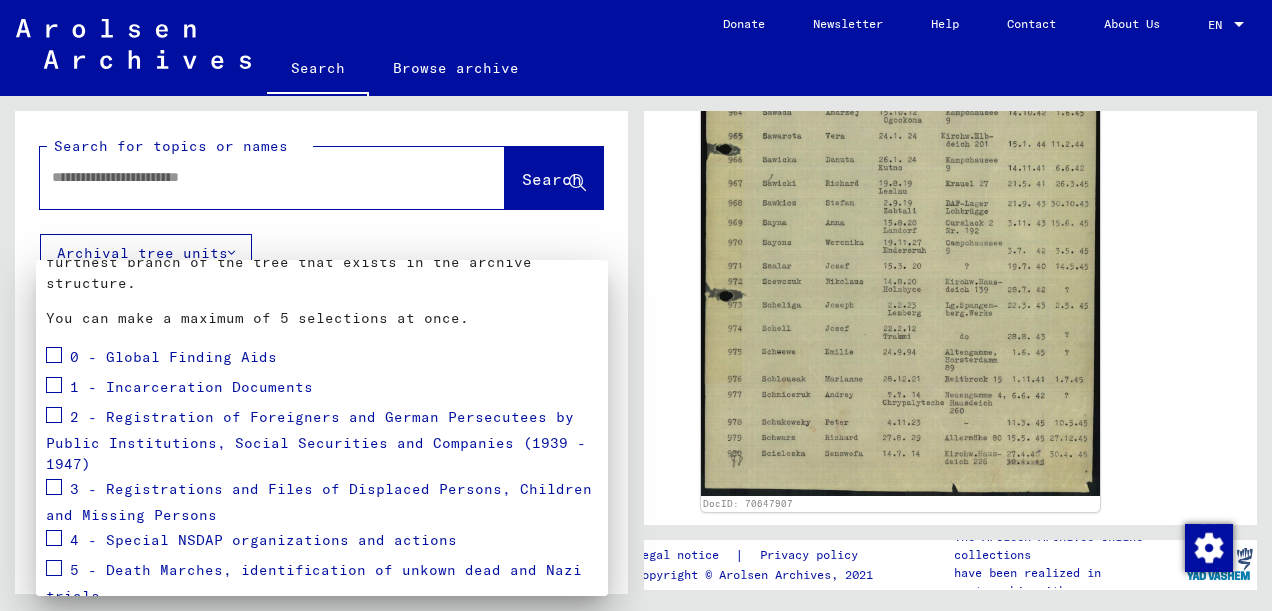 scroll, scrollTop: 159, scrollLeft: 0, axis: vertical 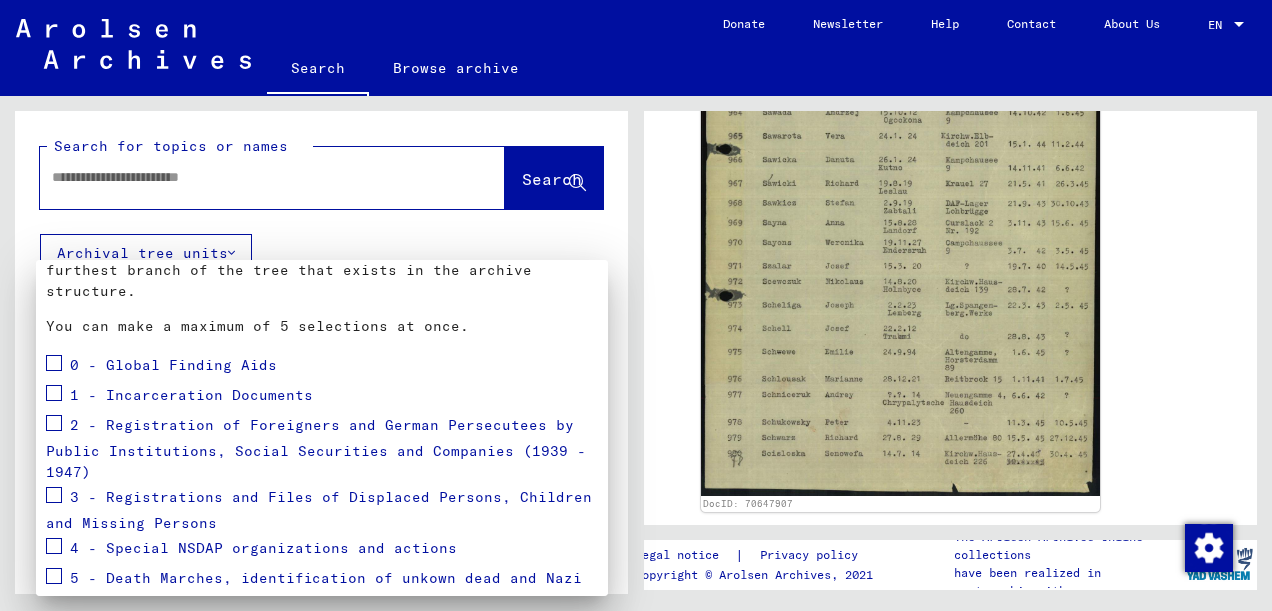 click at bounding box center (54, 363) 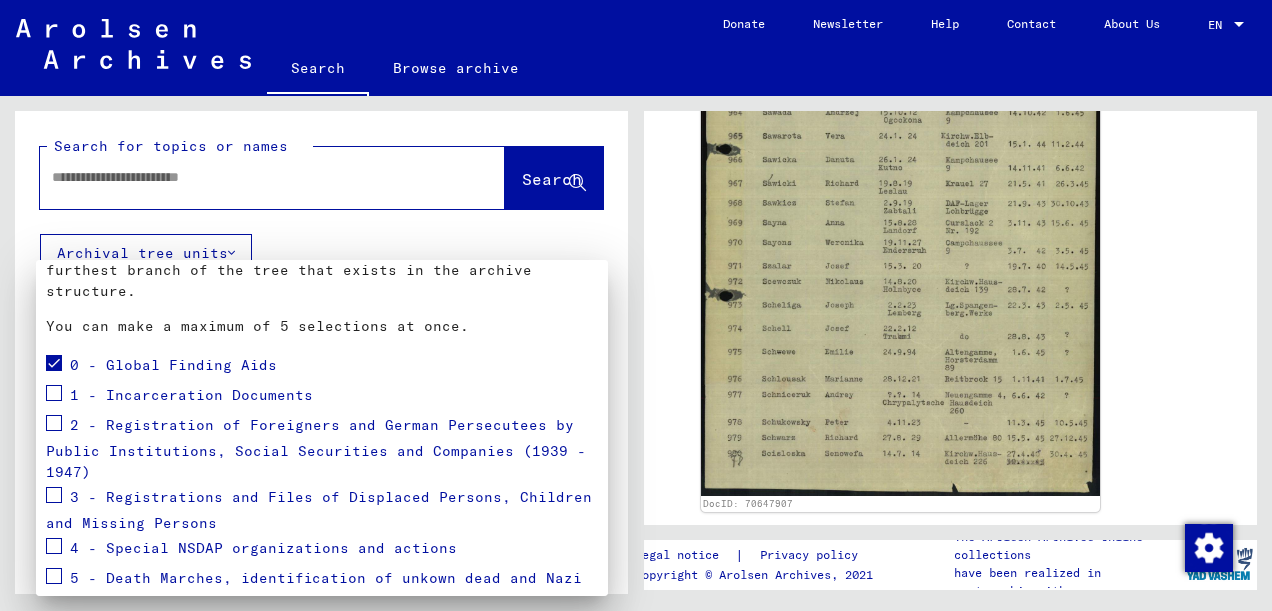click at bounding box center (54, 393) 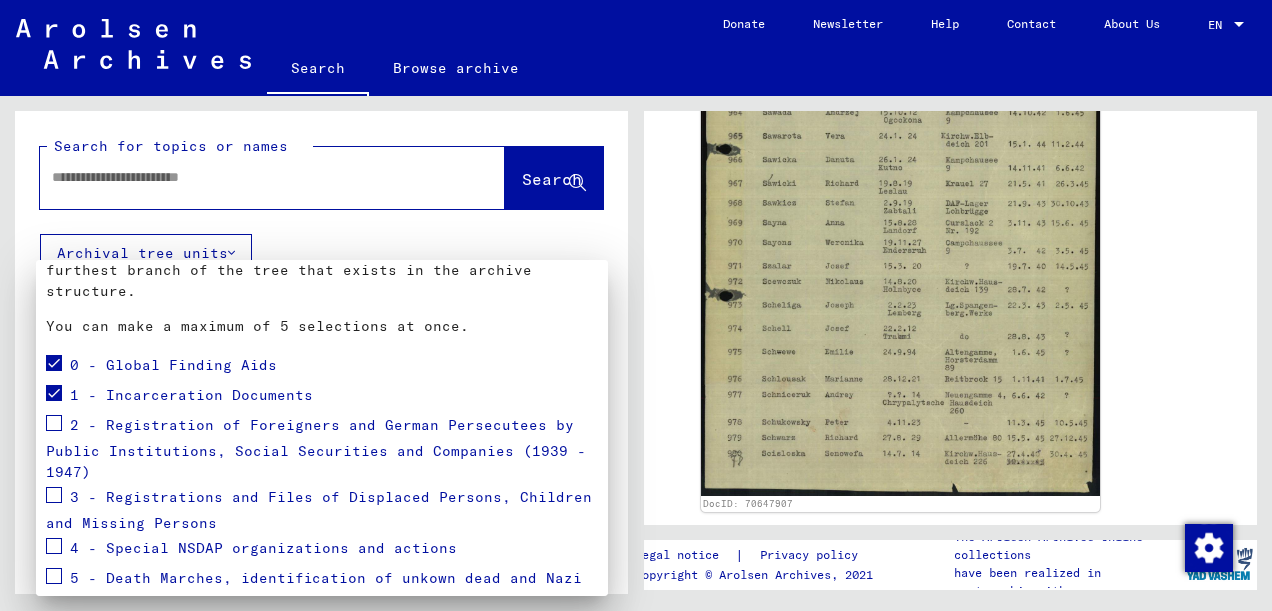 click at bounding box center (54, 423) 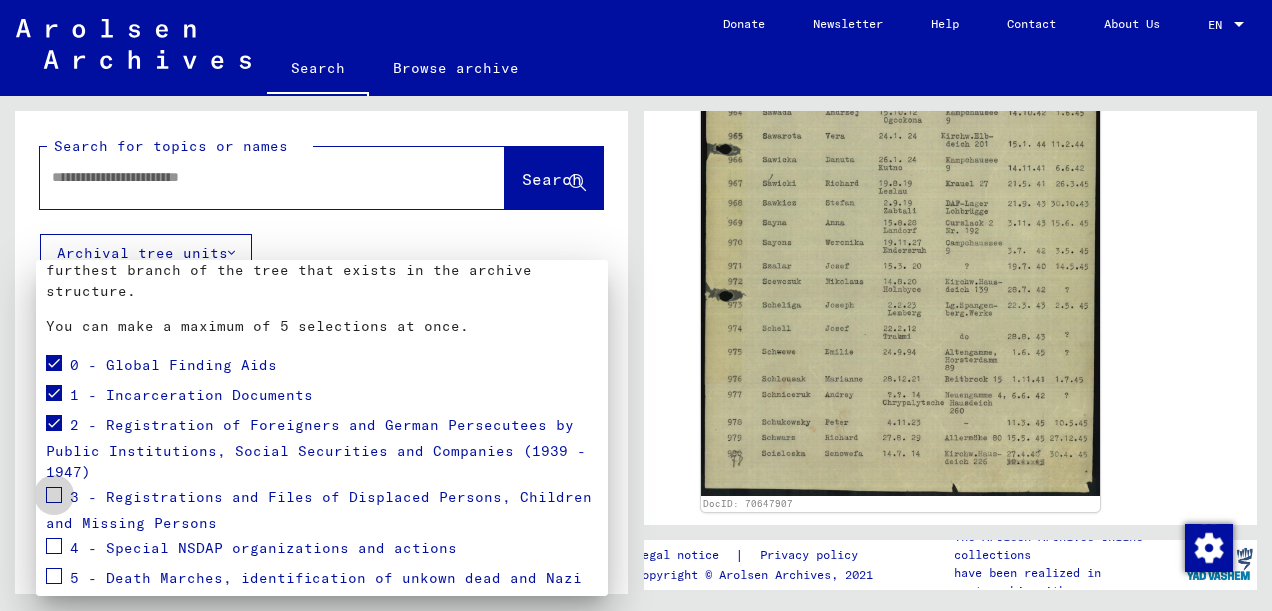 click at bounding box center [54, 495] 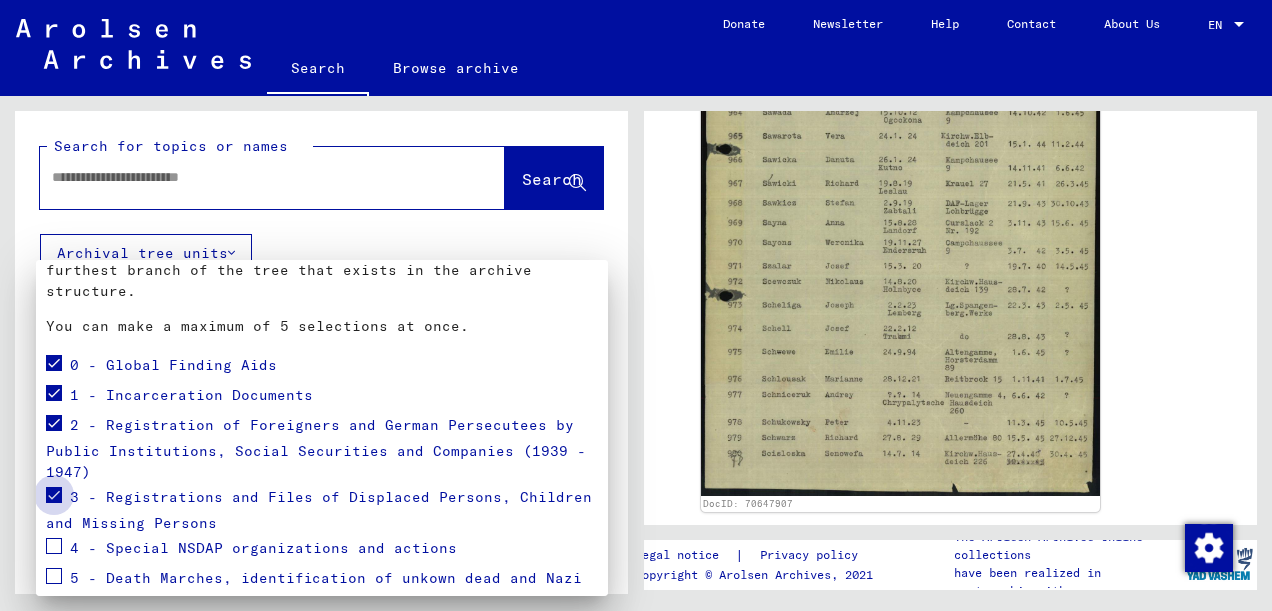 click at bounding box center [54, 495] 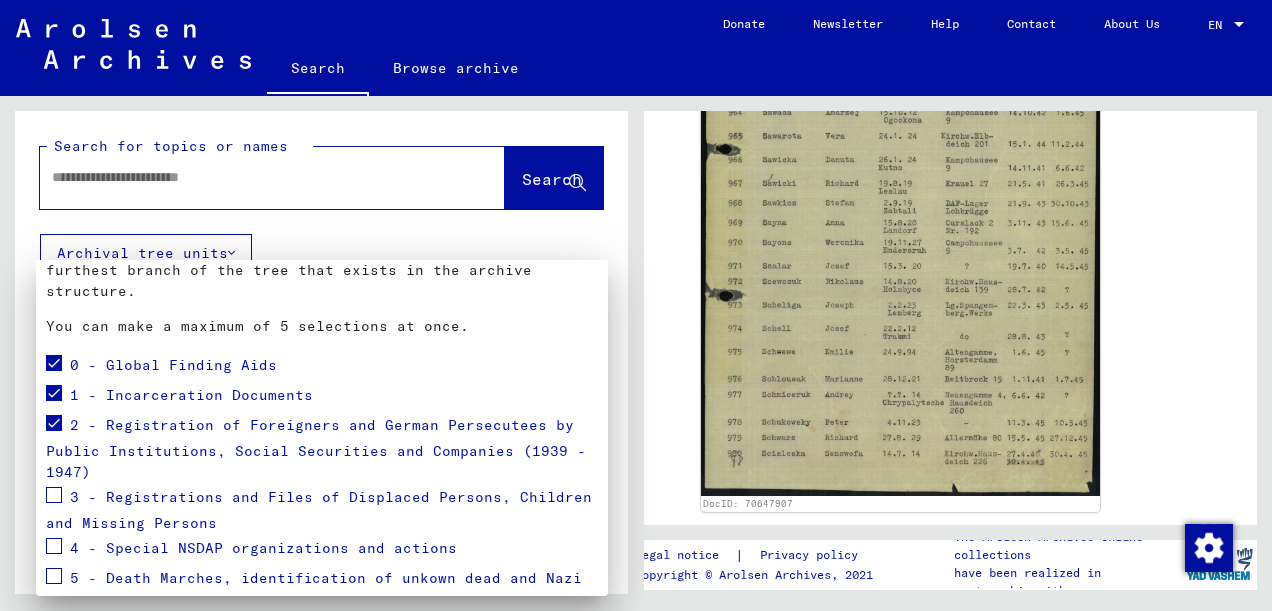 click at bounding box center (54, 495) 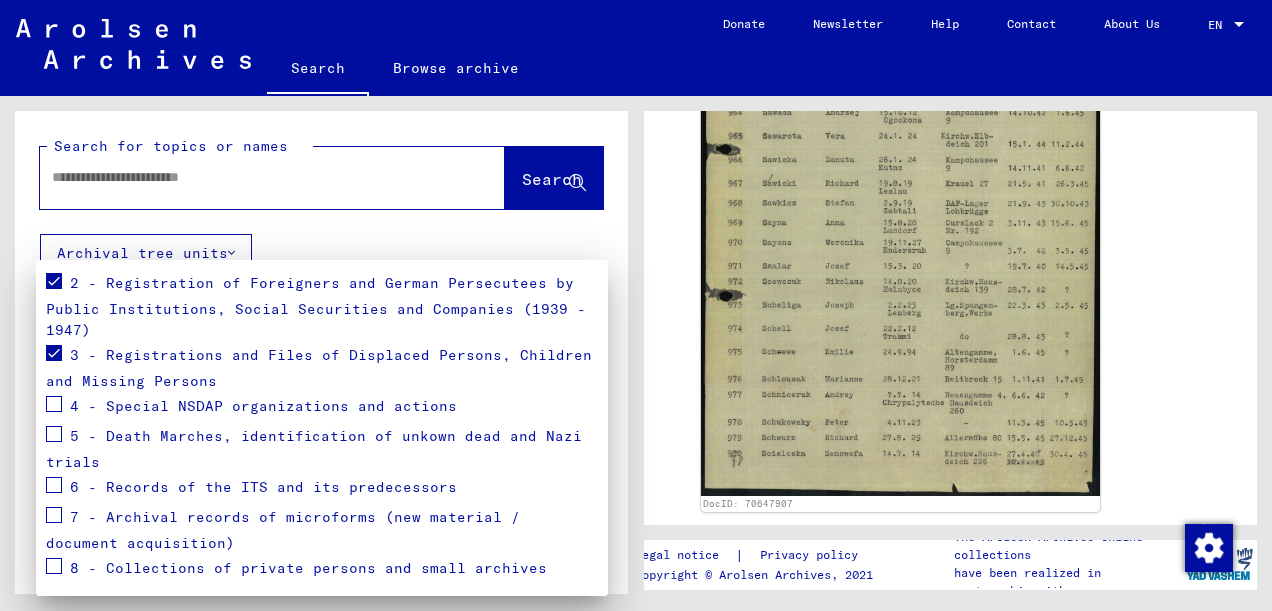 scroll, scrollTop: 350, scrollLeft: 0, axis: vertical 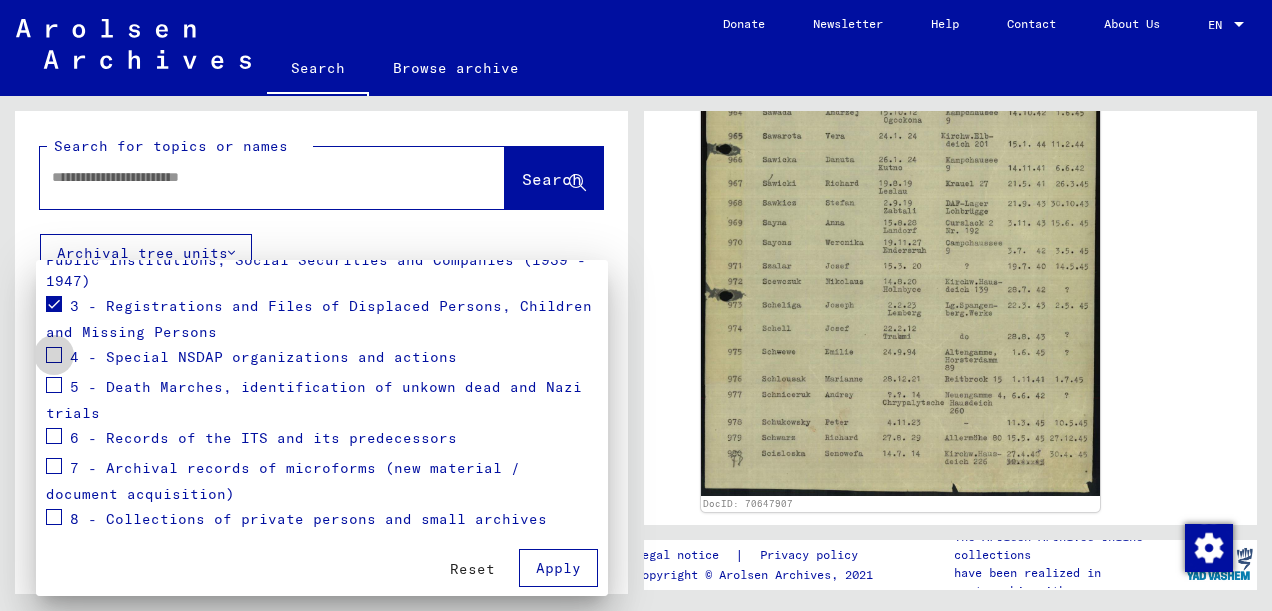 click at bounding box center [54, 355] 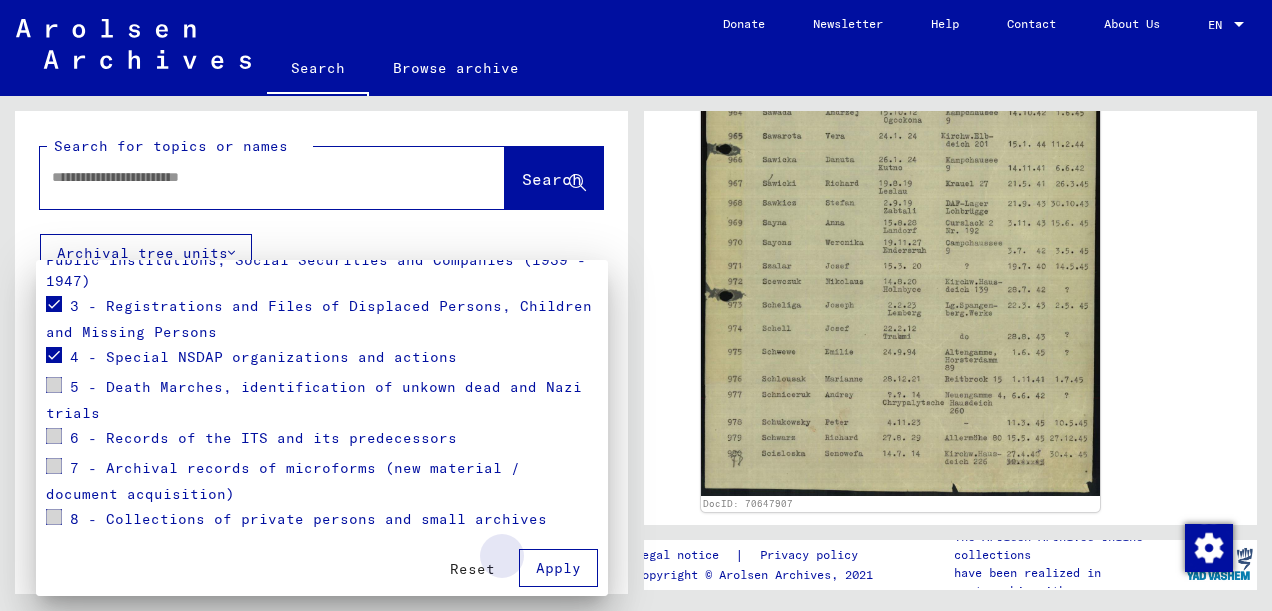 click on "Apply" at bounding box center (558, 568) 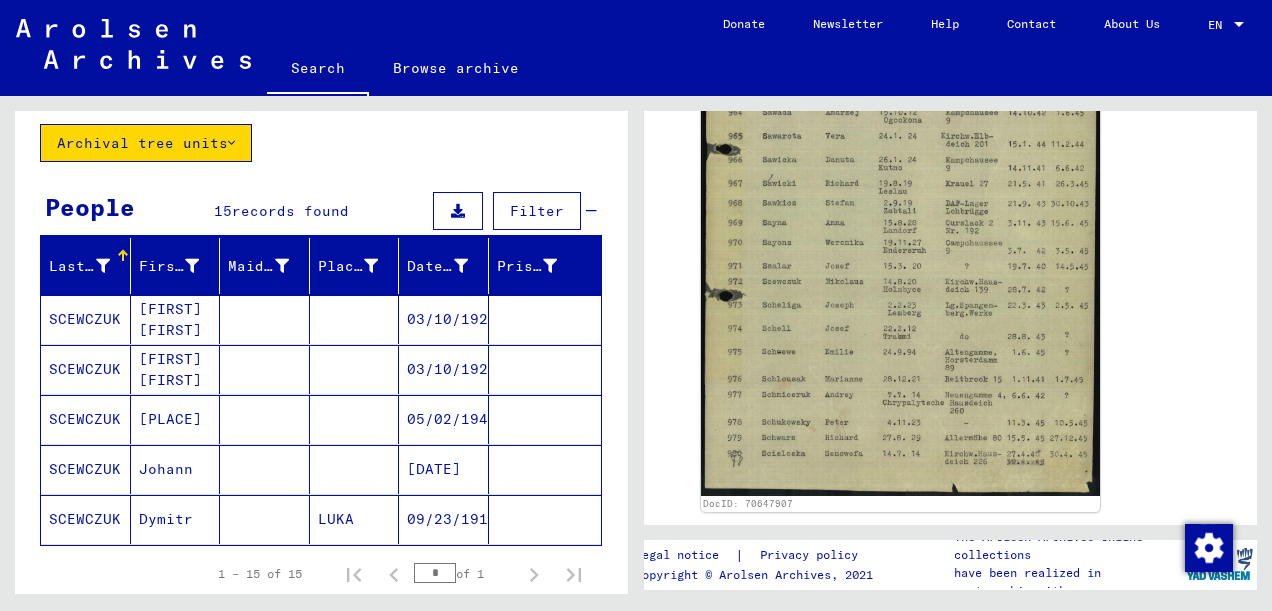 scroll, scrollTop: 0, scrollLeft: 0, axis: both 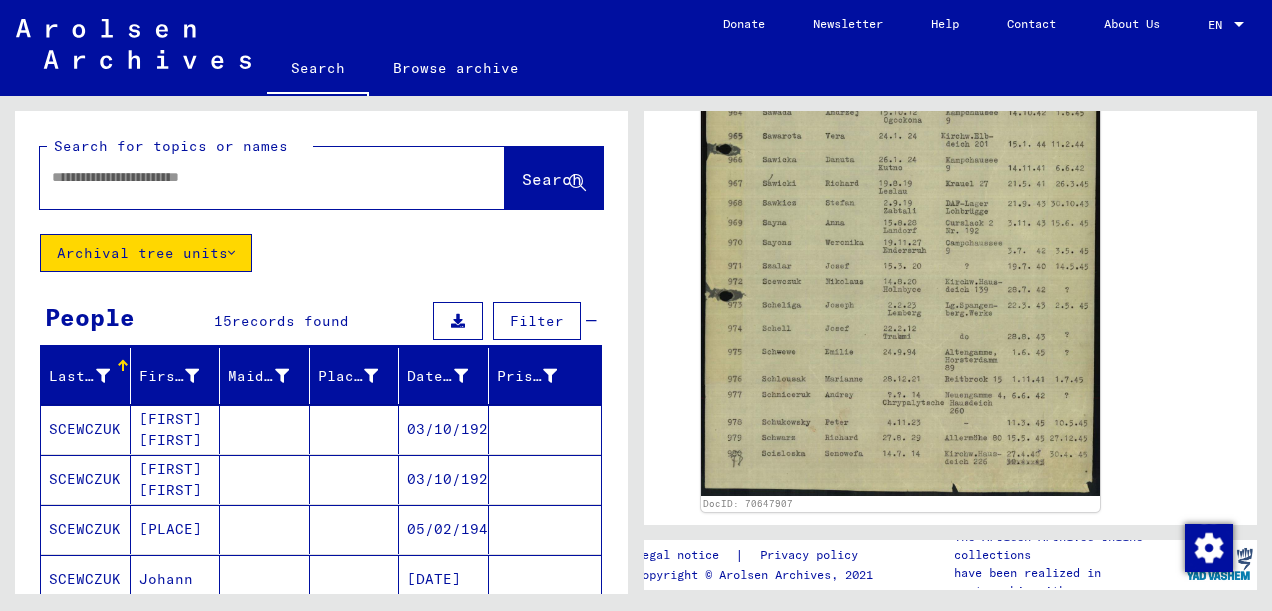 click on "Archival tree units" 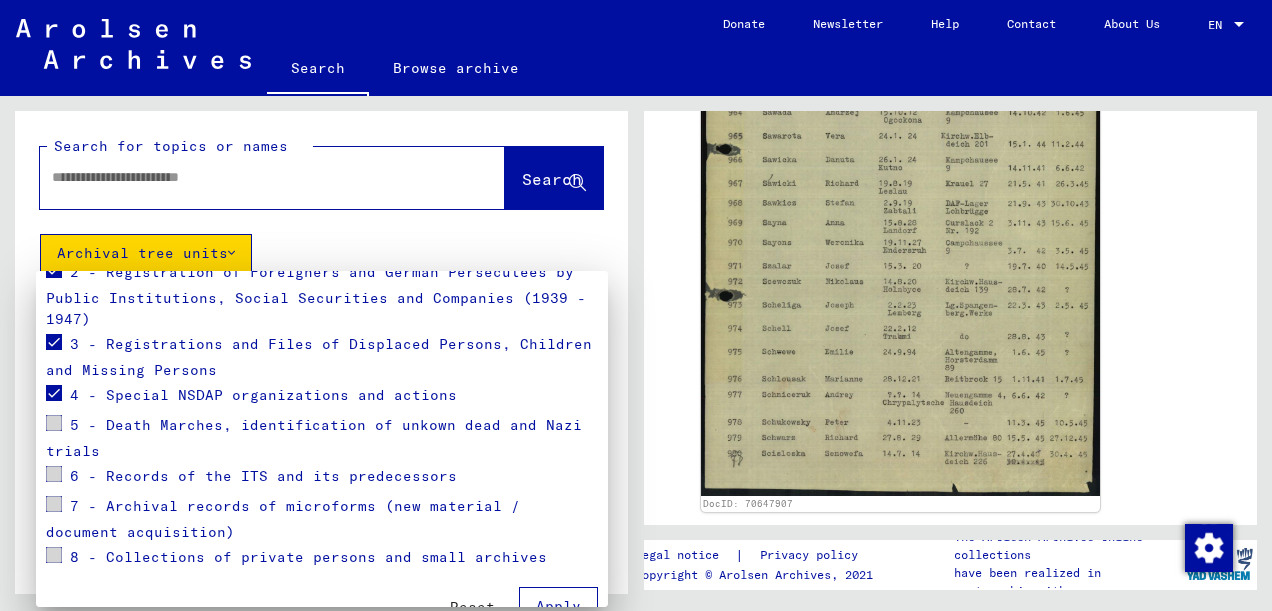 scroll, scrollTop: 350, scrollLeft: 0, axis: vertical 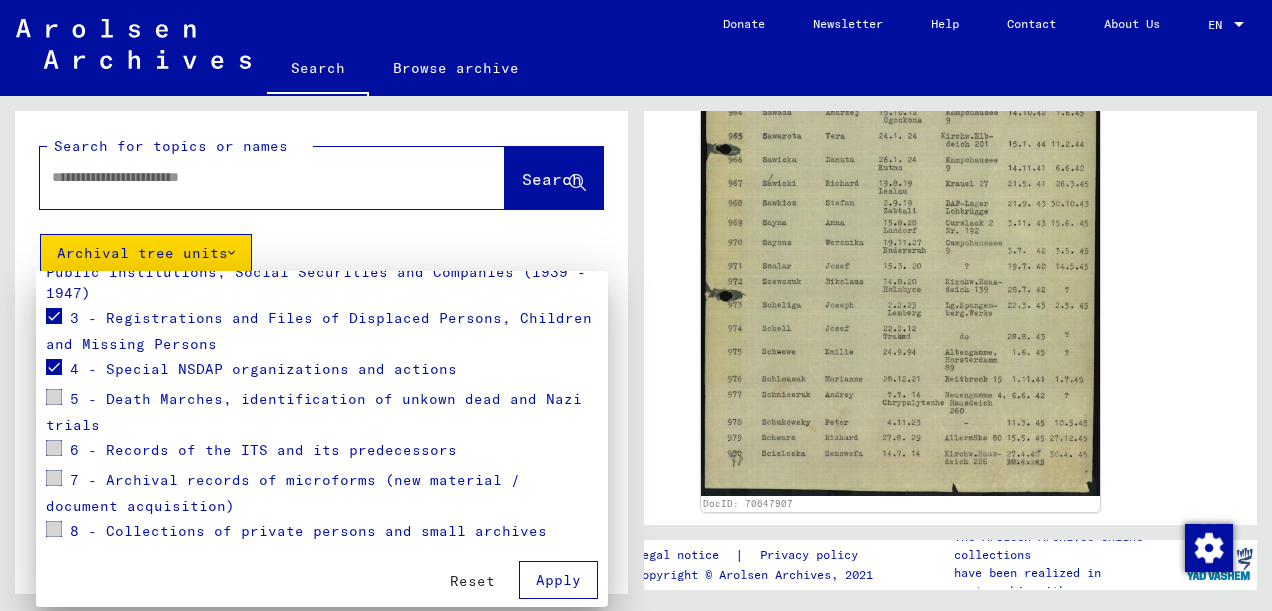 click at bounding box center (54, 529) 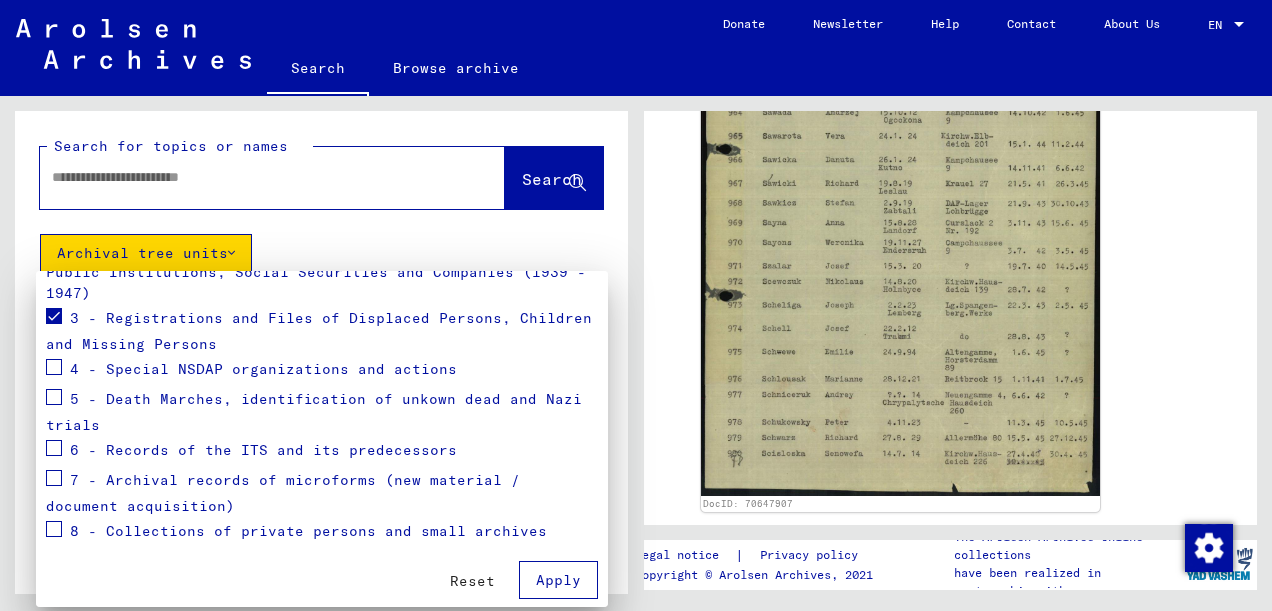 click at bounding box center (54, 316) 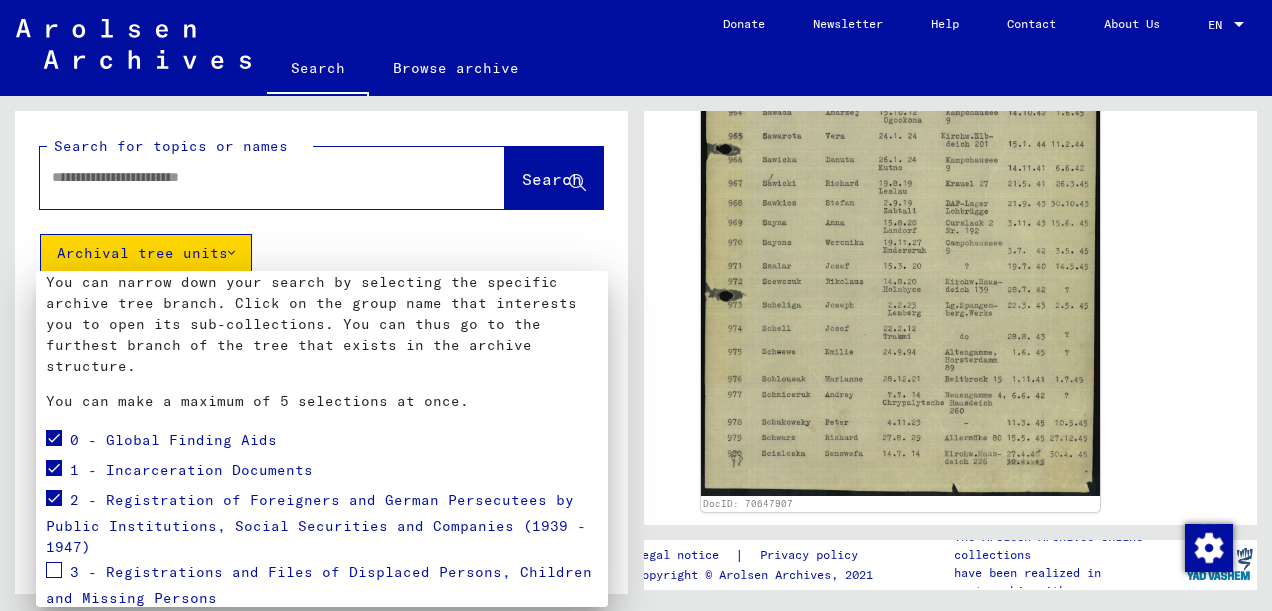 scroll, scrollTop: 93, scrollLeft: 0, axis: vertical 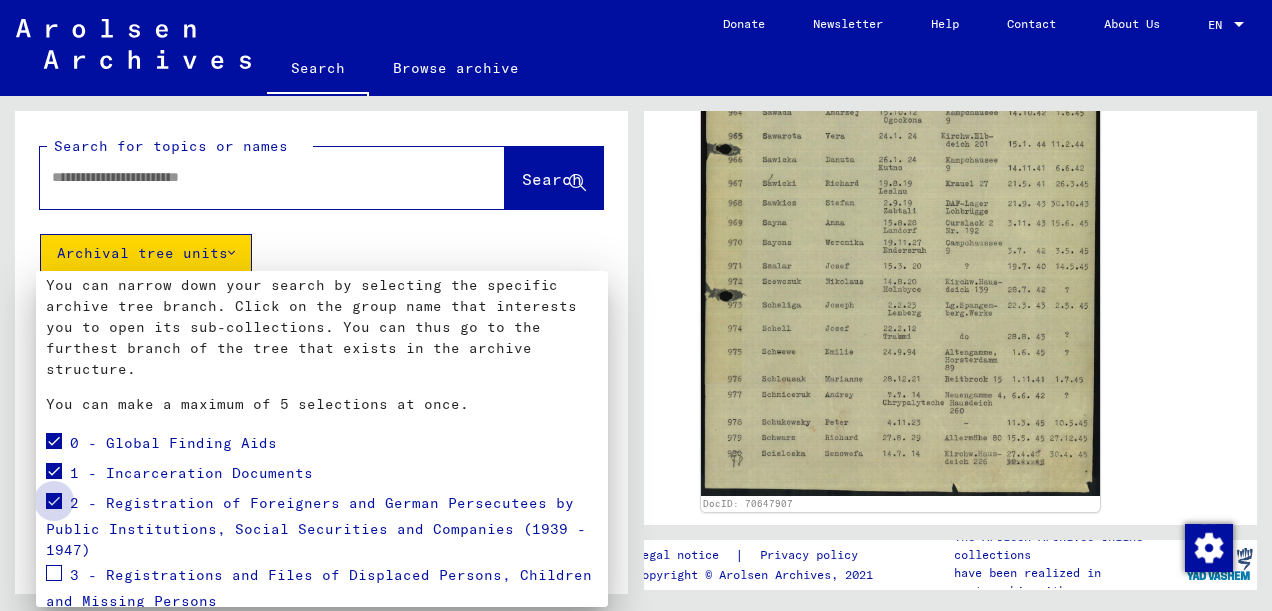 click at bounding box center [54, 501] 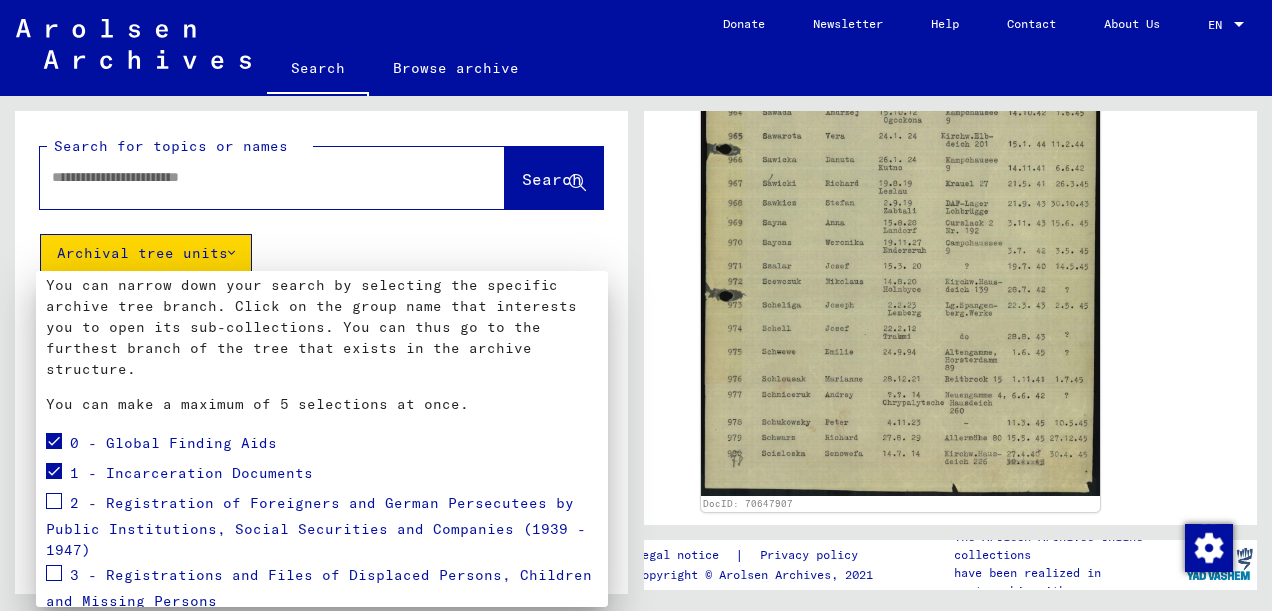 click at bounding box center [54, 471] 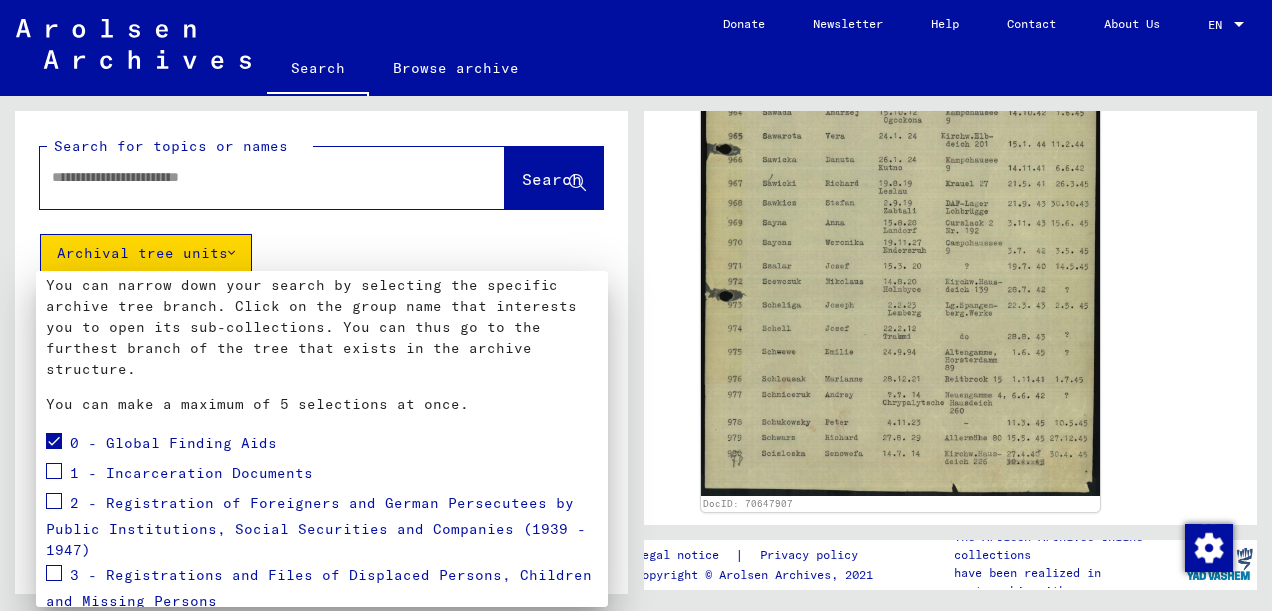 scroll, scrollTop: 350, scrollLeft: 0, axis: vertical 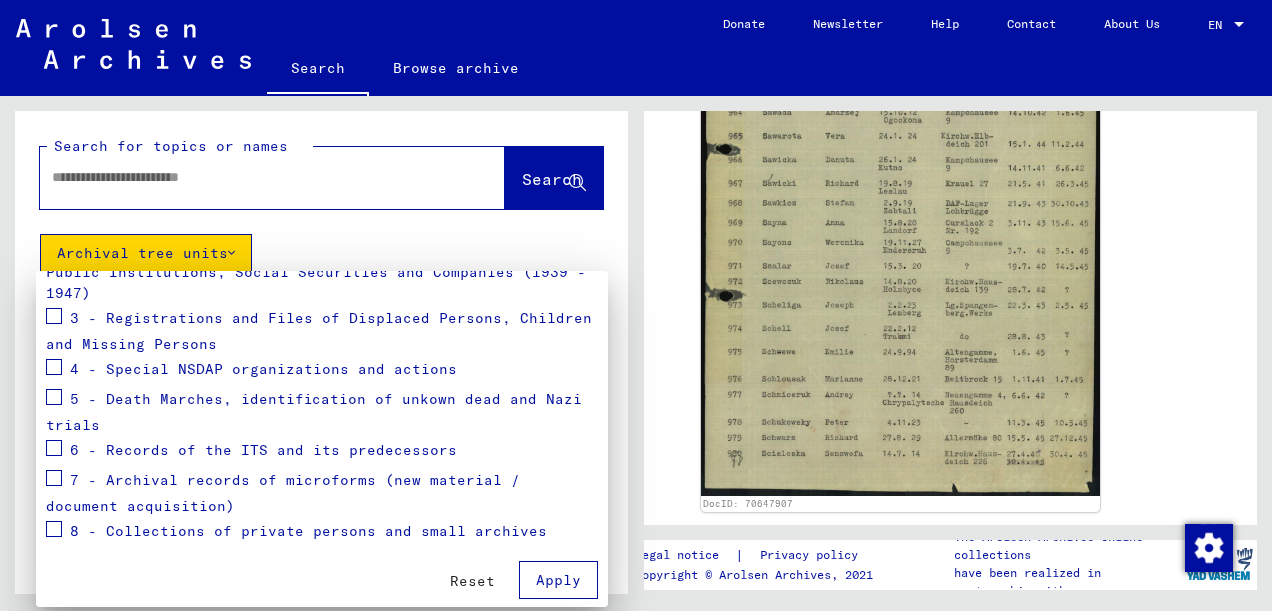 click at bounding box center [54, 529] 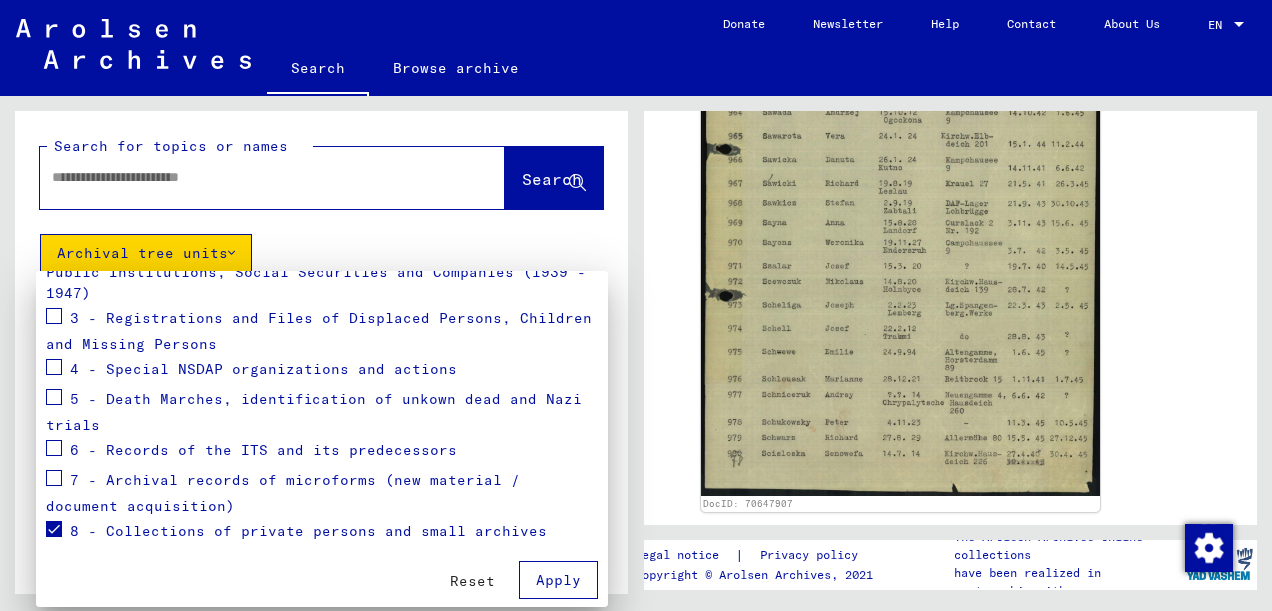 click at bounding box center [54, 478] 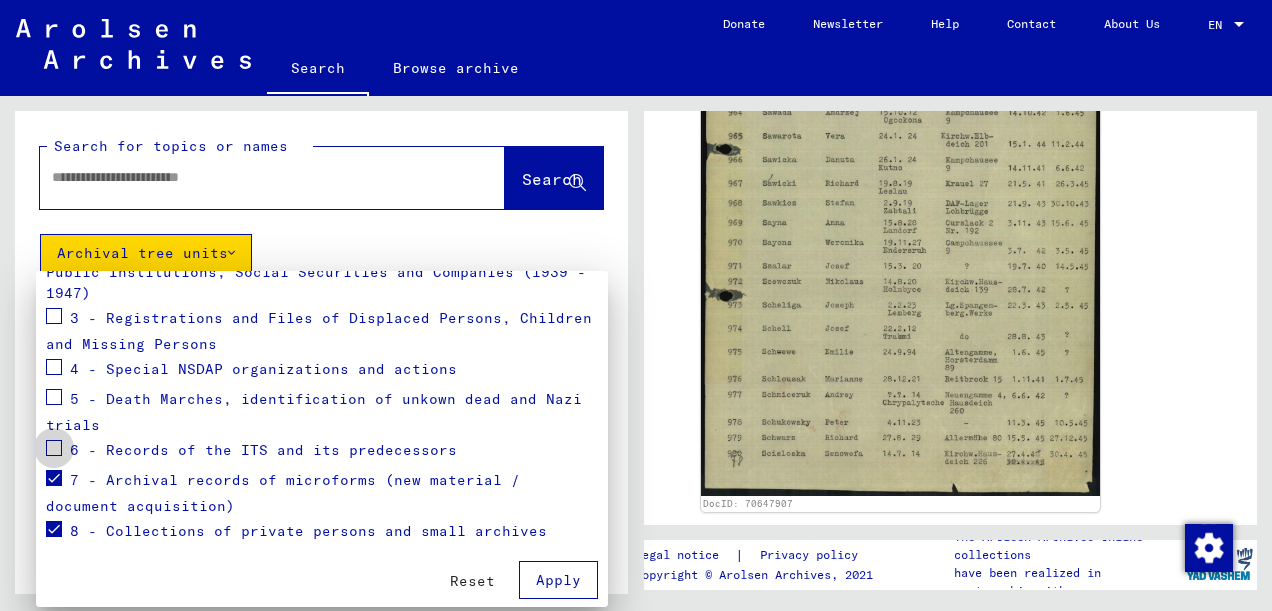 click at bounding box center (54, 448) 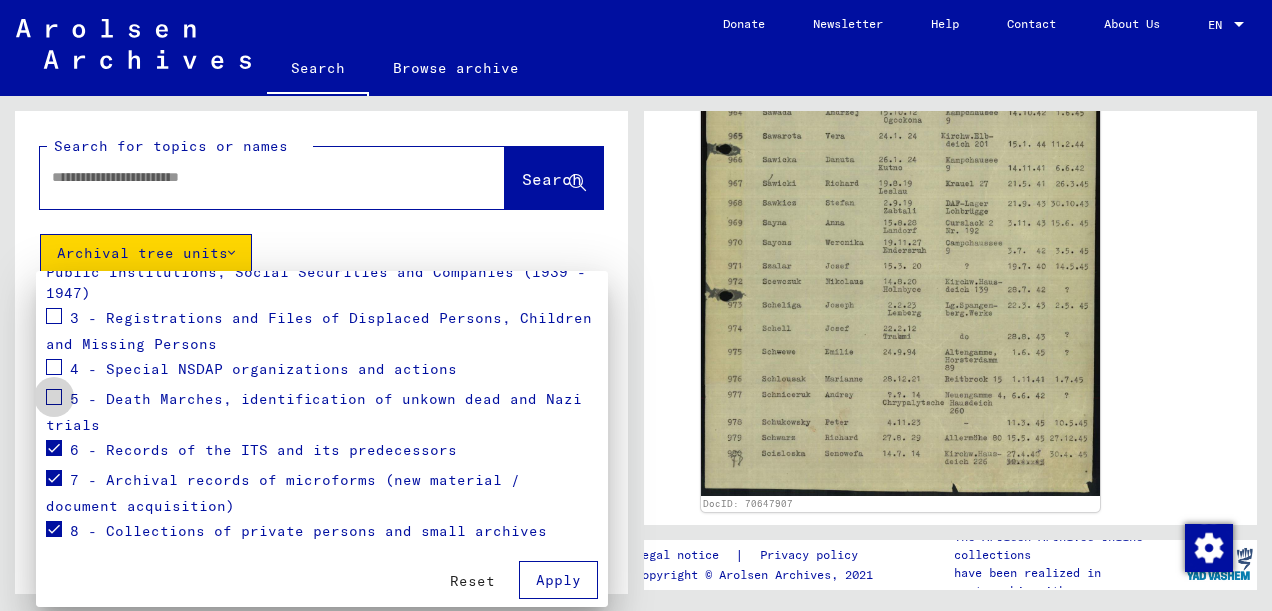 click at bounding box center (54, 397) 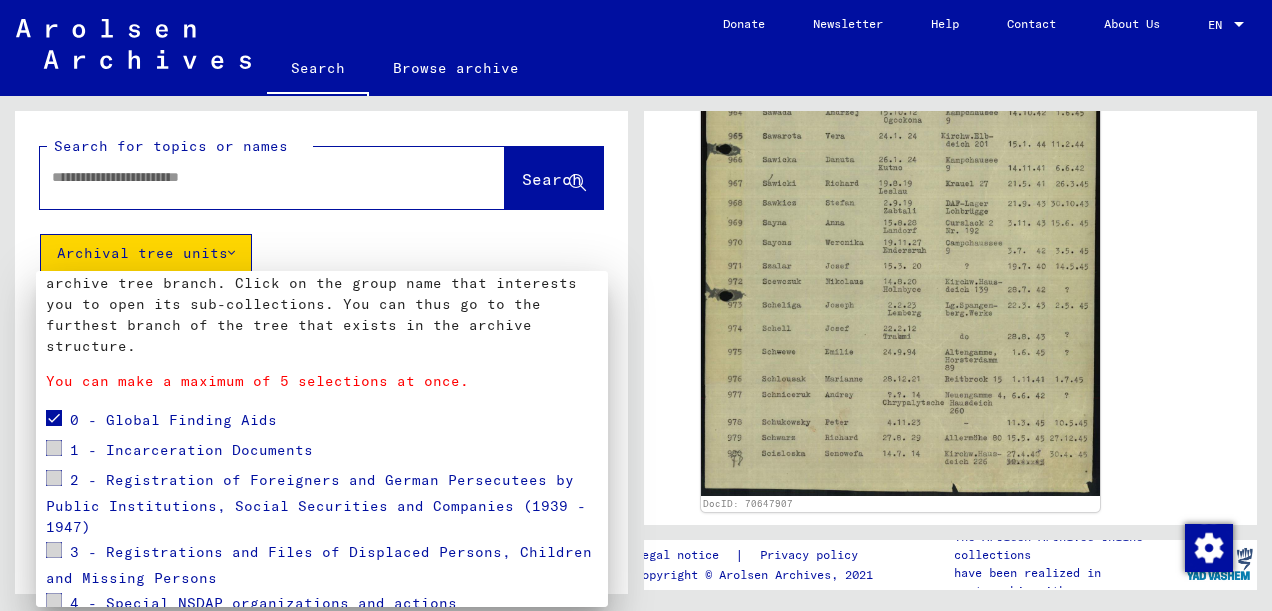 scroll, scrollTop: 0, scrollLeft: 0, axis: both 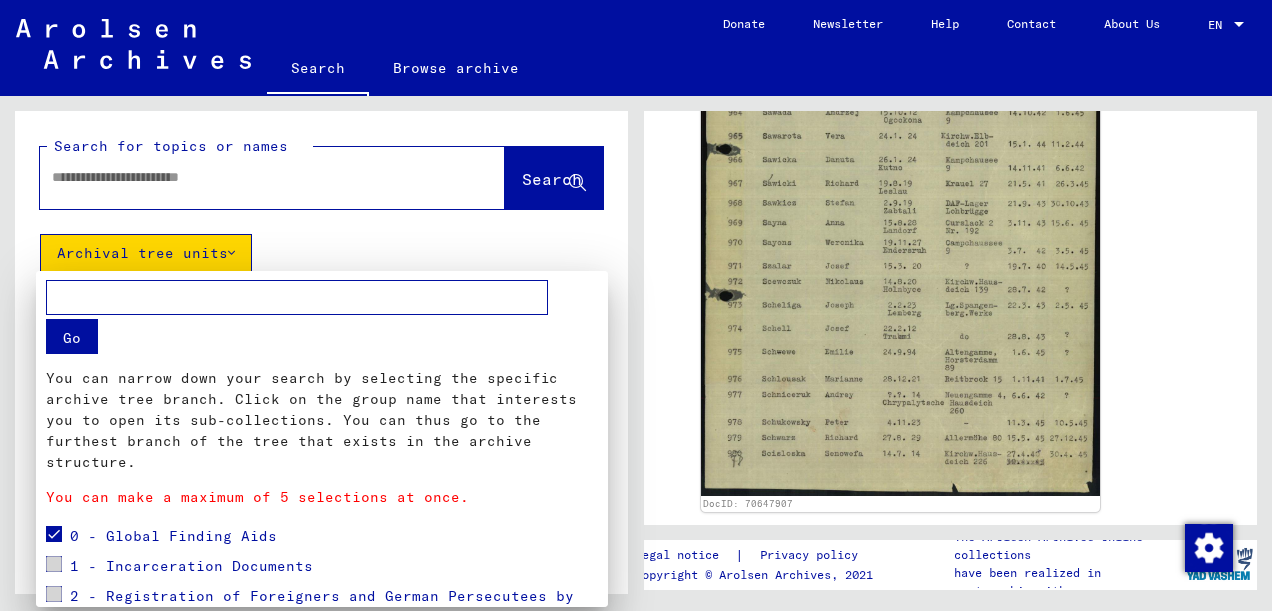 click at bounding box center (54, 534) 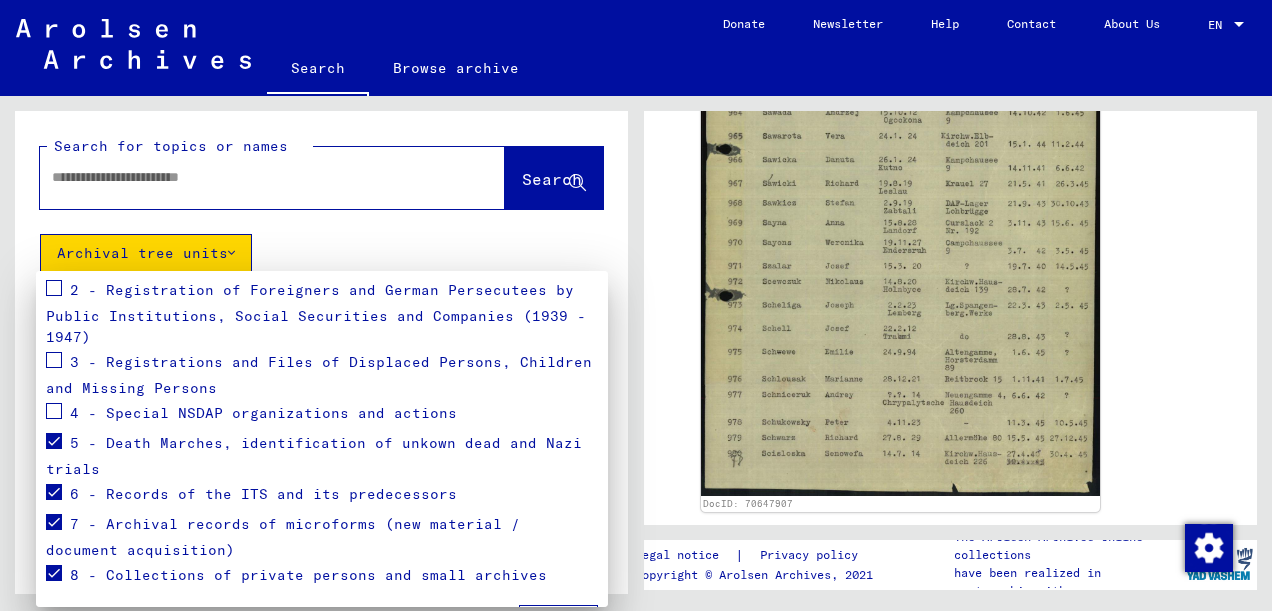 scroll, scrollTop: 350, scrollLeft: 0, axis: vertical 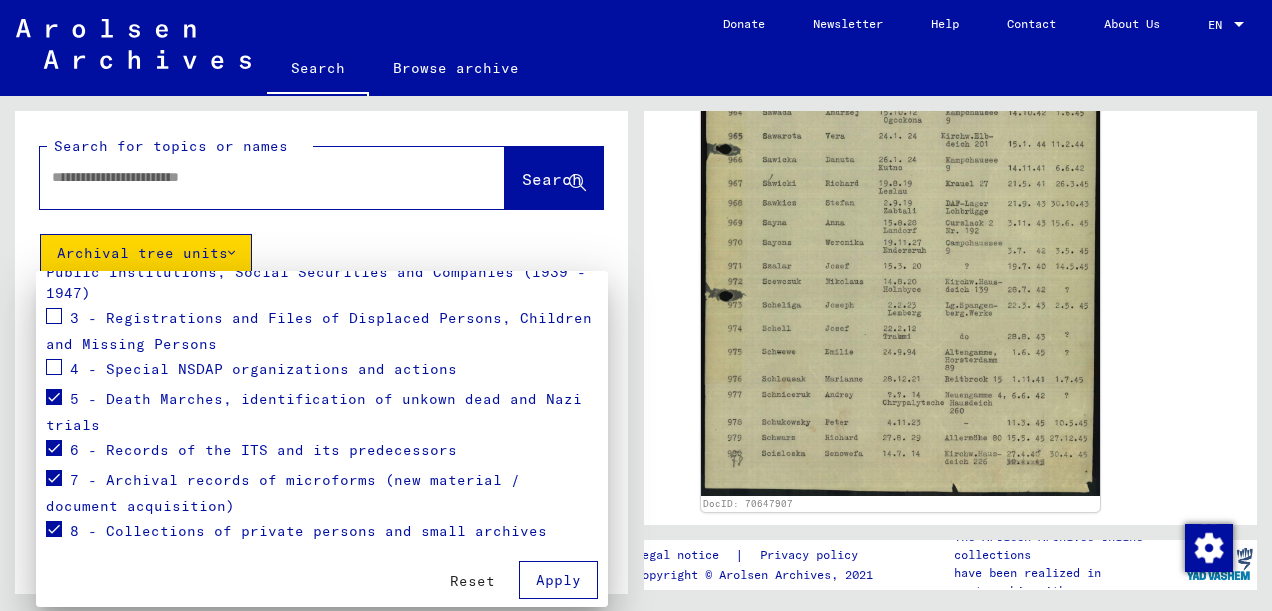 click at bounding box center [54, 367] 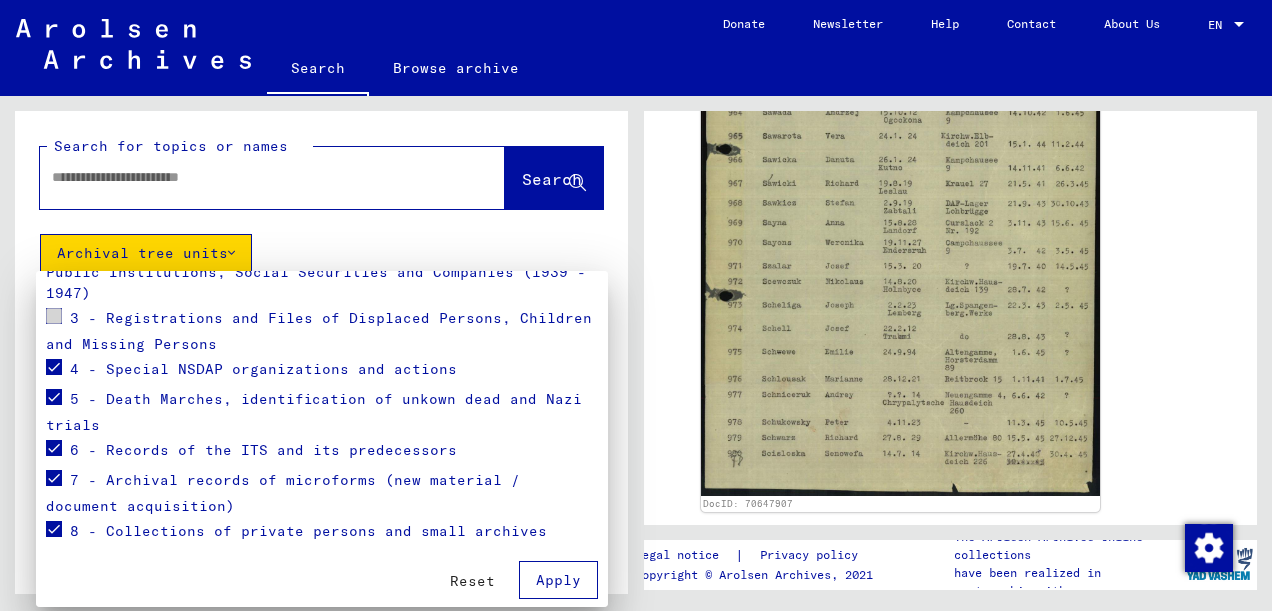 click on "Apply" at bounding box center [558, 580] 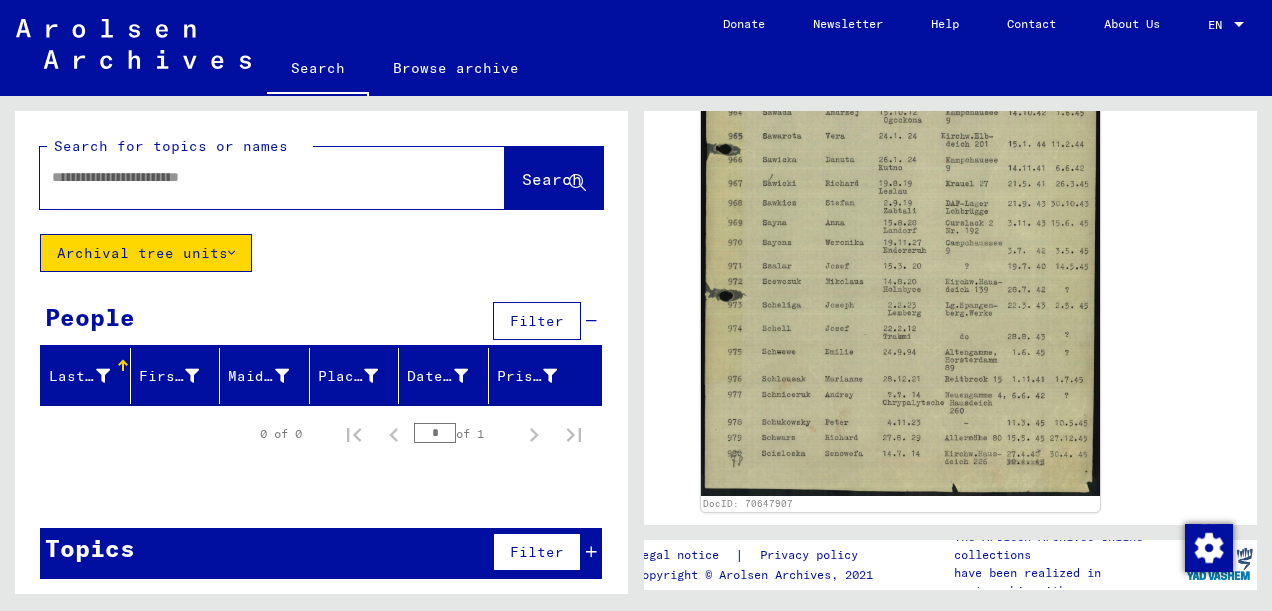 click at bounding box center (591, 552) 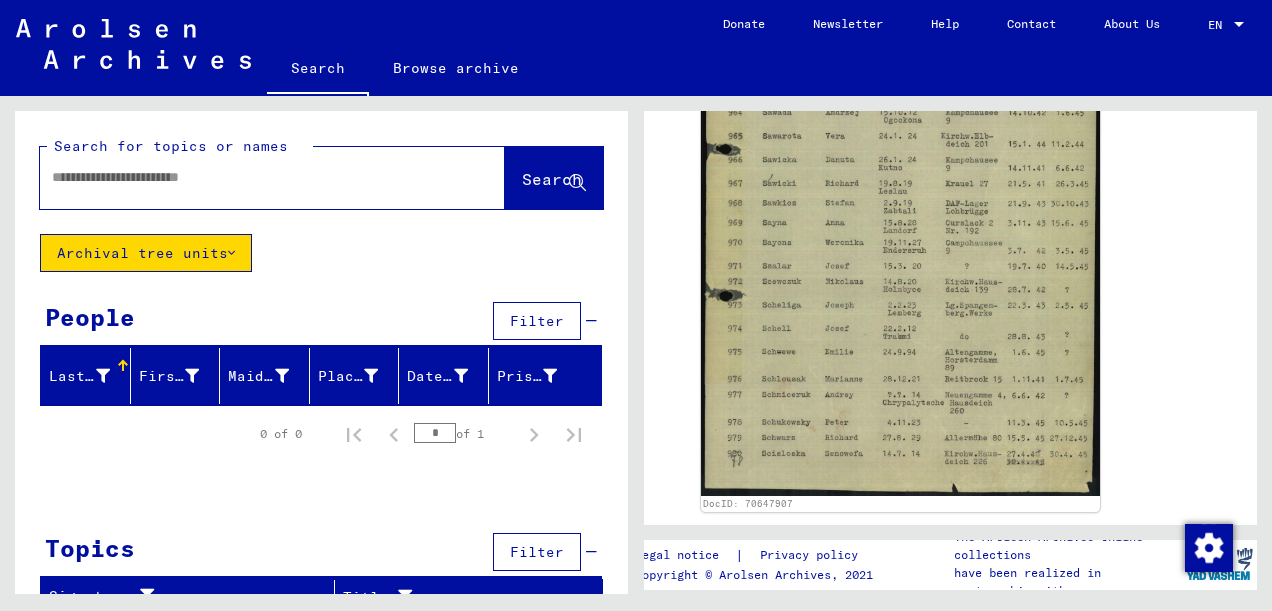scroll, scrollTop: 18, scrollLeft: 0, axis: vertical 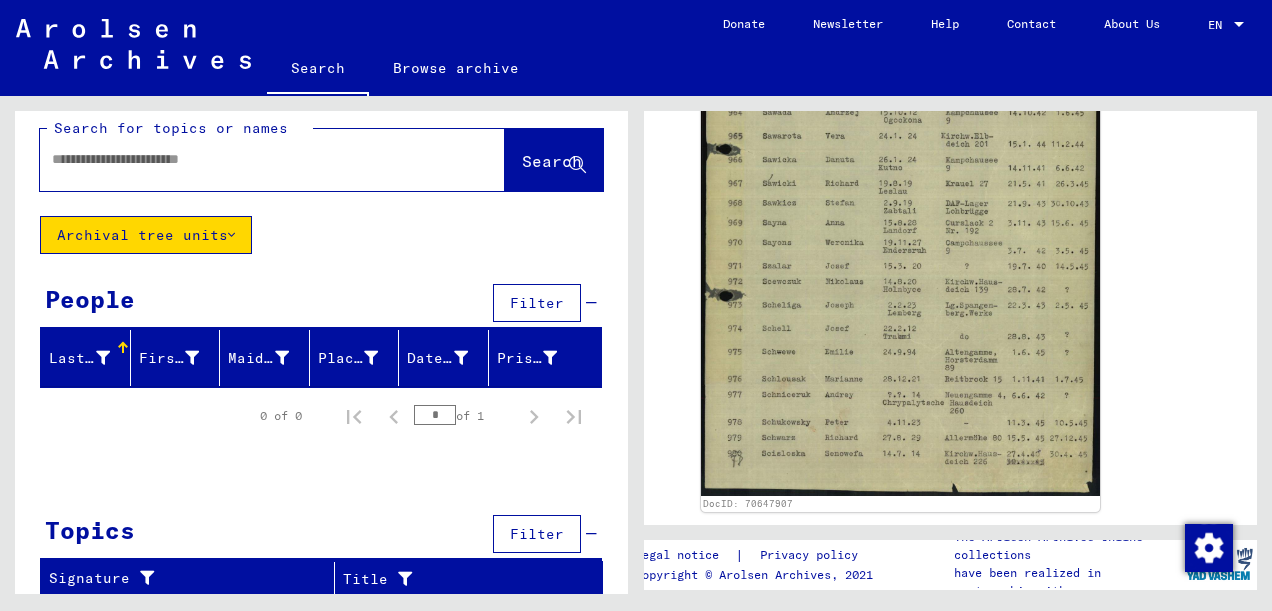 click at bounding box center (254, 159) 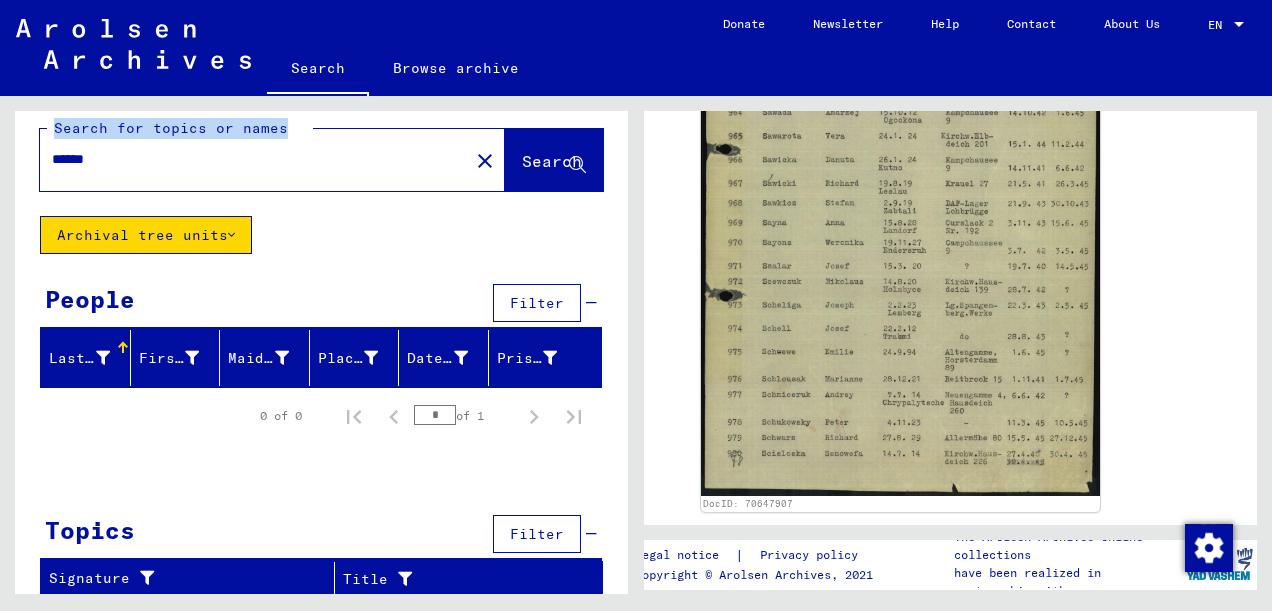 drag, startPoint x: 192, startPoint y: 170, endPoint x: 0, endPoint y: 150, distance: 193.03885 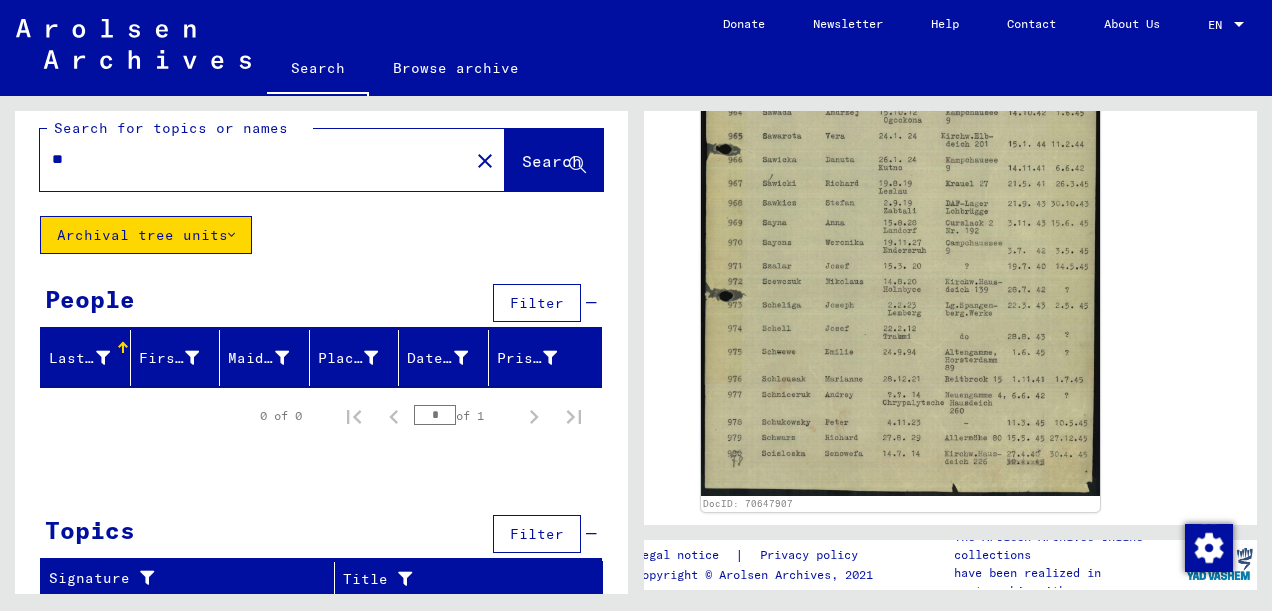 type on "*" 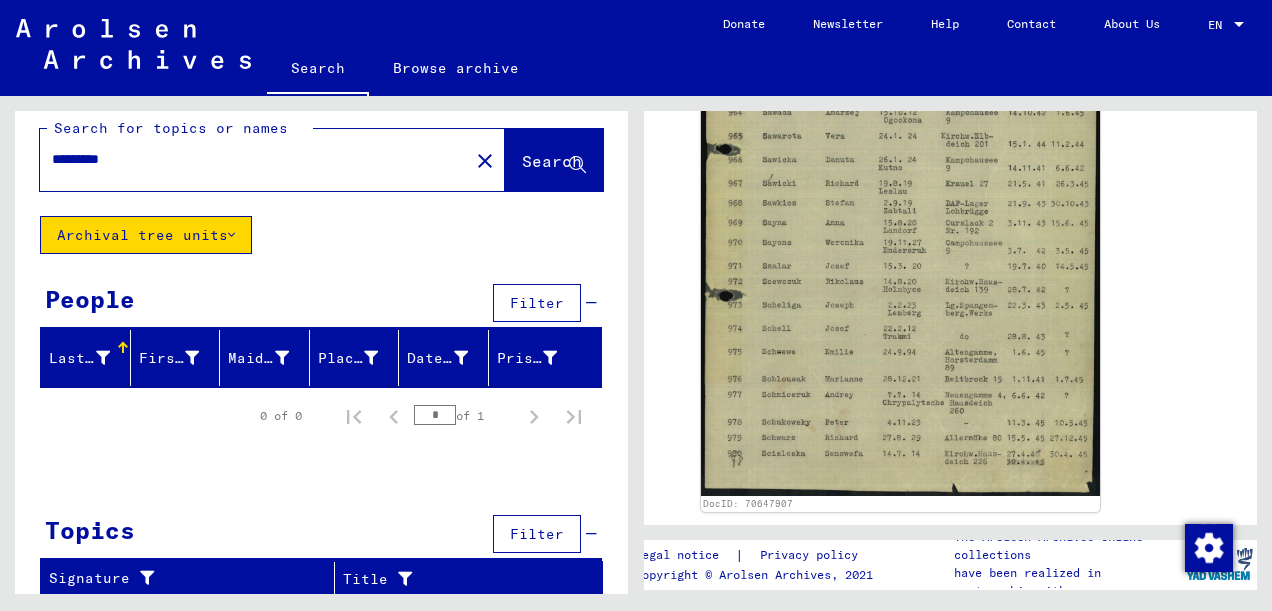 click on "Archival tree units" 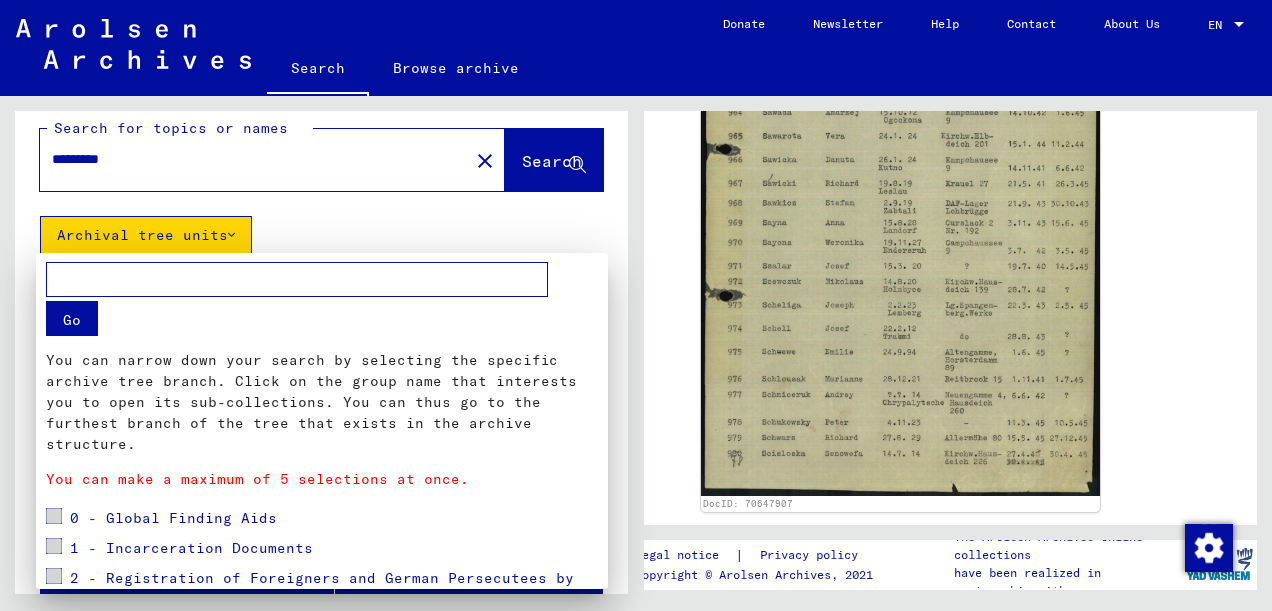 click at bounding box center (297, 279) 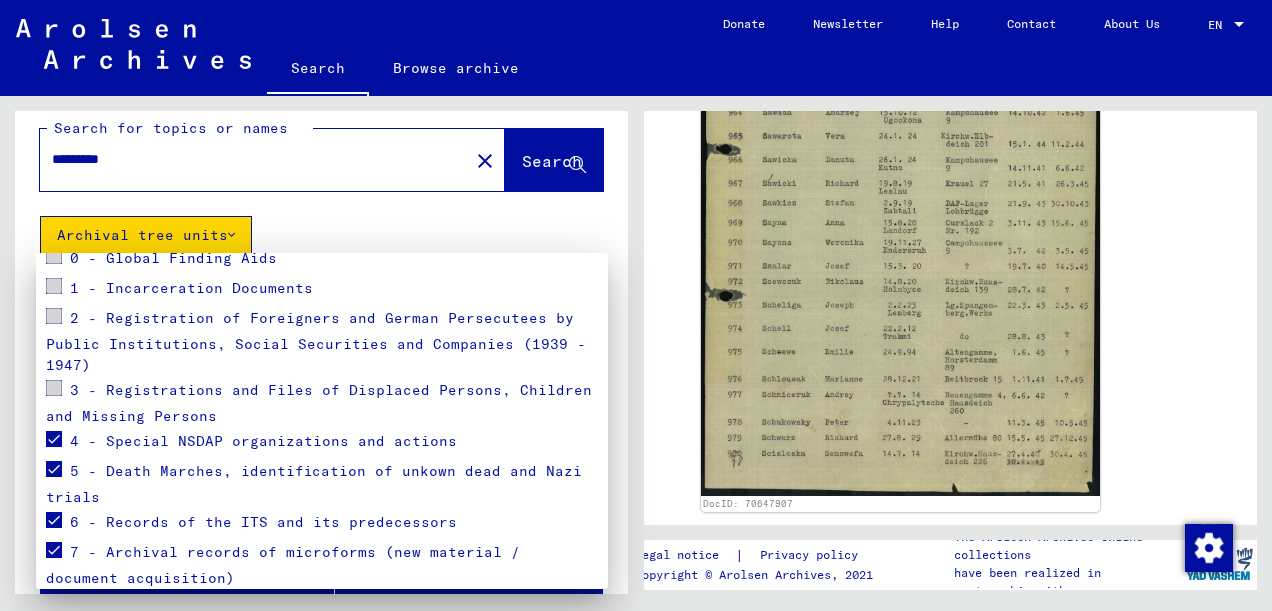 scroll, scrollTop: 336, scrollLeft: 0, axis: vertical 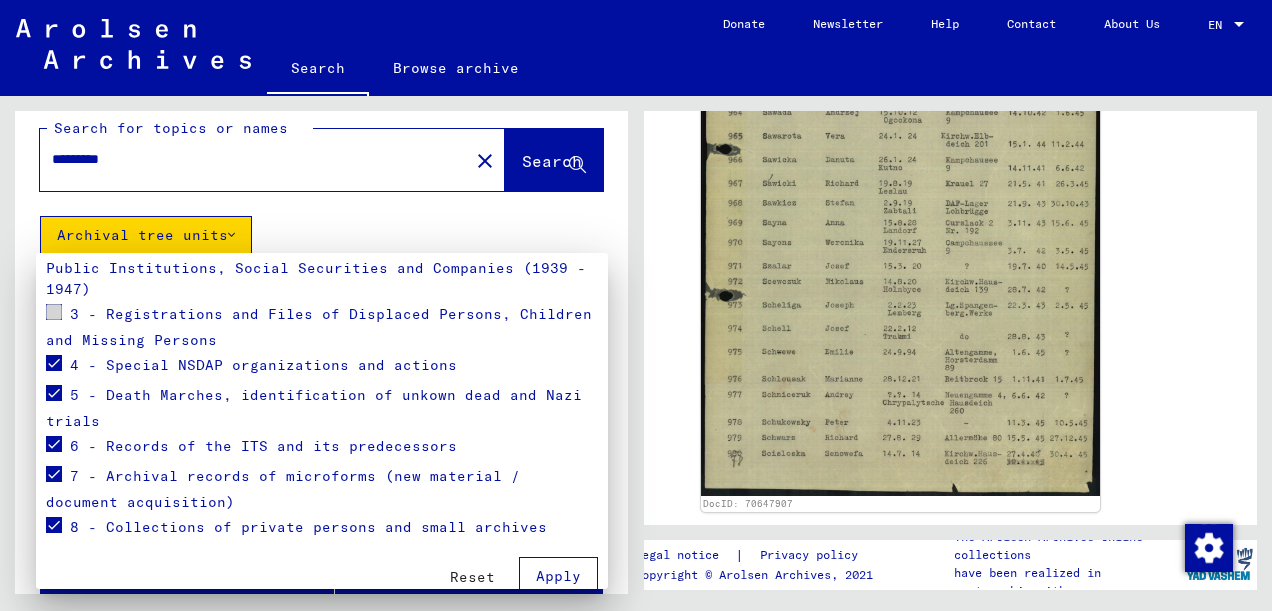 click on "Reset" at bounding box center [472, 577] 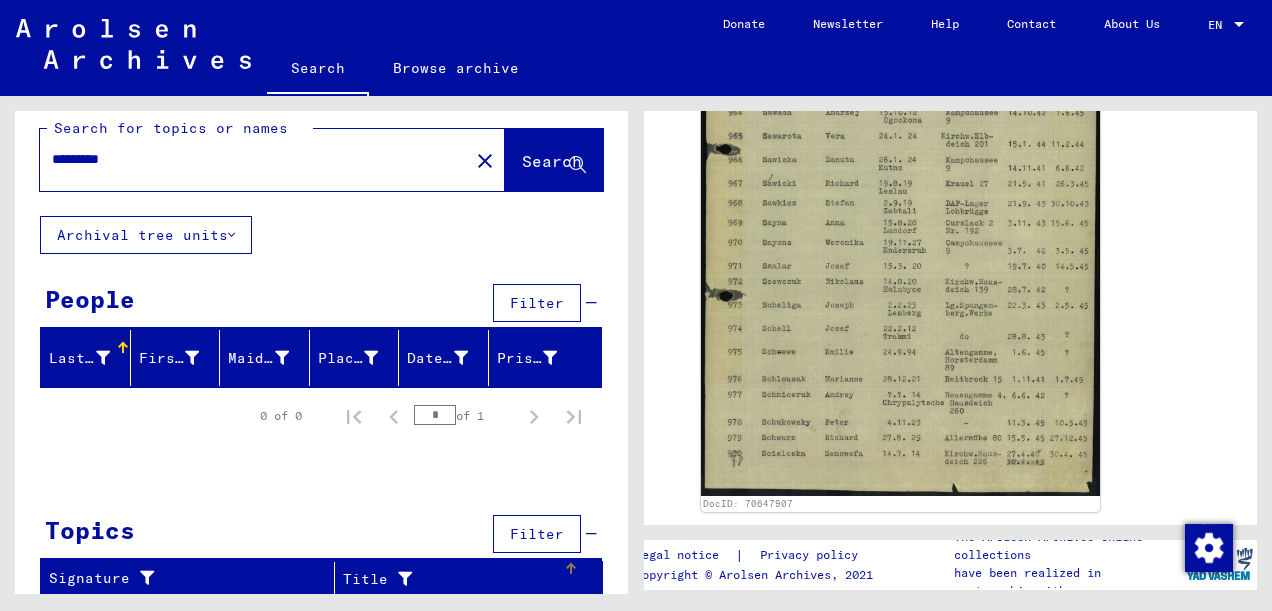 scroll, scrollTop: 0, scrollLeft: 0, axis: both 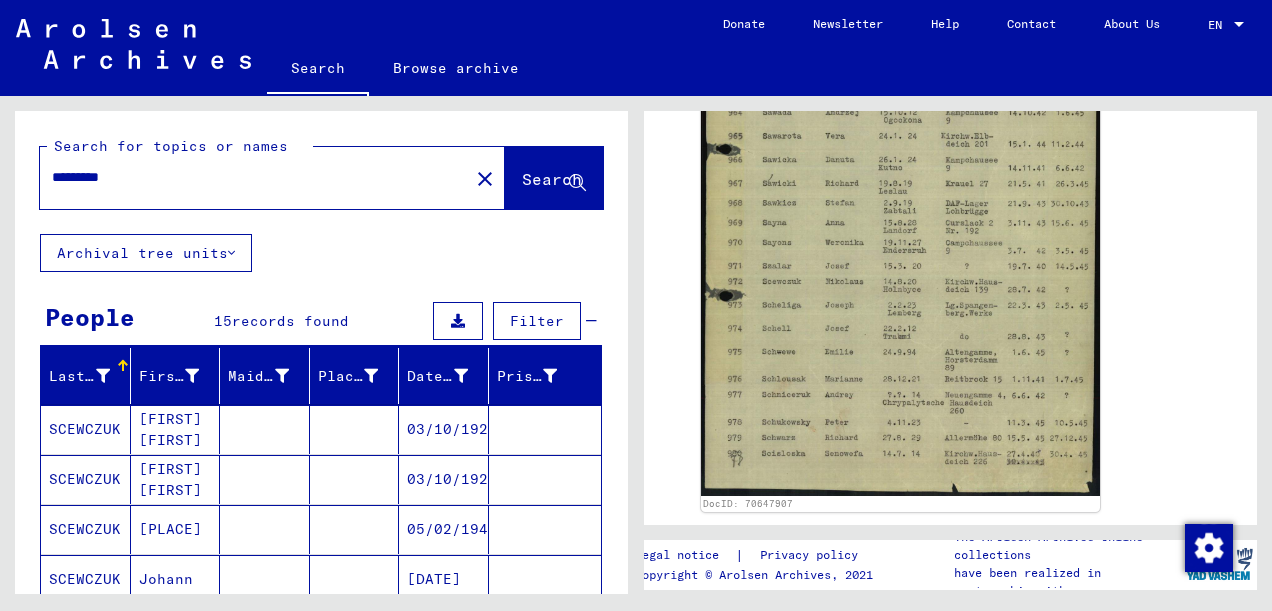 drag, startPoint x: 60, startPoint y: 174, endPoint x: 195, endPoint y: 182, distance: 135.23683 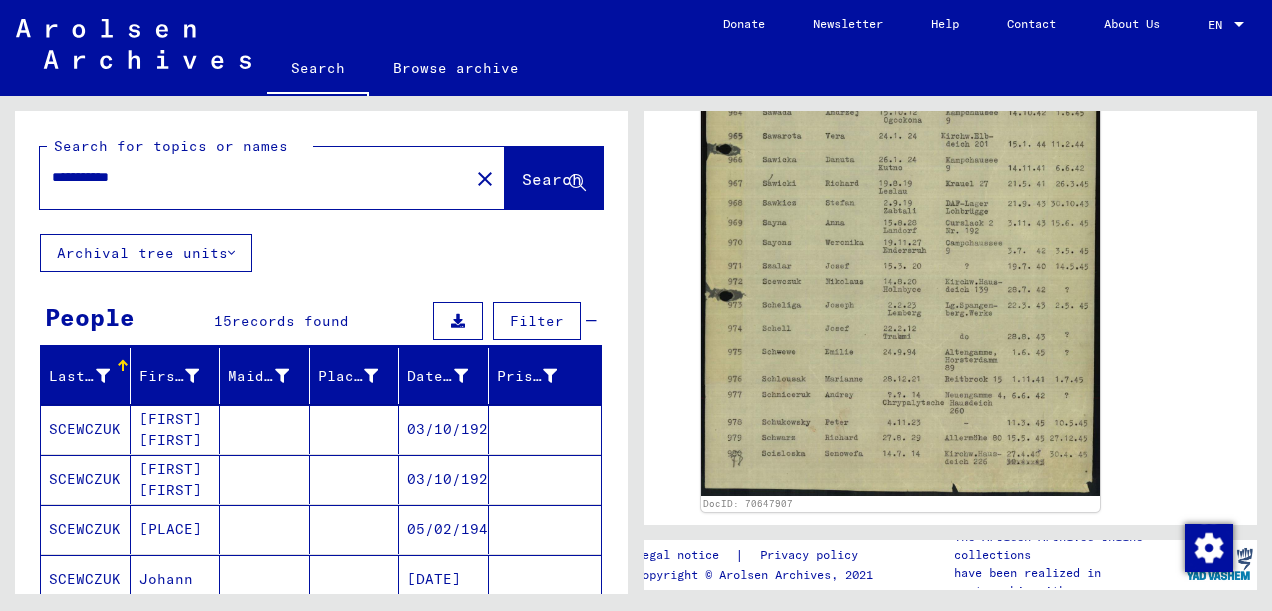 type on "**********" 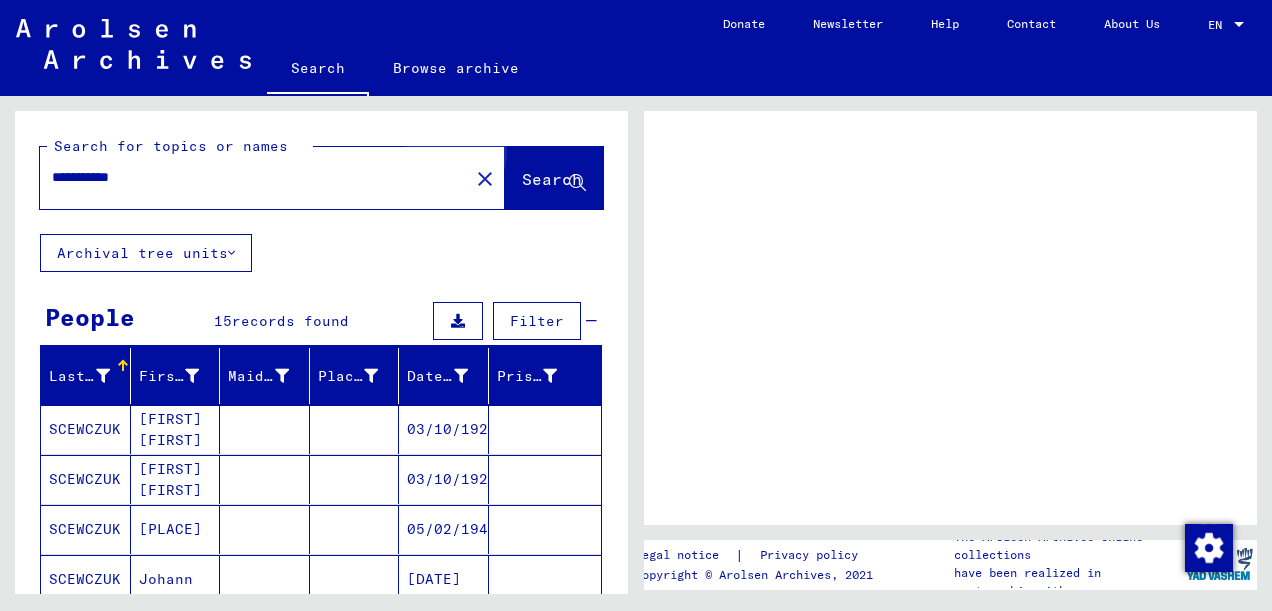 scroll, scrollTop: 0, scrollLeft: 0, axis: both 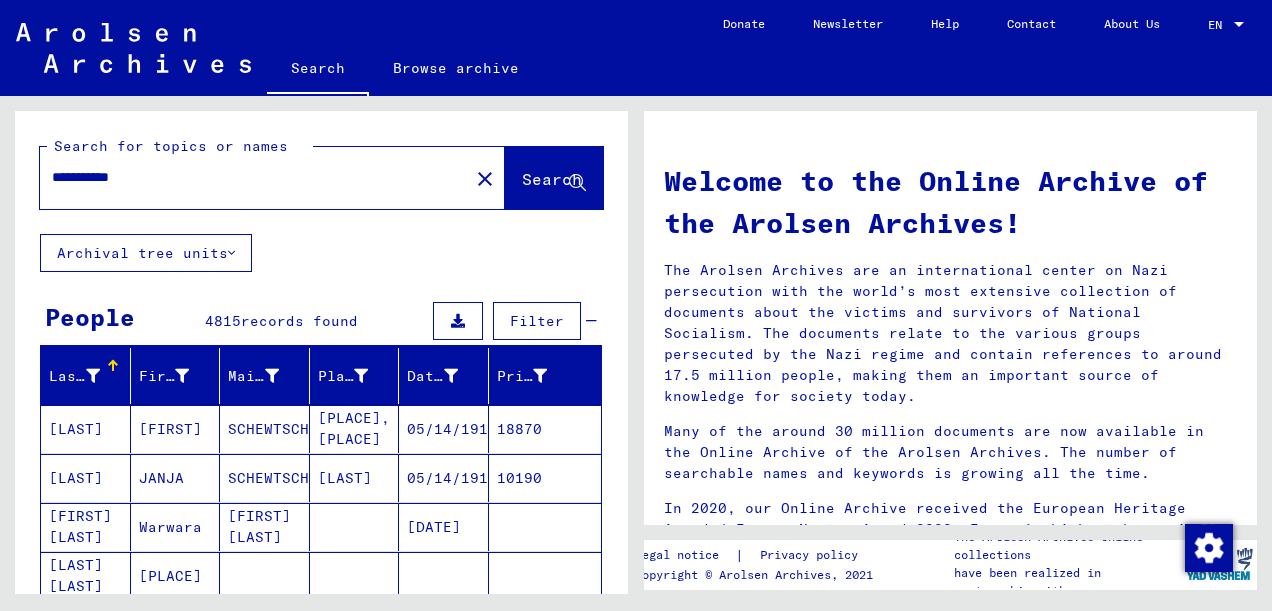 click on "Filter" at bounding box center (537, 321) 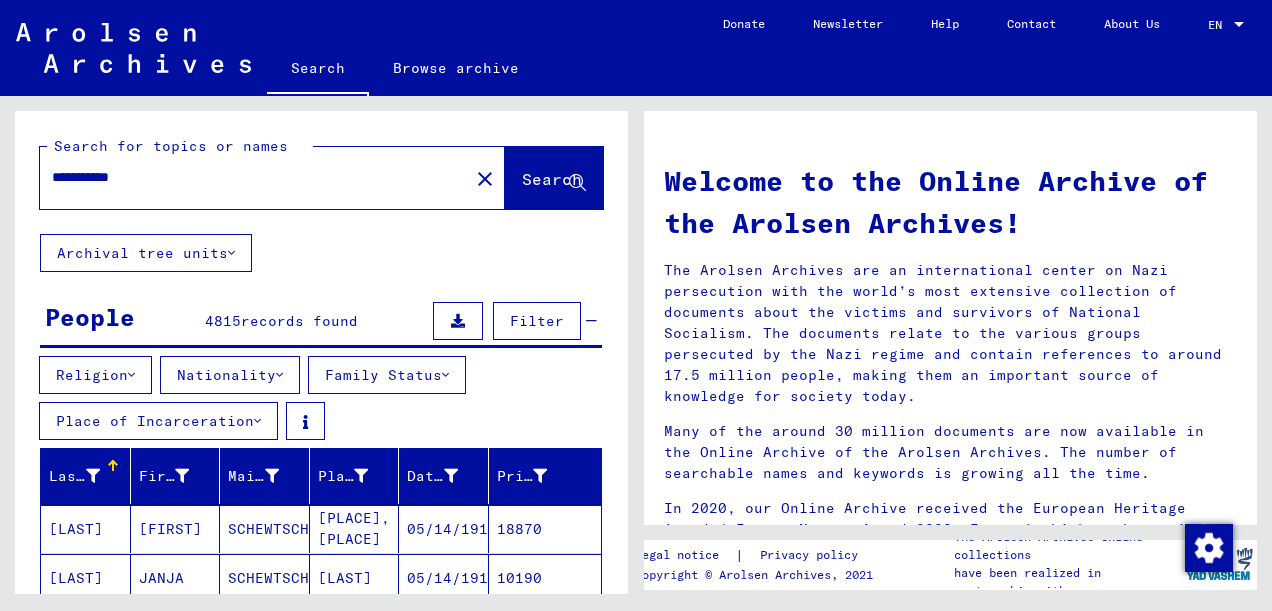 scroll, scrollTop: 116, scrollLeft: 0, axis: vertical 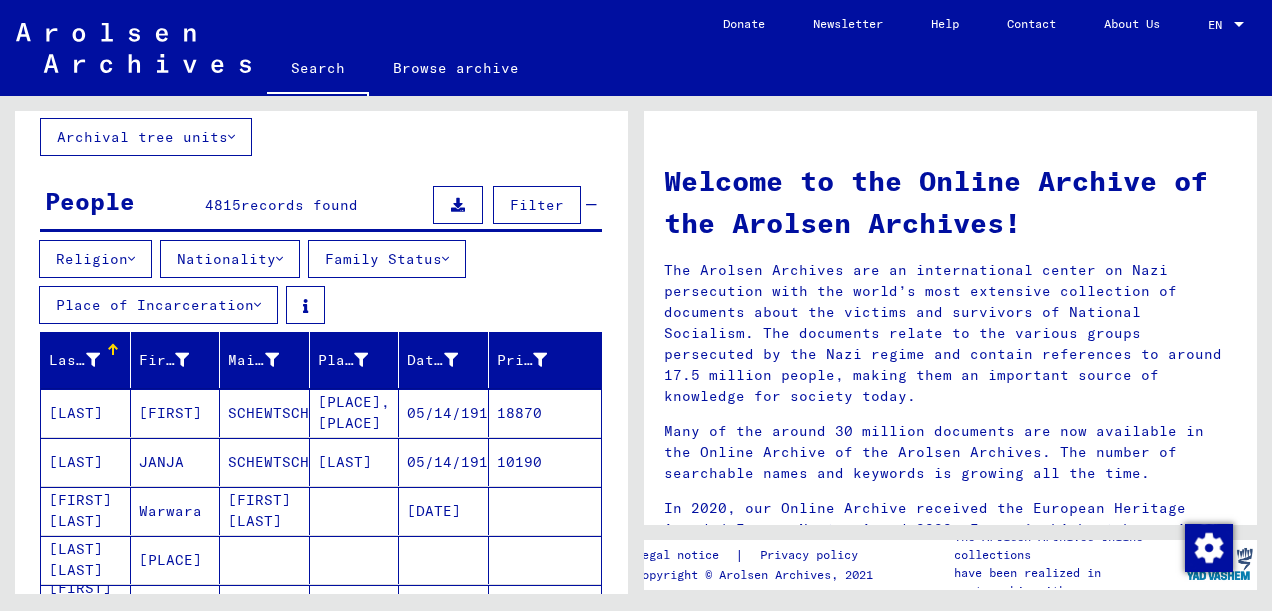 click on "Place of Incarceration" at bounding box center [158, 305] 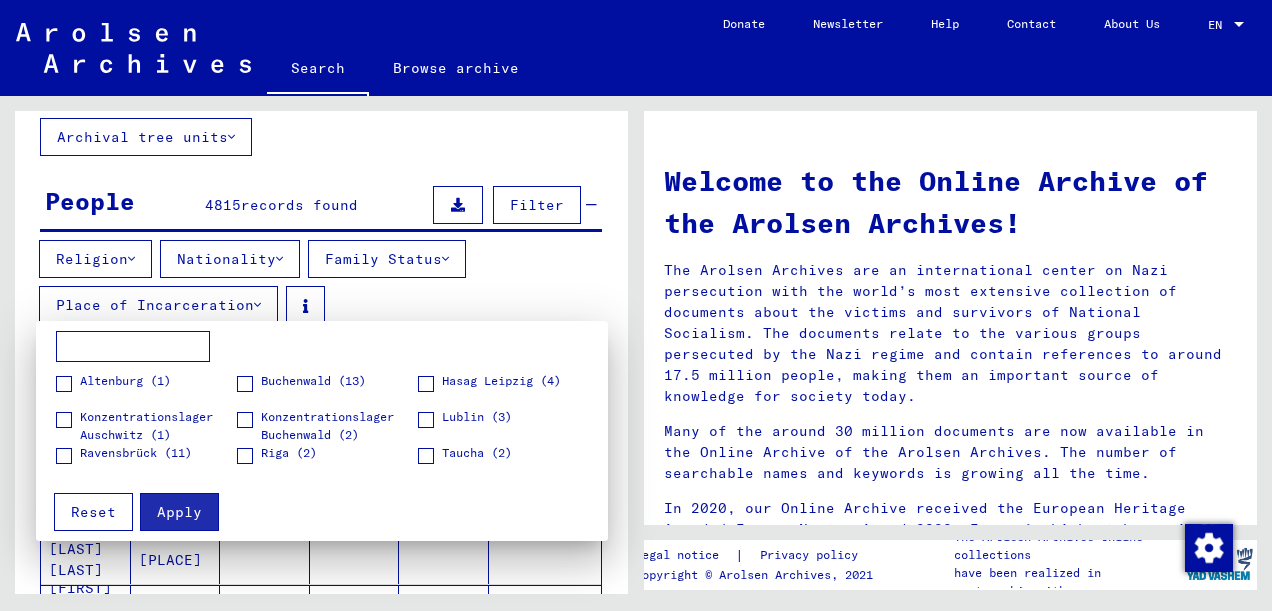 click at bounding box center (636, 305) 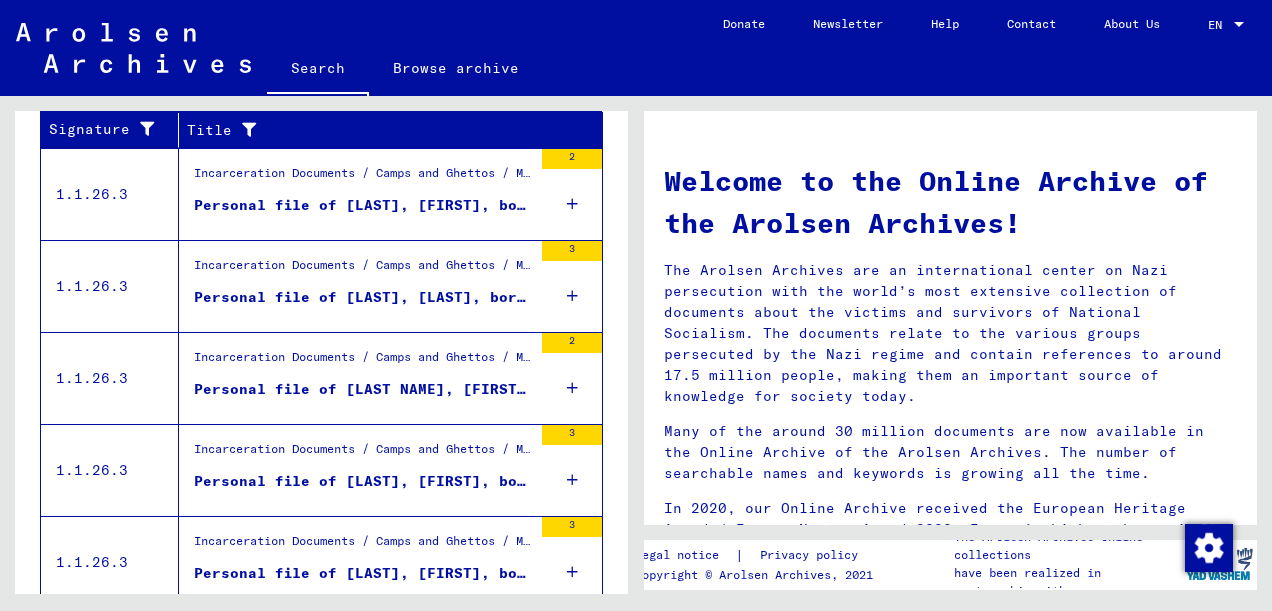 scroll, scrollTop: 876, scrollLeft: 0, axis: vertical 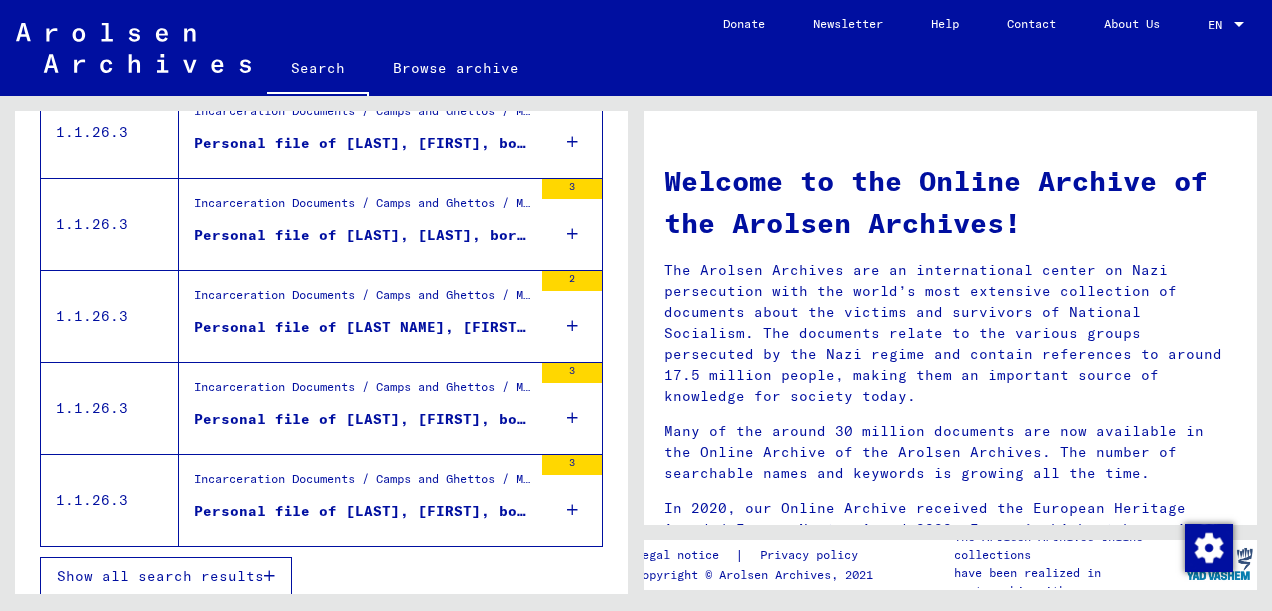 click on "Show all search results" at bounding box center (160, 576) 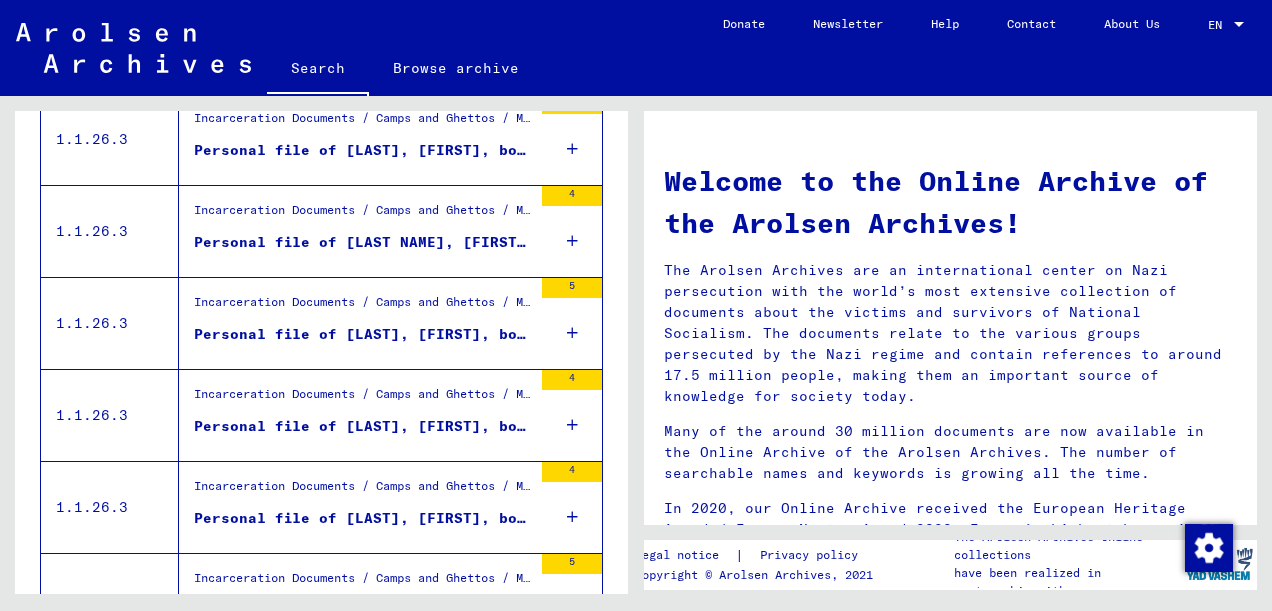 scroll, scrollTop: 518, scrollLeft: 0, axis: vertical 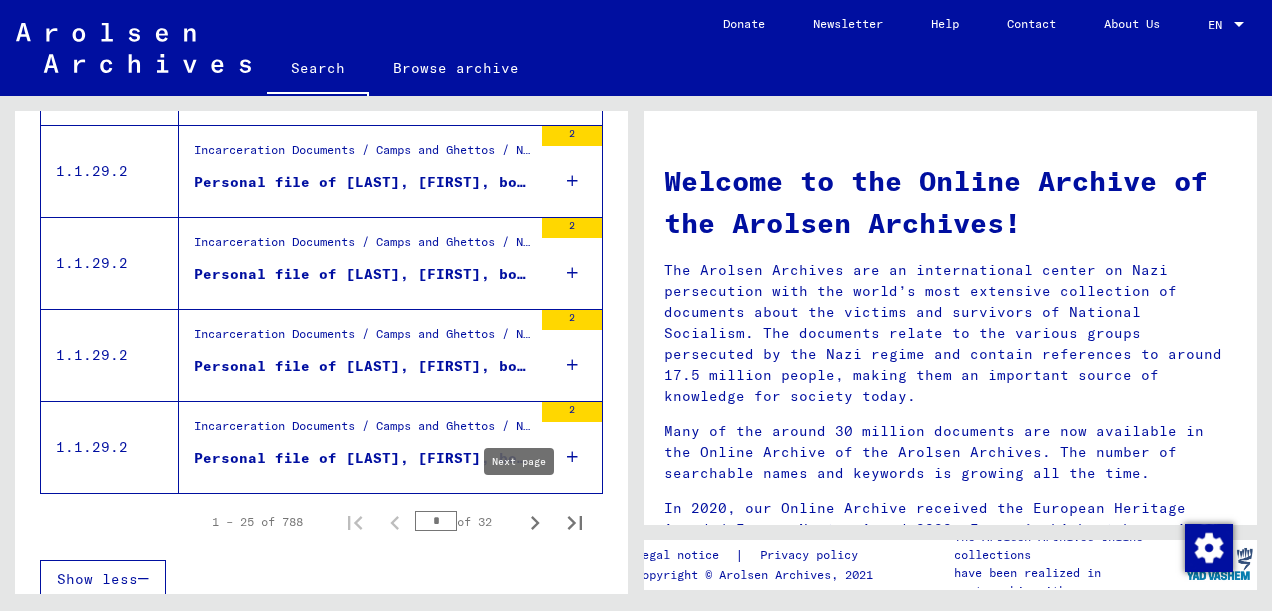 click 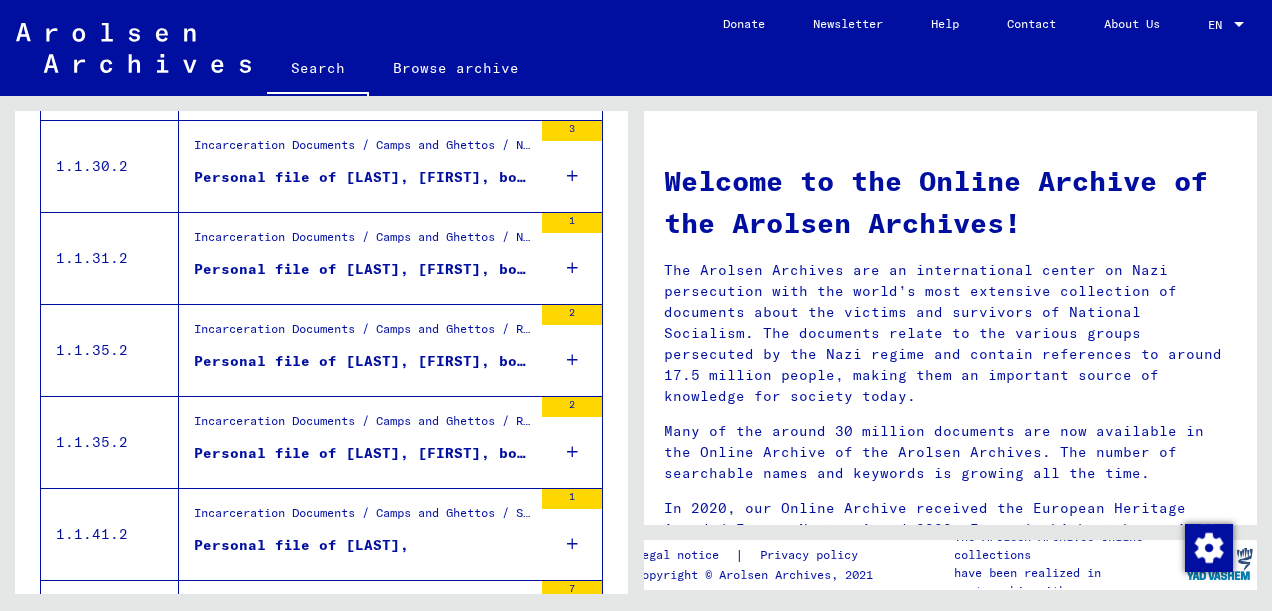 scroll, scrollTop: 1081, scrollLeft: 0, axis: vertical 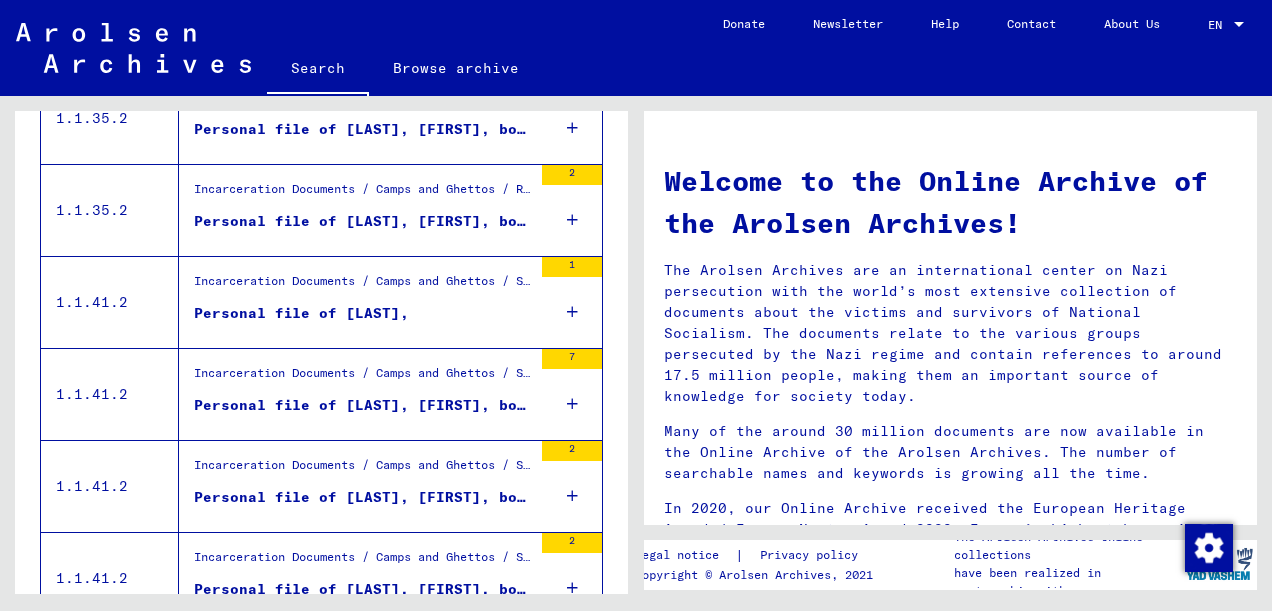 click on "Personal file of [LAST]," at bounding box center (301, 313) 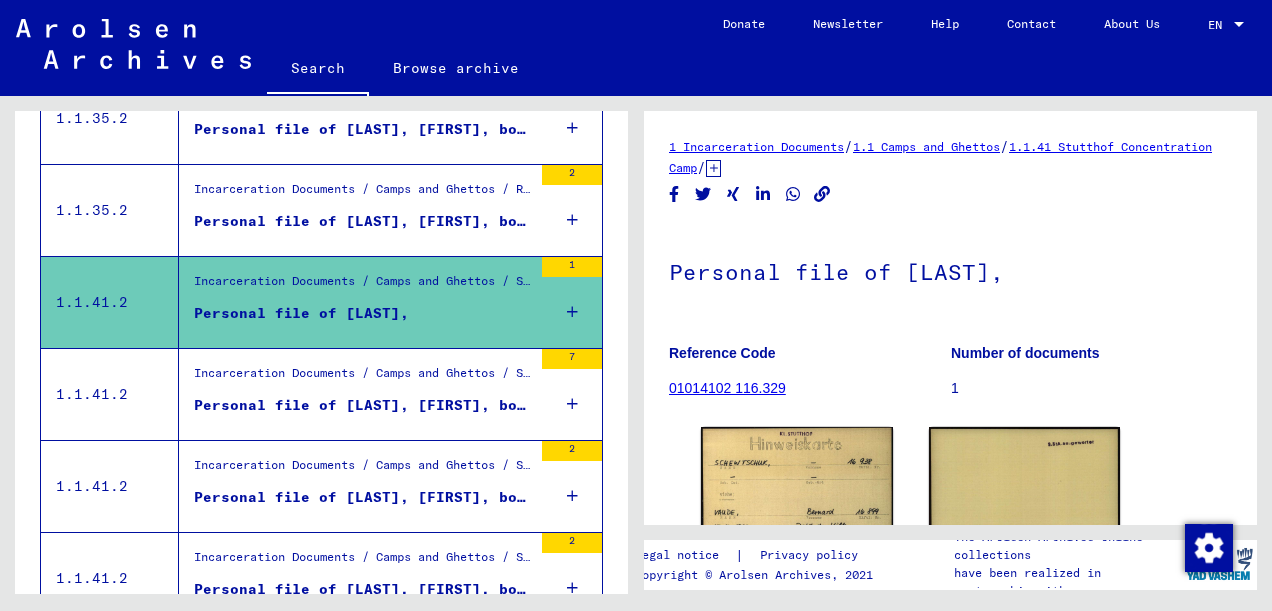 scroll, scrollTop: 0, scrollLeft: 0, axis: both 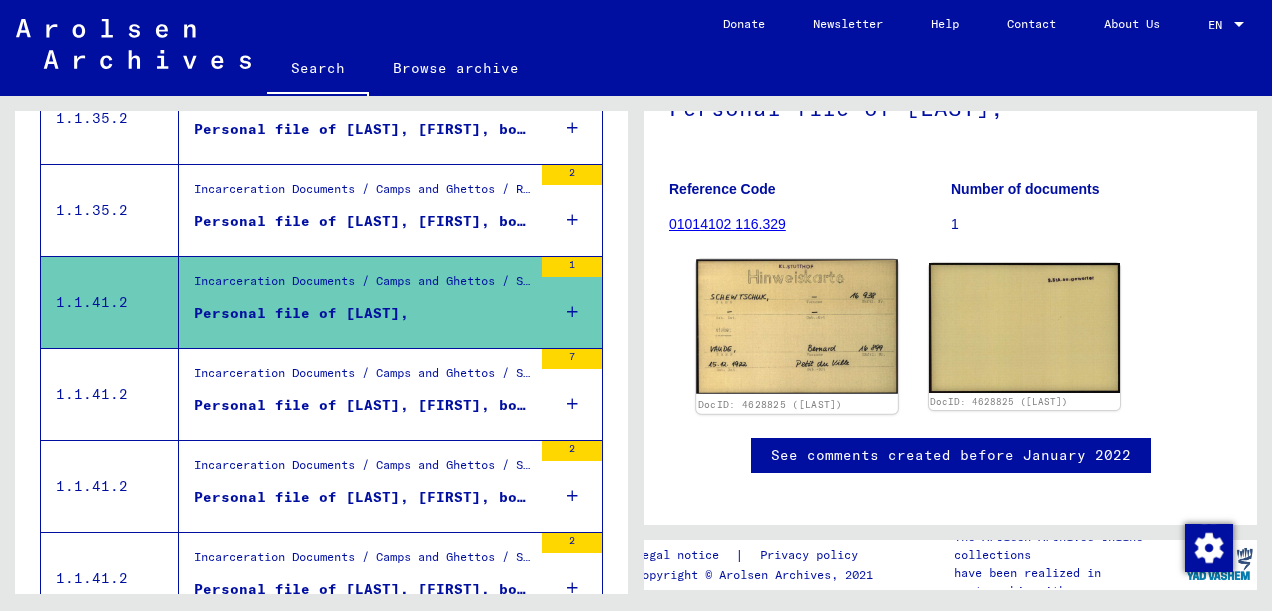click 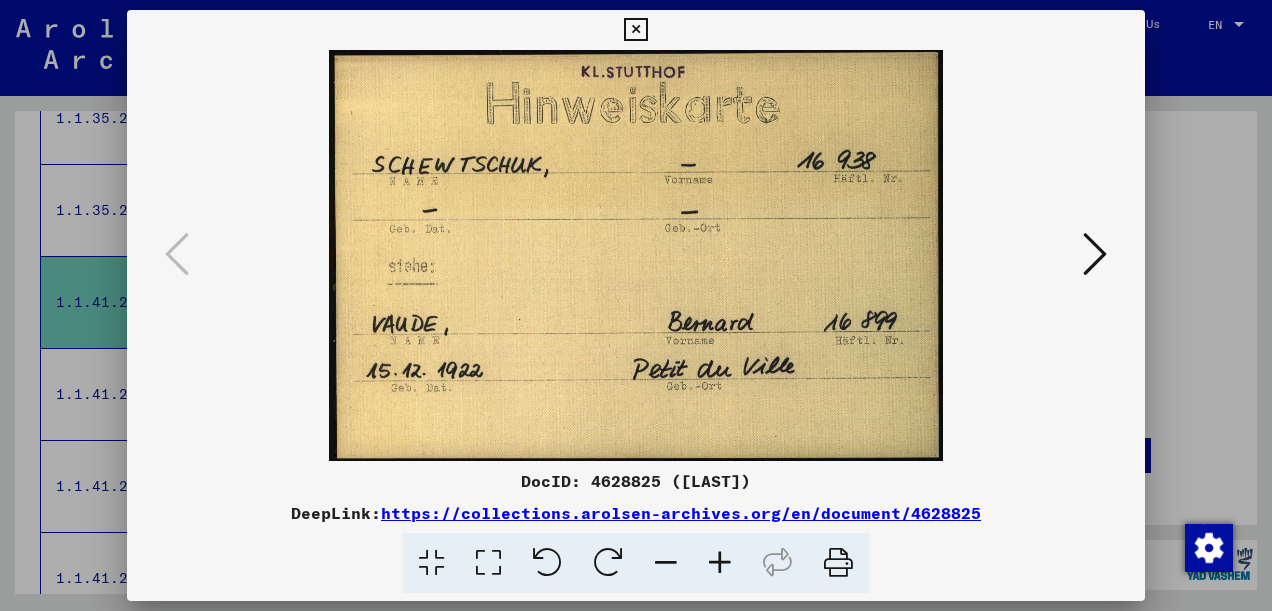click at bounding box center (1095, 254) 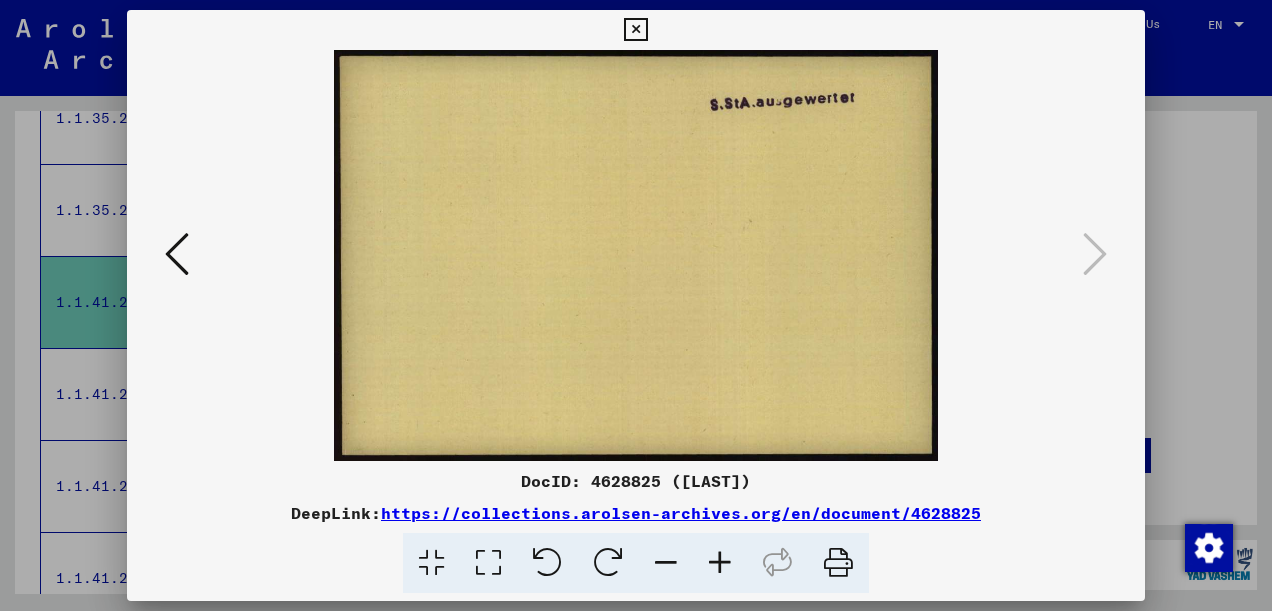 click at bounding box center [635, 30] 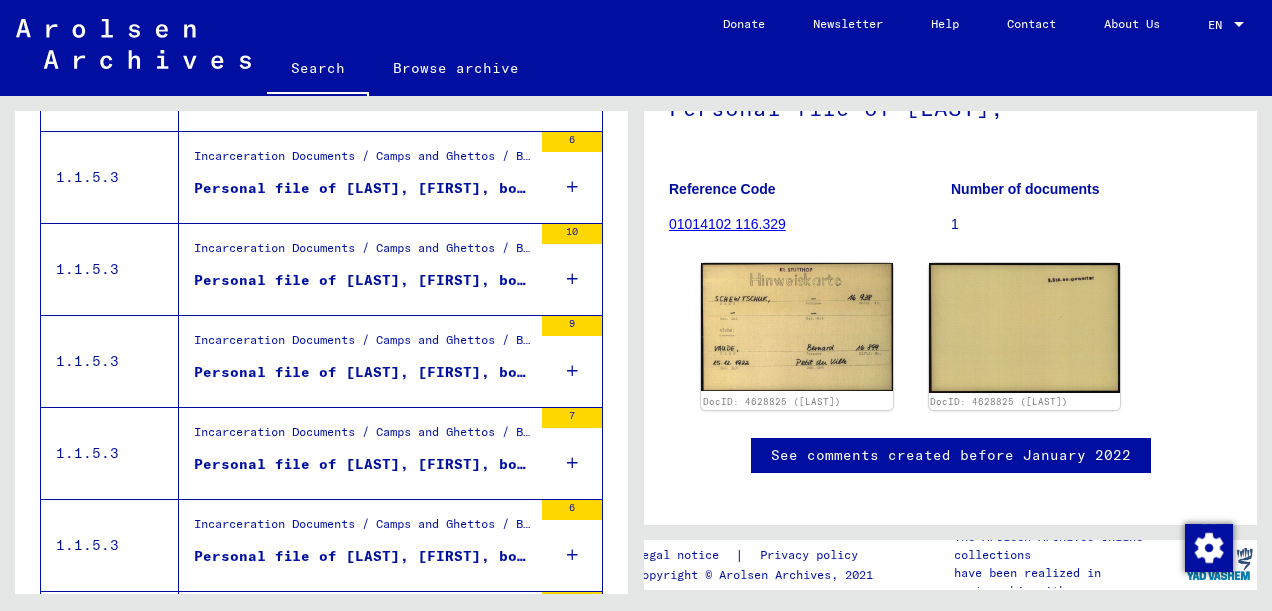 scroll, scrollTop: 2043, scrollLeft: 0, axis: vertical 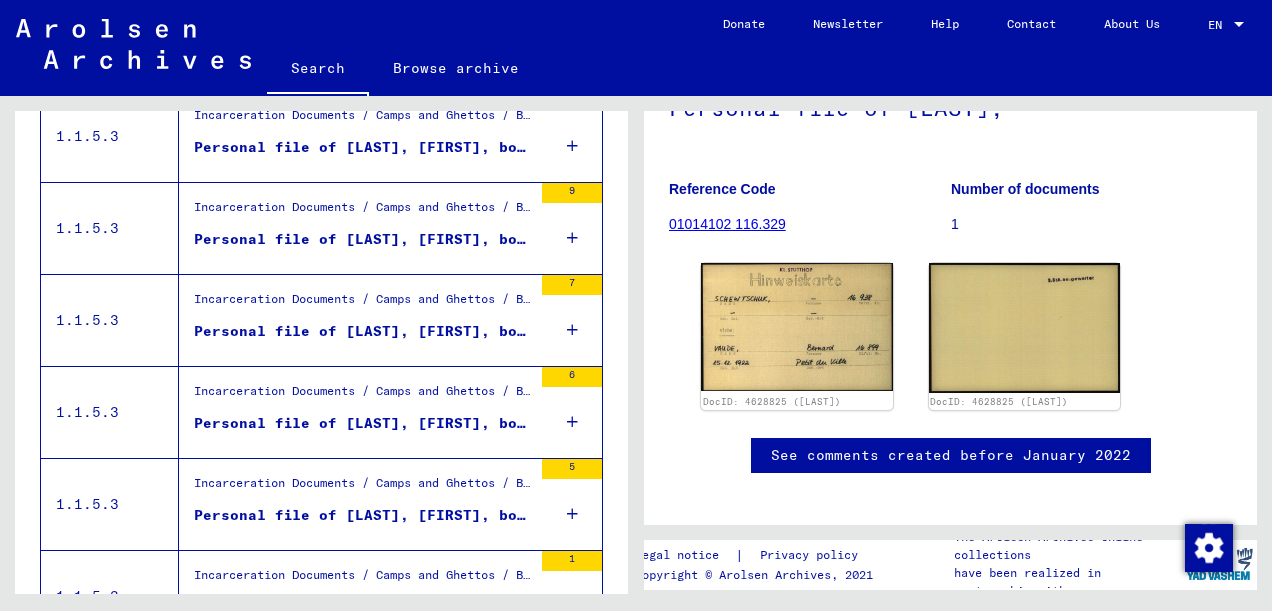 click on "Incarceration Documents / Camps and Ghettos / Buchenwald Concentration Camp / Individual Documents male Buchenwald / Individual Files (male) - Concentration Camp Buchenwald / Files with names from A to SYS and further sub-structure / Files with names from SCHESTAKOW" at bounding box center (363, 304) 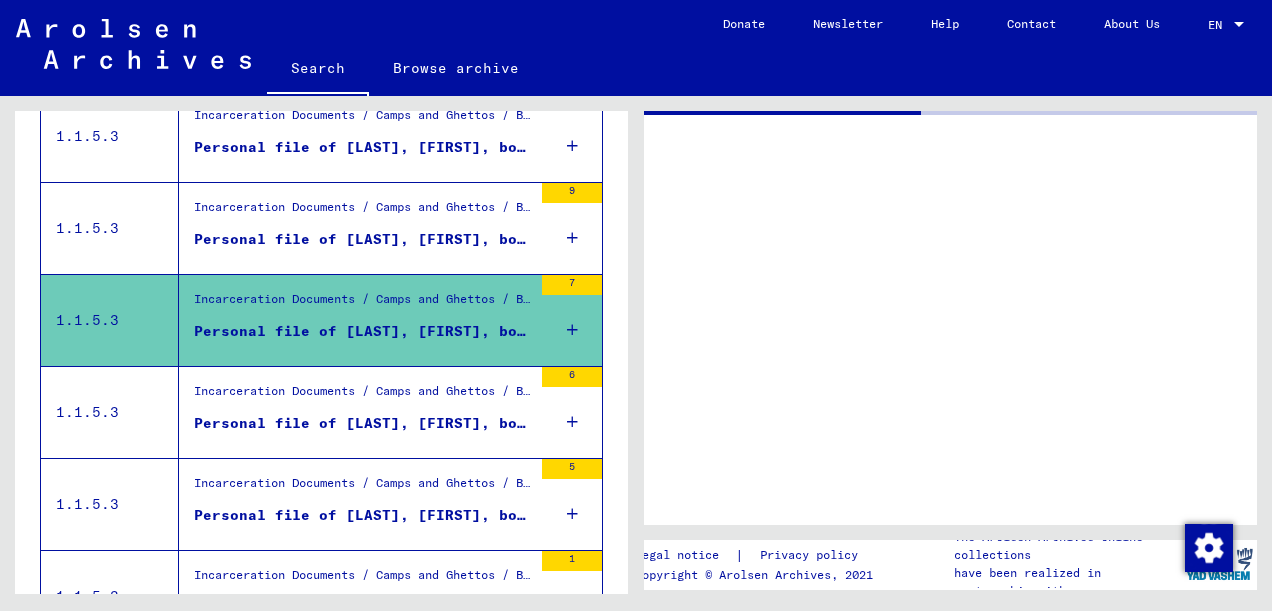 scroll, scrollTop: 0, scrollLeft: 0, axis: both 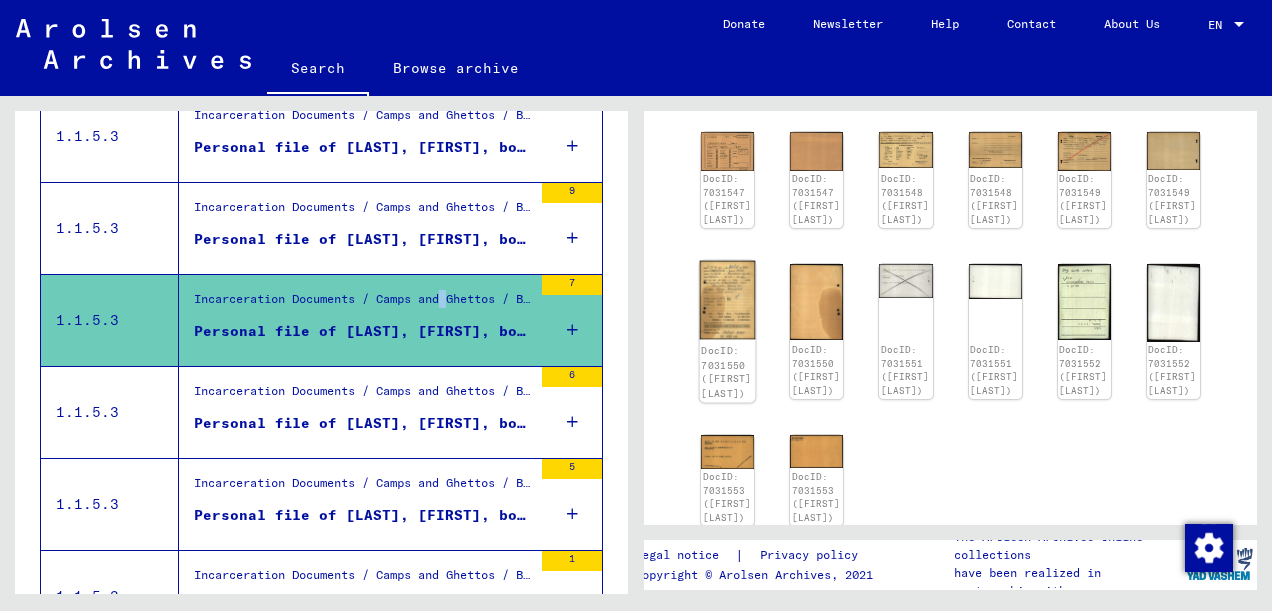 click 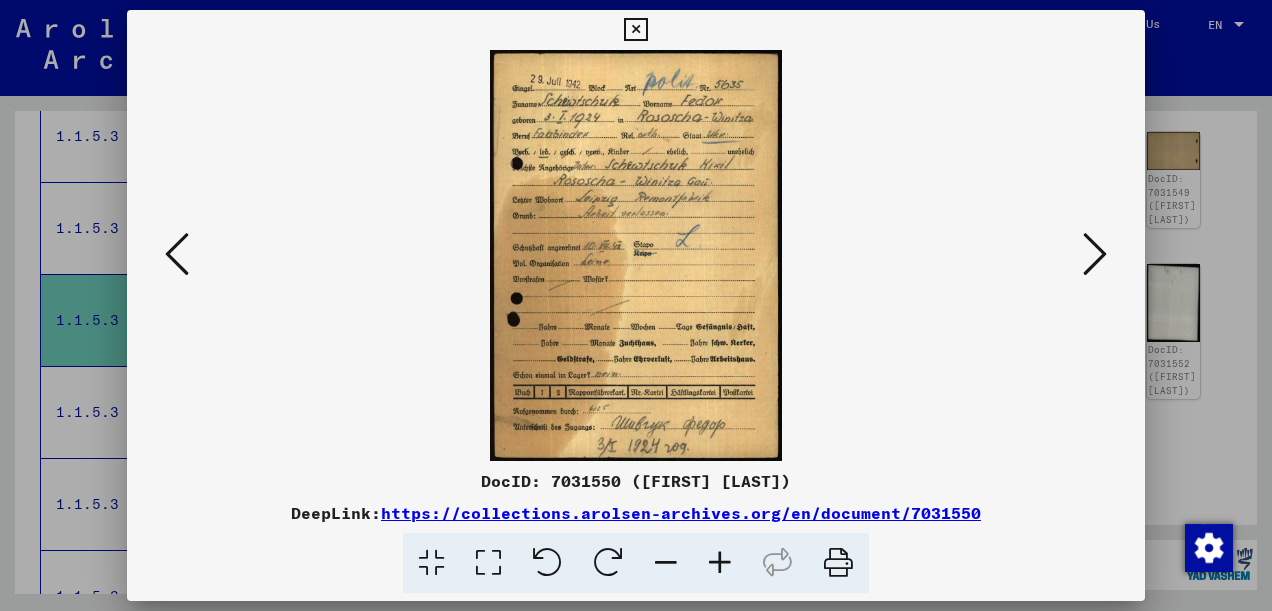 click at bounding box center (488, 563) 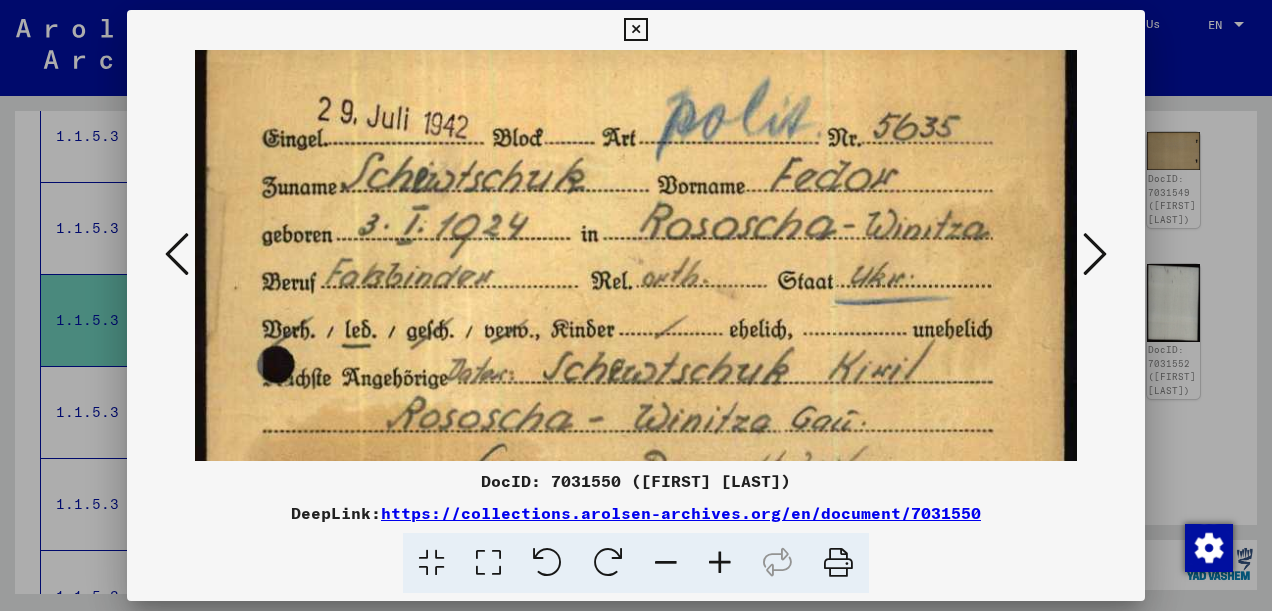 scroll, scrollTop: 0, scrollLeft: 0, axis: both 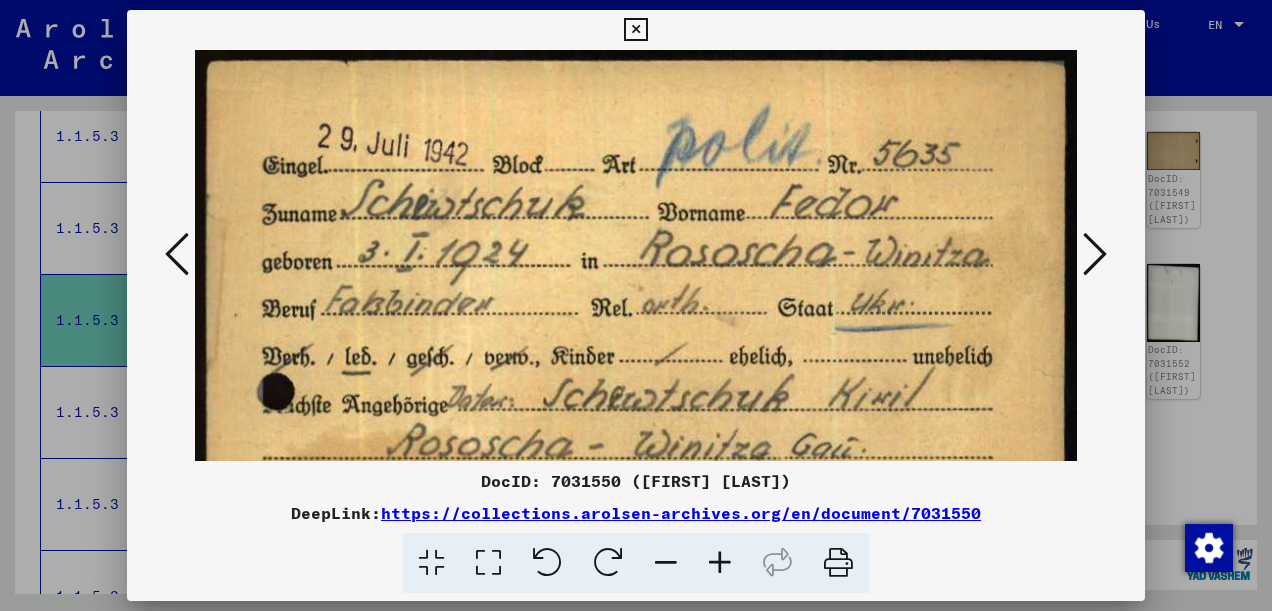 drag, startPoint x: 960, startPoint y: 383, endPoint x: 966, endPoint y: 414, distance: 31.575306 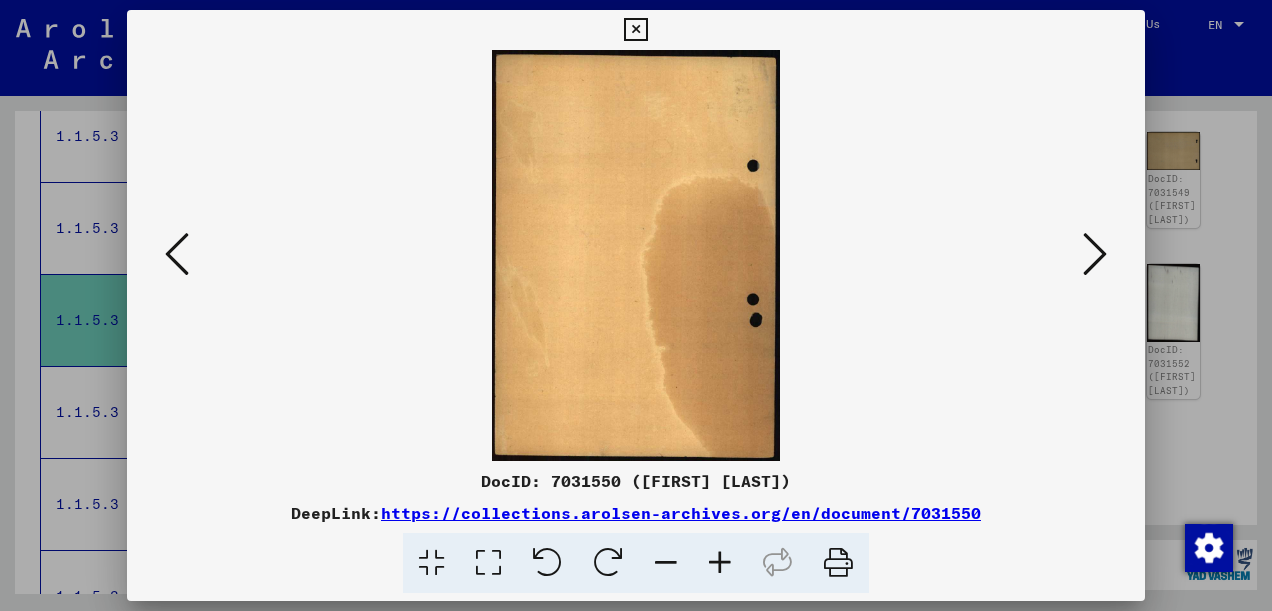 click at bounding box center [1095, 254] 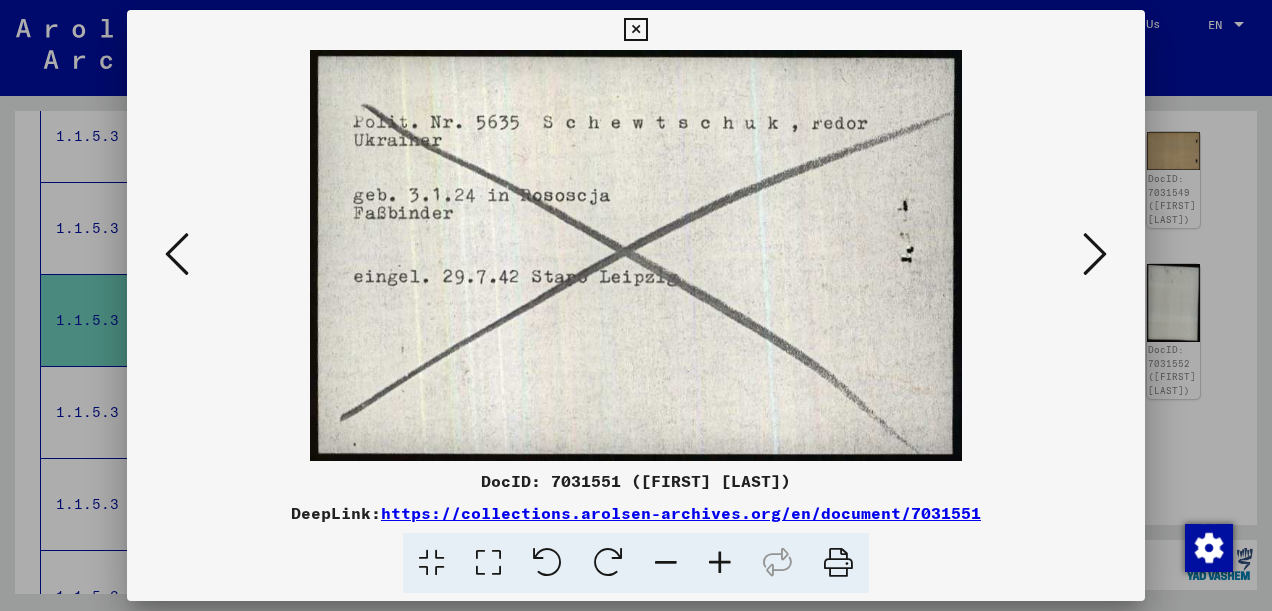 click at bounding box center (1095, 254) 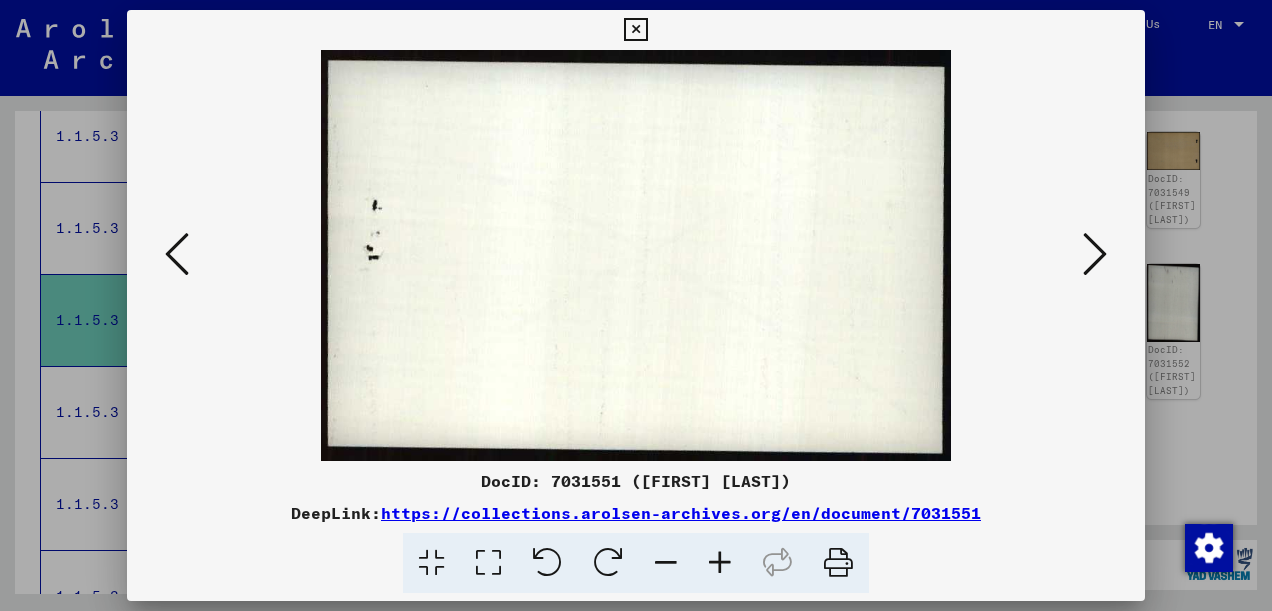 click at bounding box center (1095, 254) 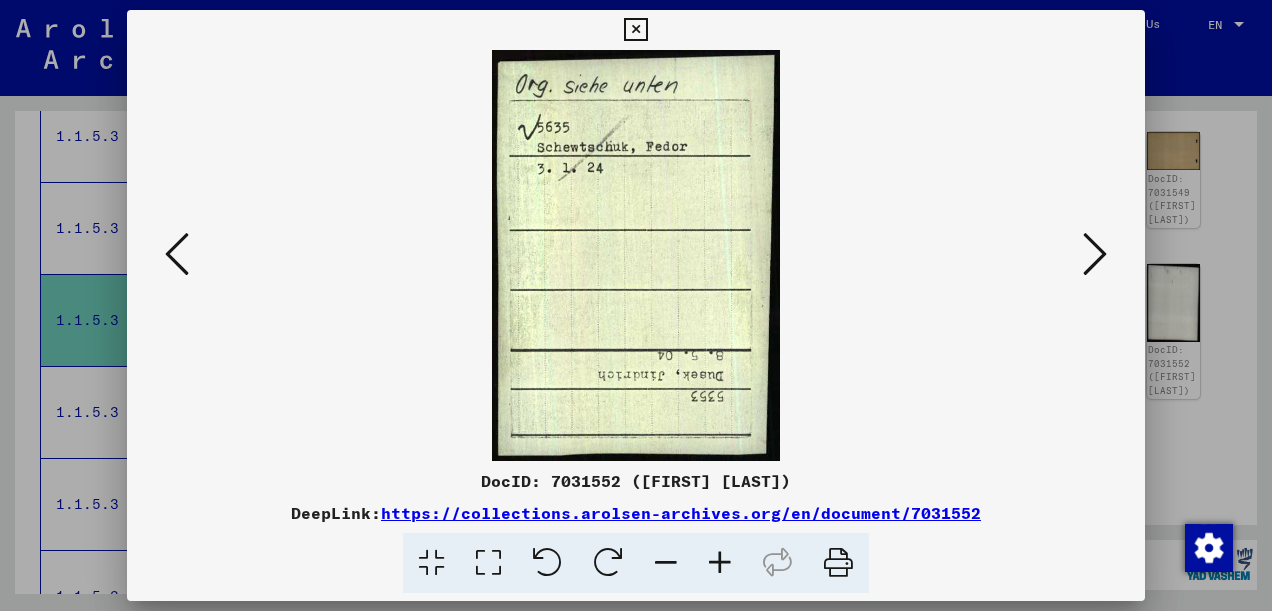 click at bounding box center (1095, 254) 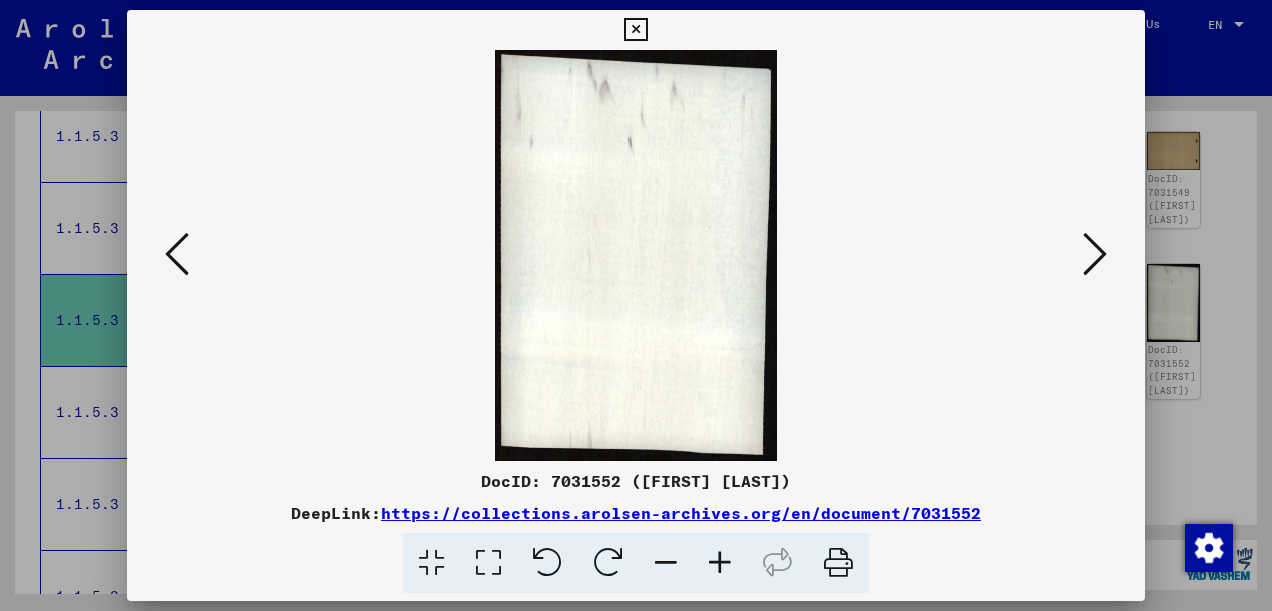 click at bounding box center [1095, 254] 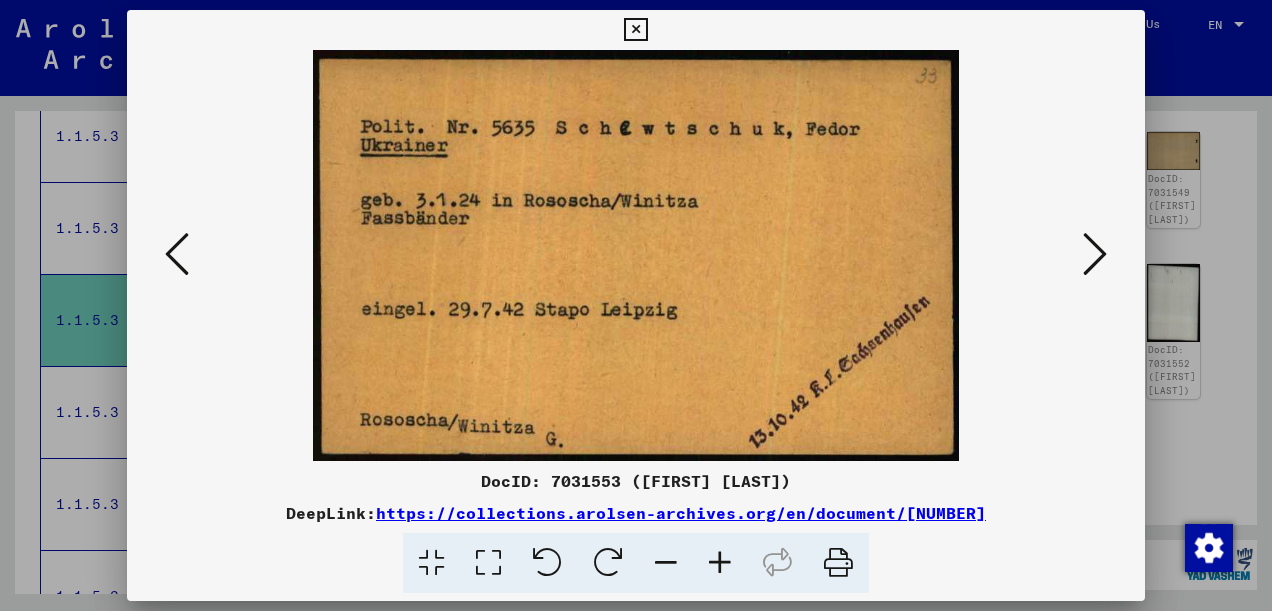 click at bounding box center (1095, 254) 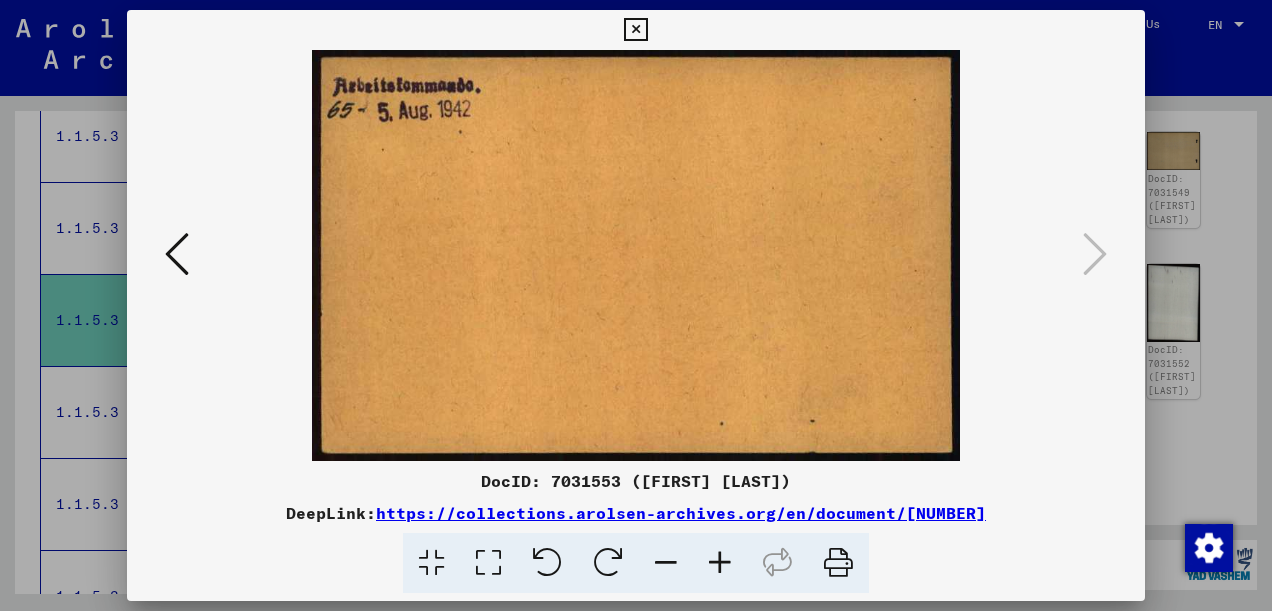click at bounding box center (635, 30) 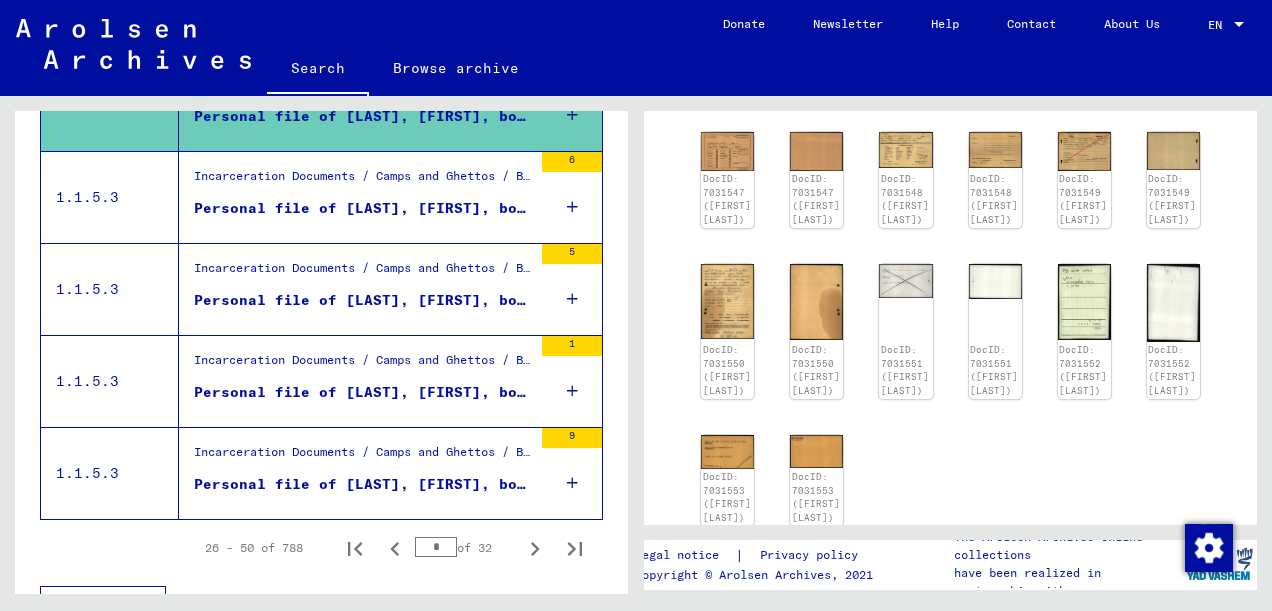 scroll, scrollTop: 2390, scrollLeft: 0, axis: vertical 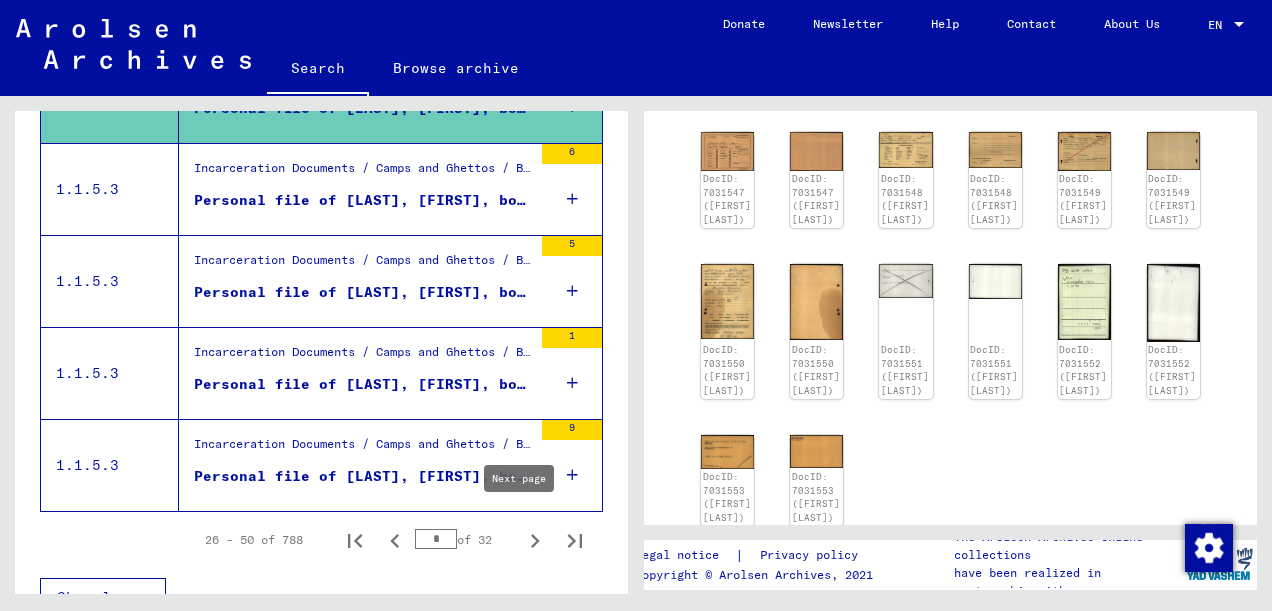 click 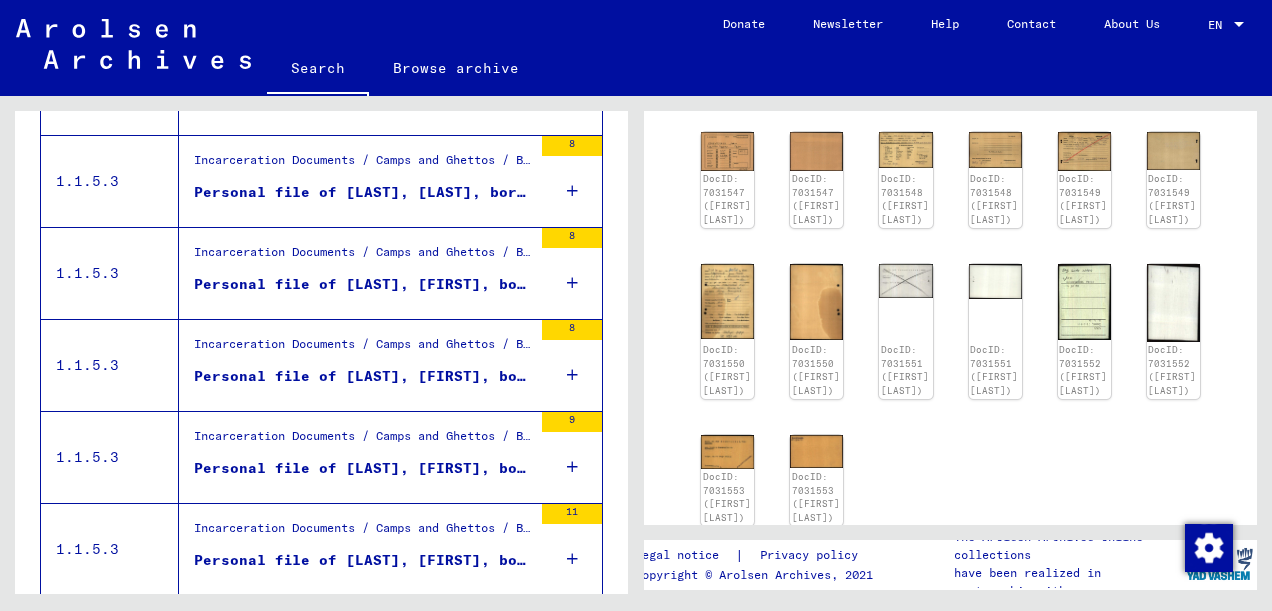 scroll, scrollTop: 1575, scrollLeft: 0, axis: vertical 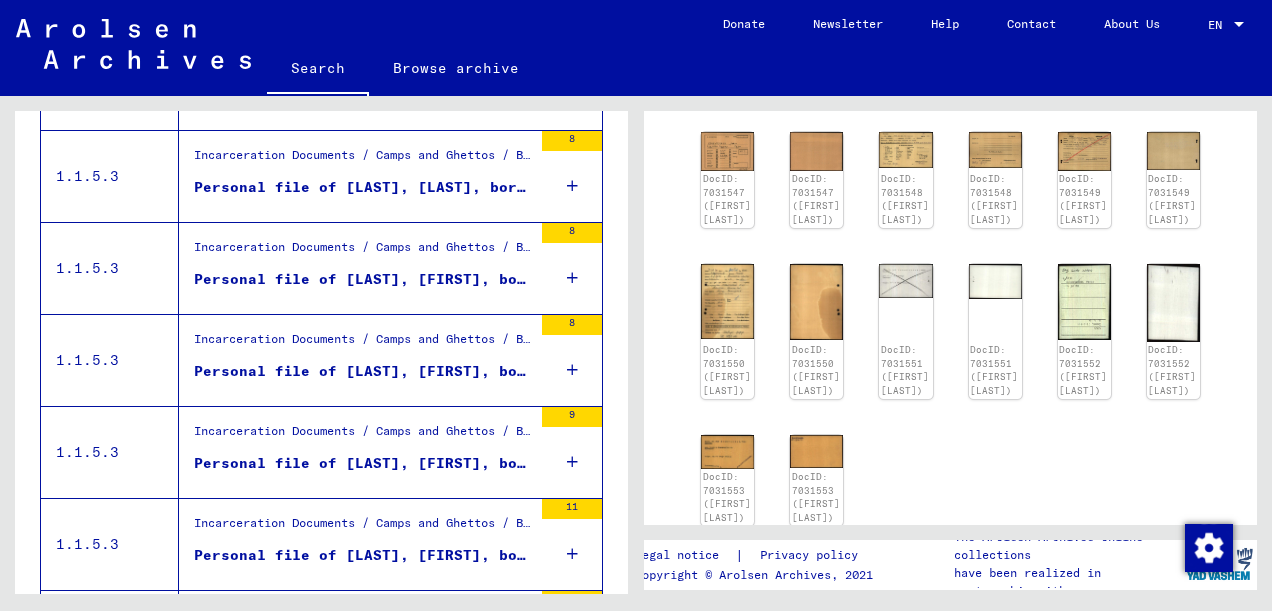click on "Personal file of [LAST], [FIRST], born on [DATE]" at bounding box center (363, 279) 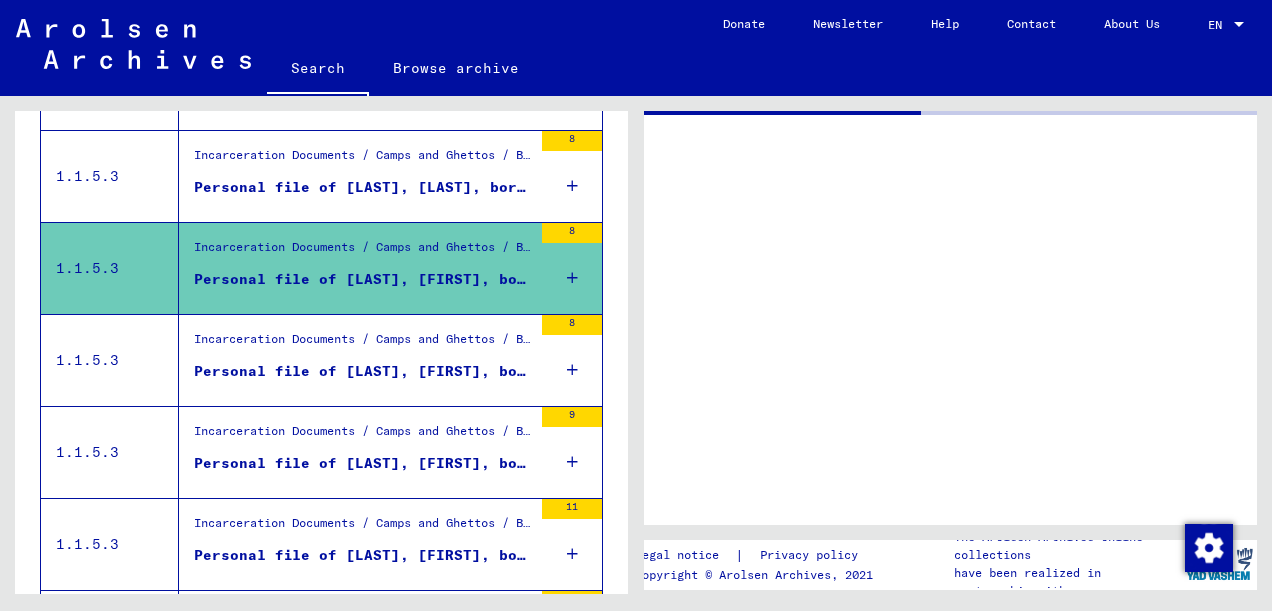scroll, scrollTop: 0, scrollLeft: 0, axis: both 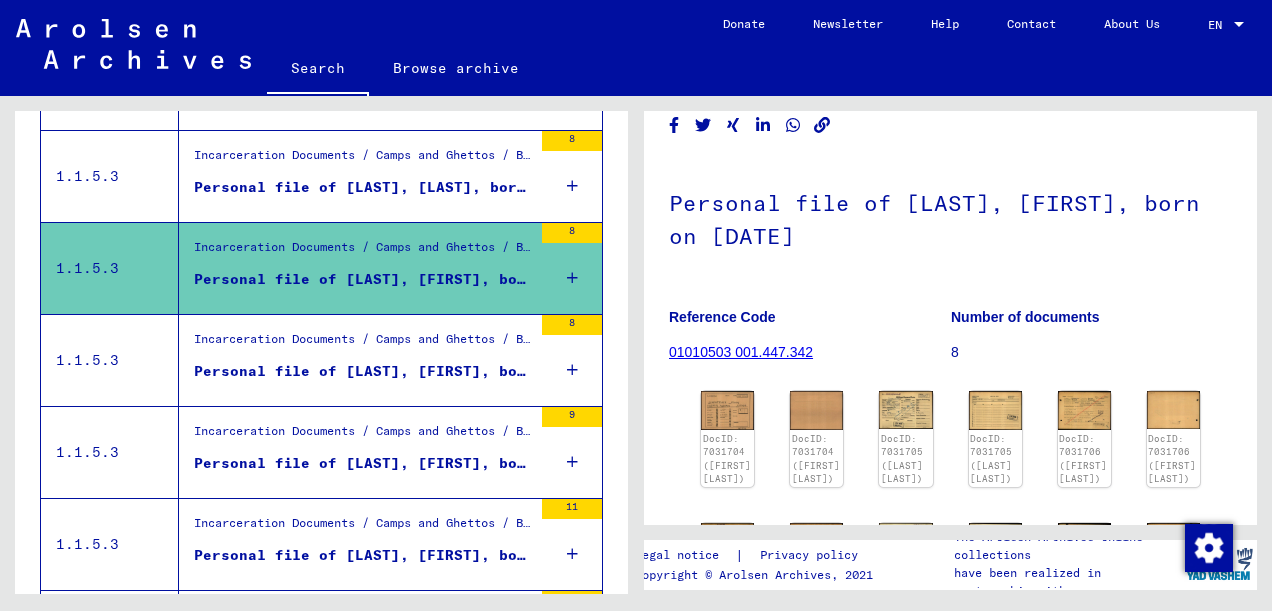 click on "Personal file of [LAST], [LAST], born on [DATE]" at bounding box center (363, 187) 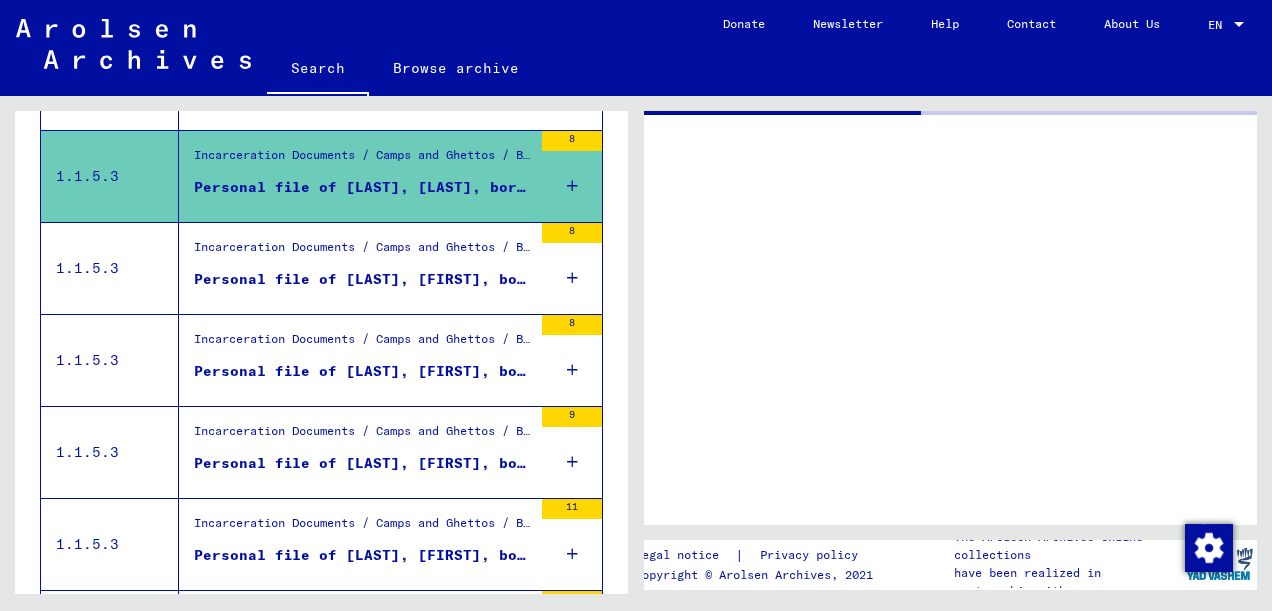 scroll, scrollTop: 0, scrollLeft: 0, axis: both 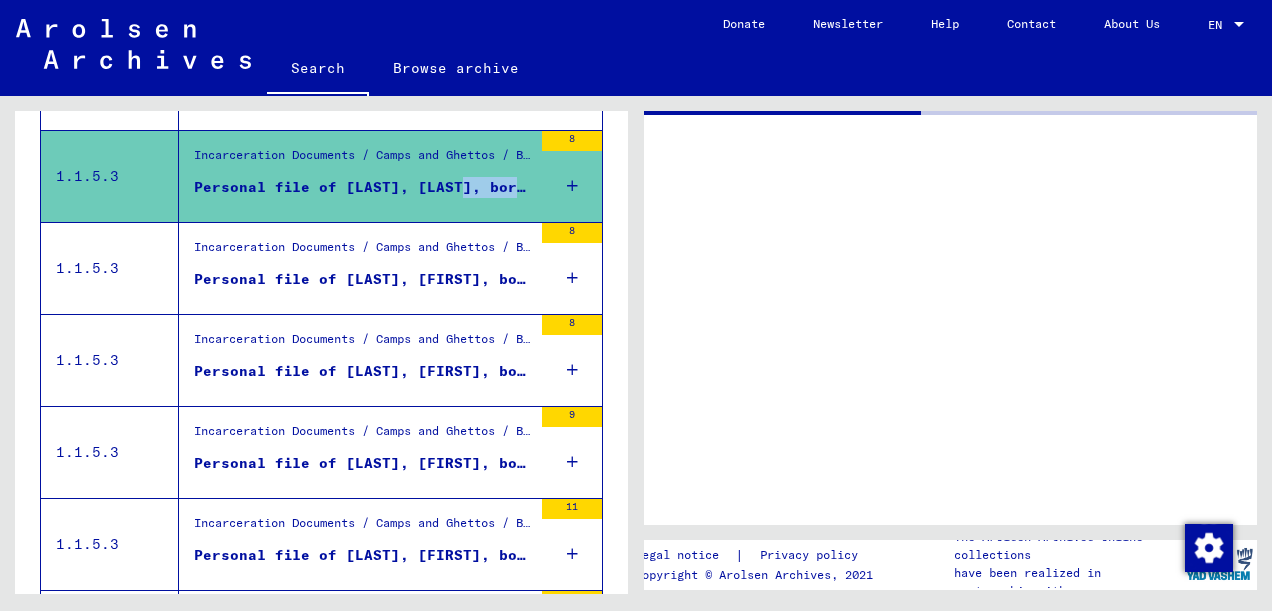 click on "Personal file of [LAST], [LAST], born on [DATE]" at bounding box center [363, 187] 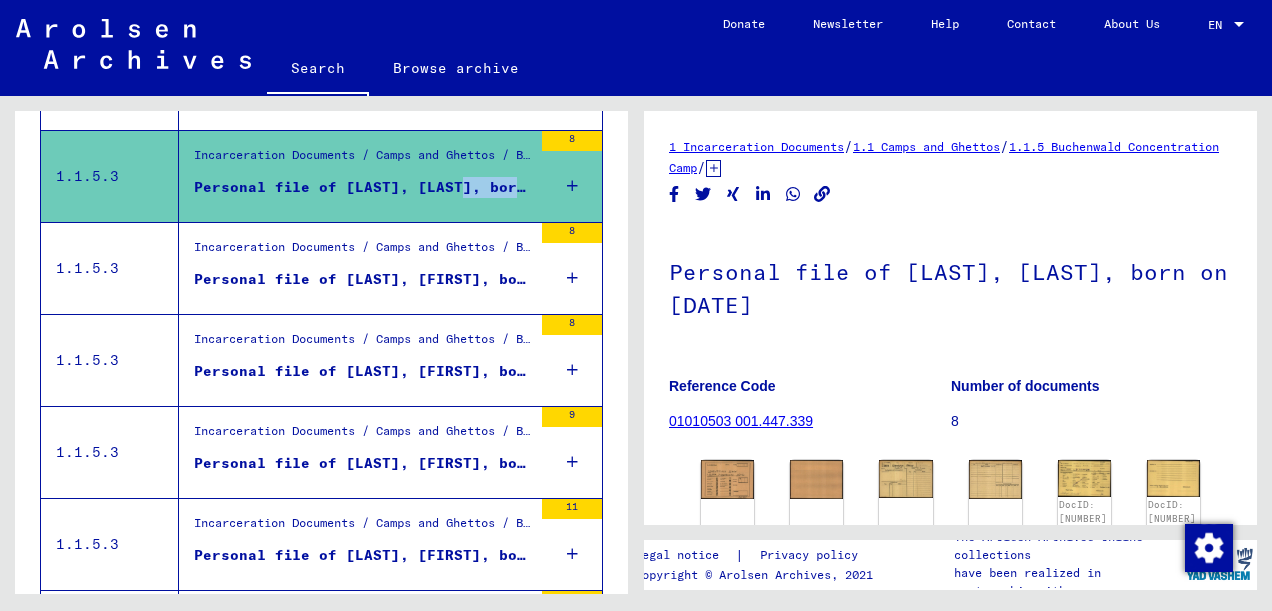 scroll, scrollTop: 0, scrollLeft: 0, axis: both 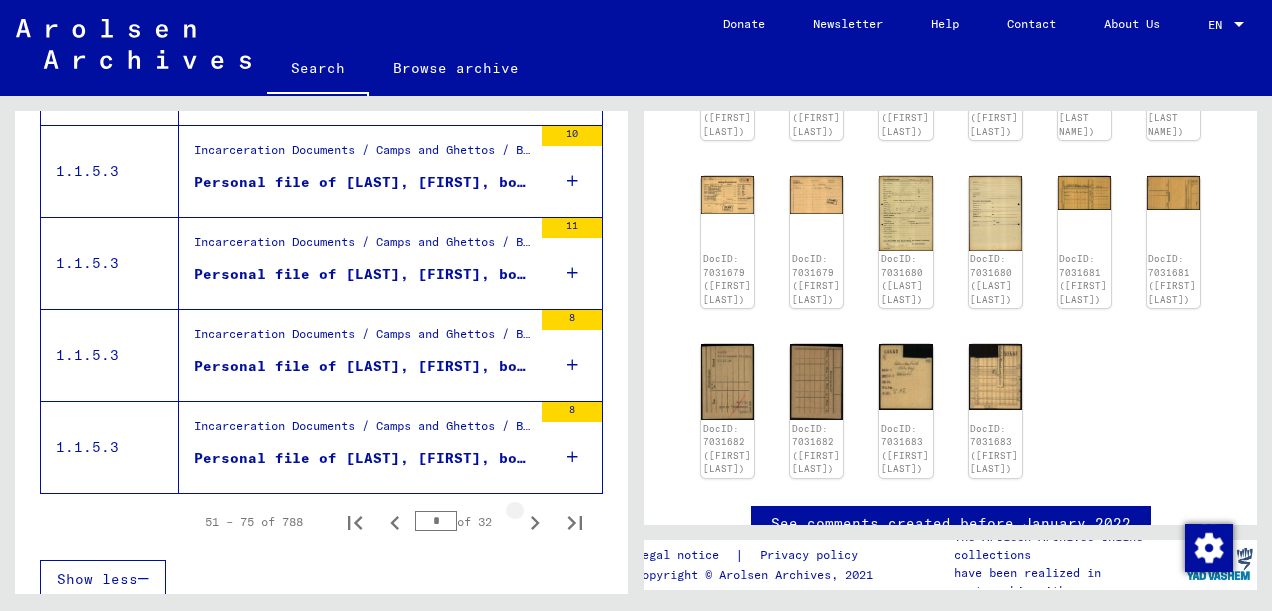 click 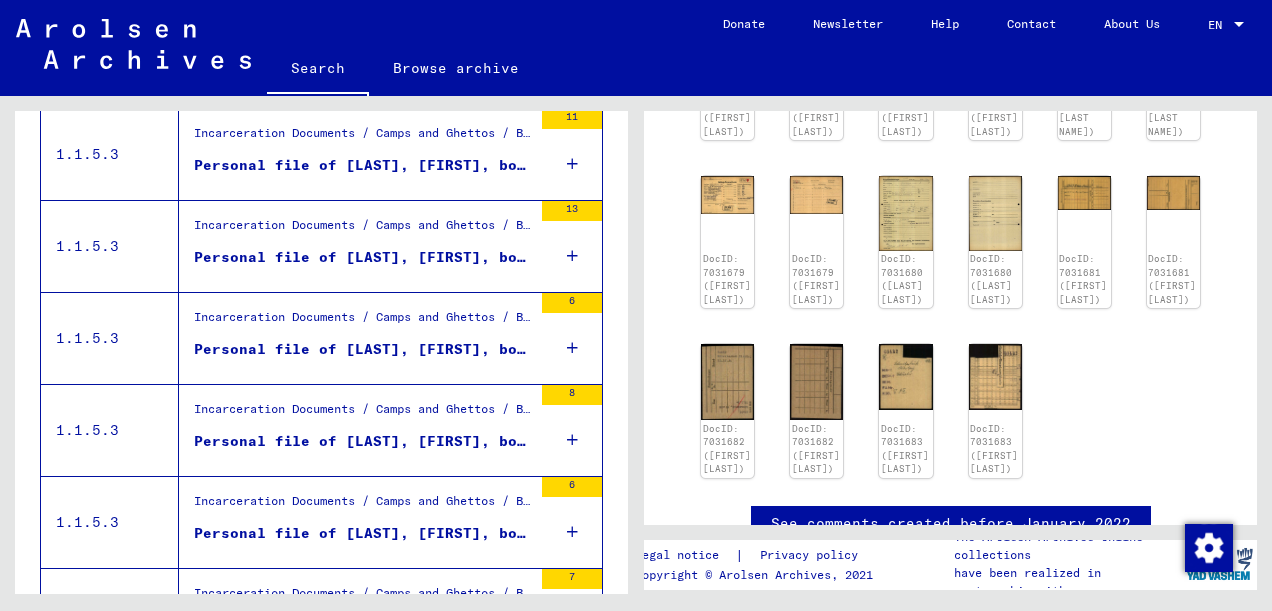 scroll, scrollTop: 502, scrollLeft: 0, axis: vertical 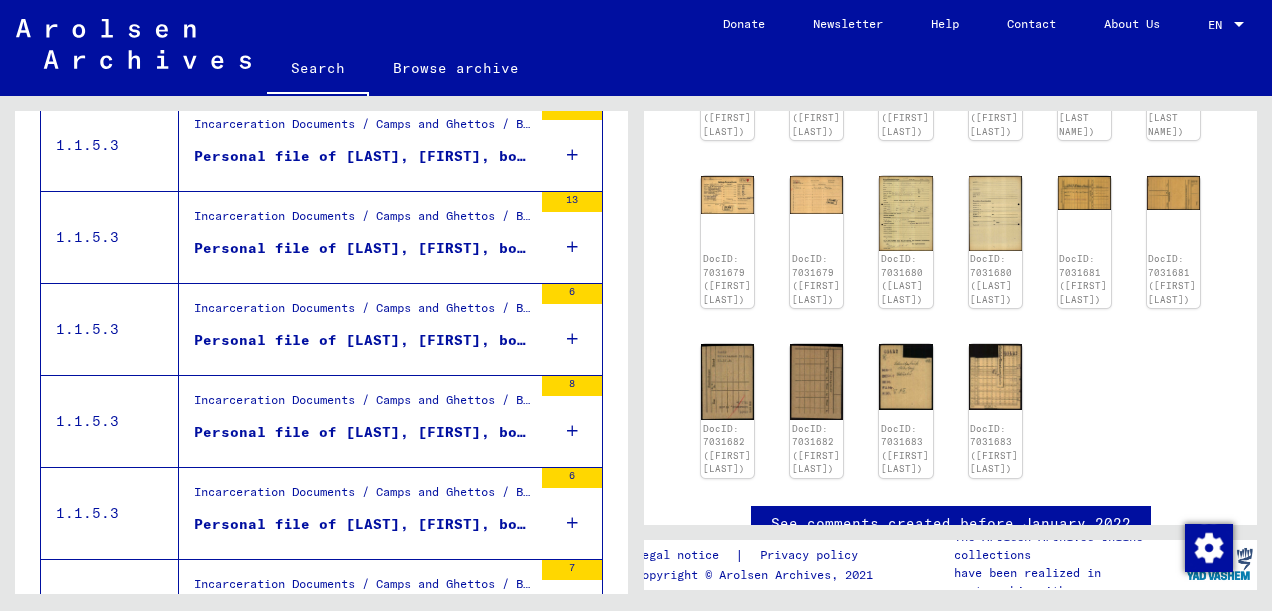 click on "Personal file of [LAST], [FIRST], born on [DATE]" at bounding box center [363, 340] 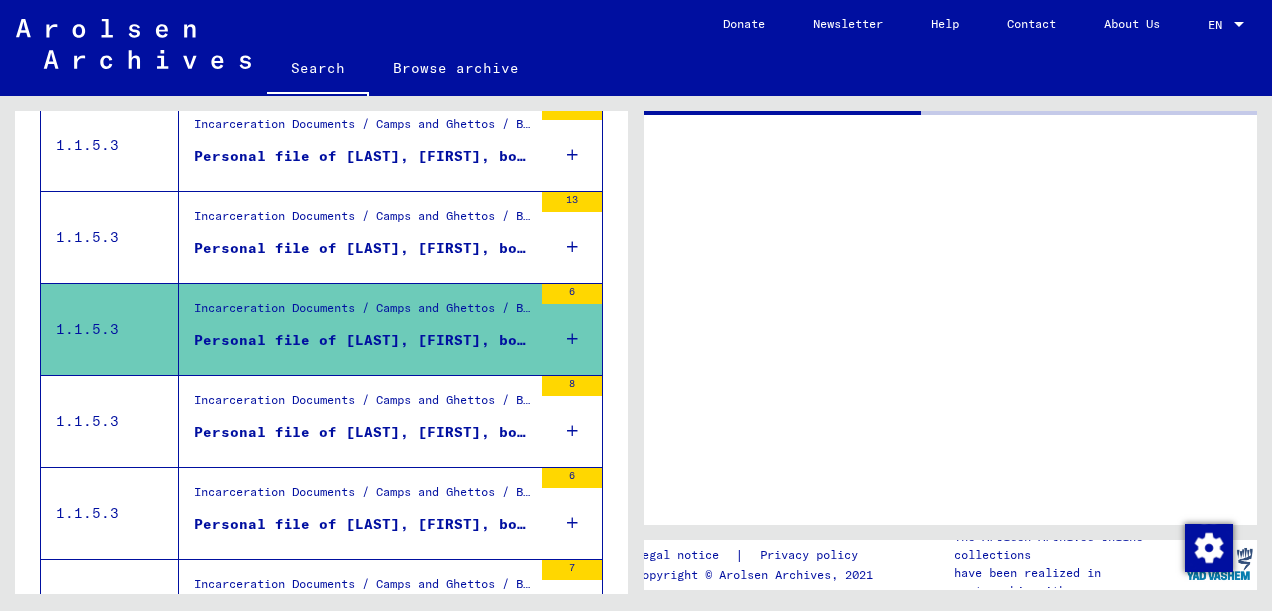scroll, scrollTop: 0, scrollLeft: 0, axis: both 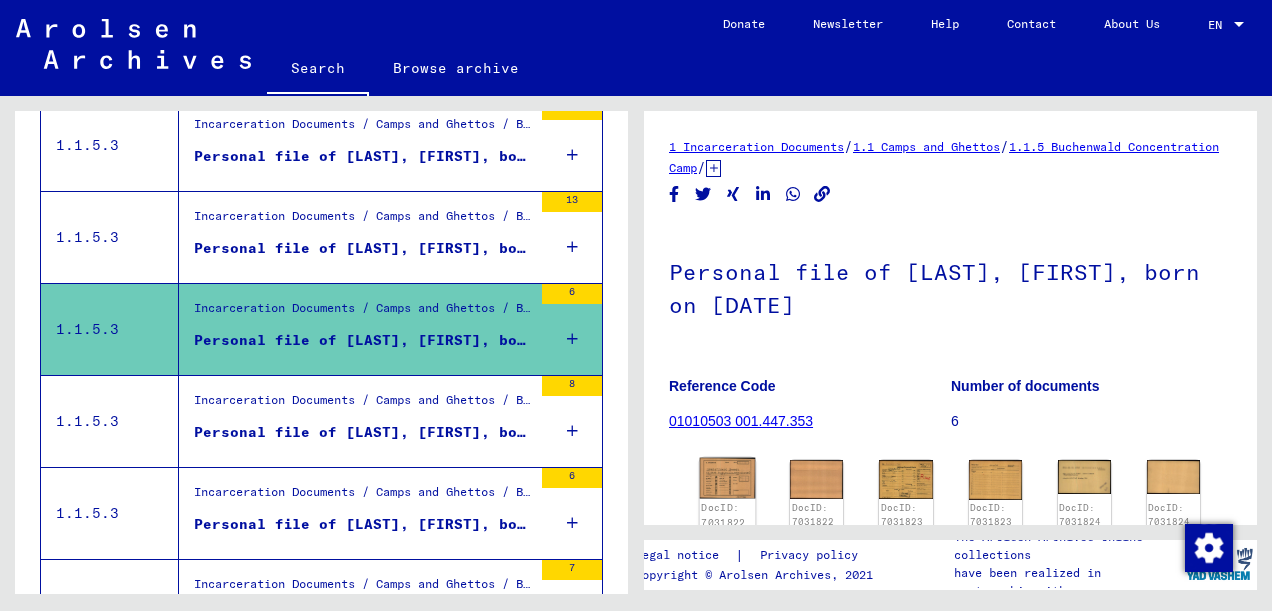 click 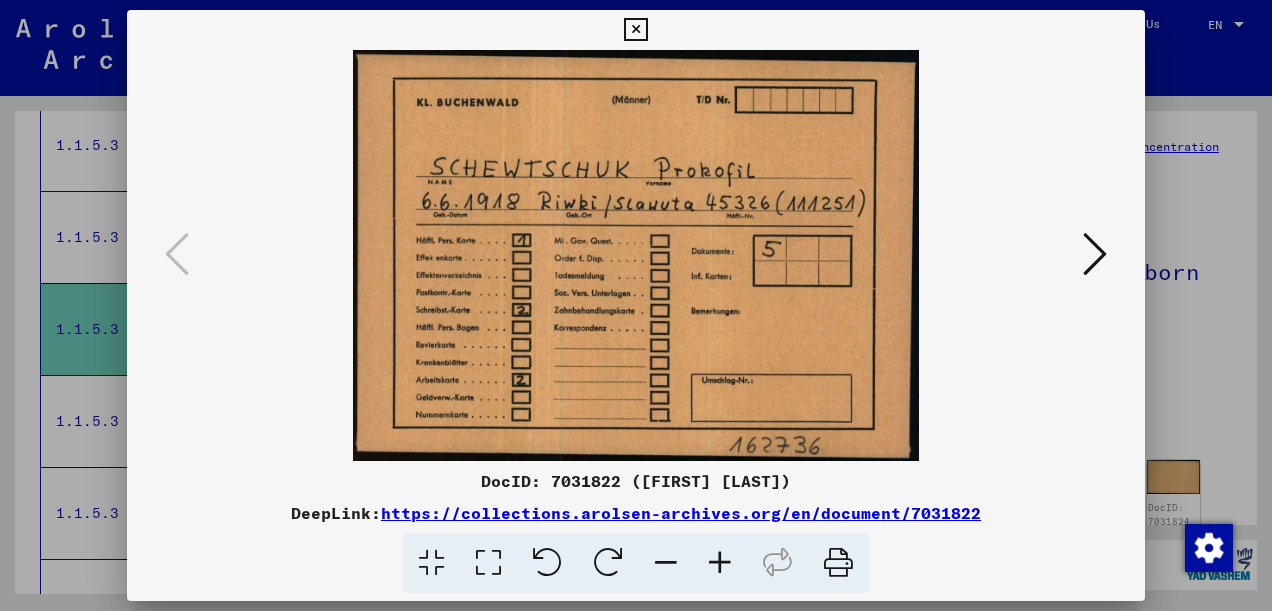 click at bounding box center [1095, 254] 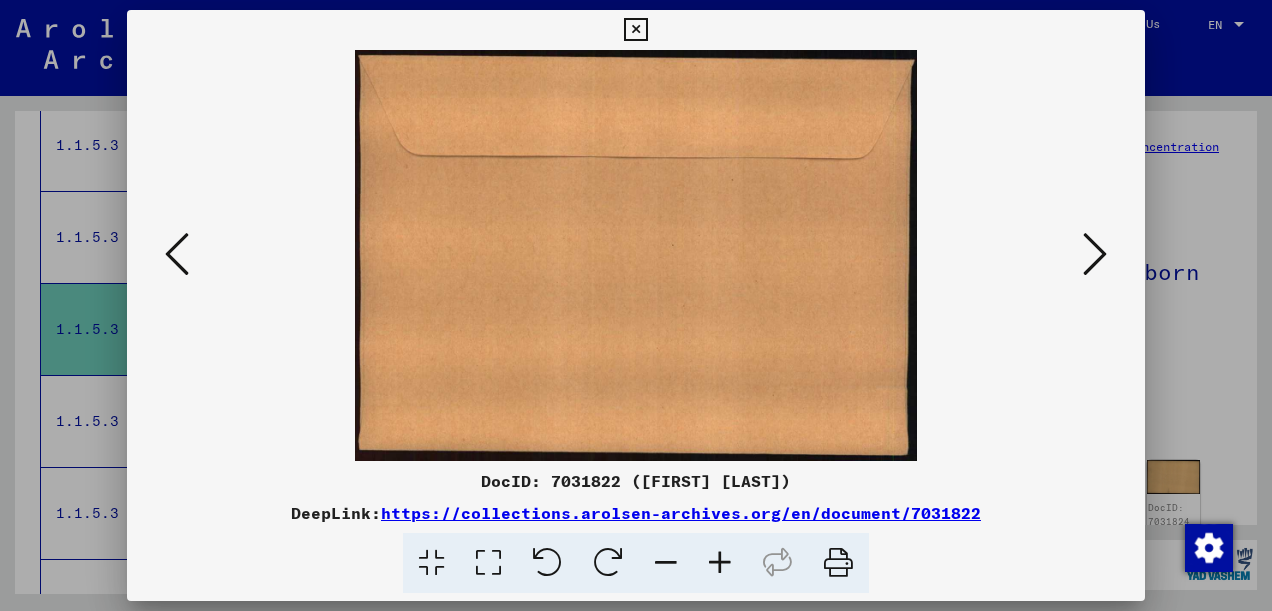 click at bounding box center (1095, 254) 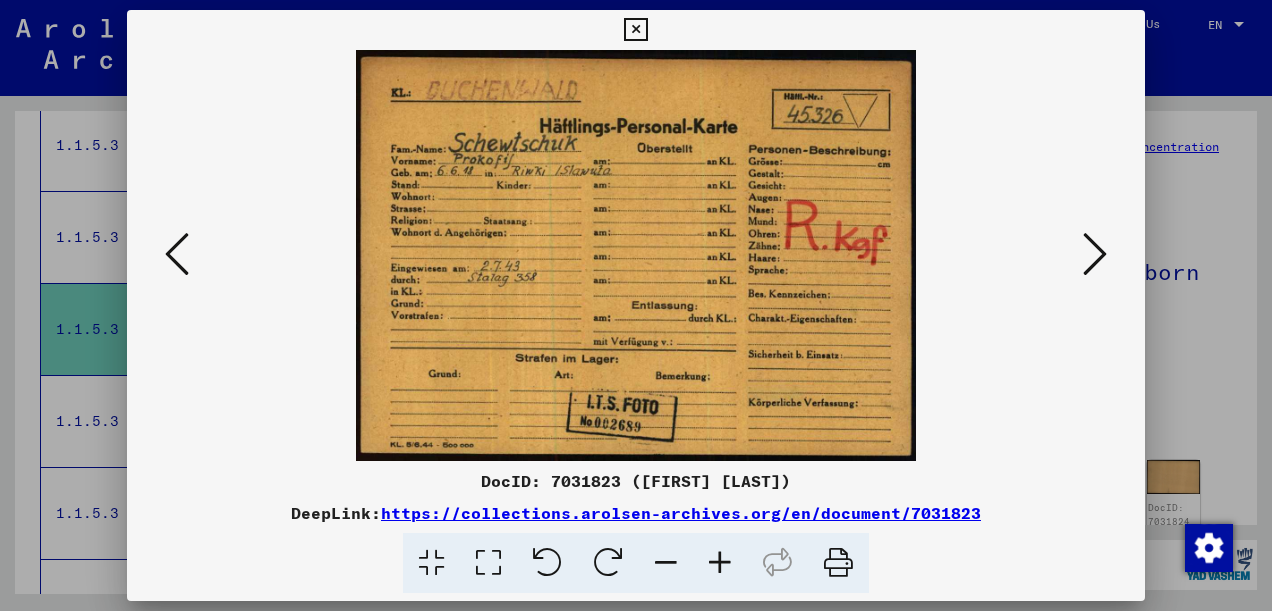 click at bounding box center [1095, 254] 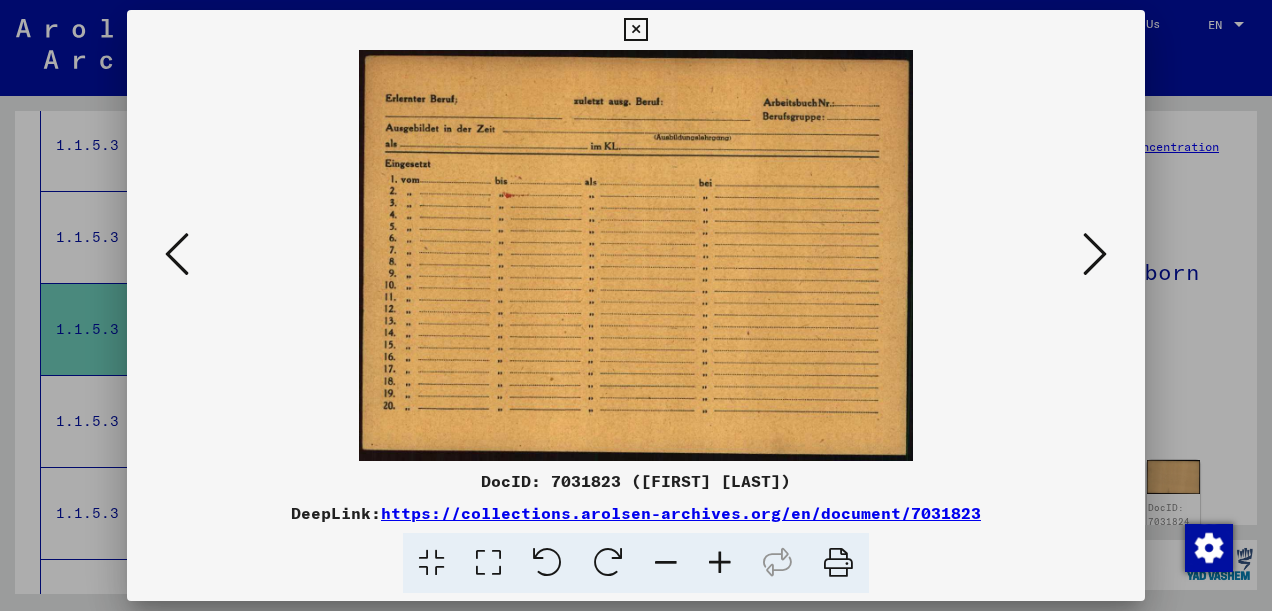 click at bounding box center (1095, 254) 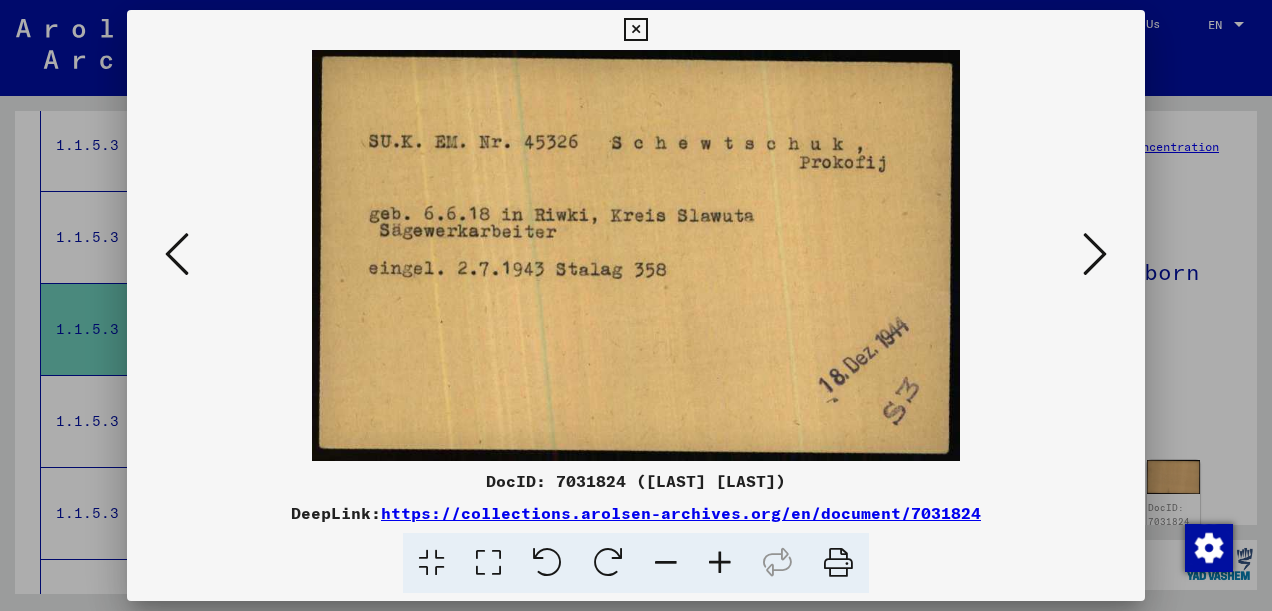 click at bounding box center (1095, 254) 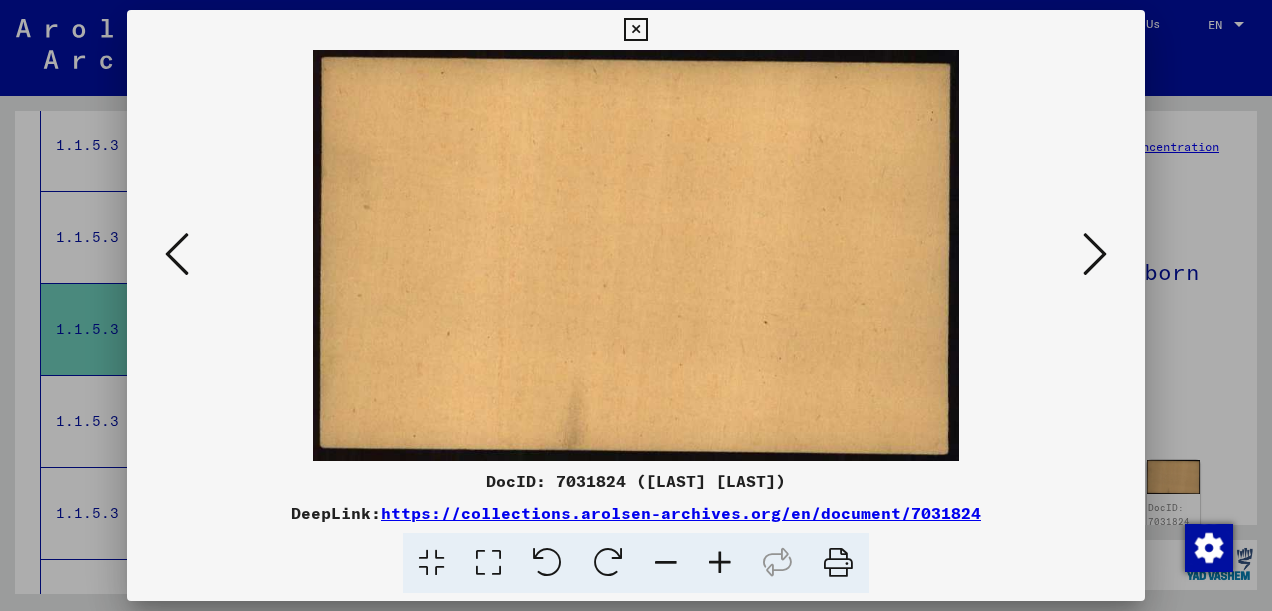 click at bounding box center (1095, 254) 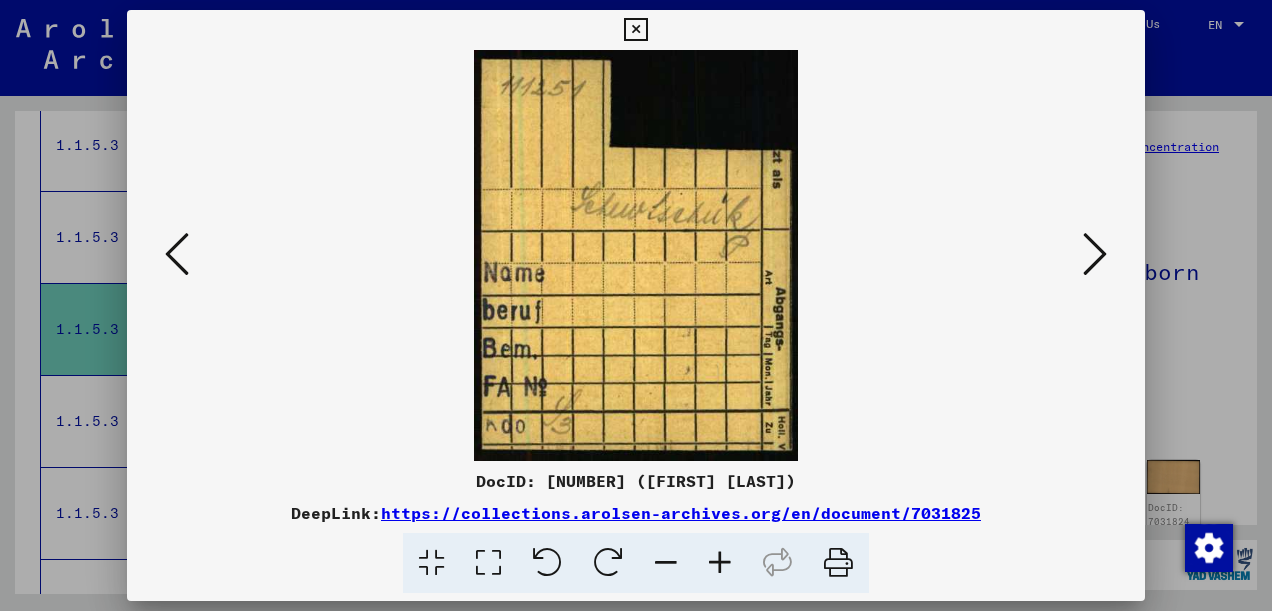 click at bounding box center [1095, 254] 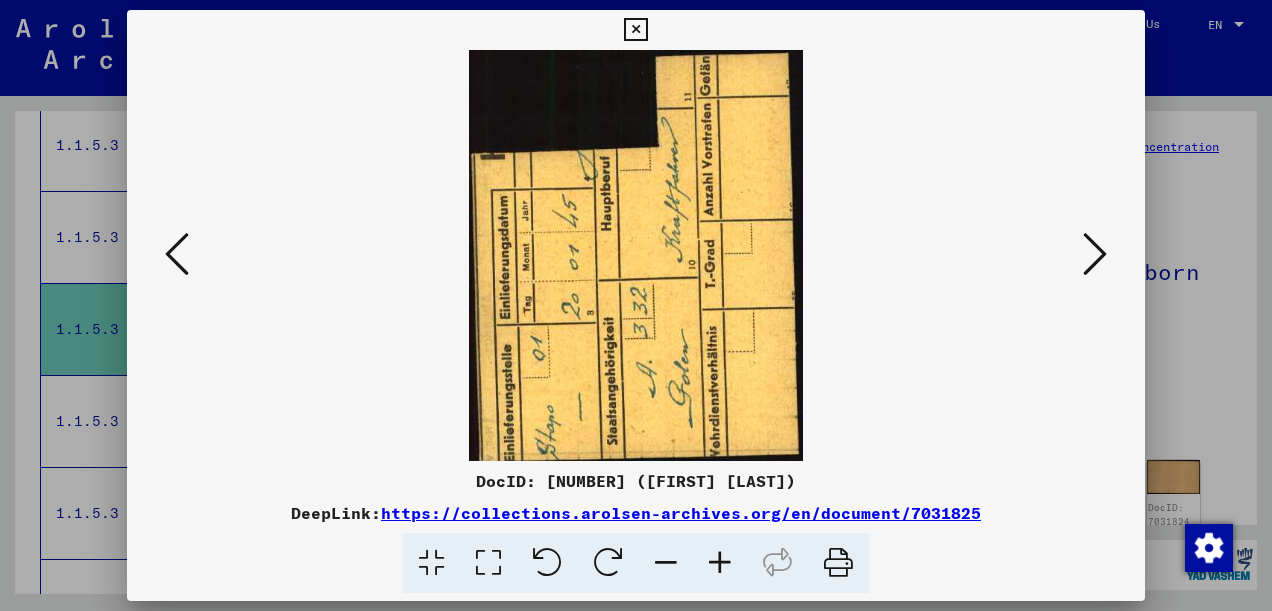 click at bounding box center (1095, 254) 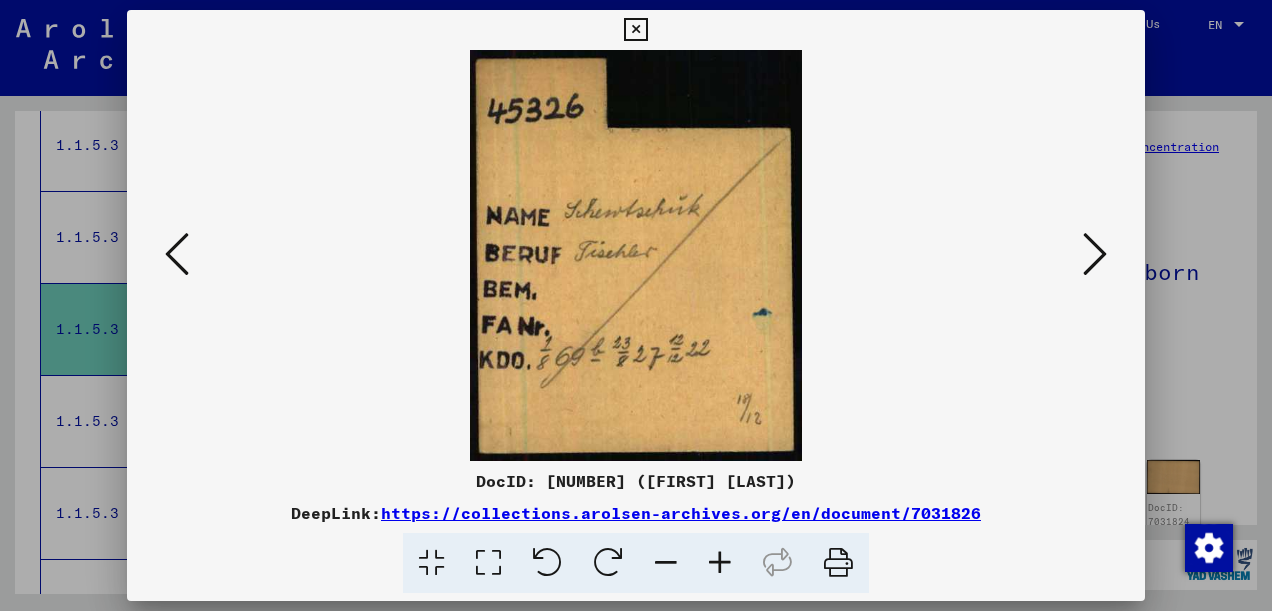 click at bounding box center [1095, 254] 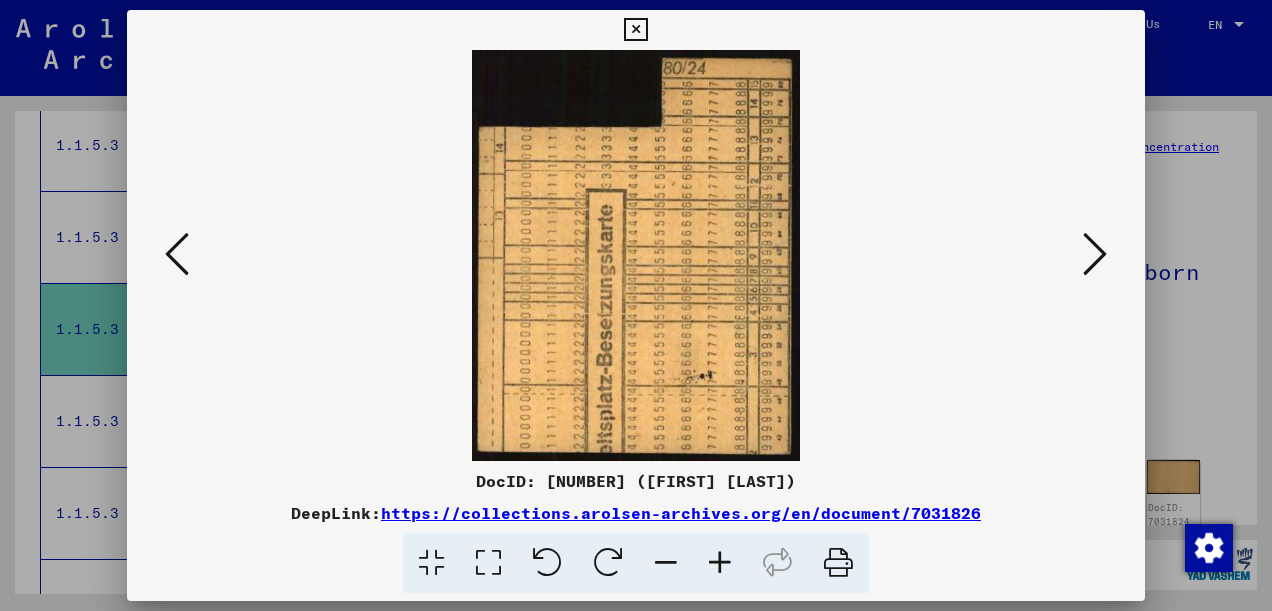 click at bounding box center (1095, 254) 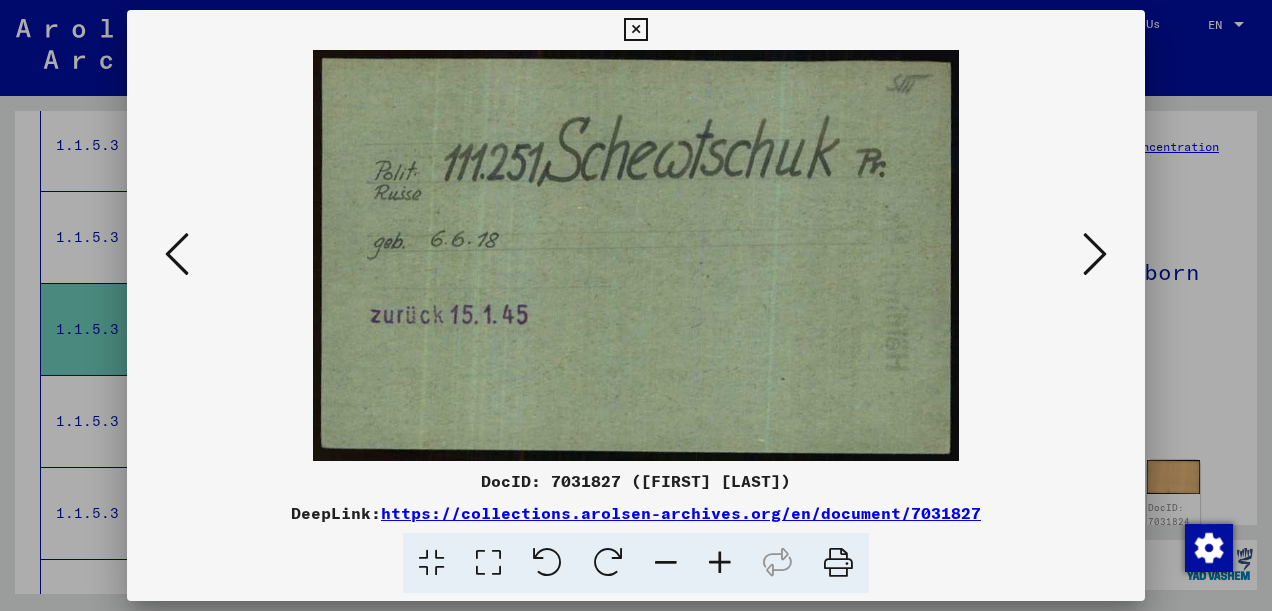 click at bounding box center [1095, 254] 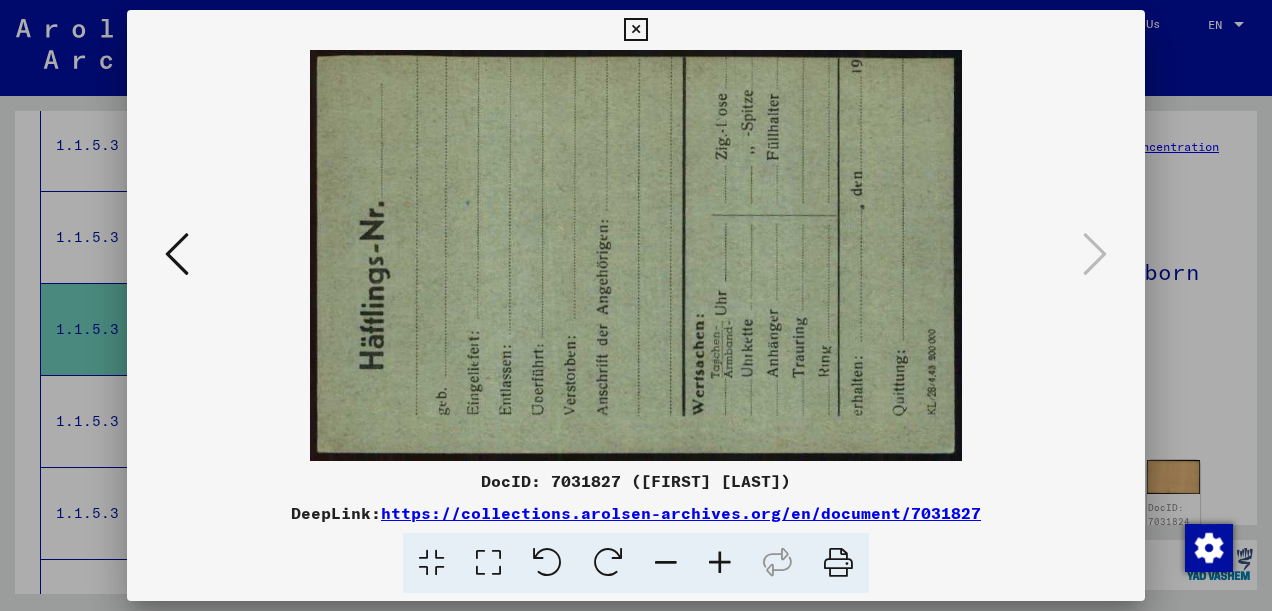 click at bounding box center [635, 30] 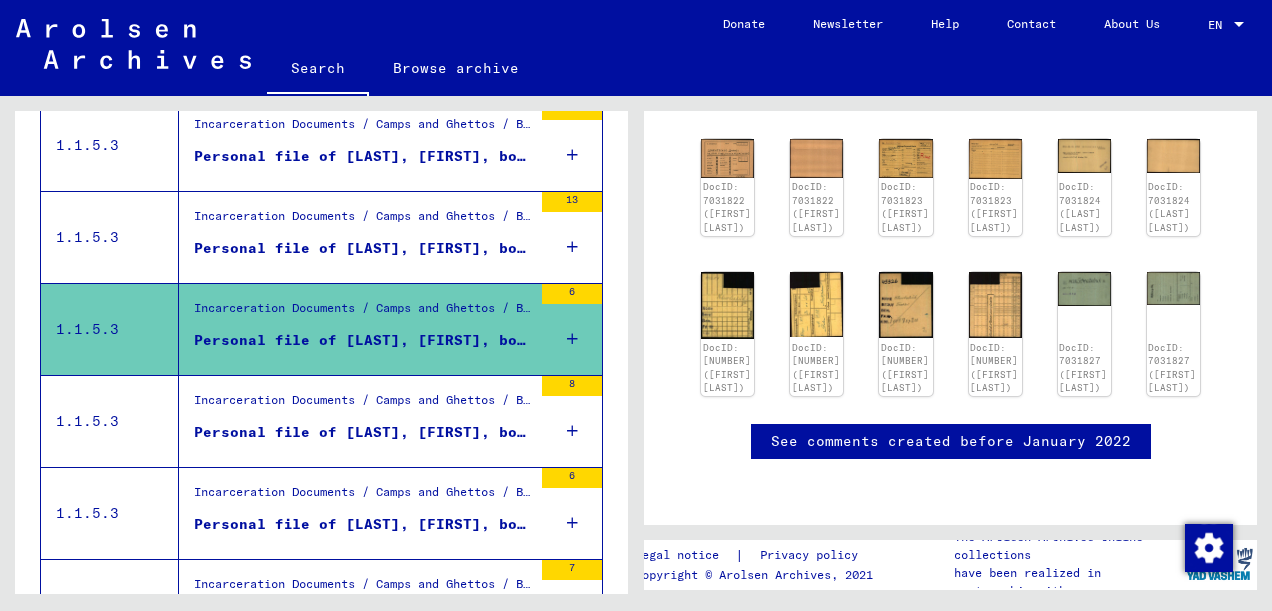 scroll, scrollTop: 332, scrollLeft: 0, axis: vertical 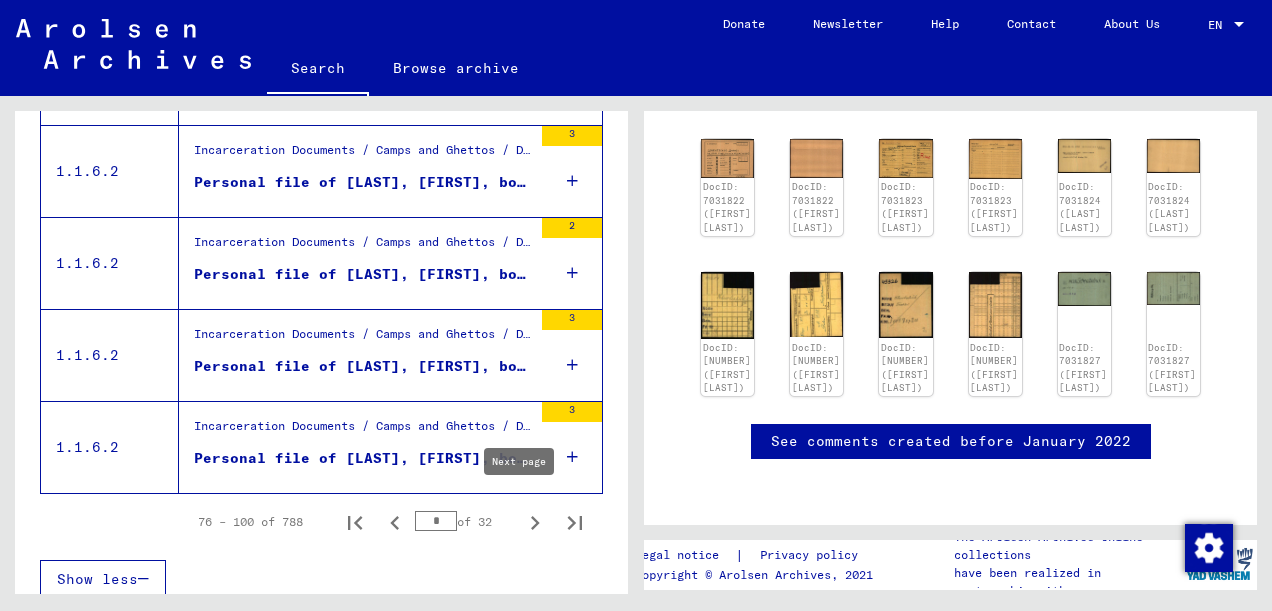 click 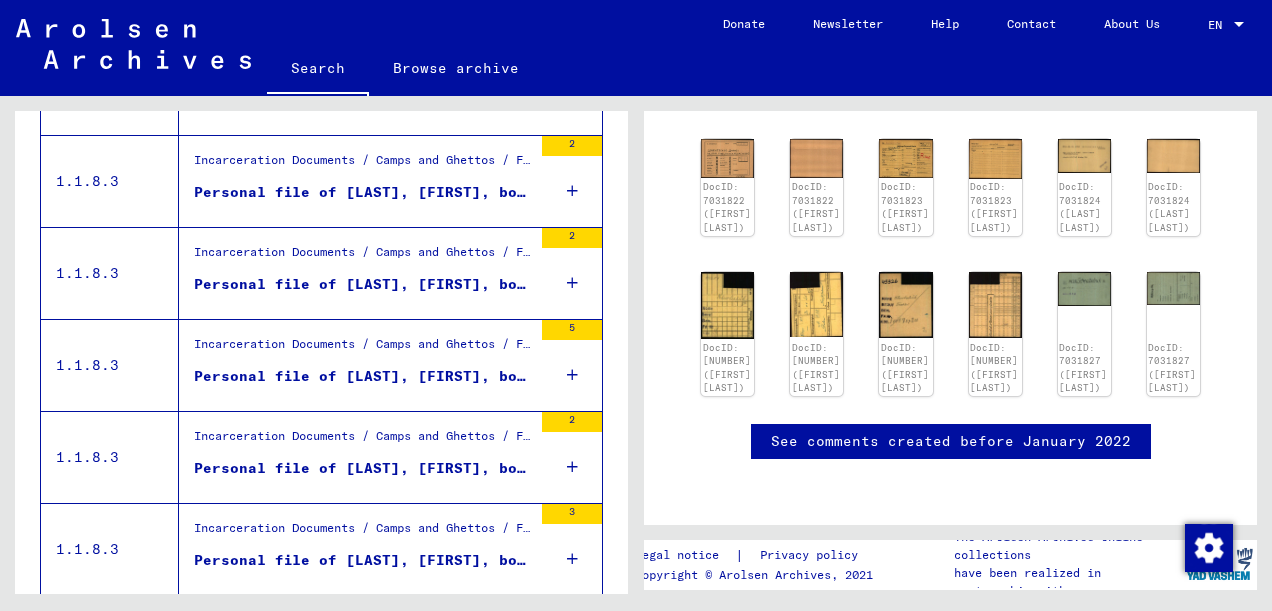 scroll, scrollTop: 2408, scrollLeft: 0, axis: vertical 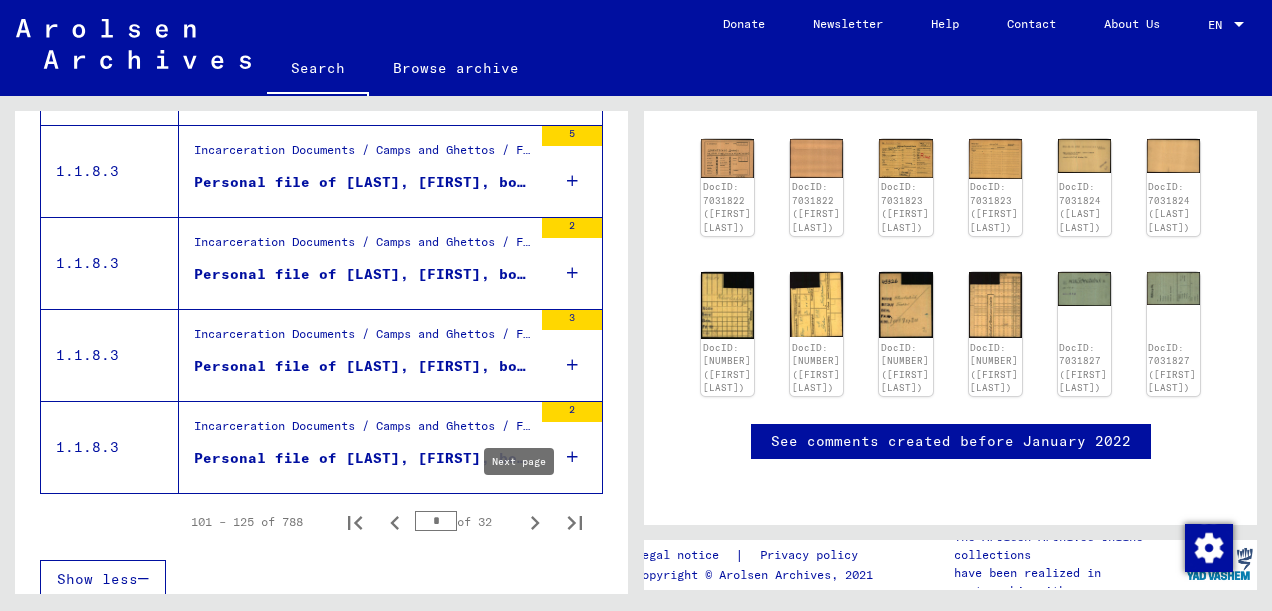 click 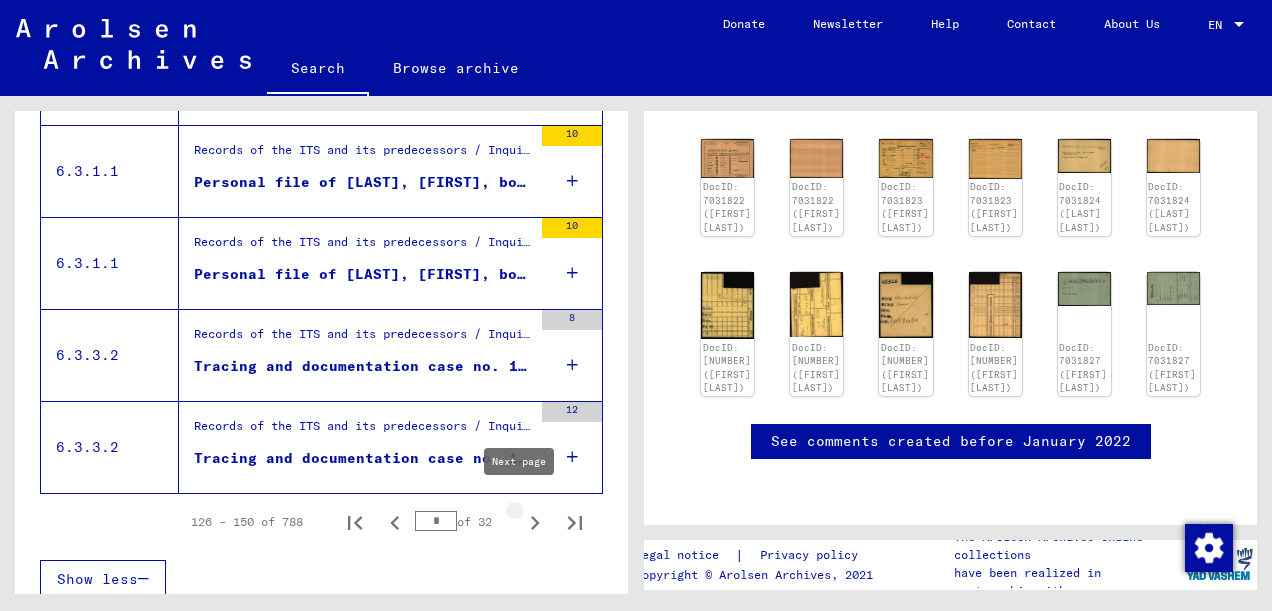 type on "*" 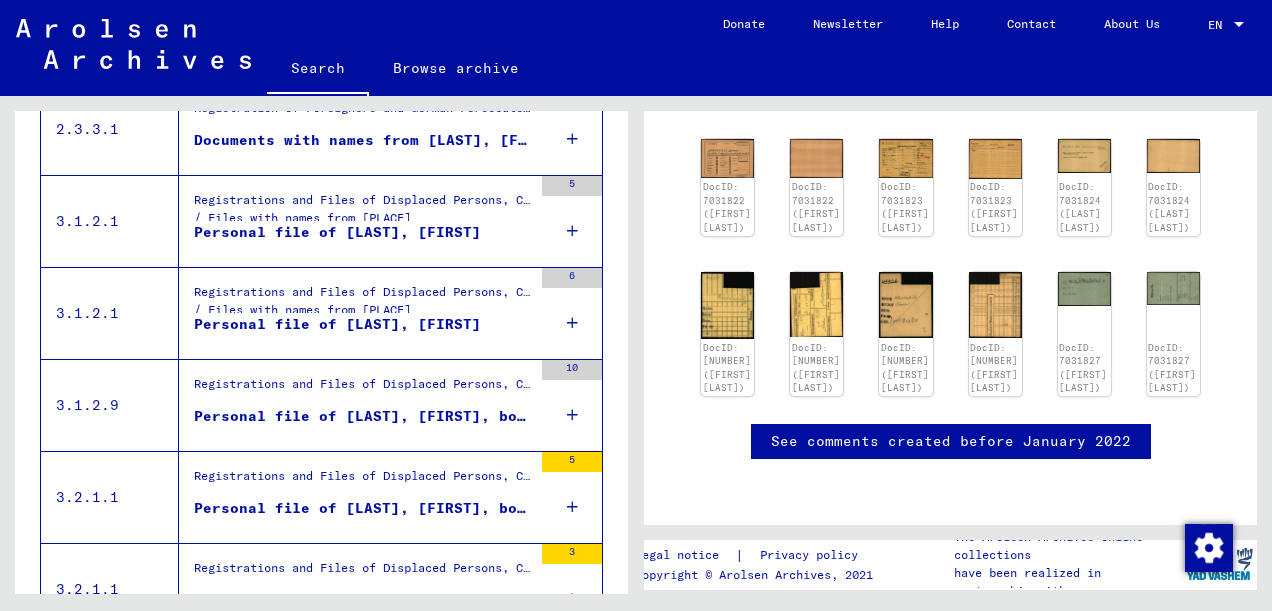 scroll, scrollTop: 1218, scrollLeft: 0, axis: vertical 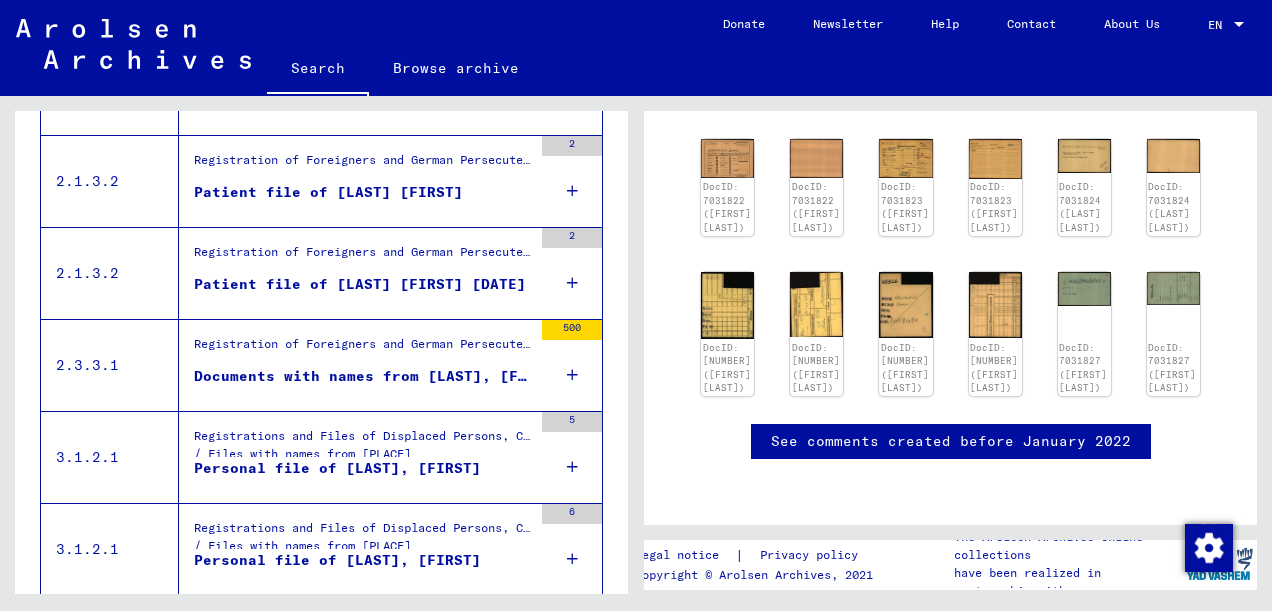 click on "Documents with names from [LAST], [FIRST]" at bounding box center (363, 376) 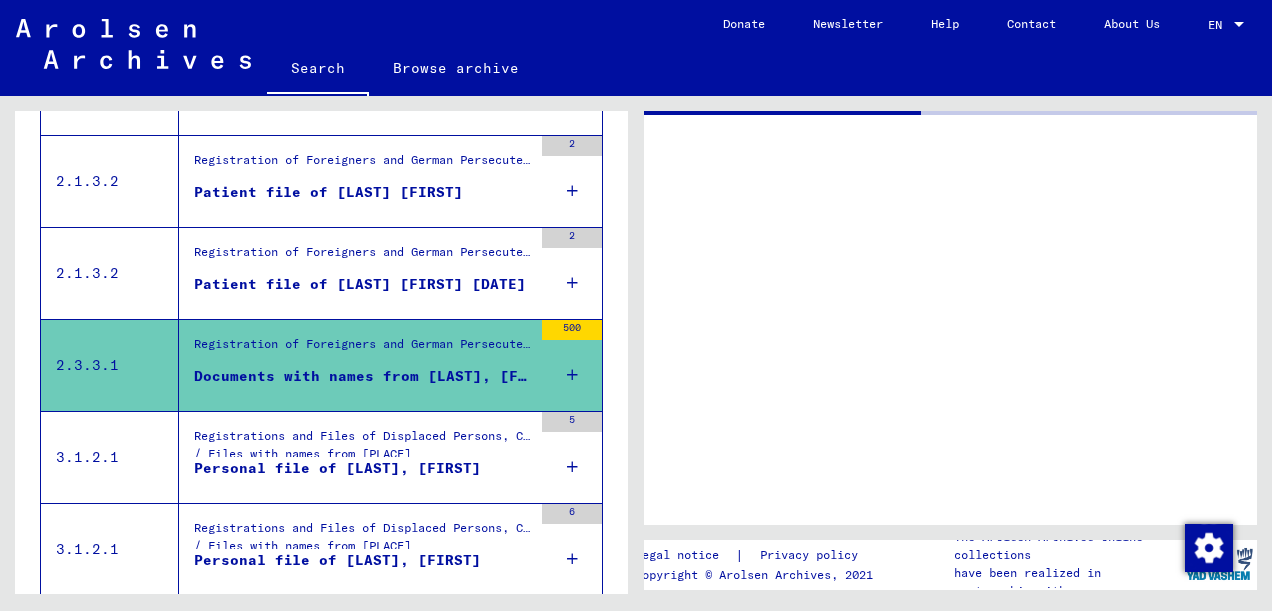 scroll, scrollTop: 0, scrollLeft: 0, axis: both 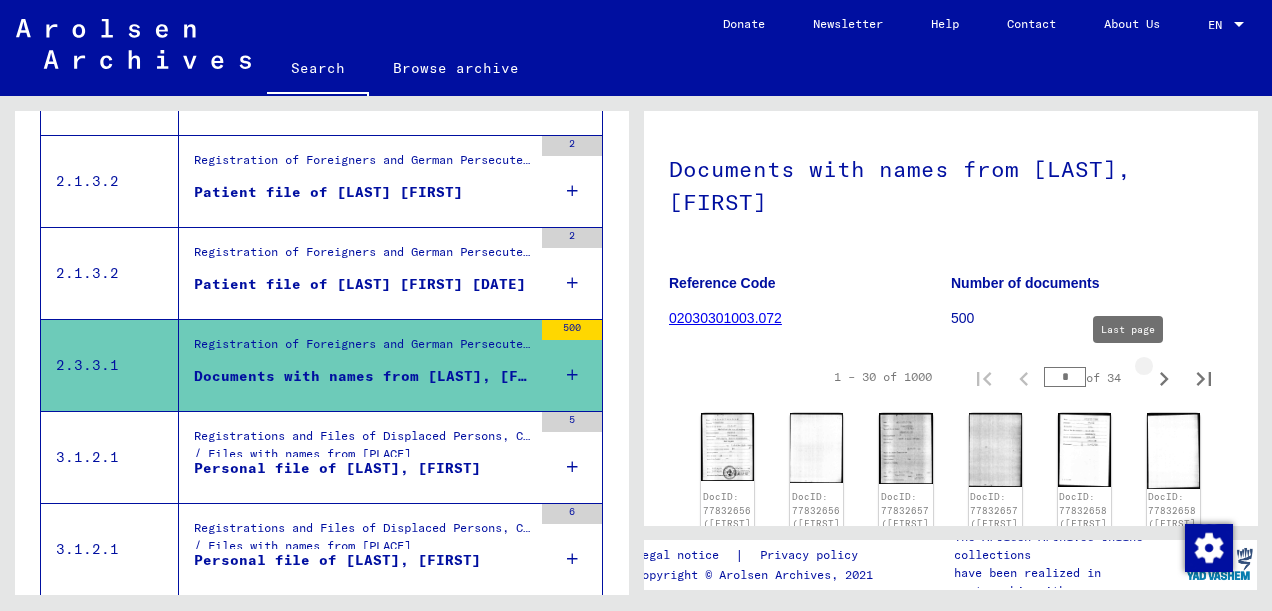 click 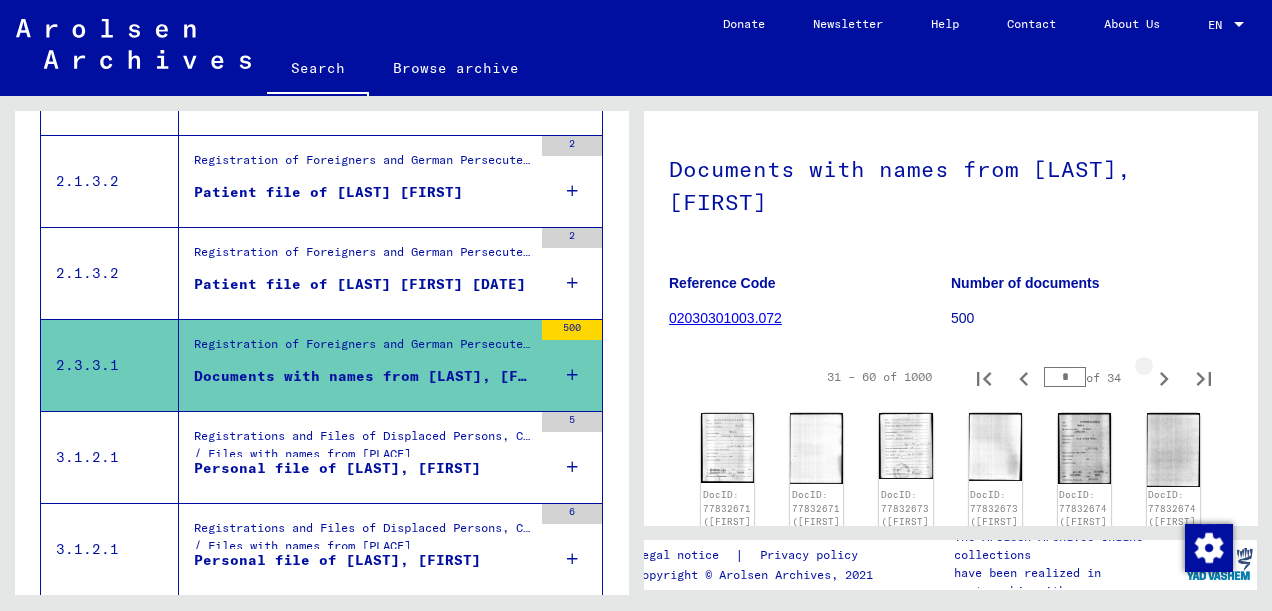 type on "*" 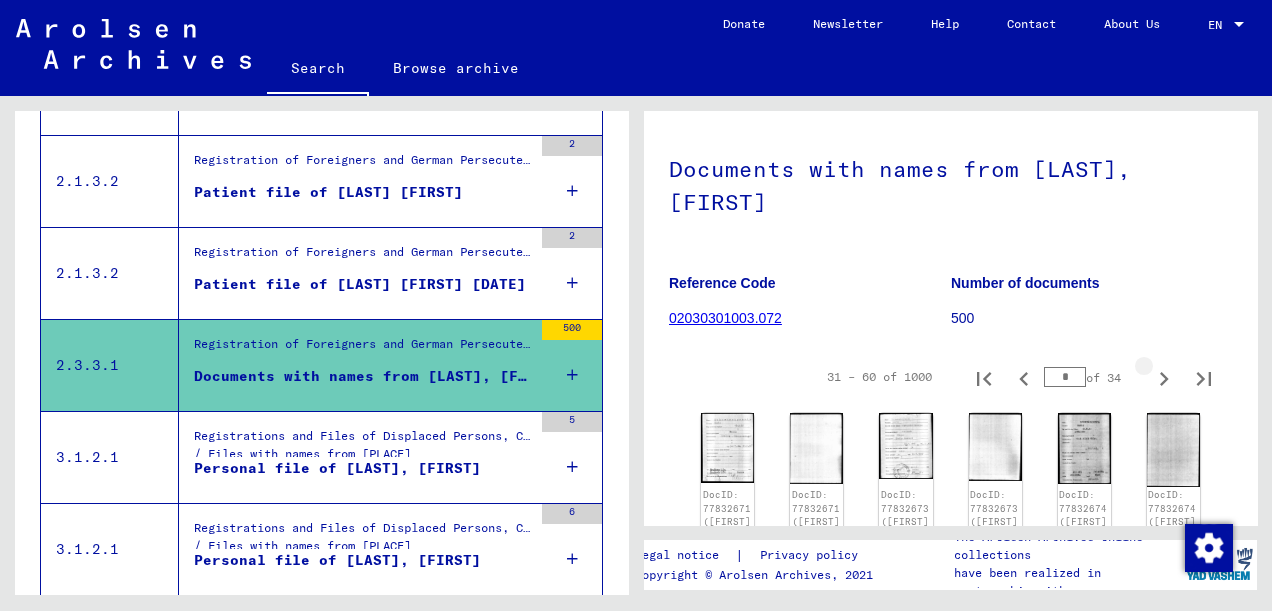 type on "*" 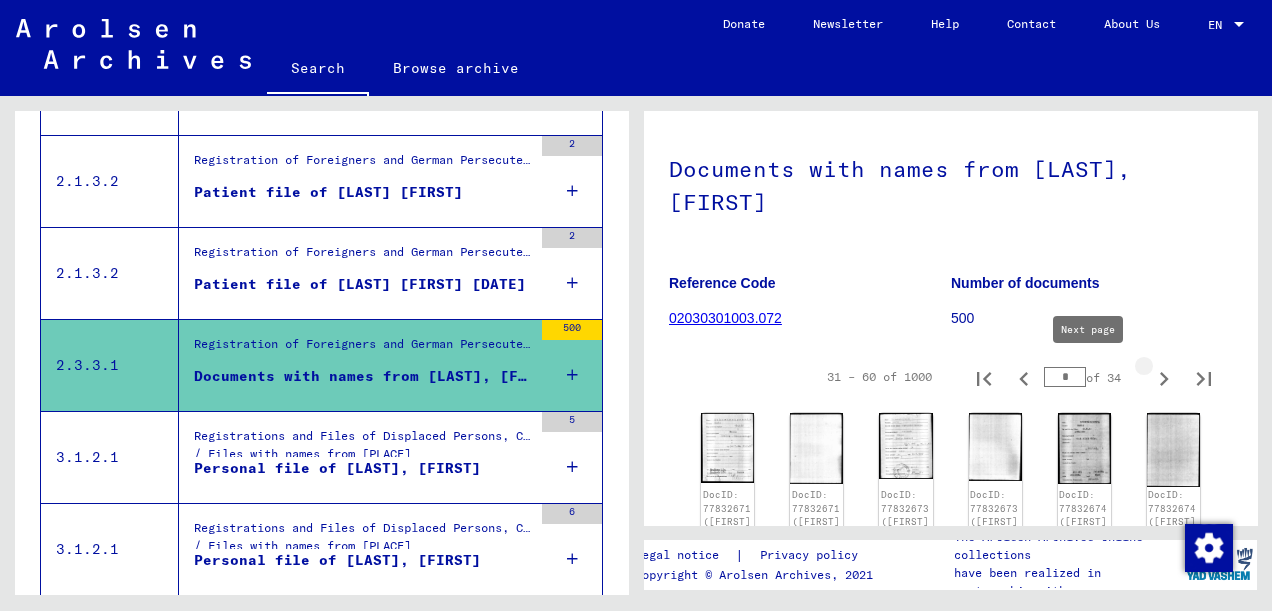 click 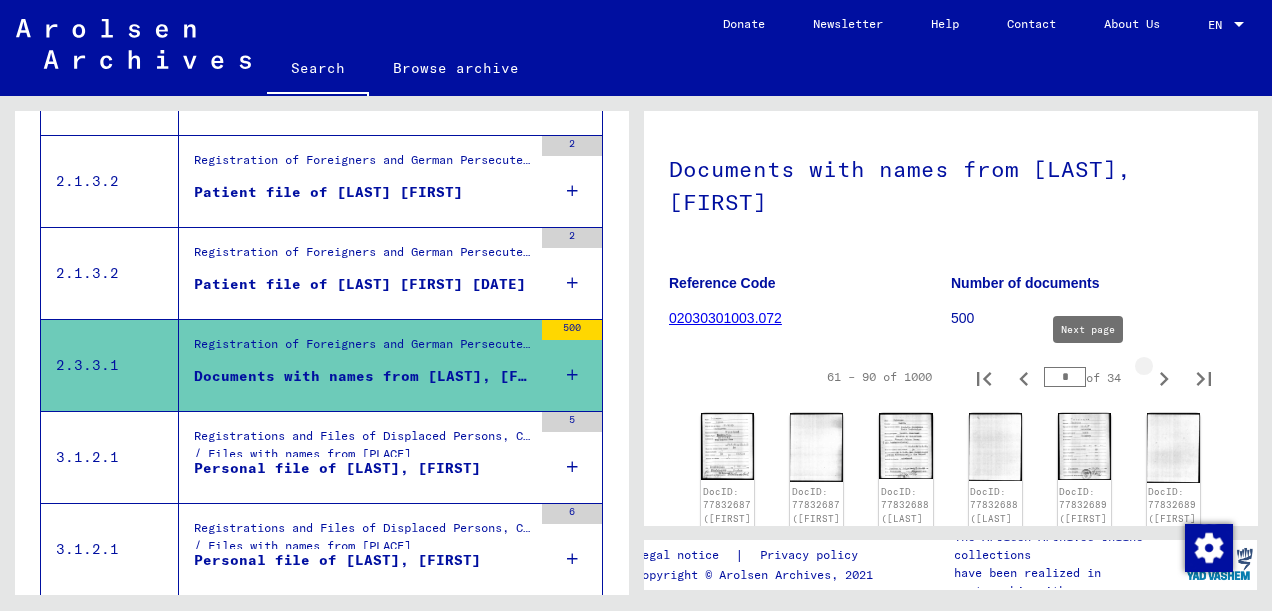 type on "*" 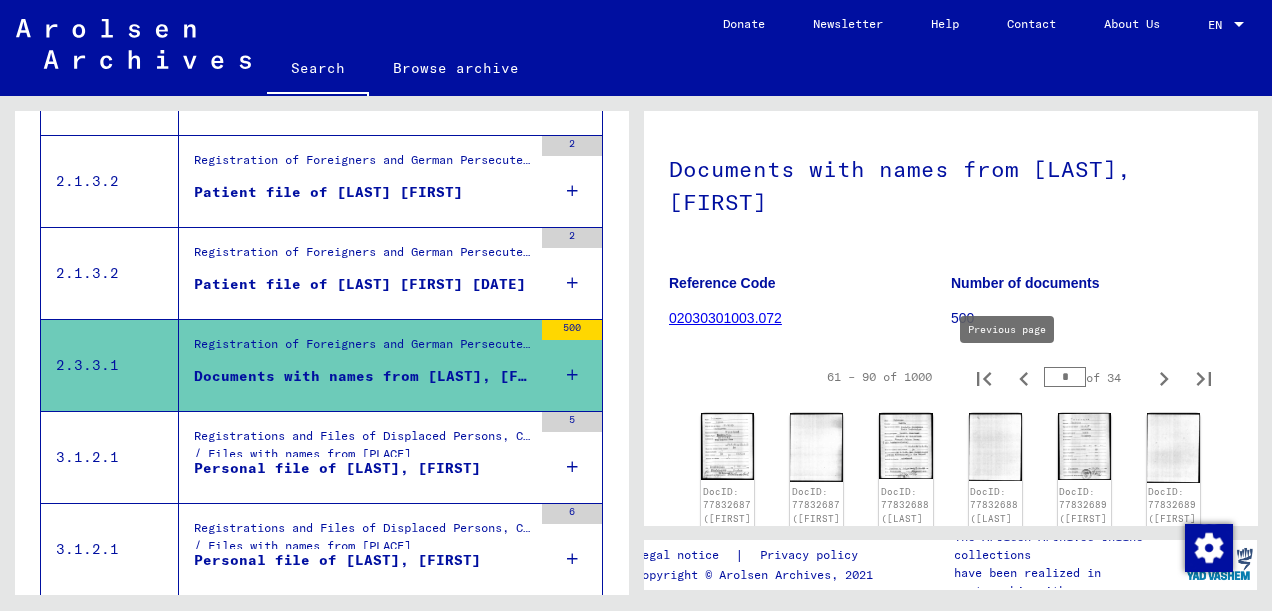 click 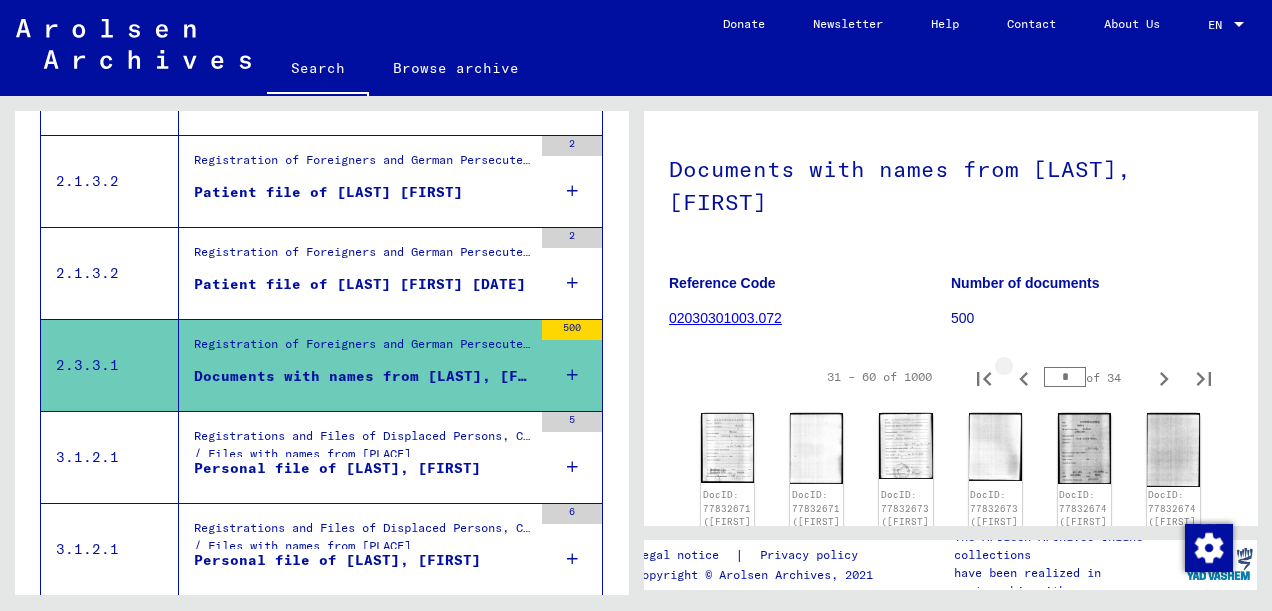 type on "*" 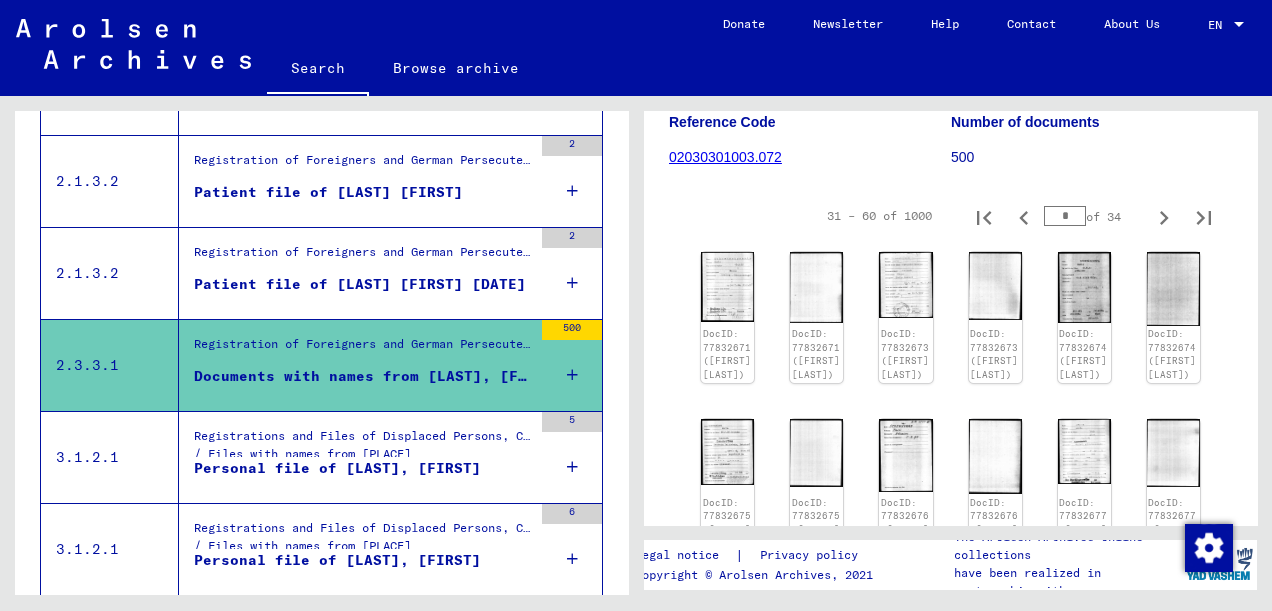 scroll, scrollTop: 856, scrollLeft: 0, axis: vertical 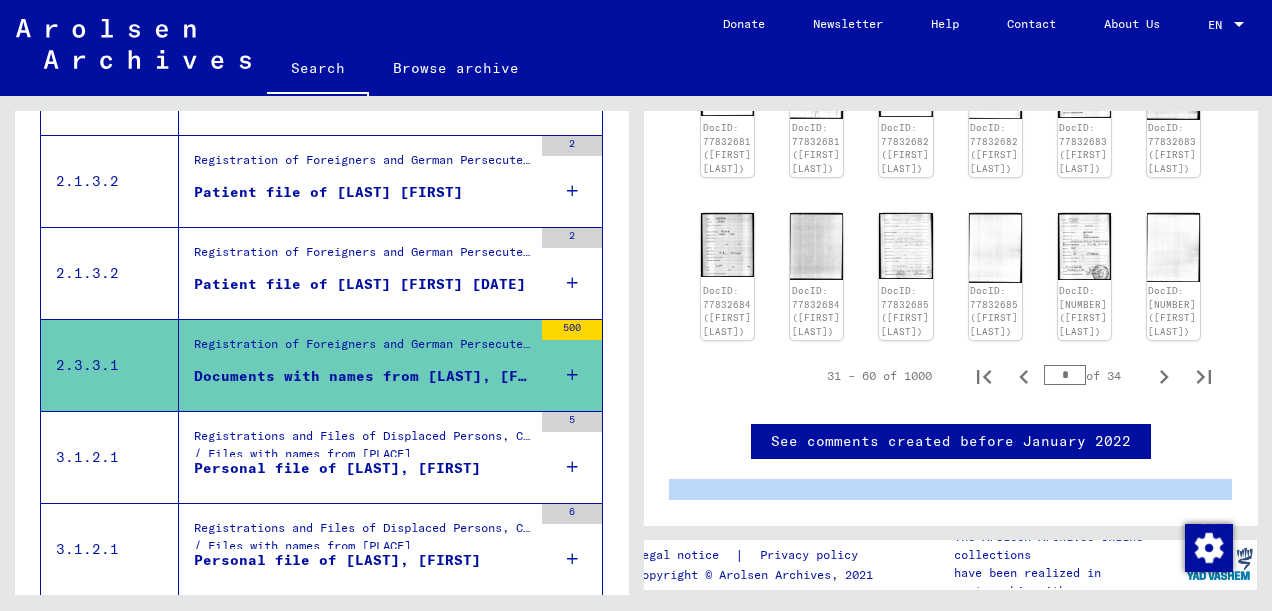 drag, startPoint x: 1169, startPoint y: 507, endPoint x: 975, endPoint y: 529, distance: 195.24344 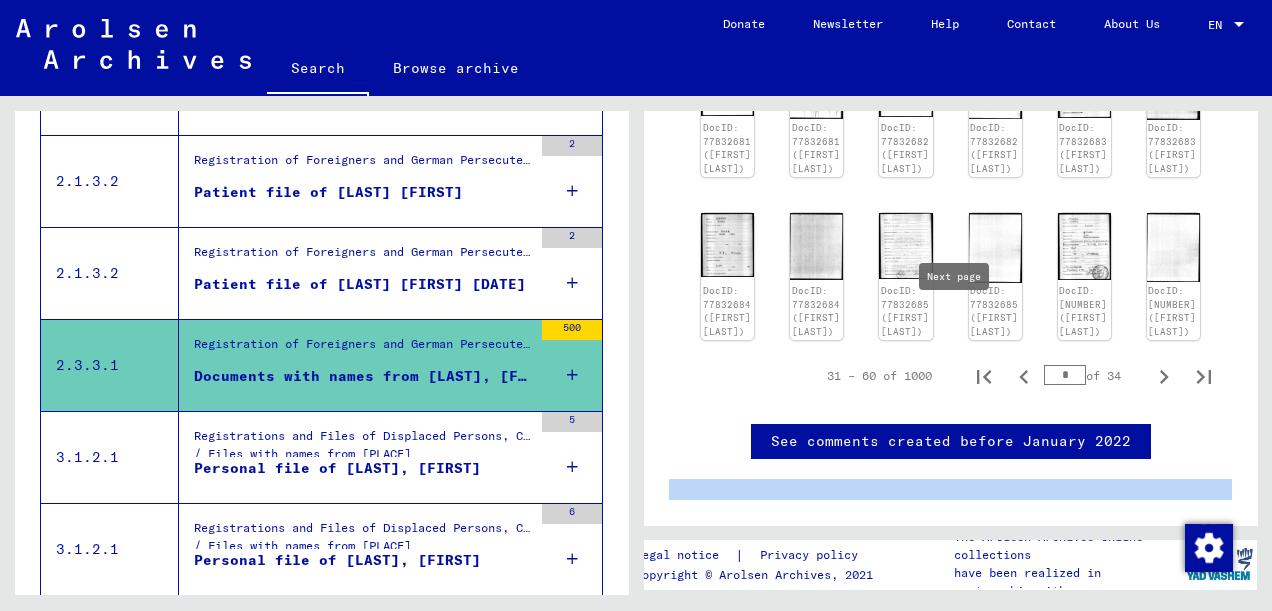 click 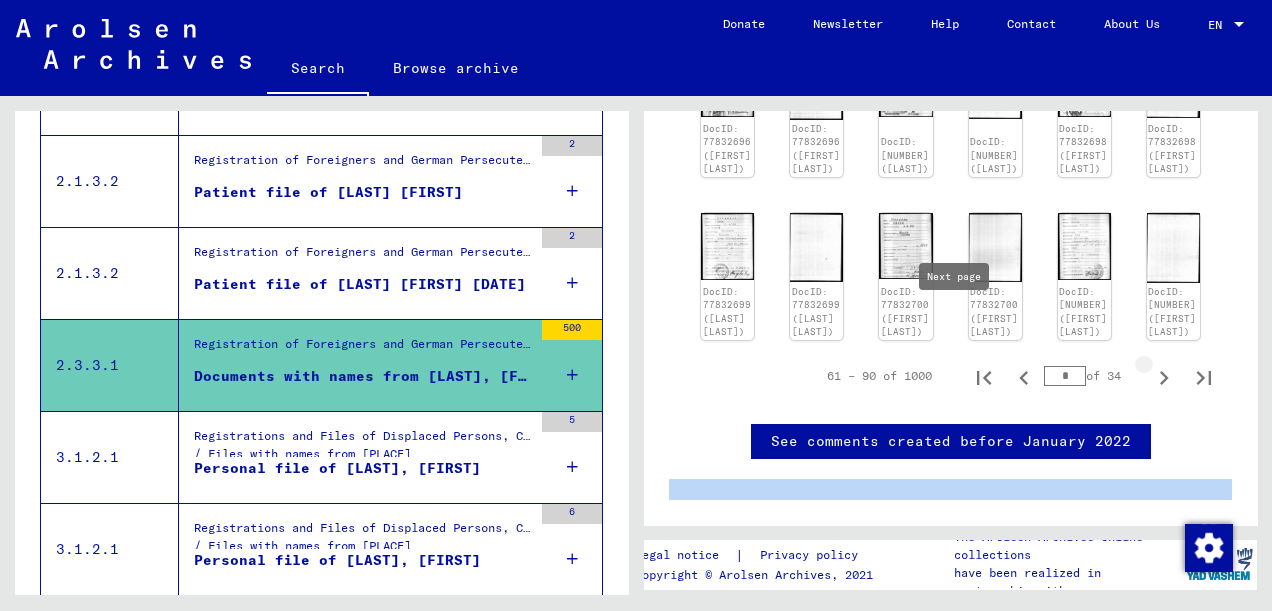 type on "*" 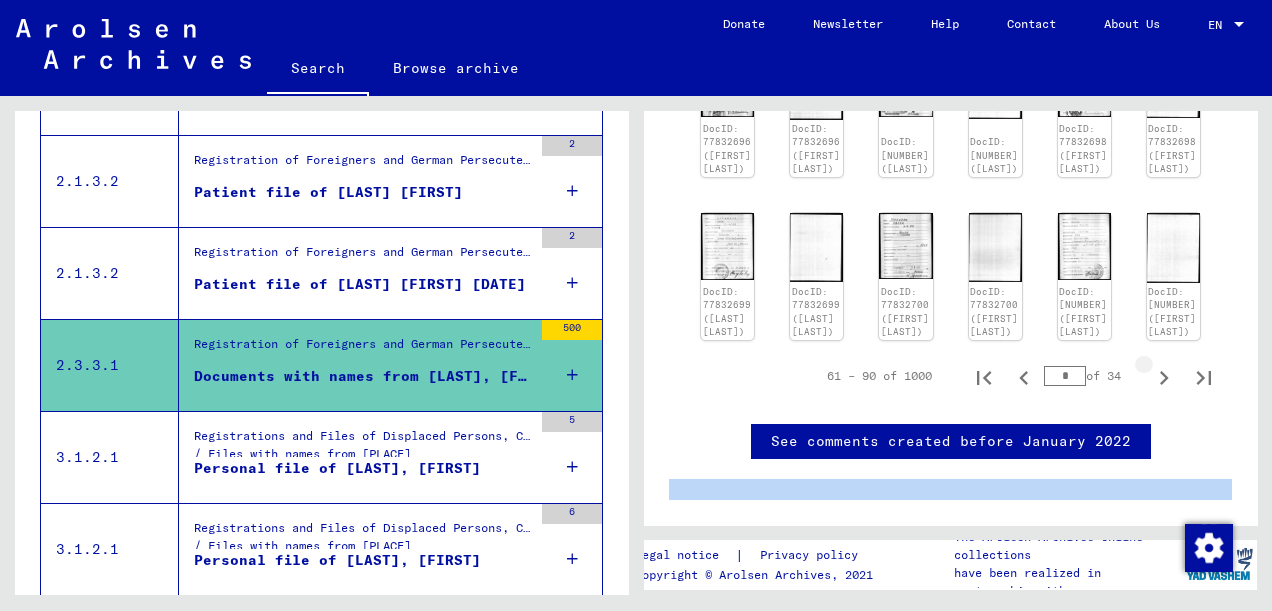 scroll, scrollTop: 1253, scrollLeft: 0, axis: vertical 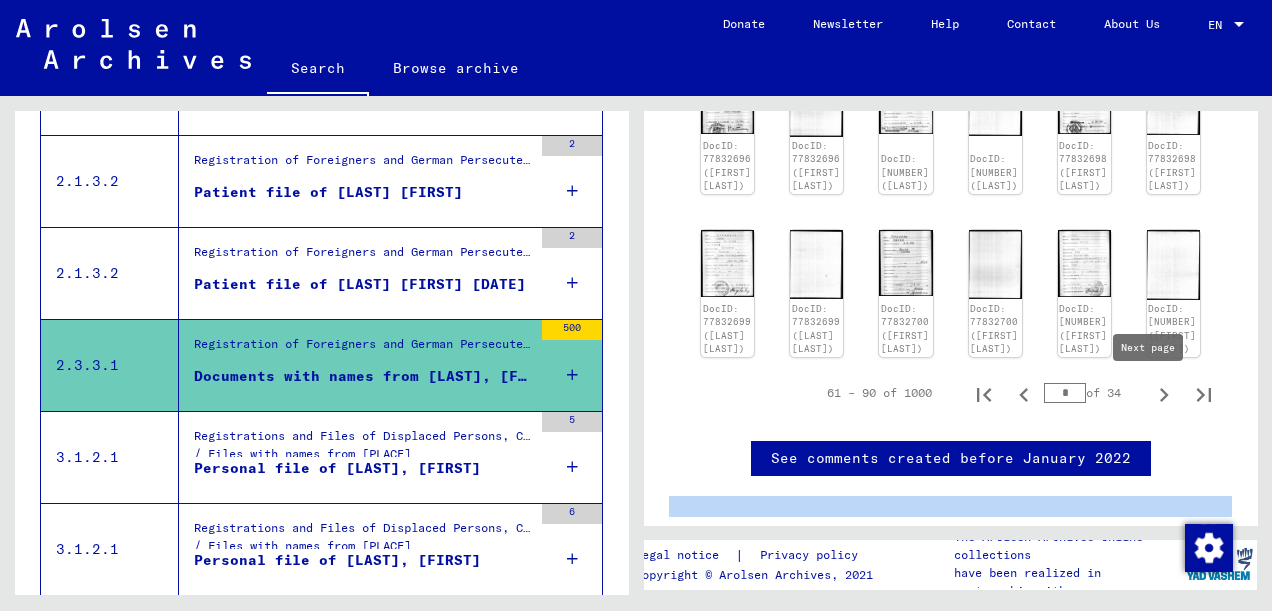 click 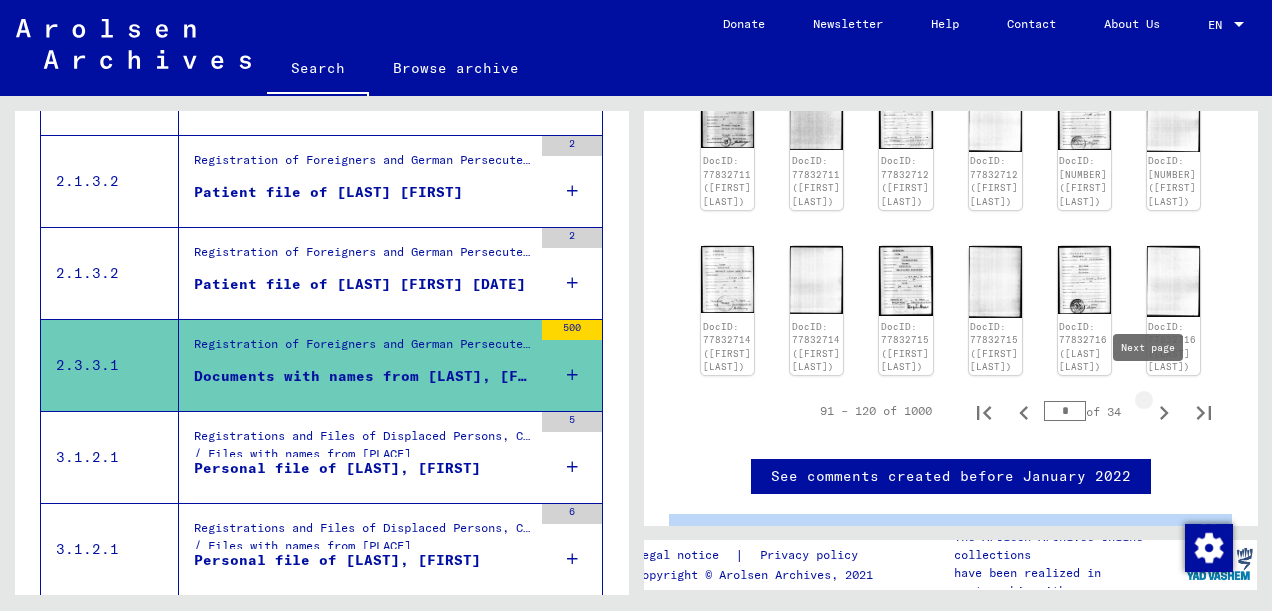 type on "*" 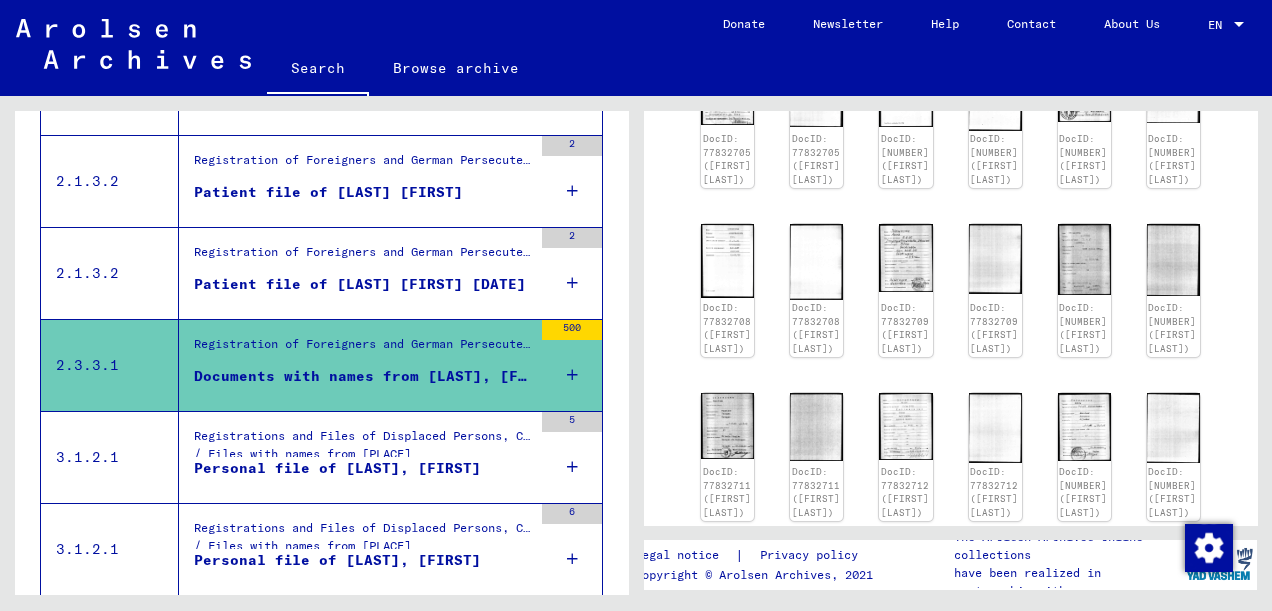 scroll, scrollTop: 1046, scrollLeft: 0, axis: vertical 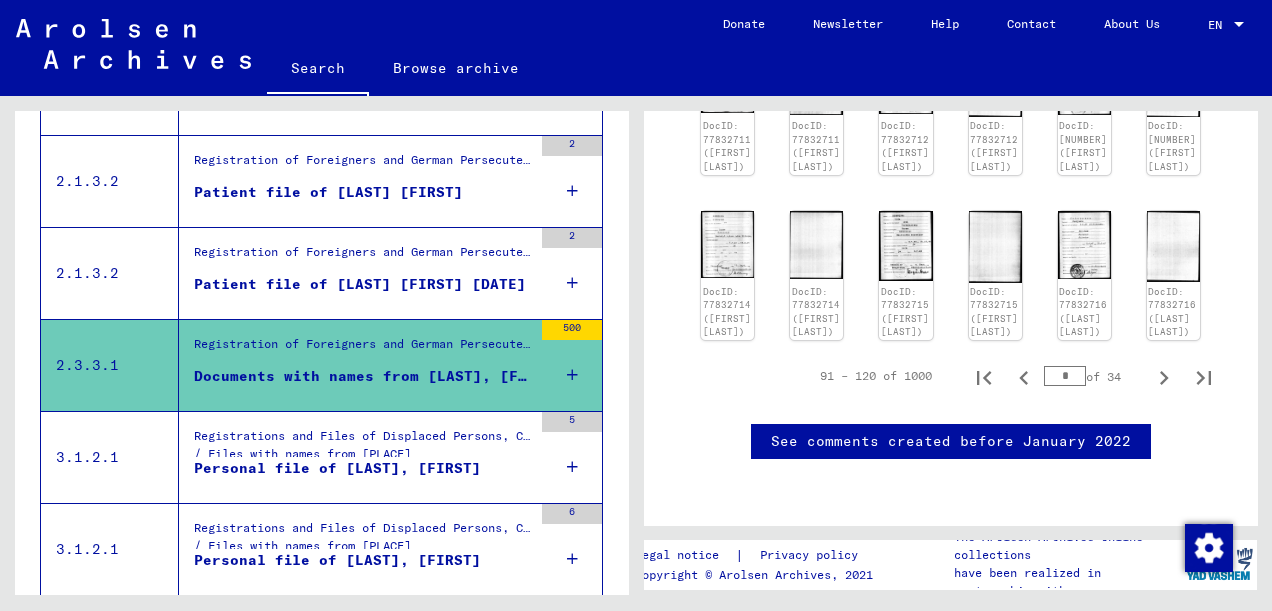 click on "Registration of Foreigners and German Persecutees by Public Institutions, Social Securities and Companies (1939 - 1947)   /   2.3 Post-war Evaluations of Various Organizations   /   2.3.3 Haut-Commissariat de la République Française en Allemagne   /   2.3.3.1 Card file of persecutees in the later French zone and of French persecutees in other areas   /   Documents with names from [LAST NAME], [FIRST NAME] and further sub-structure   /  Documents with names from [LAST NAME], [FIRST NAME] Reference Code [NUMBER] Number of documents 500  91 – 120 of 1000  *  of 34  DocID: [NUMBER] ([FIRST NAME] [LAST NAME]) DocID: [NUMBER] ([FIRST NAME] [LAST NAME]) DocID: [NUMBER] ([FIRST NAME] [LAST NAME]) DocID: [NUMBER] ([FIRST NAME] [LAST NAME]) DocID: [NUMBER] ([FIRST NAME] [LAST NAME]) DocID: [NUMBER] ([FIRST NAME] [LAST NAME]) DocID: [NUMBER] ([FIRST NAME] [LAST NAME]) DocID: [NUMBER] ([FIRST NAME] [LAST NAME]) DocID: [NUMBER] ([FIRST NAME] [LAST NAME]) DocID: [NUMBER] ([FIRST NAME] [LAST NAME]) DocID: [NUMBER] ([FIRST NAME] [LAST NAME]) DocID: [NUMBER] ([FIRST NAME] [LAST NAME]) DocID: [NUMBER] ([FIRST NAME] [LAST NAME])" 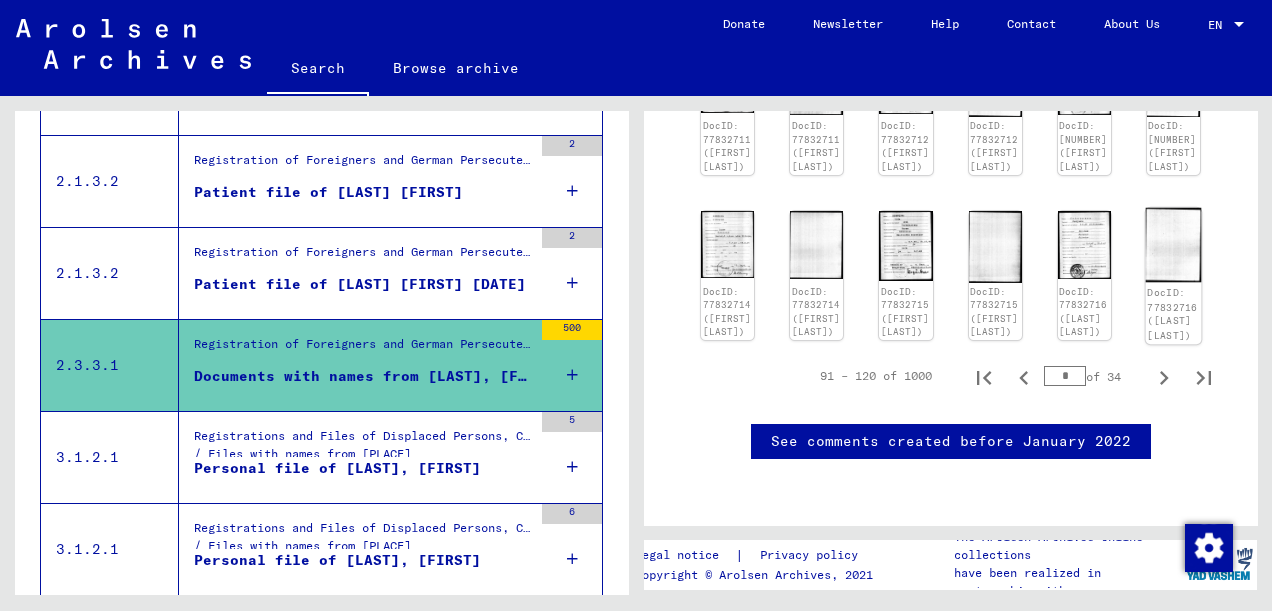 click on "DocID: 77832716 ([LAST] [LAST])" 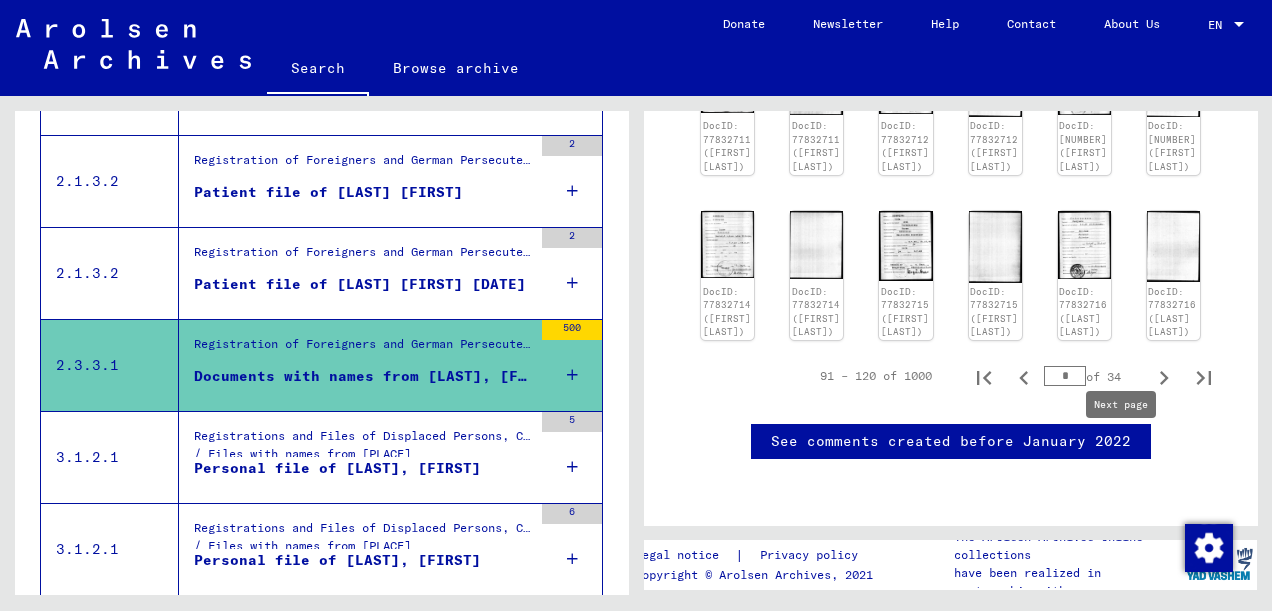 click 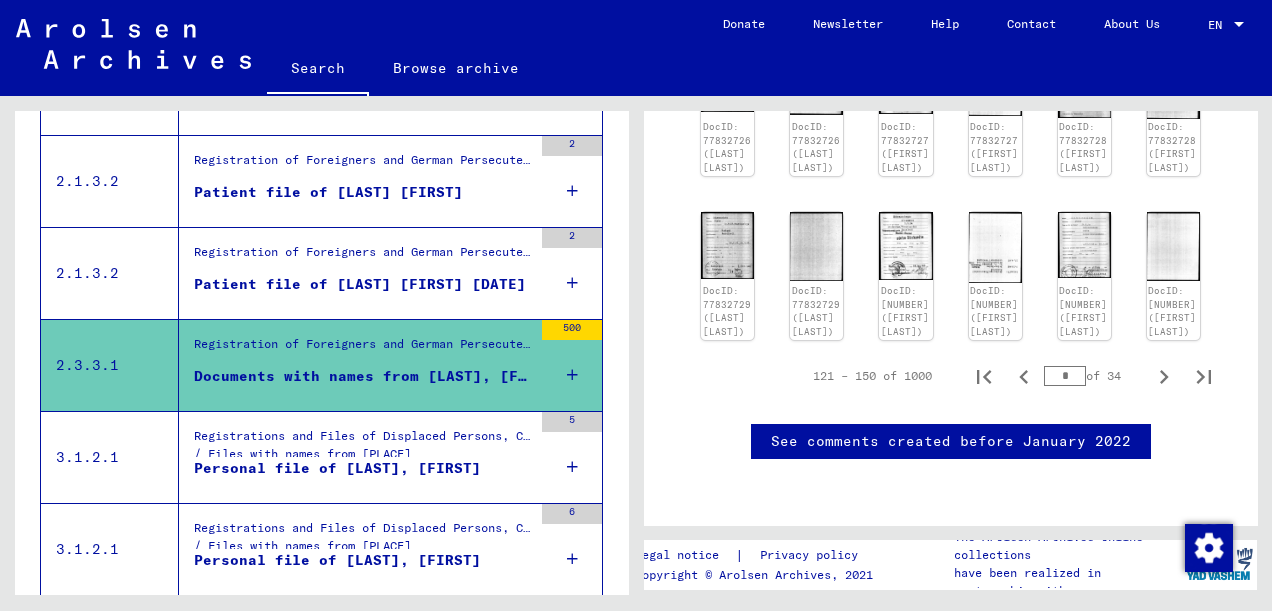 scroll, scrollTop: 1046, scrollLeft: 60, axis: both 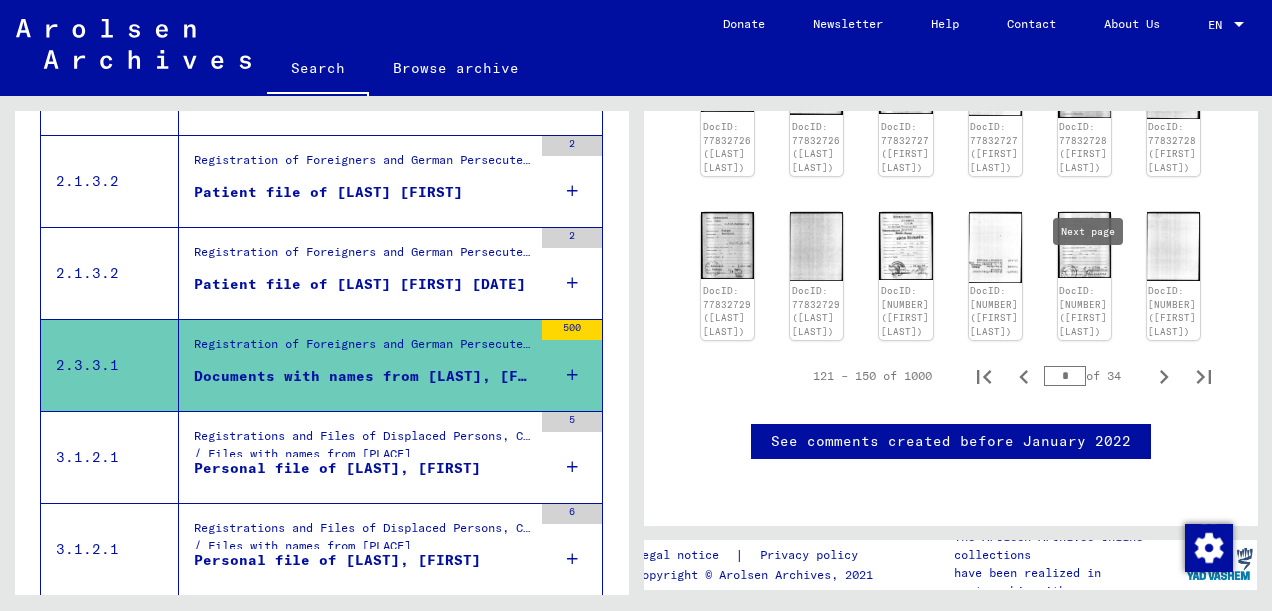 click 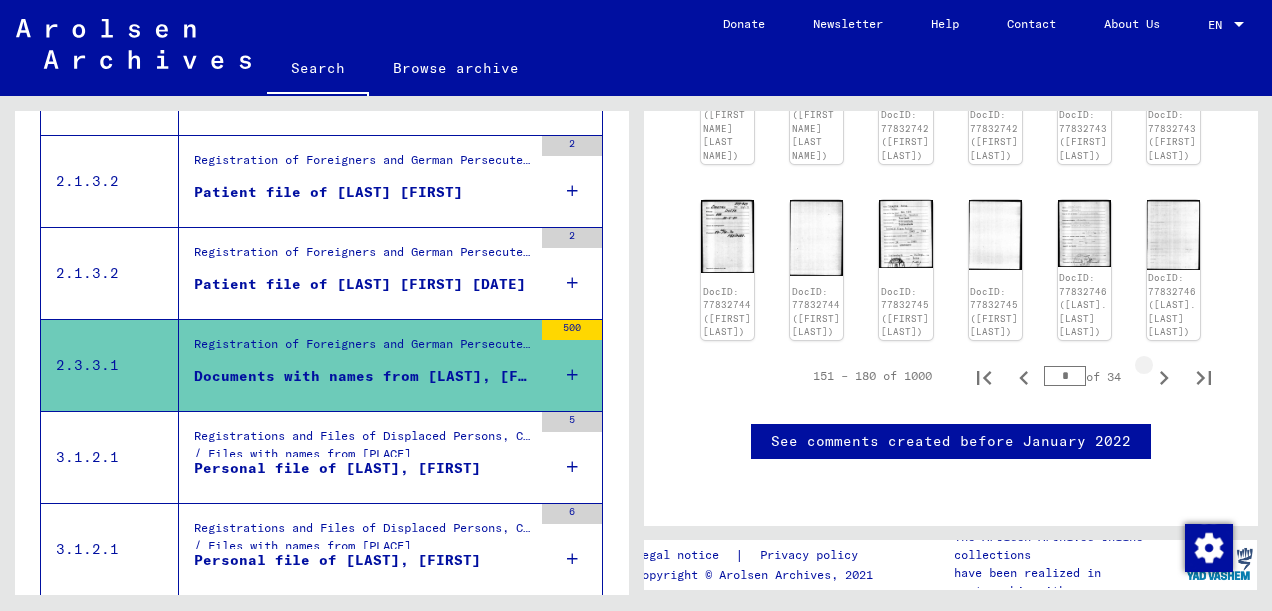 scroll, scrollTop: 1288, scrollLeft: 48, axis: both 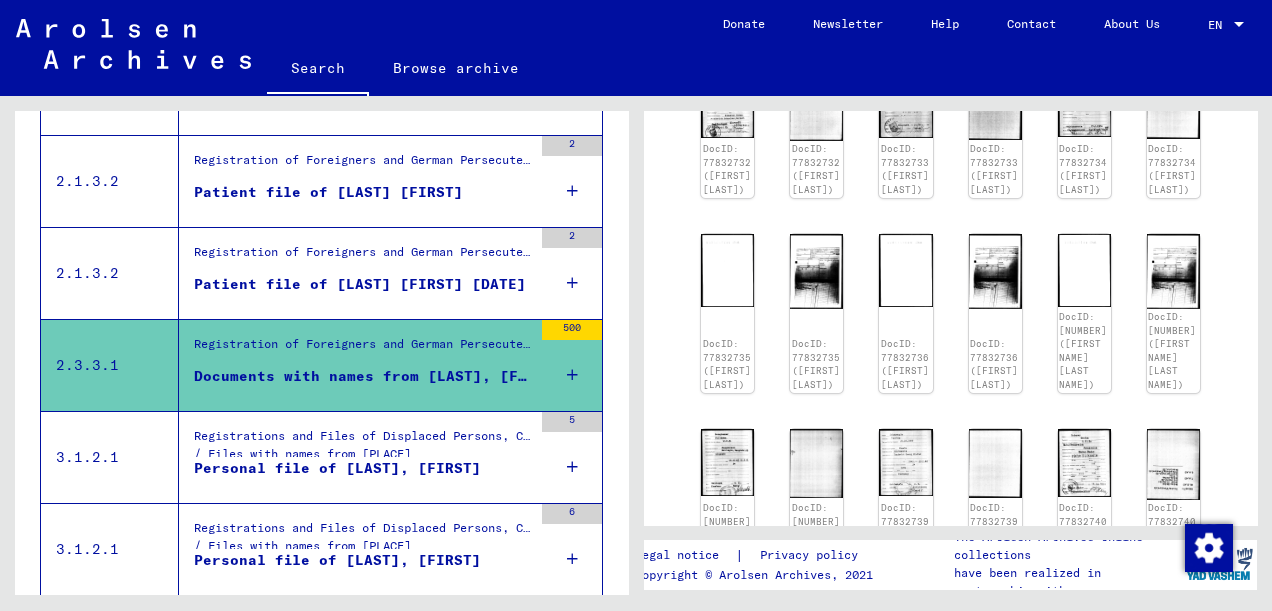 click on "Registration of Foreigners and German Persecutees by Public Institutions, Social Securities and Companies (1939 - 1947)   /   Post-war Evaluations of Various Organizations   /   Haut-Commissariat de la République Française en Allemagne   /   Card file of persecutees in the later French zone and of French persecutees in other areas   /   Documents with names from [FIRST] and further sub-structure   /  Documents with names from [LAST], [FIRST] Reference Code [NUMBER] Number of documents 500  [NUMBER] – [NUMBER] of [NUMBER]  *  of [NUMBER]  DocID: [NUMBER] ([FIRST] [LAST]) DocID: [NUMBER] ([FIRST] [LAST]) DocID: [NUMBER] ([FIRST] [LAST]) DocID: [NUMBER] ([FIRST] [LAST]) DocID: [NUMBER] ([FIRST] [LAST]) DocID: [NUMBER] ([FIRST] [LAST]) DocID: [NUMBER] ([FIRST] [LAST]) DocID: [NUMBER] ([FIRST] [LAST]) DocID: [NUMBER] ([FIRST] [LAST]) DocID: [NUMBER] ([FIRST] [LAST]) DocID: [NUMBER] ([FIRST] [LAST]) DocID: [NUMBER] ([FIRST] [LAST]) DocID: [NUMBER] ([FIRST] [LAST]) *  of [NUMBER]" 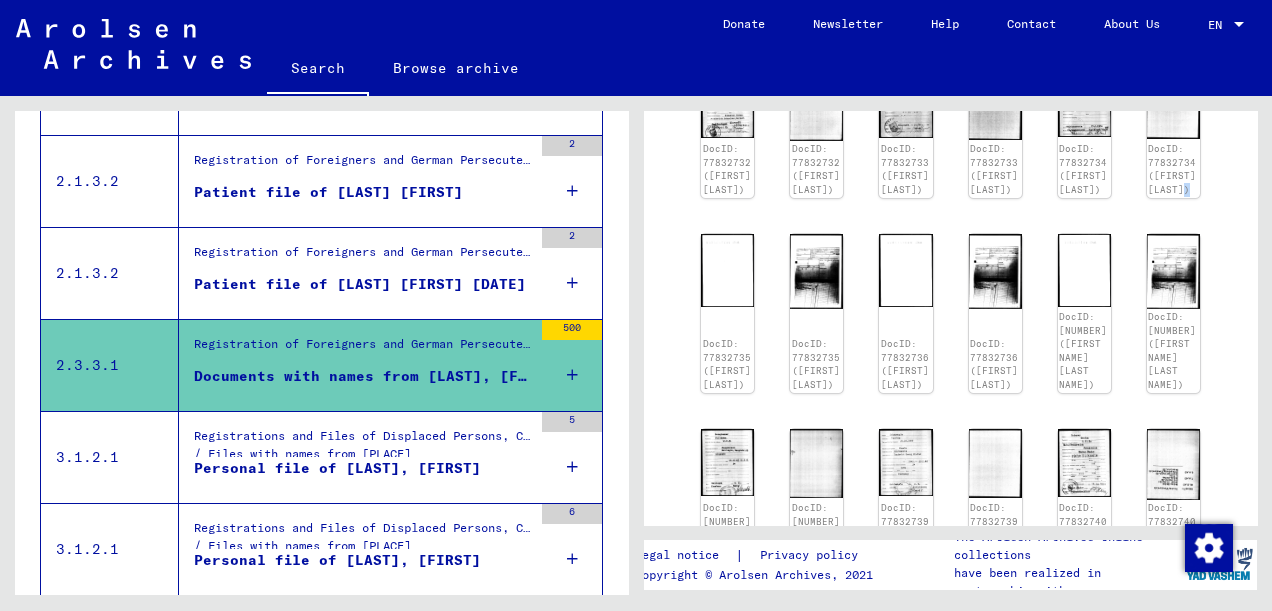 click on "Registration of Foreigners and German Persecutees by Public Institutions, Social Securities and Companies (1939 - 1947)   /   Post-war Evaluations of Various Organizations   /   Haut-Commissariat de la République Française en Allemagne   /   Card file of persecutees in the later French zone and of French persecutees in other areas   /   Documents with names from [FIRST] and further sub-structure   /  Documents with names from [LAST], [FIRST] Reference Code [NUMBER] Number of documents 500  [NUMBER] – [NUMBER] of [NUMBER]  *  of [NUMBER]  DocID: [NUMBER] ([FIRST] [LAST]) DocID: [NUMBER] ([FIRST] [LAST]) DocID: [NUMBER] ([FIRST] [LAST]) DocID: [NUMBER] ([FIRST] [LAST]) DocID: [NUMBER] ([FIRST] [LAST]) DocID: [NUMBER] ([FIRST] [LAST]) DocID: [NUMBER] ([FIRST] [LAST]) DocID: [NUMBER] ([FIRST] [LAST]) DocID: [NUMBER] ([FIRST] [LAST]) DocID: [NUMBER] ([FIRST] [LAST]) DocID: [NUMBER] ([FIRST] [LAST]) DocID: [NUMBER] ([FIRST] [LAST]) DocID: [NUMBER] ([FIRST] [LAST]) *  of [NUMBER]" 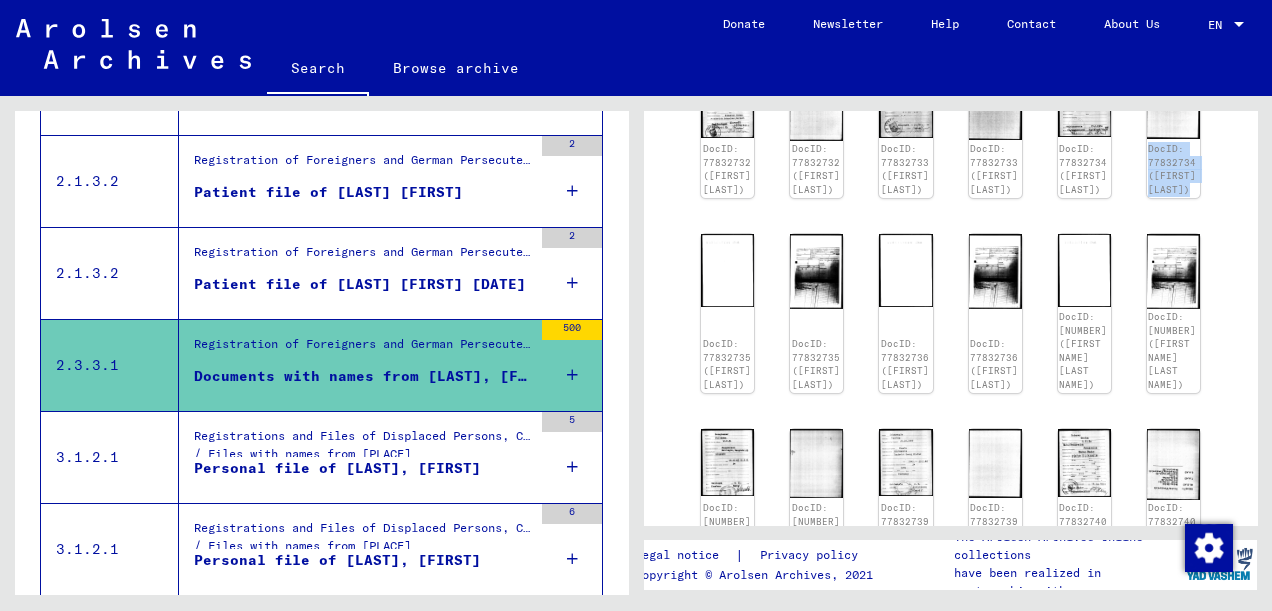 click on "Registration of Foreigners and German Persecutees by Public Institutions, Social Securities and Companies (1939 - 1947)   /   Post-war Evaluations of Various Organizations   /   Haut-Commissariat de la République Française en Allemagne   /   Card file of persecutees in the later French zone and of French persecutees in other areas   /   Documents with names from [FIRST] and further sub-structure   /  Documents with names from [LAST], [FIRST] Reference Code [NUMBER] Number of documents 500  [NUMBER] – [NUMBER] of [NUMBER]  *  of [NUMBER]  DocID: [NUMBER] ([FIRST] [LAST]) DocID: [NUMBER] ([FIRST] [LAST]) DocID: [NUMBER] ([FIRST] [LAST]) DocID: [NUMBER] ([FIRST] [LAST]) DocID: [NUMBER] ([FIRST] [LAST]) DocID: [NUMBER] ([FIRST] [LAST]) DocID: [NUMBER] ([FIRST] [LAST]) DocID: [NUMBER] ([FIRST] [LAST]) DocID: [NUMBER] ([FIRST] [LAST]) DocID: [NUMBER] ([FIRST] [LAST]) DocID: [NUMBER] ([FIRST] [LAST]) DocID: [NUMBER] ([FIRST] [LAST]) DocID: [NUMBER] ([FIRST] [LAST]) *  of [NUMBER]" 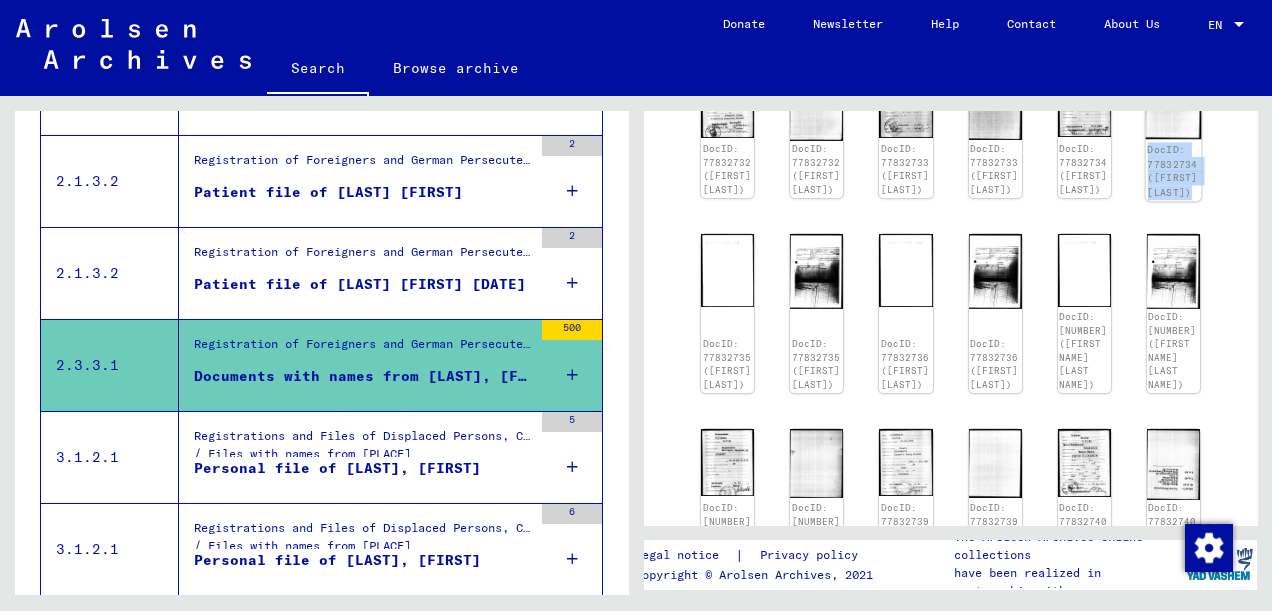 click on "DocID: 77832734 ([FIRST] [LAST])" 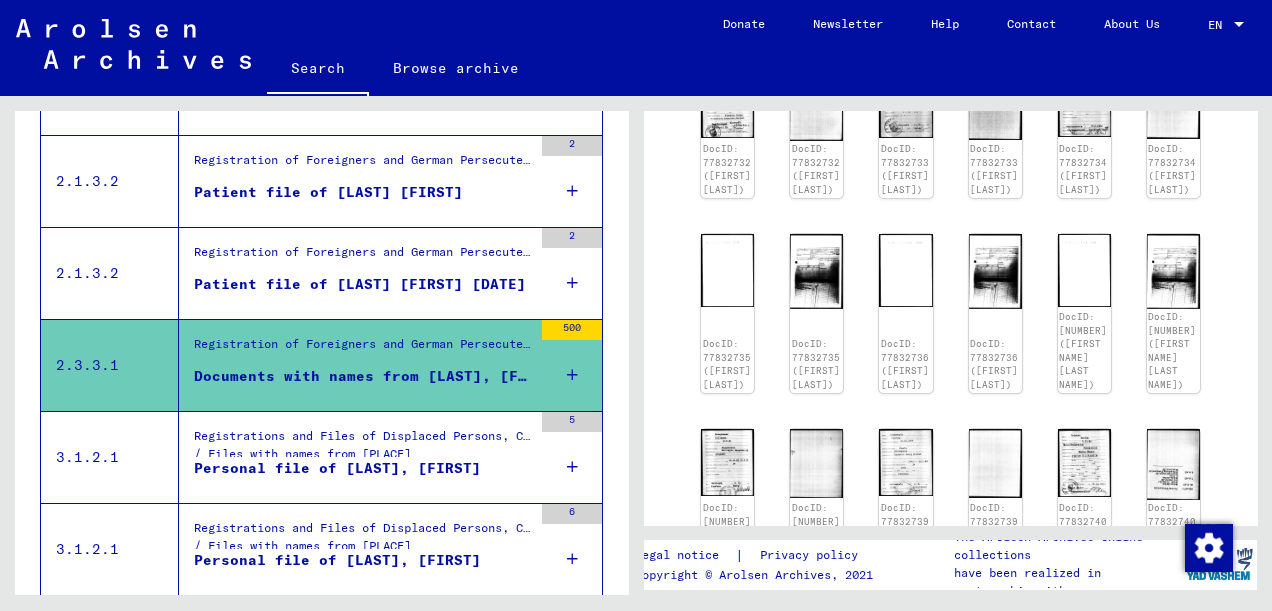 scroll, scrollTop: 168, scrollLeft: 48, axis: both 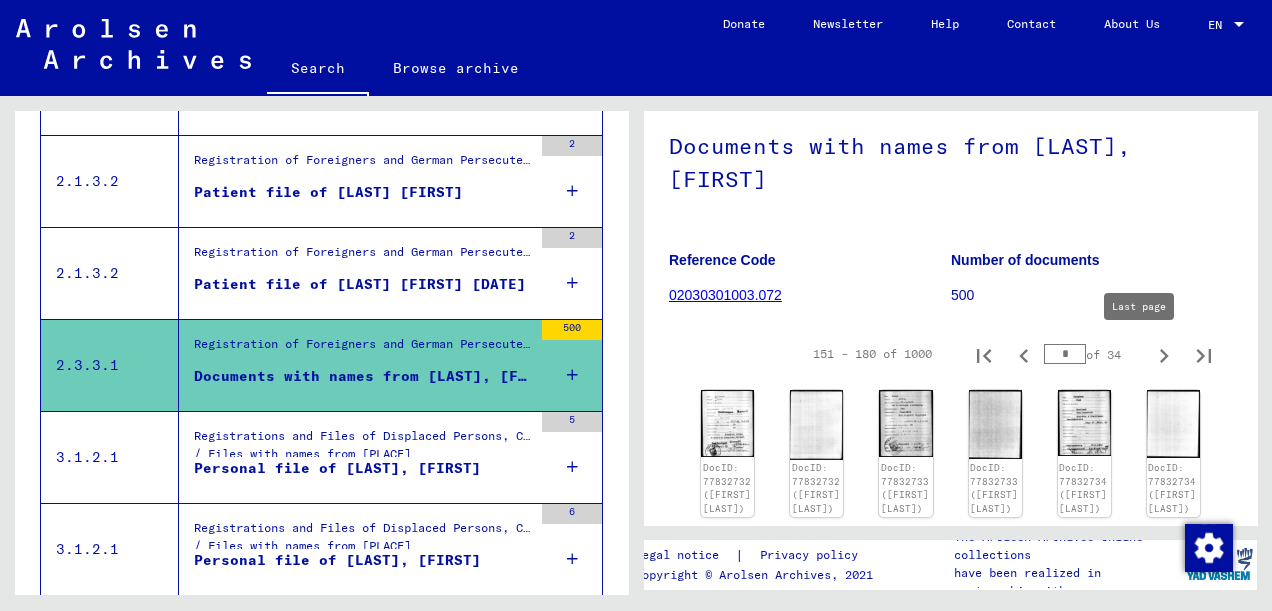 click 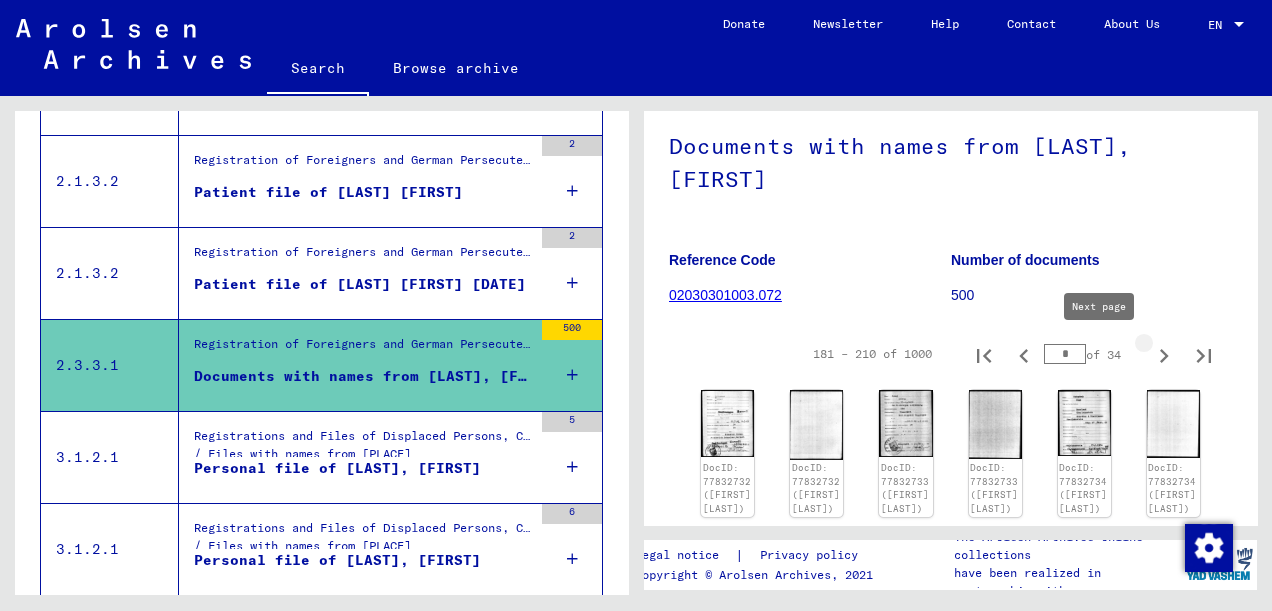 type on "*" 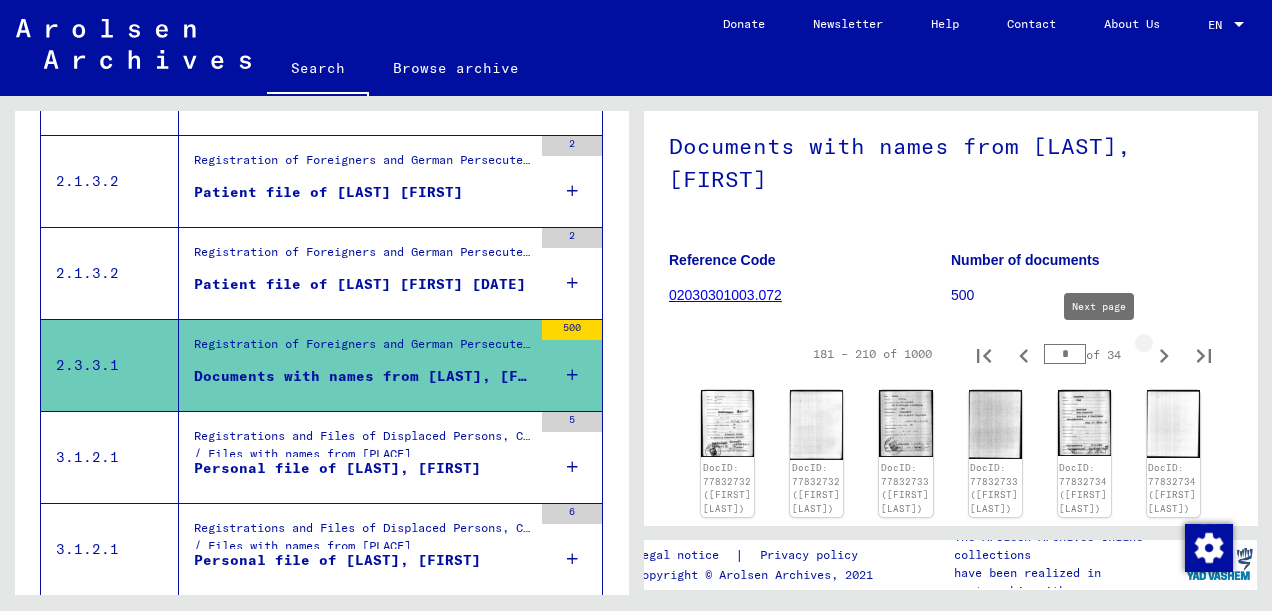 type on "*" 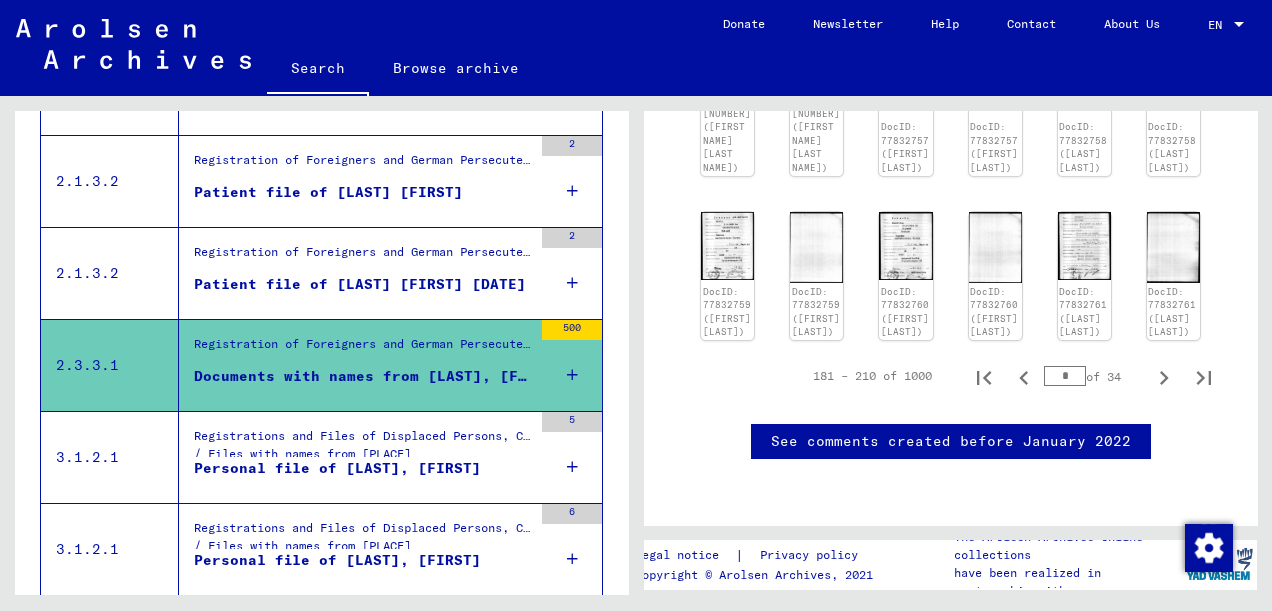 scroll, scrollTop: 1221, scrollLeft: 37, axis: both 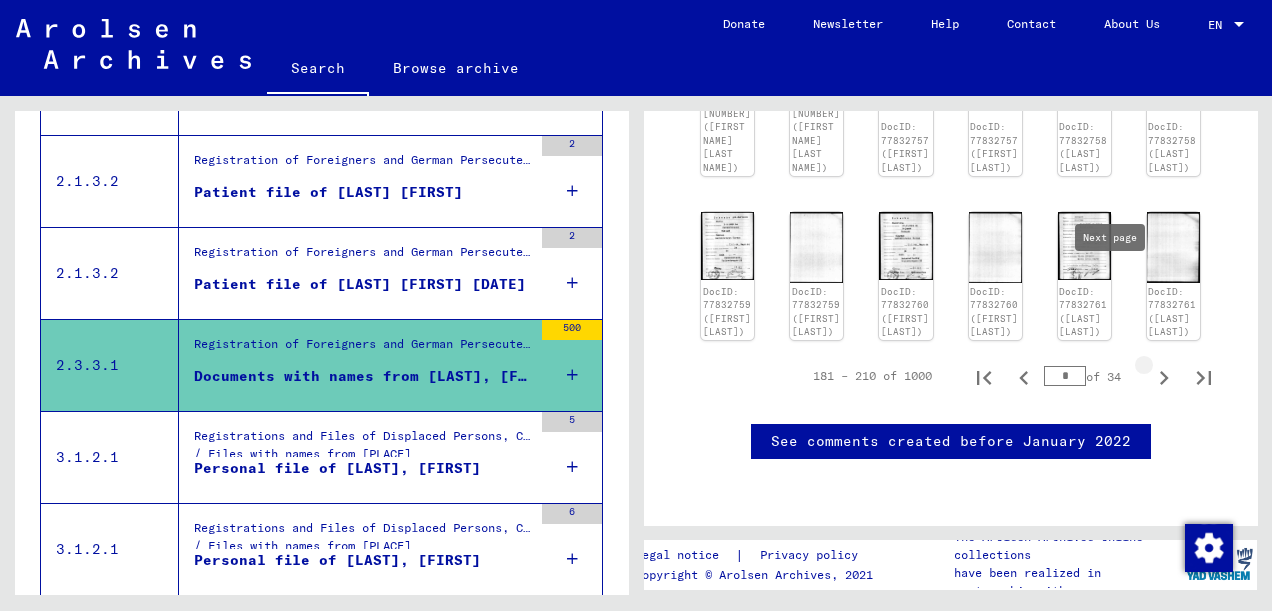 click 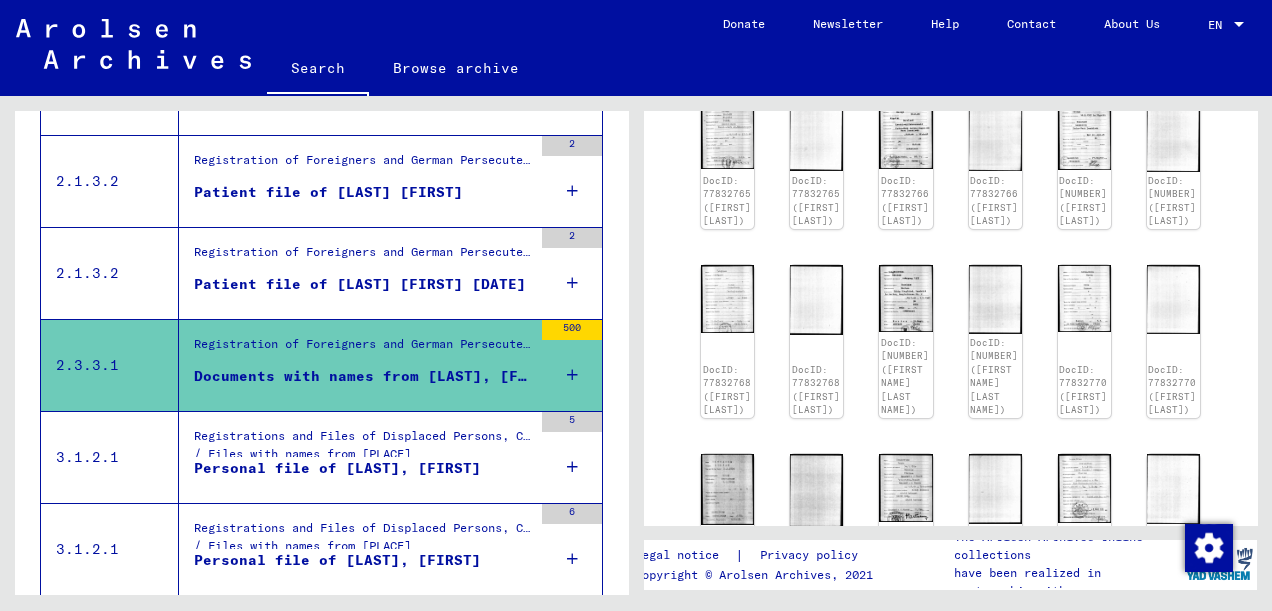 scroll, scrollTop: 32, scrollLeft: 37, axis: both 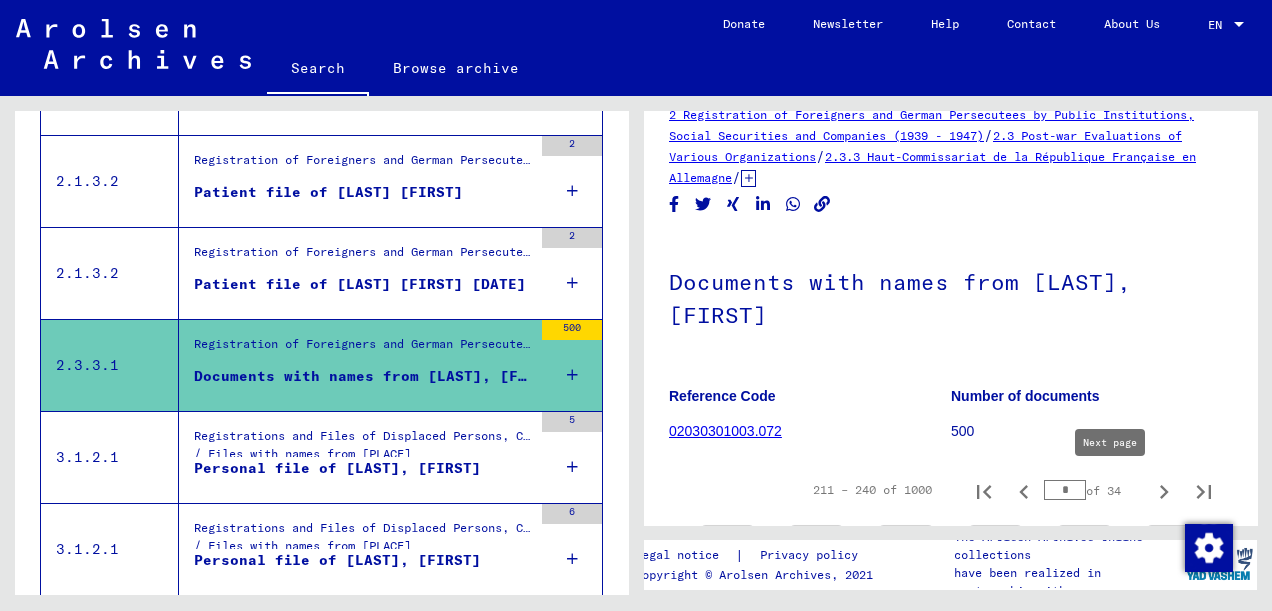 click 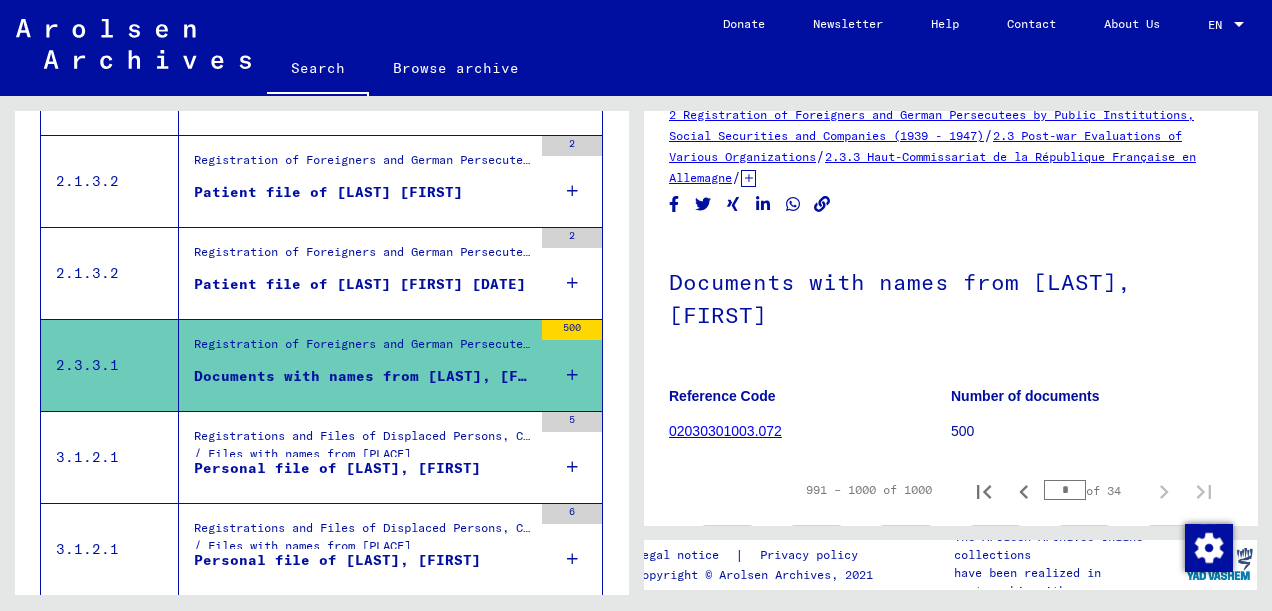 type on "**" 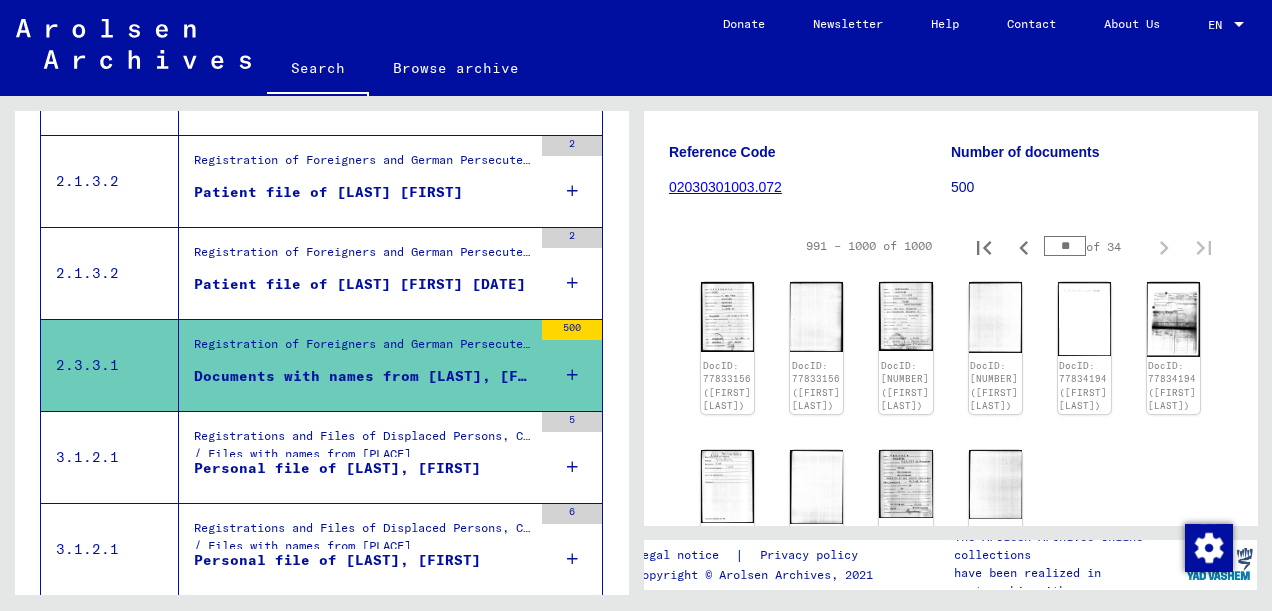 scroll, scrollTop: 481, scrollLeft: 26, axis: both 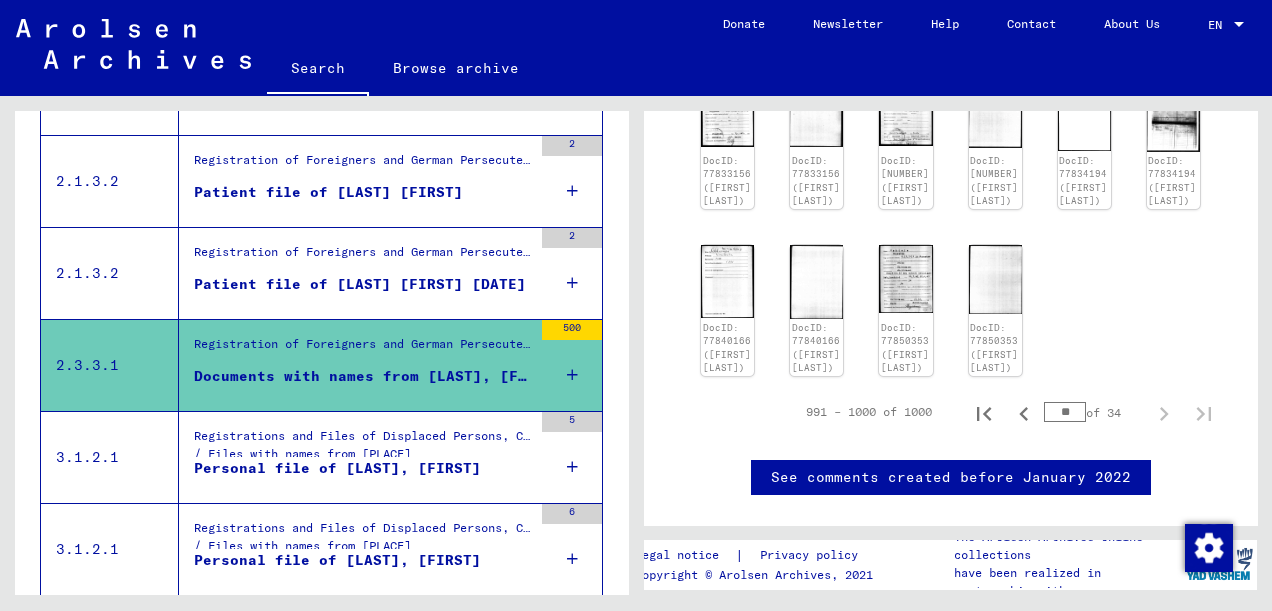 drag, startPoint x: 1038, startPoint y: 439, endPoint x: 1020, endPoint y: 441, distance: 18.110771 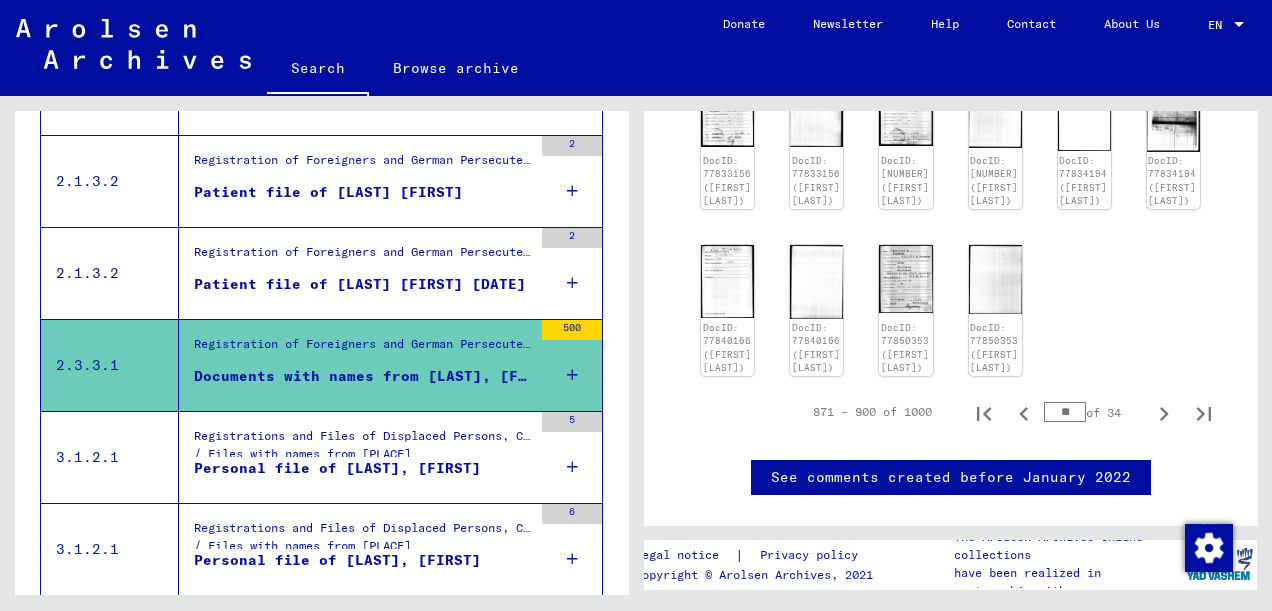 click on "2 Registration of Foreigners and German Persecutees by Public Institutions, Social Securities and Companies (1939 - 1947) / 2.3 Post-war Evaluations of Various Organizations / 2.3.3 Haut-Commissariat de la République Française en Allemagne / 2.3.3.1 Card file of persecutees in the later French zone and of French persecutees in other areas / Documents with names from [LAST], [FIRST] and further sub-structure / Documents with names from [LAST], [FIRST] Reference Code 02030301003.072 Number of documents 500 871 – 900 of 1000 ** of 34 DocID: 77833156 ([FIRST] [LAST]) DocID: 77833156 ([FIRST] [LAST]) DocID: 77833161 ([FIRST] [LAST]) DocID: 77833161 ([FIRST] [LAST]) DocID: 77834194 ([FIRST] [LAST]) DocID: 77834194 ([FIRST] [LAST]) DocID: 77840166 ([FIRST] [LAST]) DocID: 77840166 ([FIRST] [LAST]) DocID: 77850353 ([FIRST] [LAST]) DocID: 77850353 ([FIRST] [LAST]) 871 – 900 of 1000 ** of 34 See comments created before January 2022" 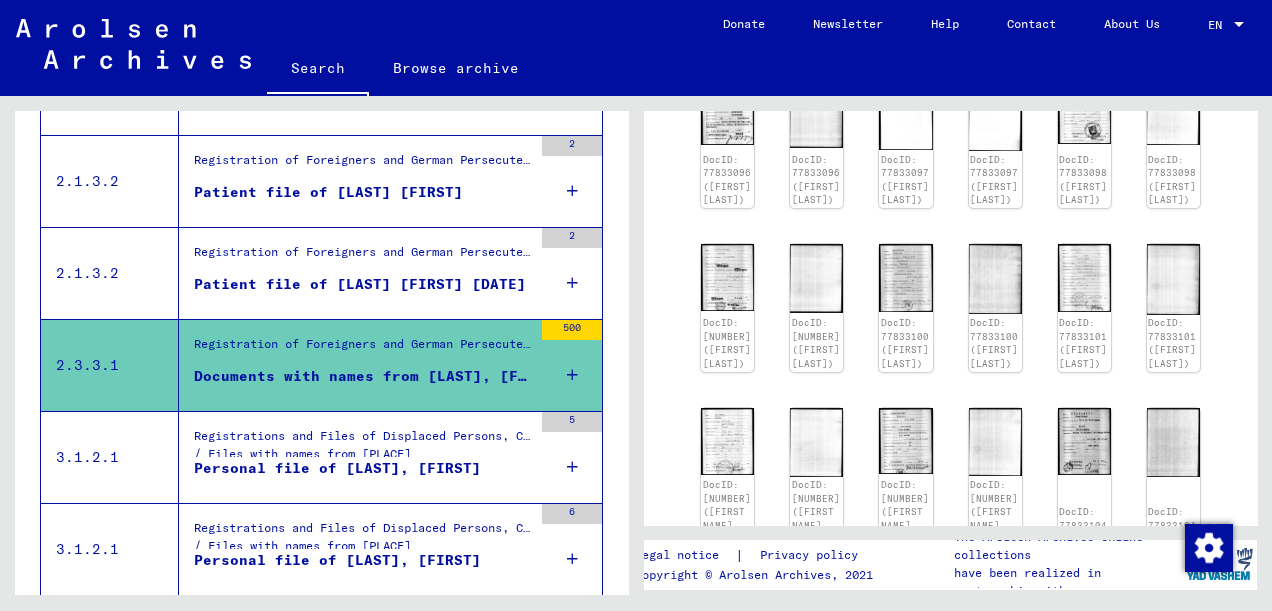 scroll, scrollTop: 1092, scrollLeft: 26, axis: both 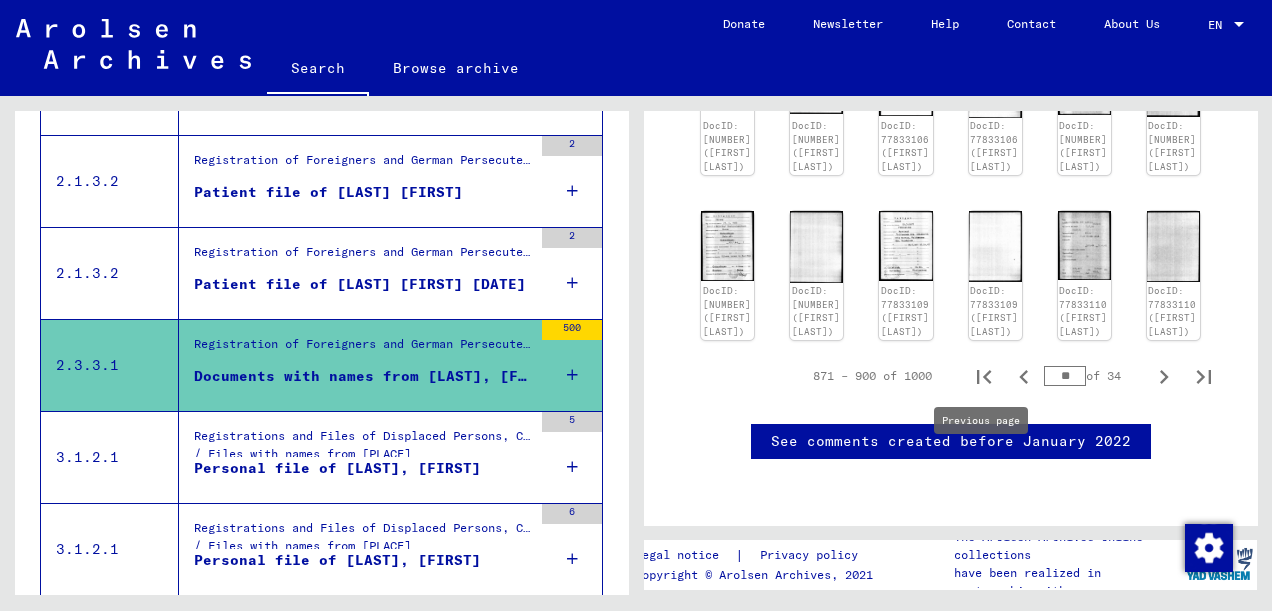 drag, startPoint x: 1032, startPoint y: 465, endPoint x: 986, endPoint y: 467, distance: 46.043457 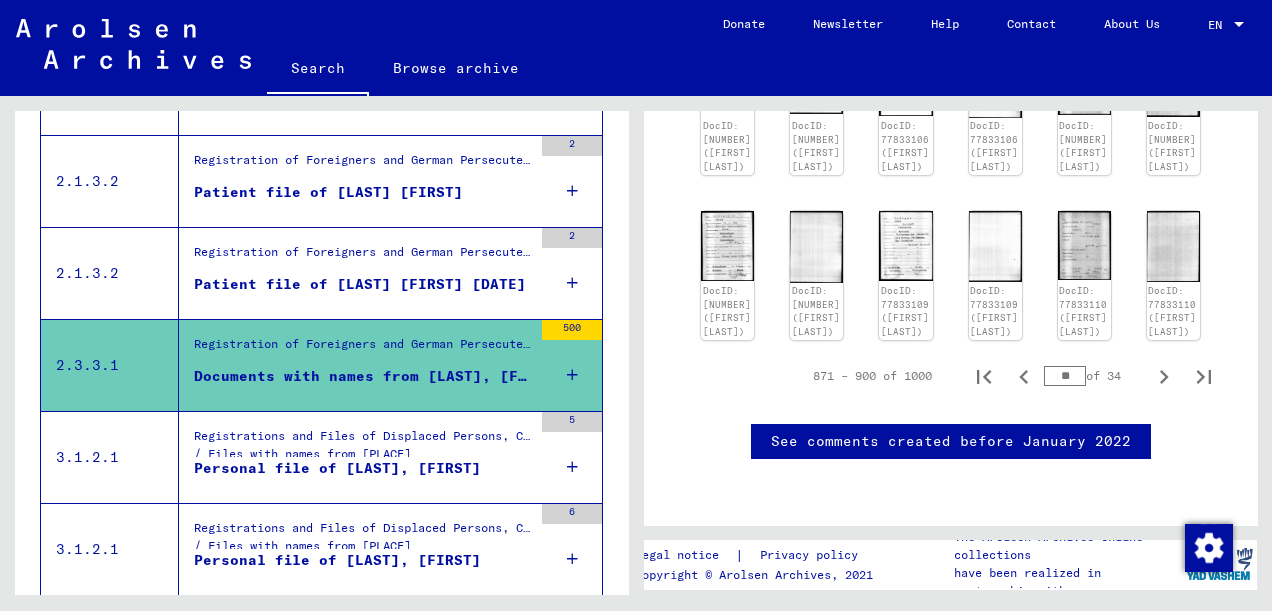 type on "**" 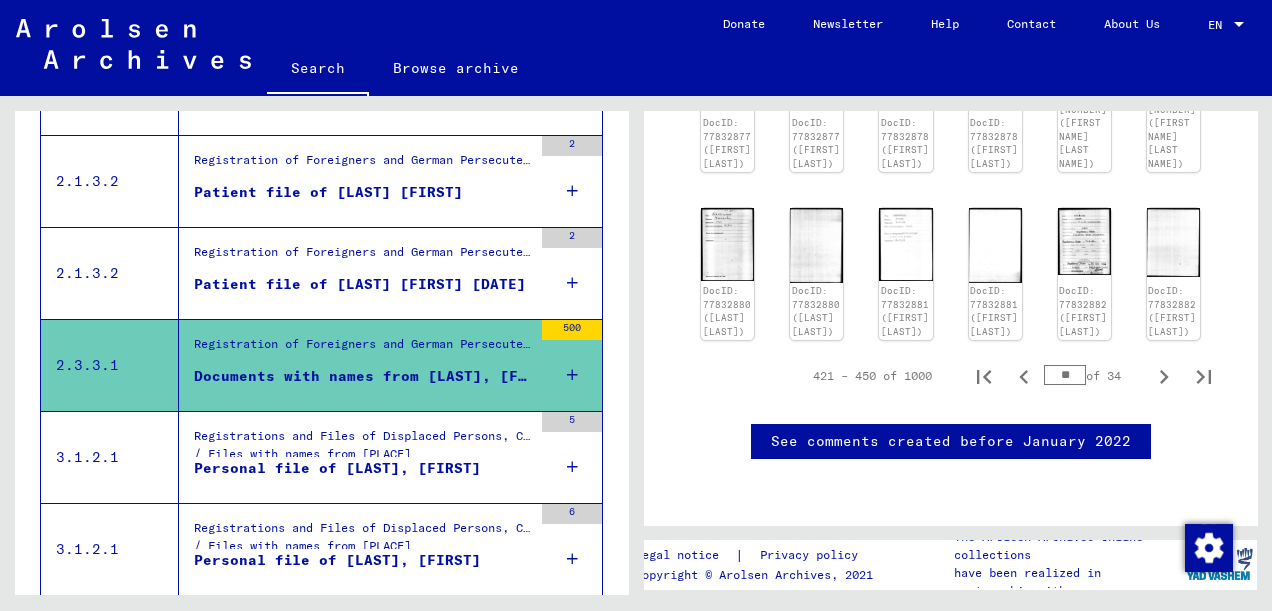type on "**" 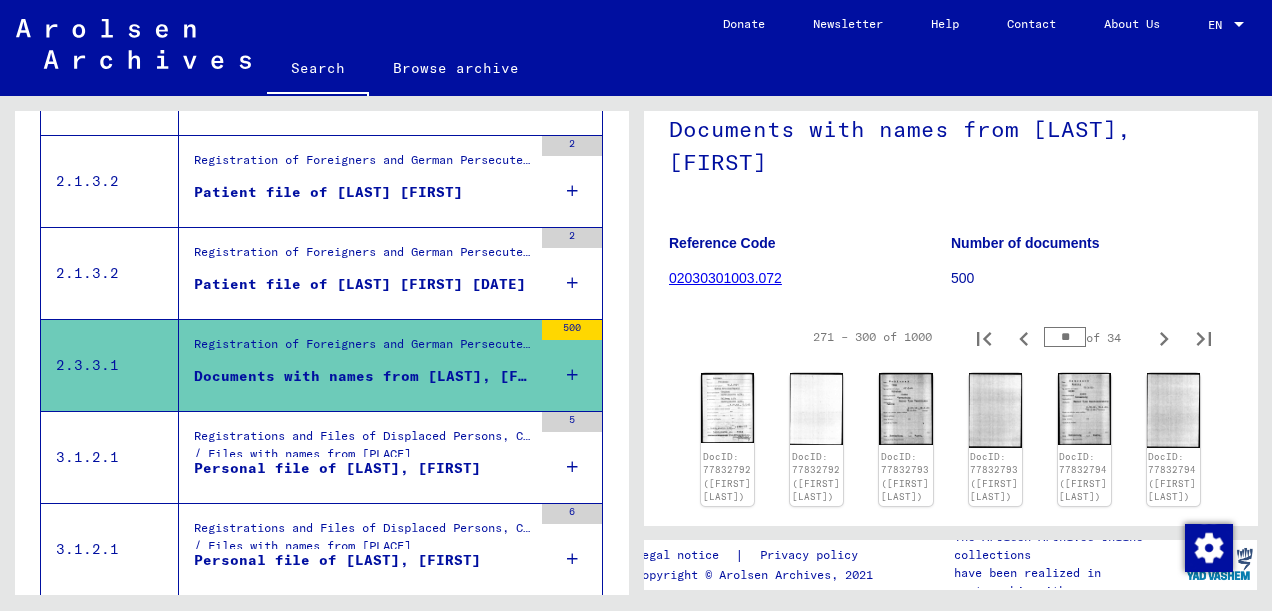 scroll, scrollTop: 277, scrollLeft: 26, axis: both 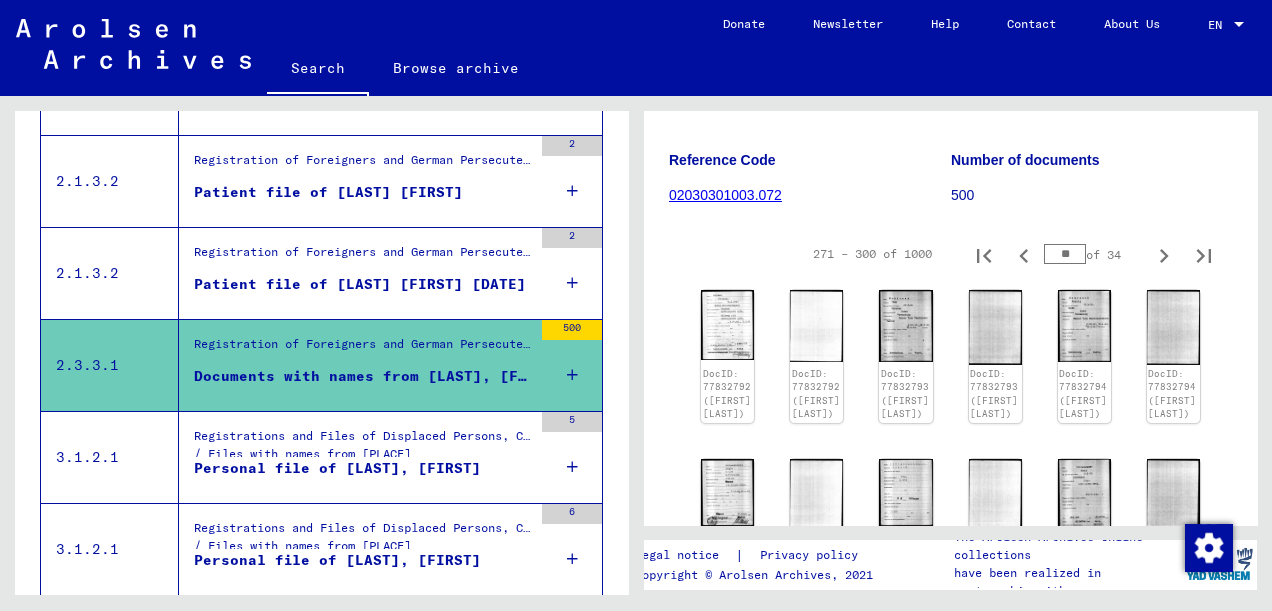 click on "**" at bounding box center [1065, 254] 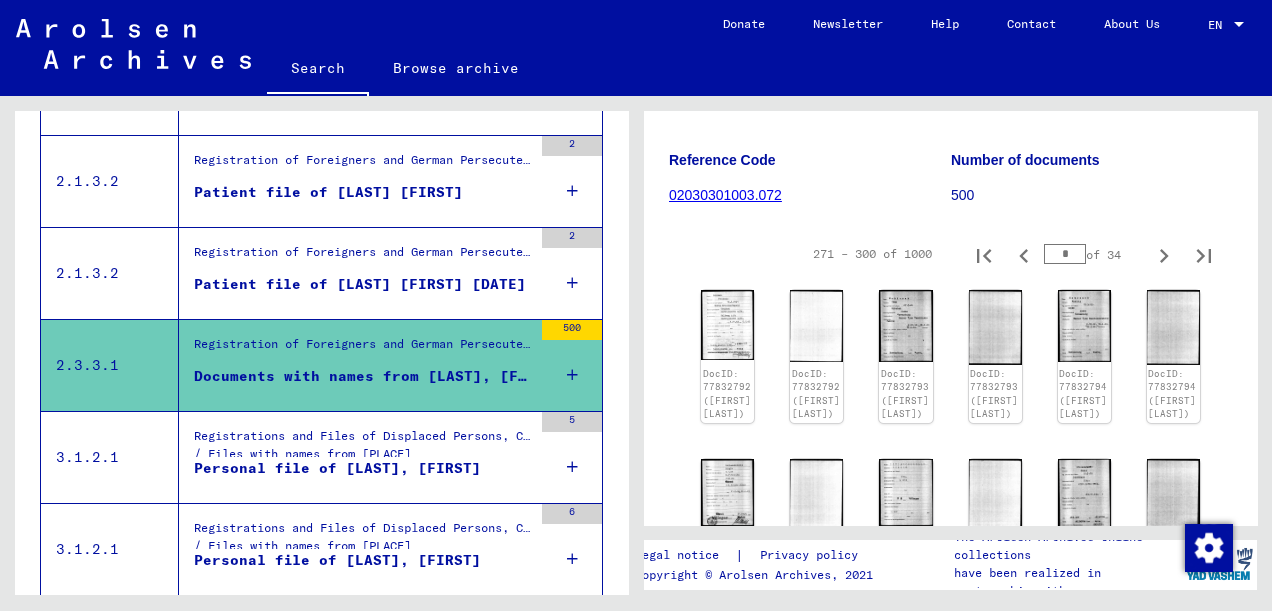 type on "*" 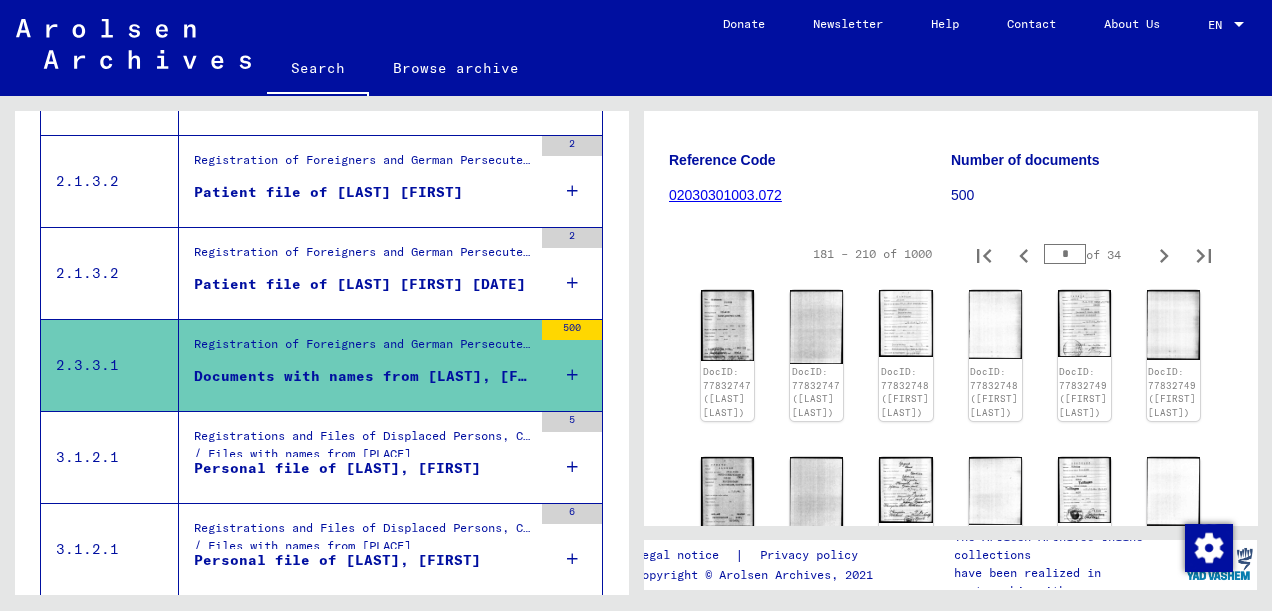 scroll, scrollTop: 790, scrollLeft: 26, axis: both 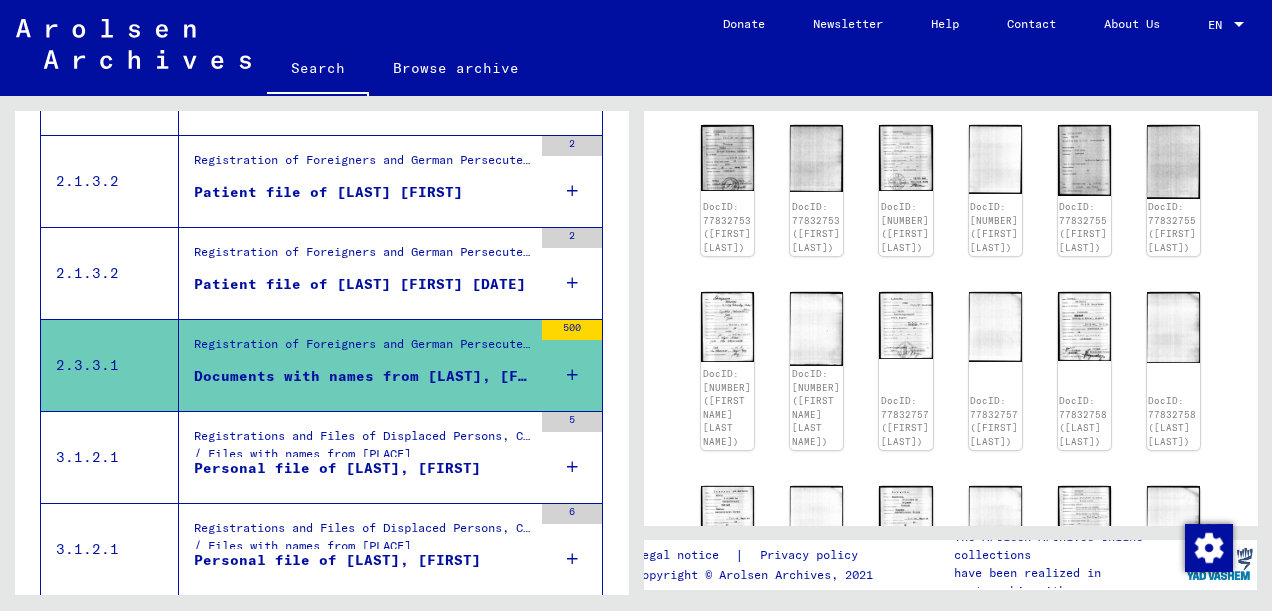 click on "2 Registration of Foreigners and German Persecutees by Public Institutions, Social Securities and Companies (1939 - 1947)   /   2.3 Post-war Evaluations of Various Organizations   /   2.3.3 Haut-Commissariat de la République Française en Allemagne   /   2.3.3.1 Card file of persecutees in the later French zone and of French persecutees in other areas   /   Documents with names from [LAST], [FIRST] and further sub-structure   /  Documents with names from [LAST], [FIRST] Reference Code 02030301003.072 Number of documents 500  181 – 210 of 1000  *  of 34  DocID: 77832747 ([FIRST] [LAST]) DocID: 77832747 ([FIRST] [LAST]) DocID: 77832748 ([FIRST] [LAST]) DocID: 77832748 ([FIRST] [LAST]) DocID: 77832749 ([FIRST] [LAST]) DocID: 77832749 ([FIRST] [LAST]) DocID: 77832750 ([FIRST] [LAST]) DocID: 77832750 ([FIRST] [LAST]) DocID: 77832751 ([FIRST] [LAST]) DocID: 77832751 ([FIRST] [LAST]) DocID: 77832752 ([FIRST] [LAST]) DocID: 77832752 ([FIRST] [LAST]) DocID: 77832753 ([FIRST] [LAST])  181 – 210 of 1000  *  |" 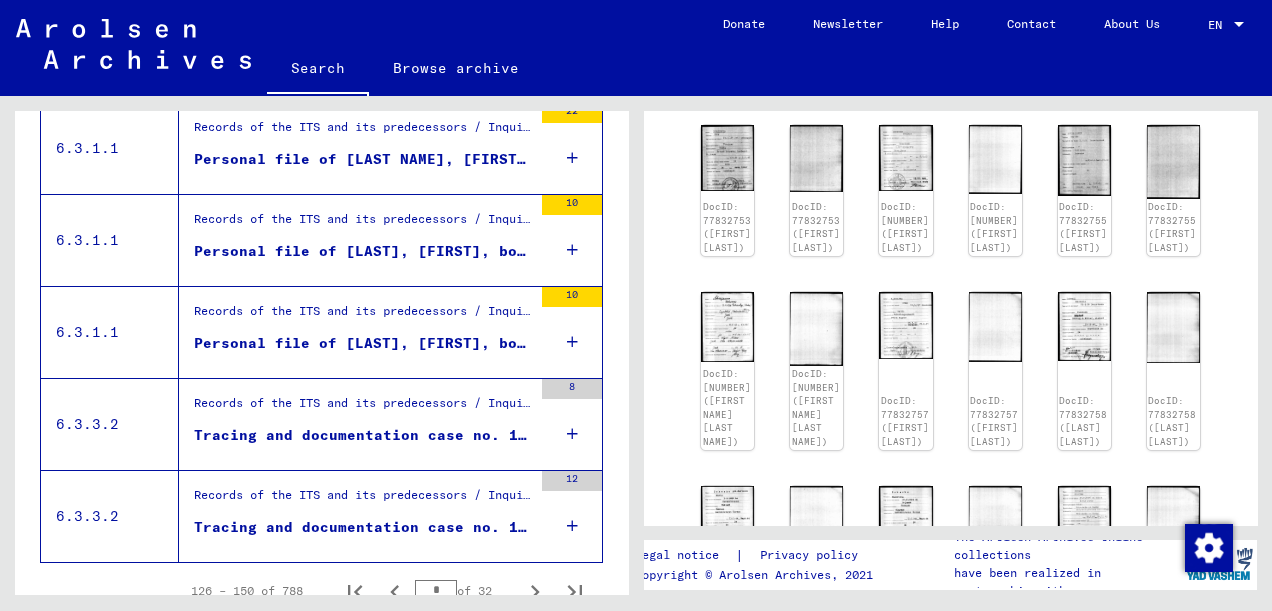 scroll, scrollTop: 2408, scrollLeft: 0, axis: vertical 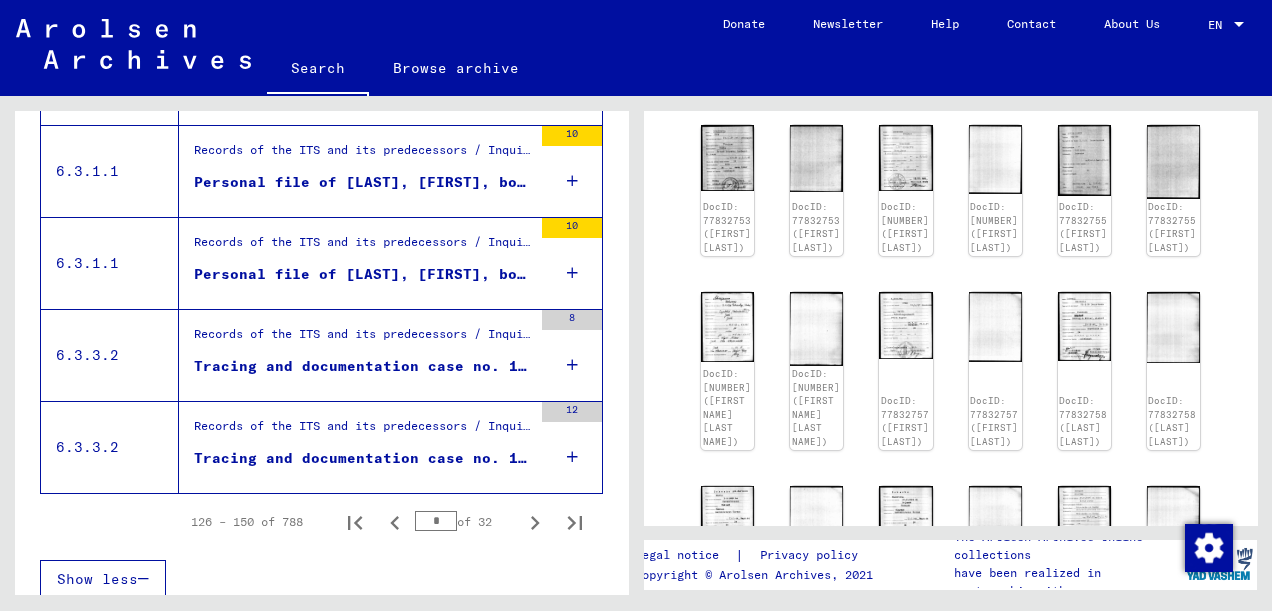 click on "Records of the ITS and its predecessors / Inquiry processing / ITS case files as of 1947 / Repository of T/D cases / Tracing and documentation cases with (T/D) numbers between 1.000.000 and 1.249.999 / Tracing and documentation cases with (T/D) numbers between 1.016.500 and 1.016.999" at bounding box center (363, 340) 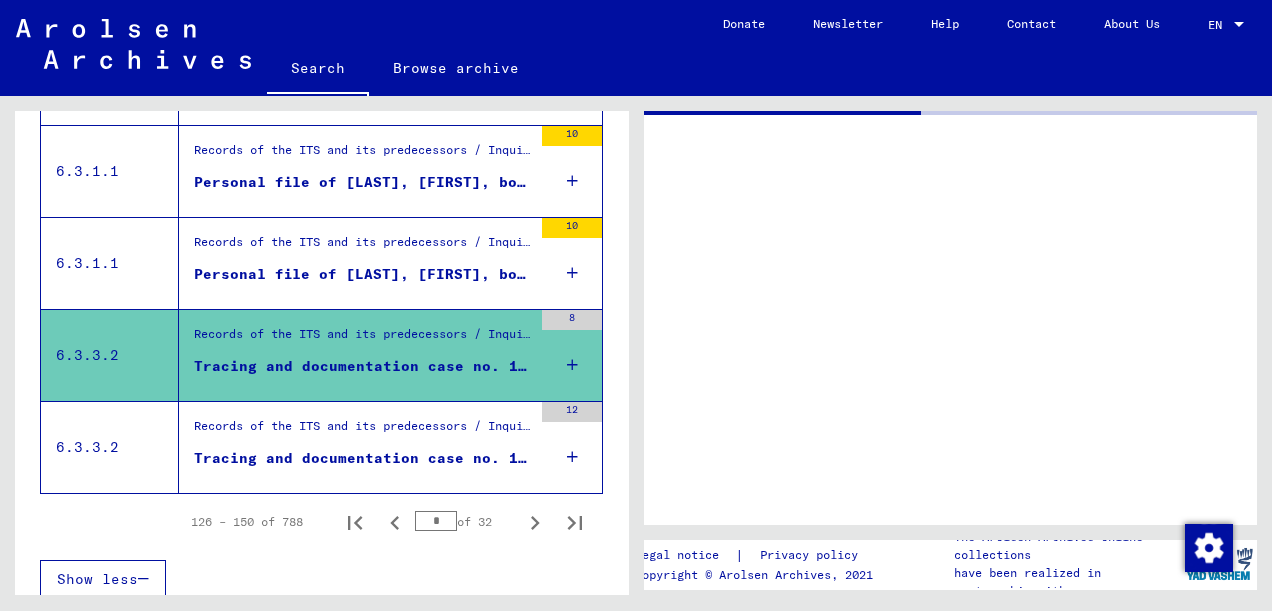 scroll, scrollTop: 0, scrollLeft: 0, axis: both 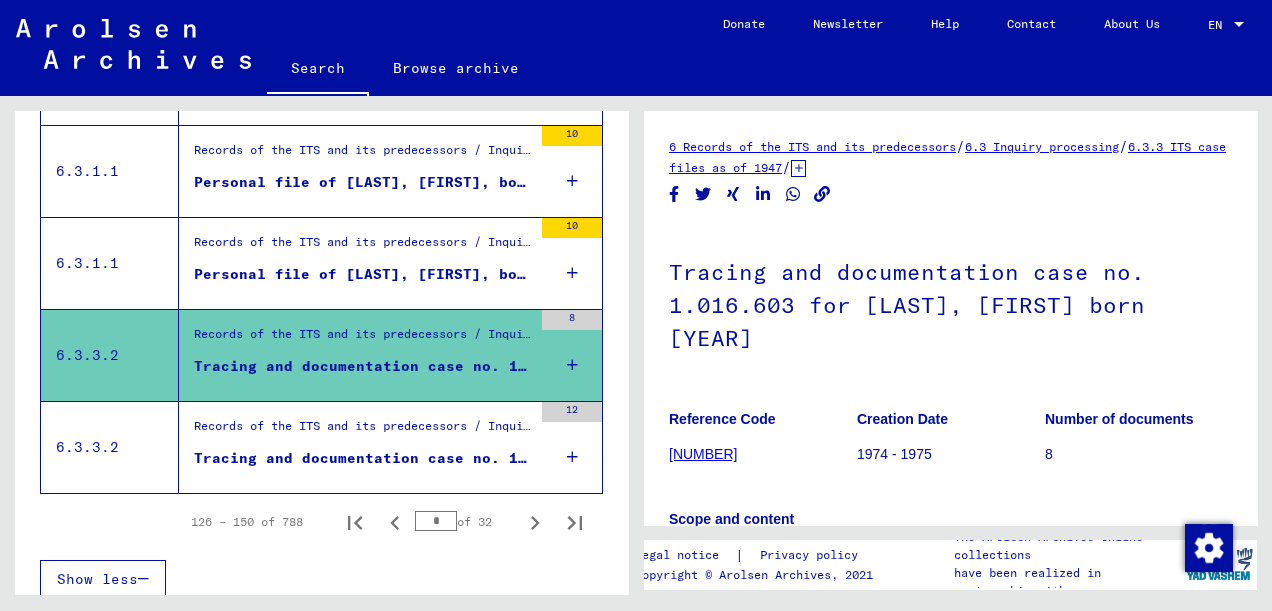 click on "Records of the ITS and its predecessors / Inquiry processing / ITS case files as of 1947 / Repository of T/D cases / Tracing and documentation cases with (T/D) numbers between 1.000.000 and 1.249.999 / Tracing and documentation cases with (T/D) numbers between 1.052.500 and 1.052.999" at bounding box center [363, 431] 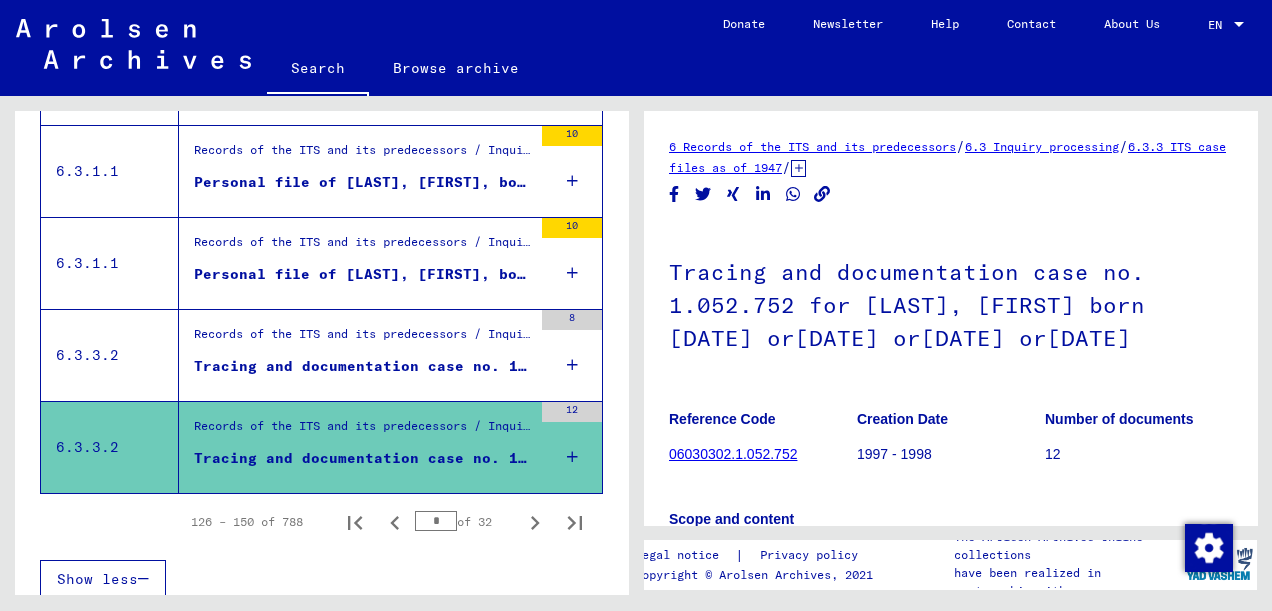 scroll, scrollTop: 0, scrollLeft: 0, axis: both 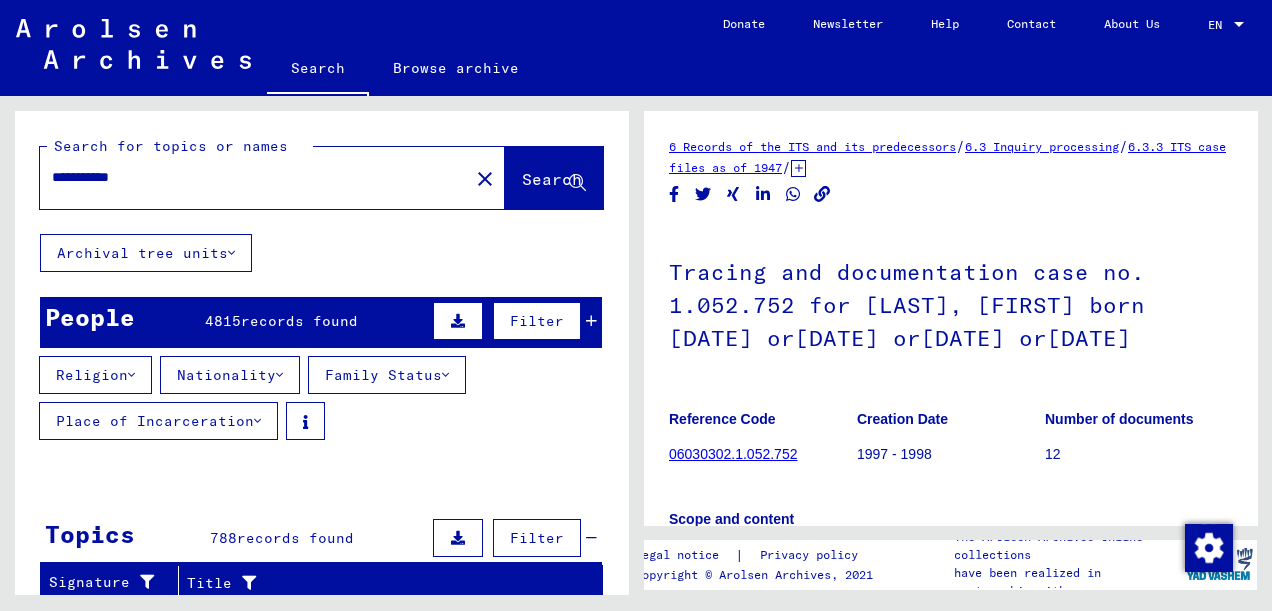 click on "**********" 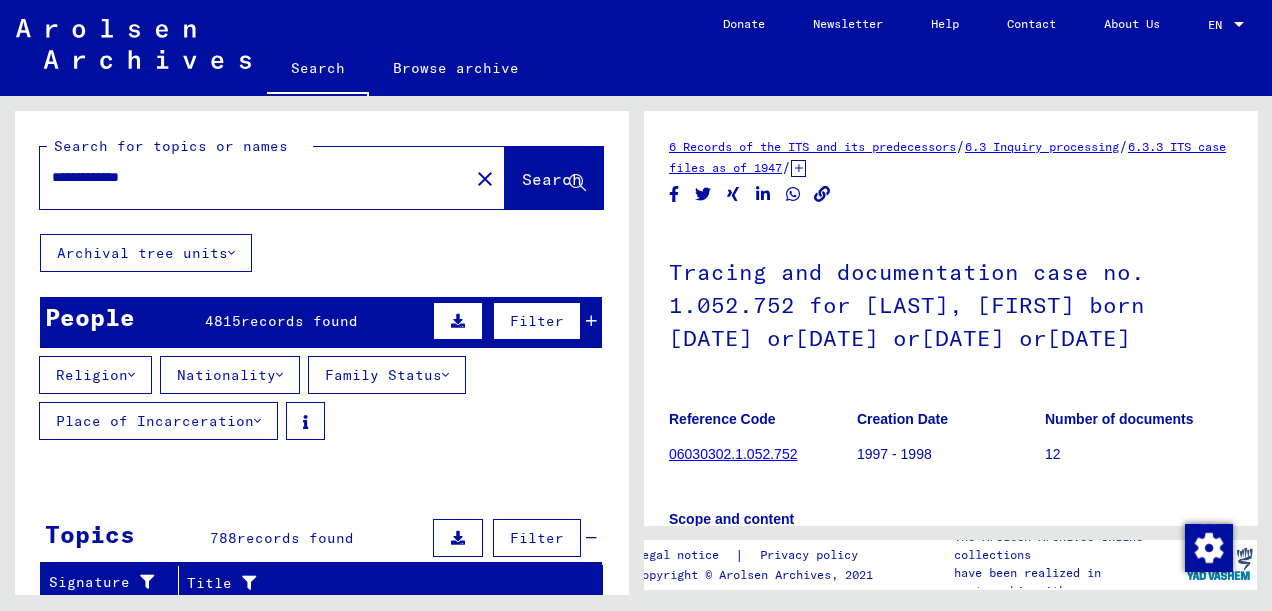 click on "Search" 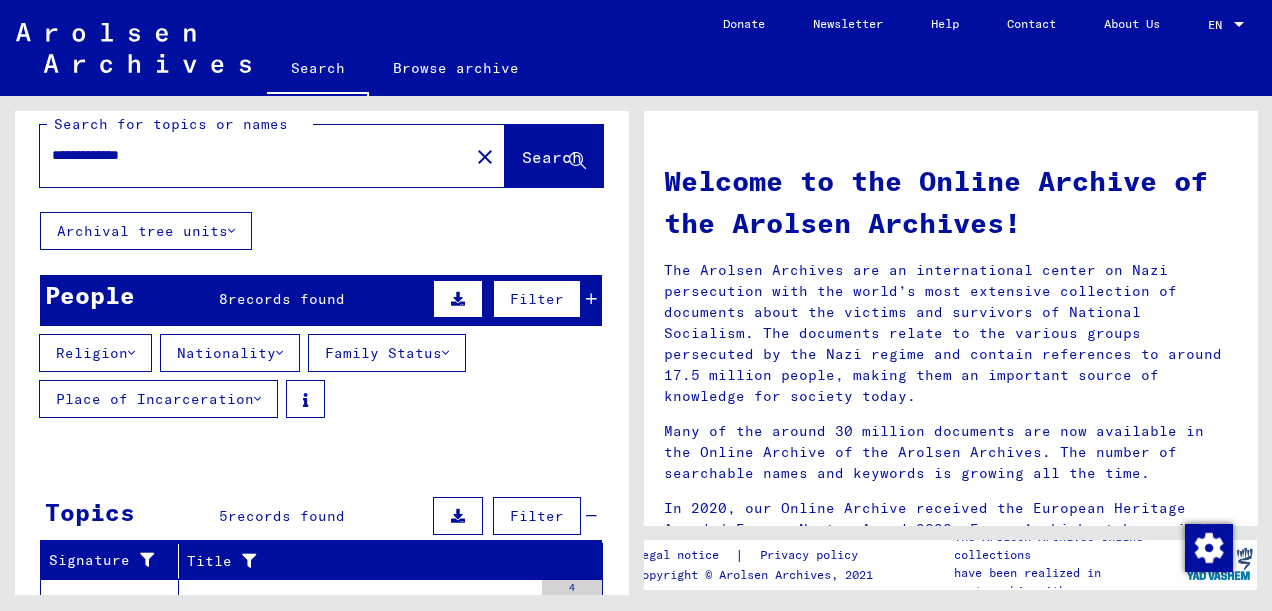 scroll, scrollTop: 0, scrollLeft: 0, axis: both 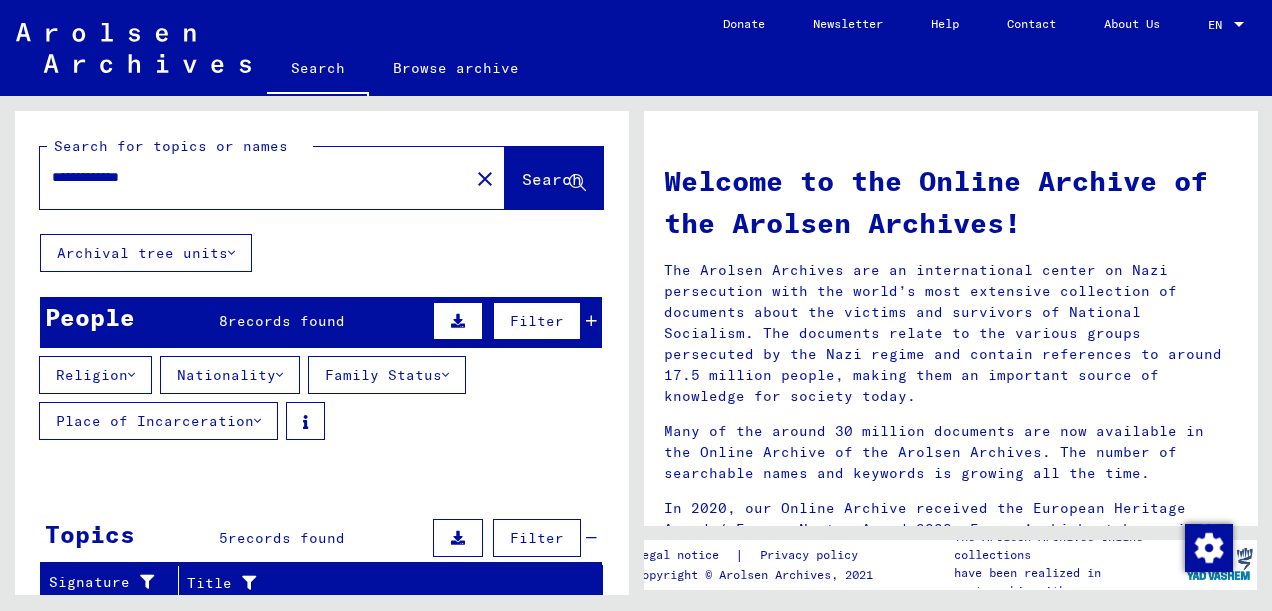 drag, startPoint x: 62, startPoint y: 175, endPoint x: 13, endPoint y: 157, distance: 52.201534 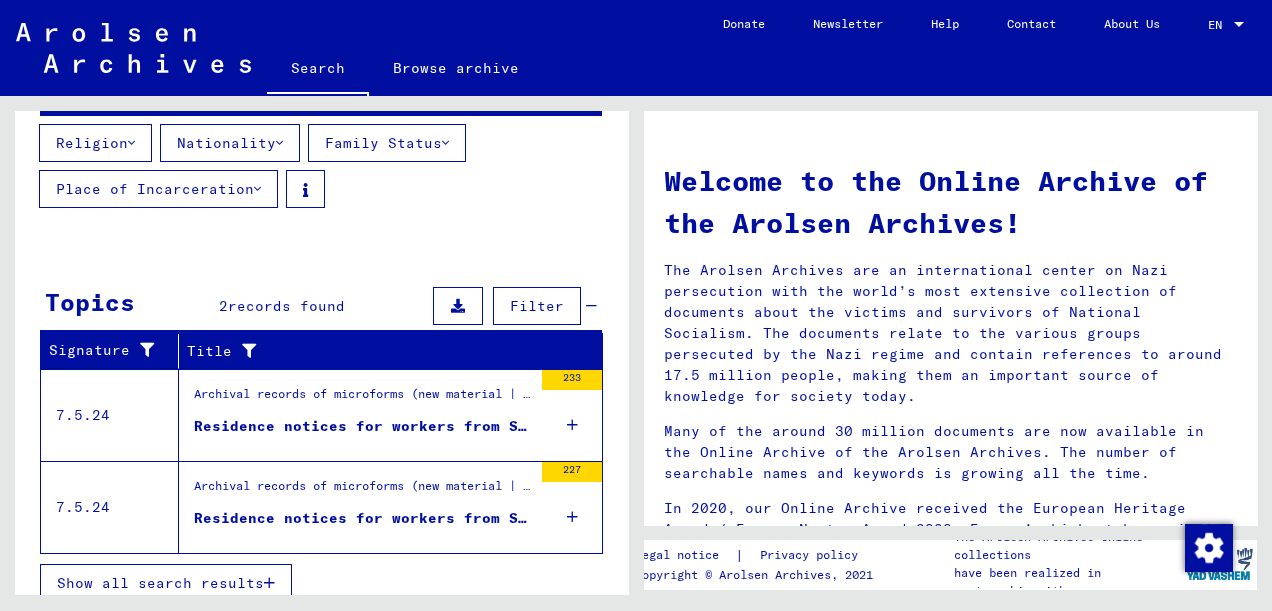 scroll, scrollTop: 244, scrollLeft: 0, axis: vertical 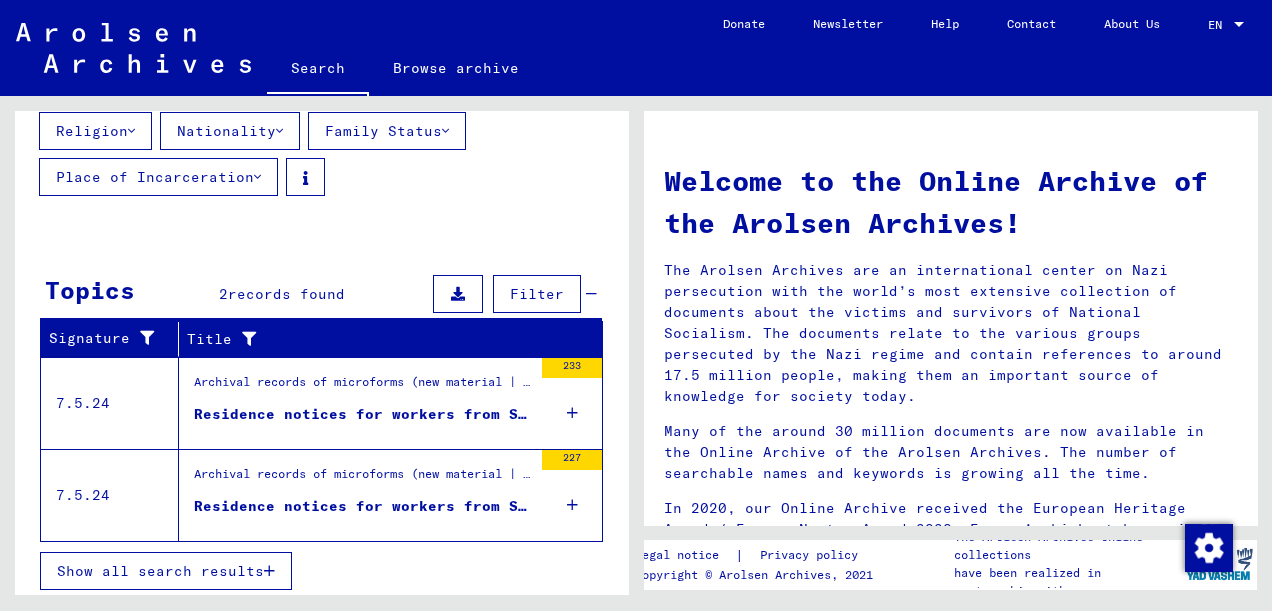 click at bounding box center (545, 481) 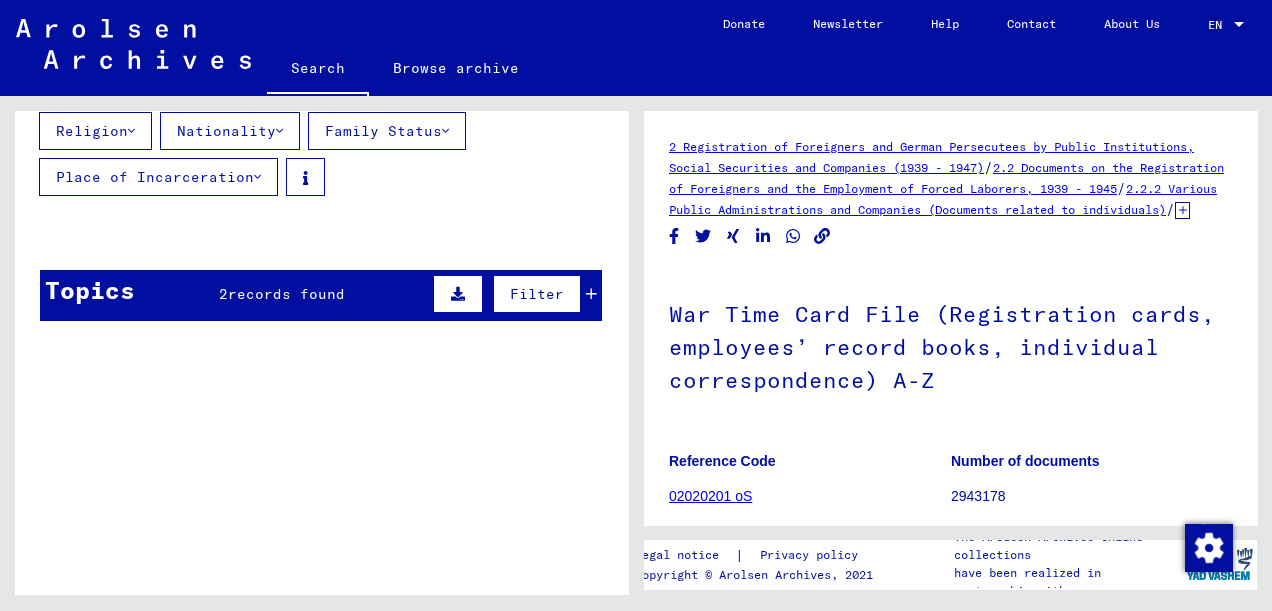 scroll, scrollTop: 0, scrollLeft: 0, axis: both 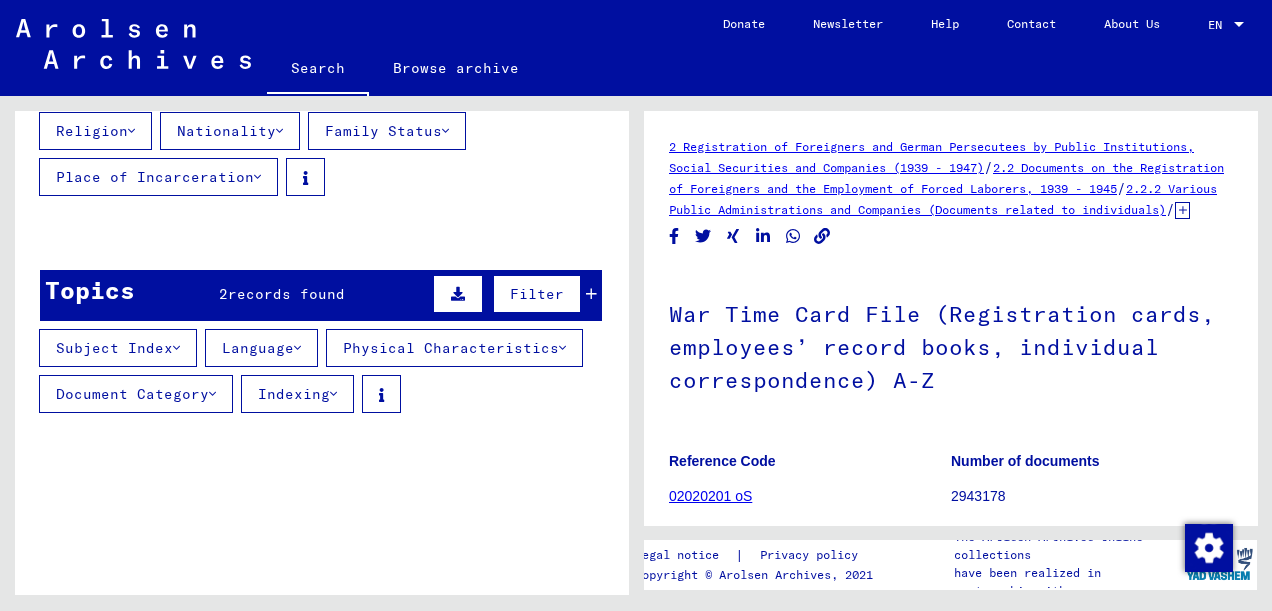 click on "Indexing" at bounding box center (297, 394) 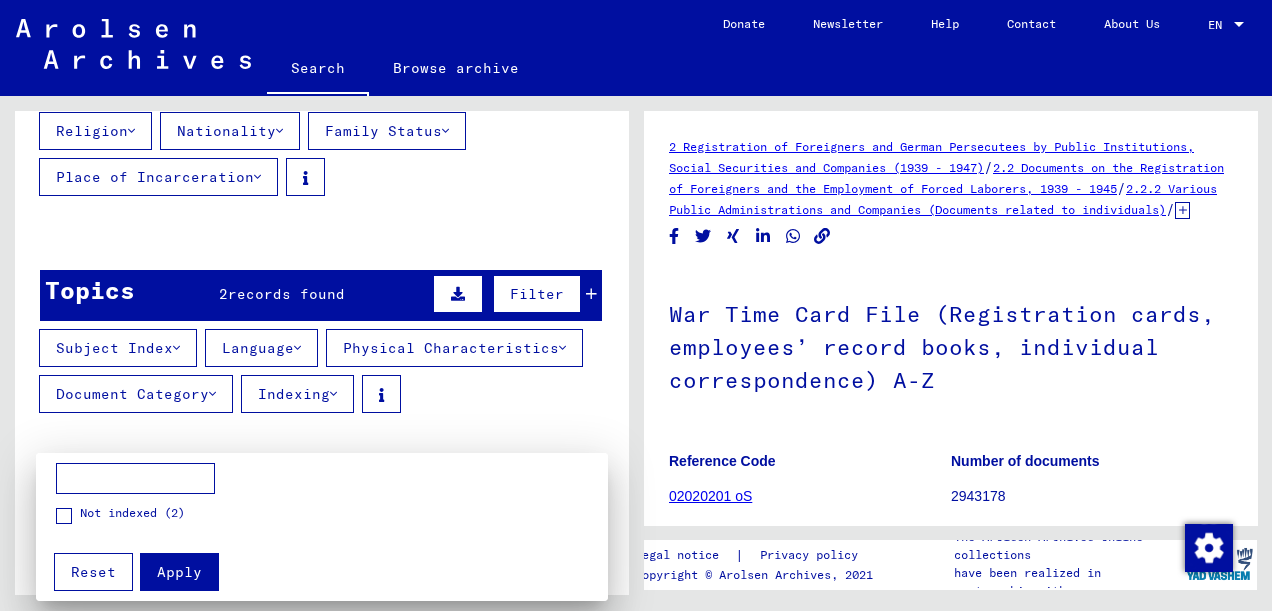 click at bounding box center [636, 305] 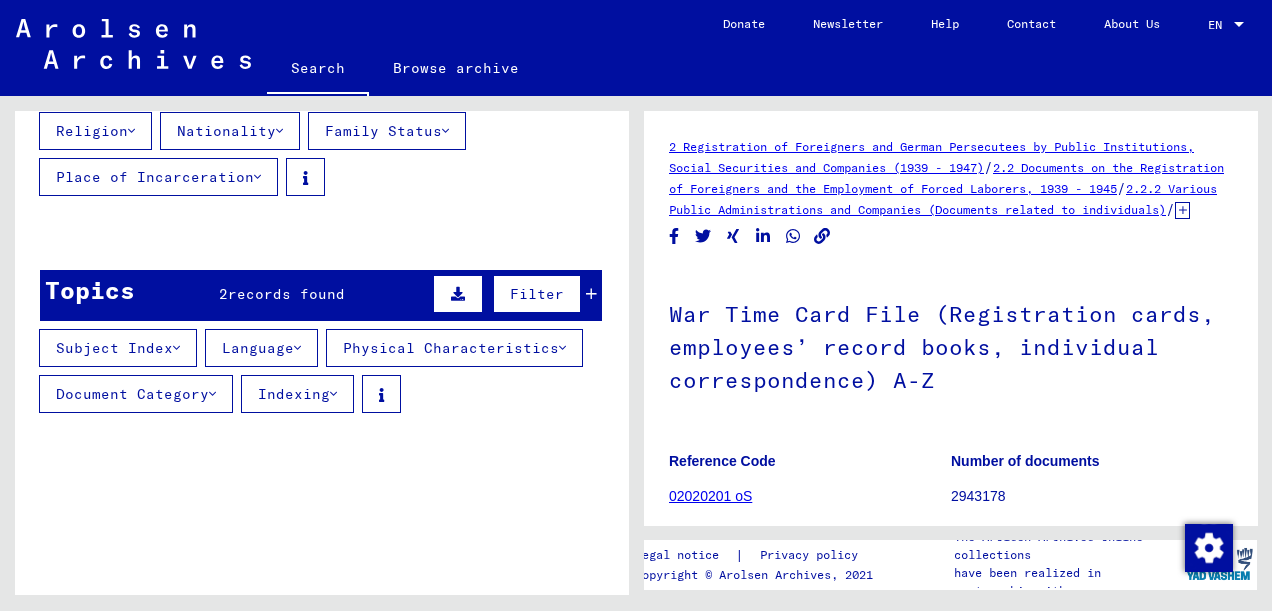 click on "Document Category" at bounding box center [136, 394] 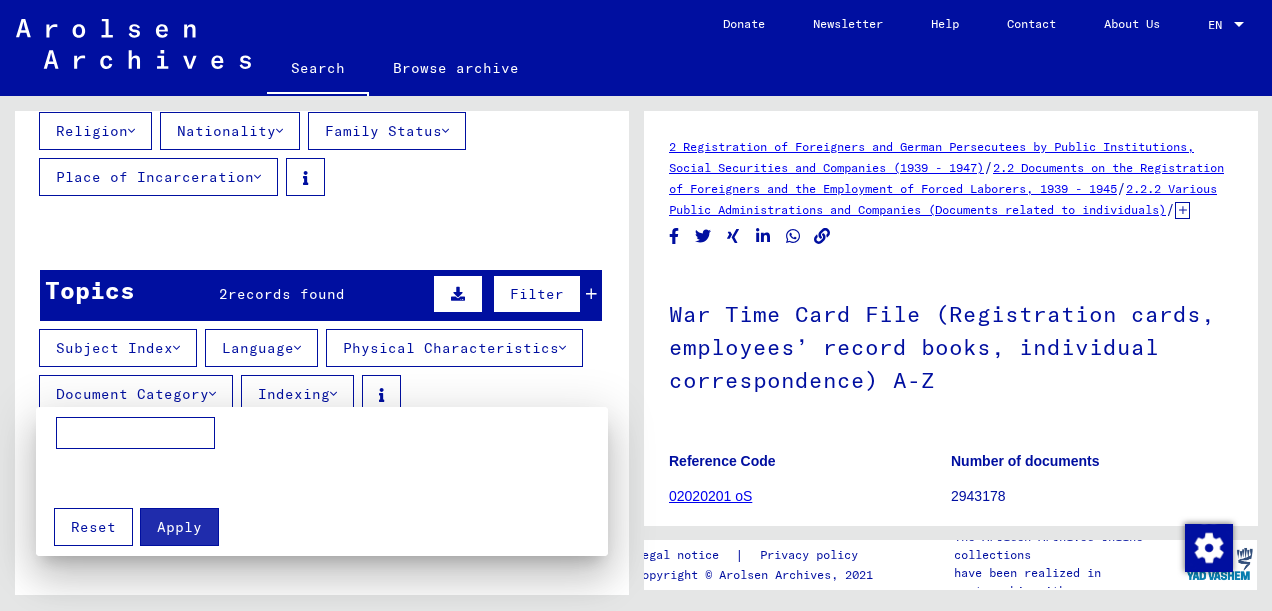 click at bounding box center [636, 305] 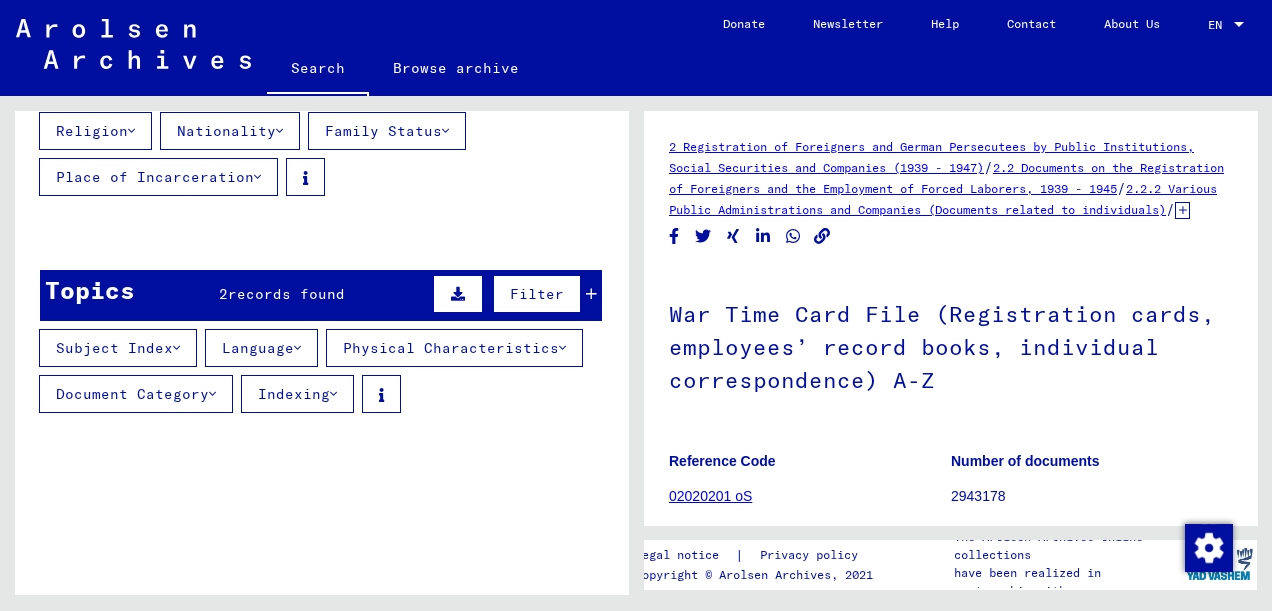 click on "Subject Index" at bounding box center [118, 348] 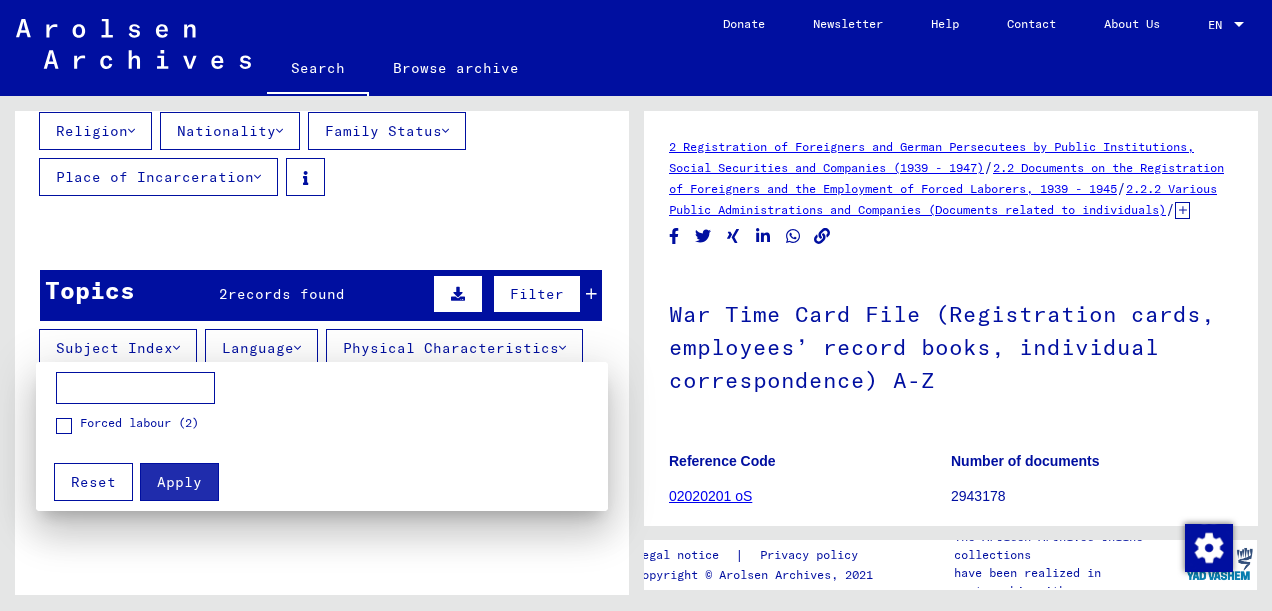 click at bounding box center [636, 305] 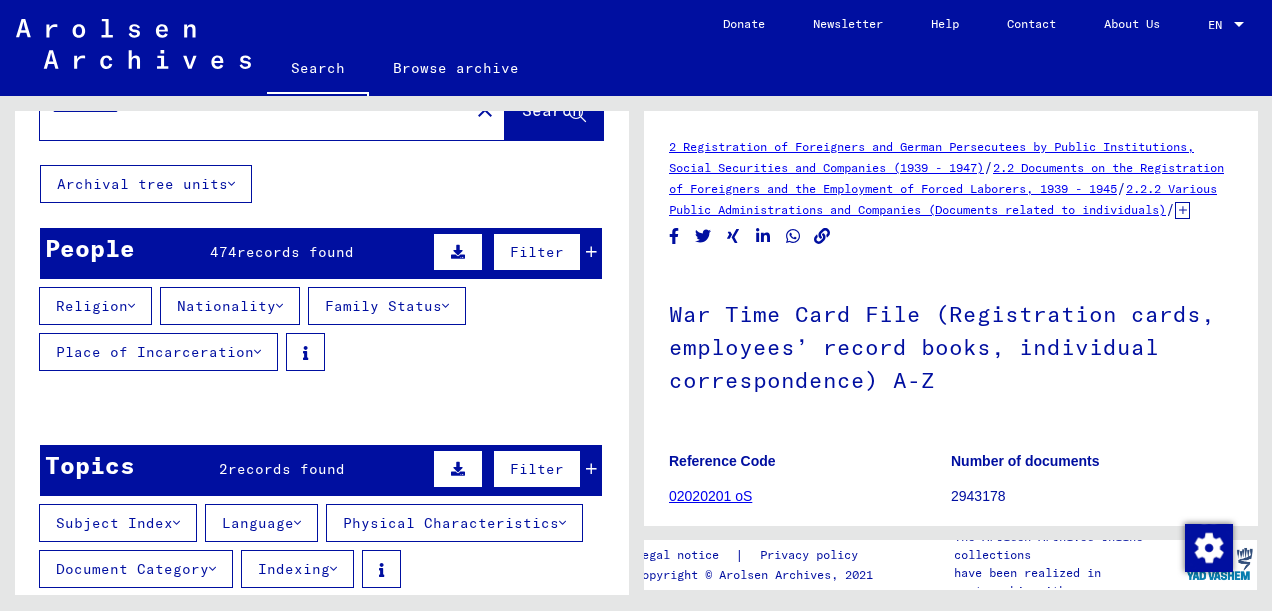 scroll, scrollTop: 0, scrollLeft: 0, axis: both 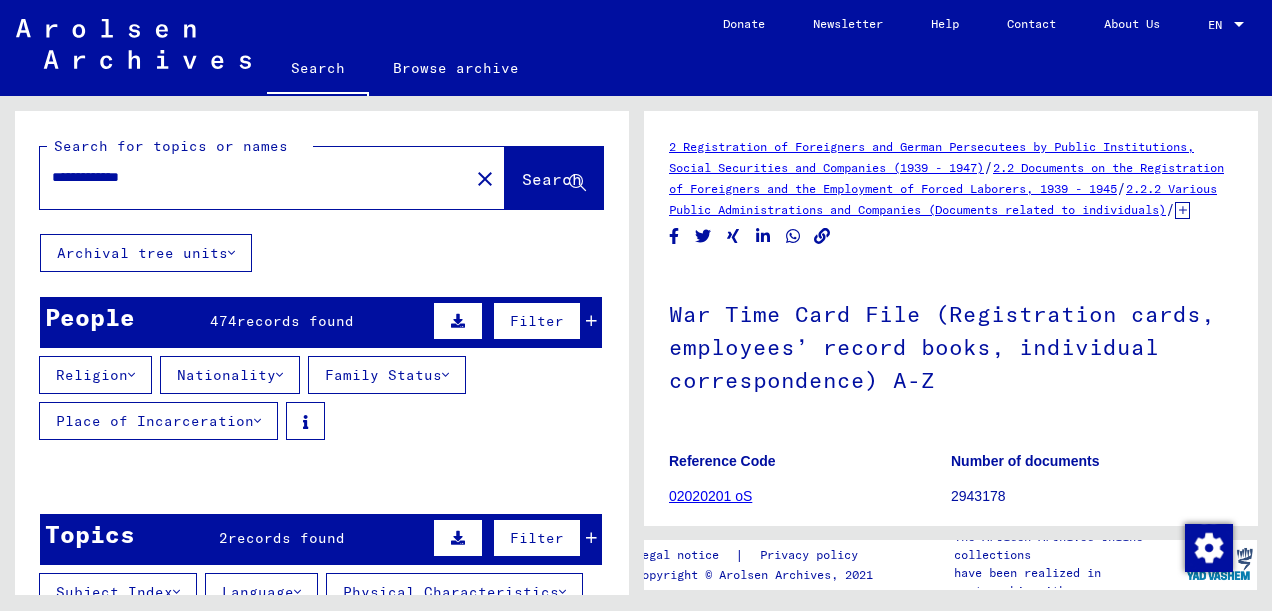 click on "**********" at bounding box center [254, 177] 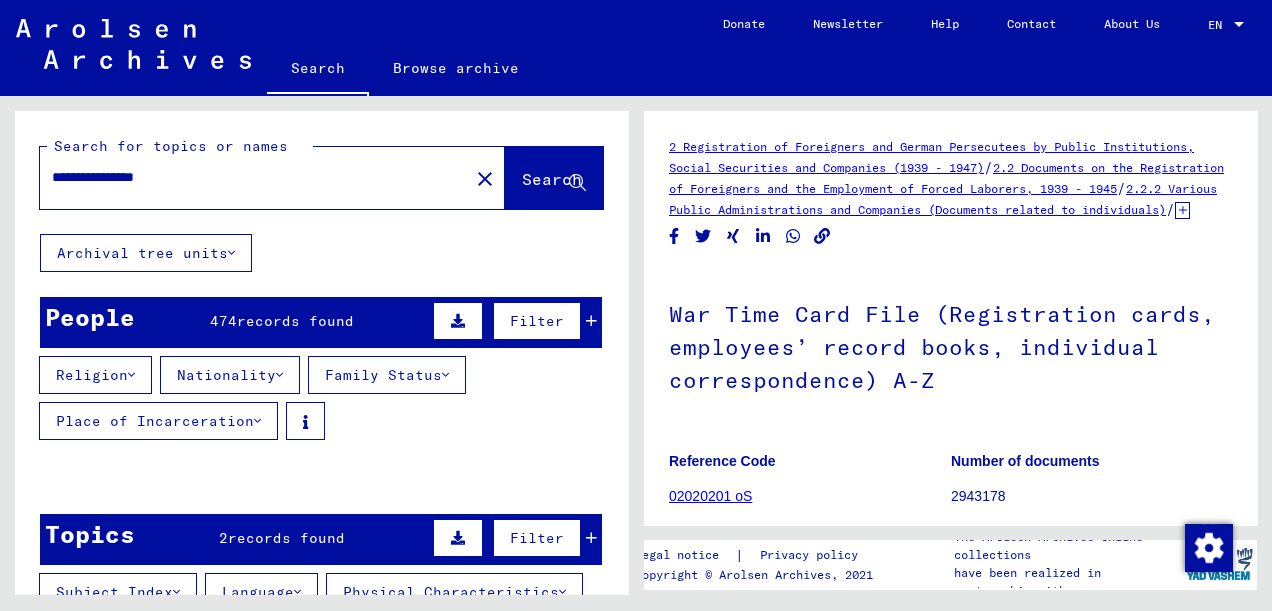 type on "**********" 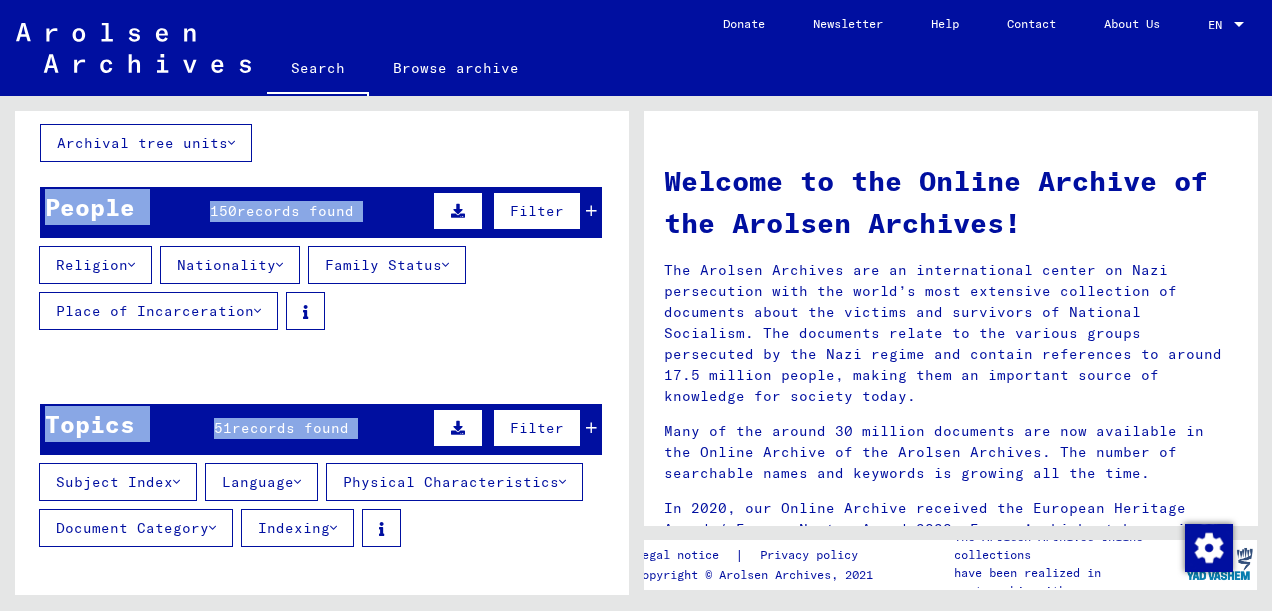 scroll, scrollTop: 112, scrollLeft: 0, axis: vertical 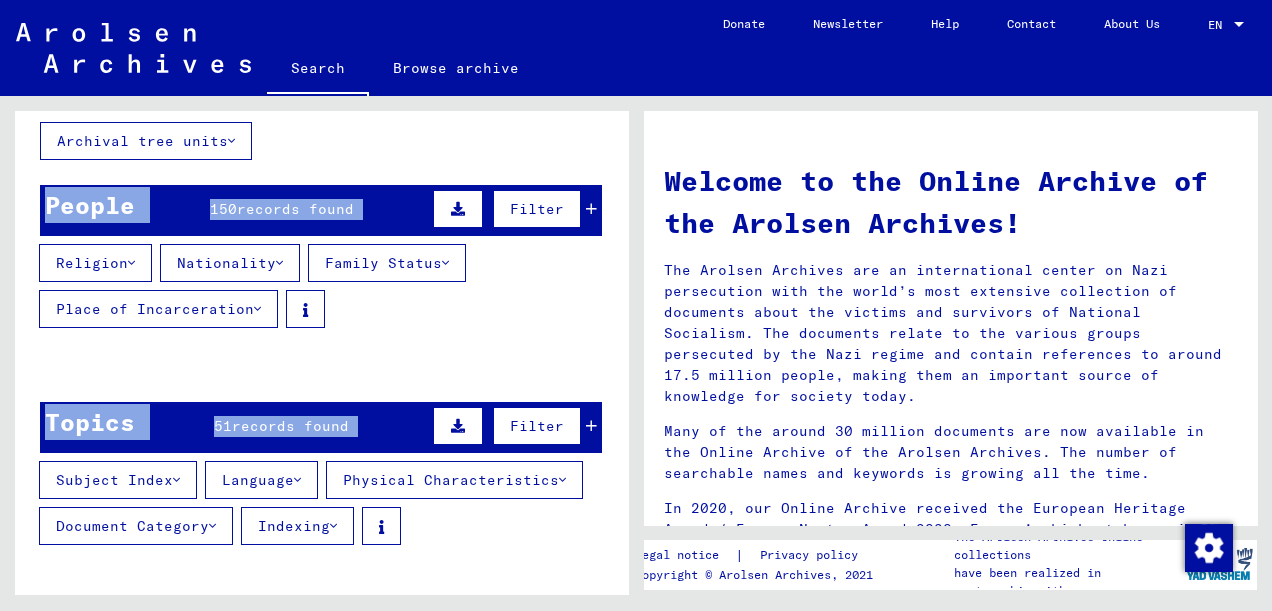 drag, startPoint x: 627, startPoint y: 236, endPoint x: 621, endPoint y: 442, distance: 206.08736 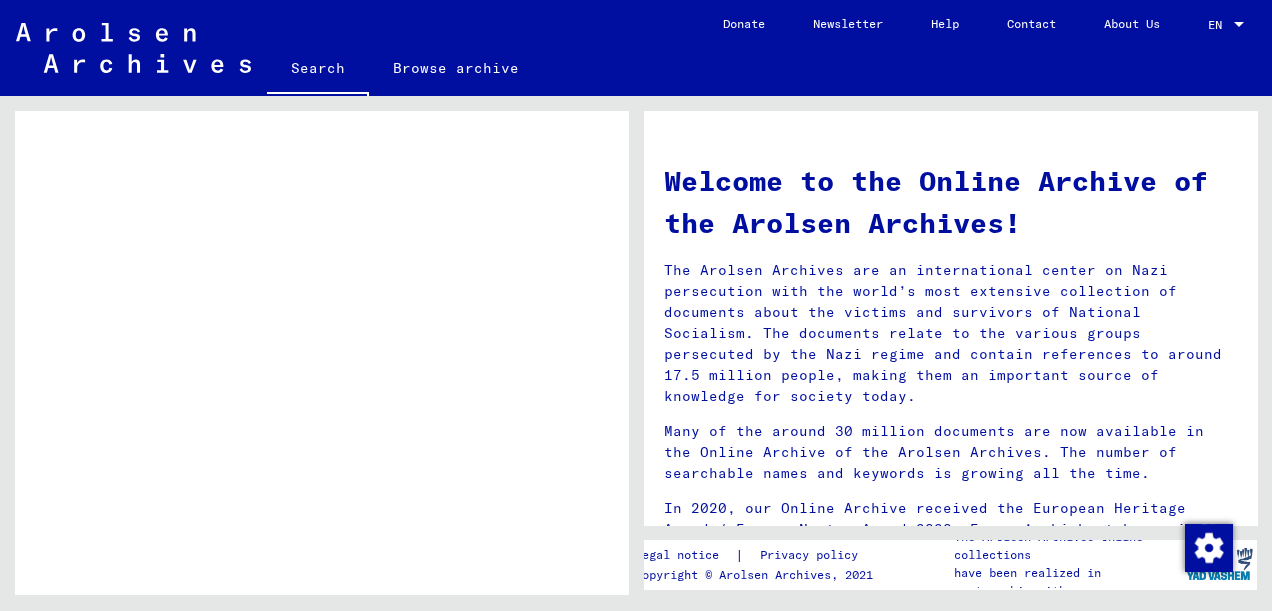 scroll, scrollTop: 0, scrollLeft: 0, axis: both 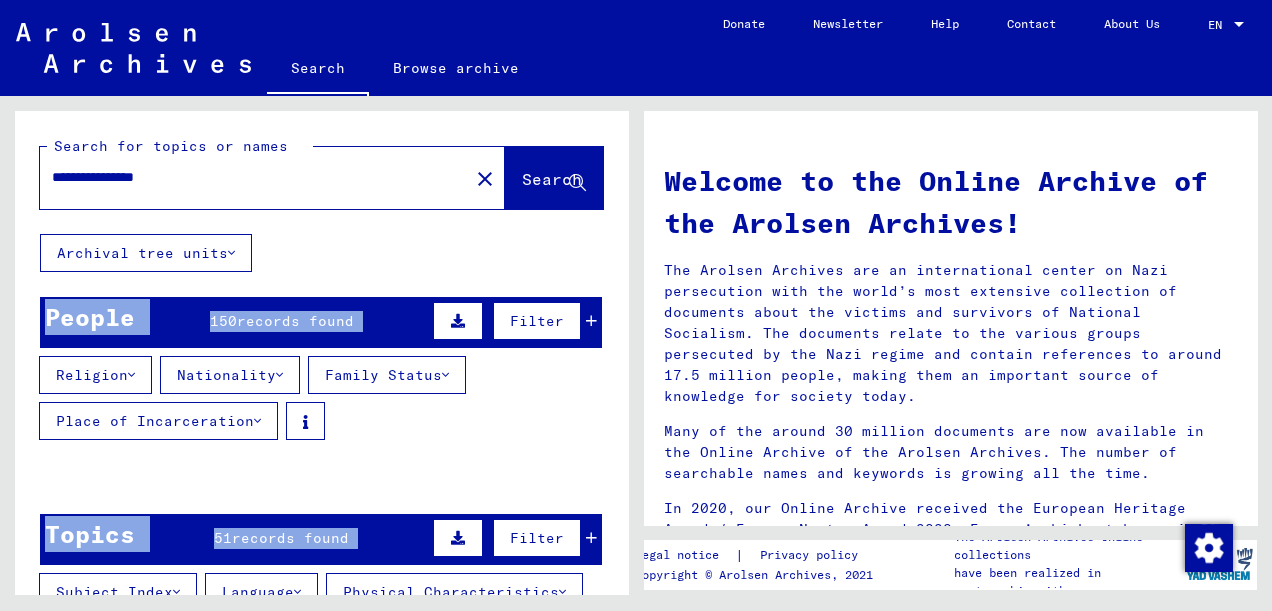 click at bounding box center (591, 321) 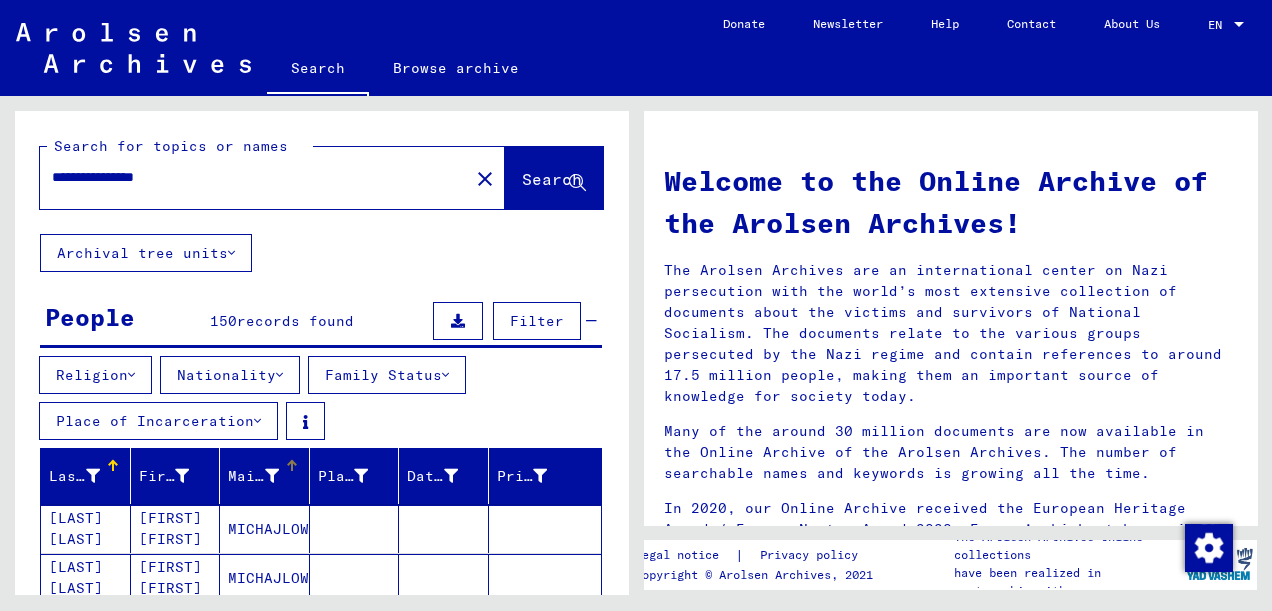click on "Maiden Name" at bounding box center [253, 476] 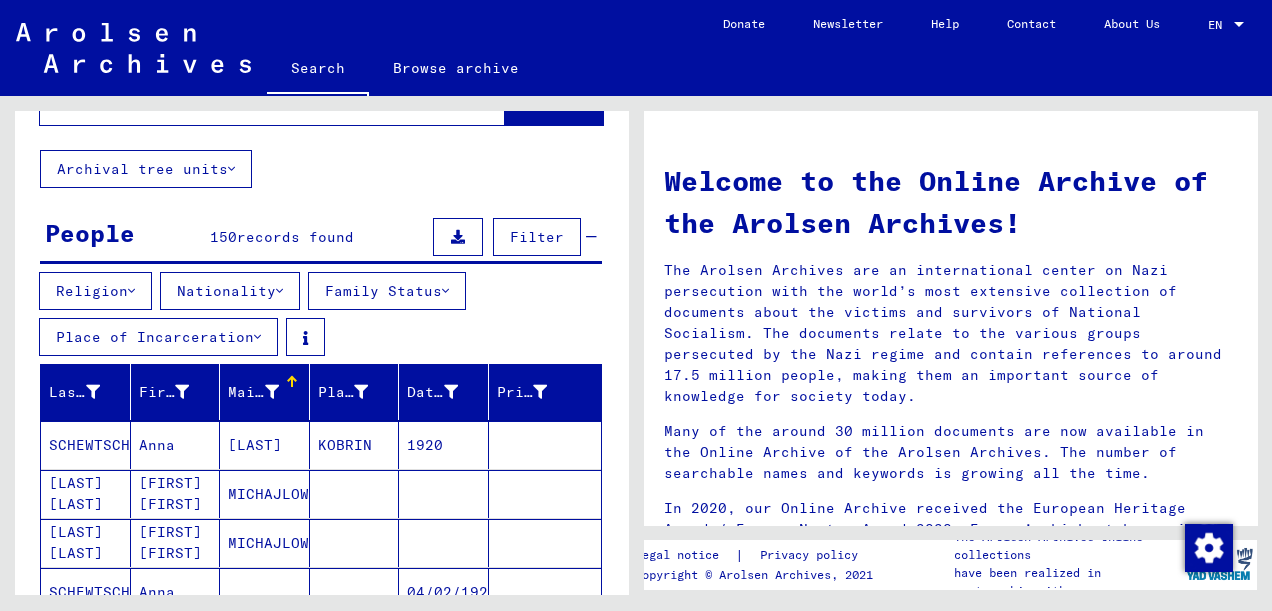 scroll, scrollTop: 98, scrollLeft: 0, axis: vertical 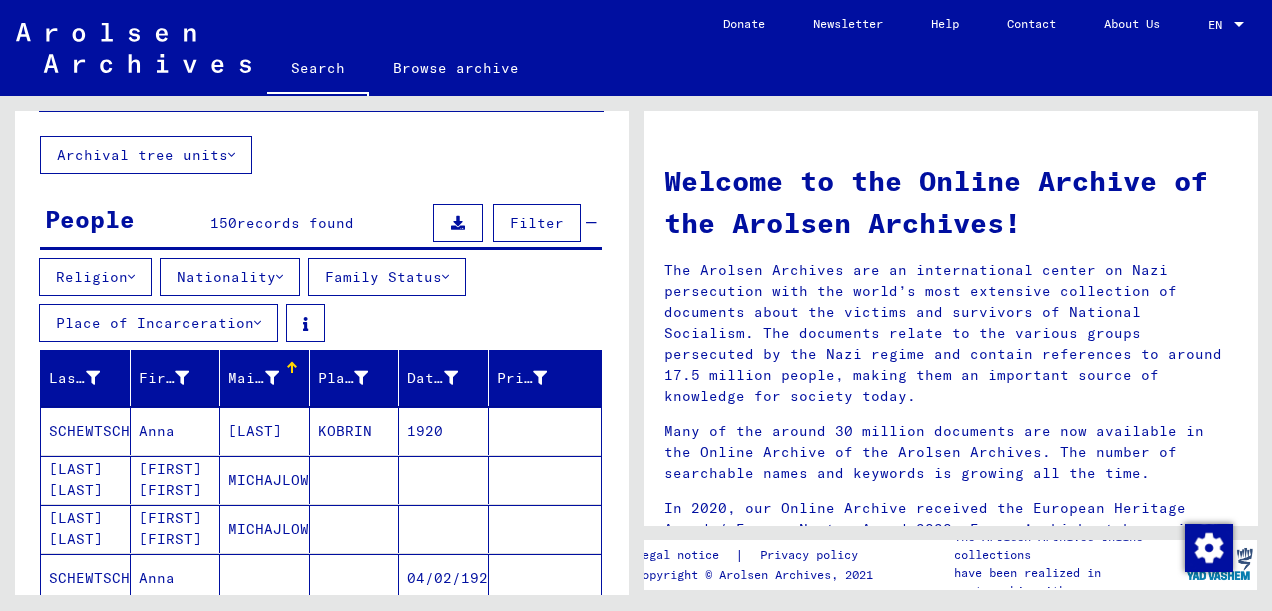 click on "Maiden Name" at bounding box center [253, 378] 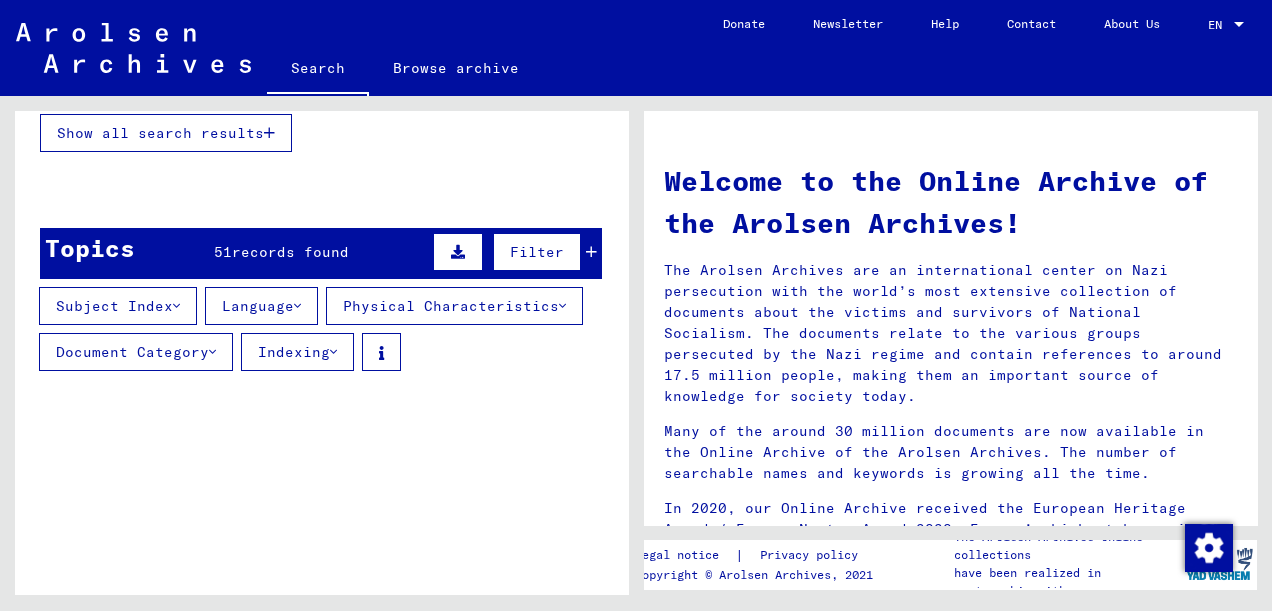 scroll, scrollTop: 660, scrollLeft: 0, axis: vertical 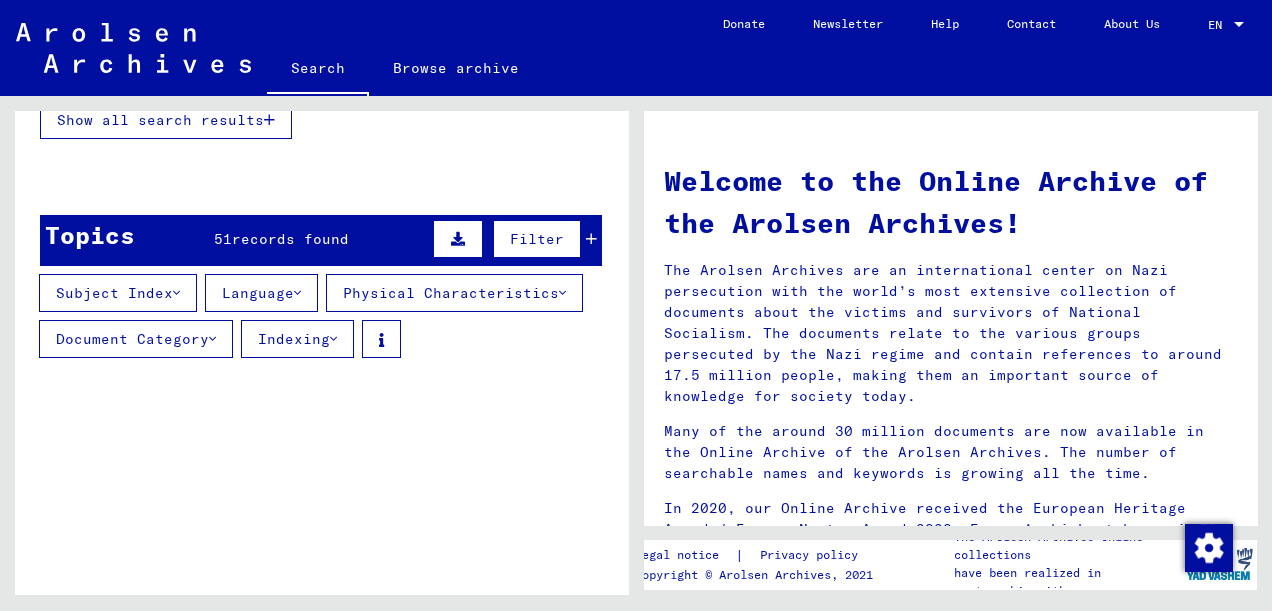 click at bounding box center (591, 239) 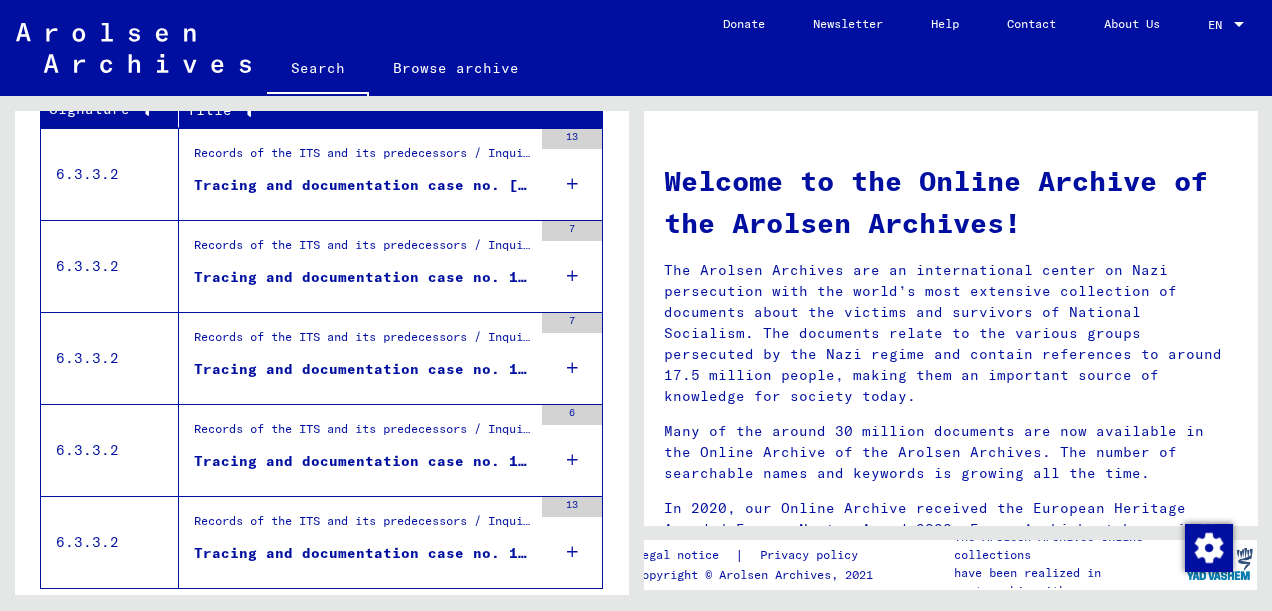 scroll, scrollTop: 938, scrollLeft: 0, axis: vertical 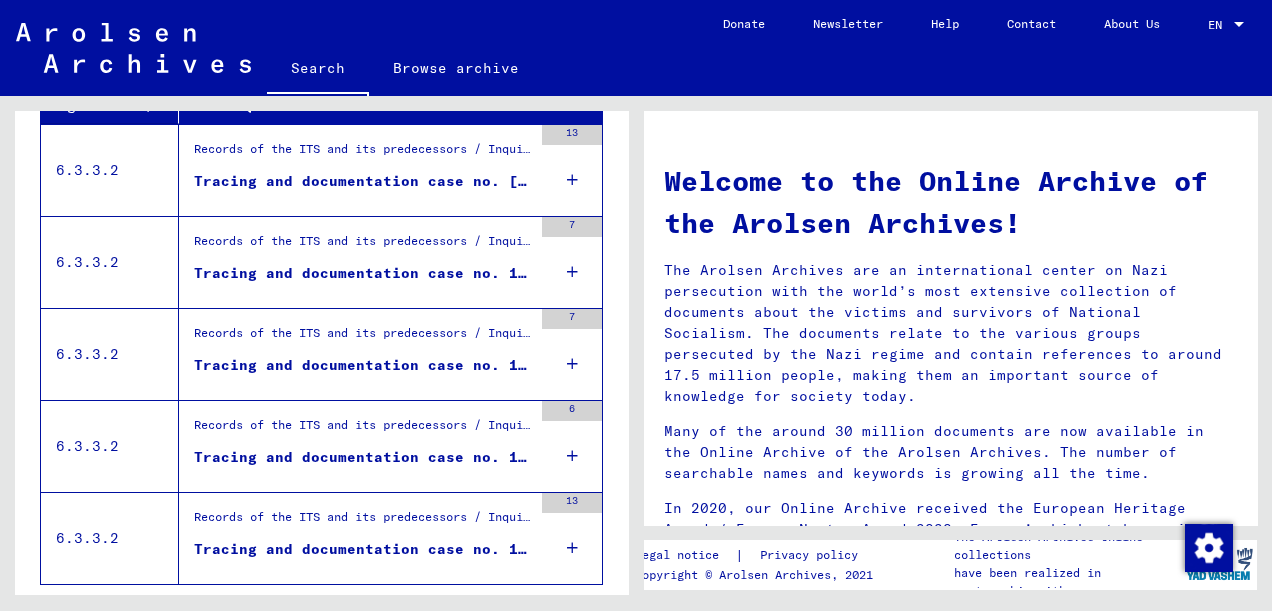 click on "Tracing and documentation case no. [NUMBER] for [LAST], [FIRST] born [DATE]" at bounding box center [363, 181] 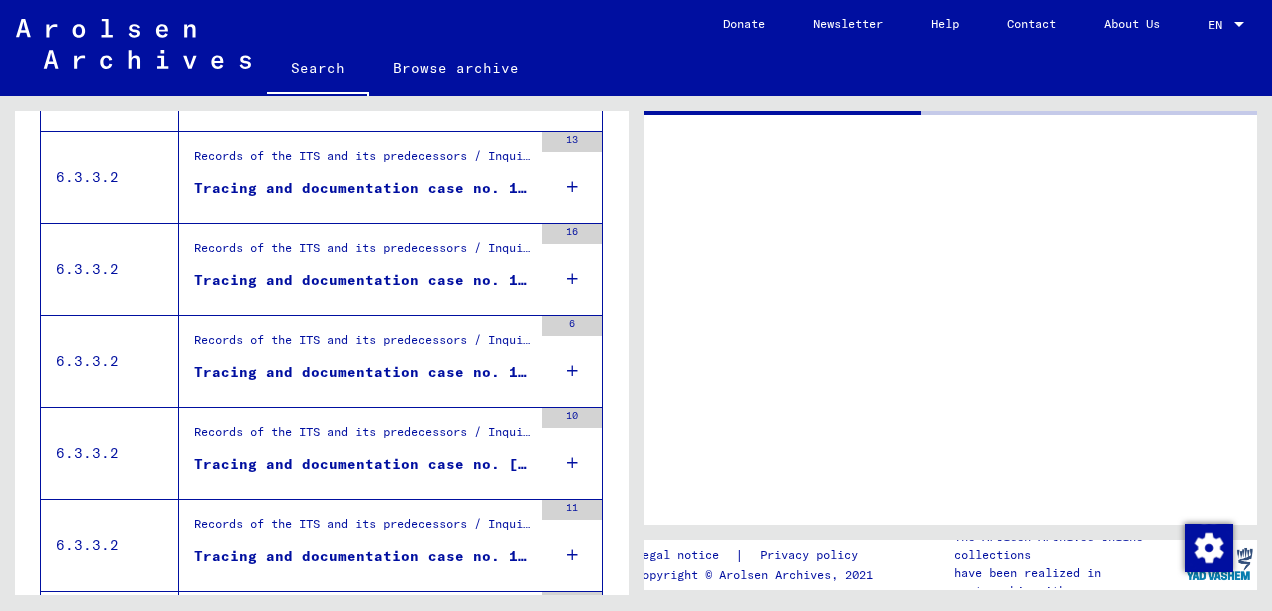 scroll, scrollTop: 580, scrollLeft: 0, axis: vertical 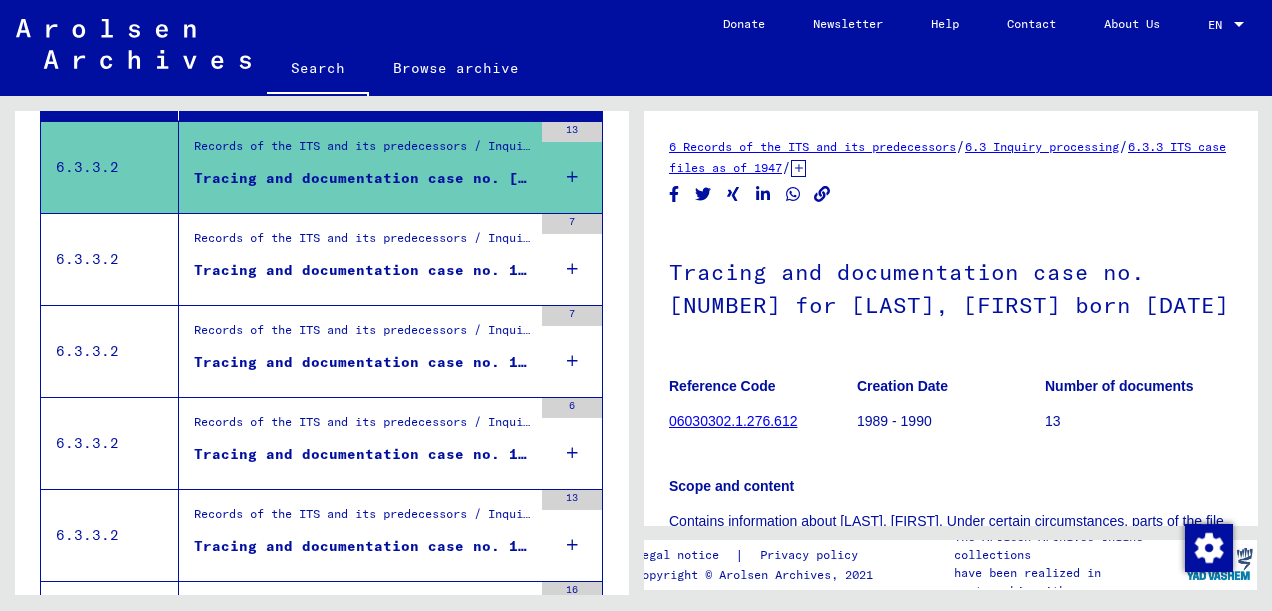 click on "Tracing and documentation case no. 1.641.048 for [LAST], [FIRST] born [YEAR]" at bounding box center (363, 270) 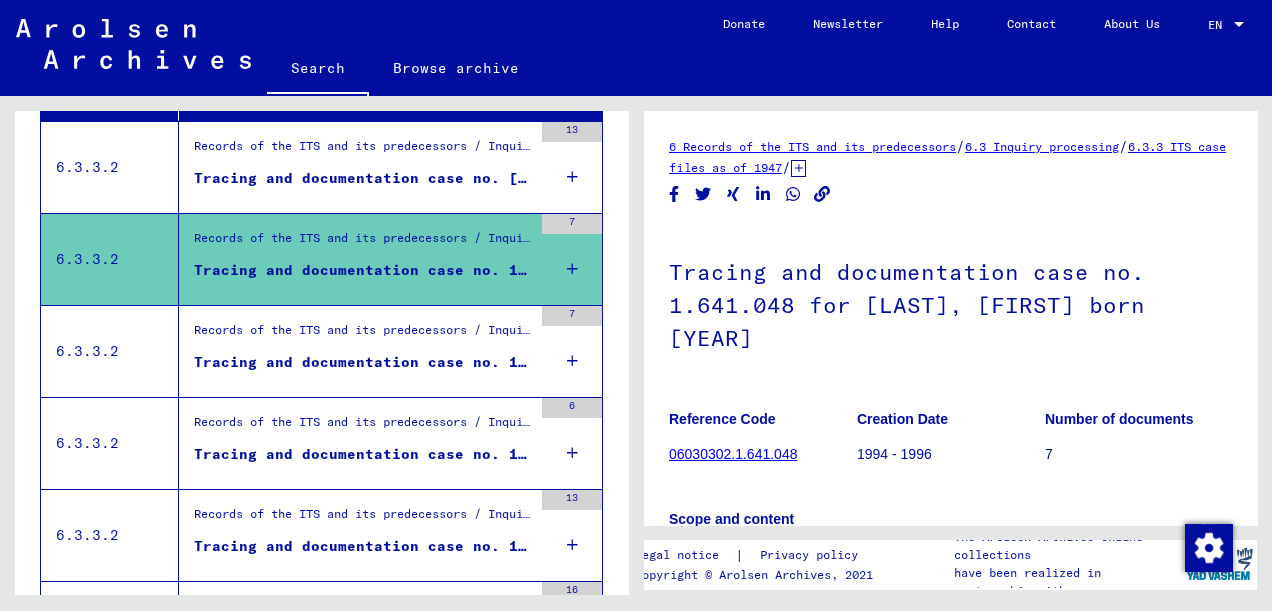 scroll, scrollTop: 0, scrollLeft: 0, axis: both 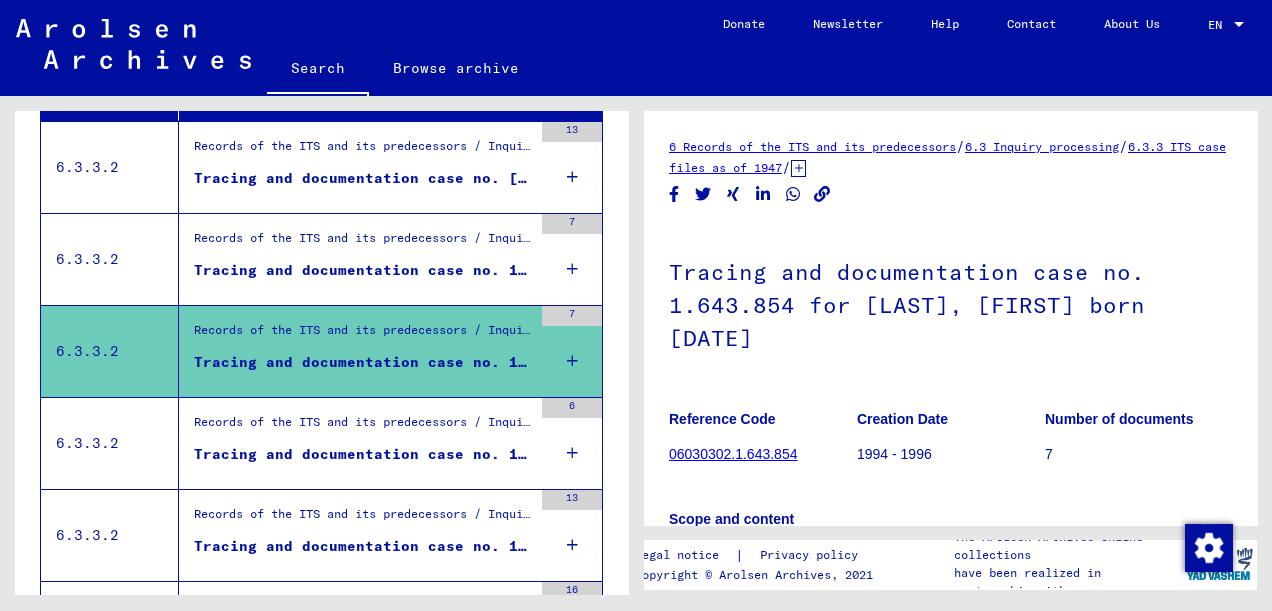 click on "Records of the ITS and its predecessors / Inquiry processing / ITS case files as of 1947 / Repository of T/D cases / Tracing and documentation cases with (T/D) numbers between 1.500.000 and 1.749.999 / Tracing and documentation cases with (T/D) numbers between 1.644.000 and 1.644.499" at bounding box center (363, 427) 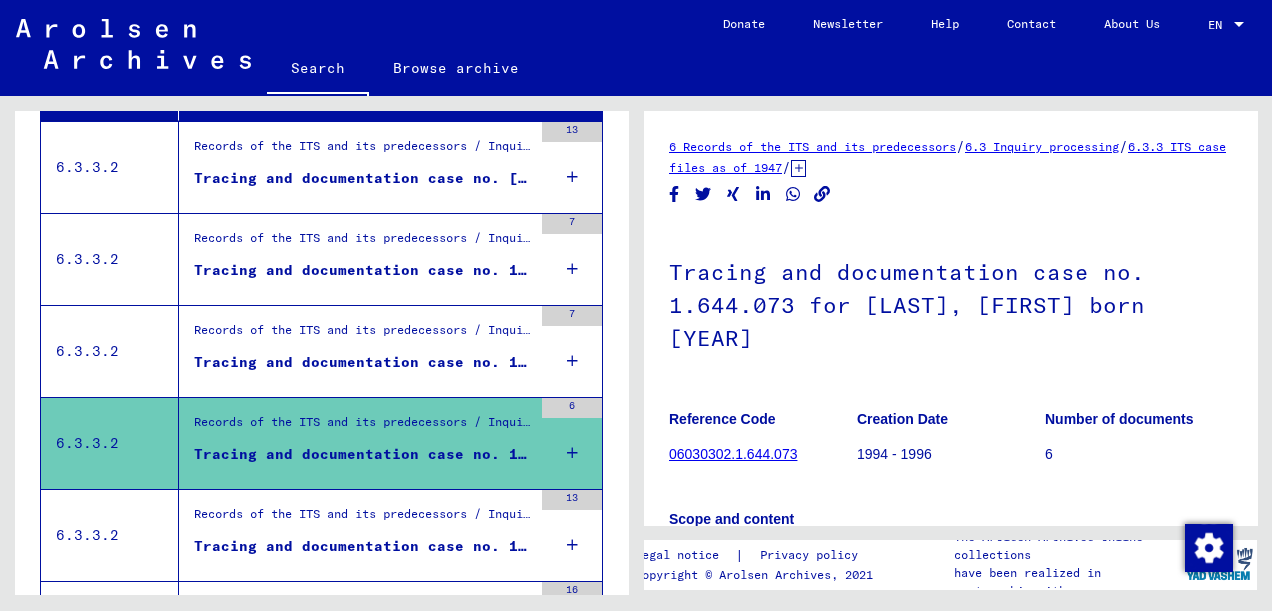 scroll, scrollTop: 0, scrollLeft: 0, axis: both 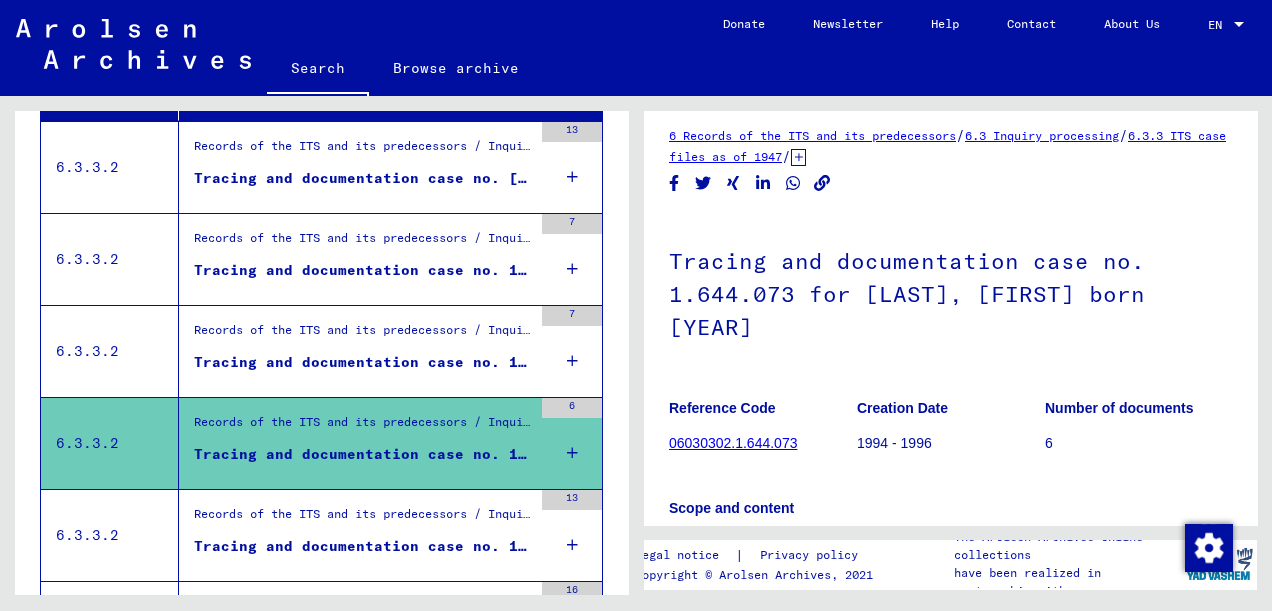 click on "Records of the ITS and its predecessors / Inquiry processing / ITS case files as of 1947 / Repository of T/D cases / Tracing and documentation cases with (T/D) numbers between 1.500.000 and 1.749.999 / Tracing and documentation cases with (T/D) numbers between 1.649.500 and 1.649.999 Tracing and documentation case no. 1.649.709 for [LAST], [FIRST] born [DATE]" at bounding box center [363, 535] 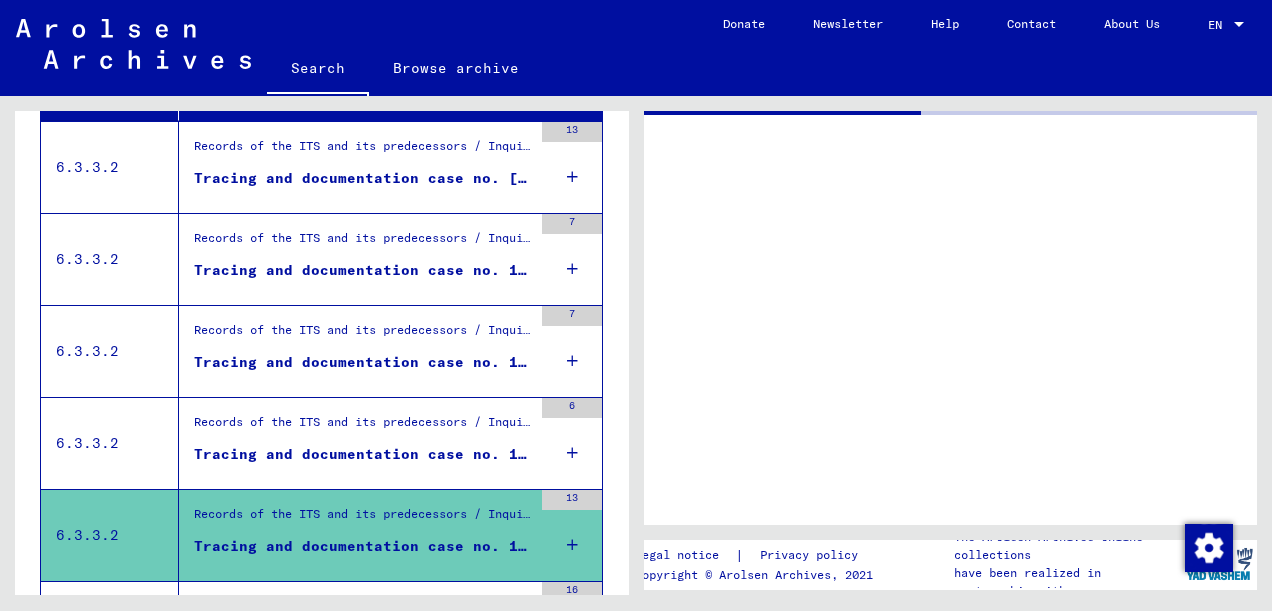 scroll, scrollTop: 0, scrollLeft: 0, axis: both 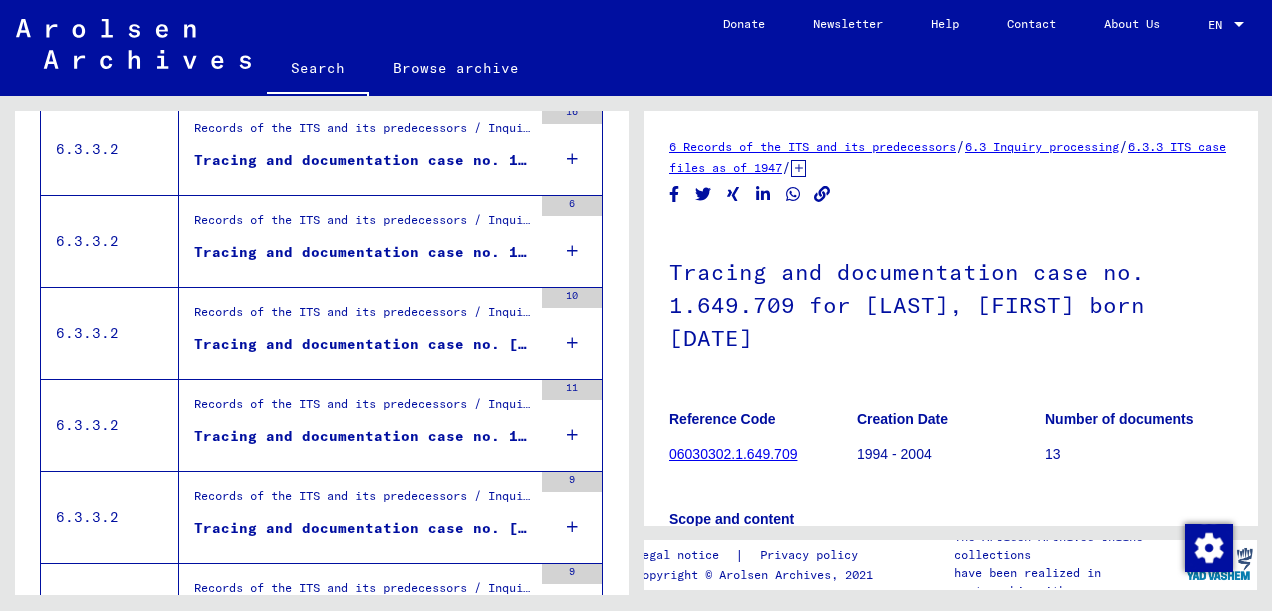 click on "Tracing and documentation case no. 1.657.001 for [LAST], [FIRST] born [DATE]" at bounding box center (363, 160) 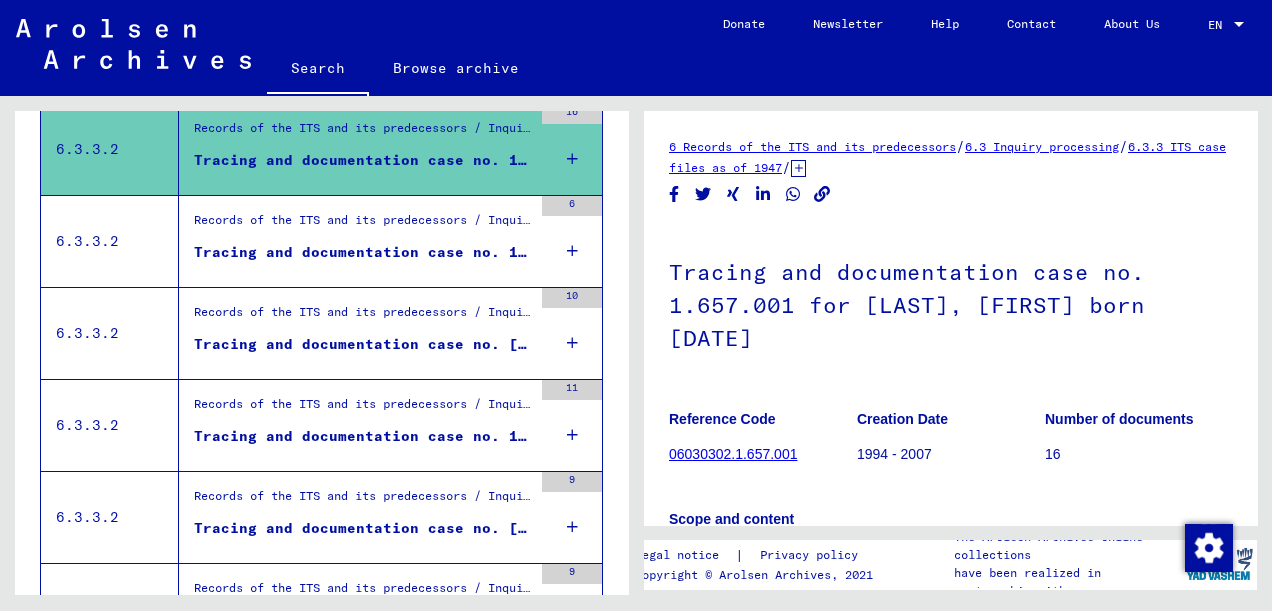 scroll, scrollTop: 0, scrollLeft: 0, axis: both 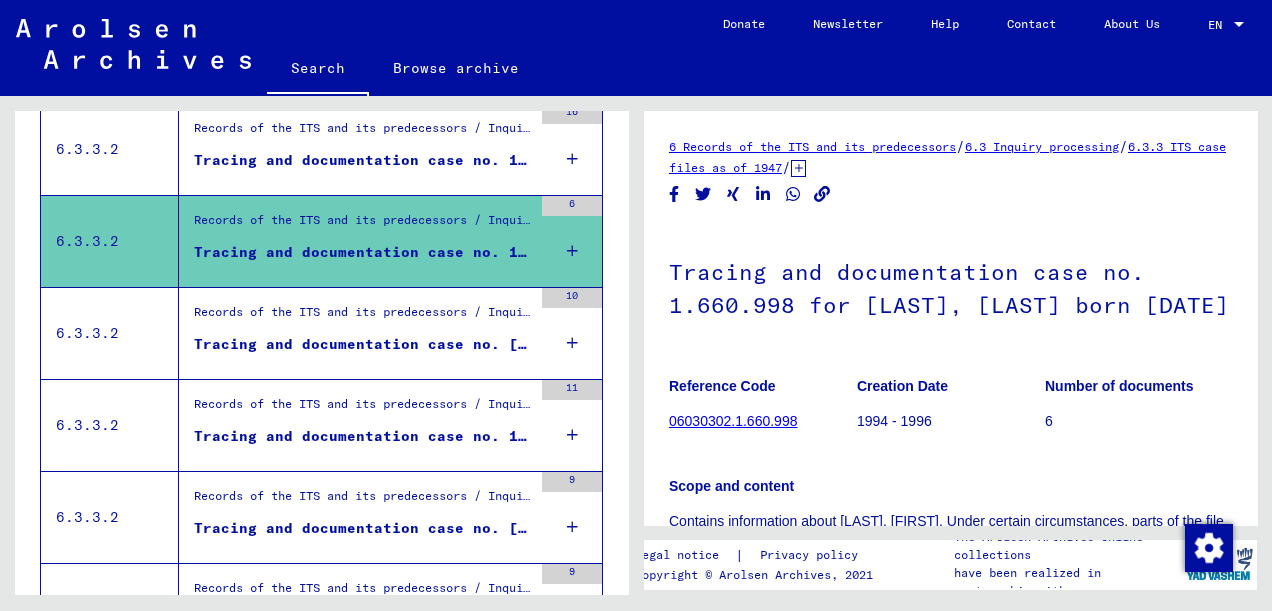 click on "Tracing and documentation case no. [NUMBER] for [LAST], [FIRST] born [DATE]" at bounding box center (363, 344) 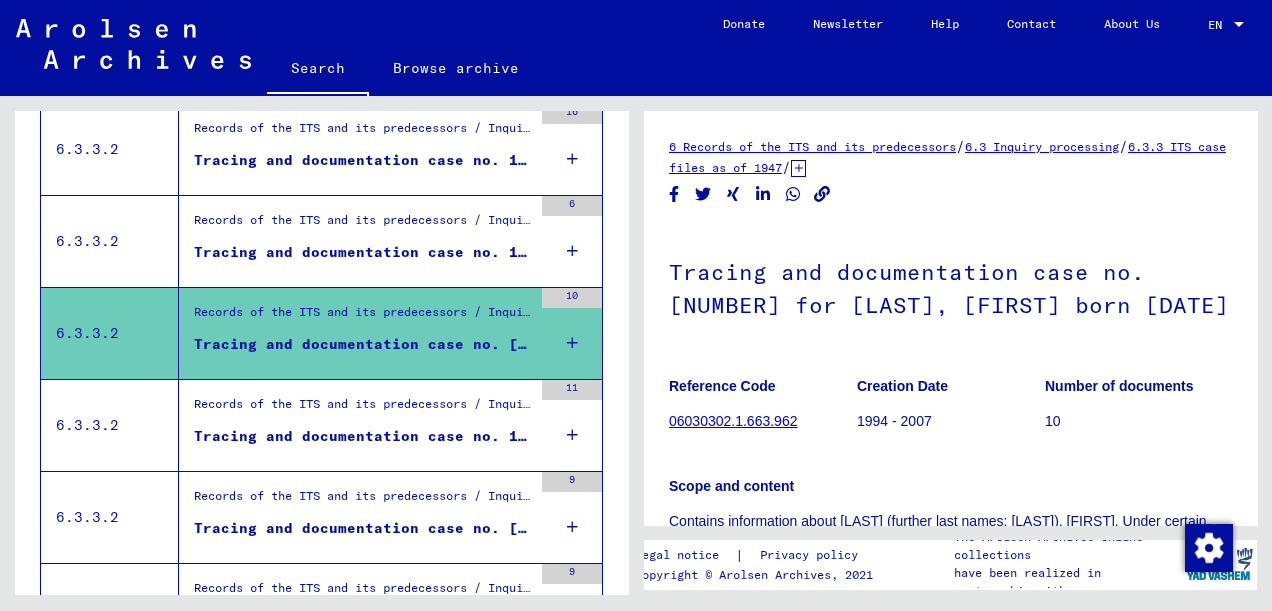scroll, scrollTop: 0, scrollLeft: 0, axis: both 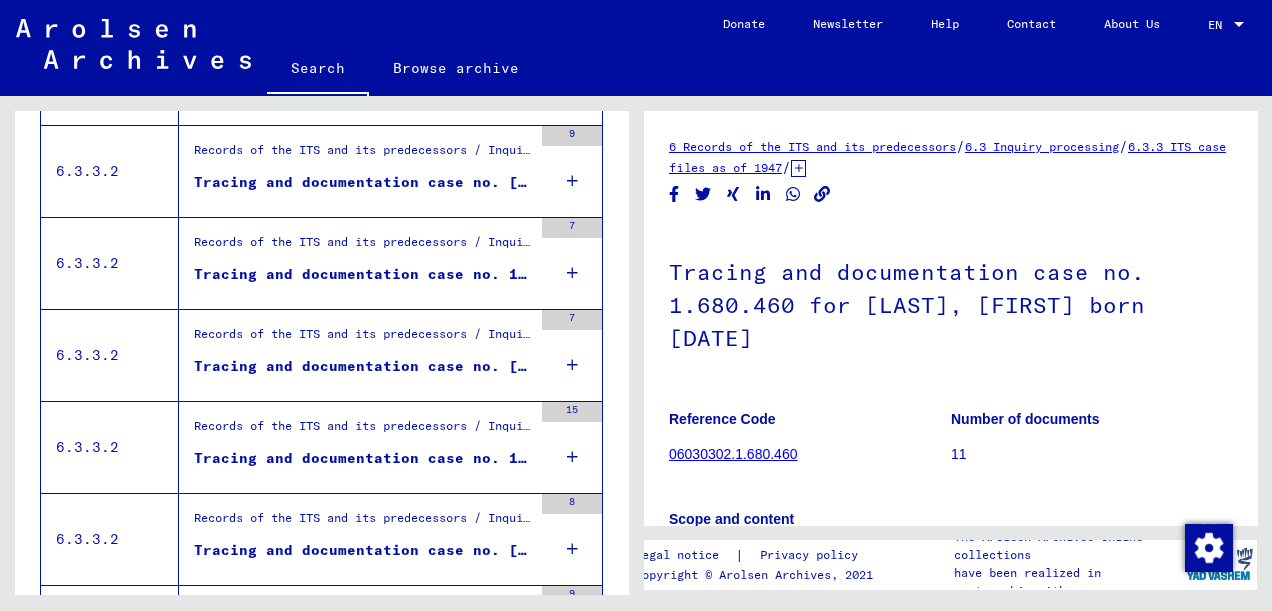 click on "Tracing and documentation case no. [NUMBER] for [LAST], [FIRST] born [YEAR]" at bounding box center (363, 90) 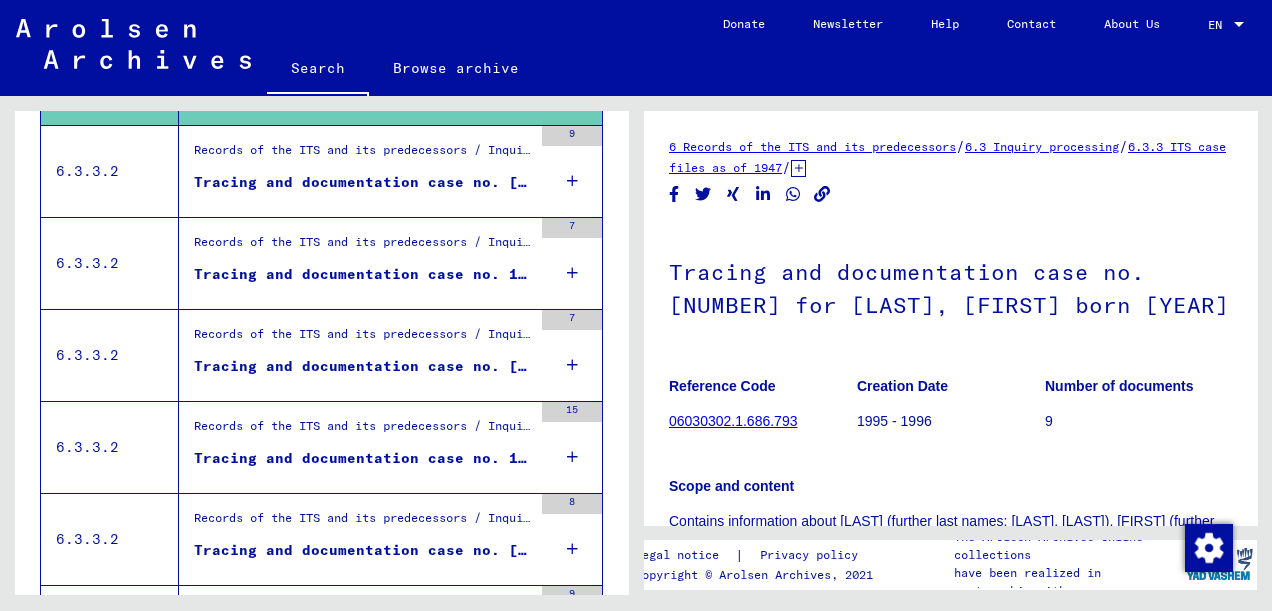 scroll, scrollTop: 0, scrollLeft: 0, axis: both 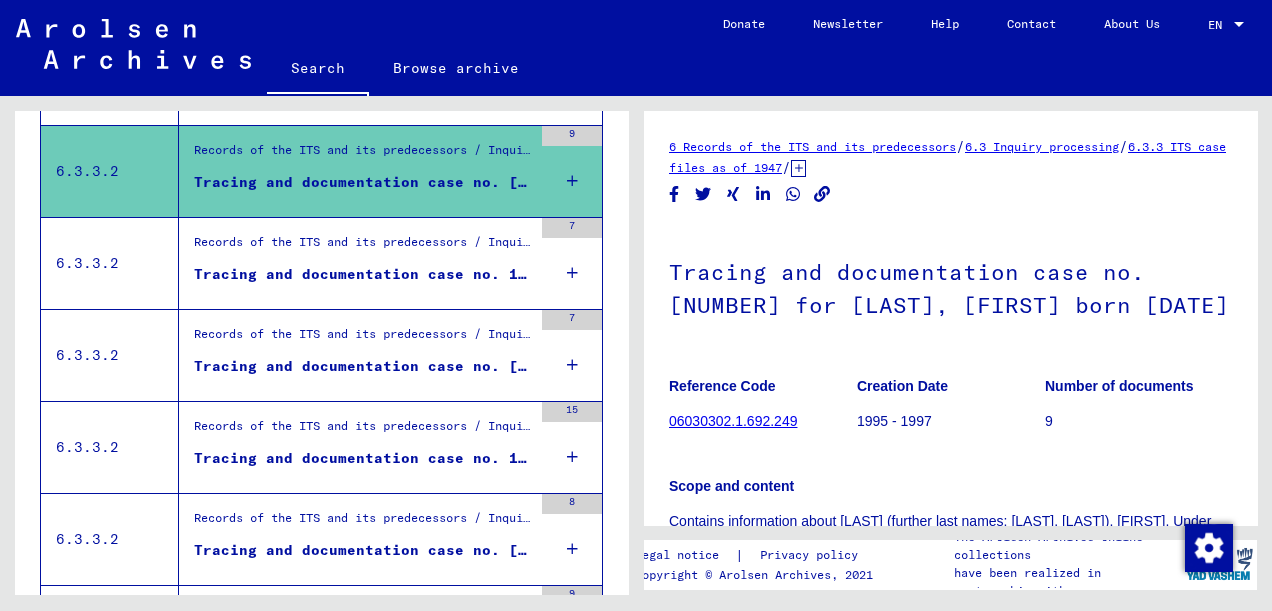 click on "Tracing and documentation case no. 1.706.575 for [LAST], [FIRST] born [YEAR]" at bounding box center (363, 274) 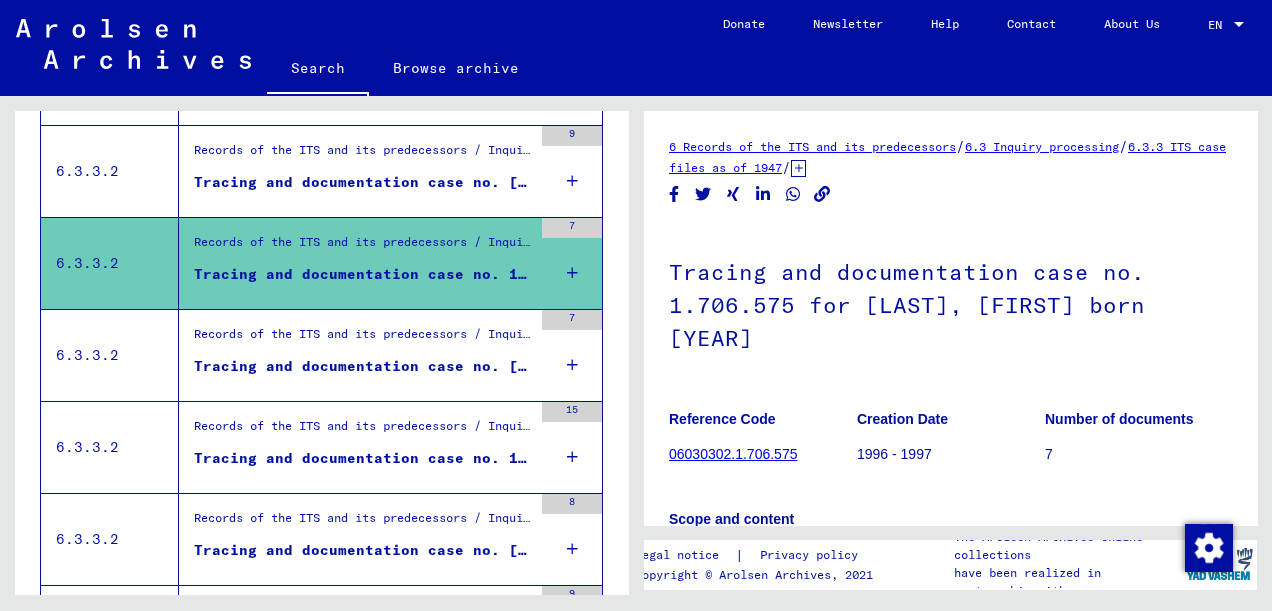 scroll, scrollTop: 0, scrollLeft: 0, axis: both 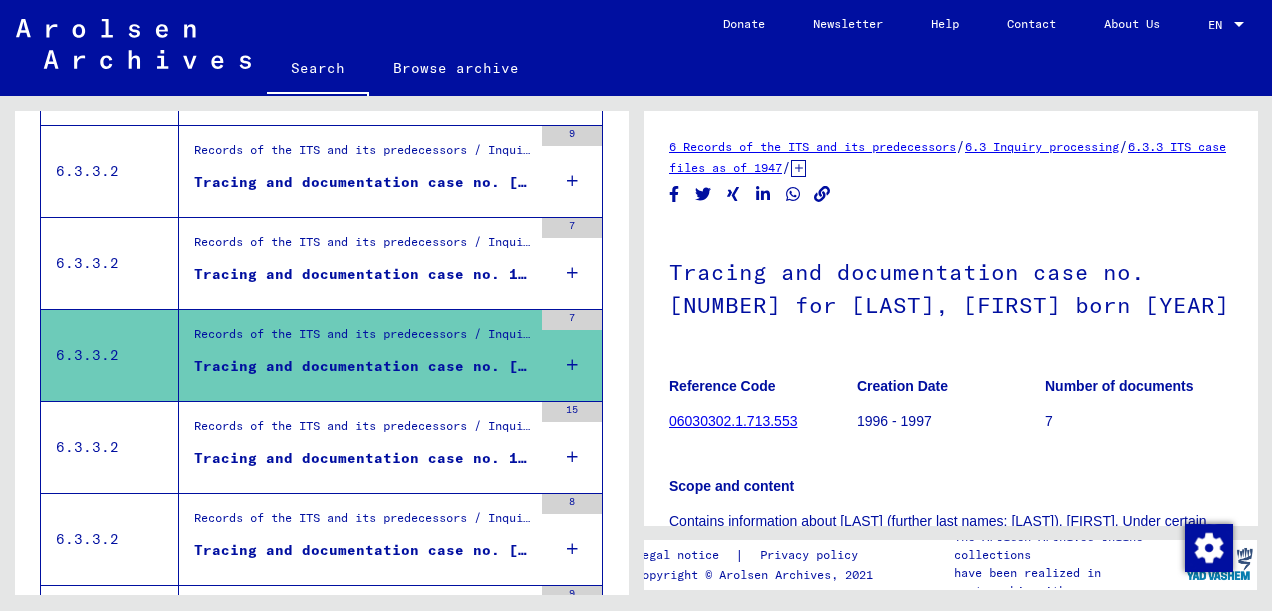 click on "Tracing and documentation case no. [NUMBER] for [LAST], [FIRST] born [YEAR]" 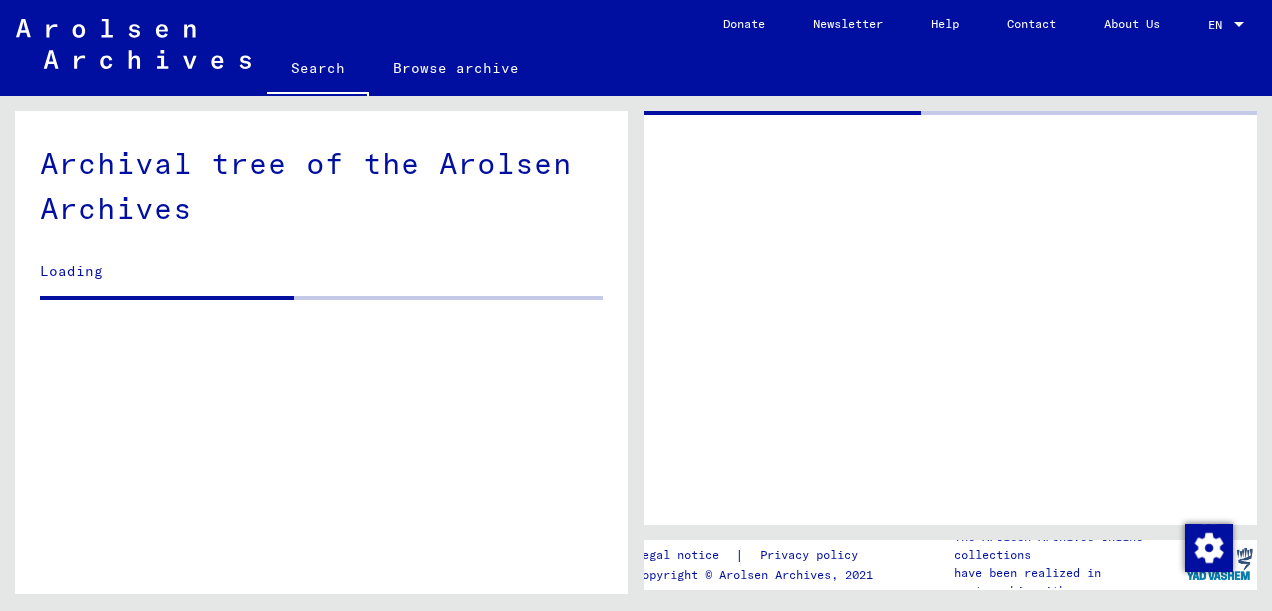 click 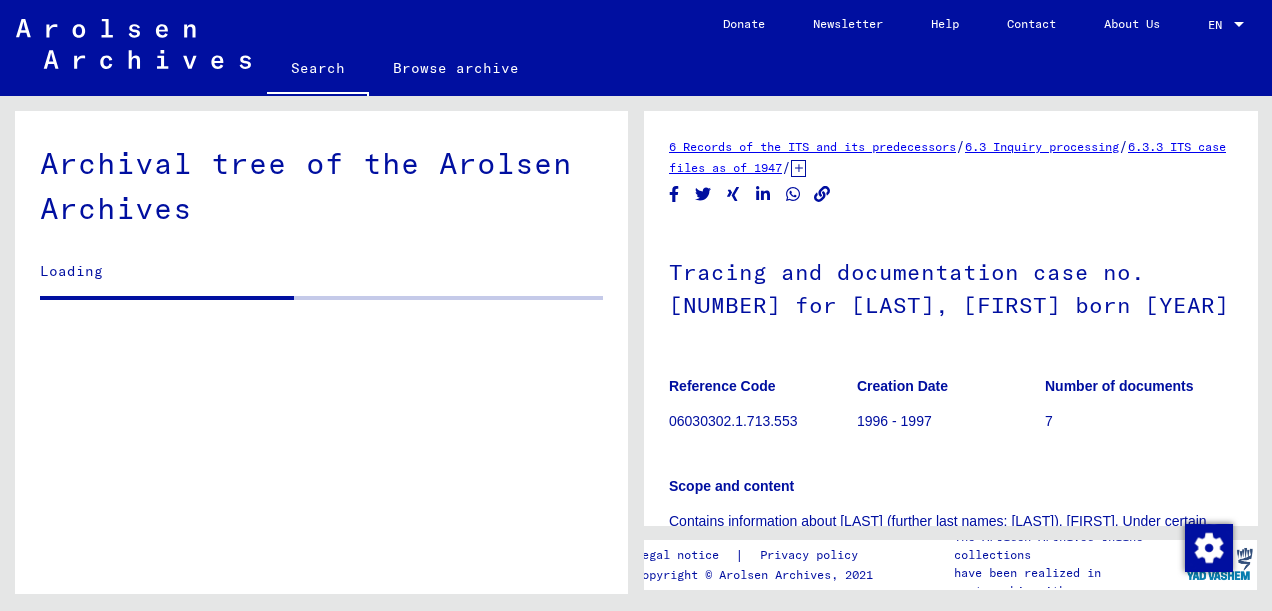 scroll, scrollTop: 0, scrollLeft: 0, axis: both 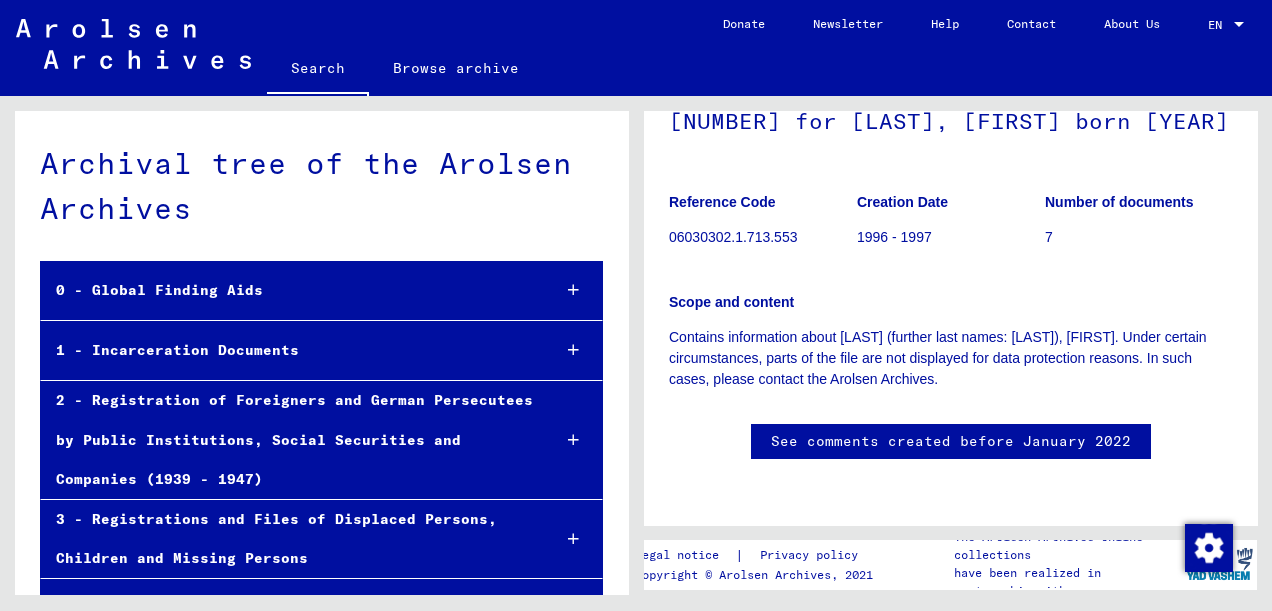 click on "Archival tree of the Arolsen Archives" 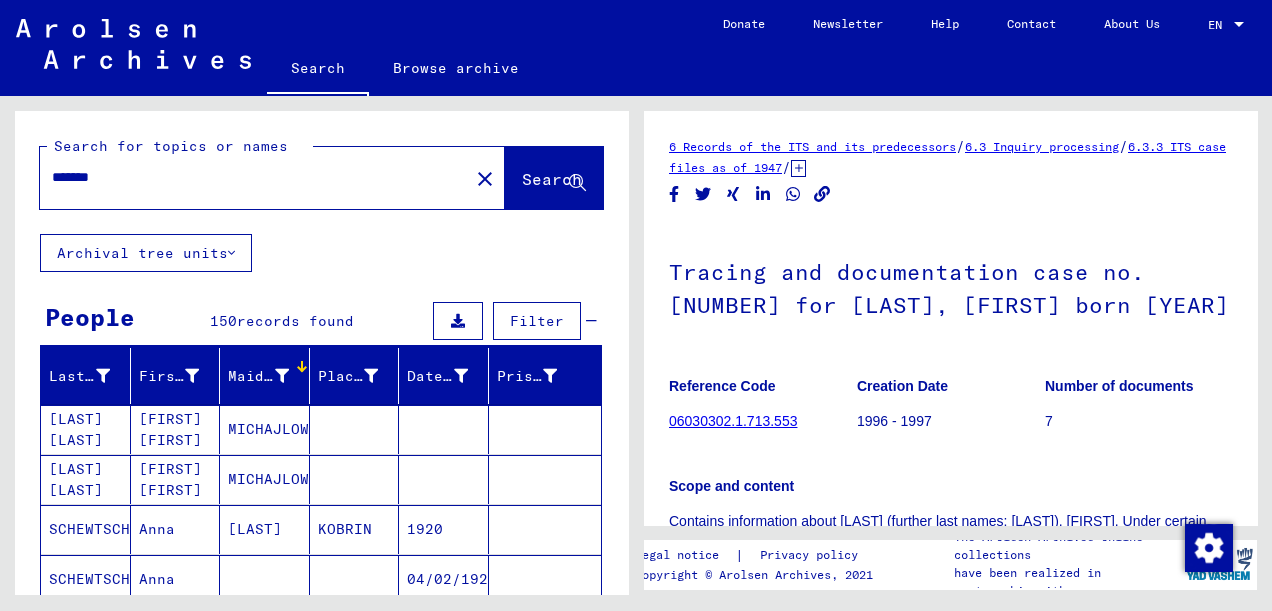 scroll, scrollTop: 0, scrollLeft: 0, axis: both 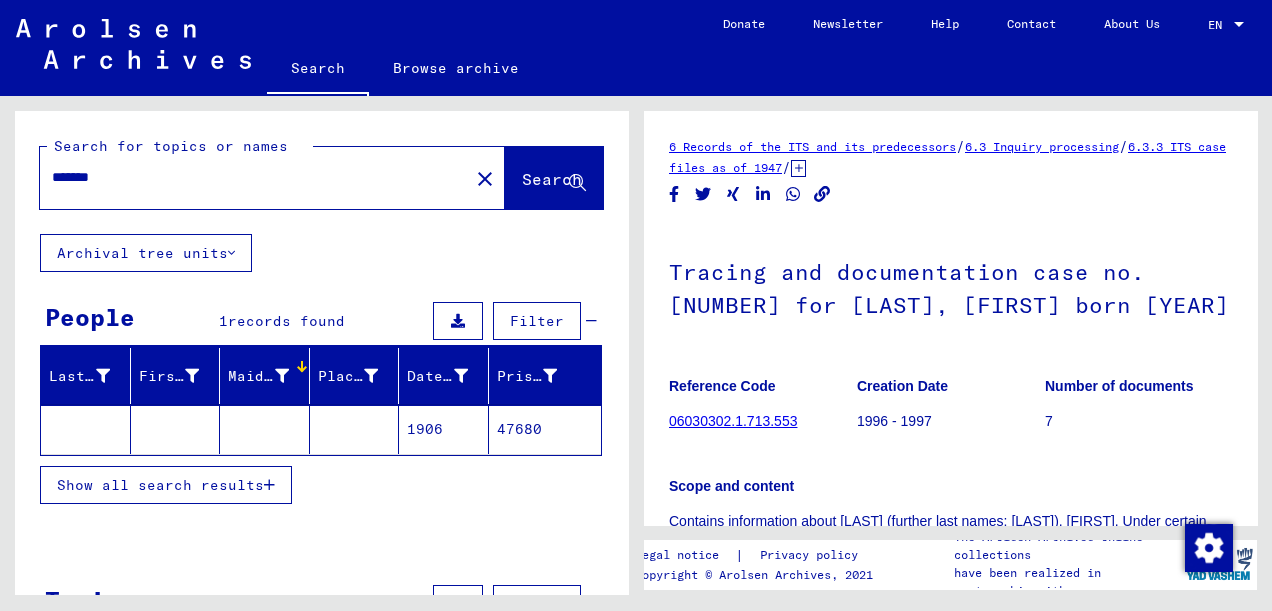 drag, startPoint x: 152, startPoint y: 182, endPoint x: -3, endPoint y: 100, distance: 175.35393 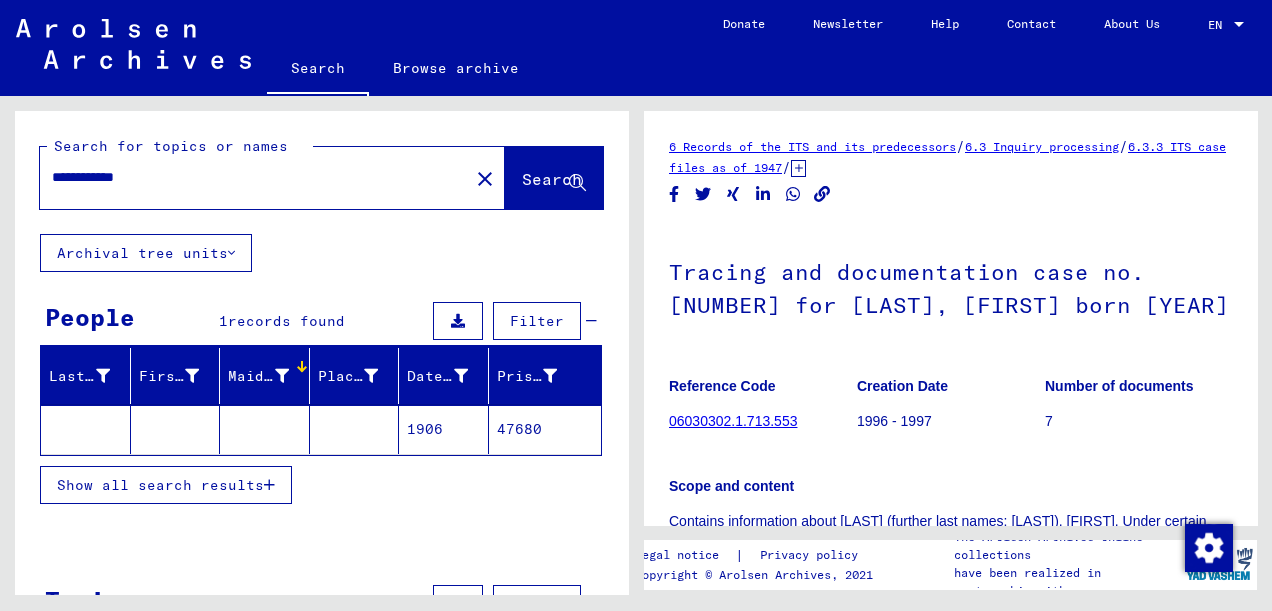 click on "Search" 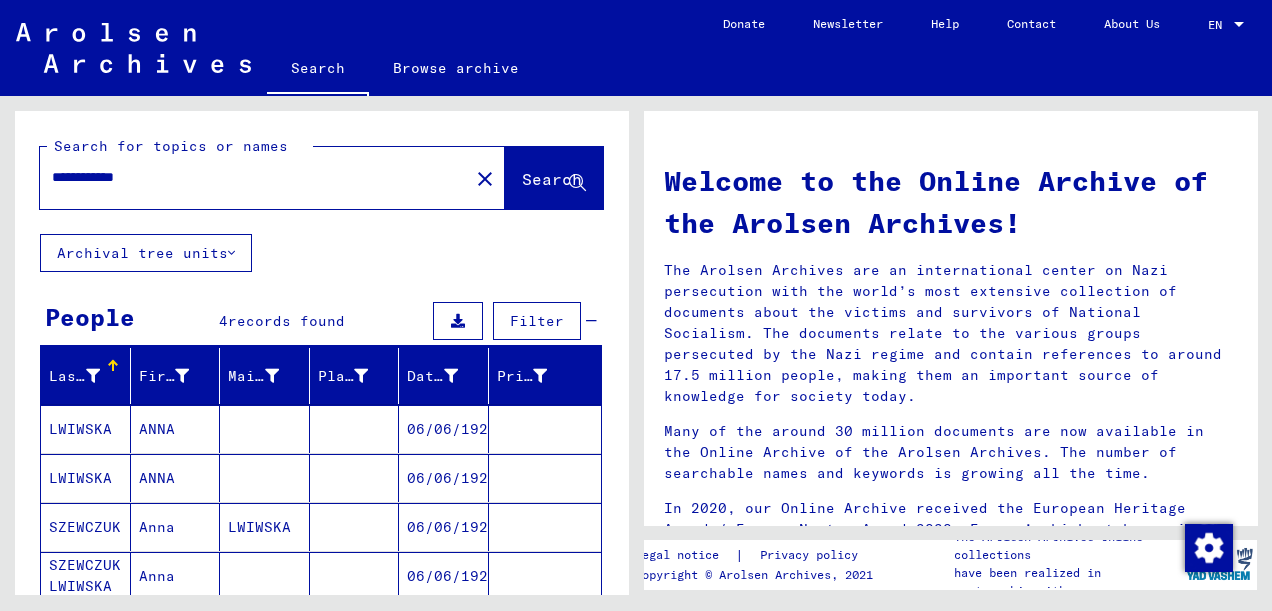 click on "LWIWSKA" at bounding box center [86, 478] 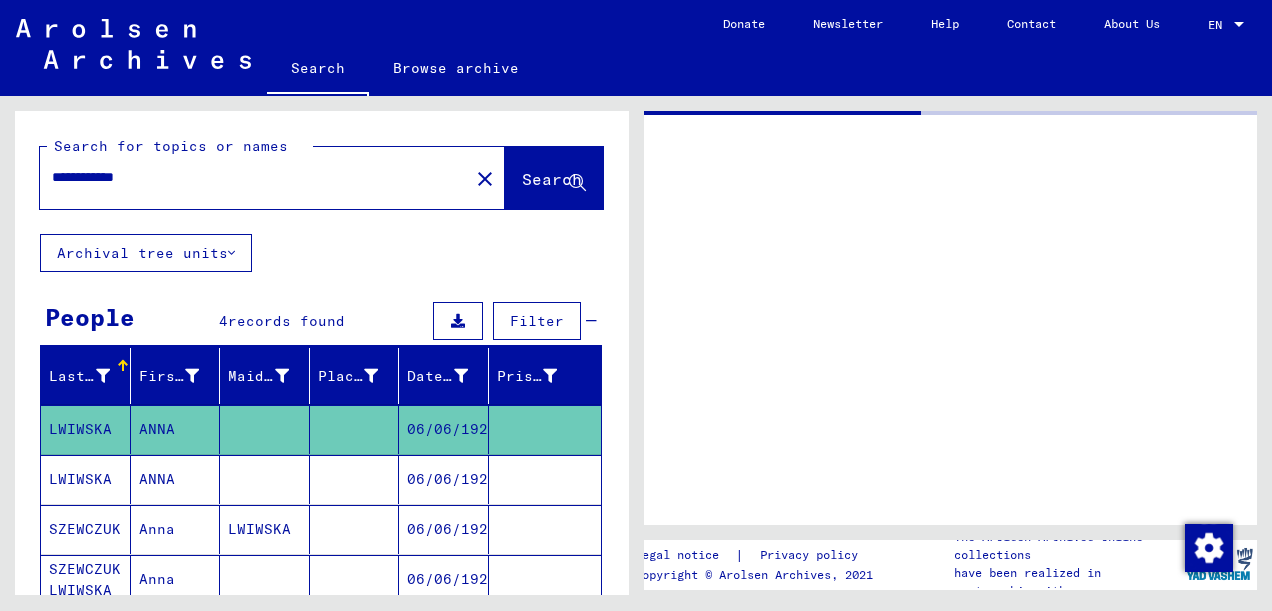 click on "LWIWSKA" 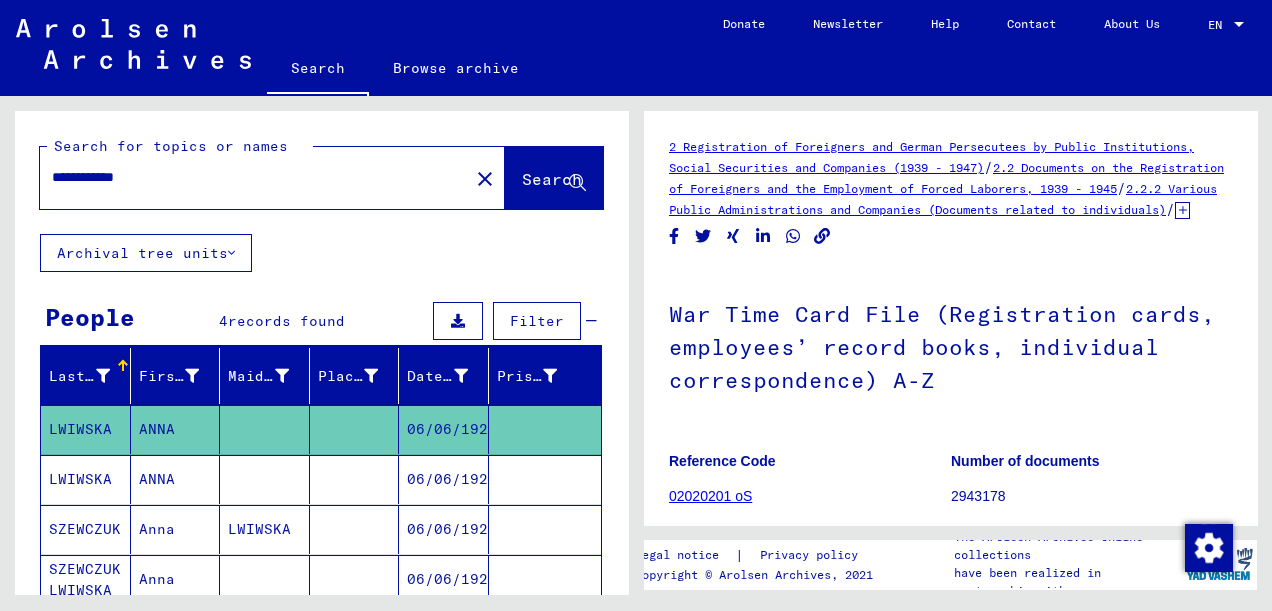 scroll, scrollTop: 0, scrollLeft: 0, axis: both 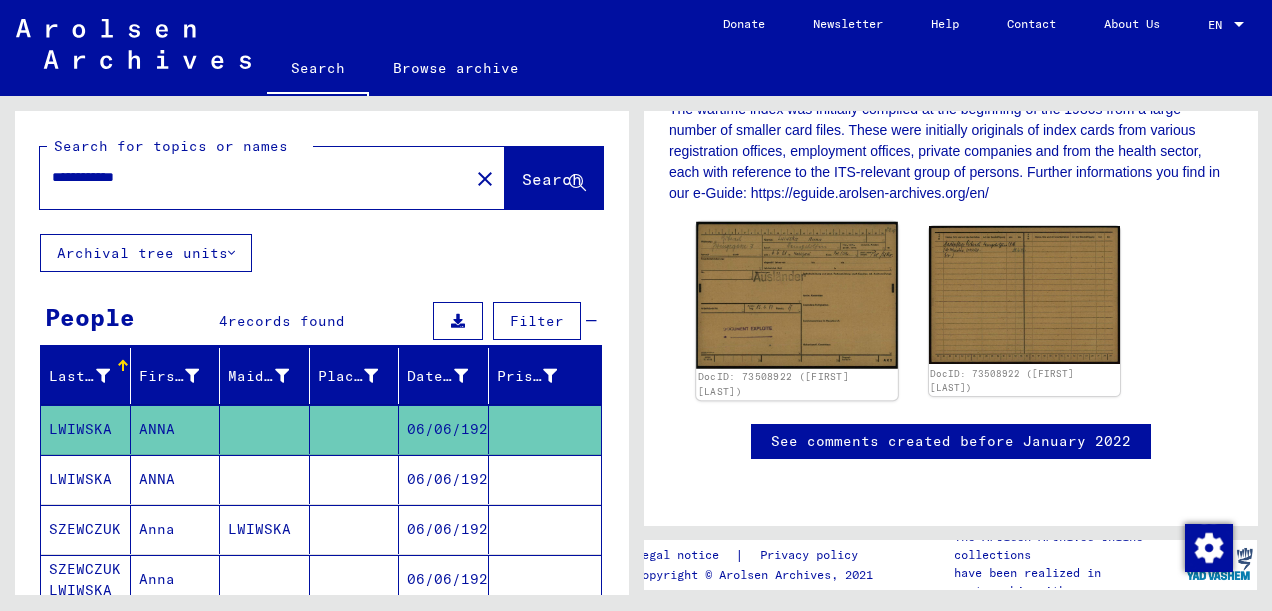 click 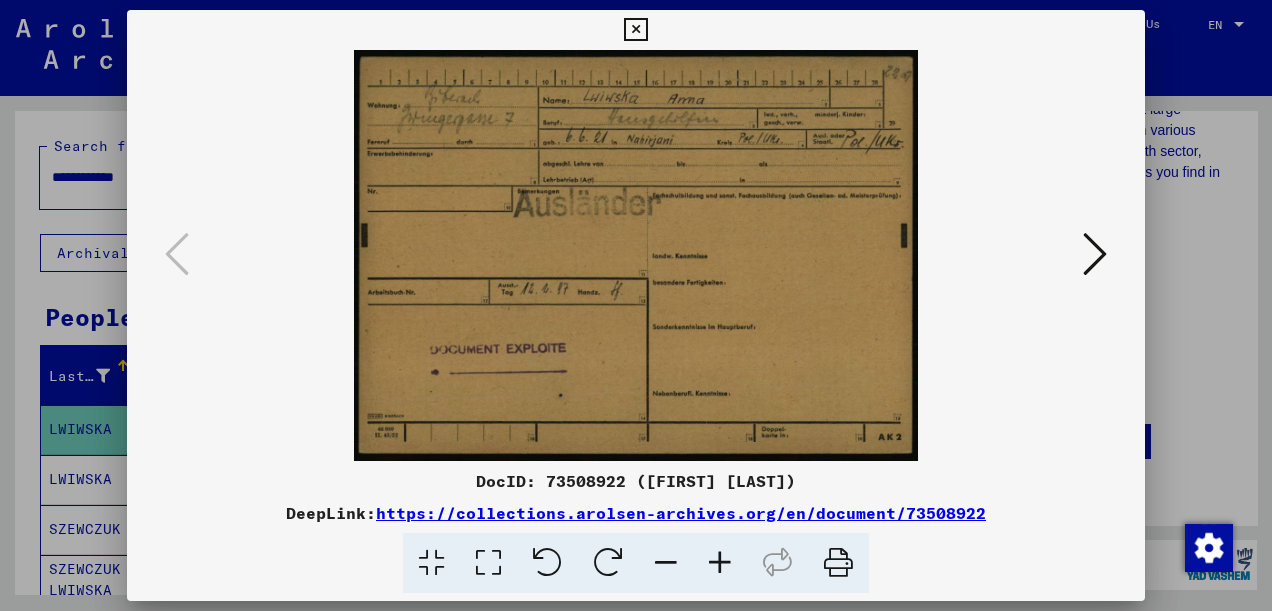 click at bounding box center [488, 563] 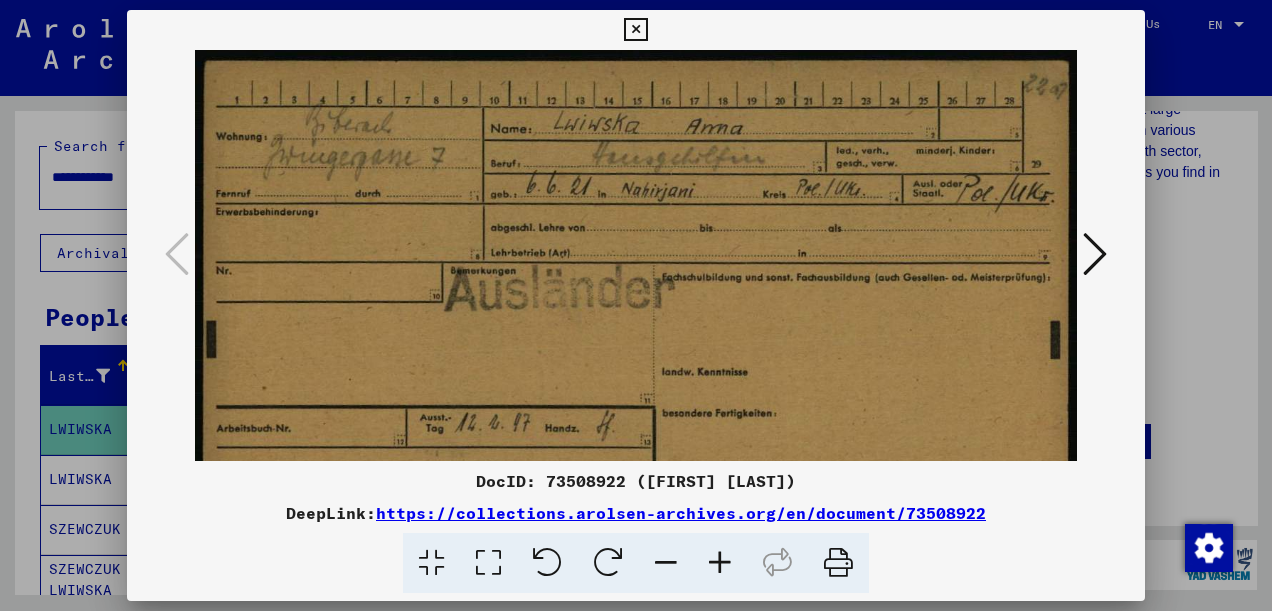 click at bounding box center (1095, 254) 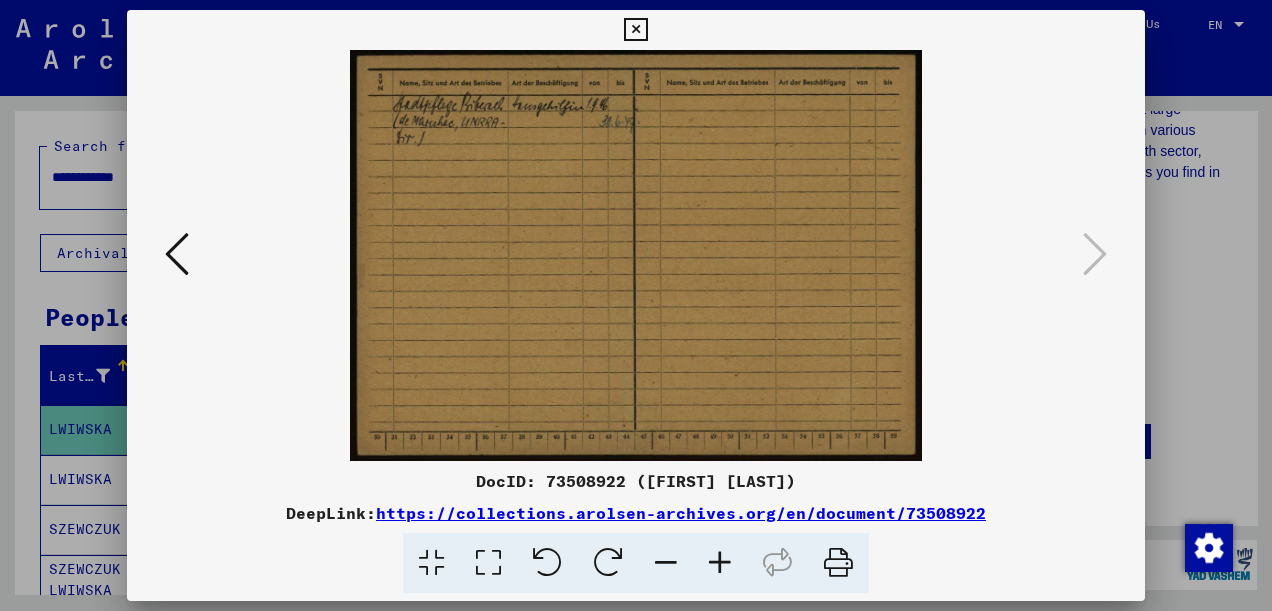 click at bounding box center [488, 563] 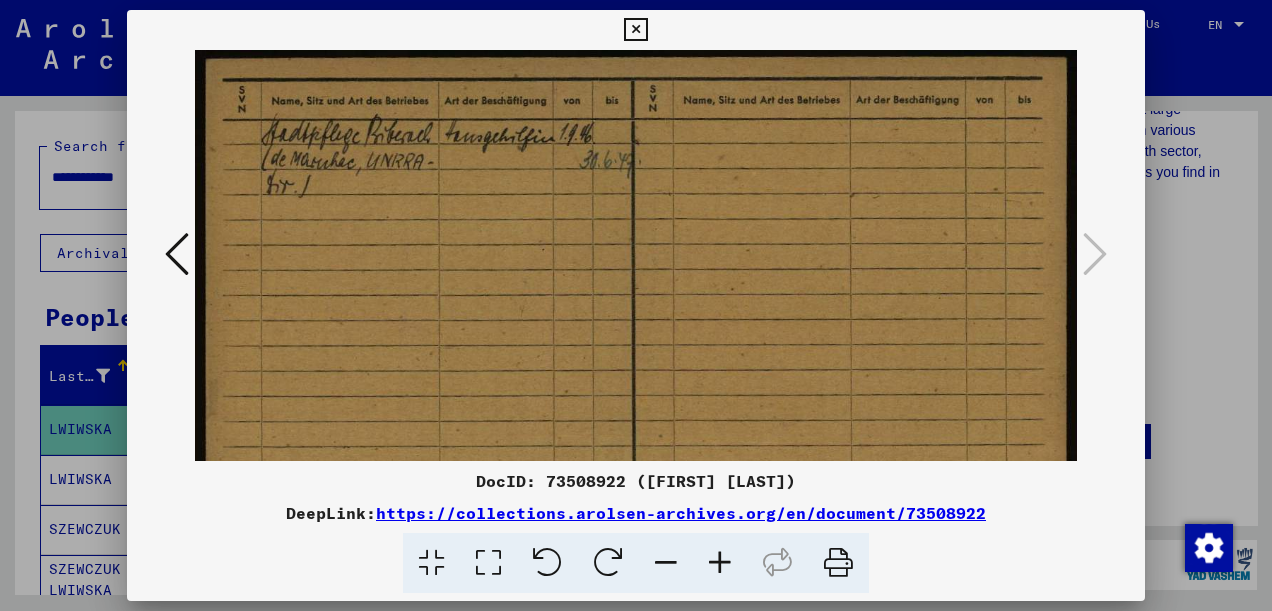 click at bounding box center [488, 563] 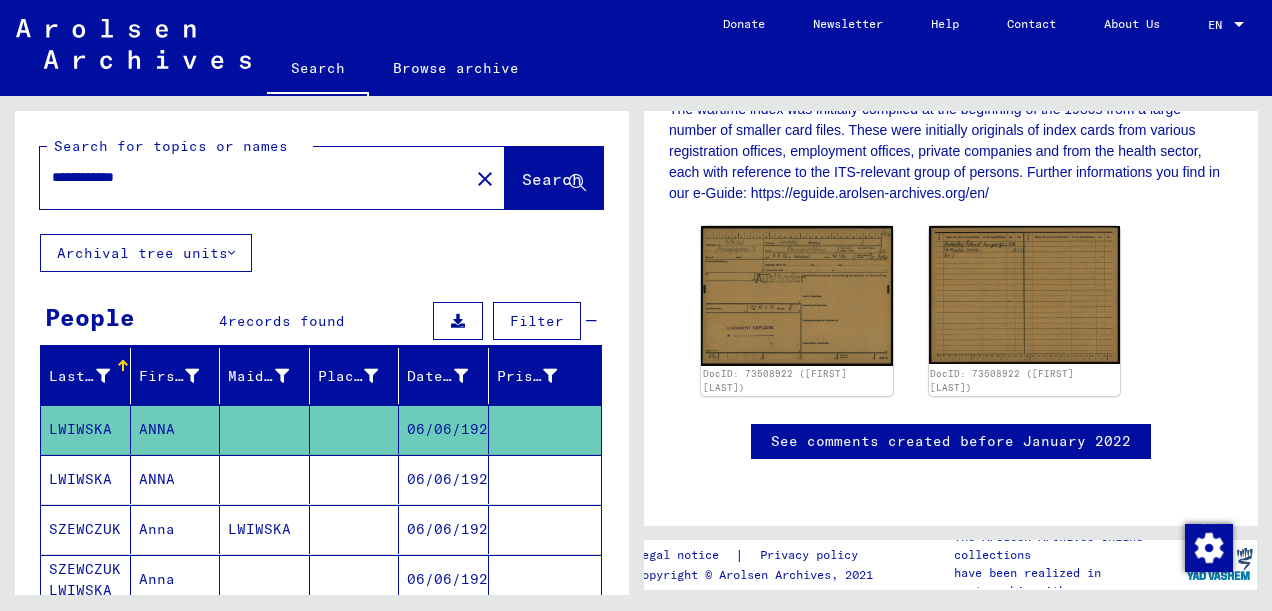 click on "LWIWSKA" at bounding box center [86, 529] 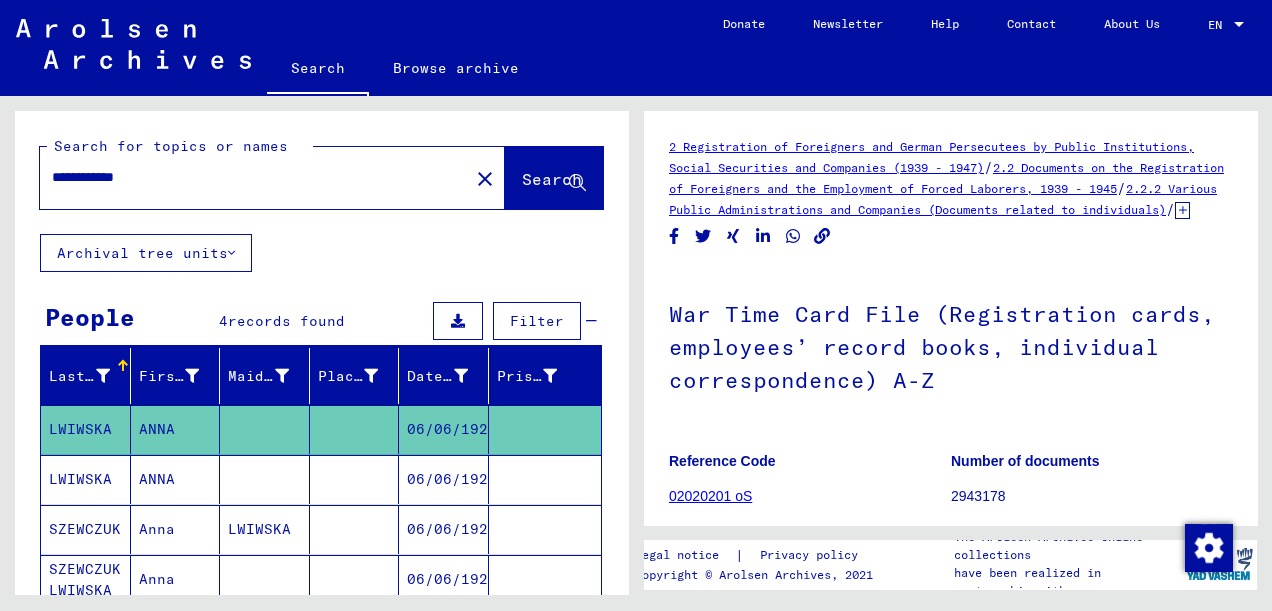 click on "LWIWSKA" at bounding box center (86, 529) 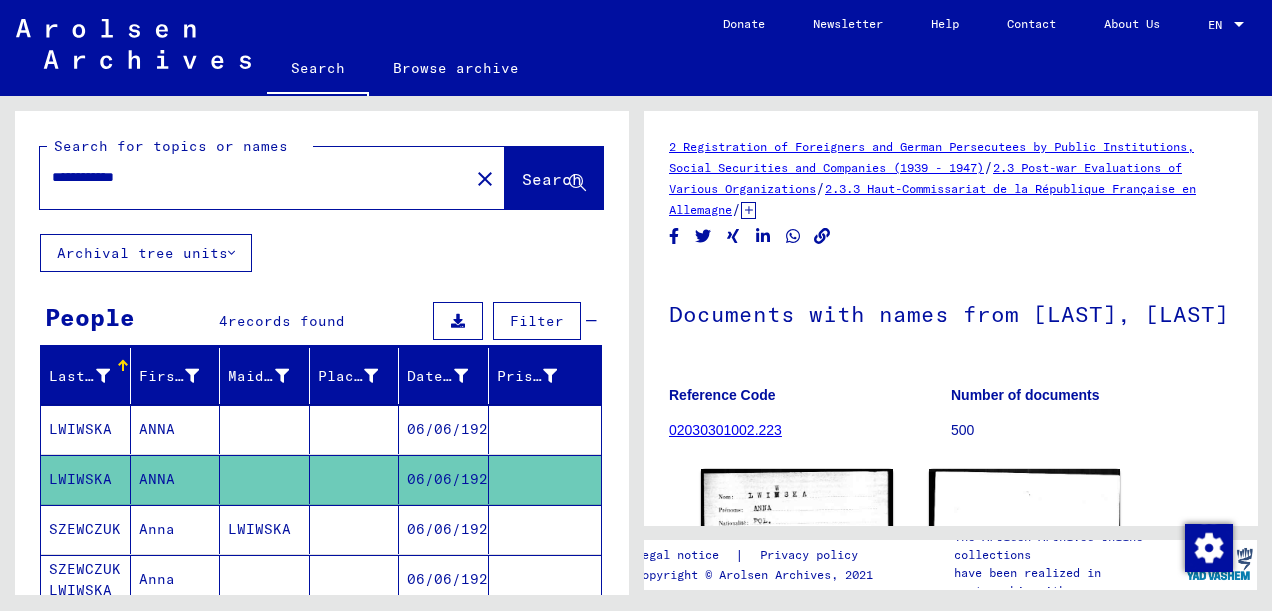 scroll, scrollTop: 0, scrollLeft: 0, axis: both 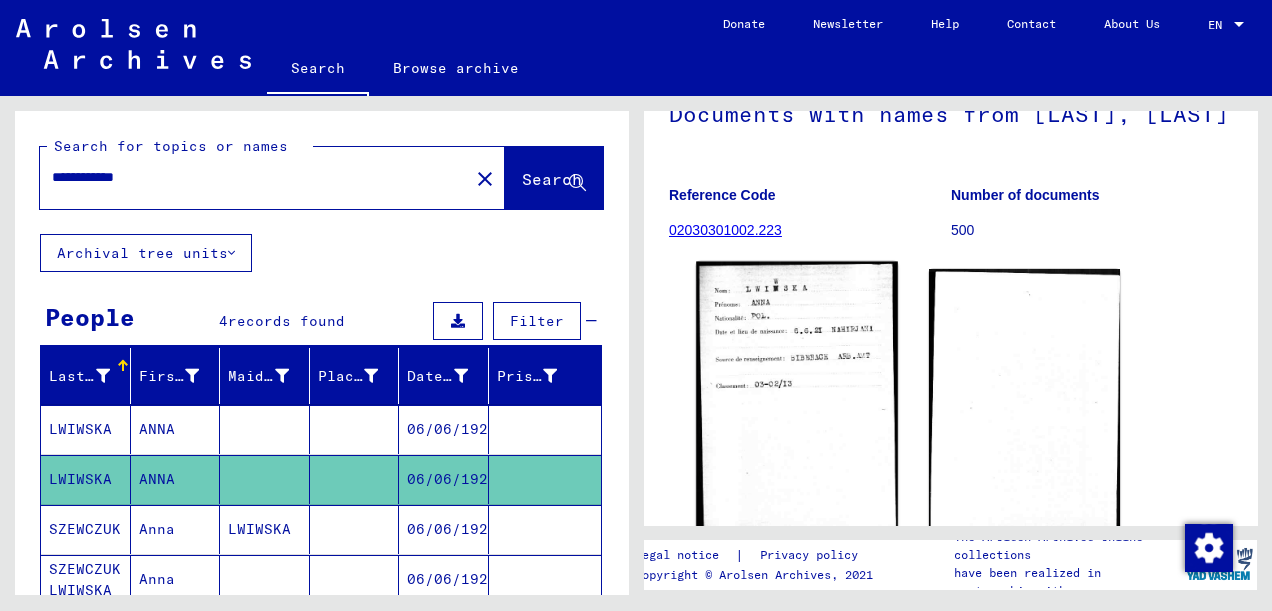 click 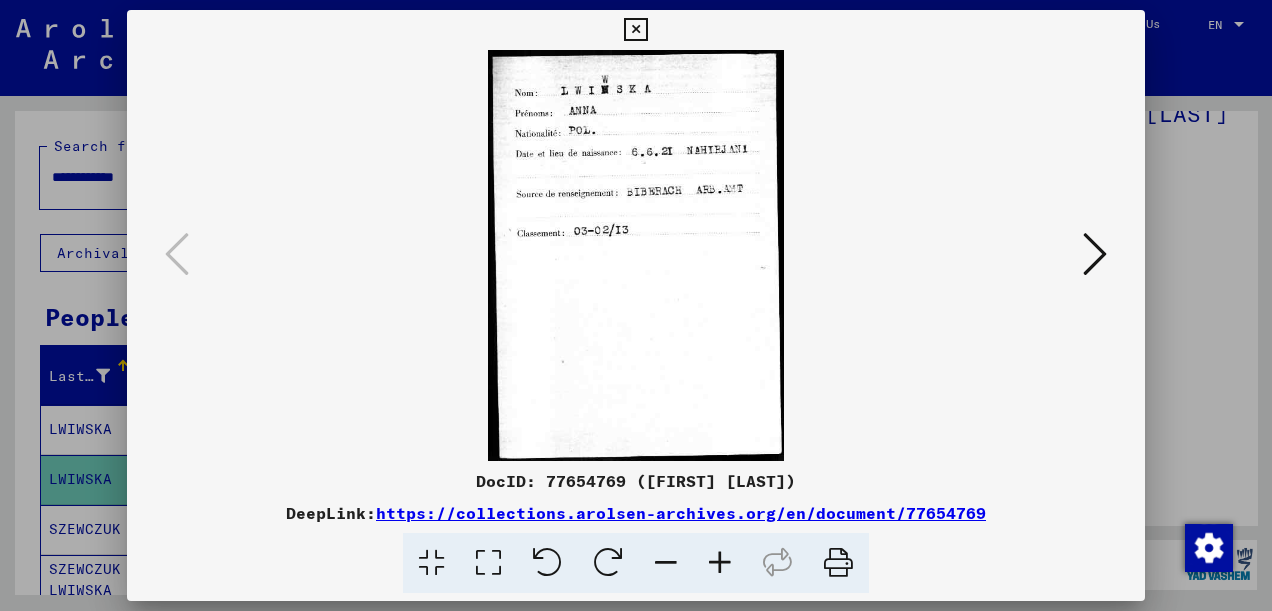 click at bounding box center (1095, 254) 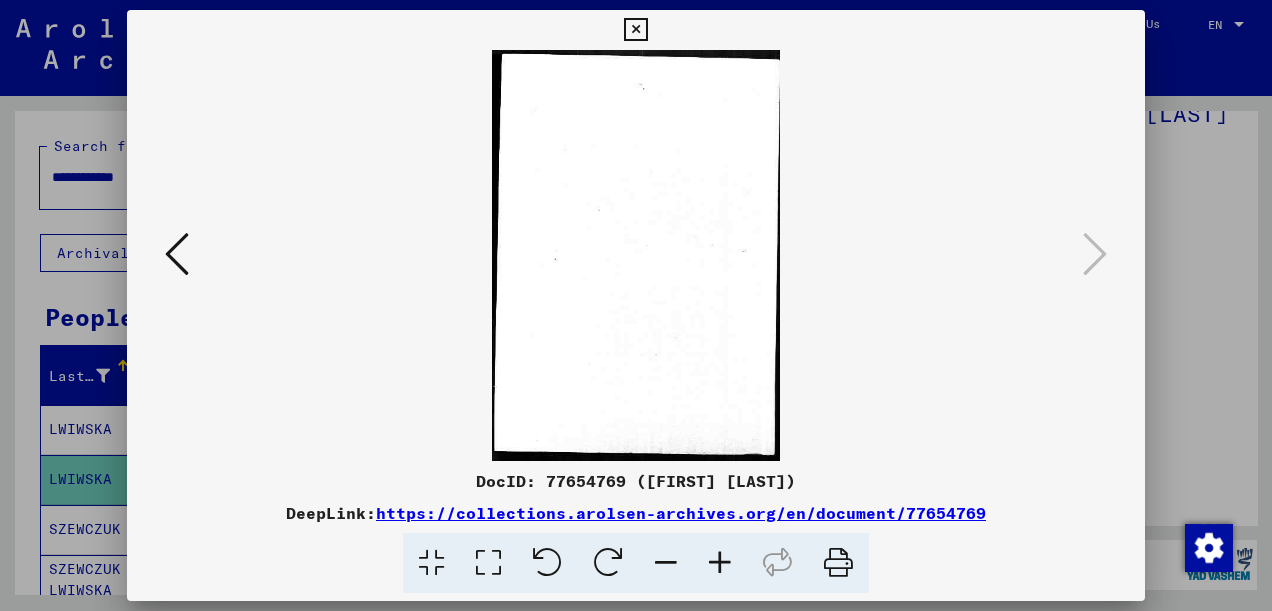 click at bounding box center [177, 254] 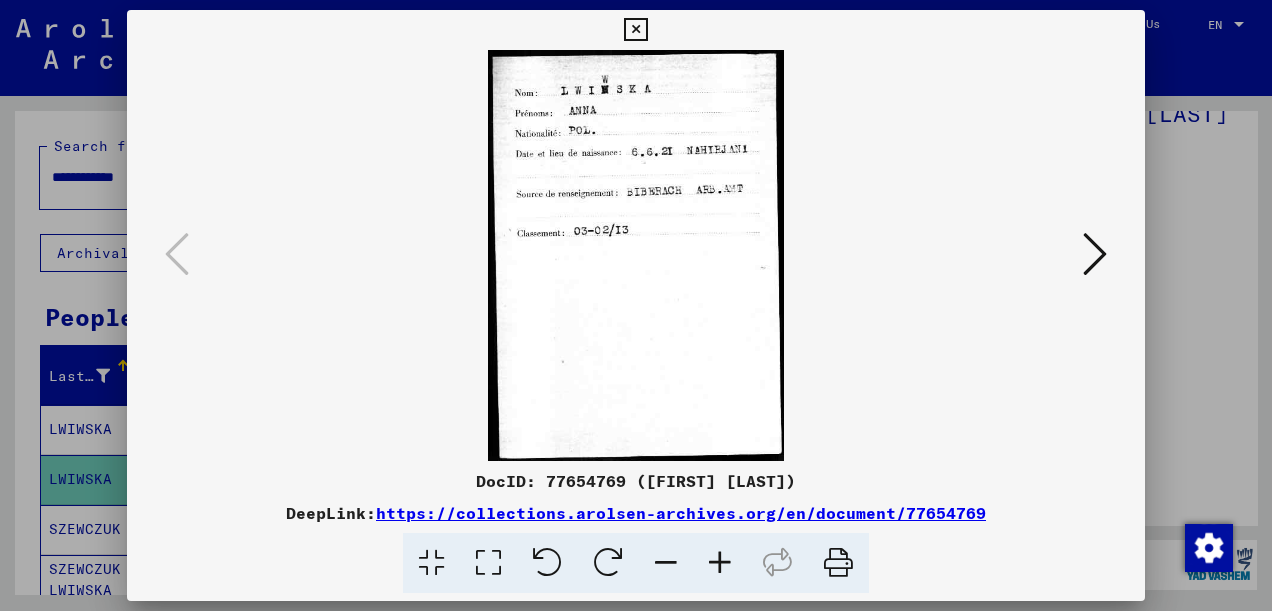click at bounding box center [635, 30] 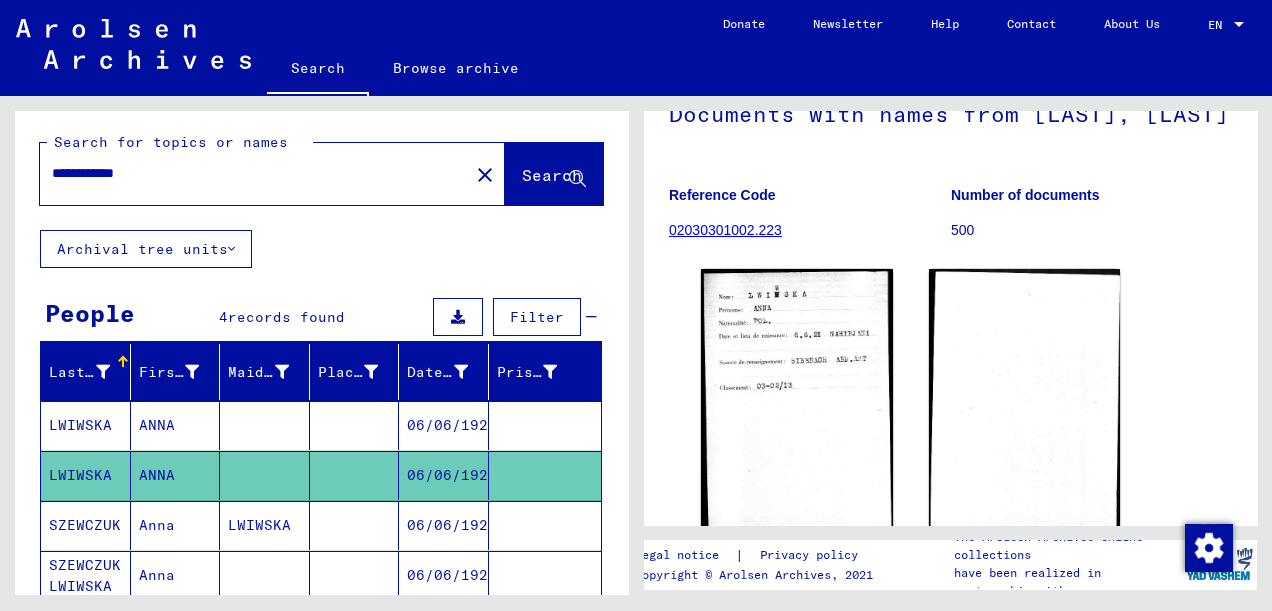 scroll, scrollTop: 0, scrollLeft: 0, axis: both 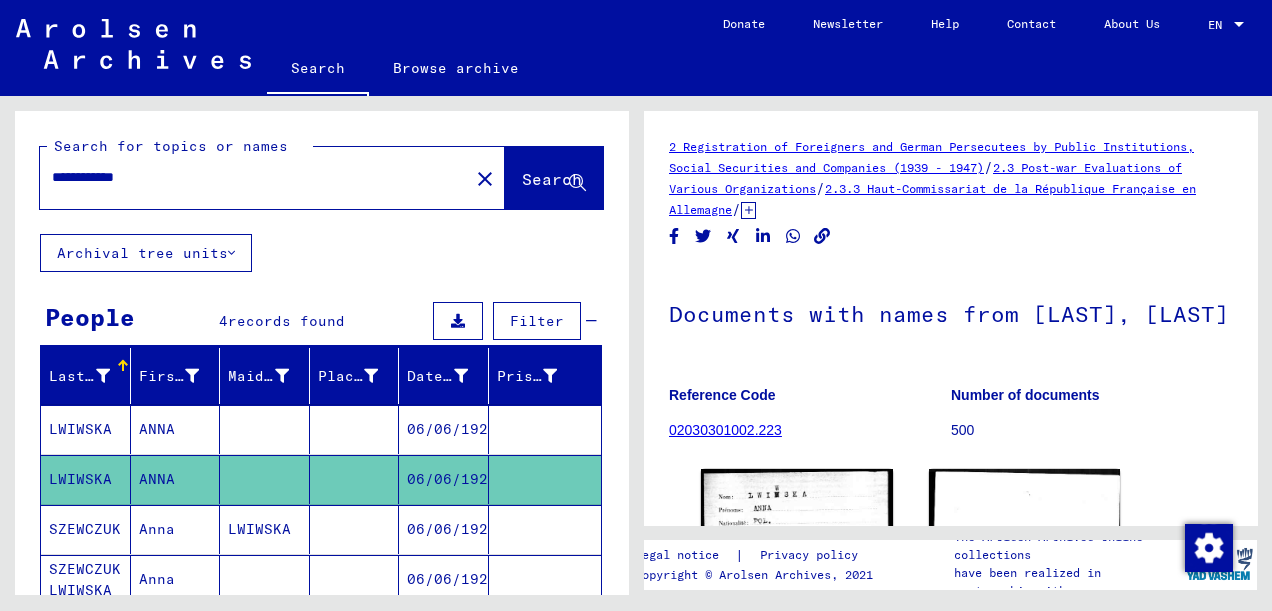 click 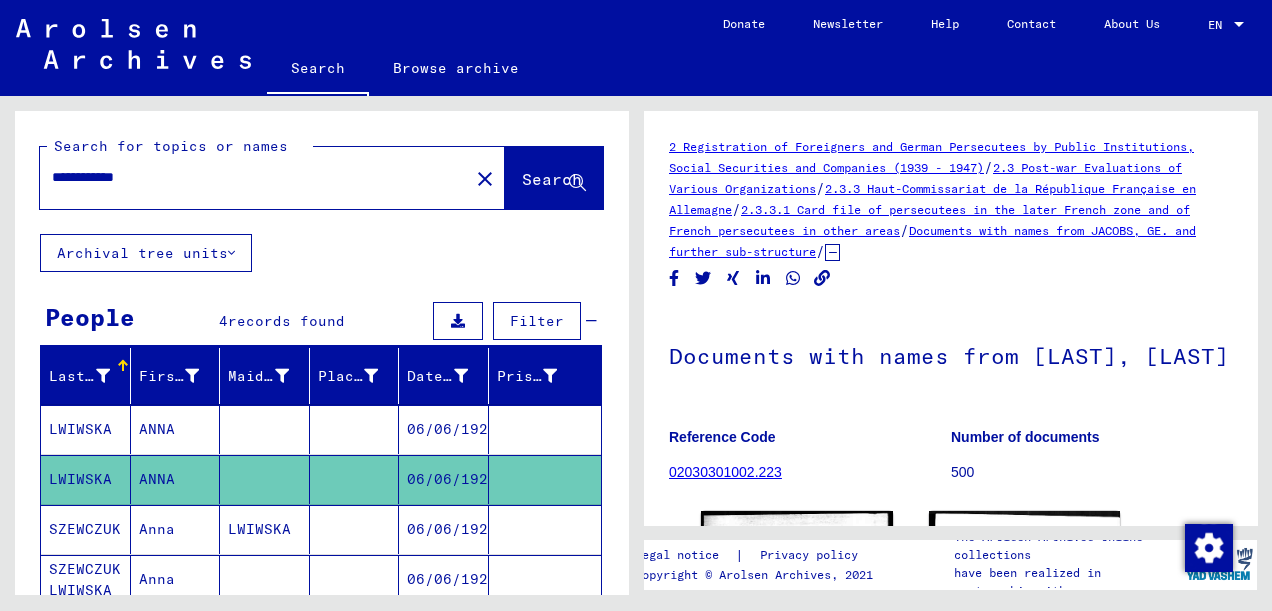click on "Registration of Foreigners and German Persecutees by Public Institutions, Social Securities and Companies (1939 - 1947)   /   Post-war Evaluations of Various Organizations   /   Haut-Commissariat de la République Française en Allemagne   /   Card file of persecutees in the later French zone and of French persecutees in other areas   /   Documents with names from [FIRST] and further sub-structure   /  Documents with names from [FIRST] Reference Code [NUMBER] Number of documents 500 DocID: [NUMBER] ([FIRST] [LAST]) DocID: [NUMBER] ([FIRST] [LAST]) See comments created before January 2022" 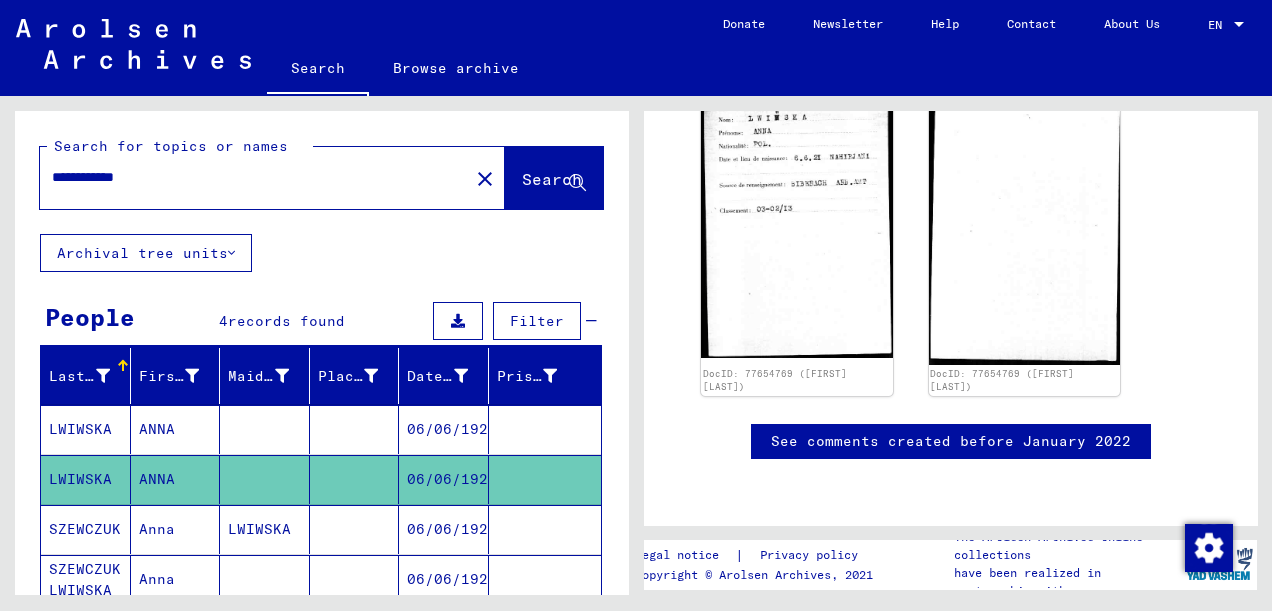 scroll, scrollTop: 653, scrollLeft: 0, axis: vertical 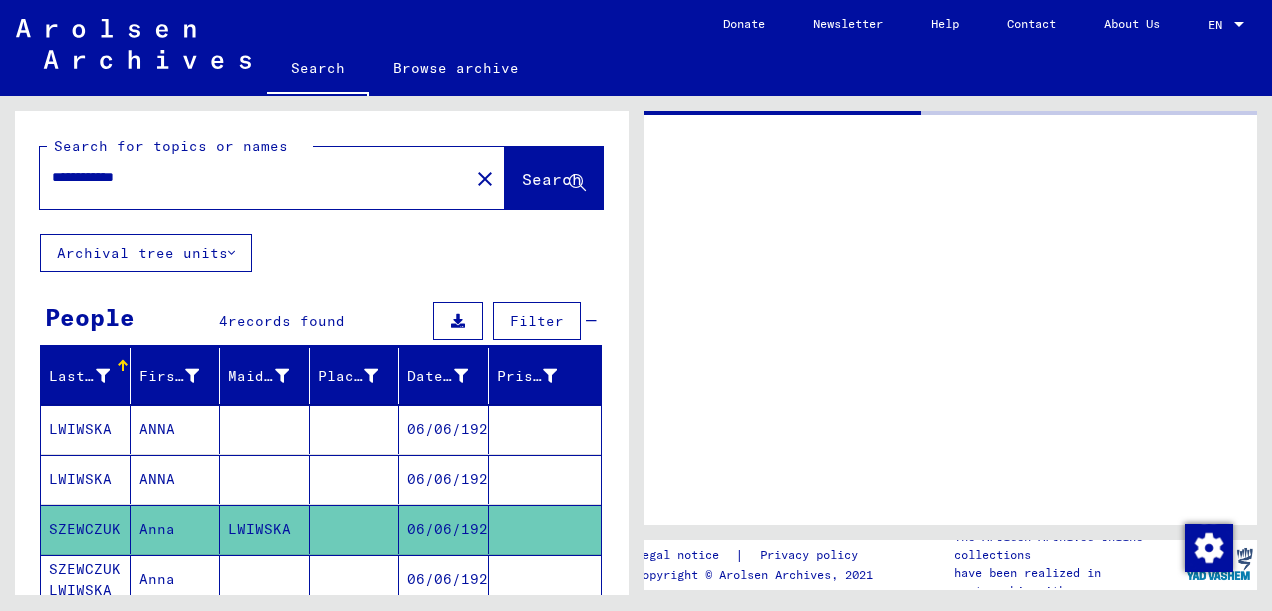 click on "Anna" 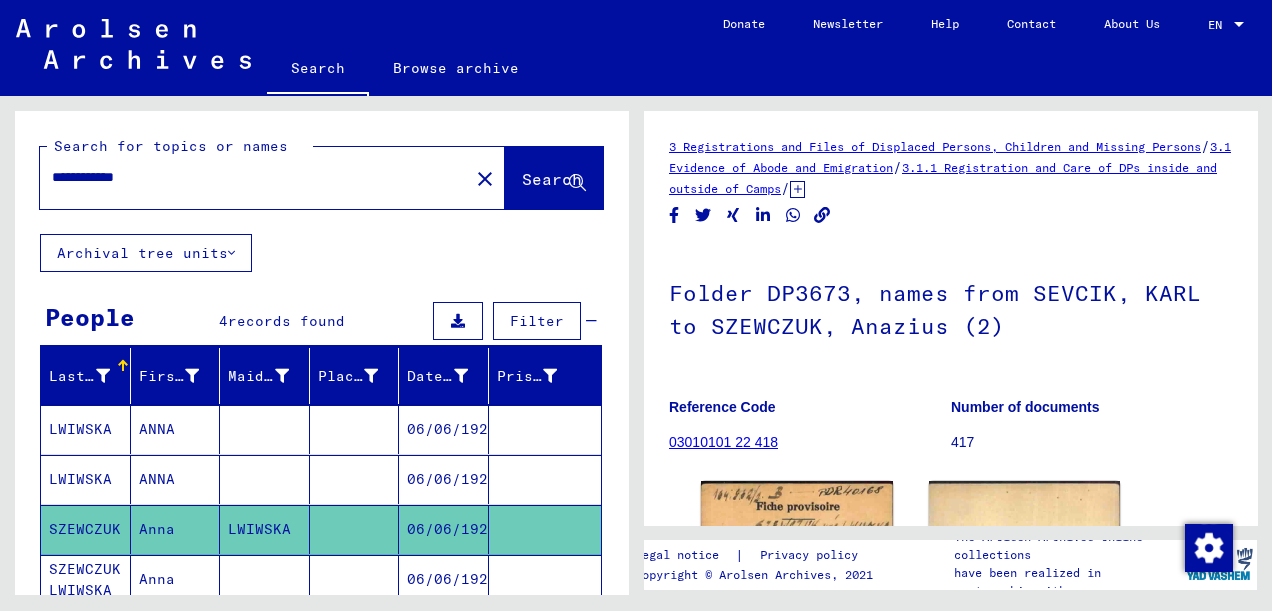 scroll, scrollTop: 0, scrollLeft: 0, axis: both 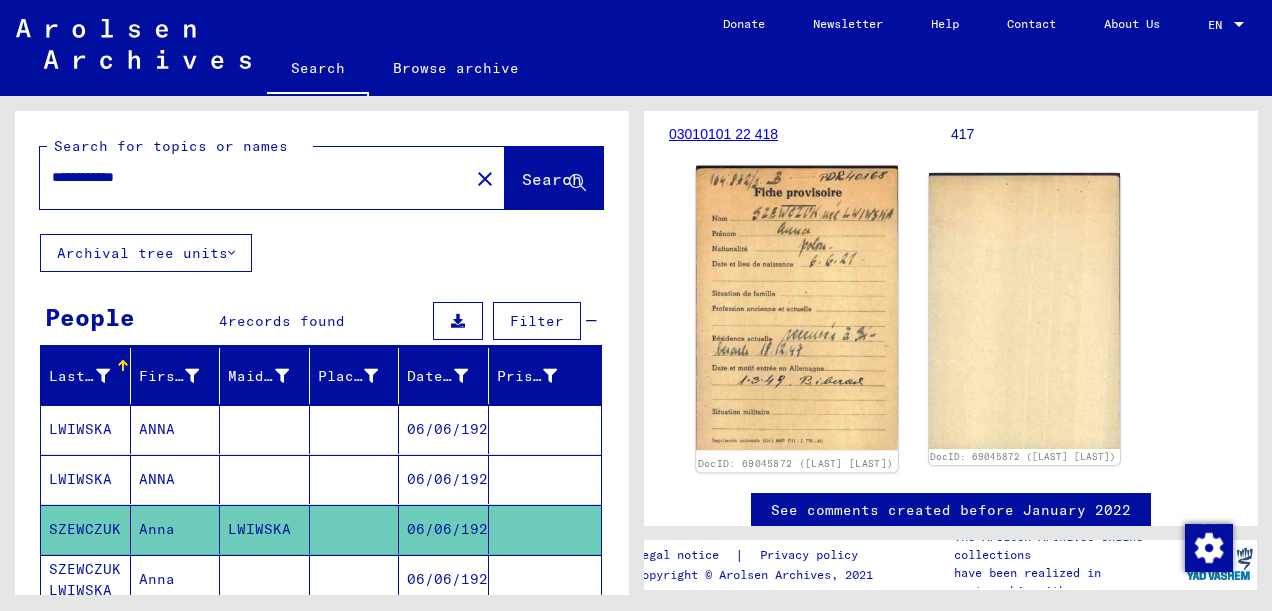 click 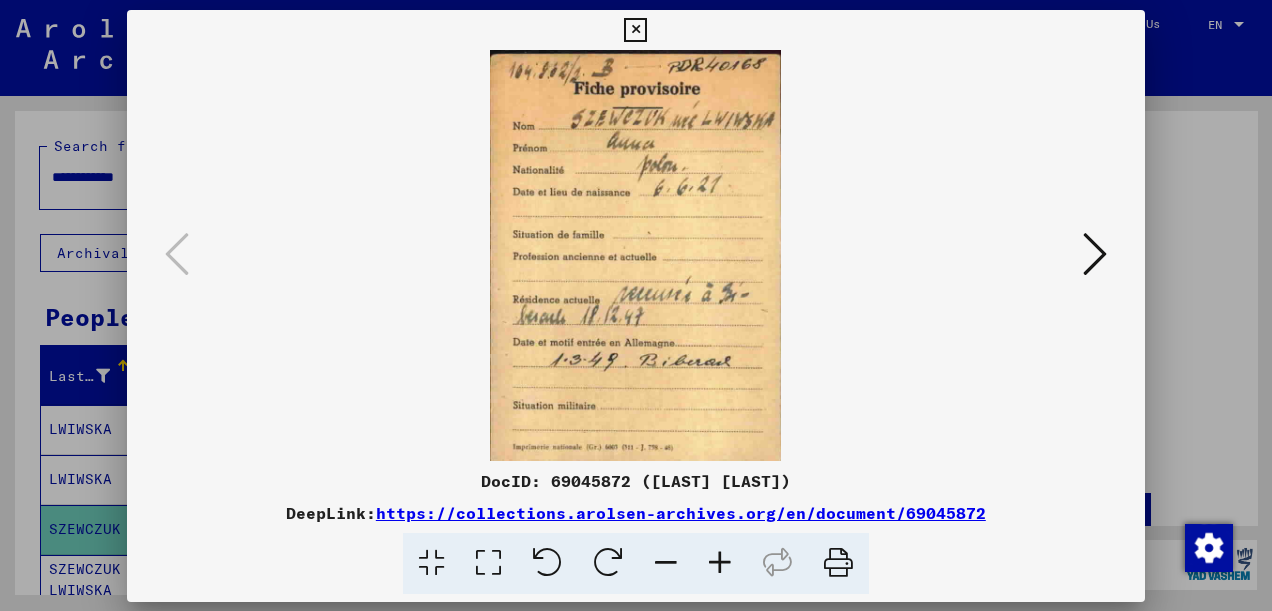 click at bounding box center (636, 255) 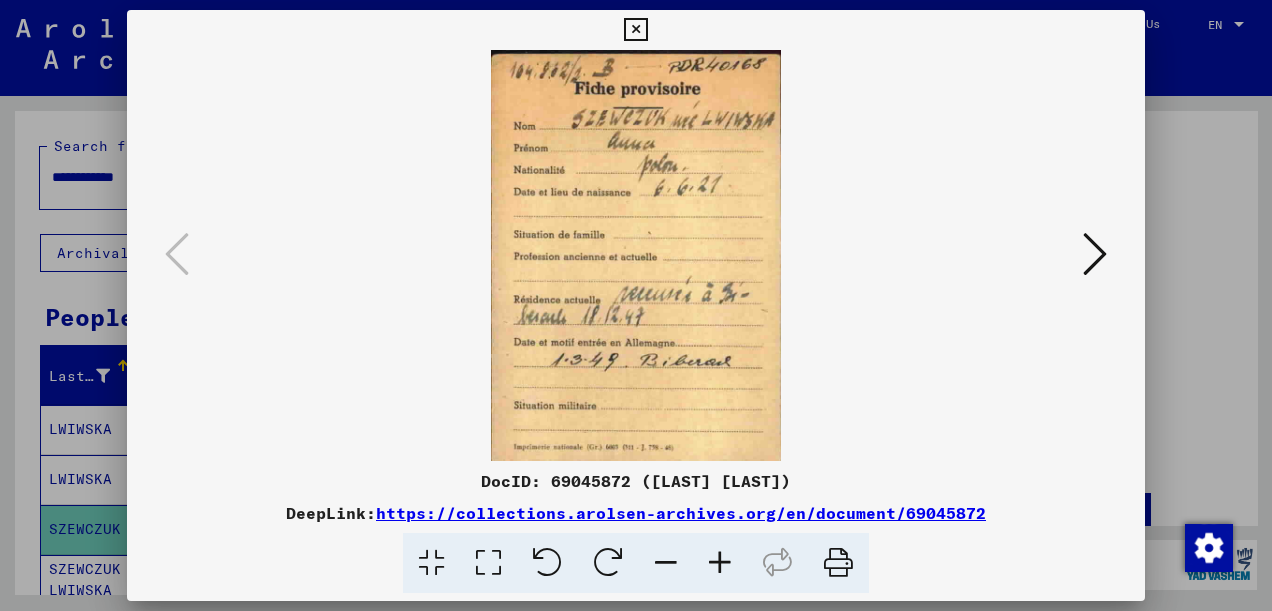click at bounding box center [636, 255] 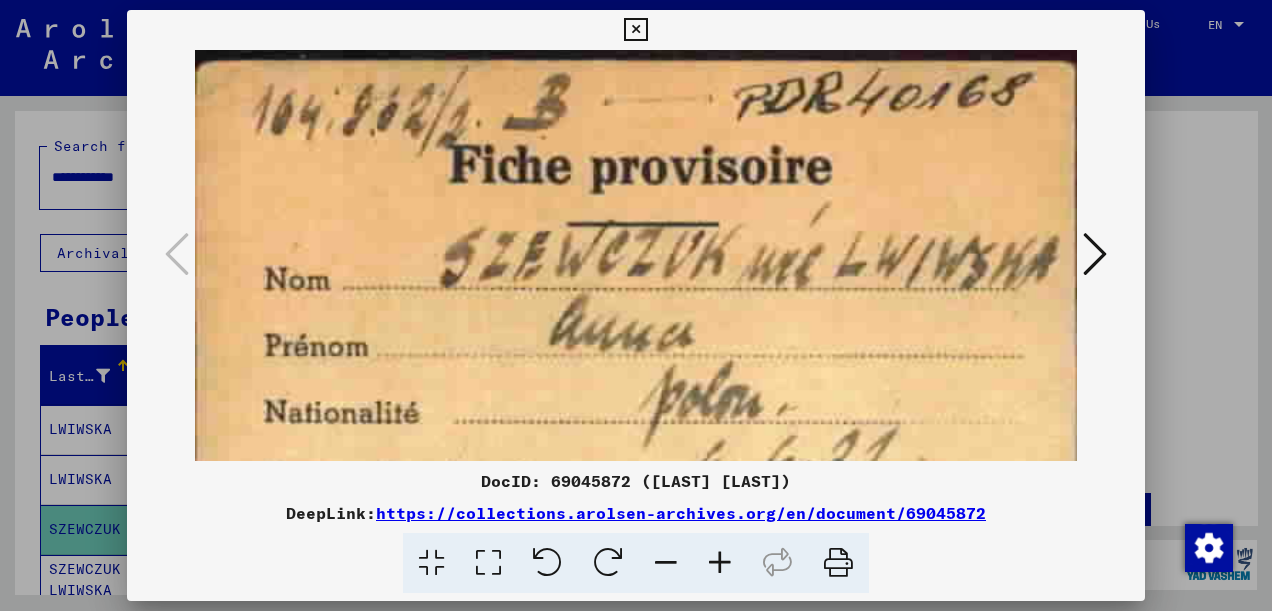 scroll, scrollTop: 2, scrollLeft: 0, axis: vertical 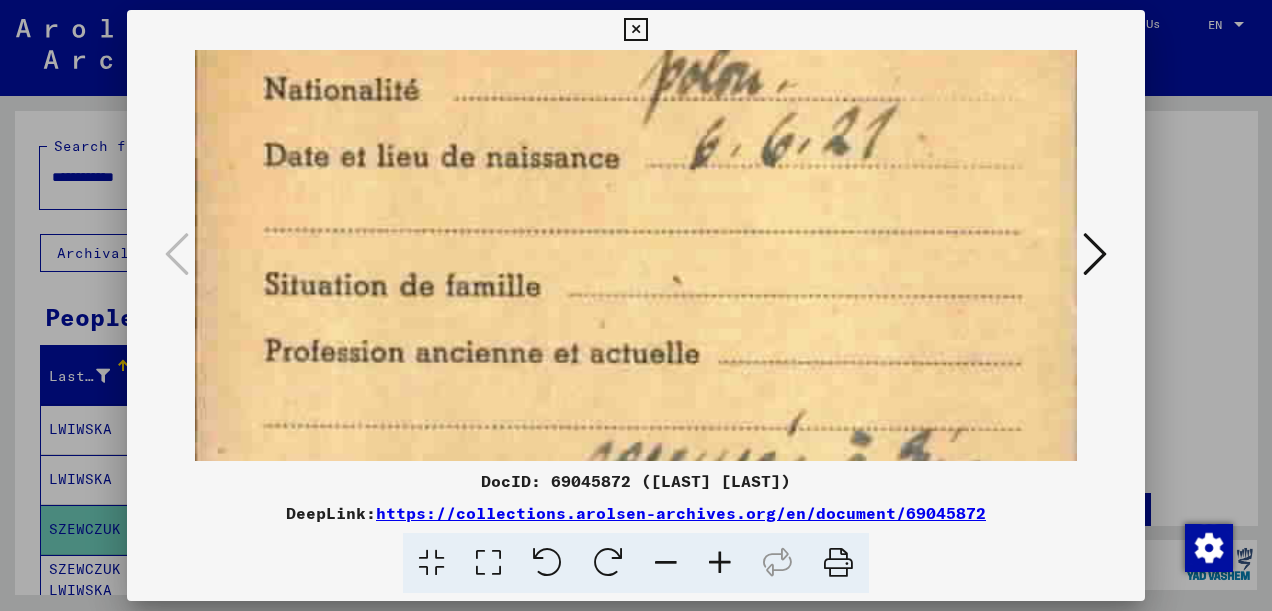 drag, startPoint x: 676, startPoint y: 355, endPoint x: 643, endPoint y: 77, distance: 279.95178 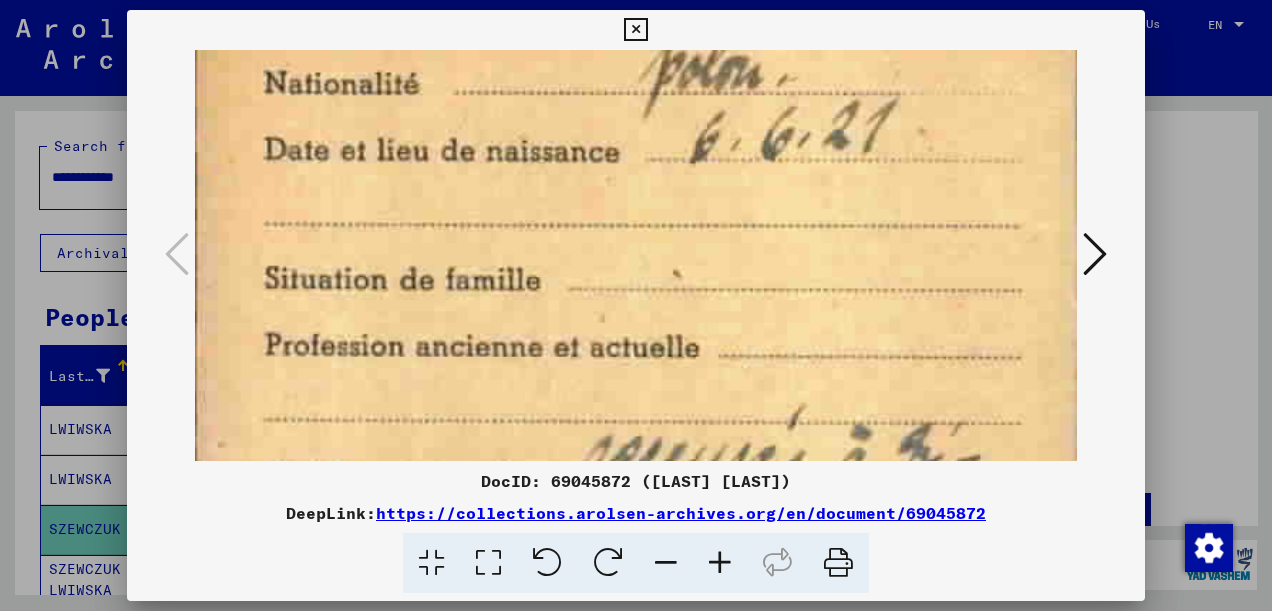 scroll, scrollTop: 330, scrollLeft: 0, axis: vertical 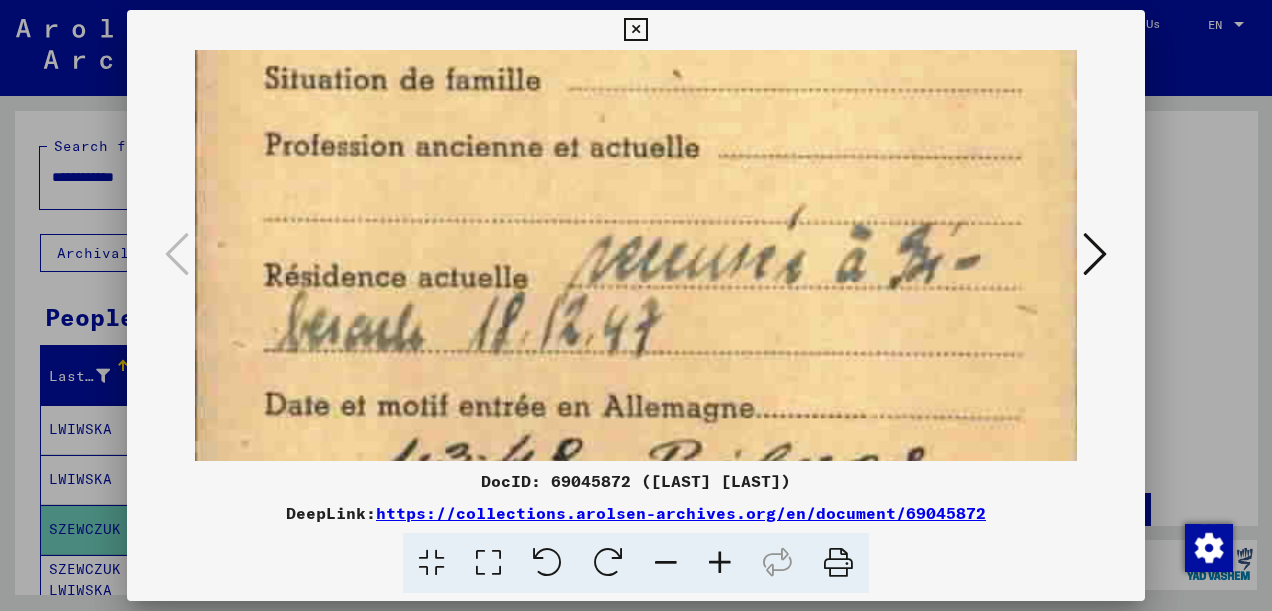 drag, startPoint x: 595, startPoint y: 361, endPoint x: 593, endPoint y: 171, distance: 190.01053 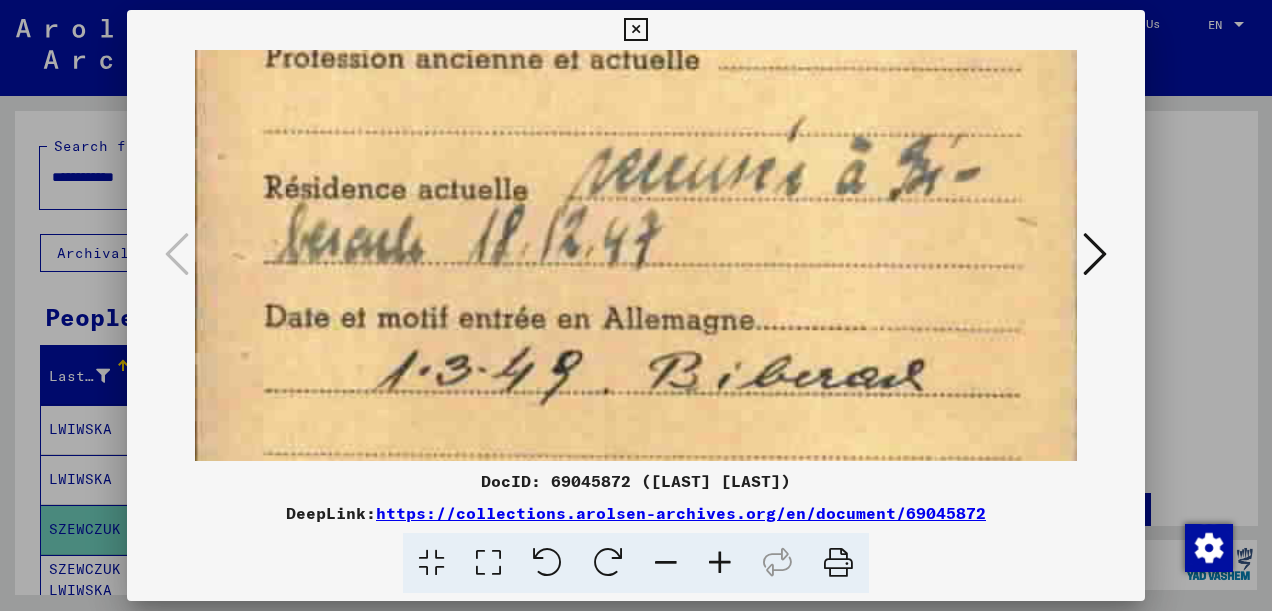 scroll, scrollTop: 613, scrollLeft: 0, axis: vertical 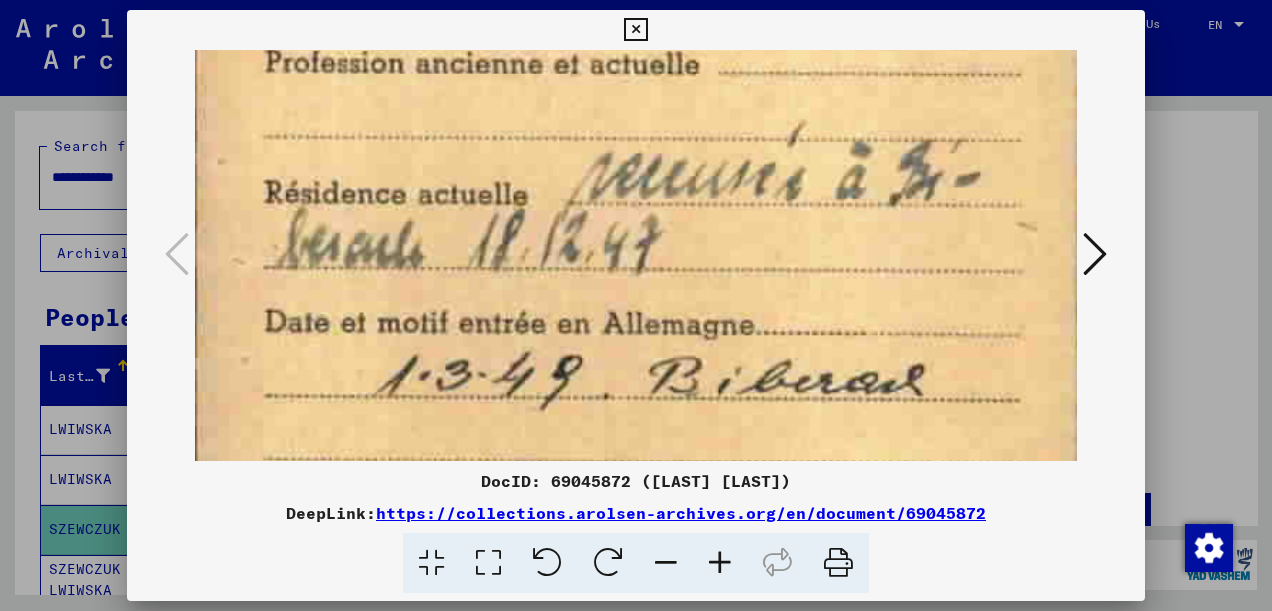 drag, startPoint x: 721, startPoint y: 371, endPoint x: 754, endPoint y: 251, distance: 124.45481 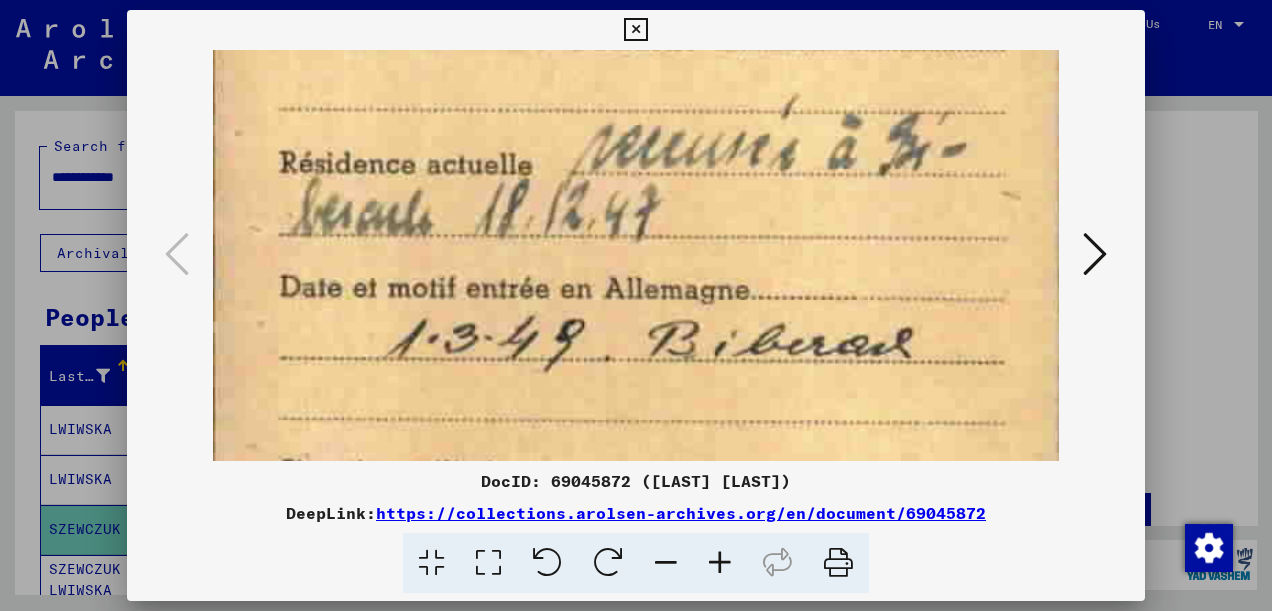 click at bounding box center (666, 563) 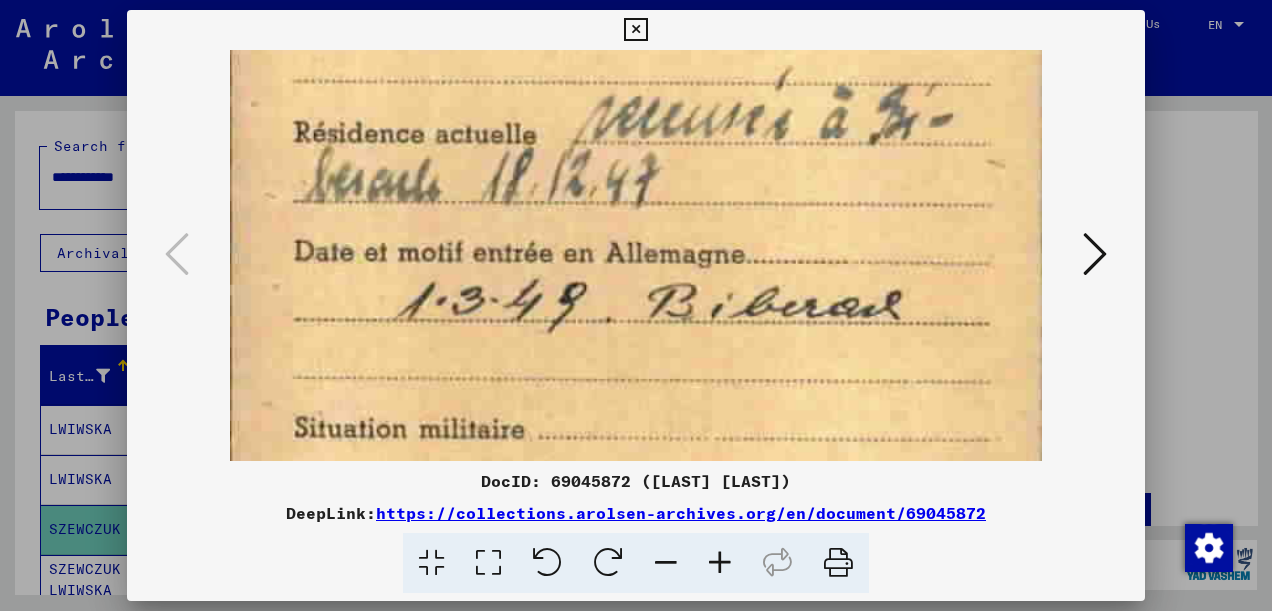 click at bounding box center (666, 563) 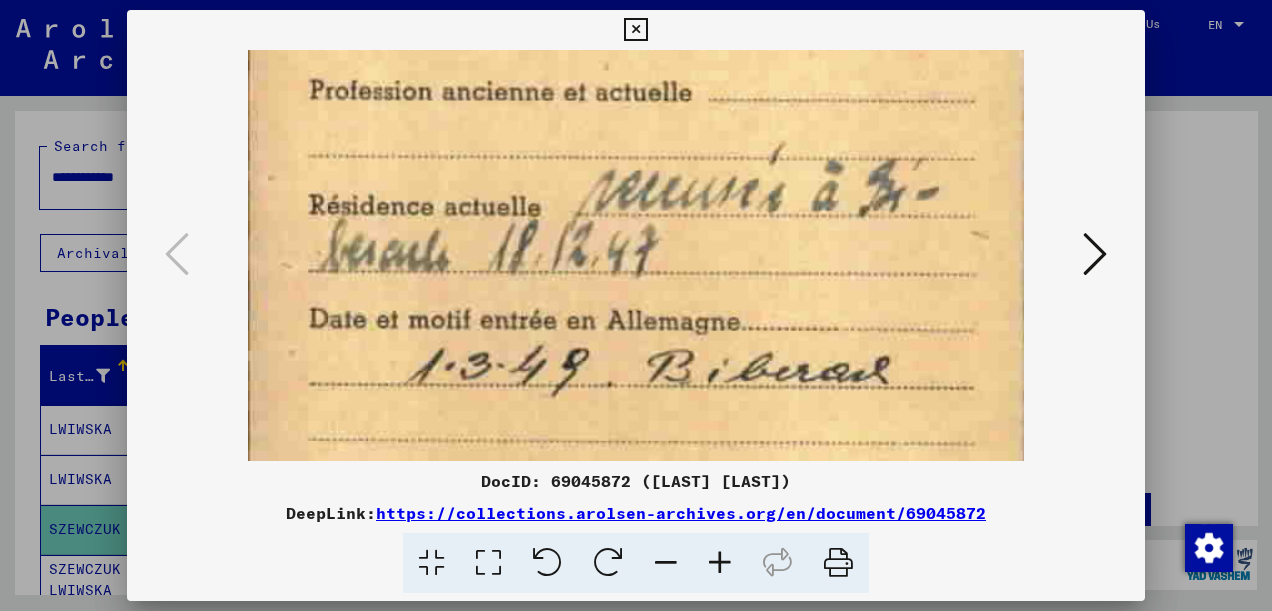 scroll, scrollTop: 496, scrollLeft: 0, axis: vertical 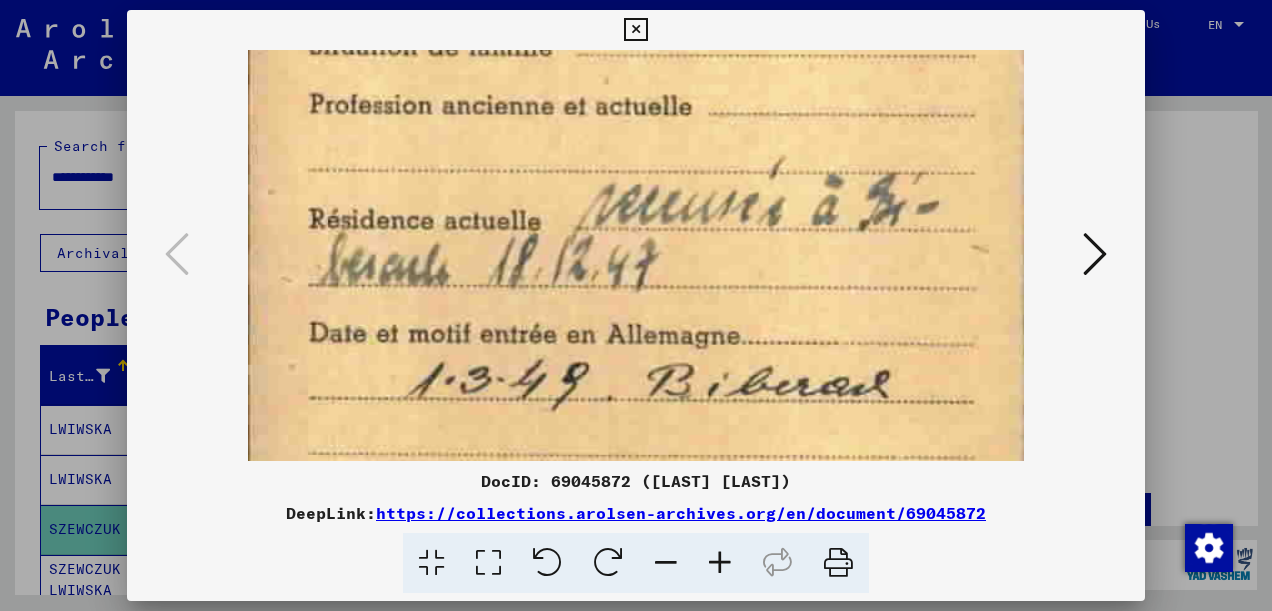 drag, startPoint x: 775, startPoint y: 257, endPoint x: 778, endPoint y: 379, distance: 122.03688 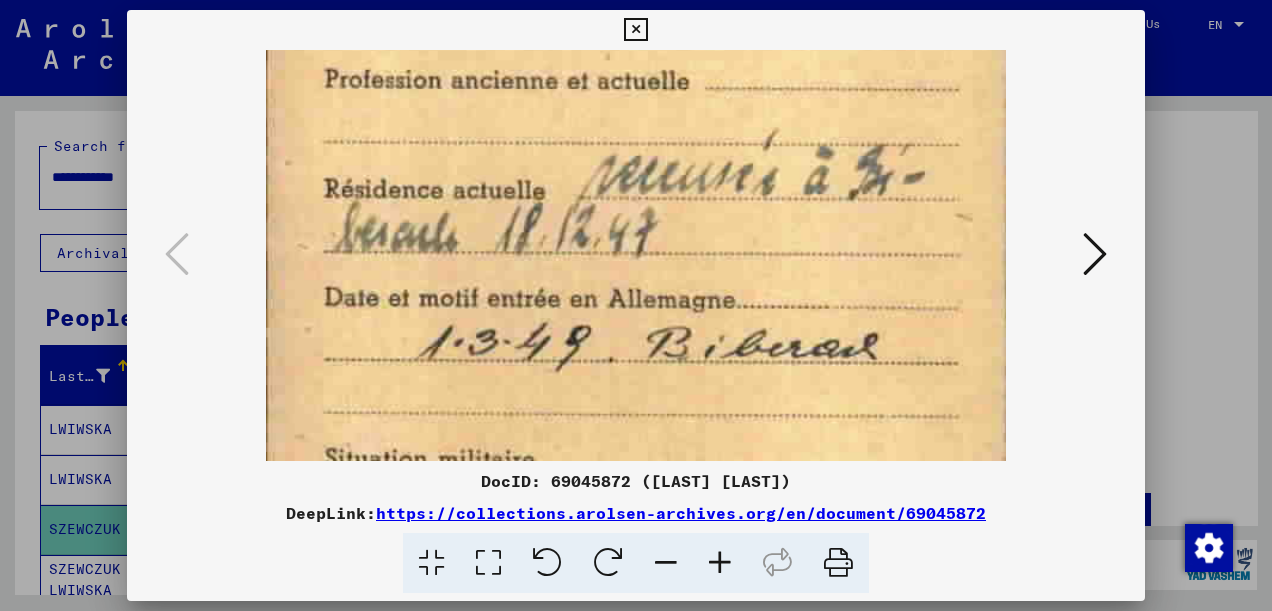 click at bounding box center [666, 563] 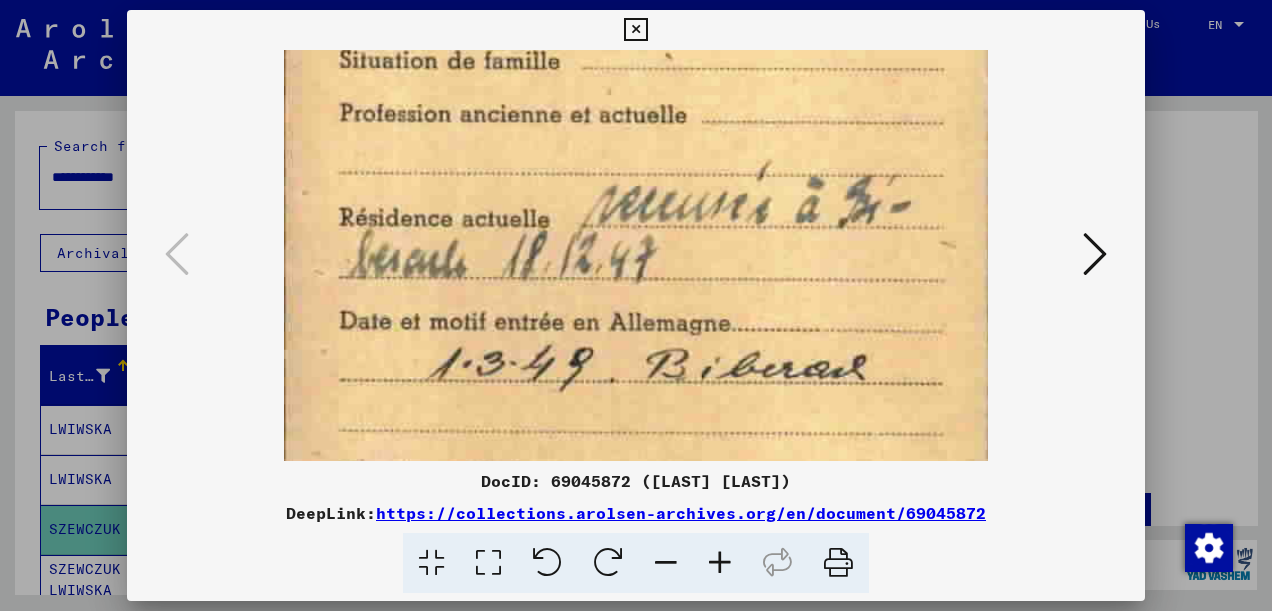 scroll, scrollTop: 436, scrollLeft: 0, axis: vertical 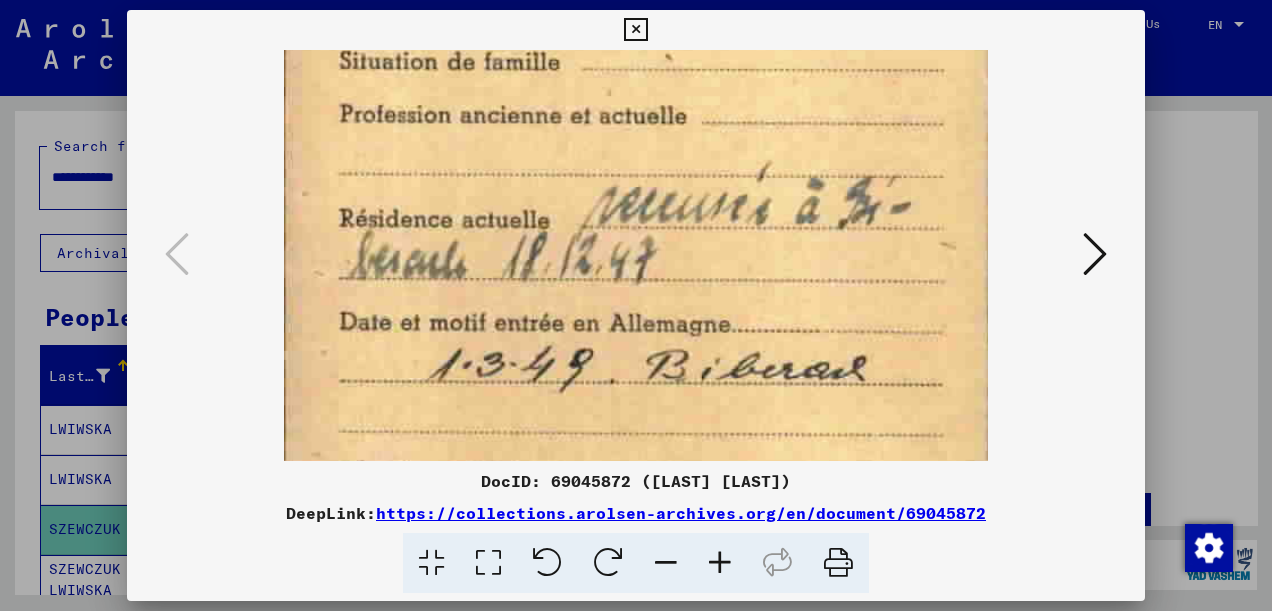 drag, startPoint x: 709, startPoint y: 368, endPoint x: 711, endPoint y: 432, distance: 64.03124 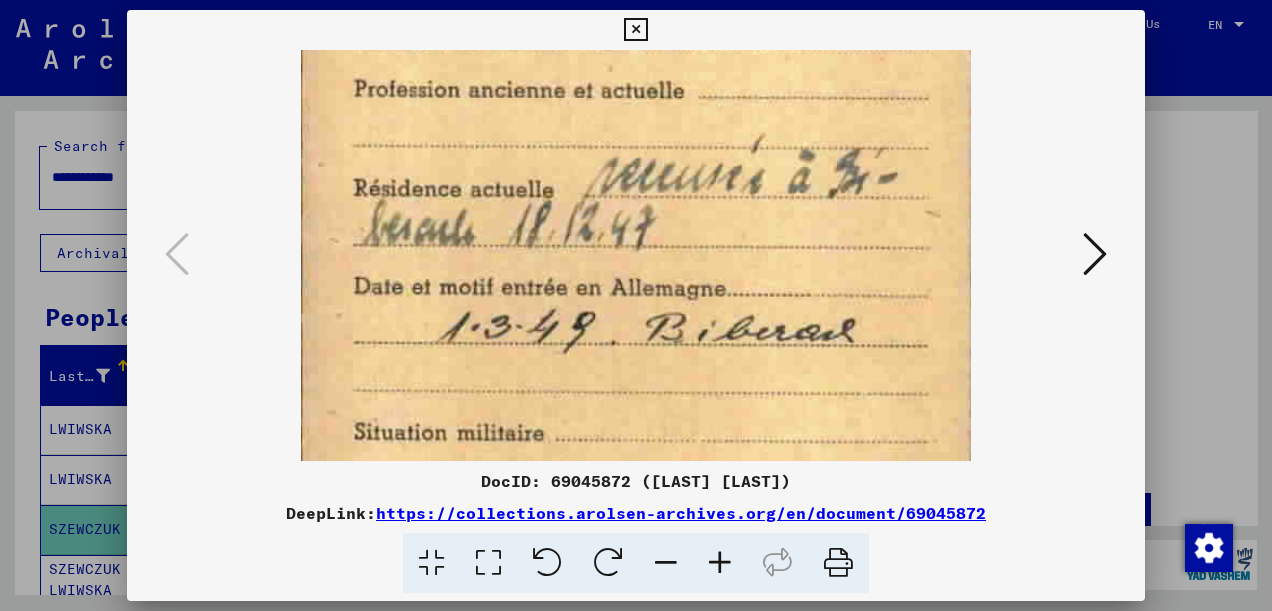 click at bounding box center (666, 563) 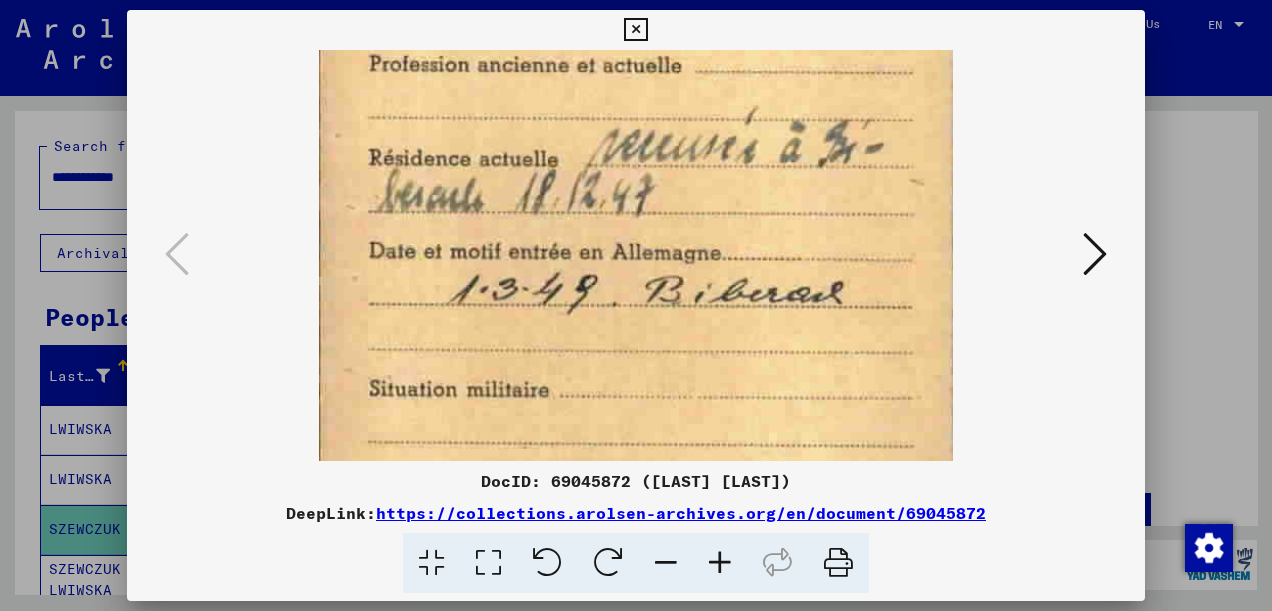 click at bounding box center (666, 563) 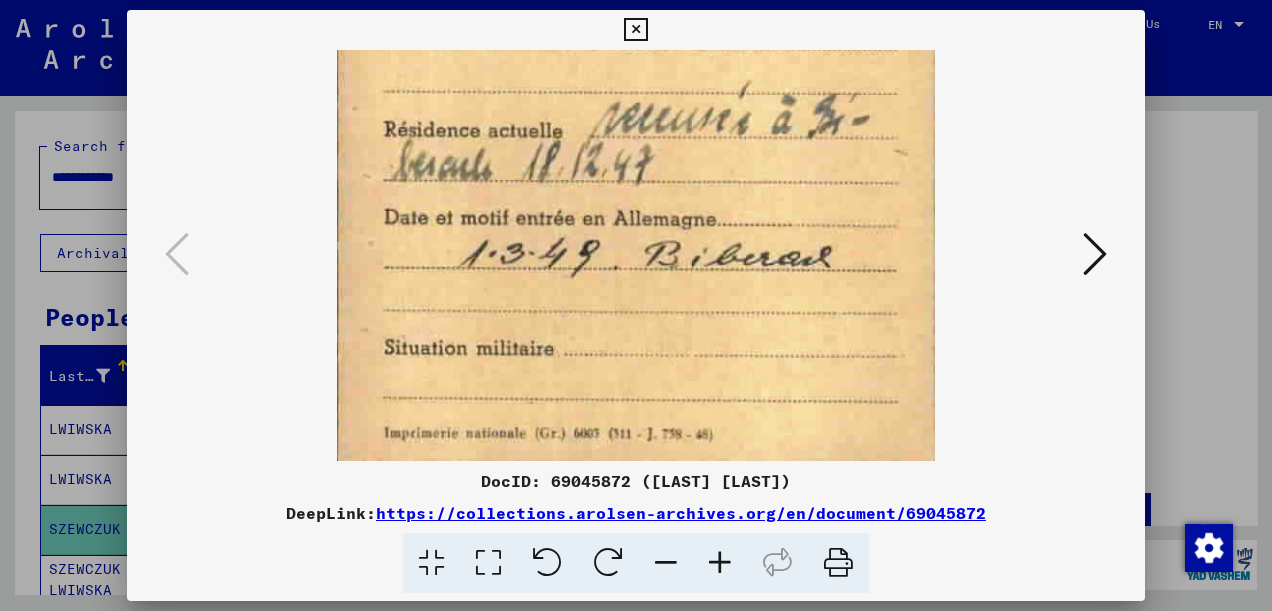 click at bounding box center (666, 563) 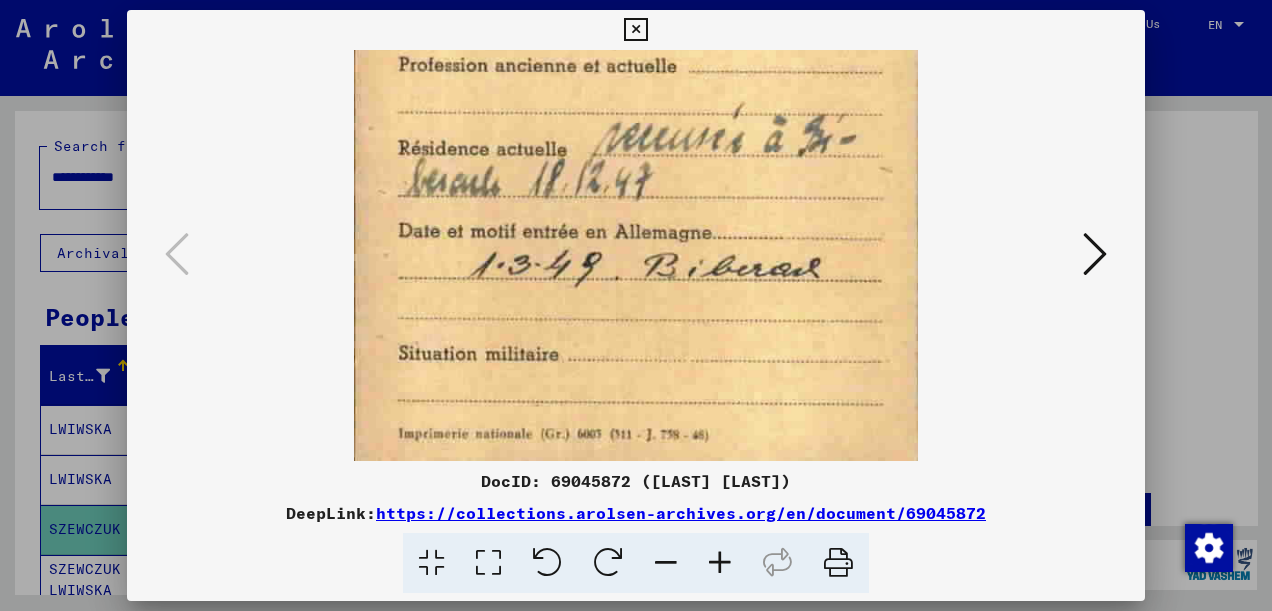 scroll, scrollTop: 384, scrollLeft: 0, axis: vertical 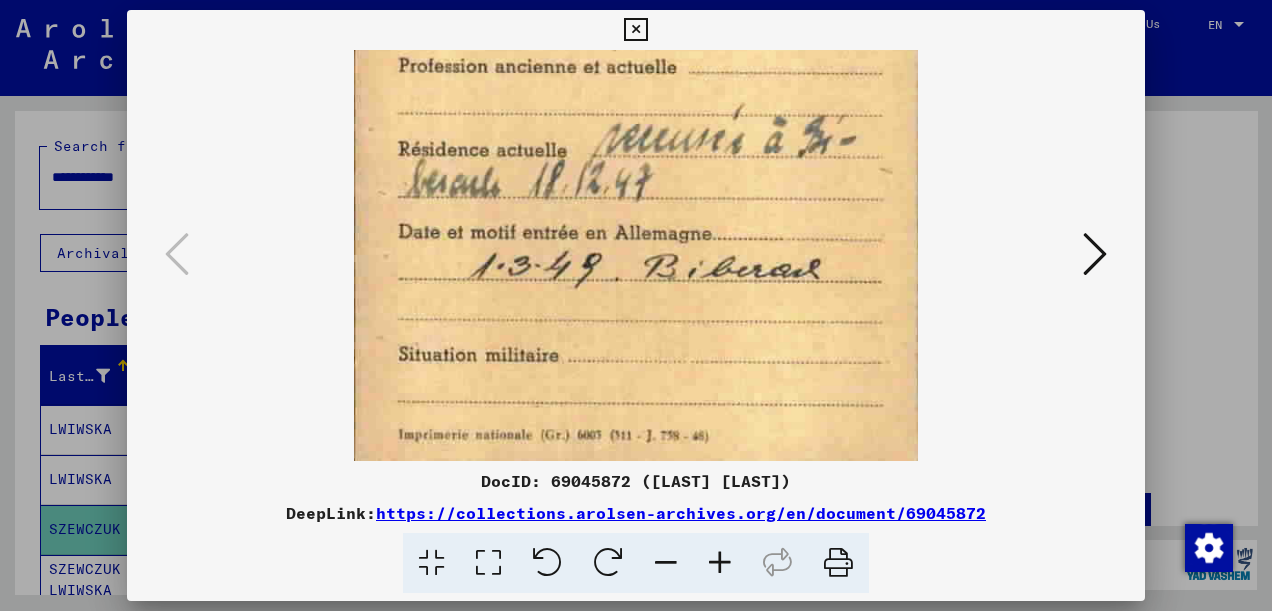 click at bounding box center [666, 563] 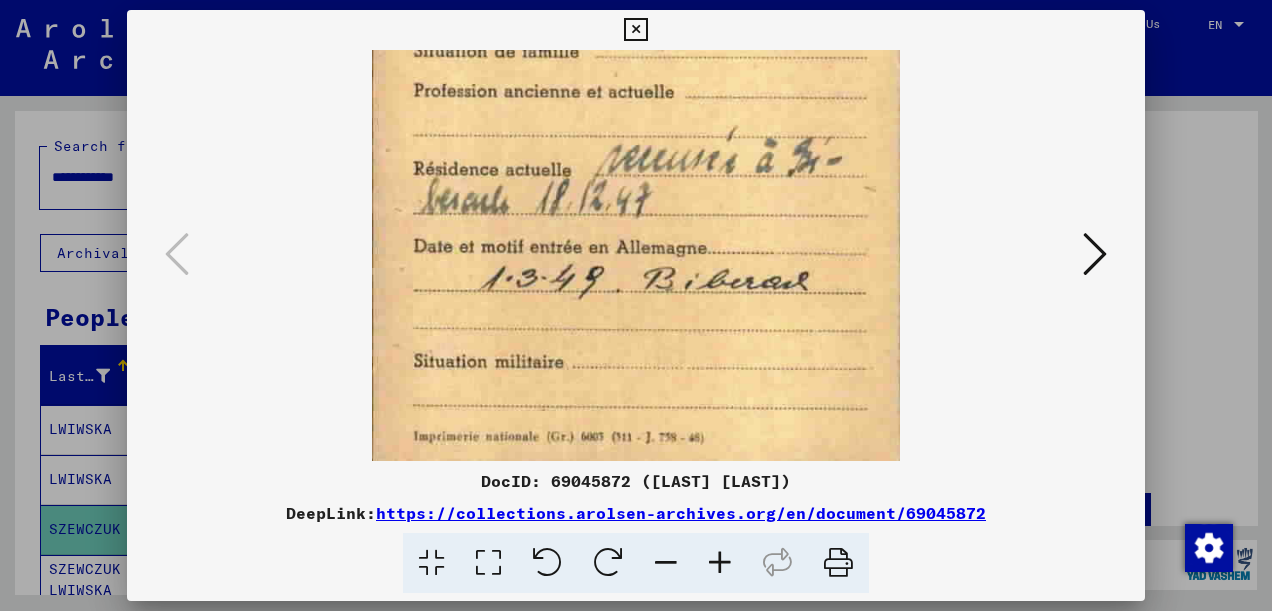 click at bounding box center [666, 563] 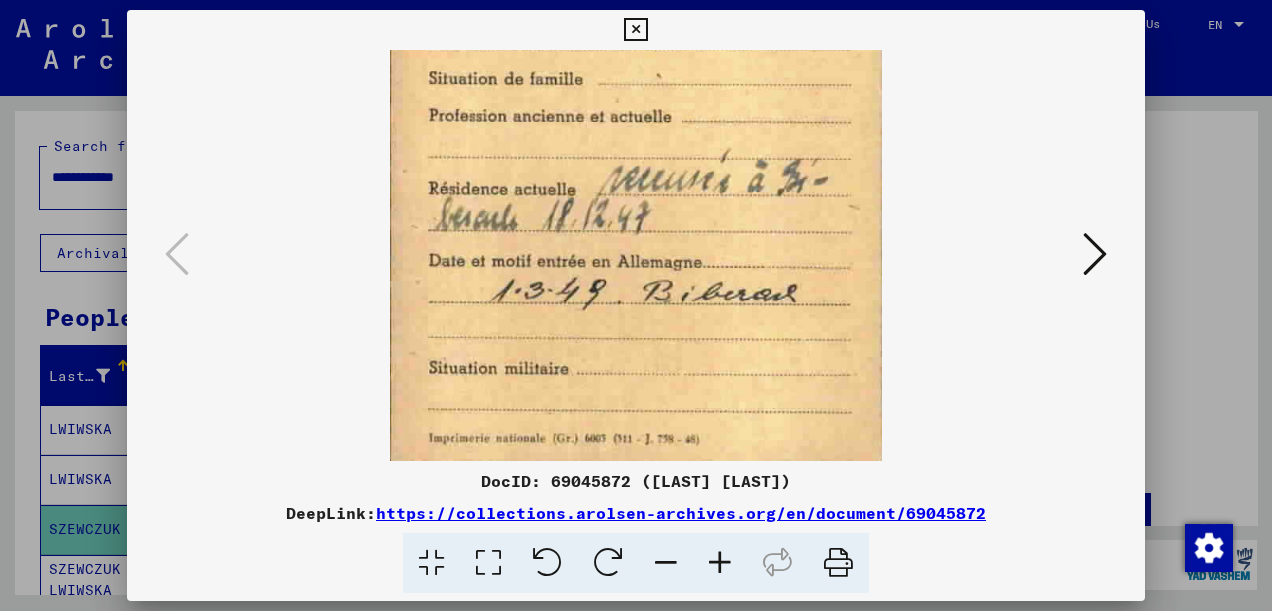 click at bounding box center (1095, 254) 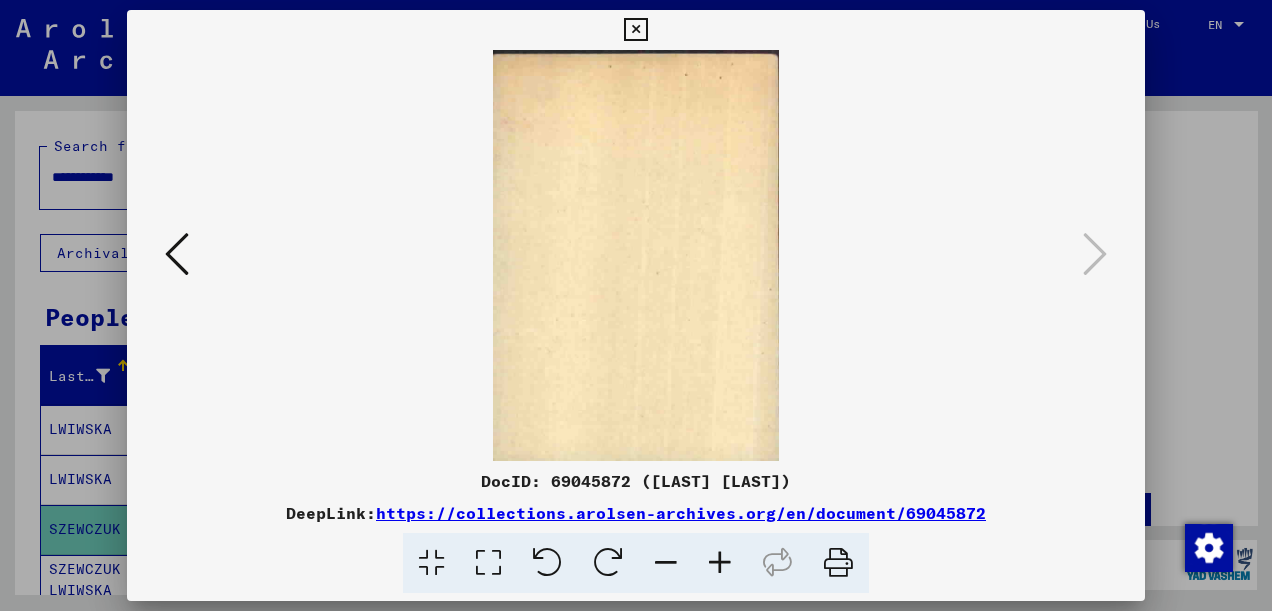 click at bounding box center (635, 30) 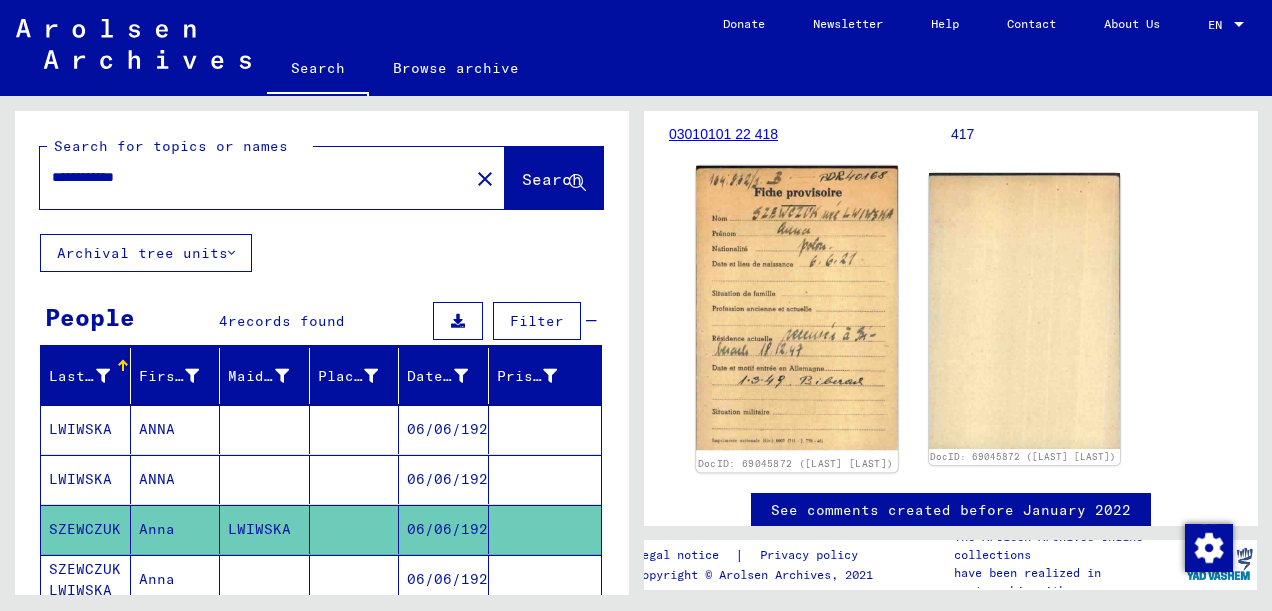 click 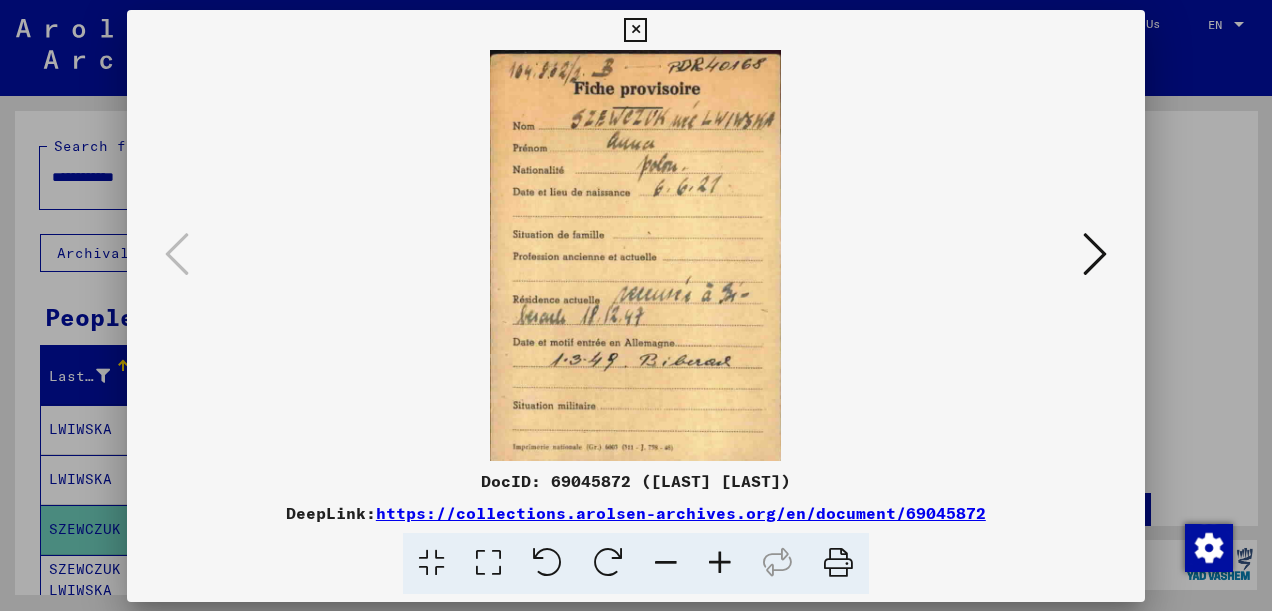 click at bounding box center (636, 255) 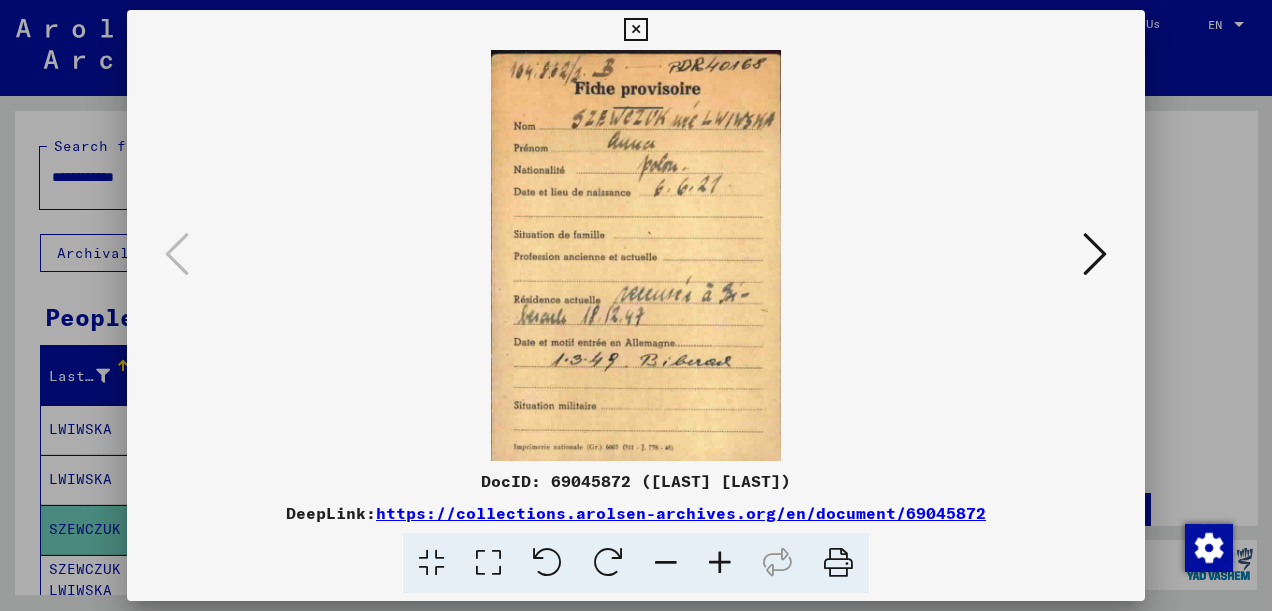 click at bounding box center [635, 30] 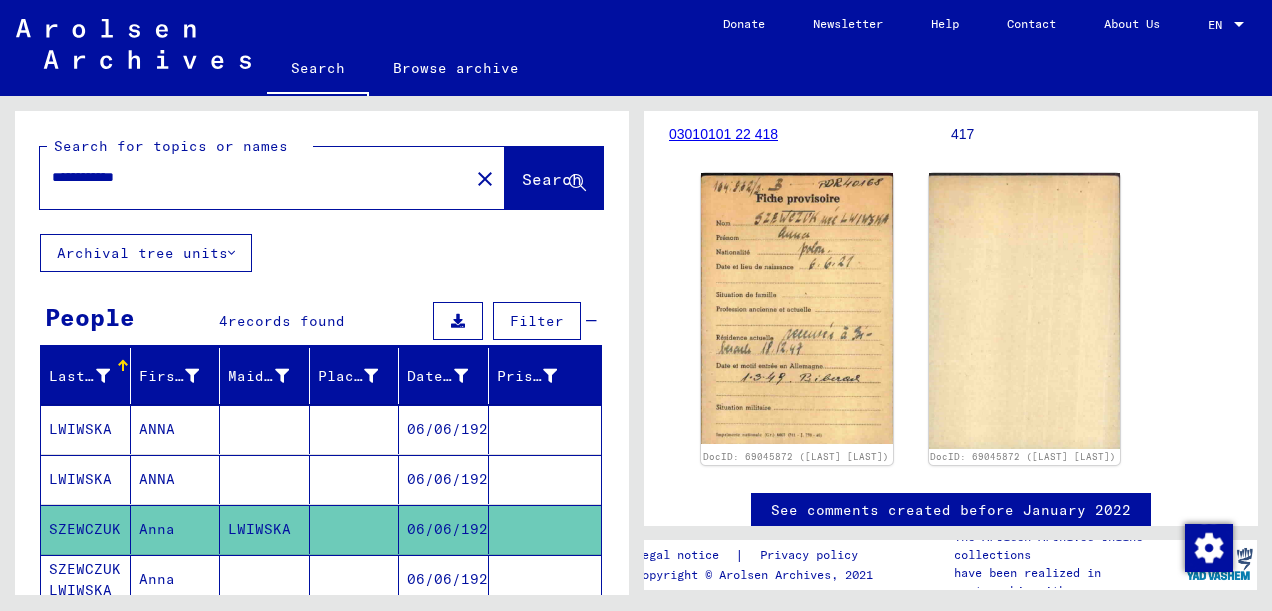 click on "SZEWCZUK LWIWSKA" 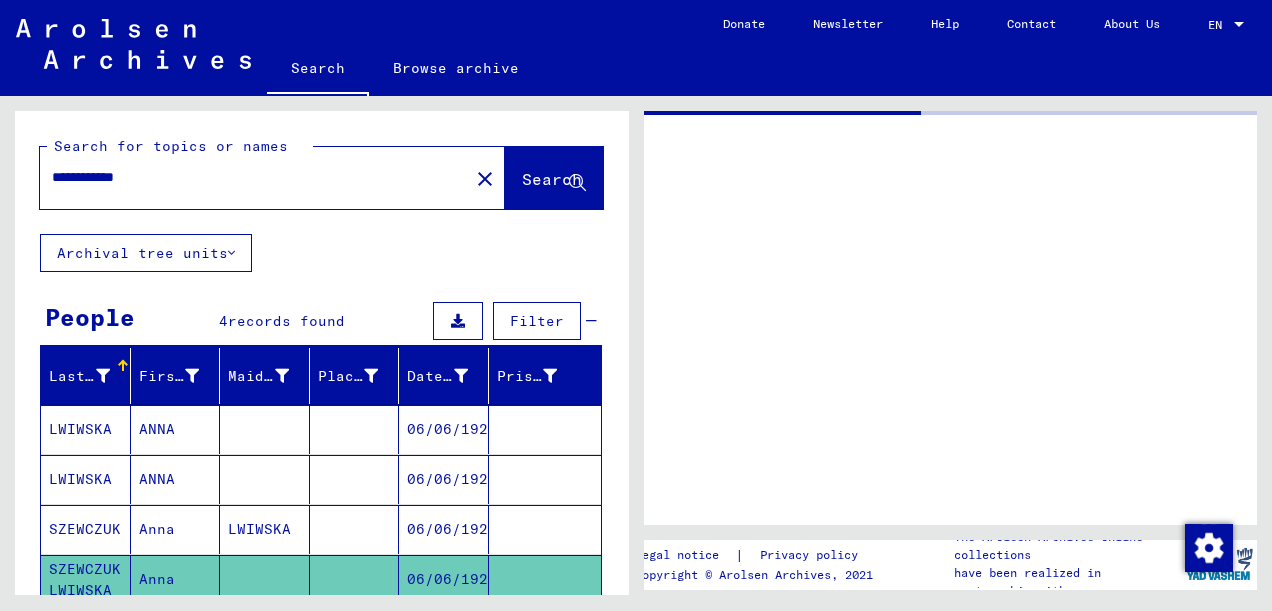 scroll, scrollTop: 0, scrollLeft: 0, axis: both 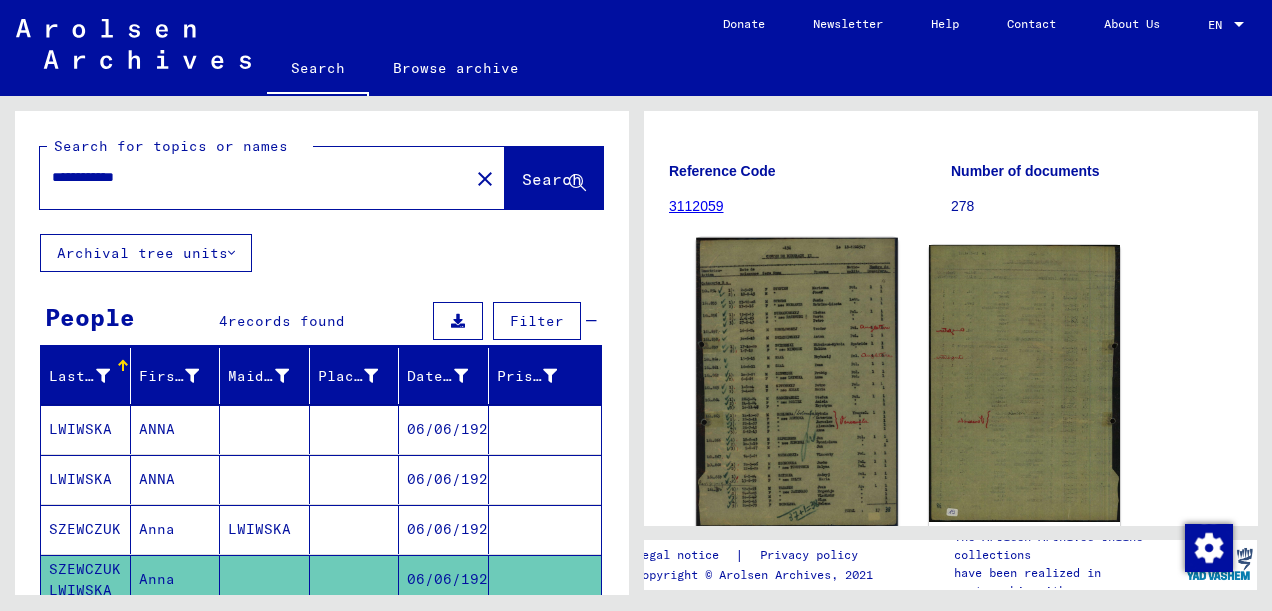 click 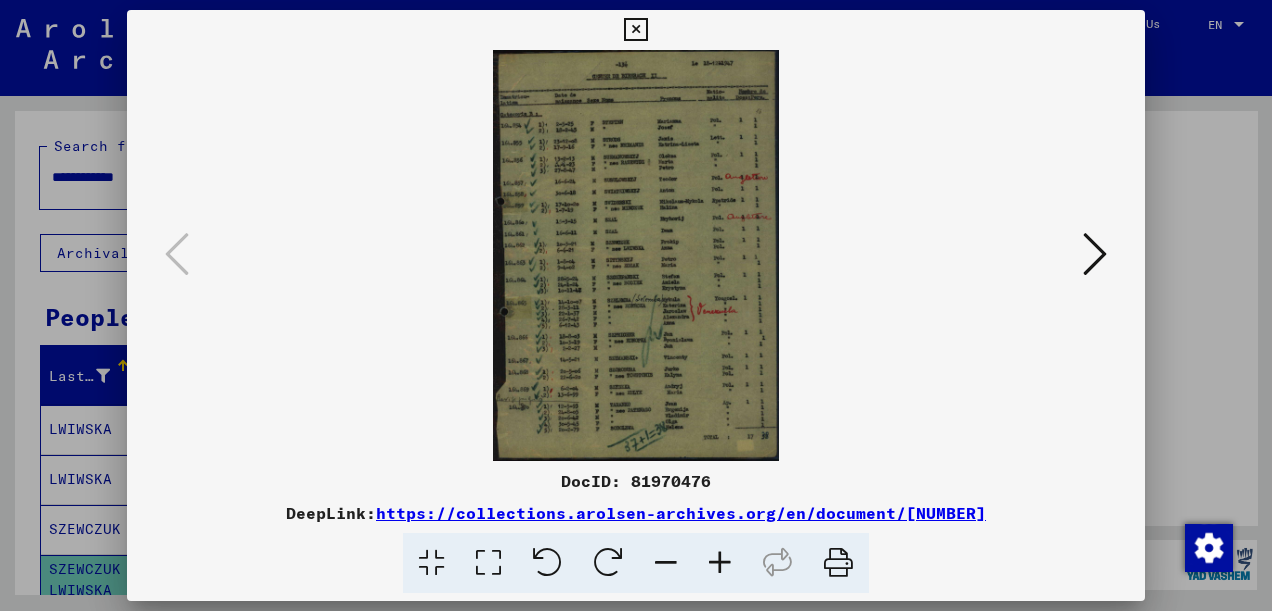 click at bounding box center (488, 563) 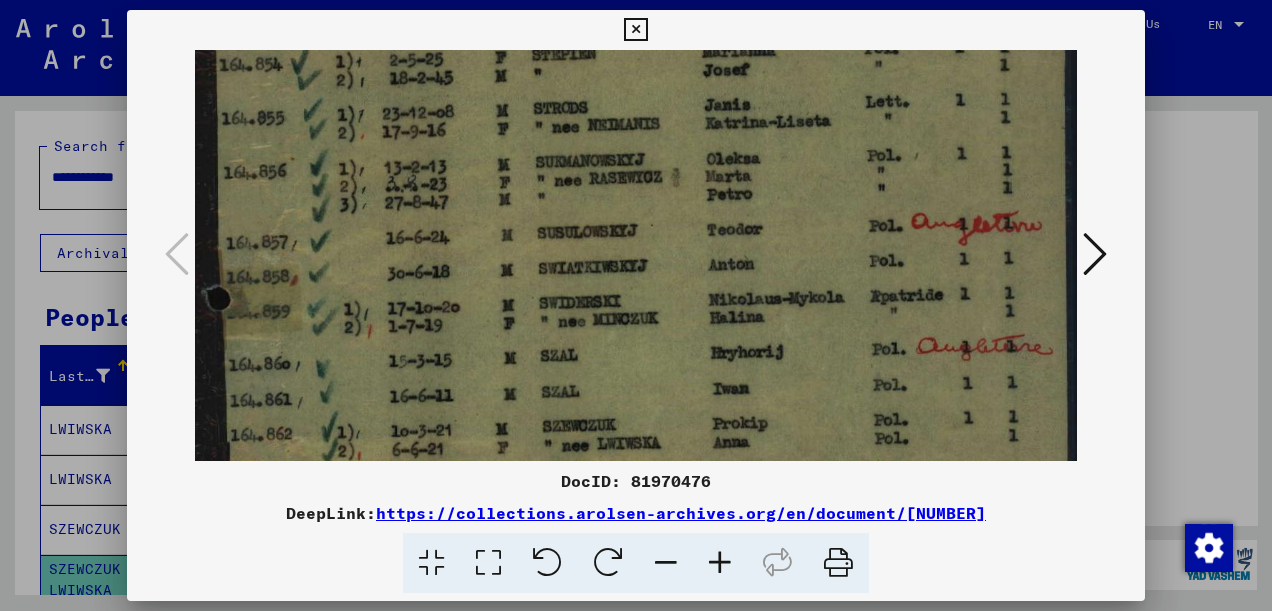 scroll, scrollTop: 222, scrollLeft: 0, axis: vertical 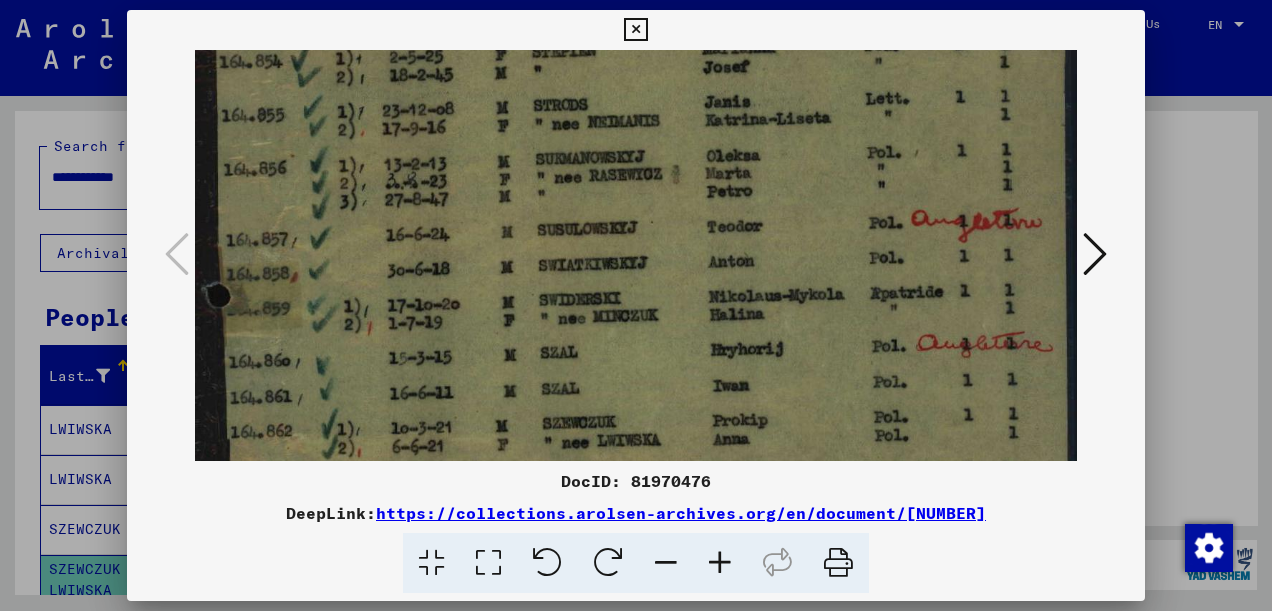 drag, startPoint x: 815, startPoint y: 389, endPoint x: 919, endPoint y: 175, distance: 237.93277 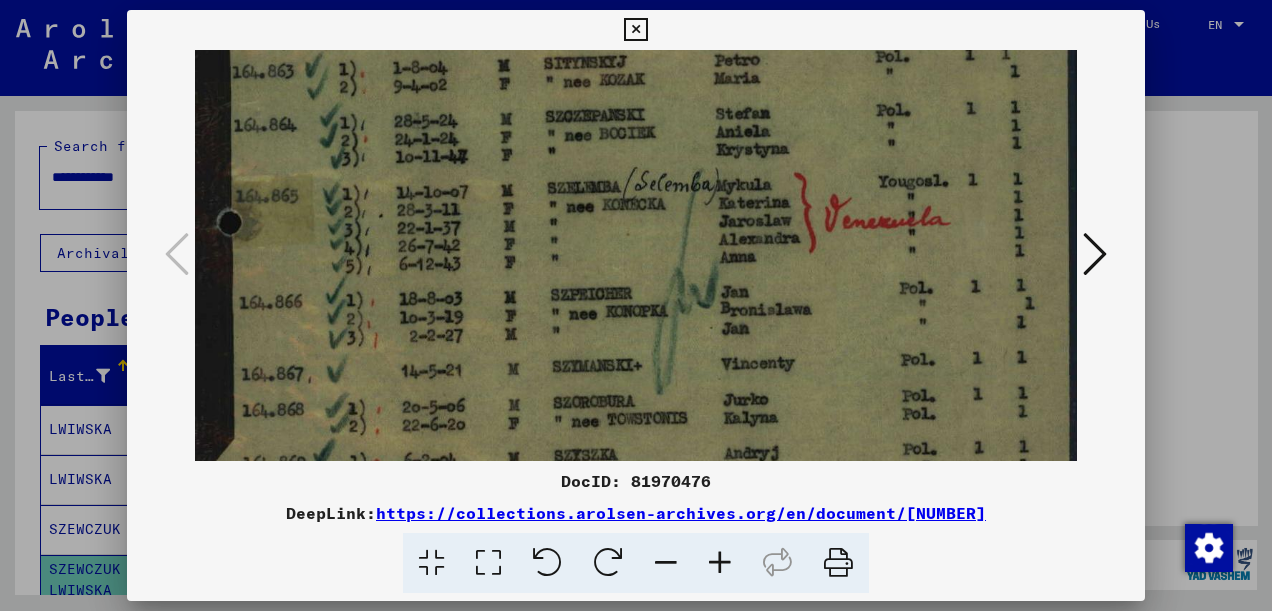drag, startPoint x: 798, startPoint y: 429, endPoint x: 871, endPoint y: 107, distance: 330.17117 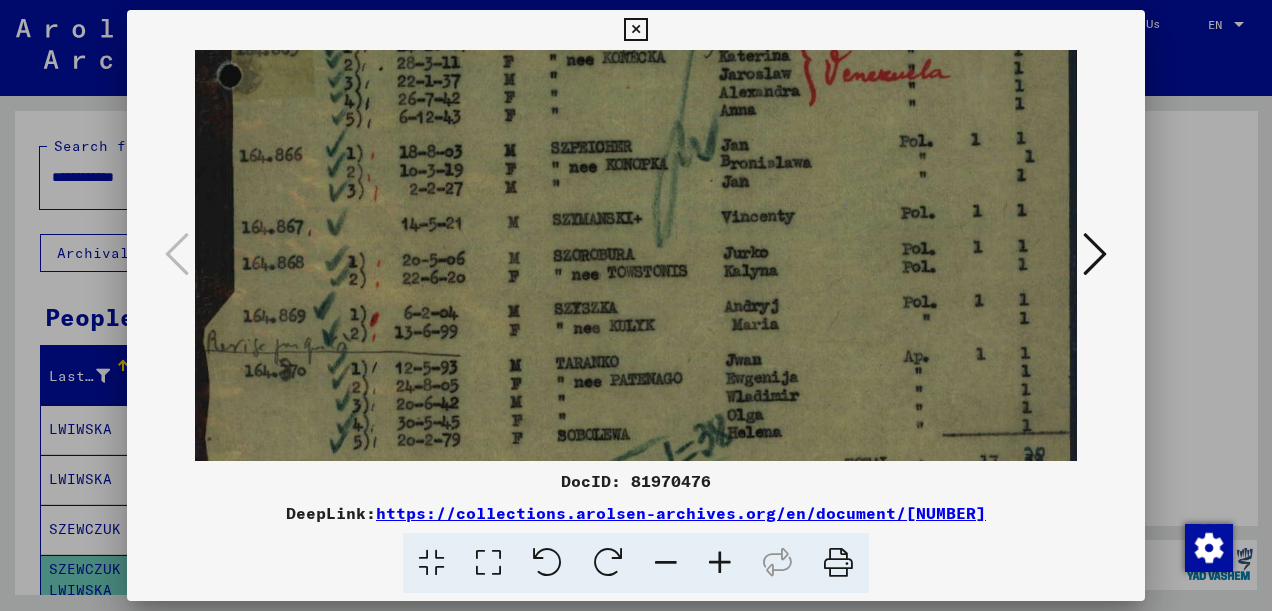scroll, scrollTop: 859, scrollLeft: 0, axis: vertical 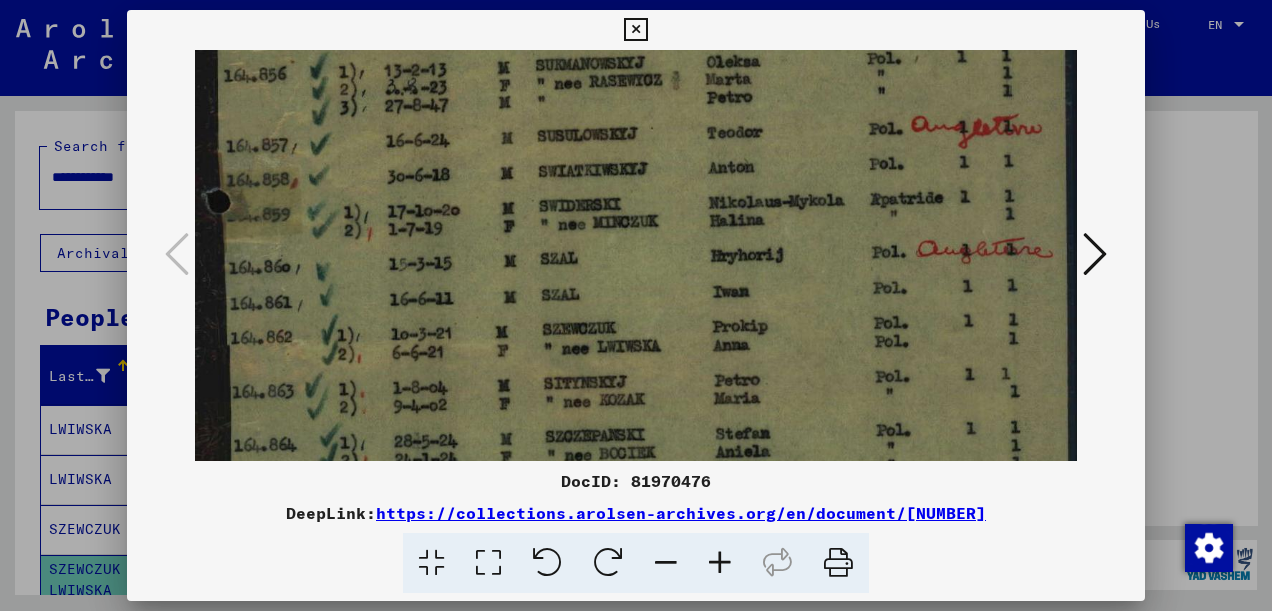 drag, startPoint x: 843, startPoint y: 358, endPoint x: 818, endPoint y: 525, distance: 168.86089 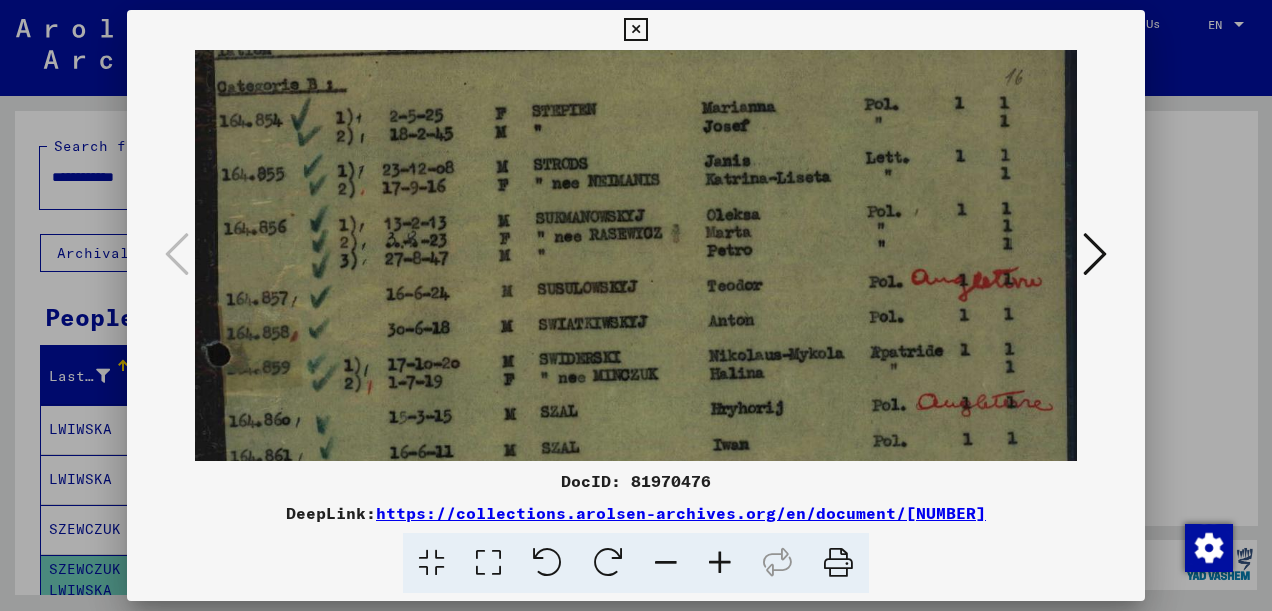 drag, startPoint x: 890, startPoint y: 200, endPoint x: 891, endPoint y: 339, distance: 139.0036 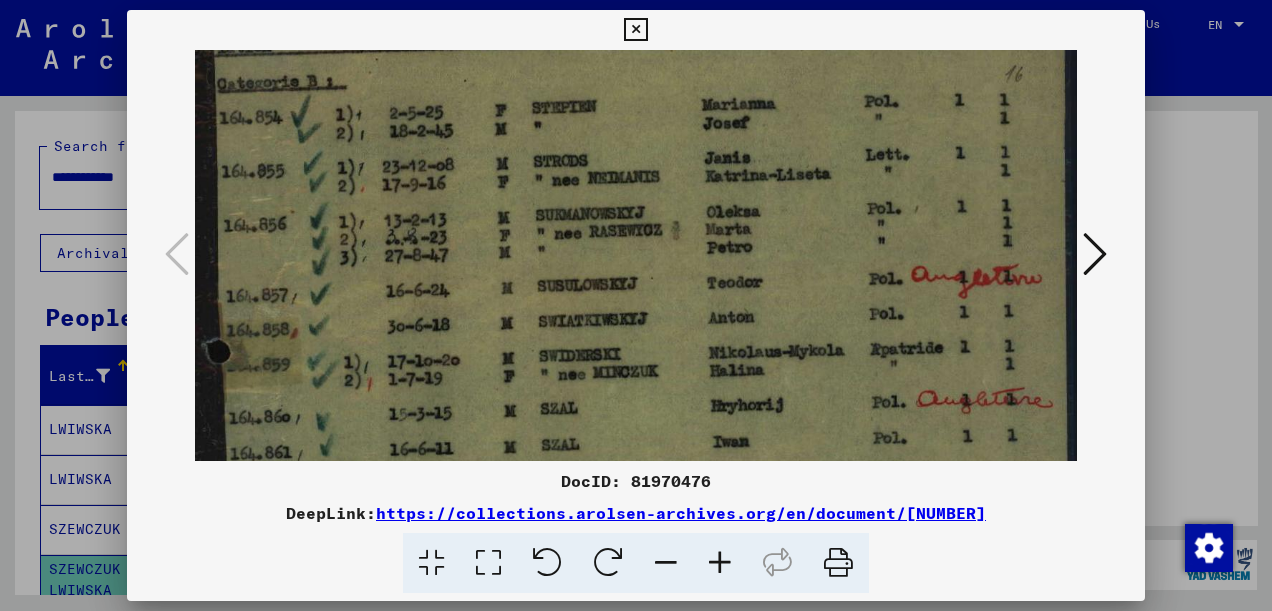 scroll, scrollTop: 0, scrollLeft: 0, axis: both 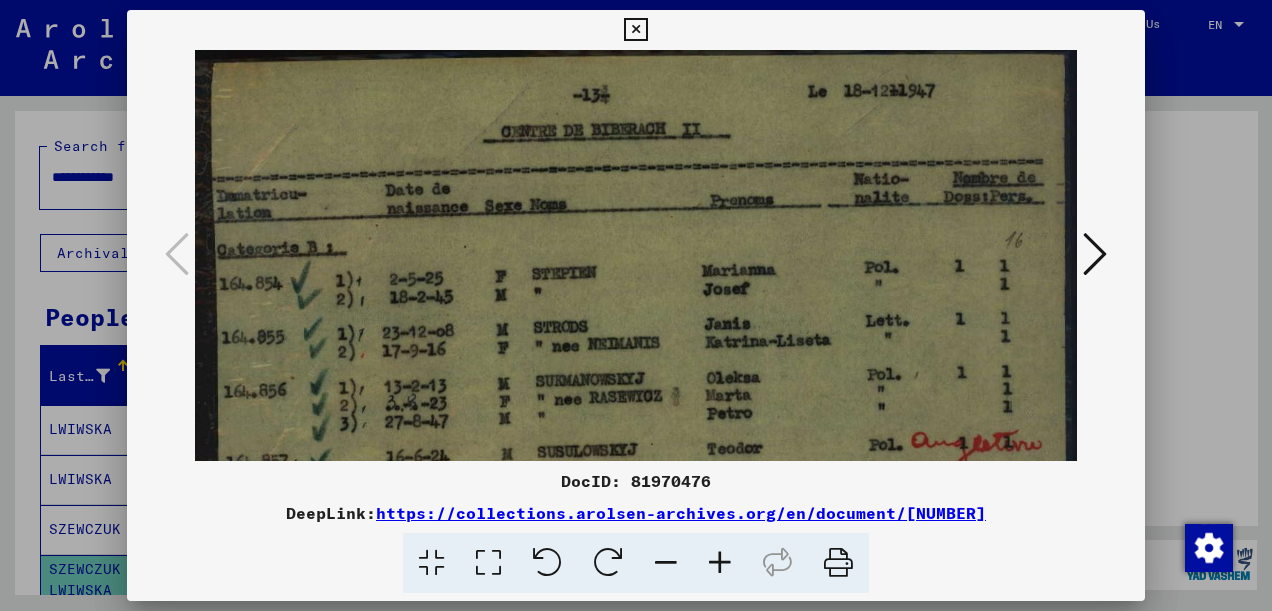 drag, startPoint x: 898, startPoint y: 225, endPoint x: 919, endPoint y: 324, distance: 101.20277 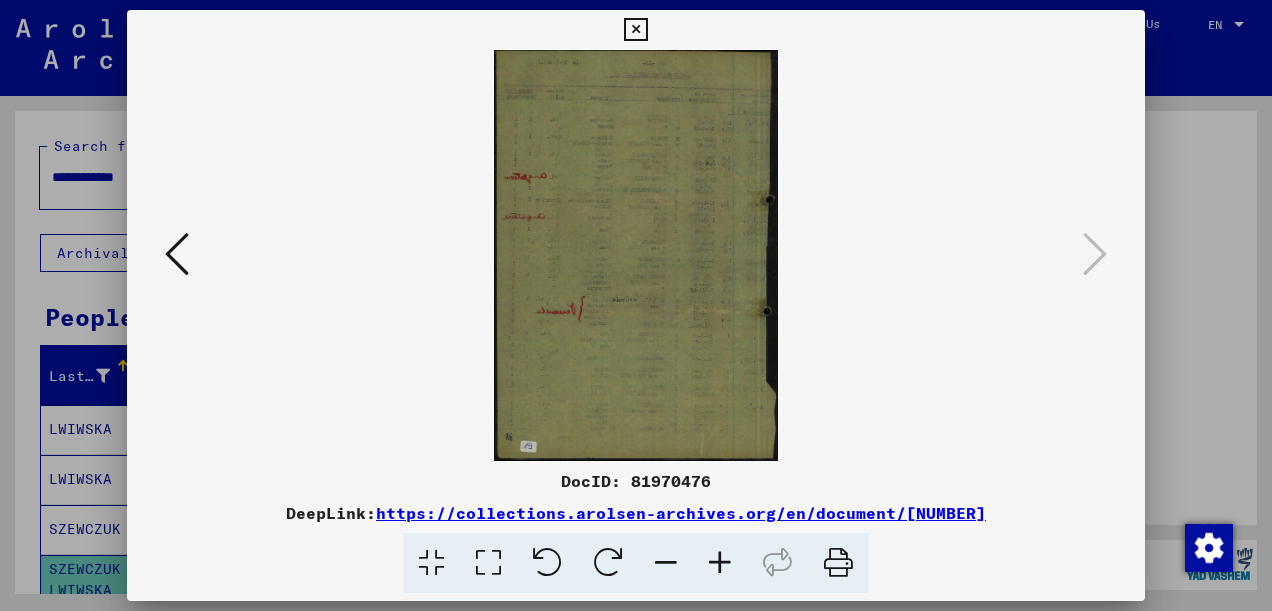 click at bounding box center [635, 30] 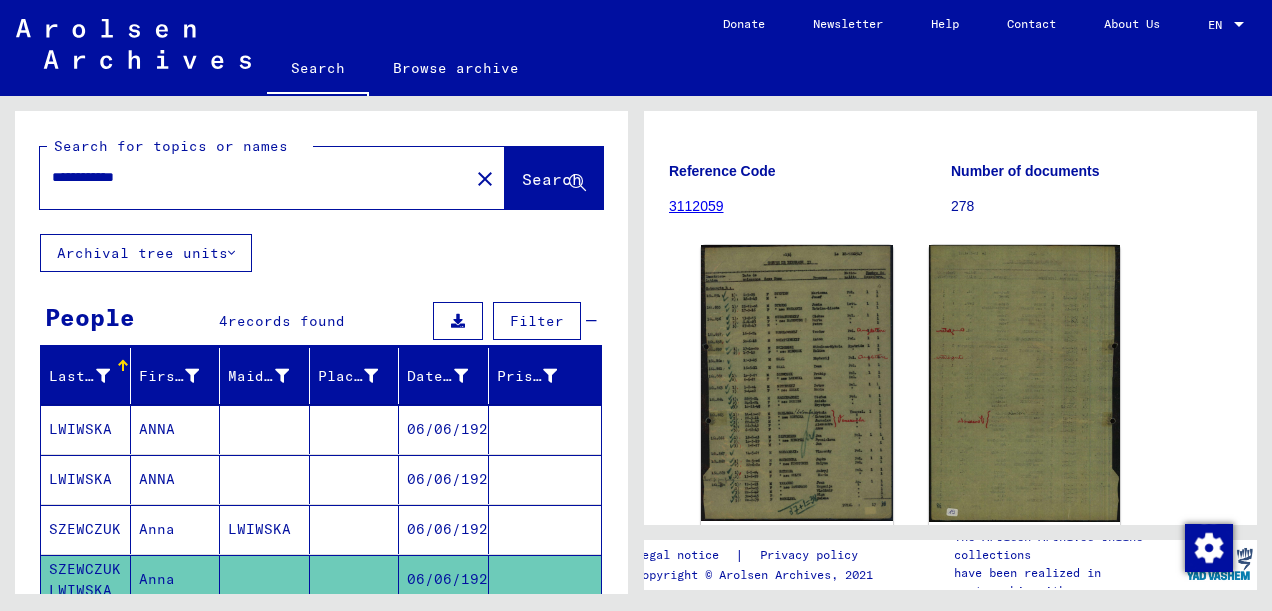 click on "Search   Browse archive   Detailed questions/information about the documents? Send us an inquiry for free.  Donate Newsletter Help Contact About Us EN EN" 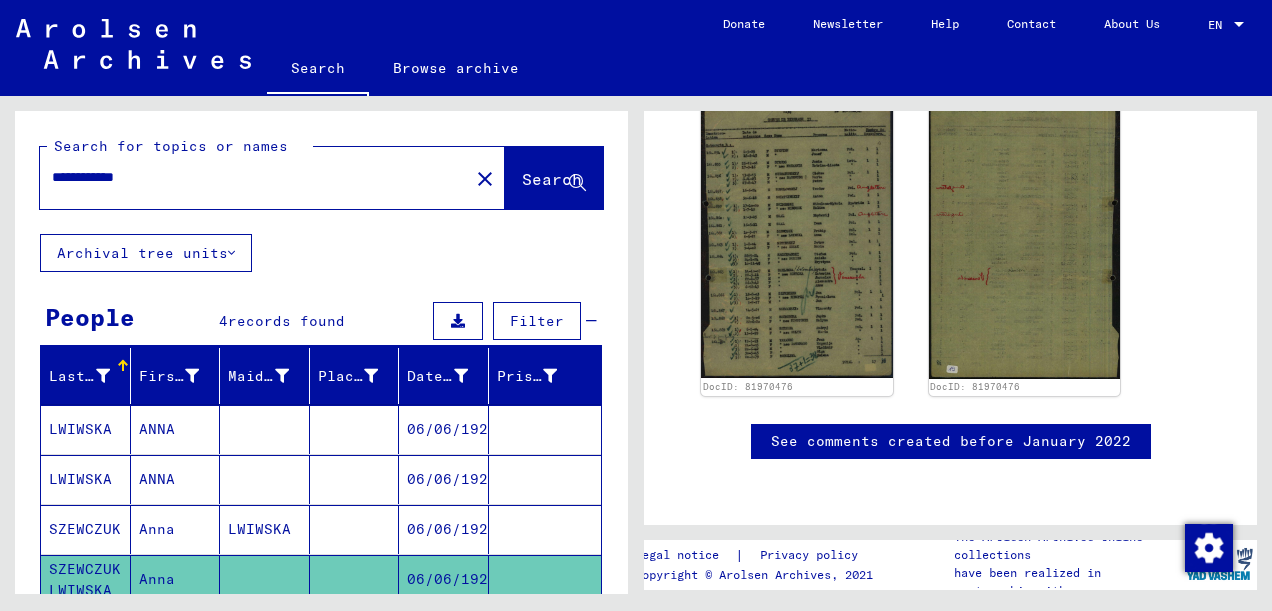 scroll, scrollTop: 0, scrollLeft: 0, axis: both 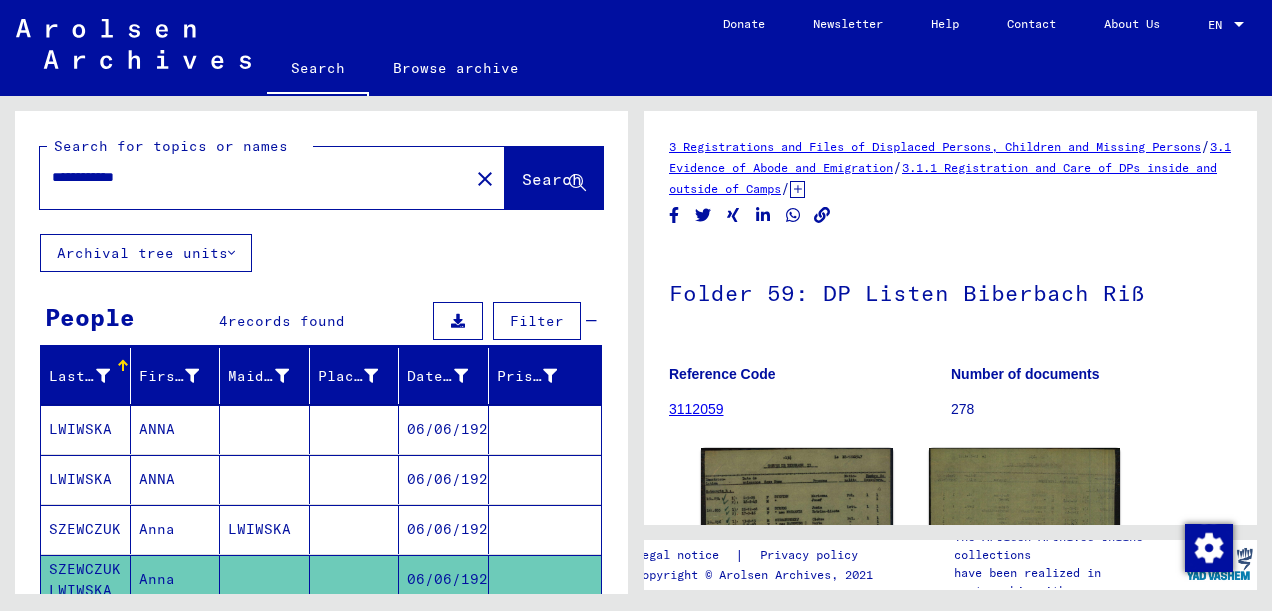 click 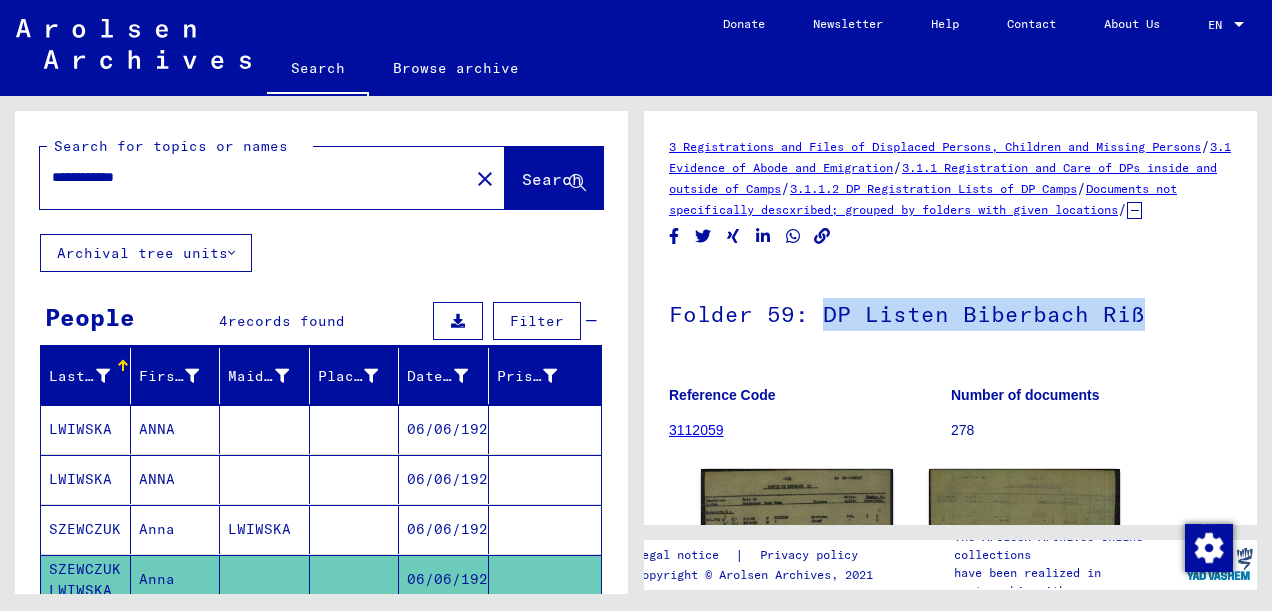 drag, startPoint x: 822, startPoint y: 333, endPoint x: 1160, endPoint y: 328, distance: 338.037 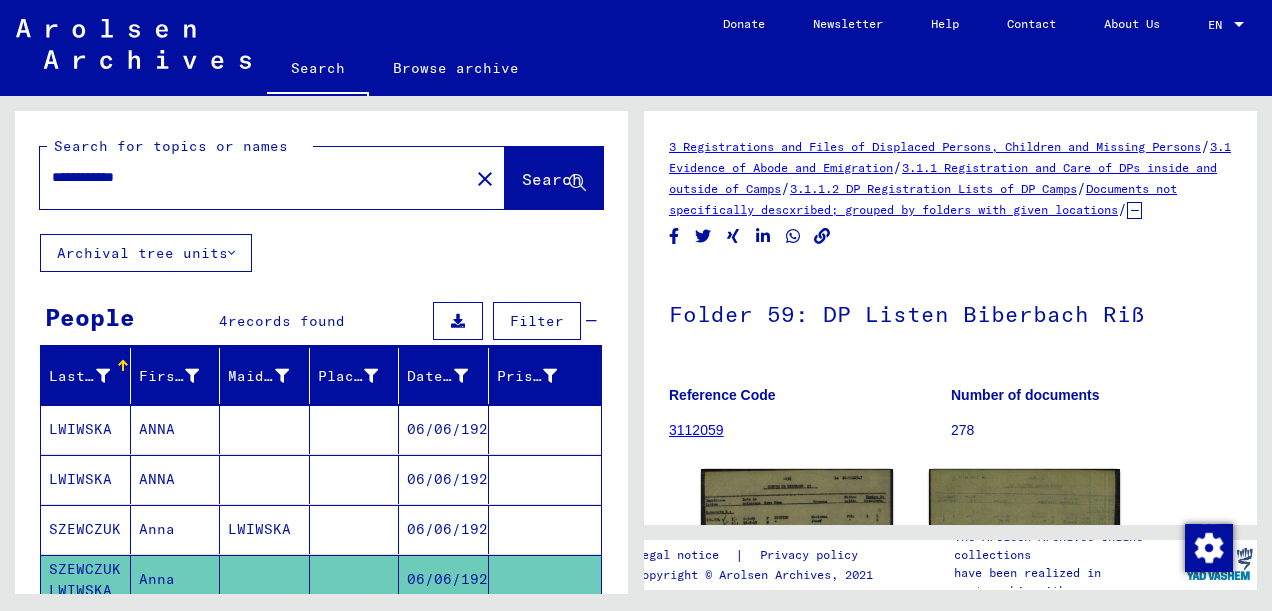 click on "06/06/1921" at bounding box center [444, 479] 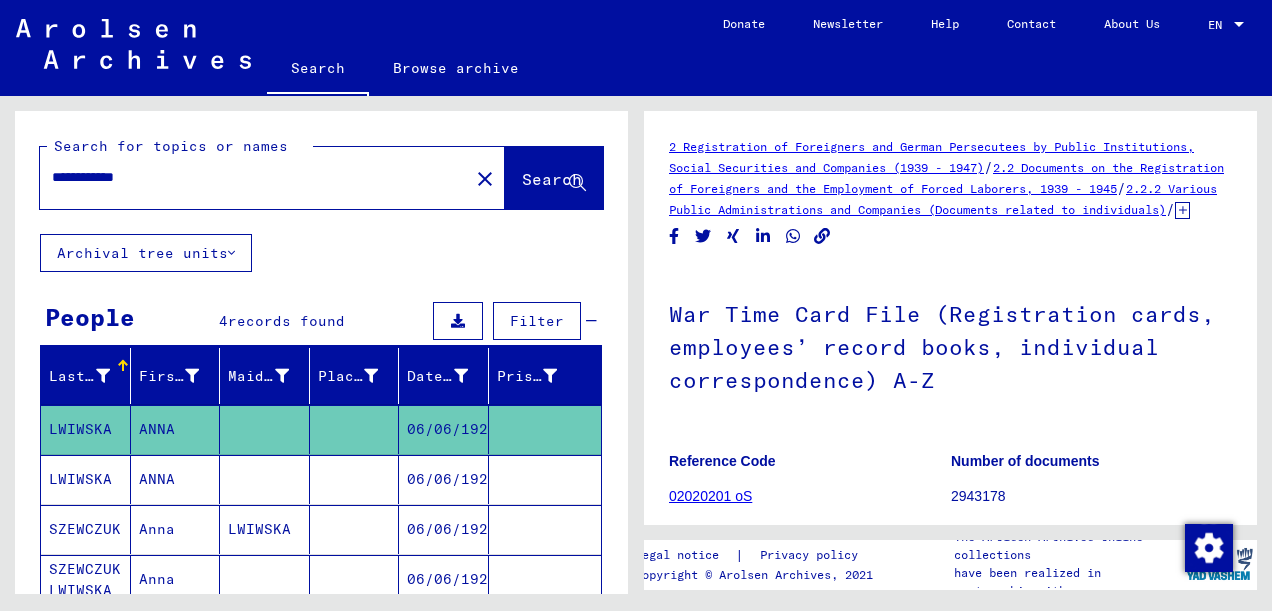 scroll, scrollTop: 0, scrollLeft: 0, axis: both 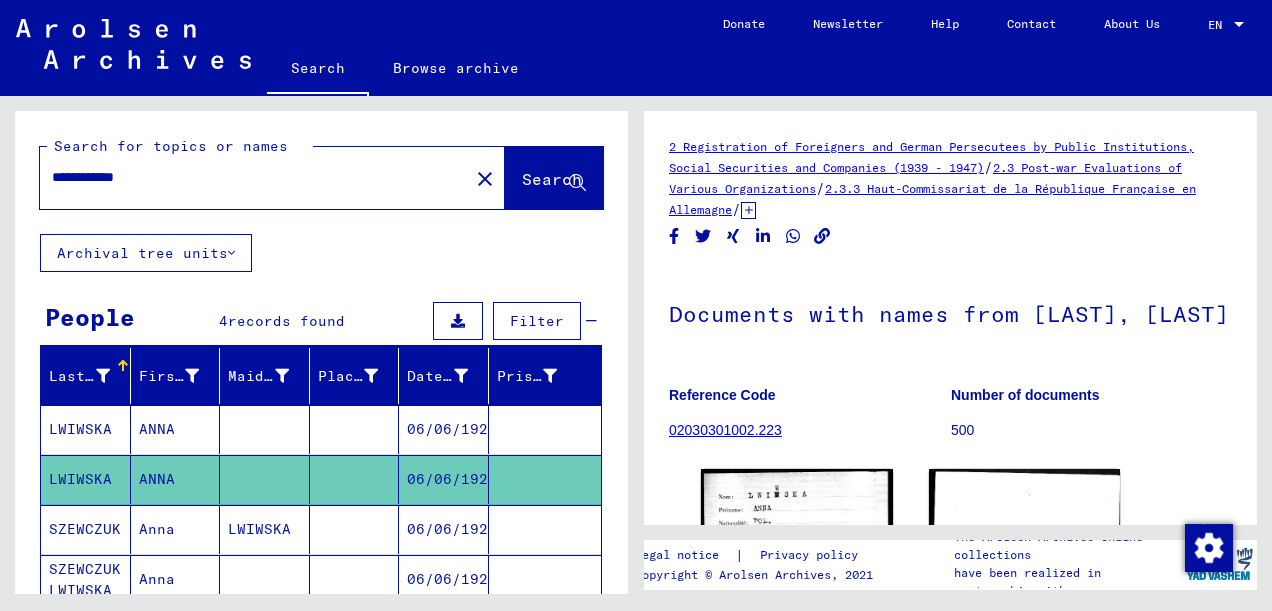 click on "06/06/1921" at bounding box center [444, 579] 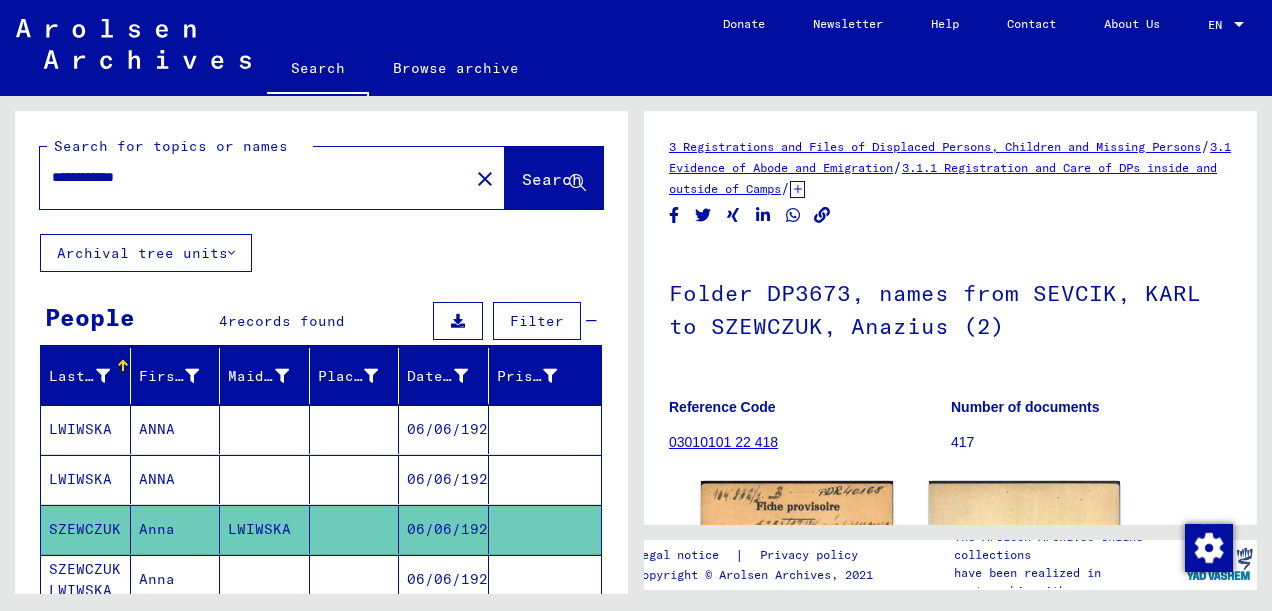 scroll, scrollTop: 0, scrollLeft: 0, axis: both 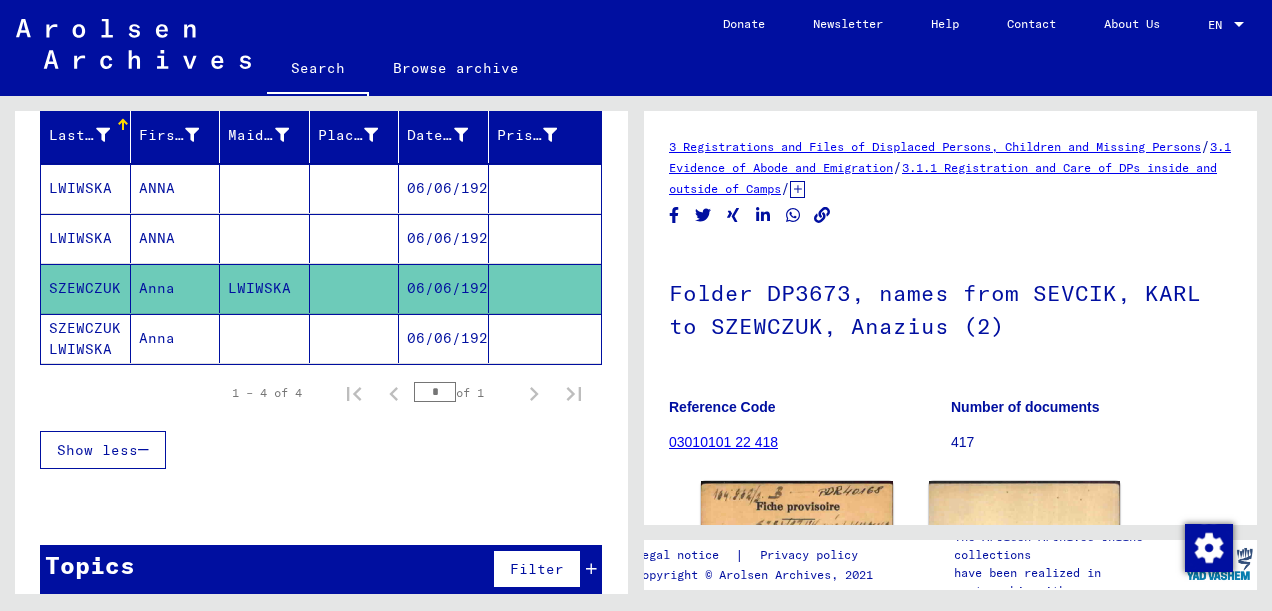 click at bounding box center (591, 569) 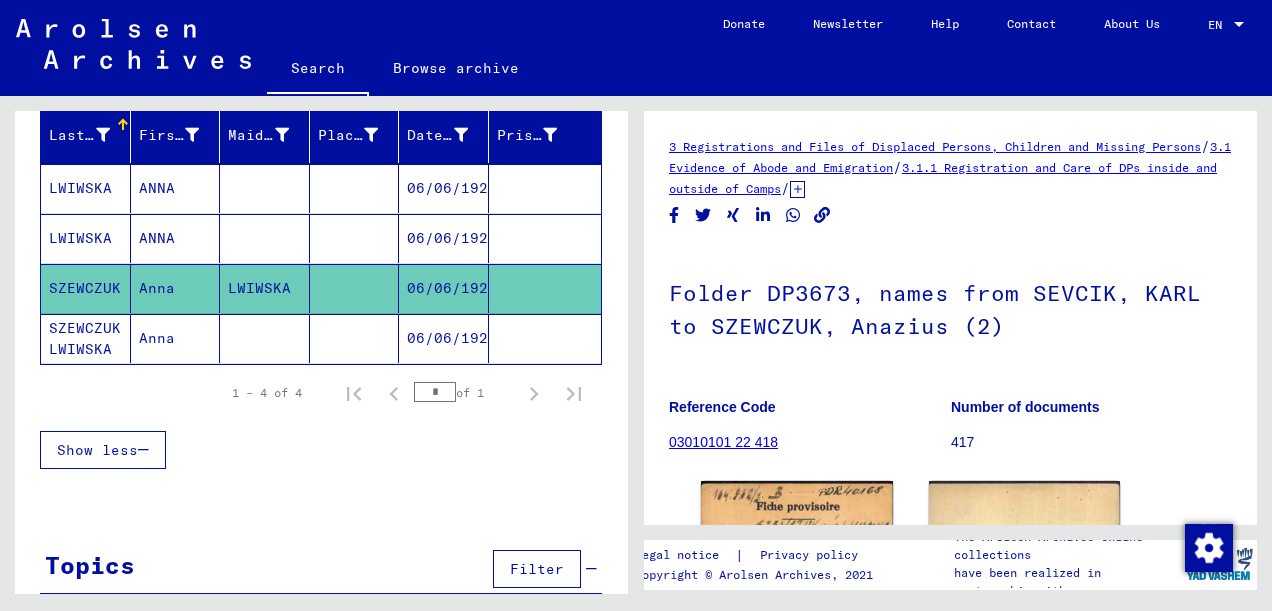 scroll, scrollTop: 272, scrollLeft: 0, axis: vertical 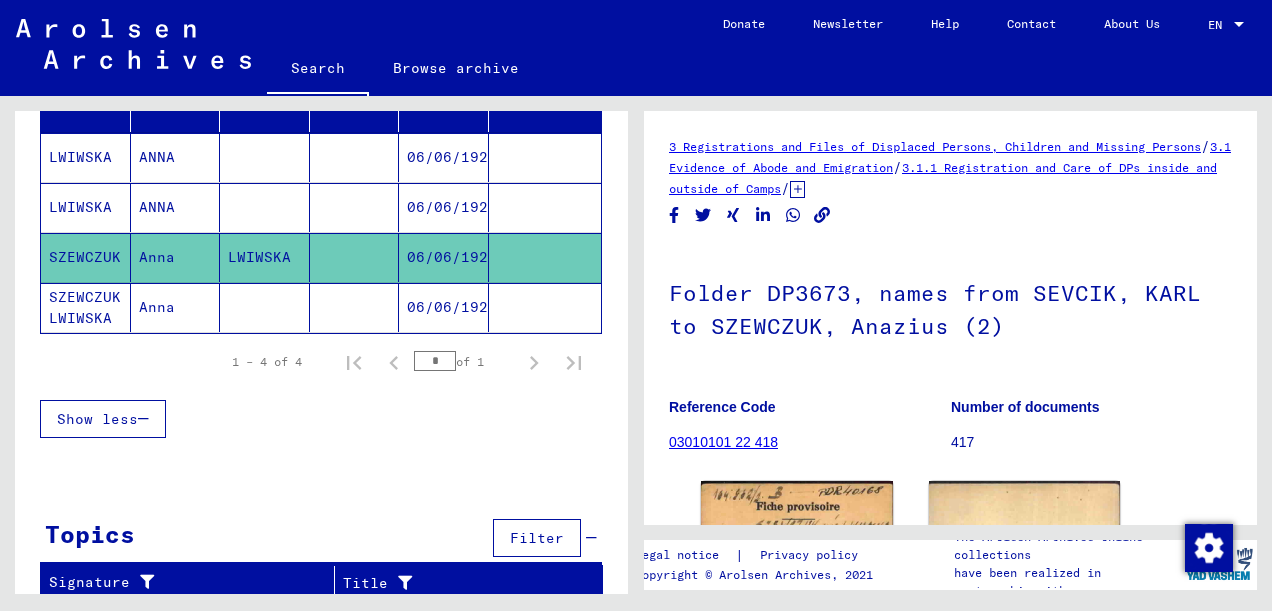 click on "Filter" at bounding box center [537, 538] 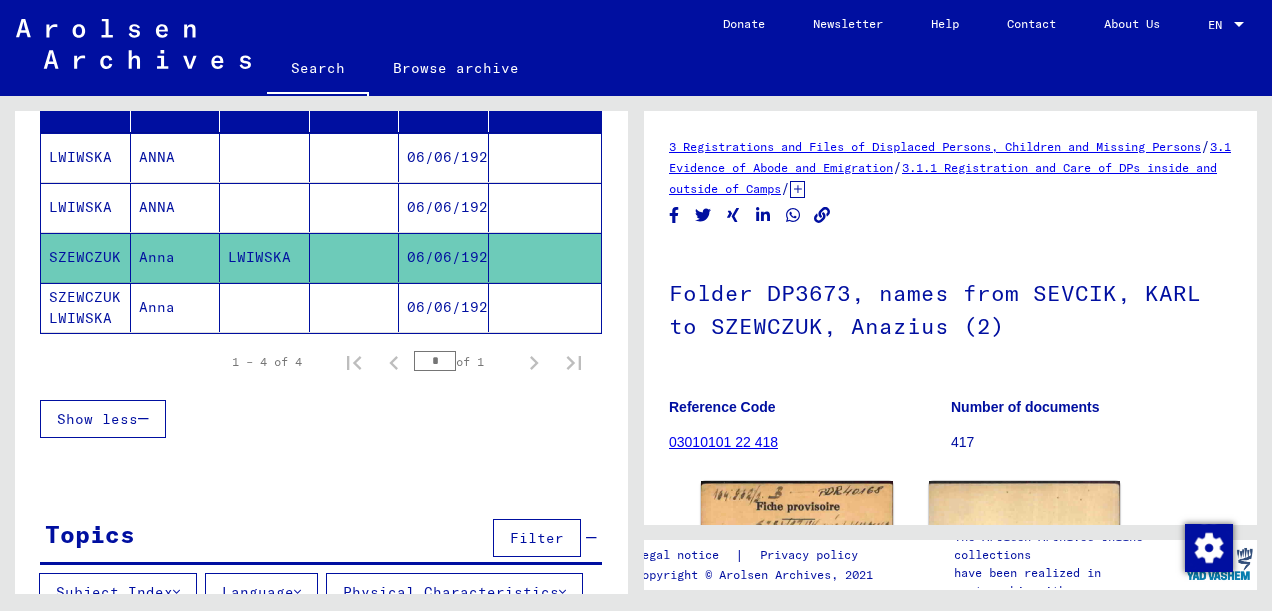 scroll, scrollTop: 416, scrollLeft: 0, axis: vertical 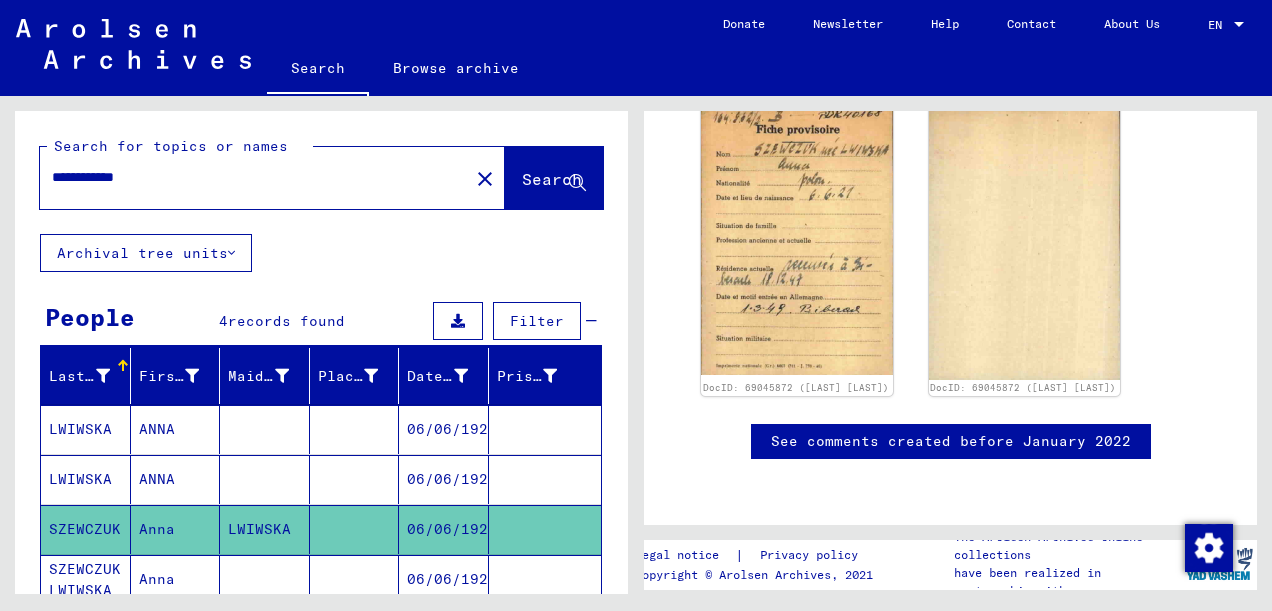 click on "**********" 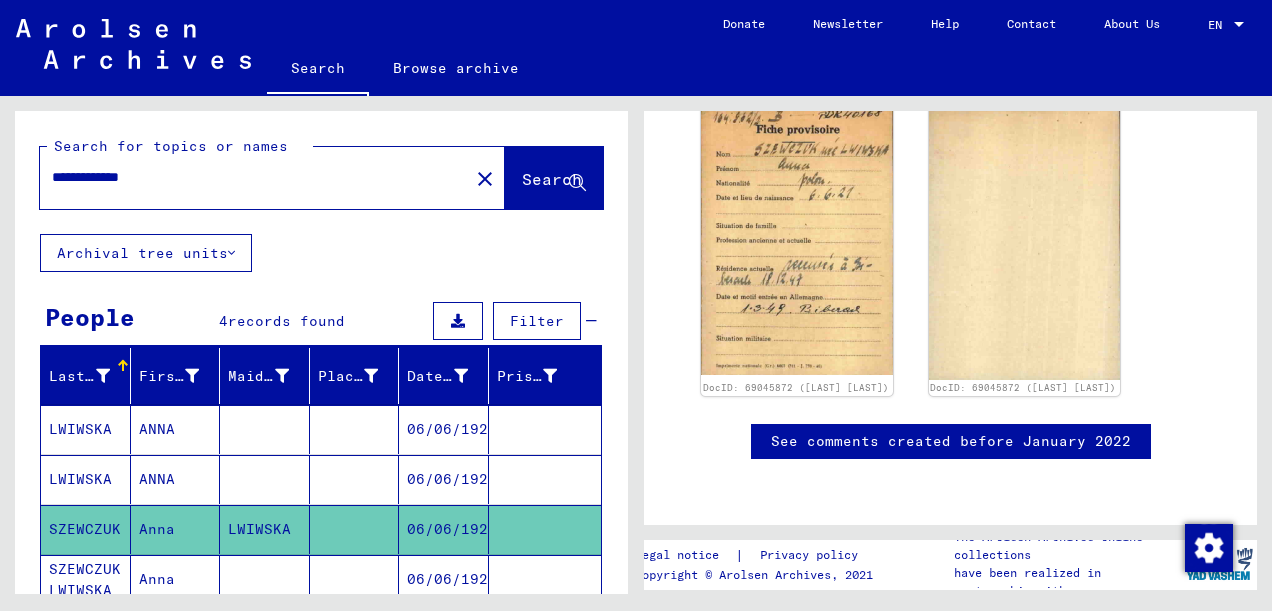 type on "**********" 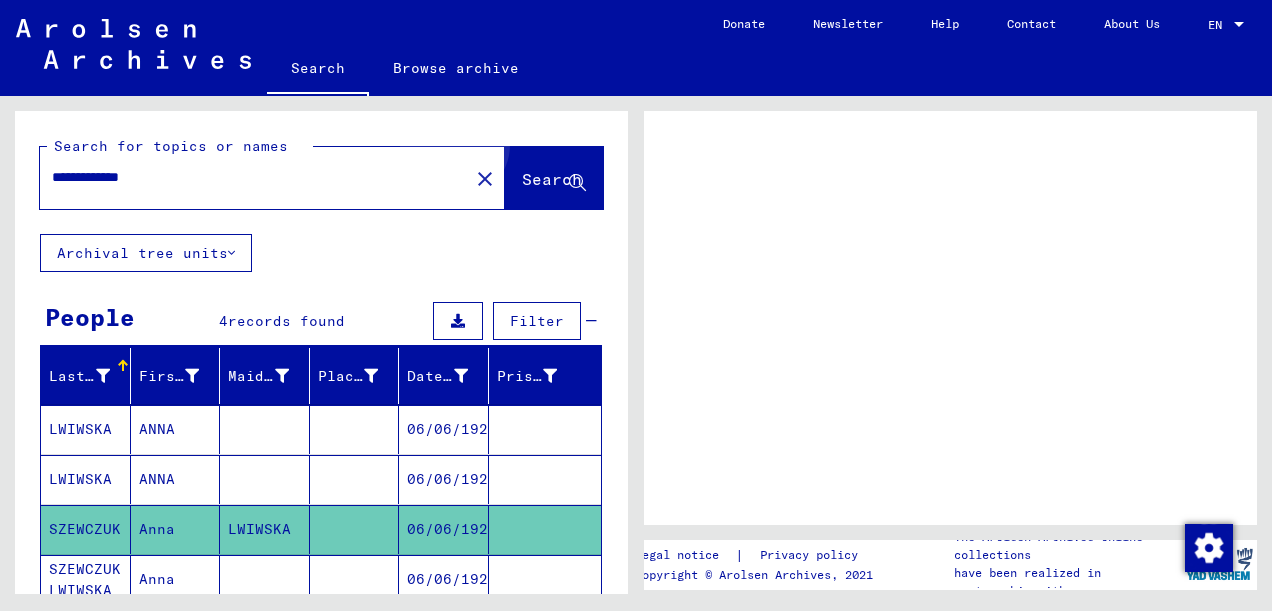 scroll, scrollTop: 0, scrollLeft: 0, axis: both 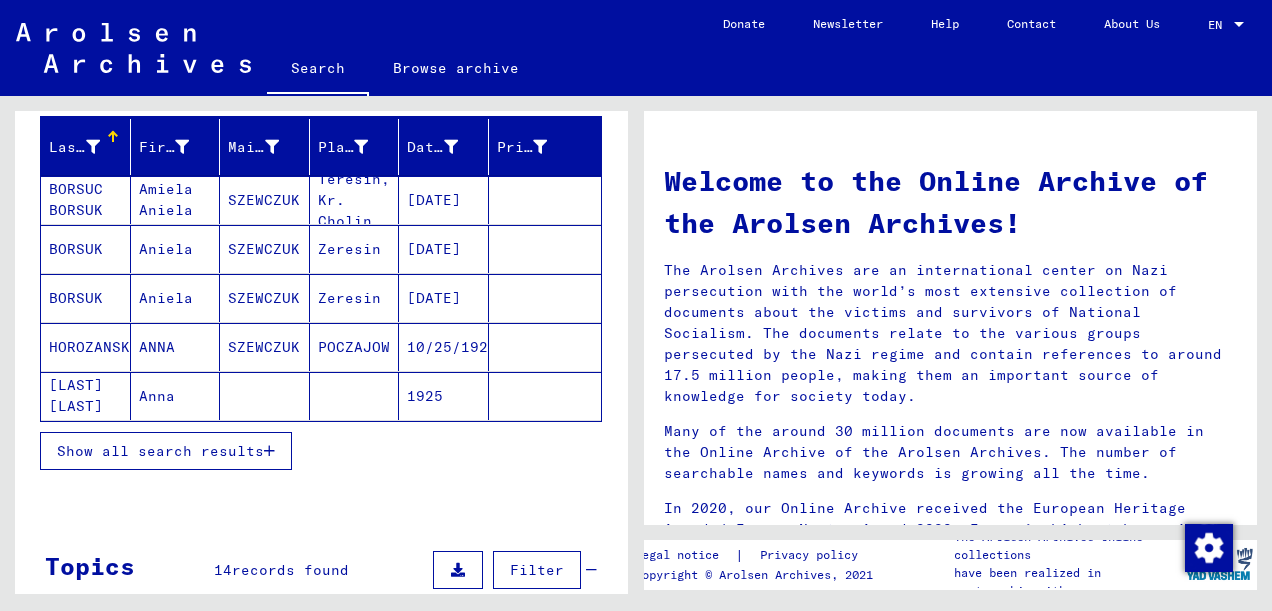 click at bounding box center (269, 451) 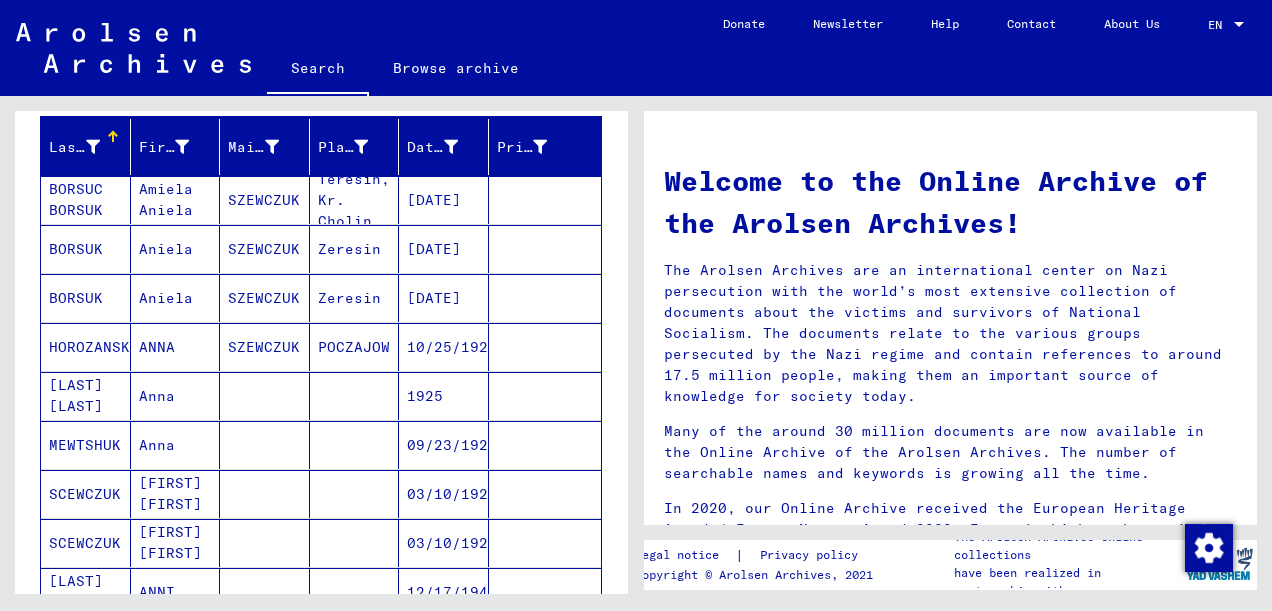 click on "MEWTSHUK" at bounding box center [86, 494] 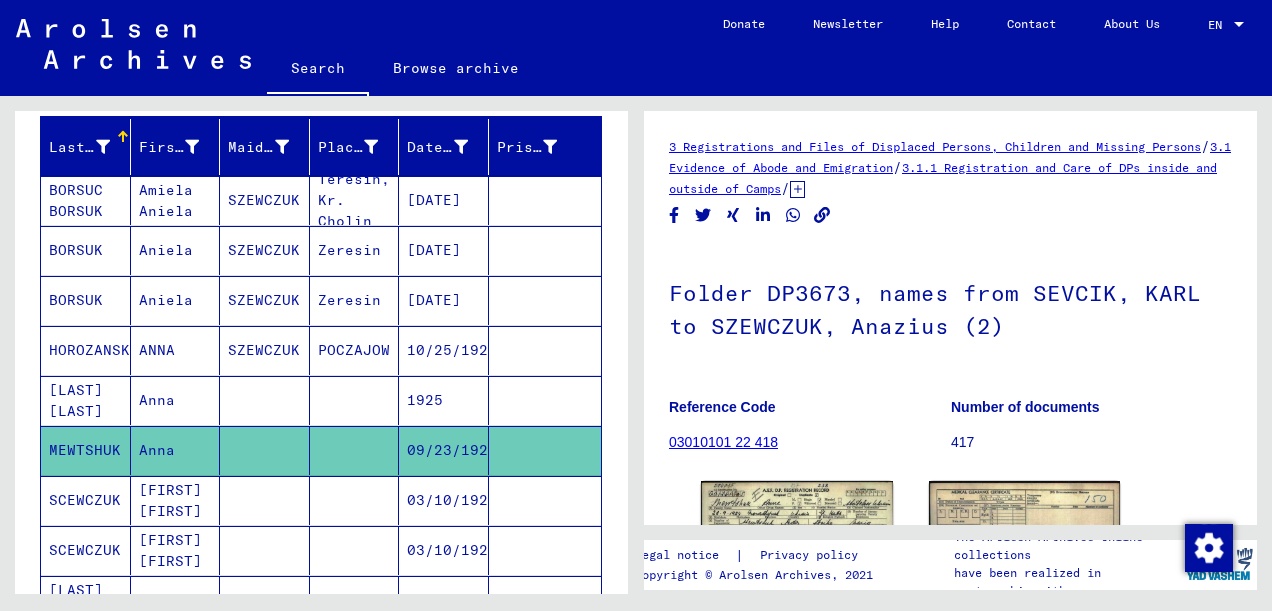 scroll, scrollTop: 0, scrollLeft: 0, axis: both 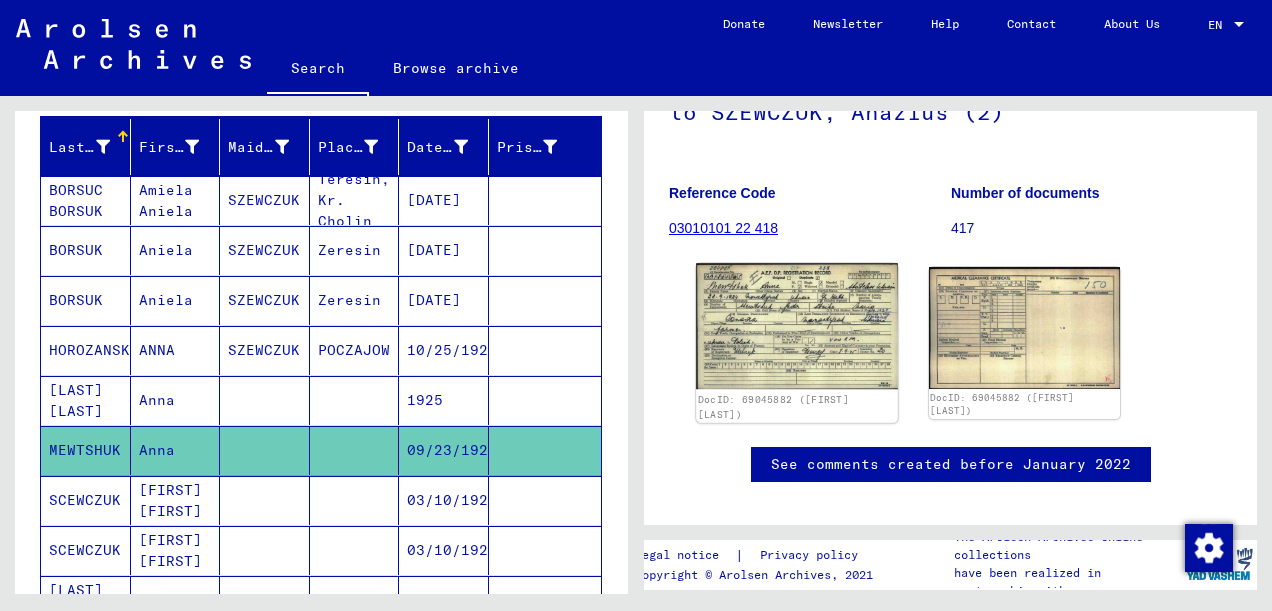 click 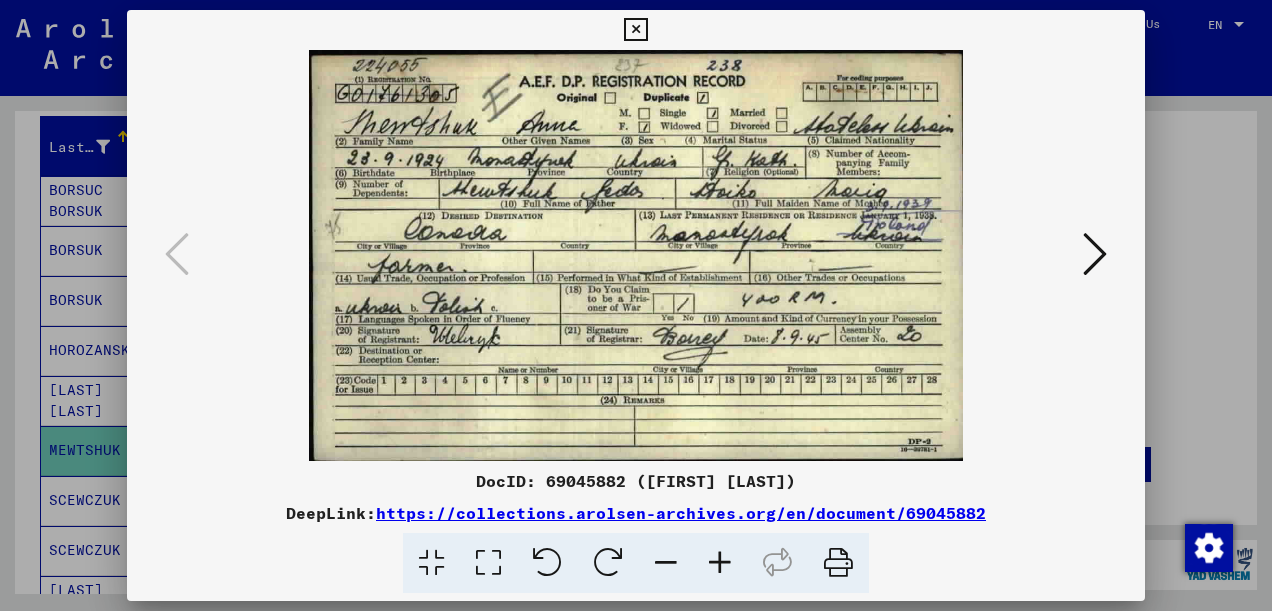 click at bounding box center [635, 30] 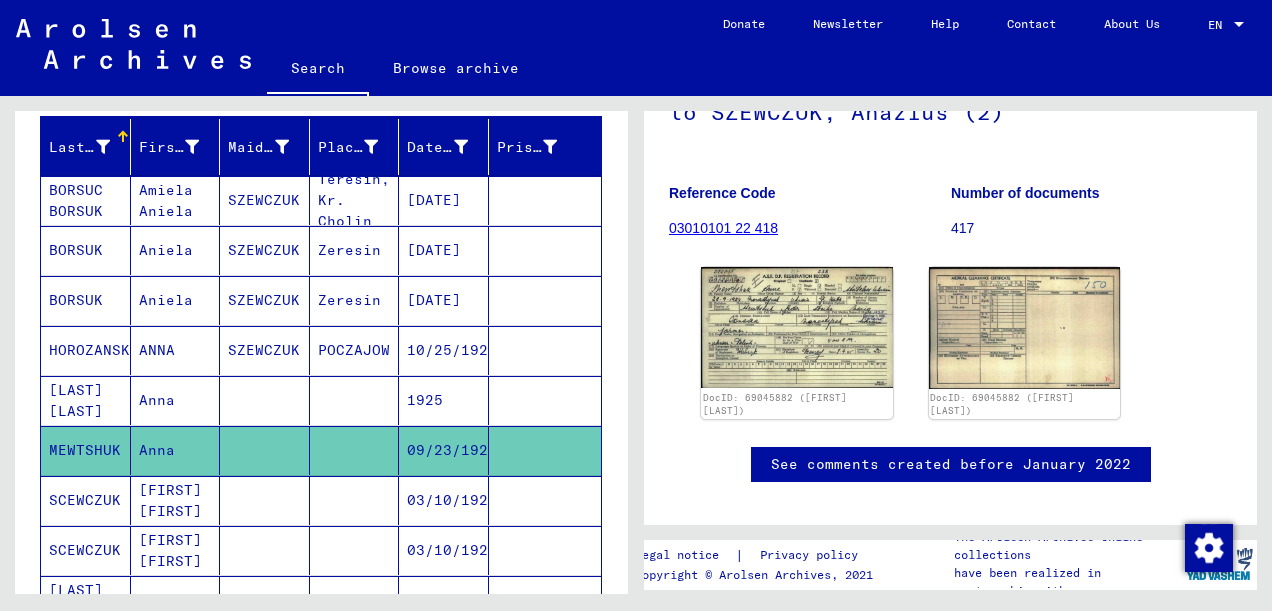 click on "SCEWCZUK" at bounding box center (86, 550) 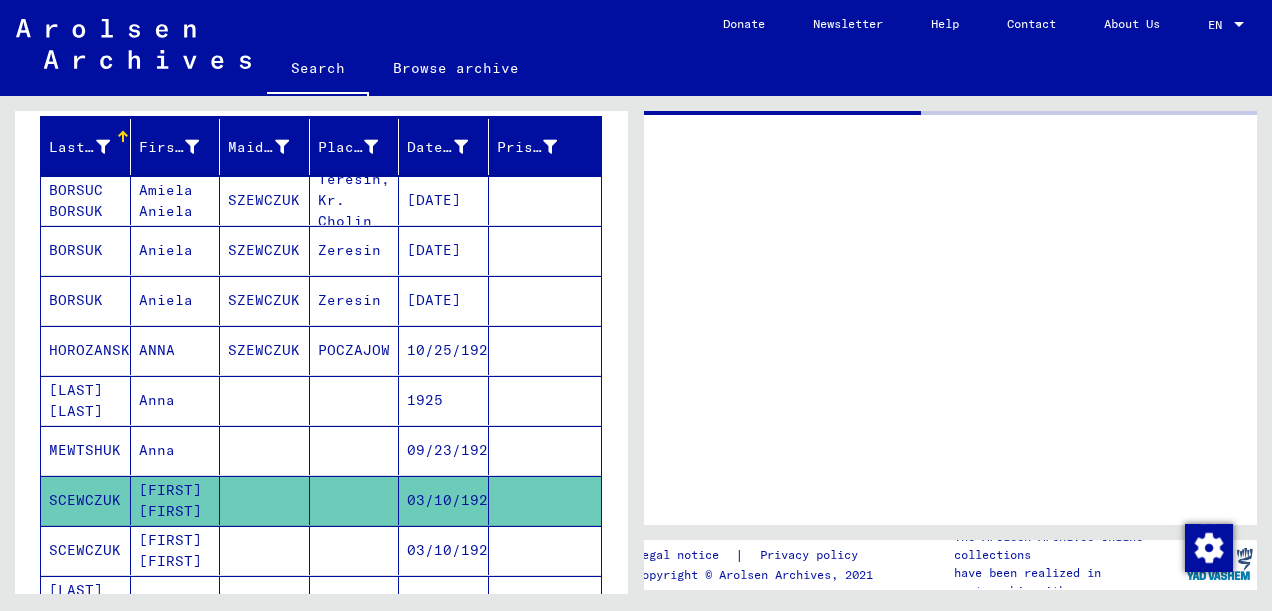 scroll, scrollTop: 0, scrollLeft: 0, axis: both 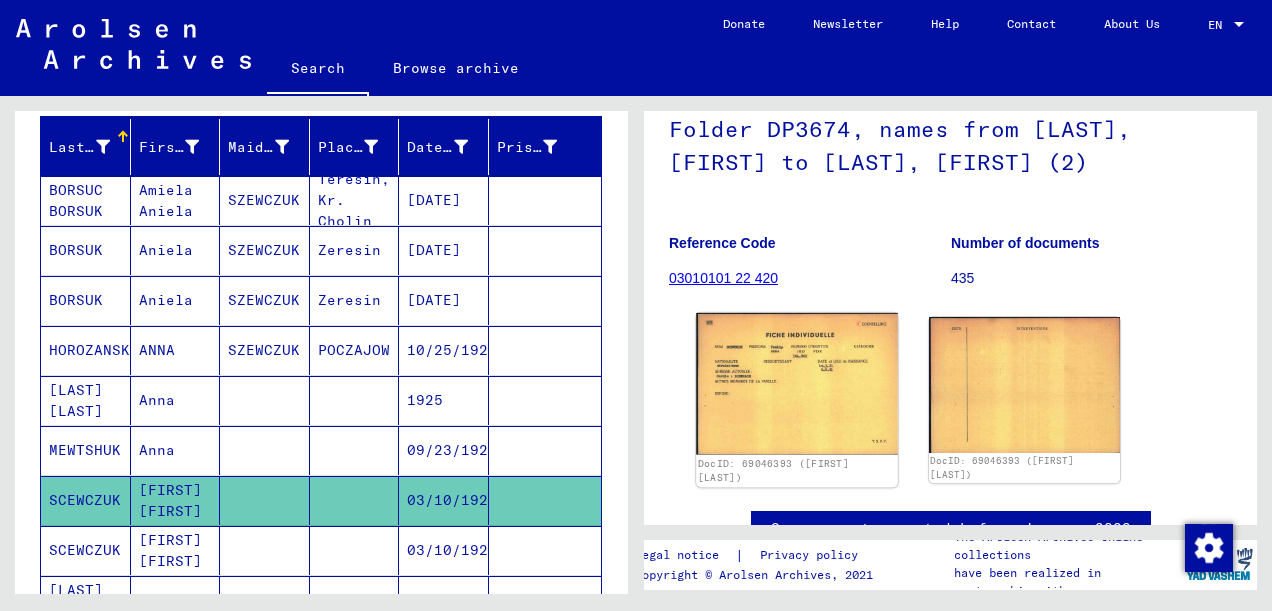 click 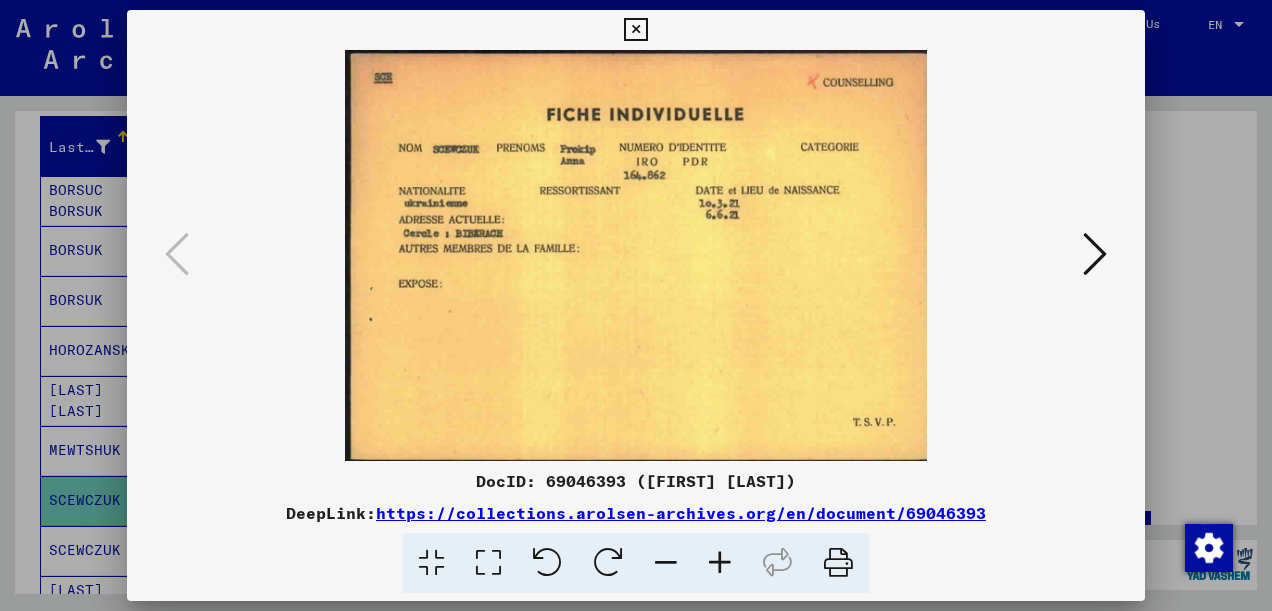click at bounding box center [635, 30] 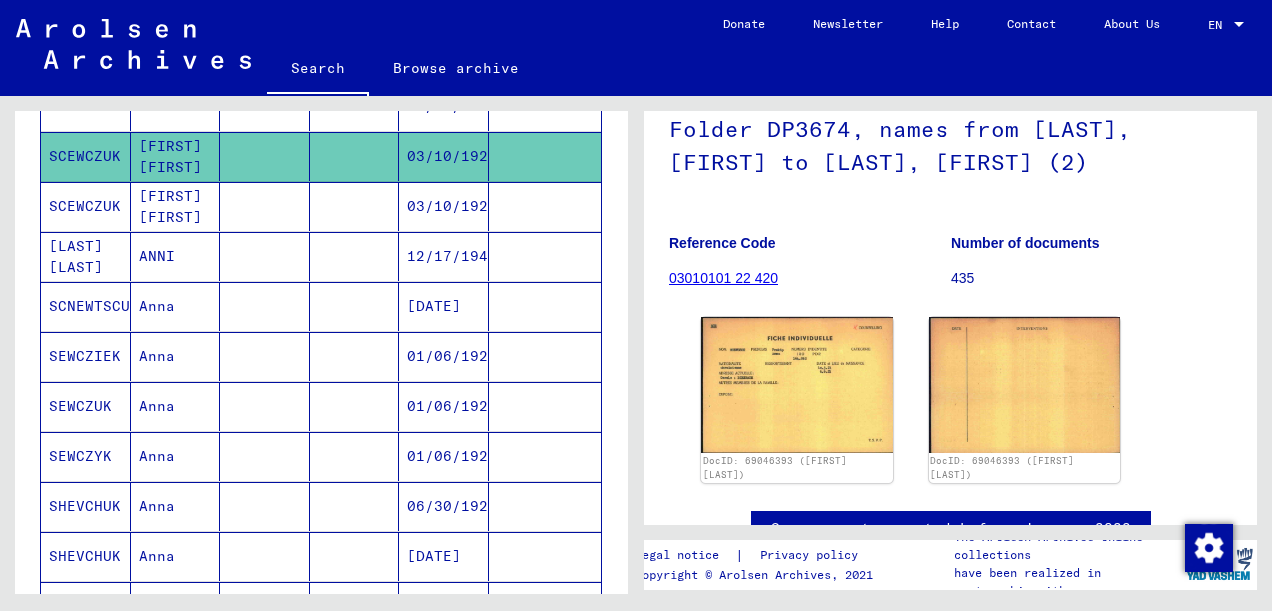 scroll, scrollTop: 562, scrollLeft: 0, axis: vertical 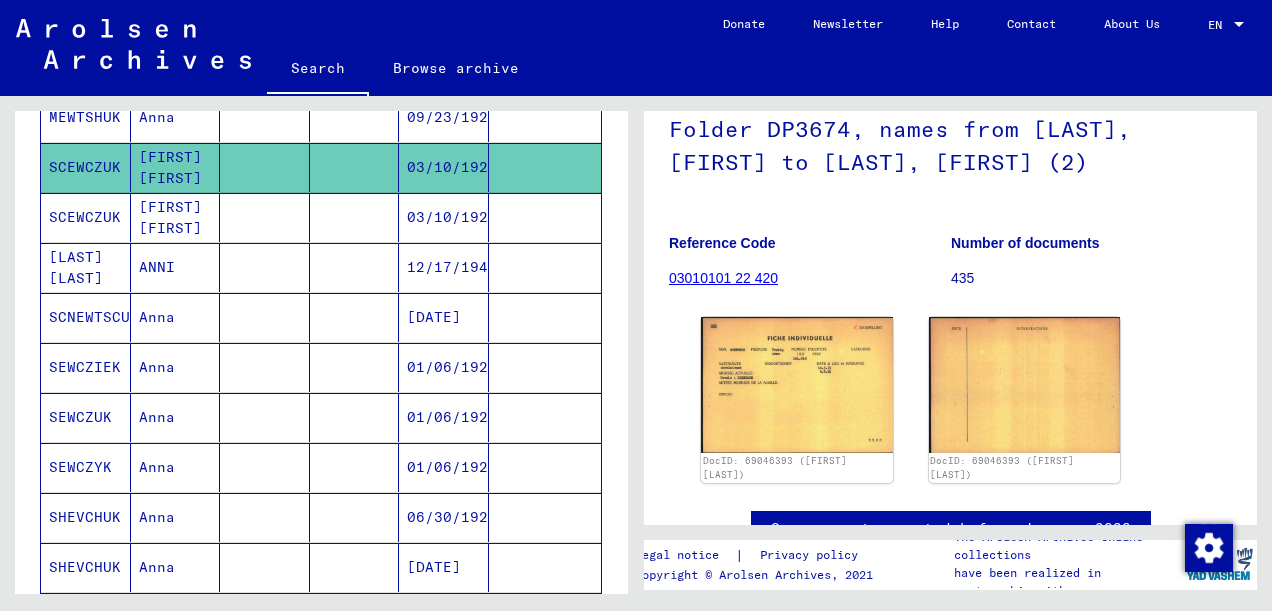 click on "SCEWCZUK" at bounding box center (86, 267) 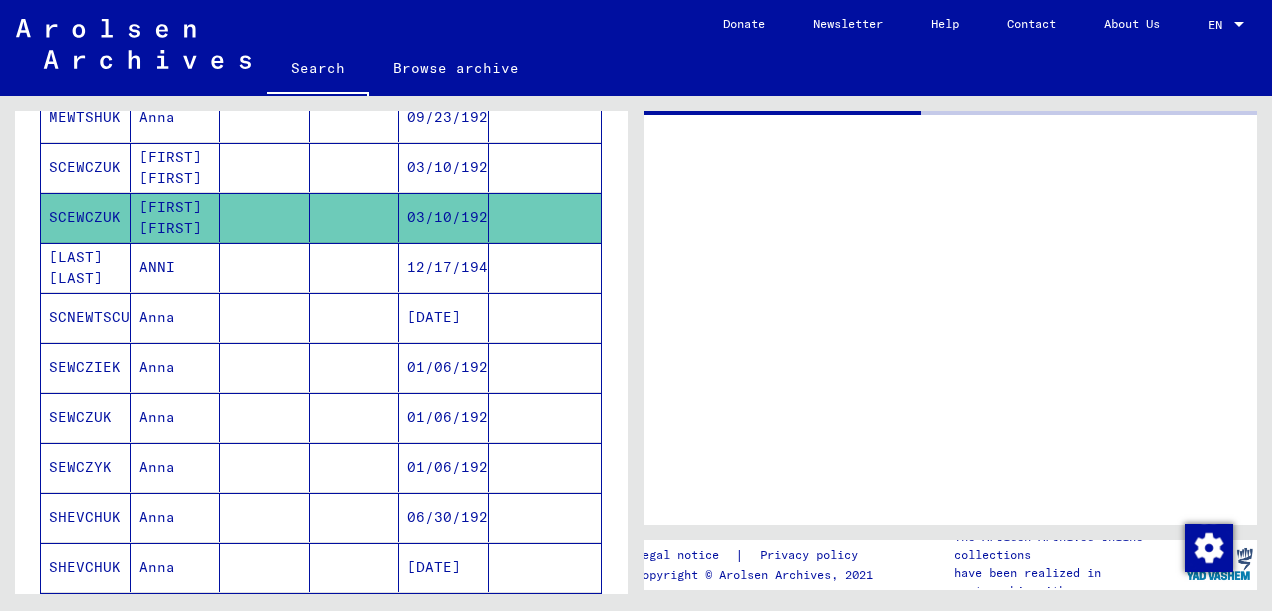 click on "SCEWCZUK" 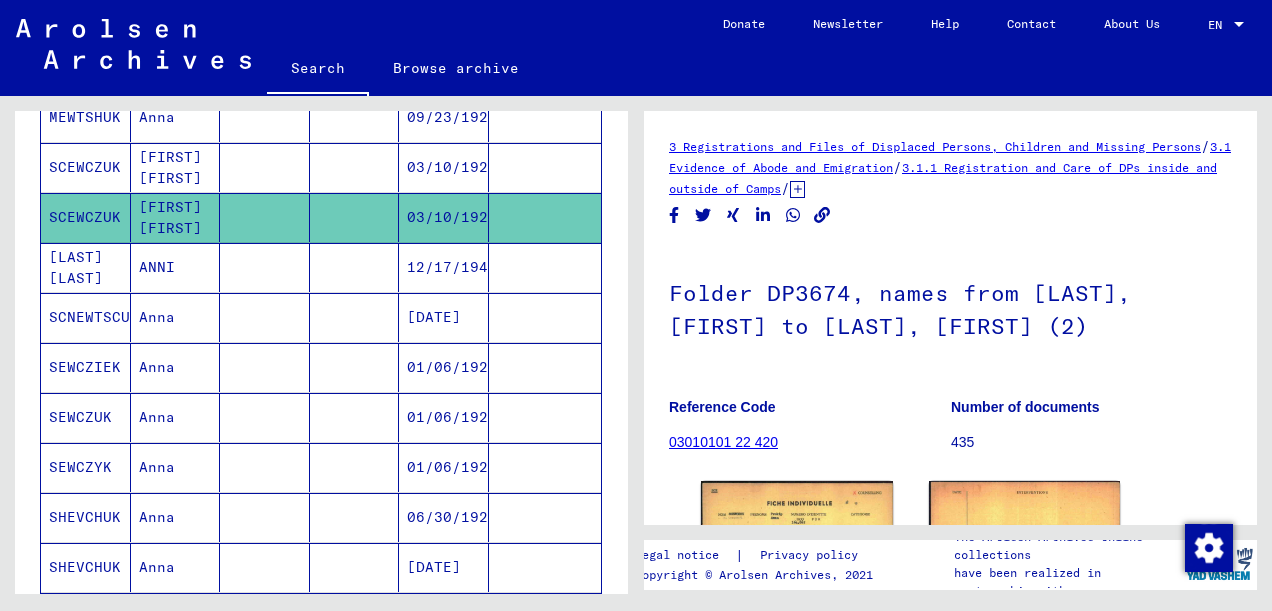 scroll, scrollTop: 0, scrollLeft: 0, axis: both 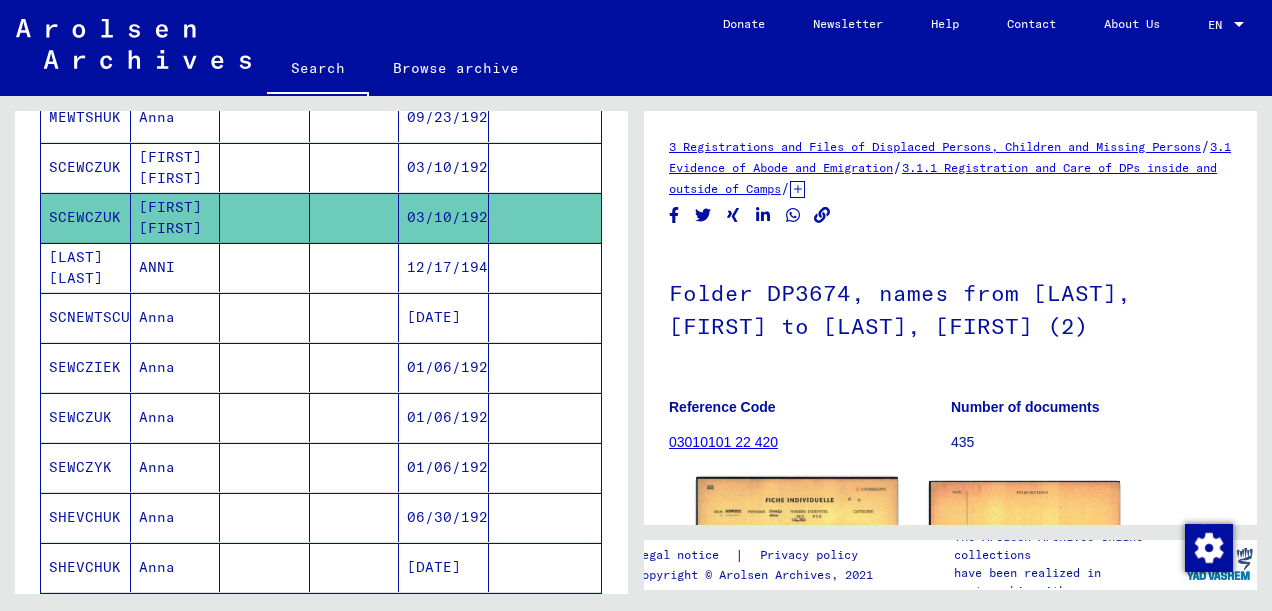 click 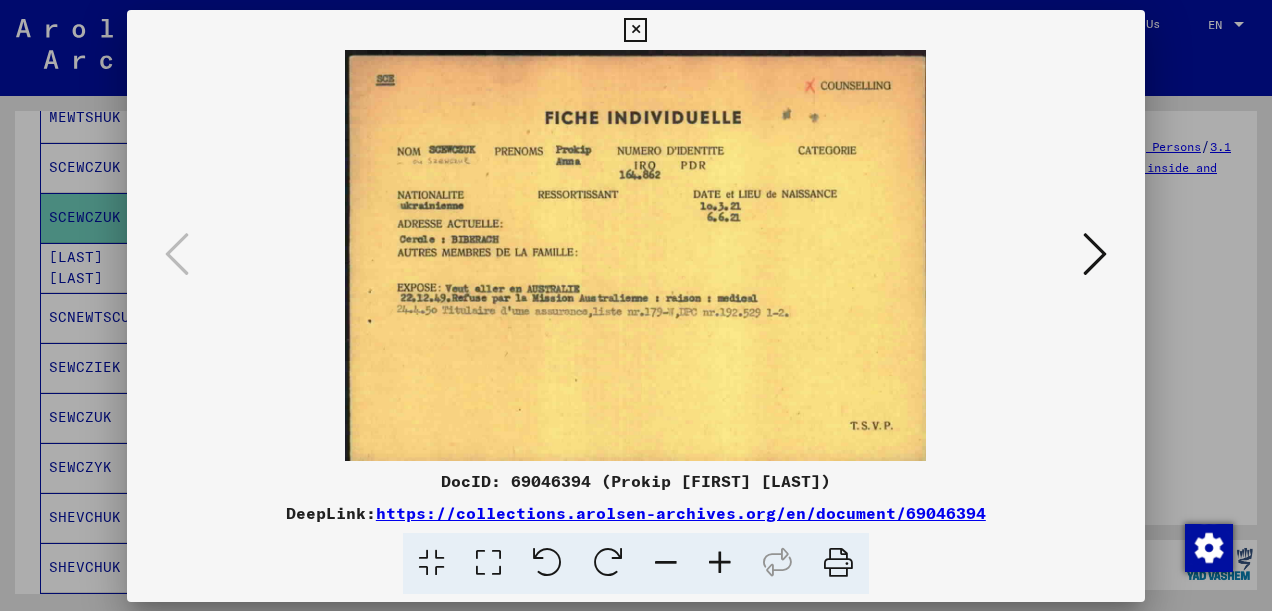 scroll, scrollTop: 563, scrollLeft: 0, axis: vertical 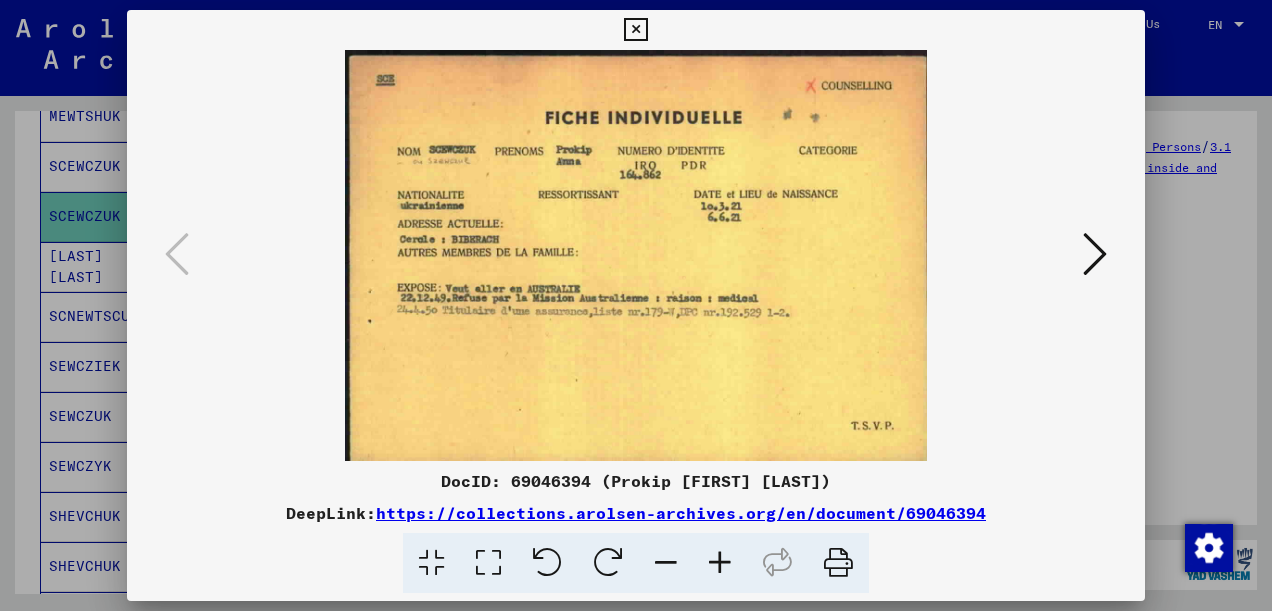 click at bounding box center (635, 30) 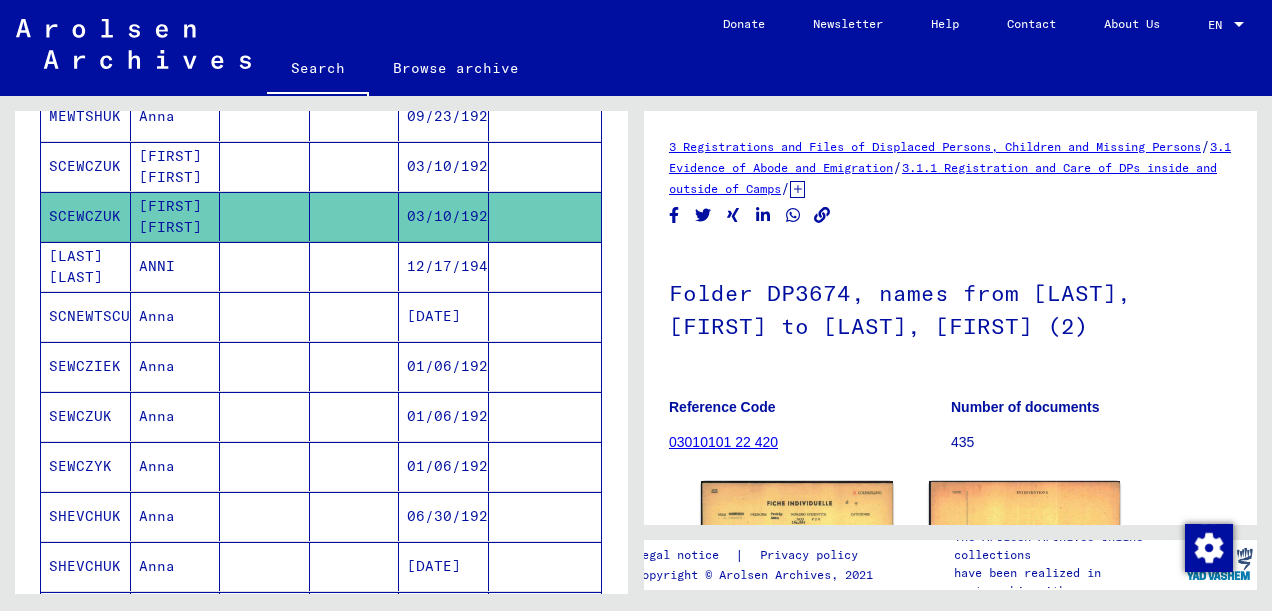 click on "[LAST] [LAST]" at bounding box center [86, 316] 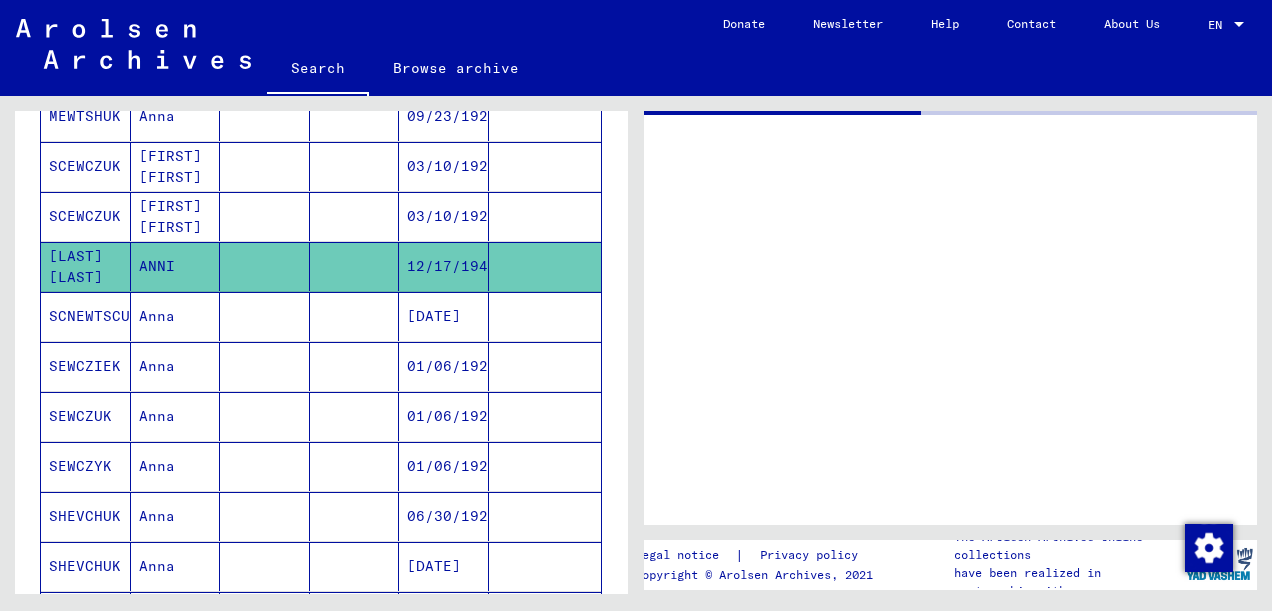 click on "[LAST] [LAST]" 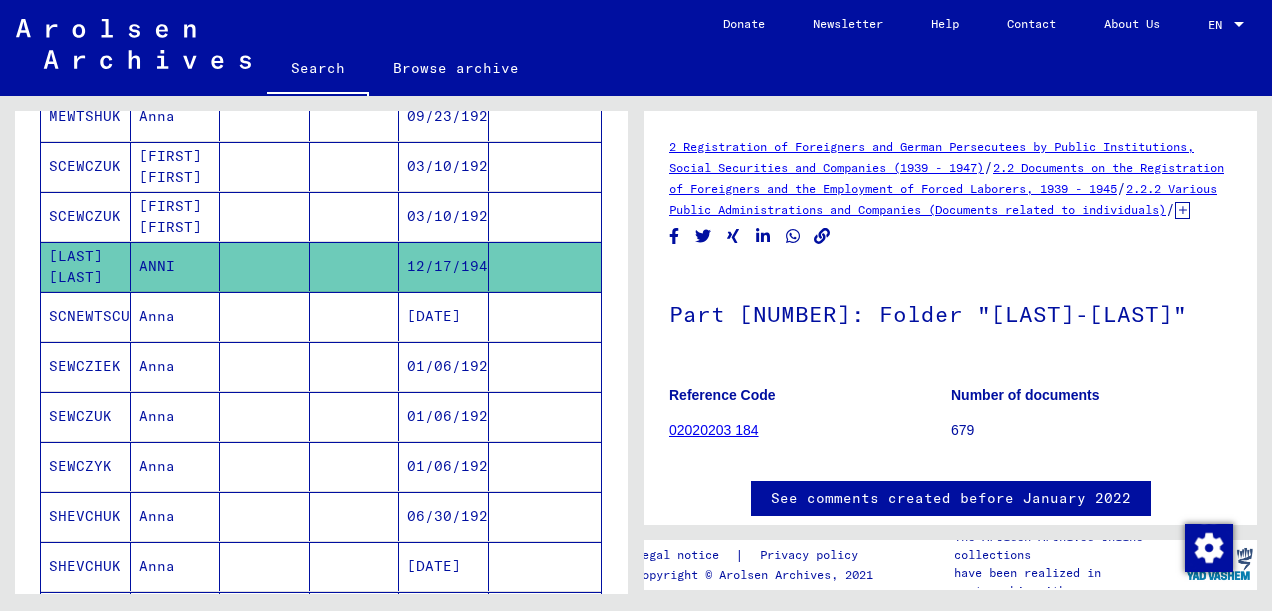 scroll, scrollTop: 0, scrollLeft: 0, axis: both 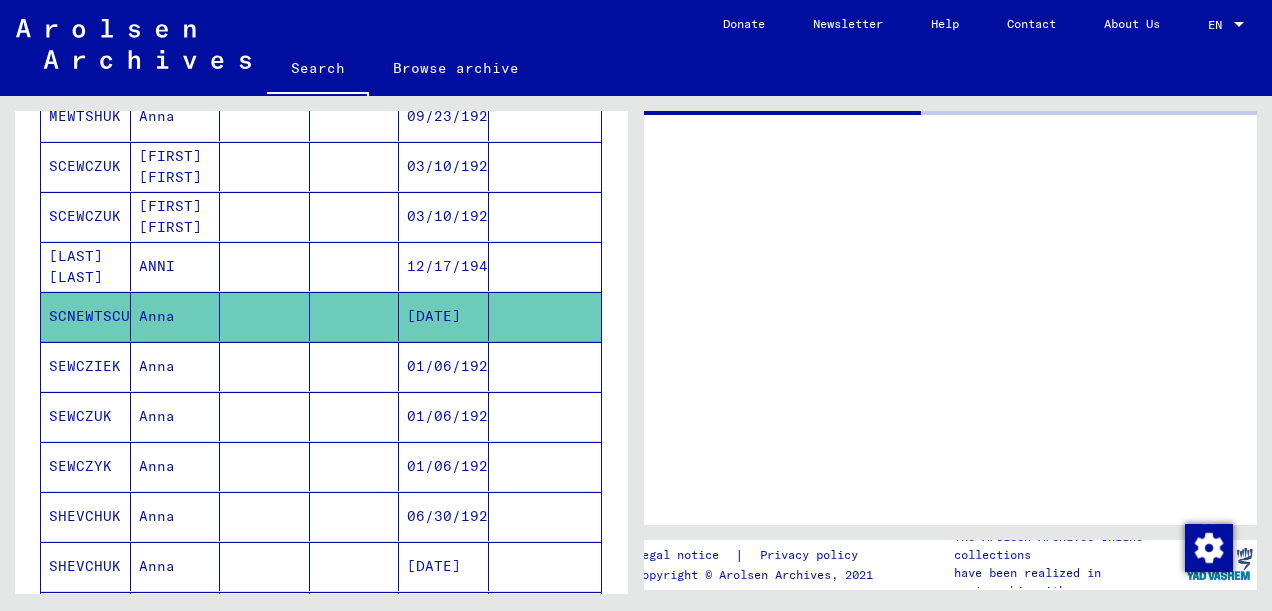 click on "SCNEWTSCUT" 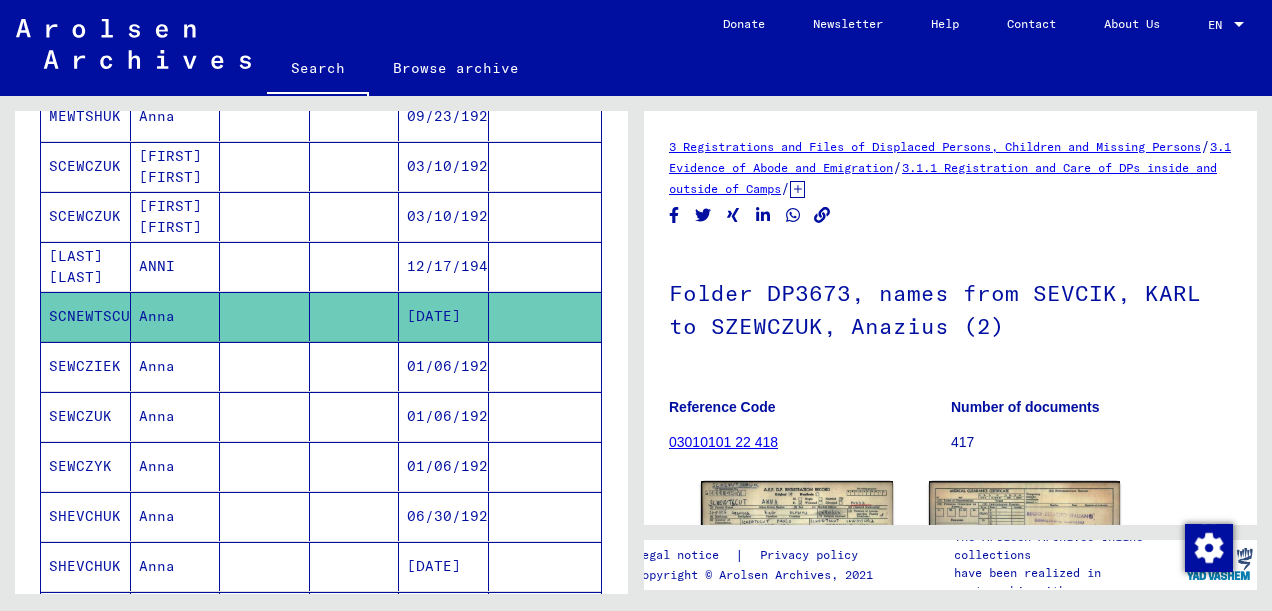 scroll, scrollTop: 0, scrollLeft: 0, axis: both 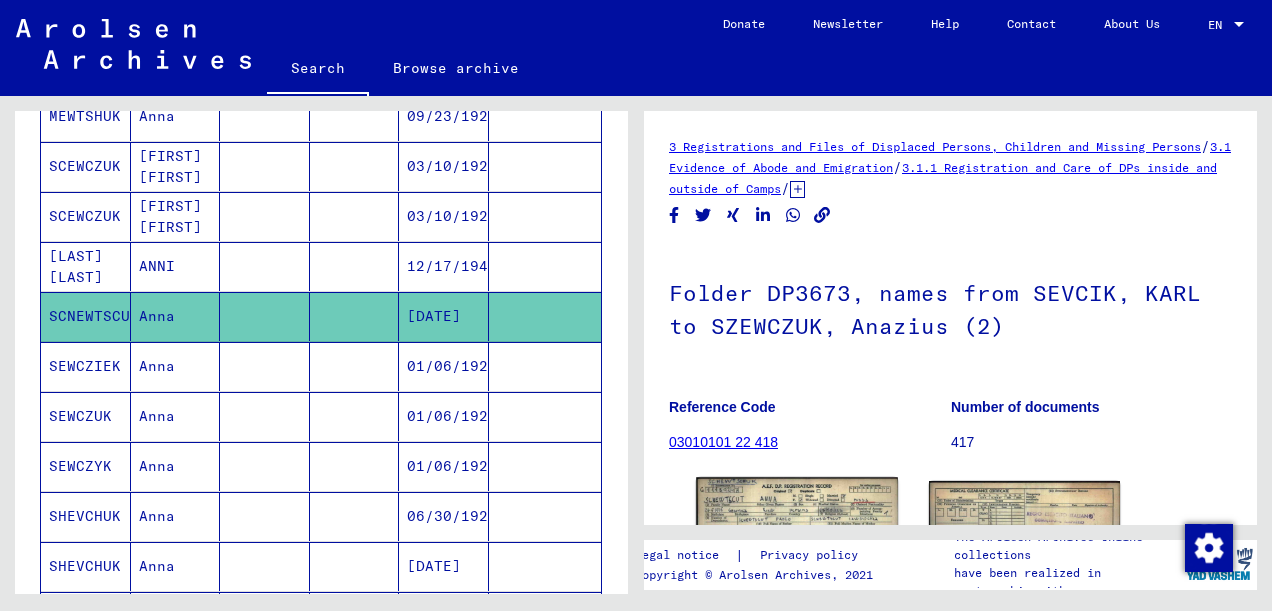 click 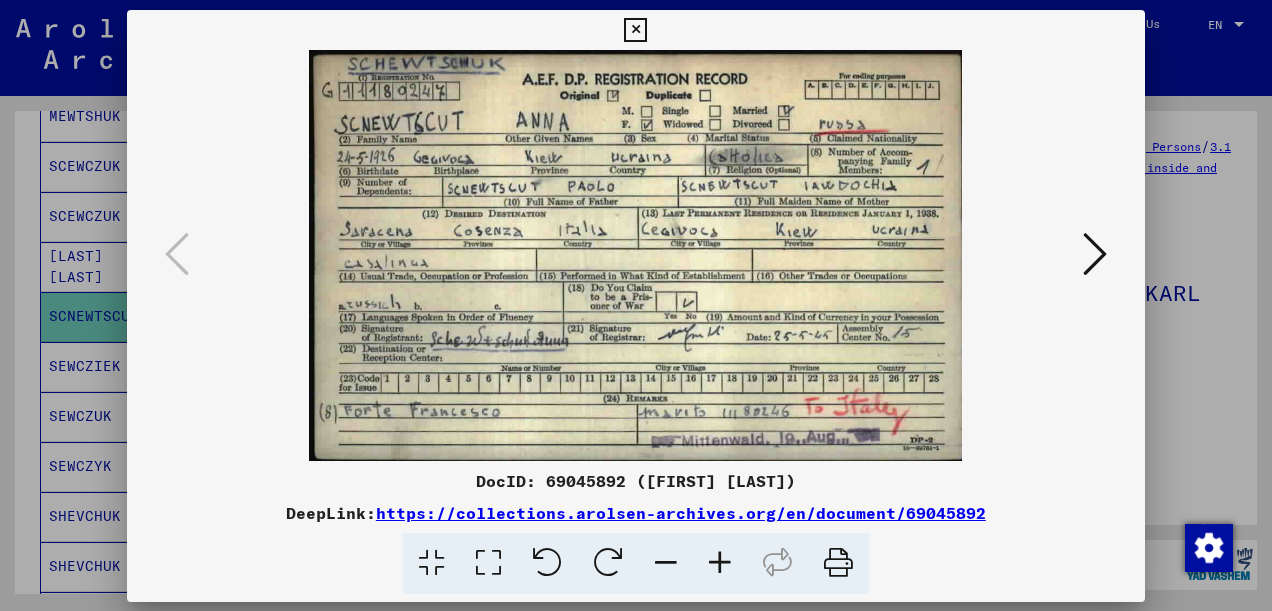 scroll, scrollTop: 563, scrollLeft: 0, axis: vertical 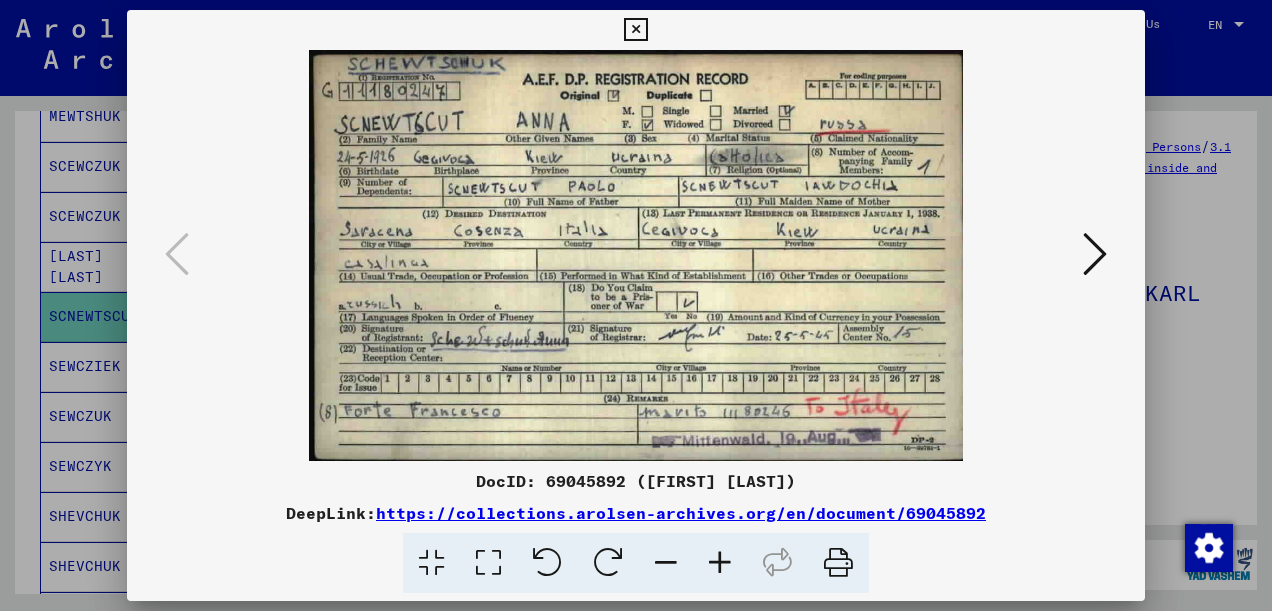 click at bounding box center [635, 30] 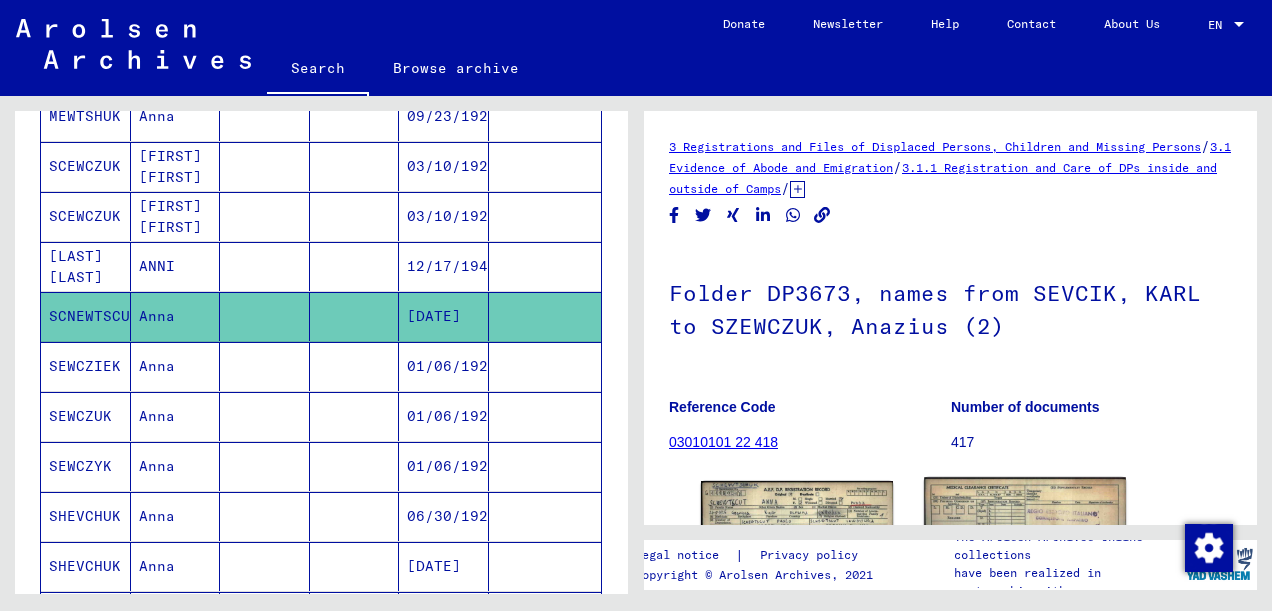 click 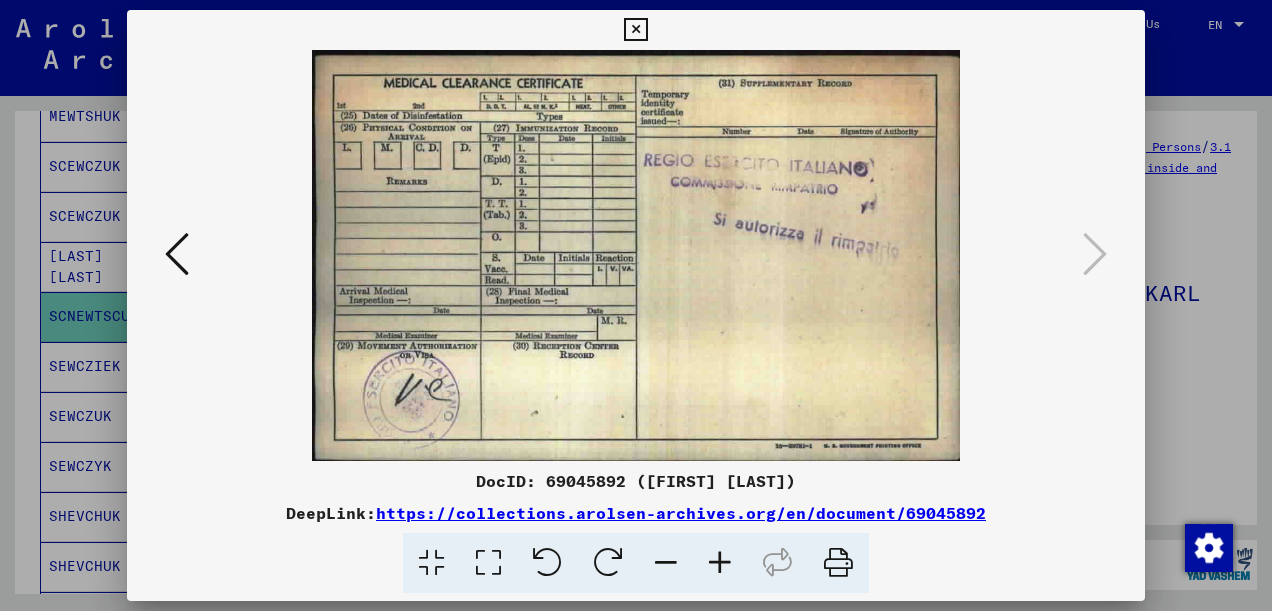 drag, startPoint x: 815, startPoint y: 555, endPoint x: 857, endPoint y: 549, distance: 42.426407 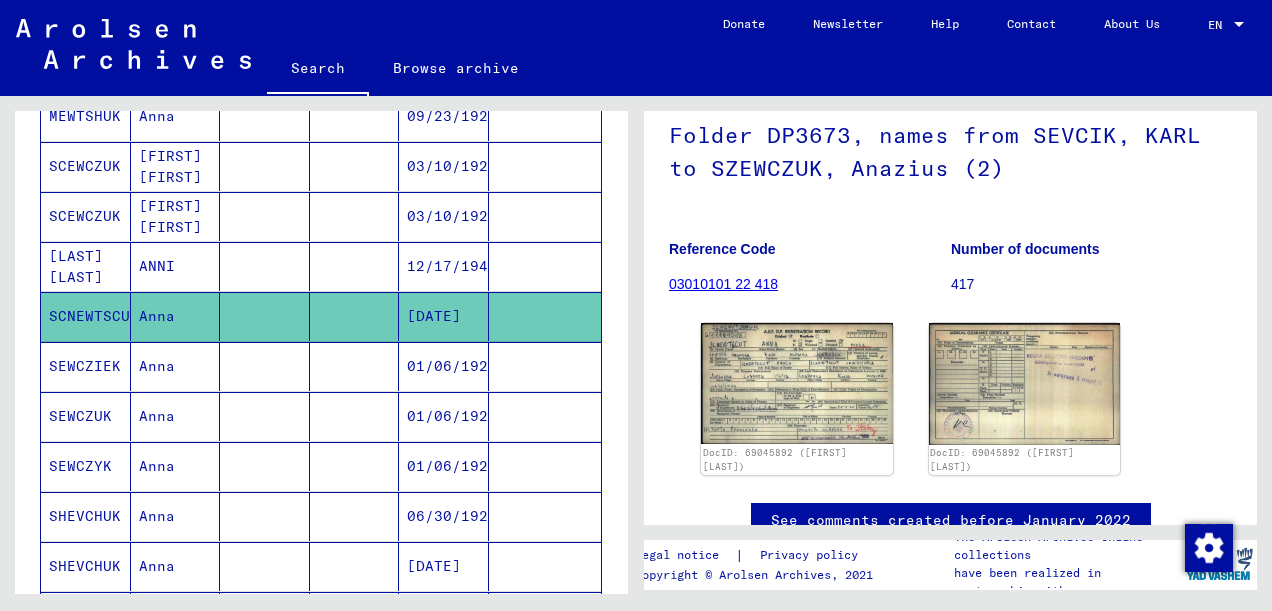 scroll, scrollTop: 349, scrollLeft: 0, axis: vertical 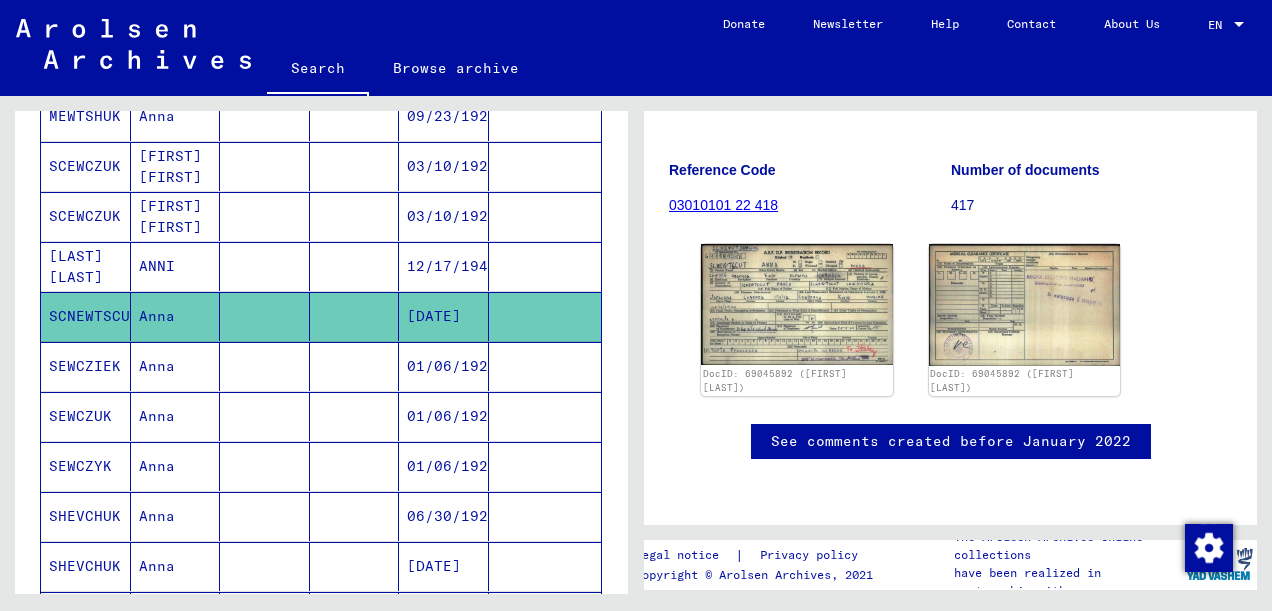 click 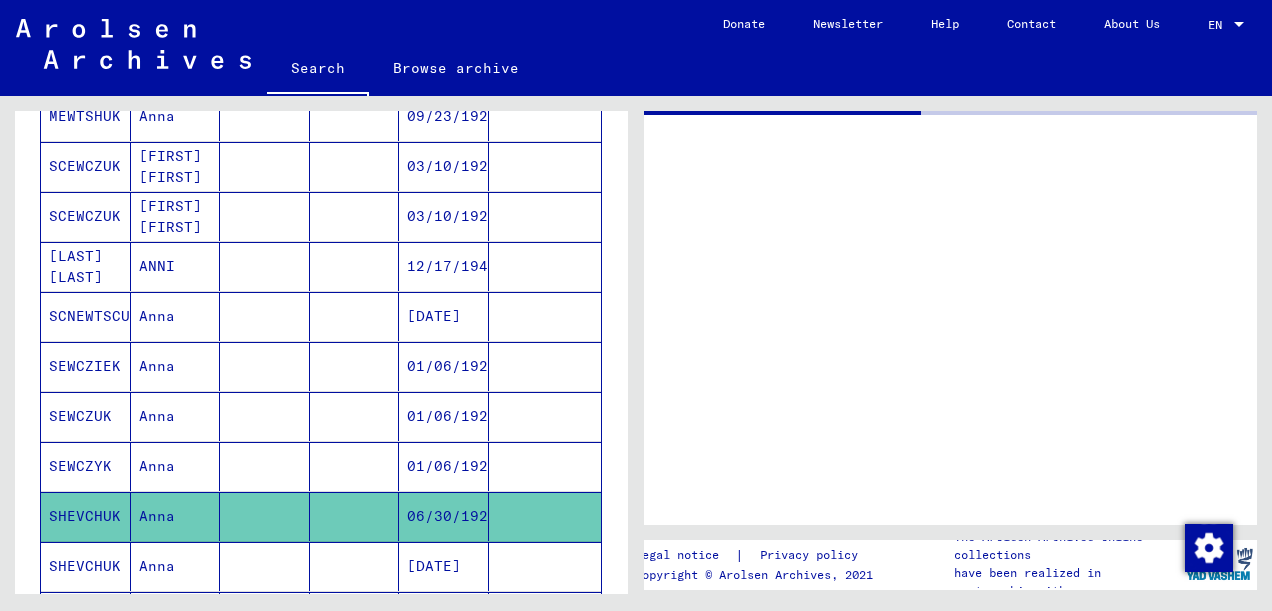 scroll, scrollTop: 0, scrollLeft: 0, axis: both 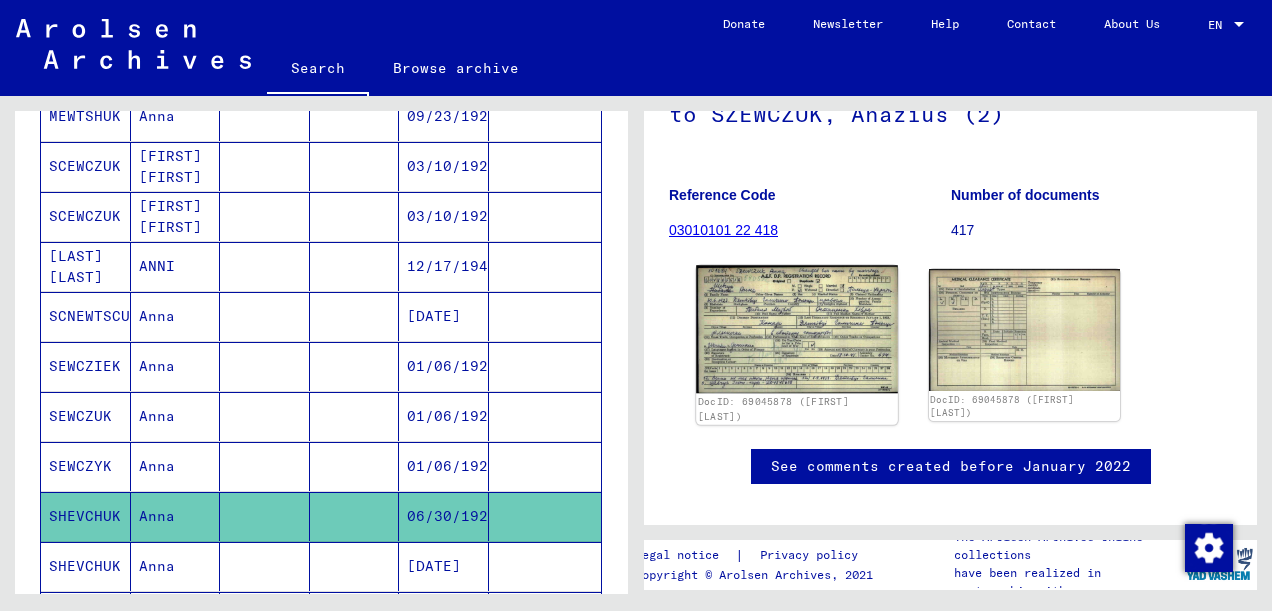 click 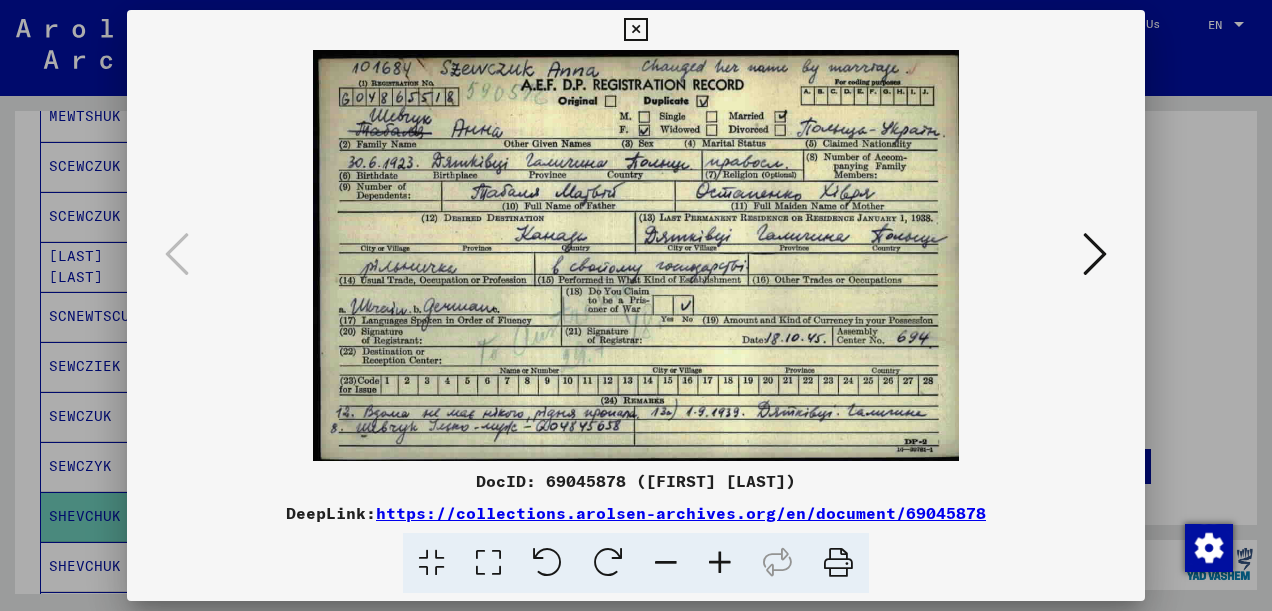 click at bounding box center (1095, 254) 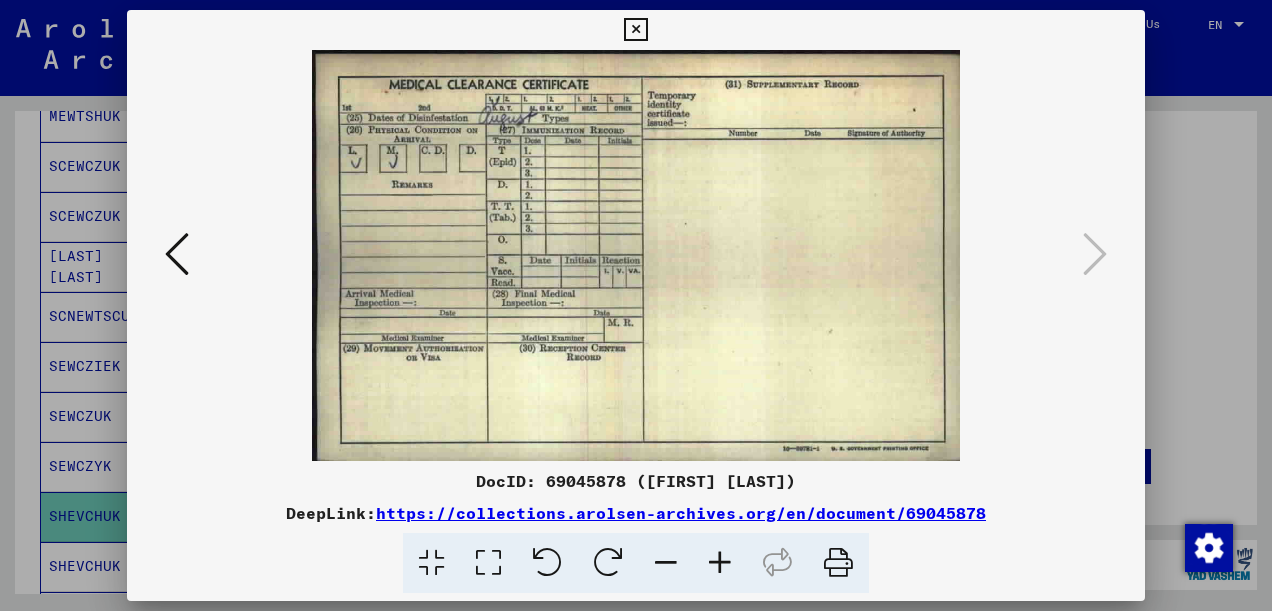 click at bounding box center [635, 30] 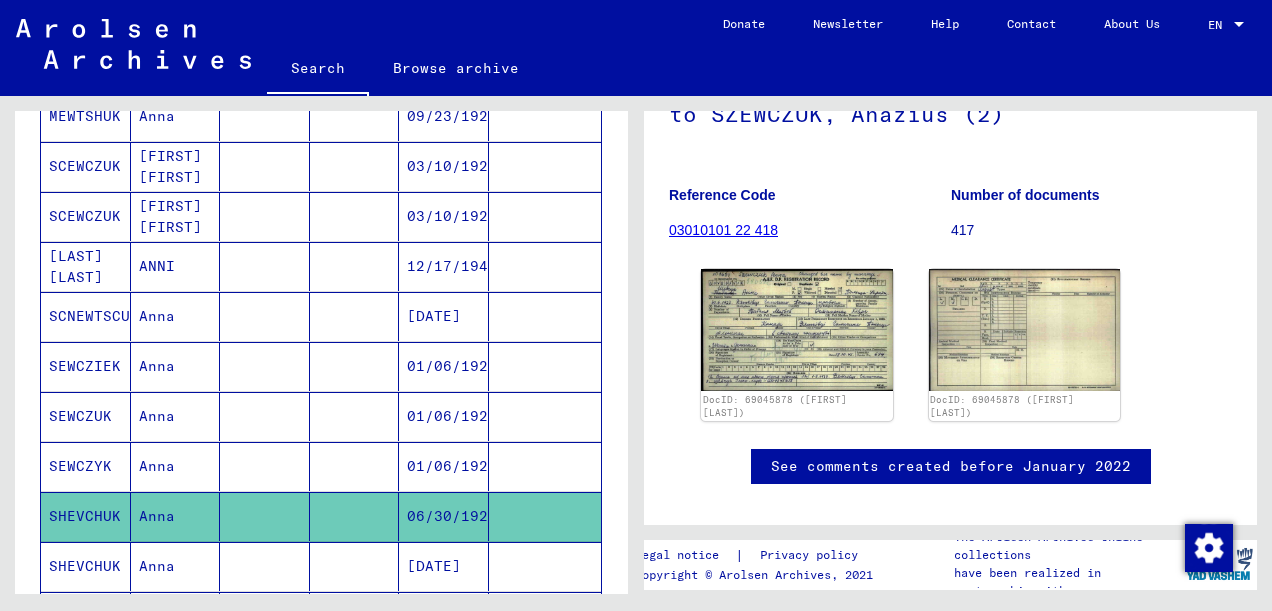 click on "SEWCZIEK" at bounding box center [86, 416] 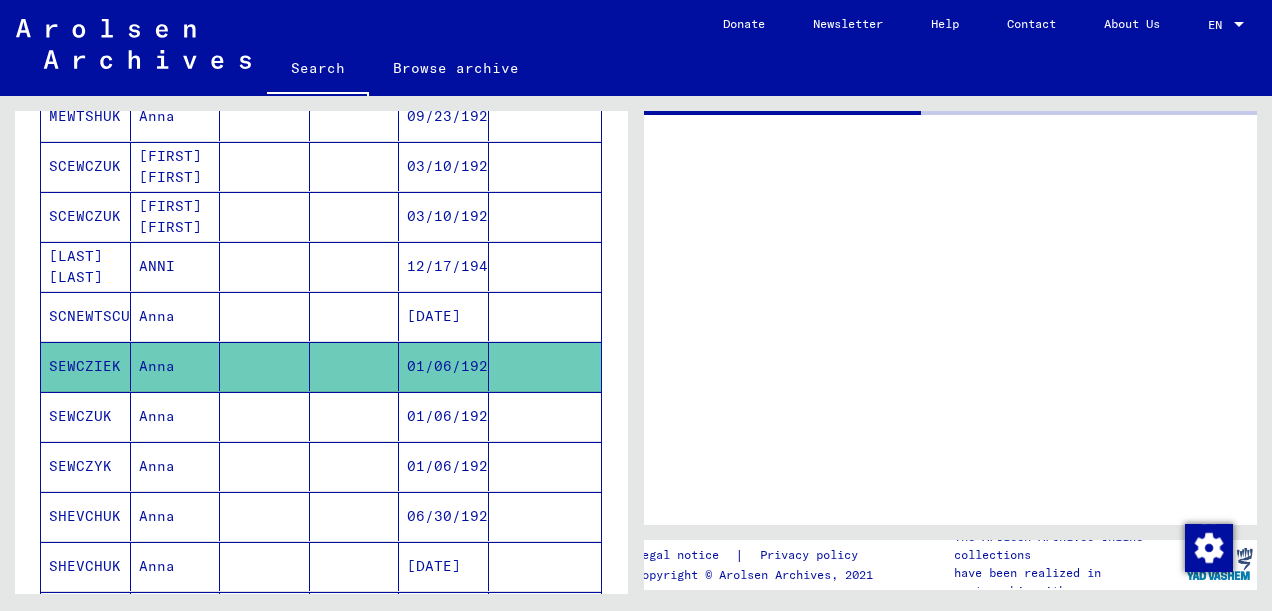 click on "SEWCZIEK" 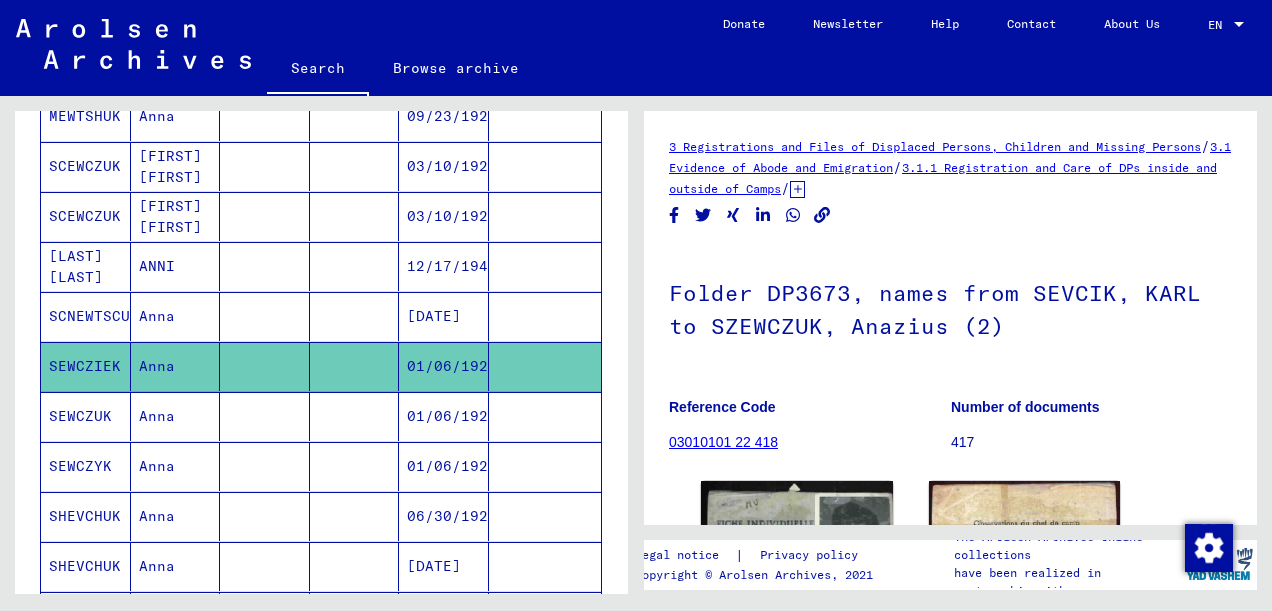 scroll, scrollTop: 0, scrollLeft: 0, axis: both 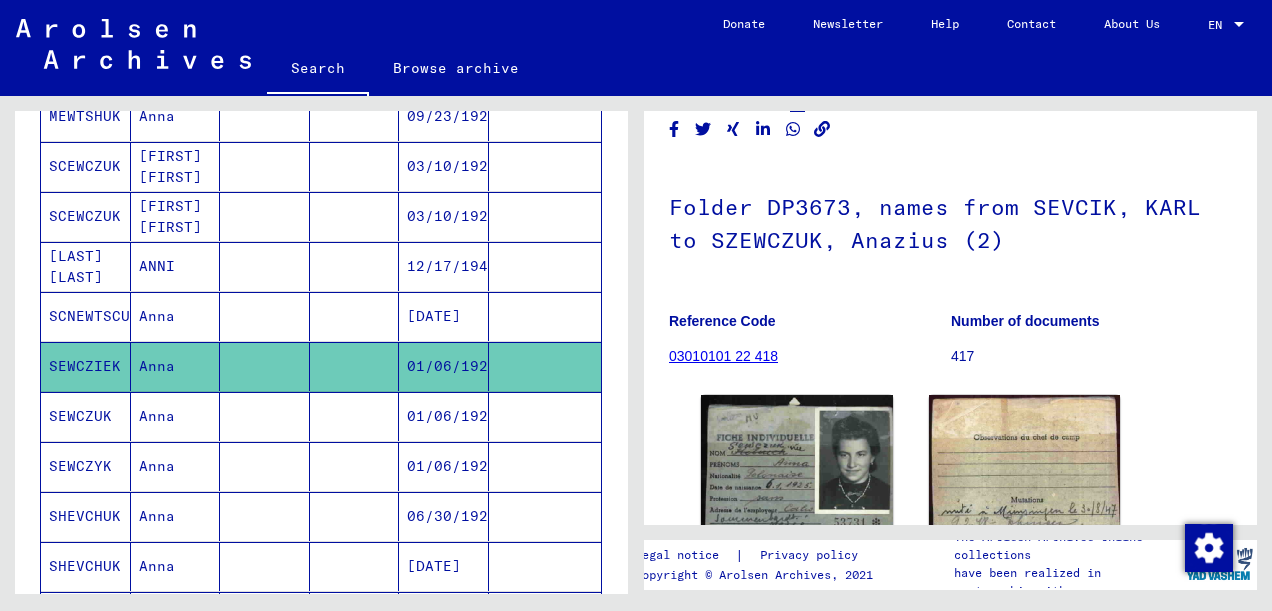click on "SEWCZUK" at bounding box center (86, 466) 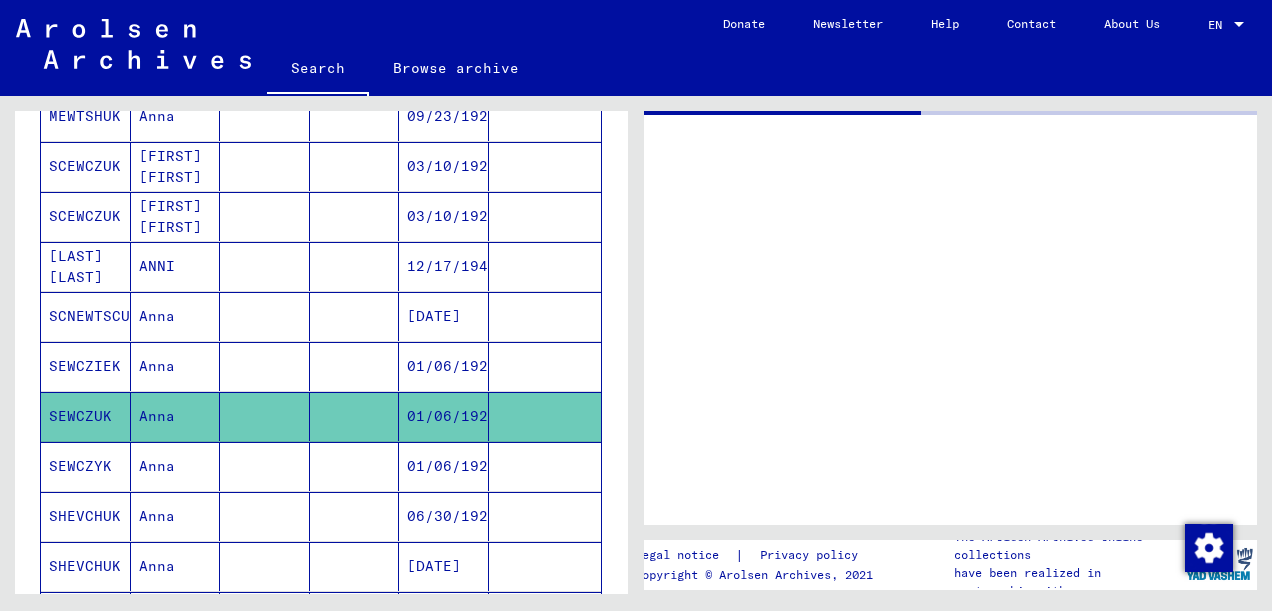 scroll, scrollTop: 0, scrollLeft: 0, axis: both 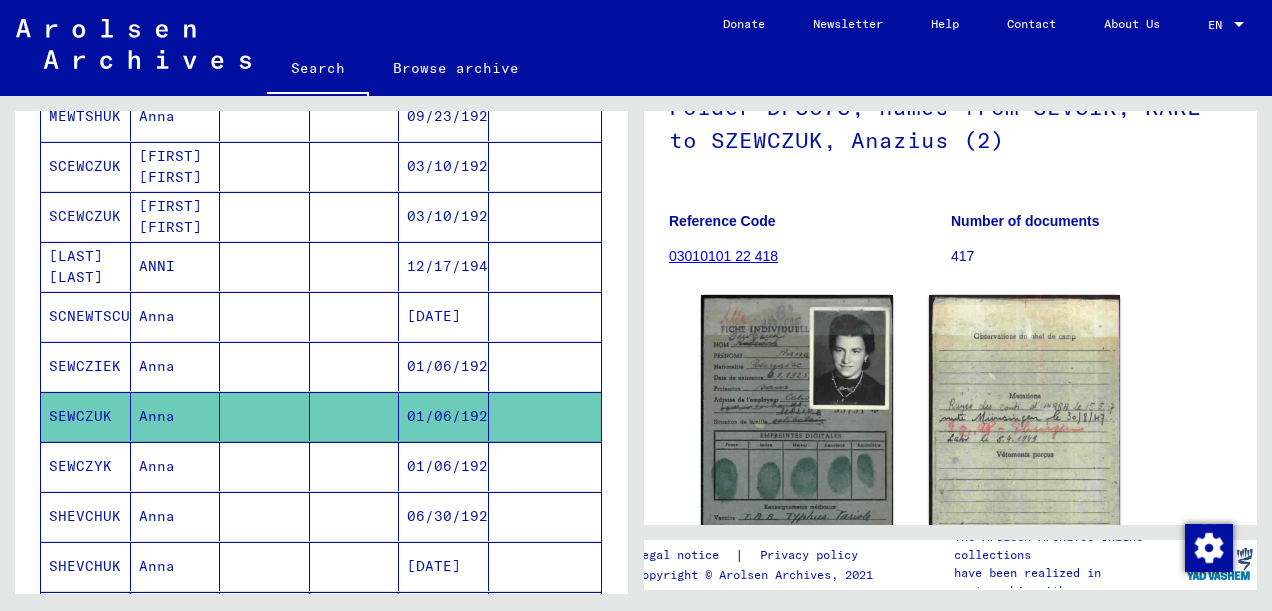 click on "SEWCZYK" at bounding box center [86, 516] 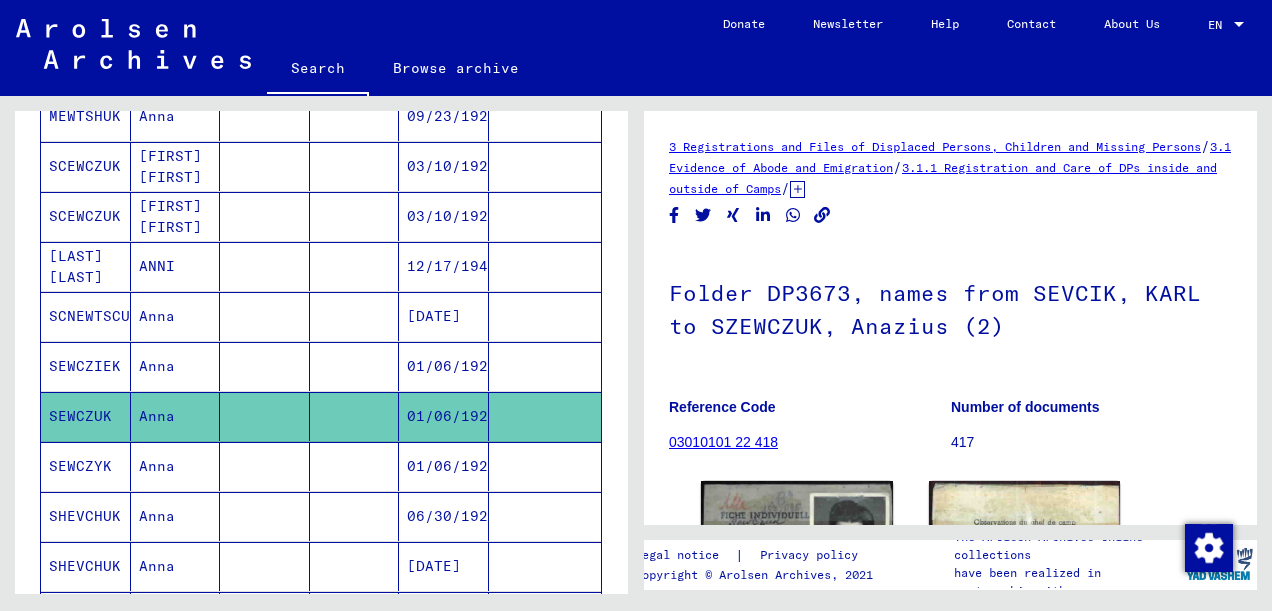 click on "SEWCZYK" at bounding box center [86, 516] 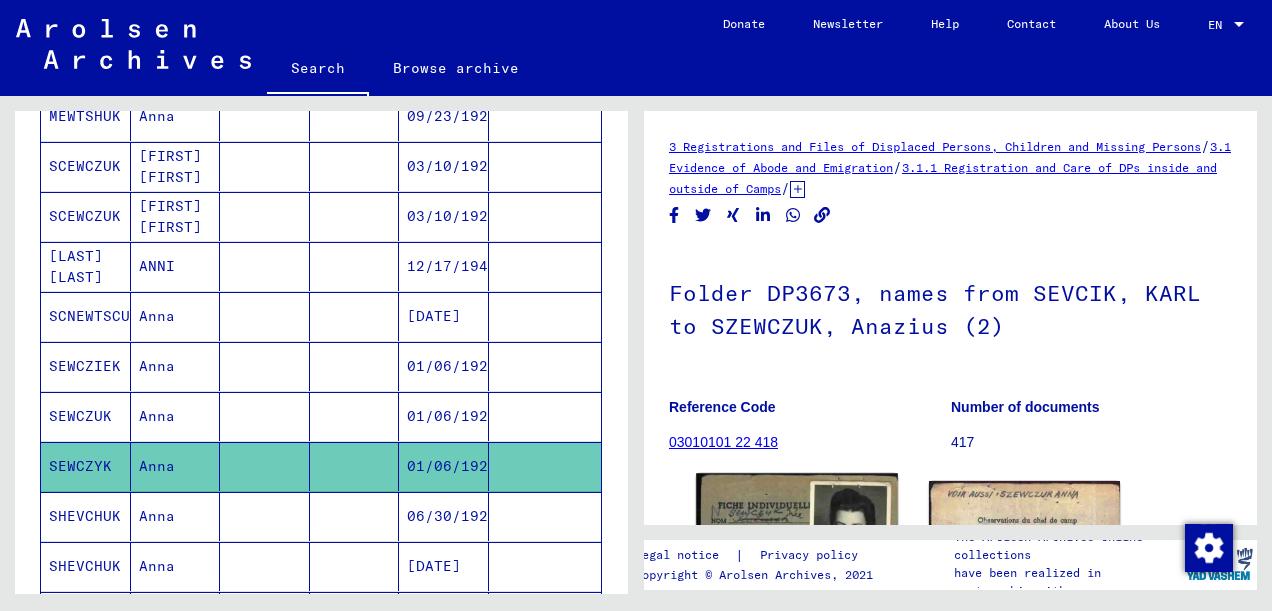 click 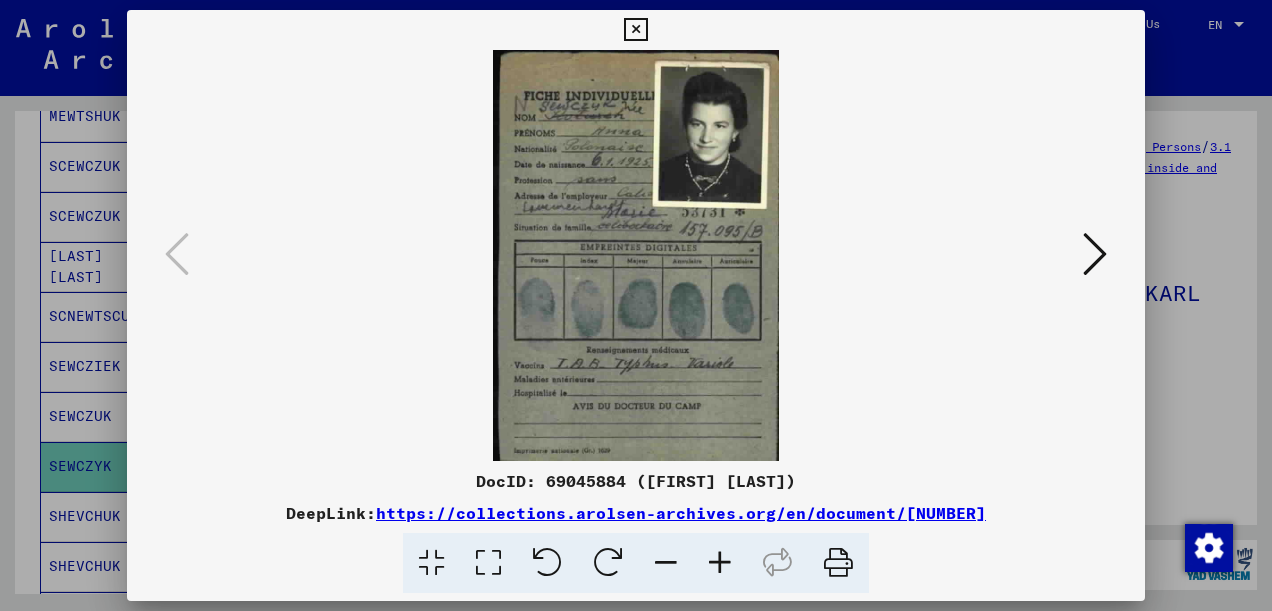 click at bounding box center [488, 563] 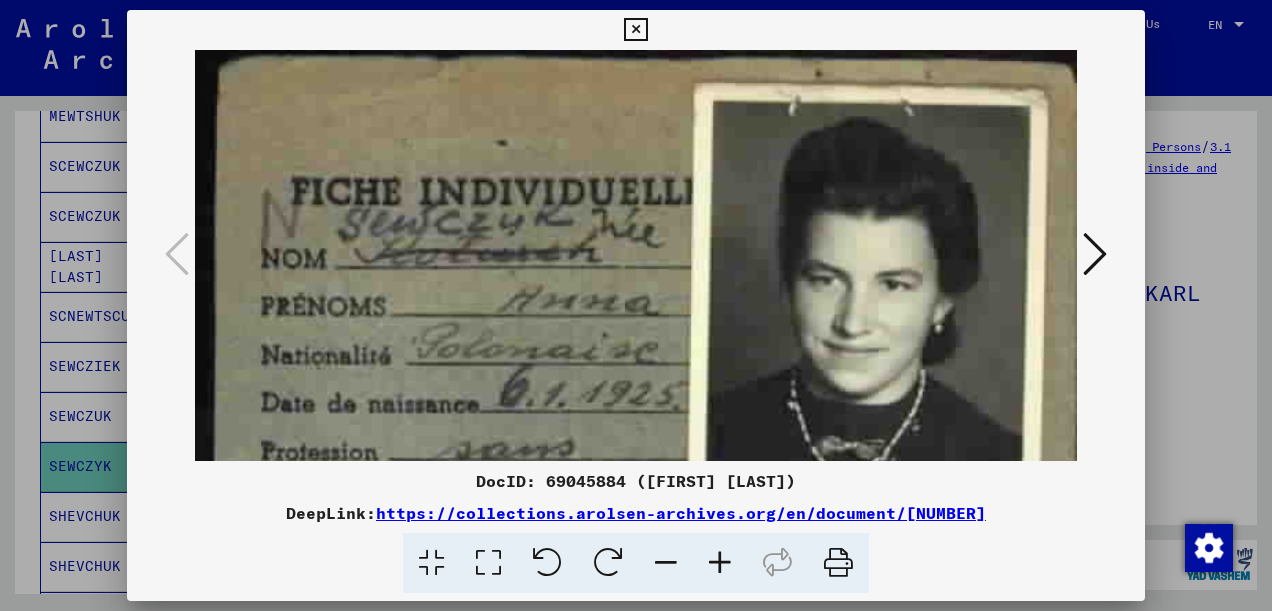 click at bounding box center (635, 30) 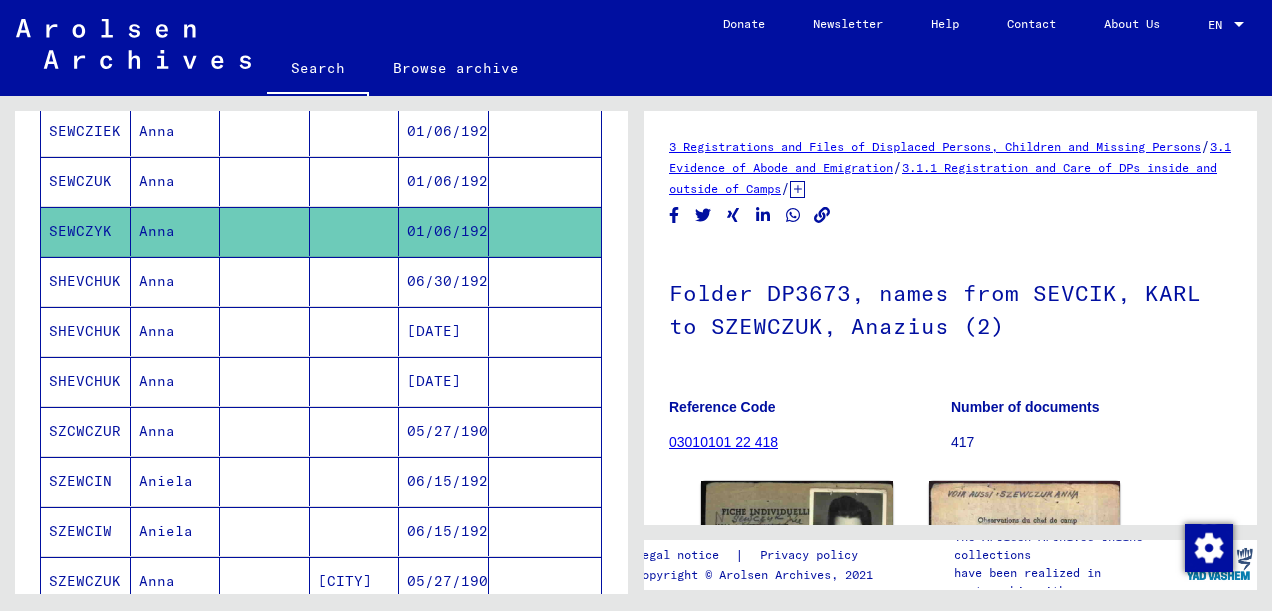 scroll, scrollTop: 860, scrollLeft: 0, axis: vertical 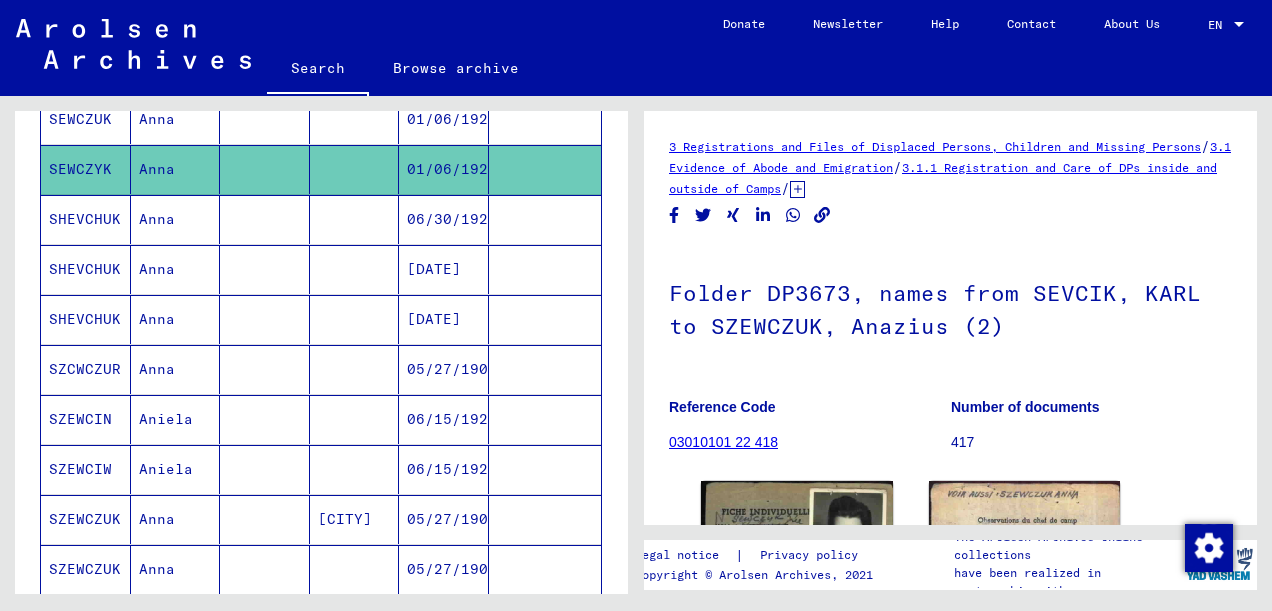 click on "SHEVCHUK" at bounding box center [86, 269] 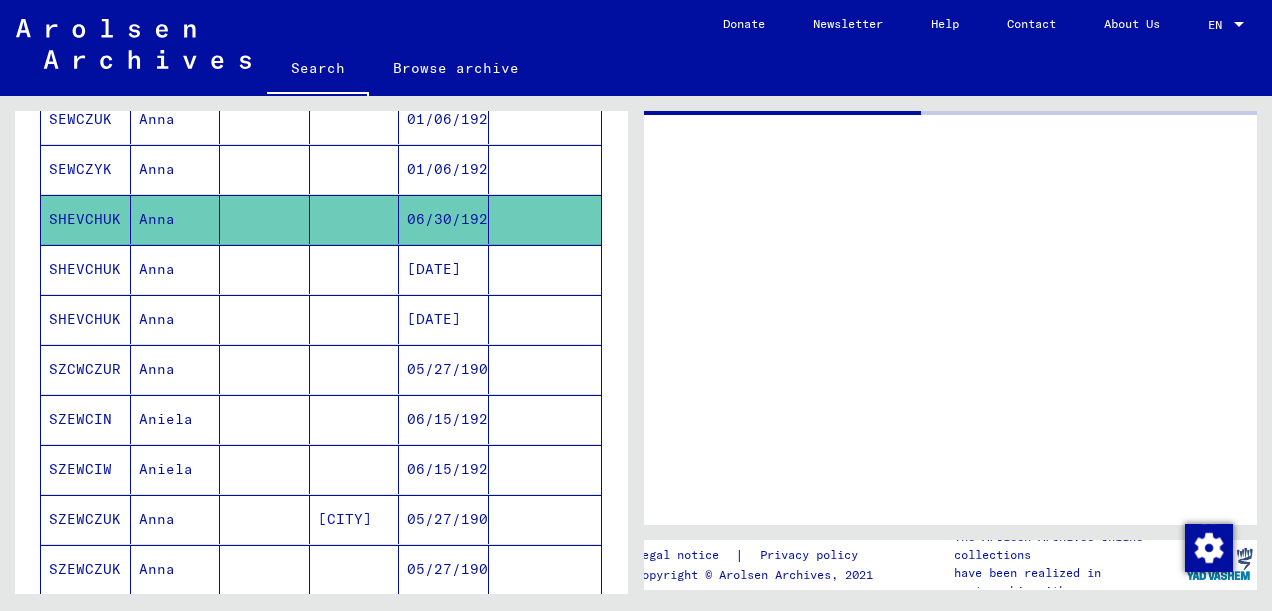 click on "SHEVCHUK" 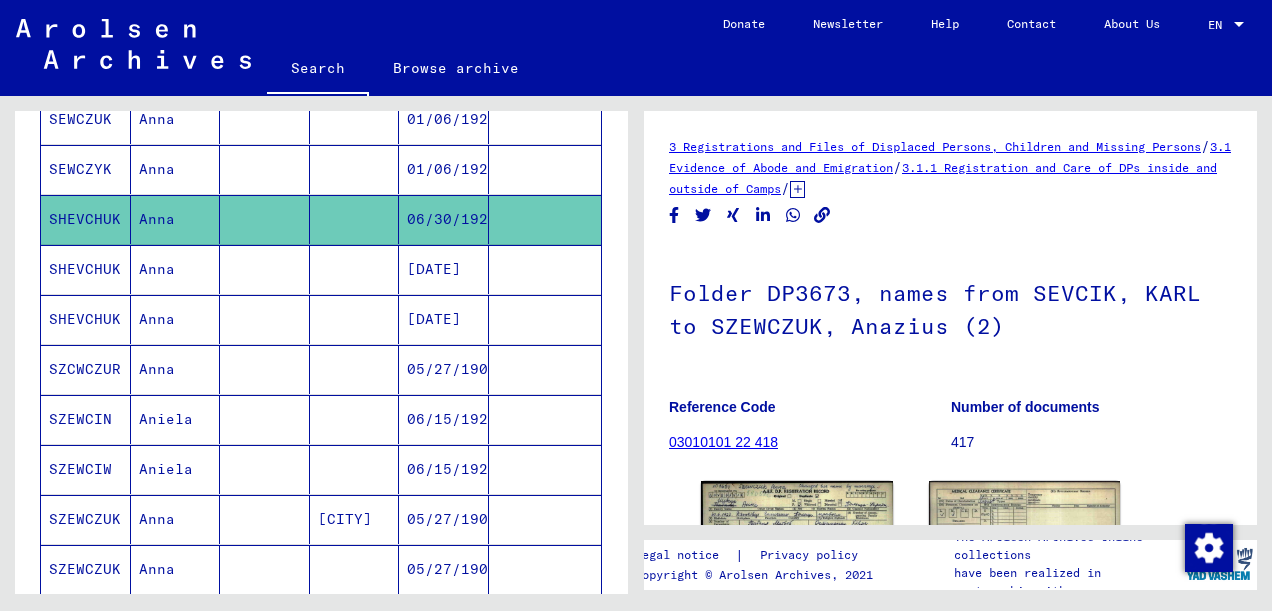 click on "SHEVCHUK" at bounding box center [86, 319] 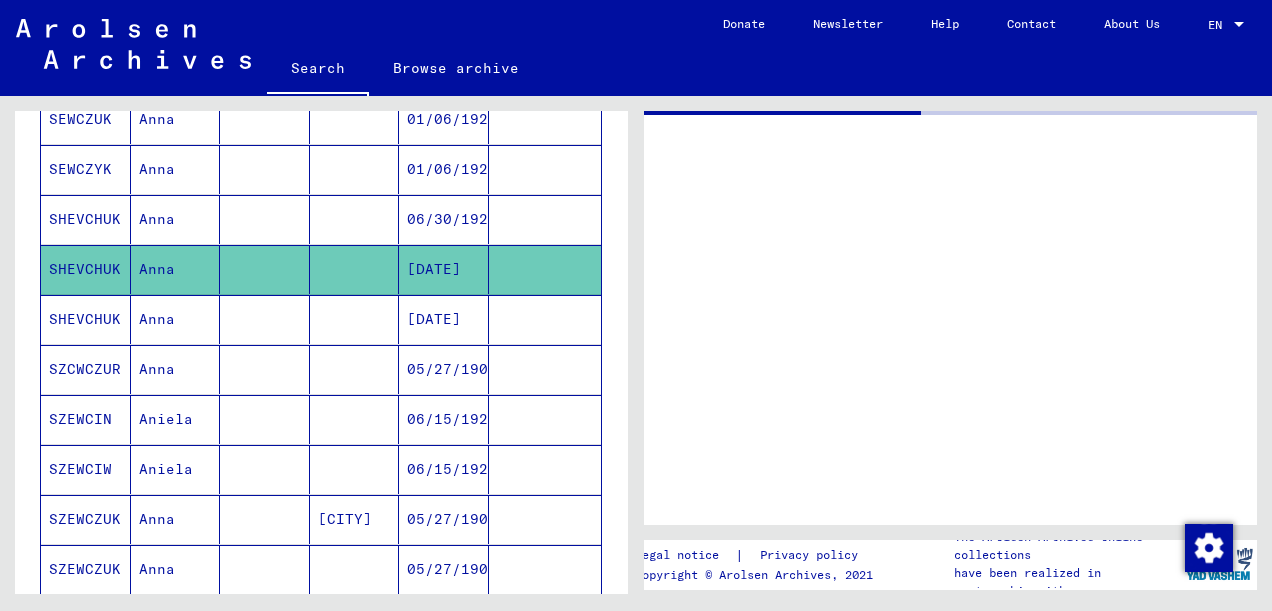 click on "SHEVCHUK" 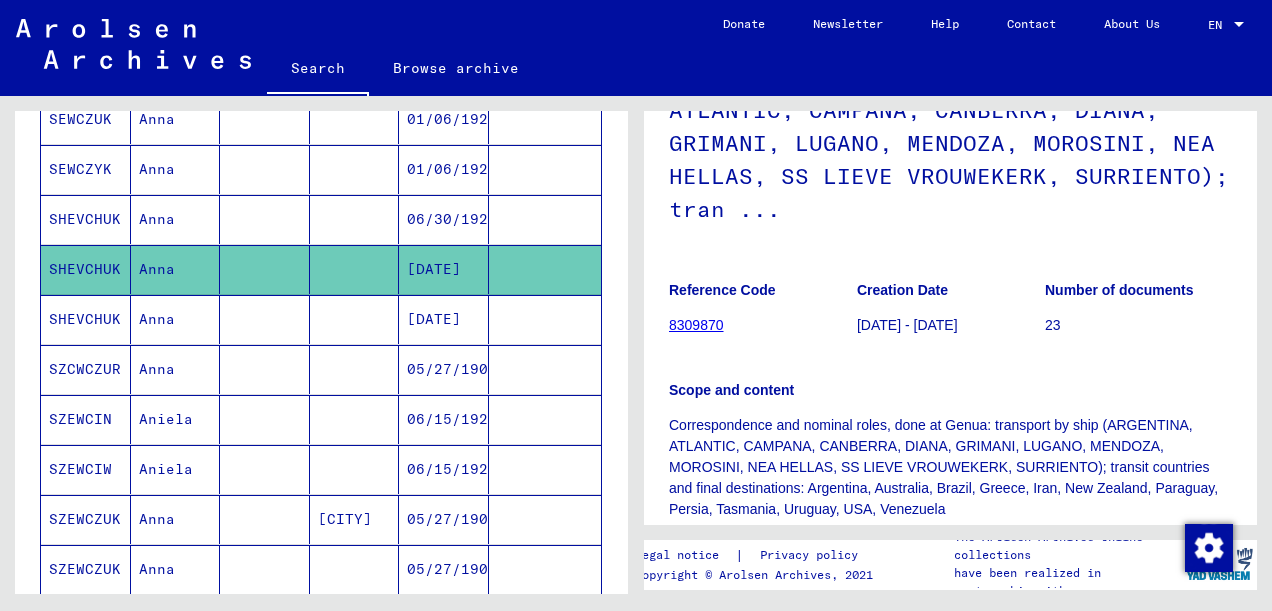 scroll, scrollTop: 40, scrollLeft: 0, axis: vertical 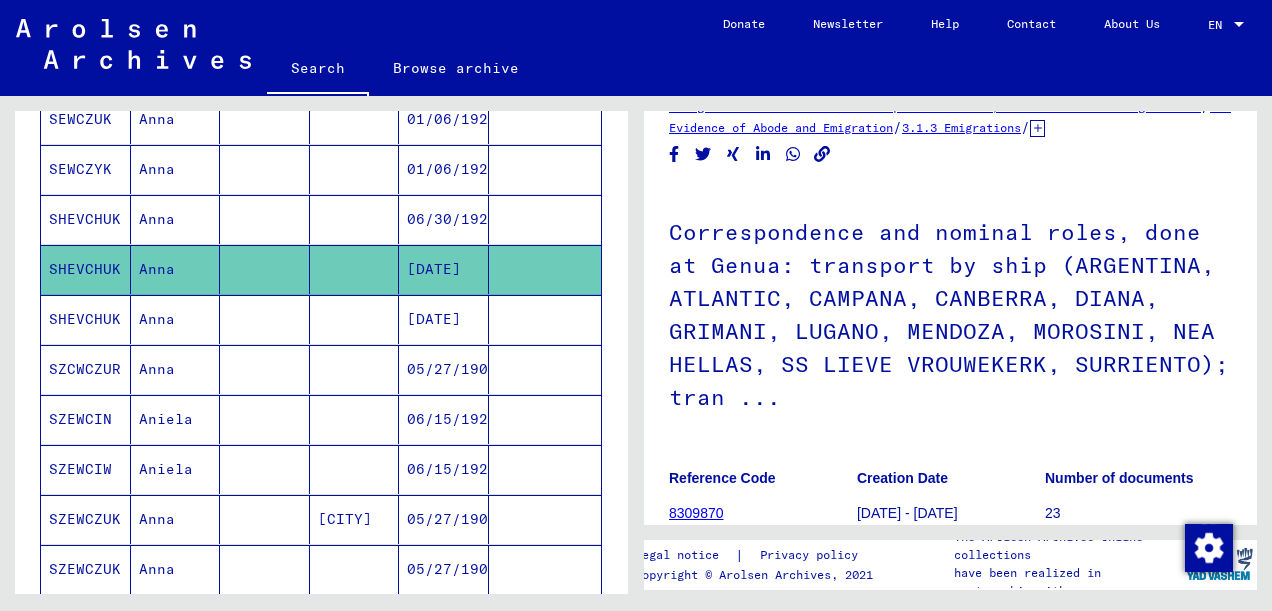 click on "Correspondence and nominal roles, done at Genua: transport by ship (ARGENTINA, ATLANTIC, CAMPANA, CANBERRA, DIANA, GRIMANI, LUGANO, MENDOZA, MOROSINI, NEA HELLAS, SS LIEVE VROUWEKERK, SURRIENTO); tran ..." 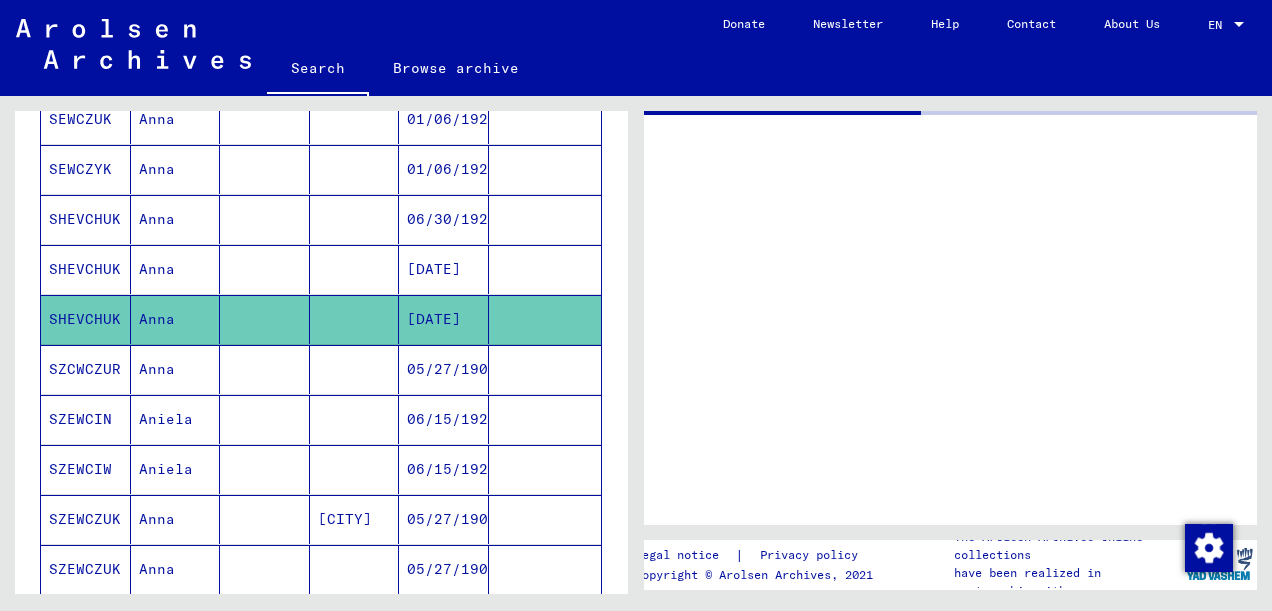click on "SHEVCHUK" 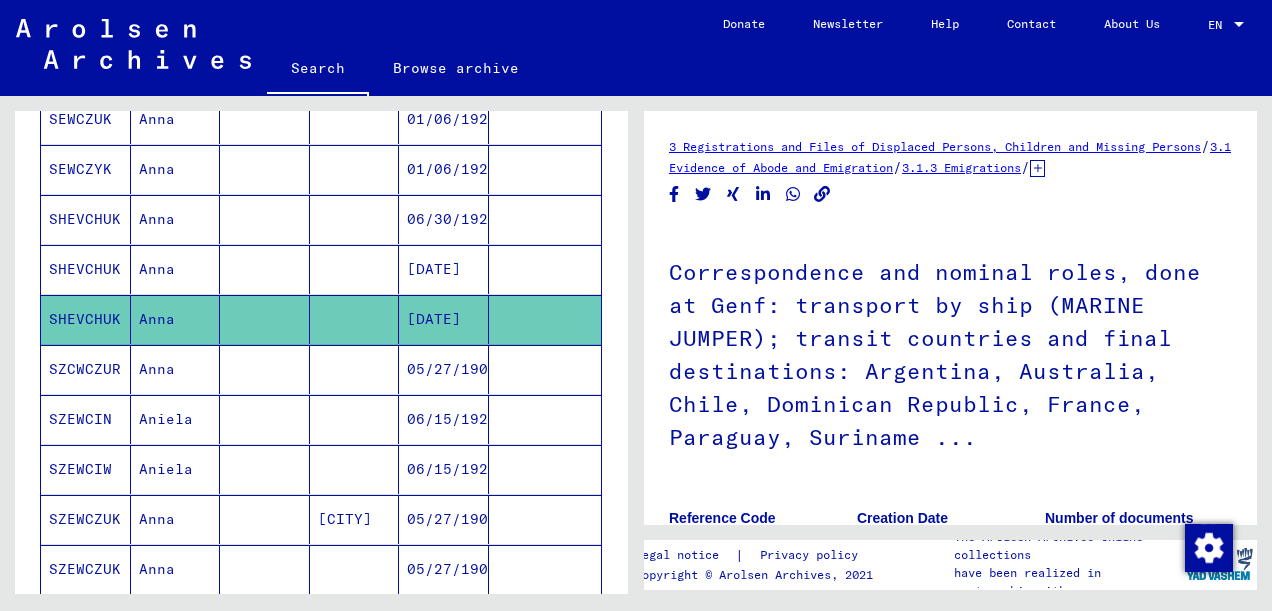 scroll, scrollTop: 0, scrollLeft: 0, axis: both 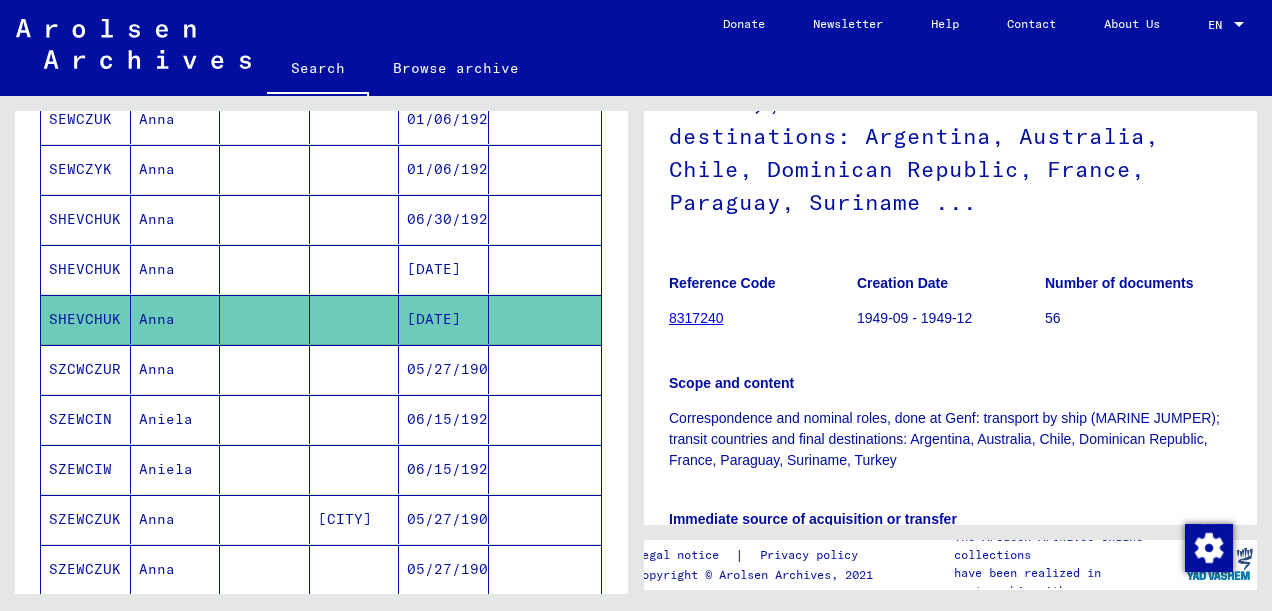 click on "Aniela" at bounding box center (176, 519) 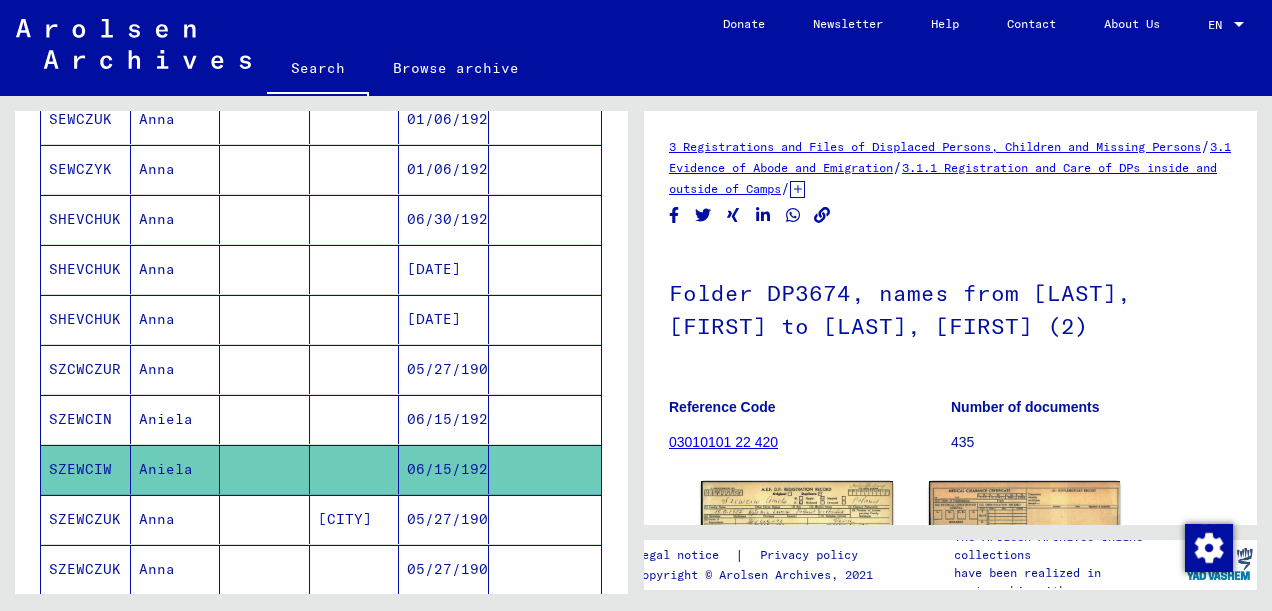 scroll, scrollTop: 0, scrollLeft: 0, axis: both 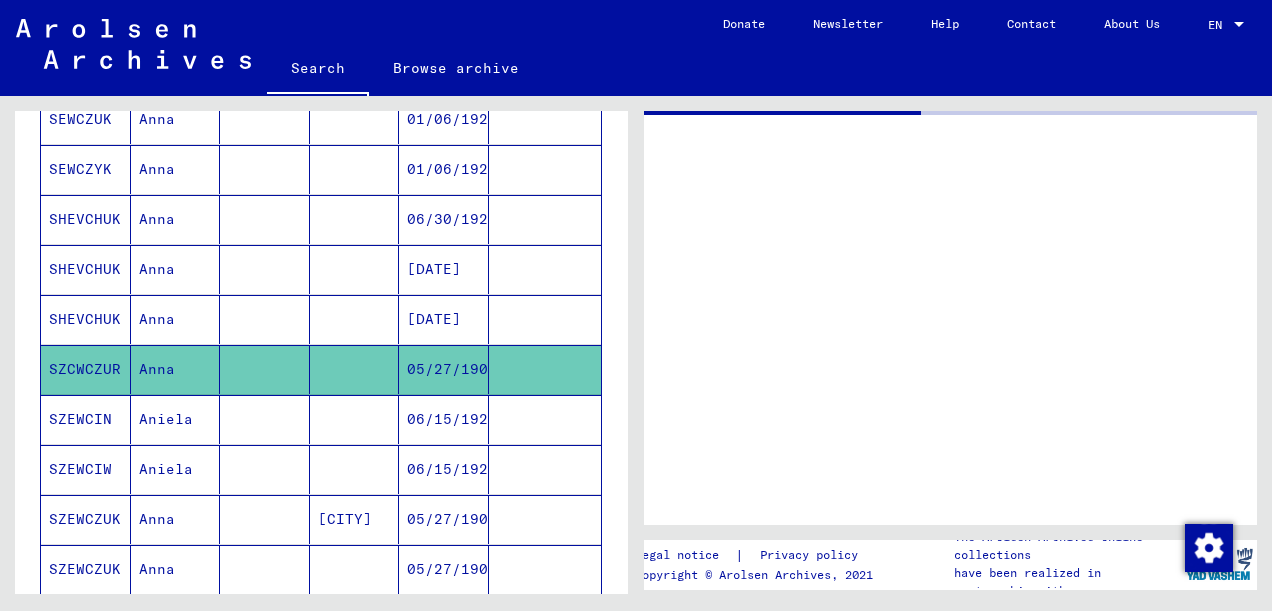 click on "SZCWCZUR" 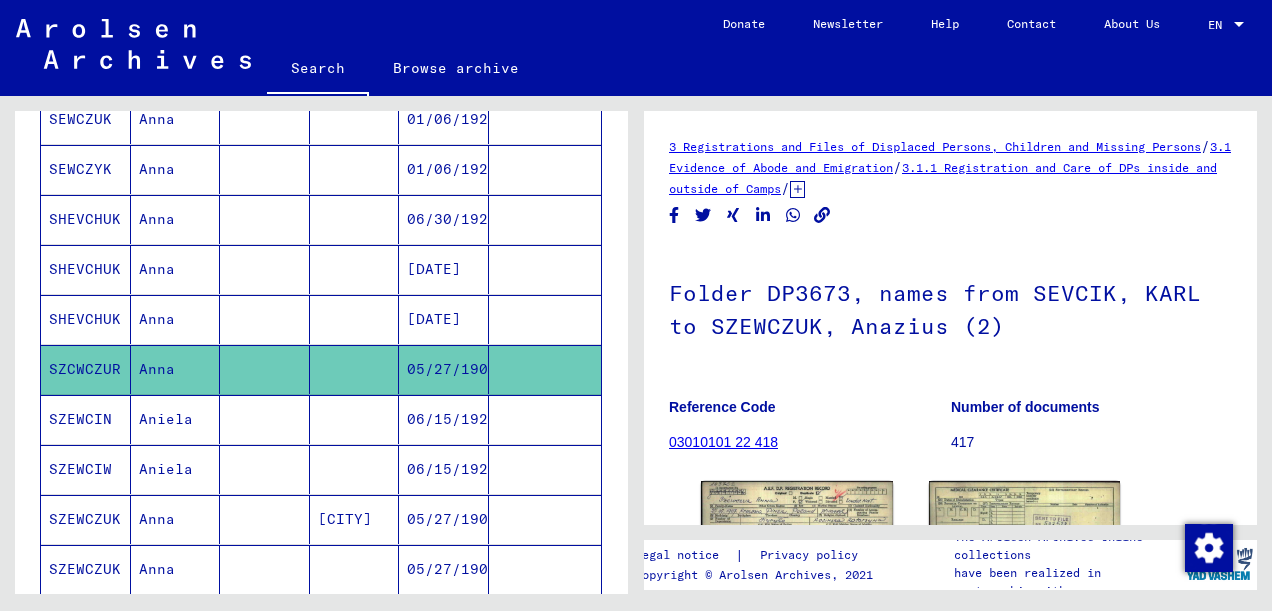 scroll, scrollTop: 0, scrollLeft: 0, axis: both 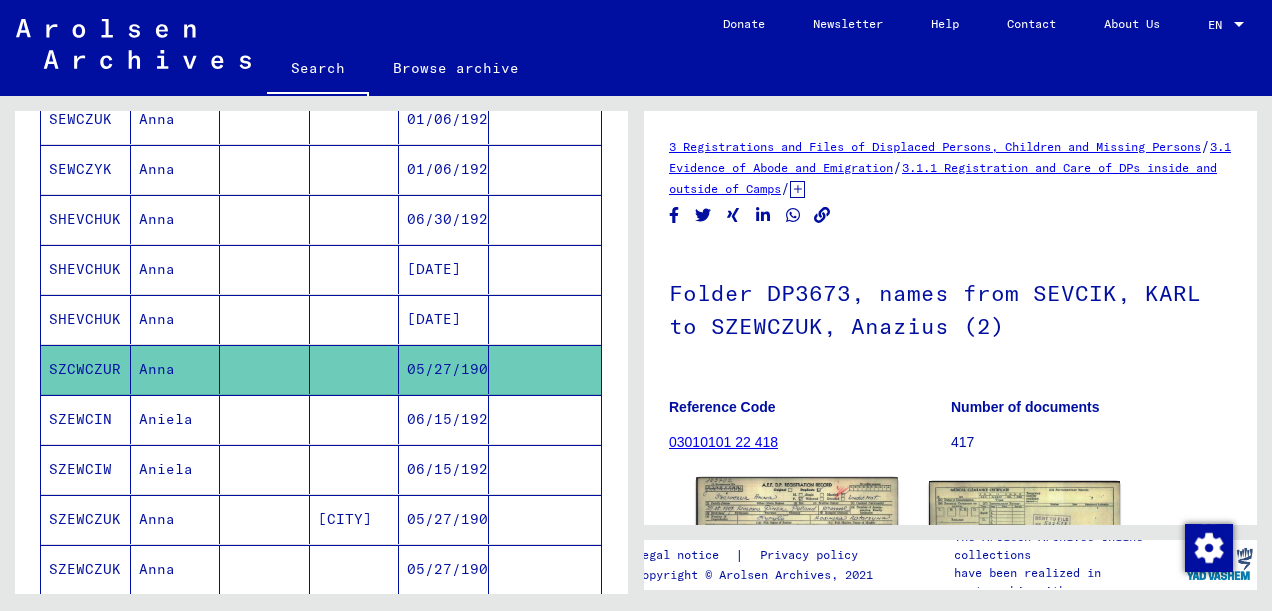 click 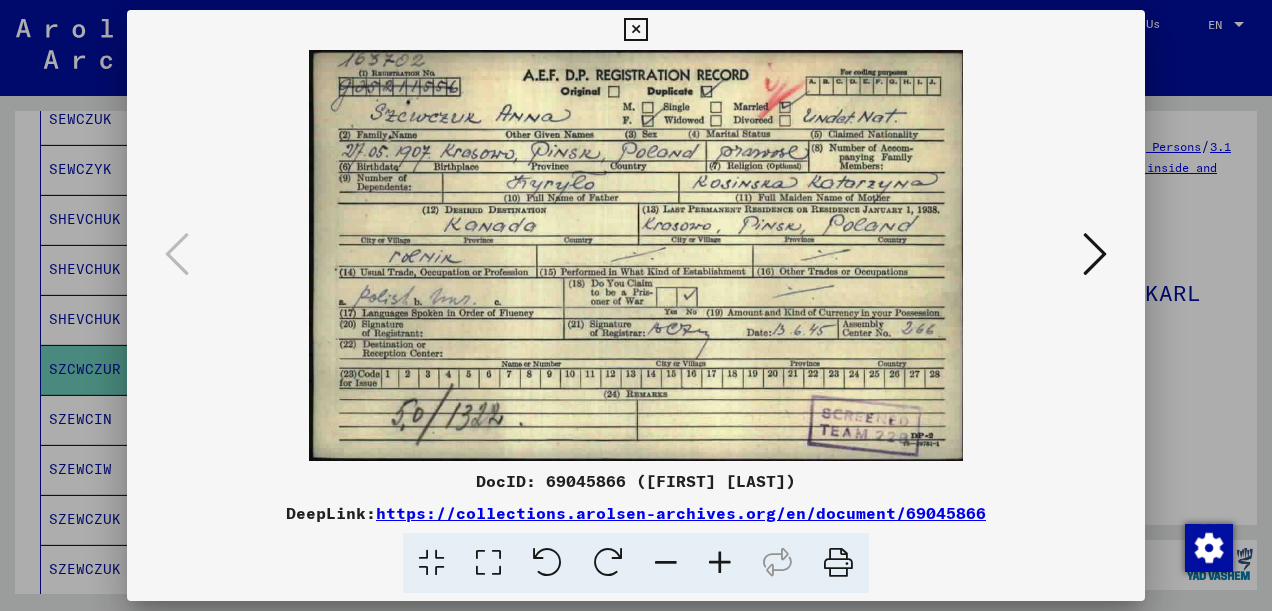 click at bounding box center [635, 30] 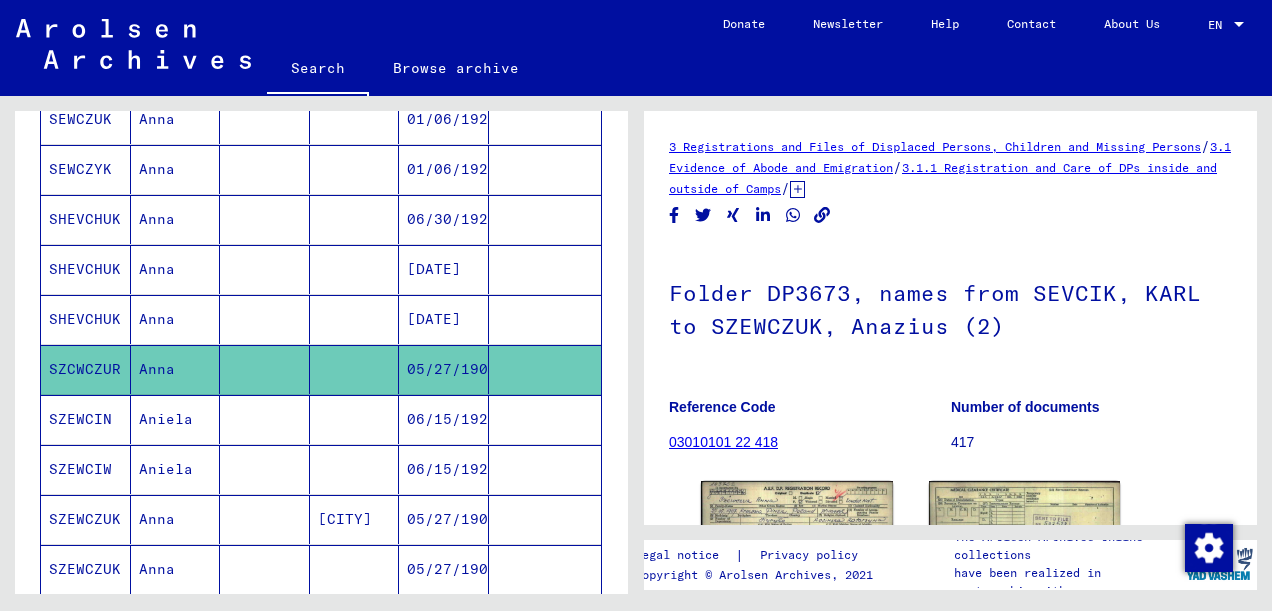 click on "SZEWCIN" at bounding box center [86, 469] 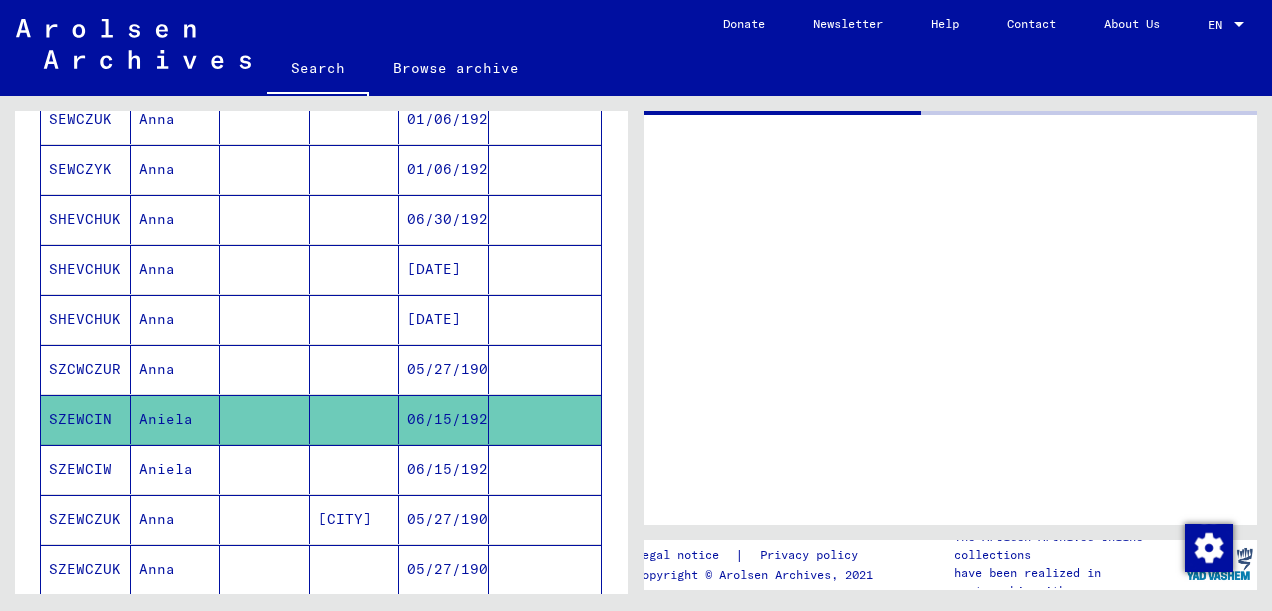 click on "SZEWCIN" 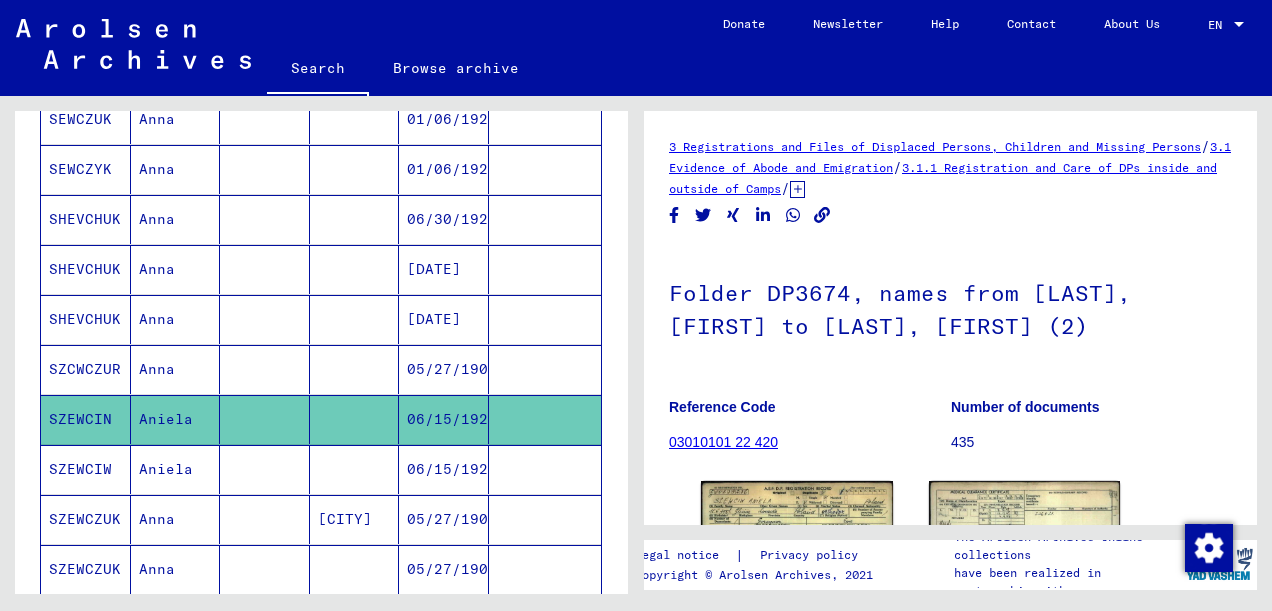 scroll, scrollTop: 0, scrollLeft: 0, axis: both 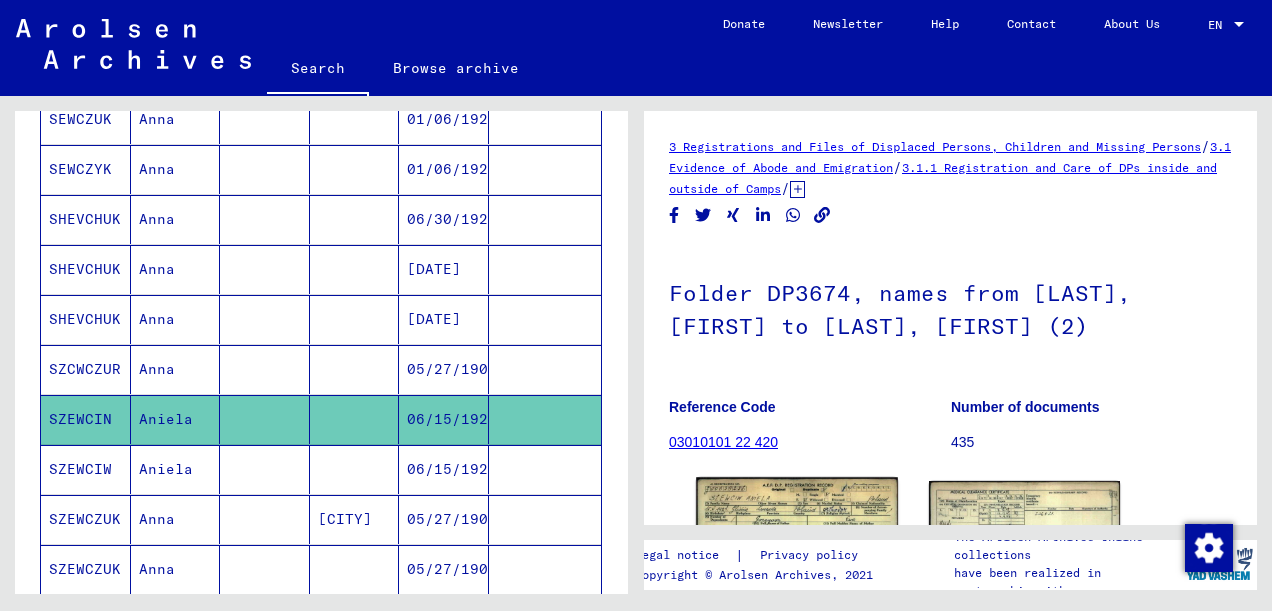 click 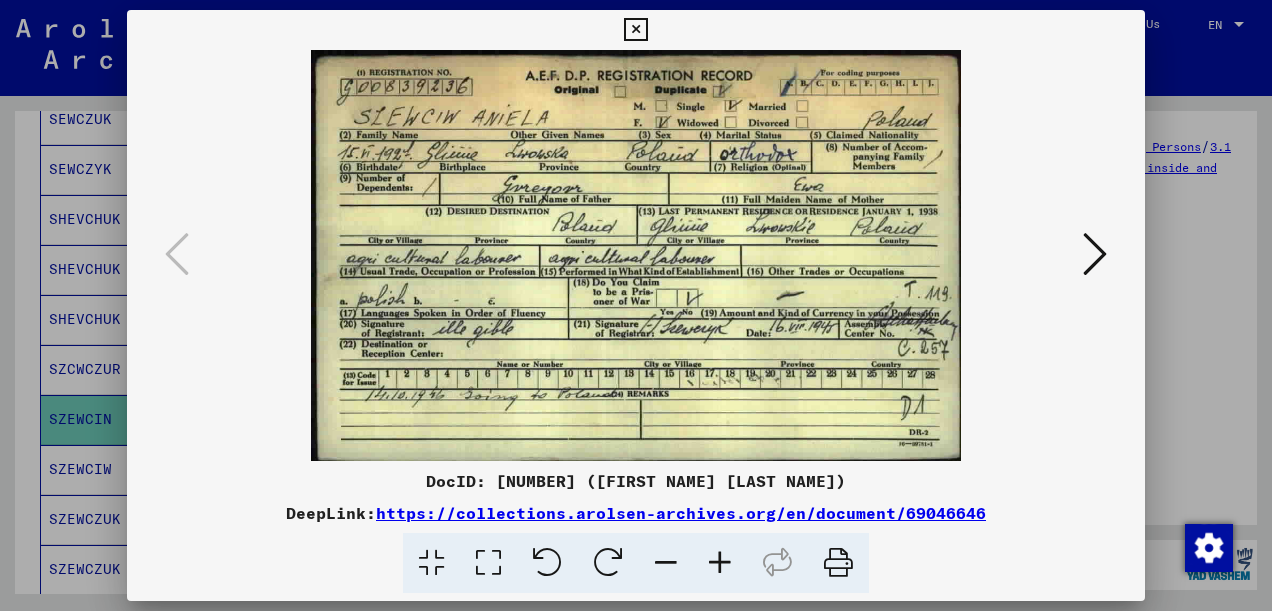 click at bounding box center [1095, 254] 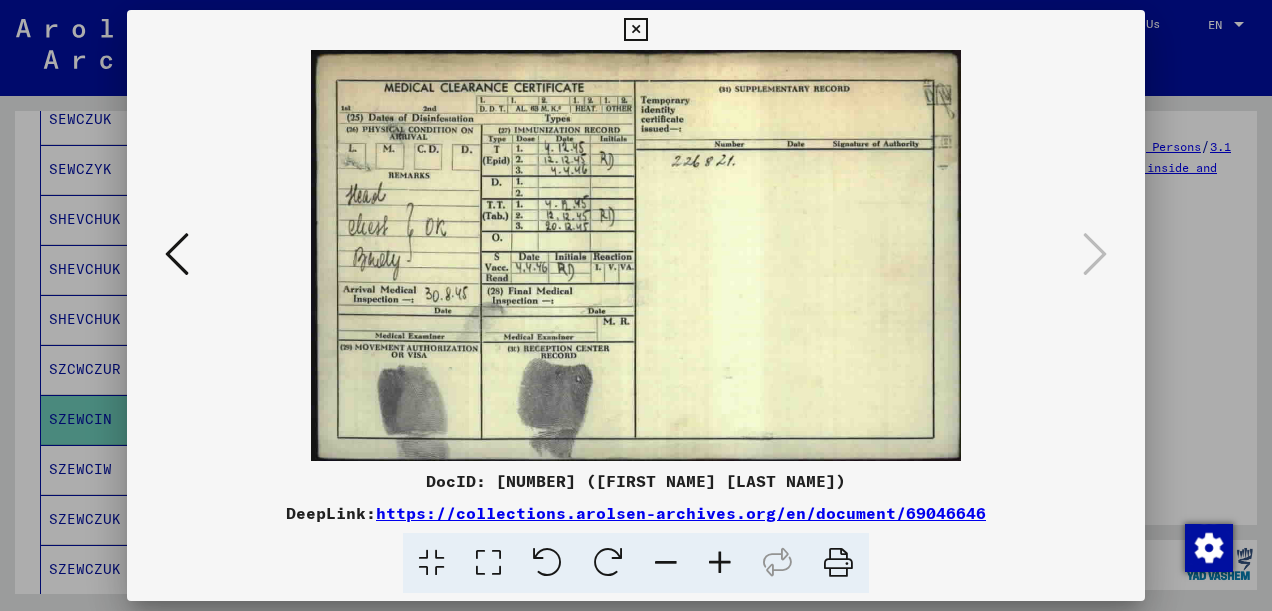 click at bounding box center (635, 30) 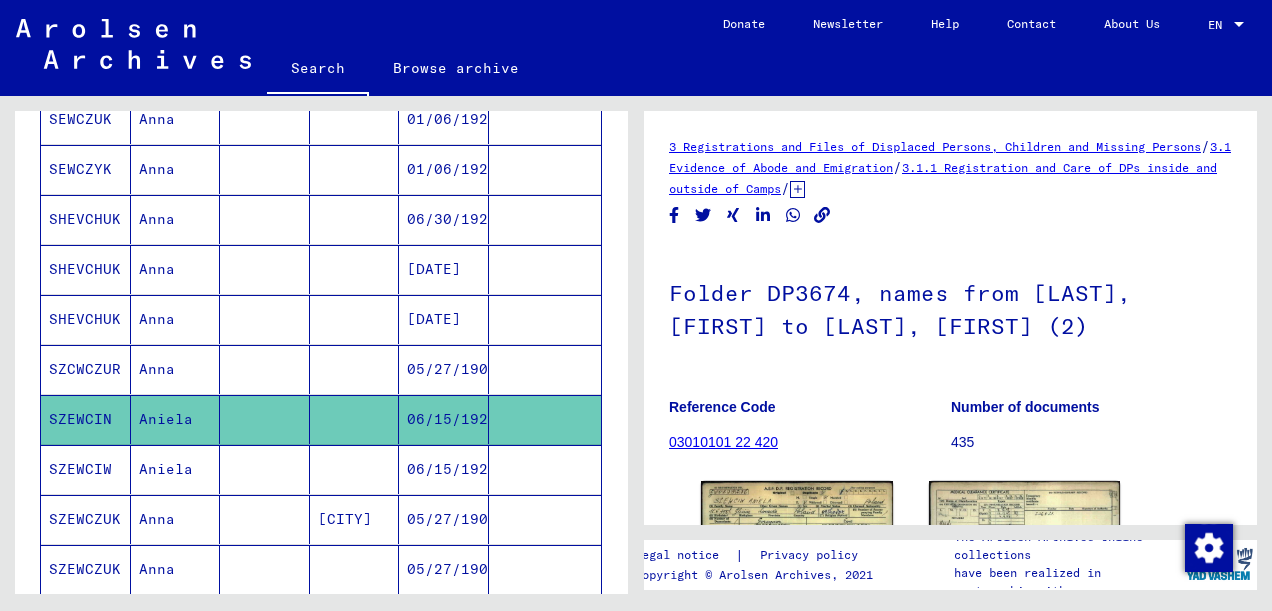 click on "SZEWCIW" at bounding box center (86, 519) 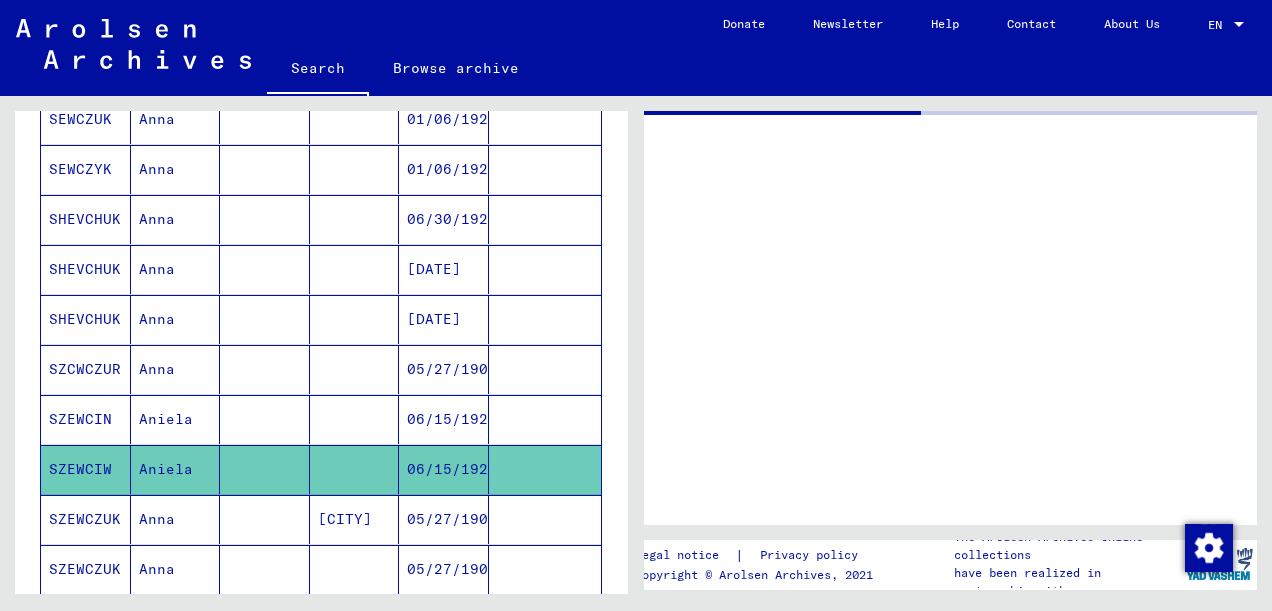 click on "SZEWCIW" 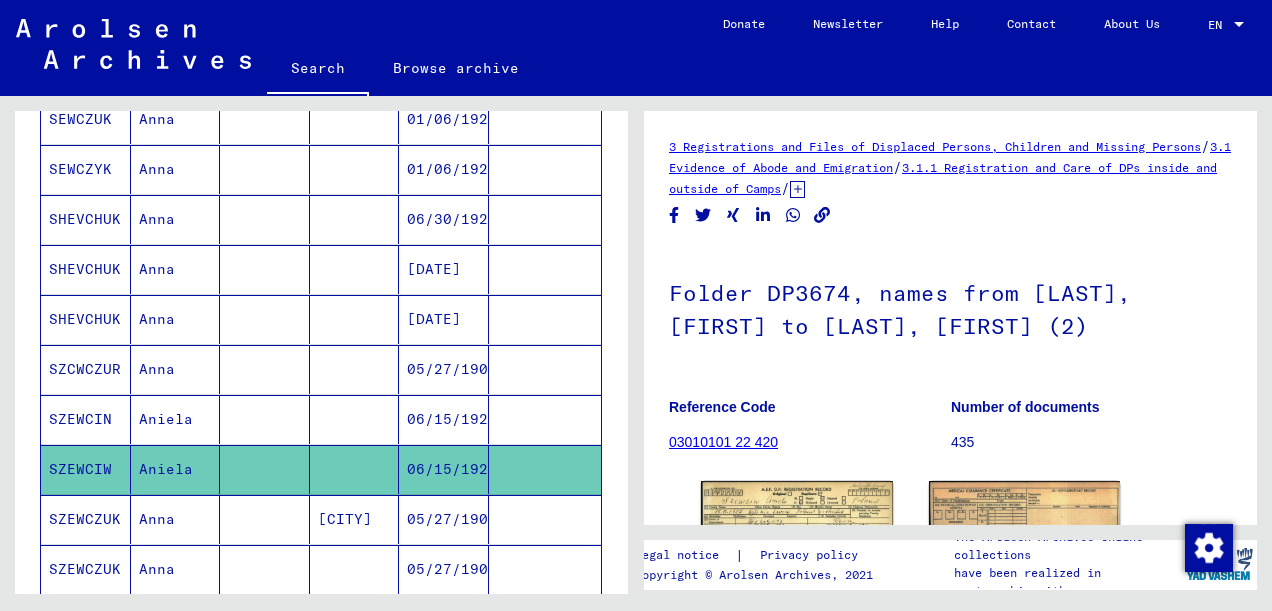 scroll, scrollTop: 0, scrollLeft: 0, axis: both 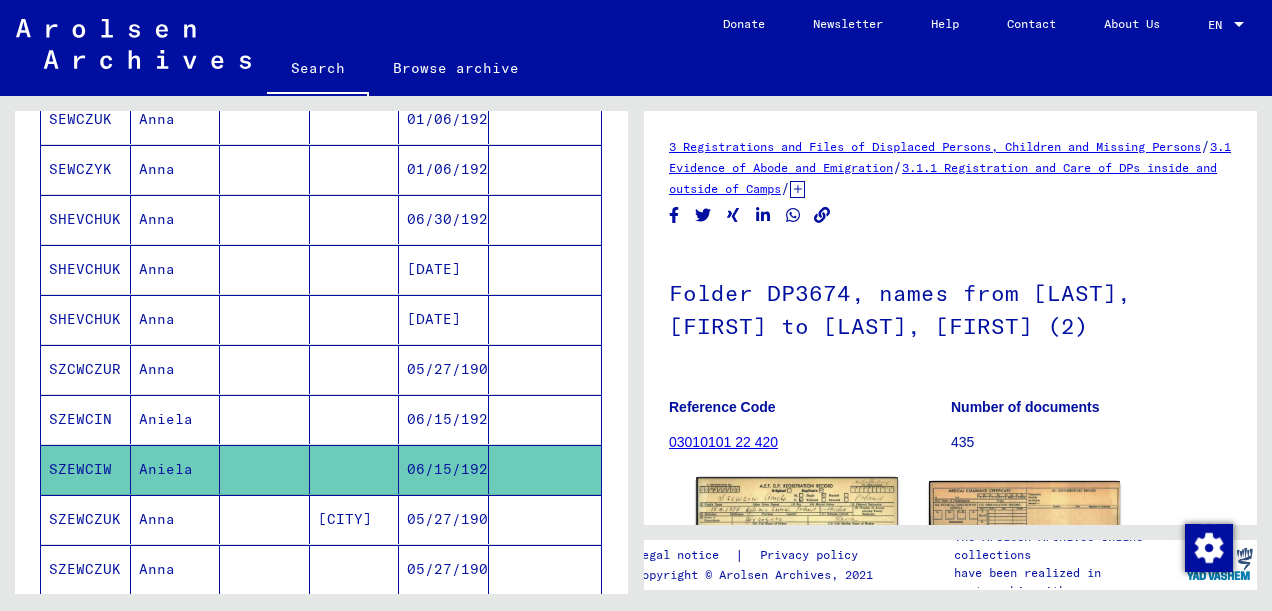 click 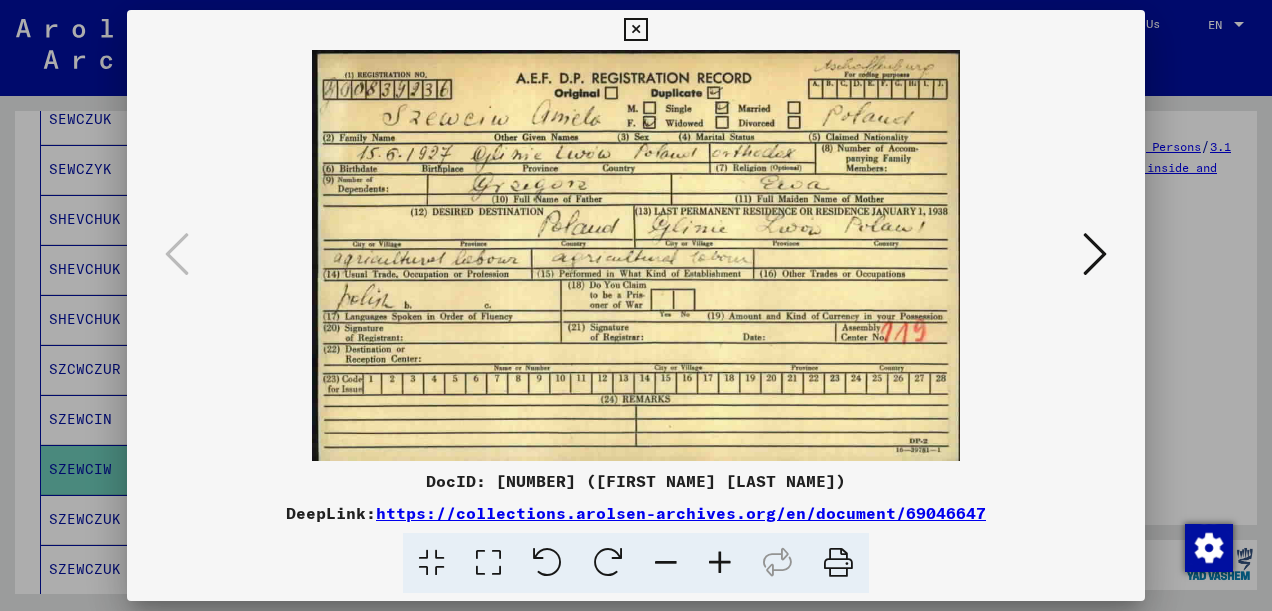 click at bounding box center [635, 30] 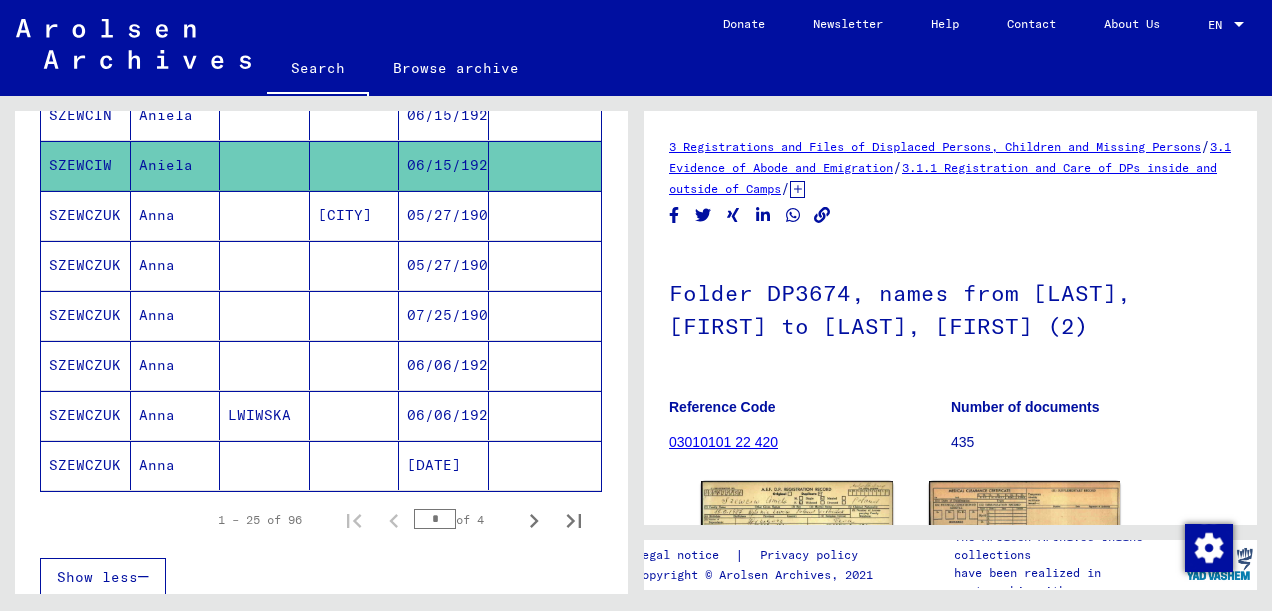 scroll, scrollTop: 1157, scrollLeft: 0, axis: vertical 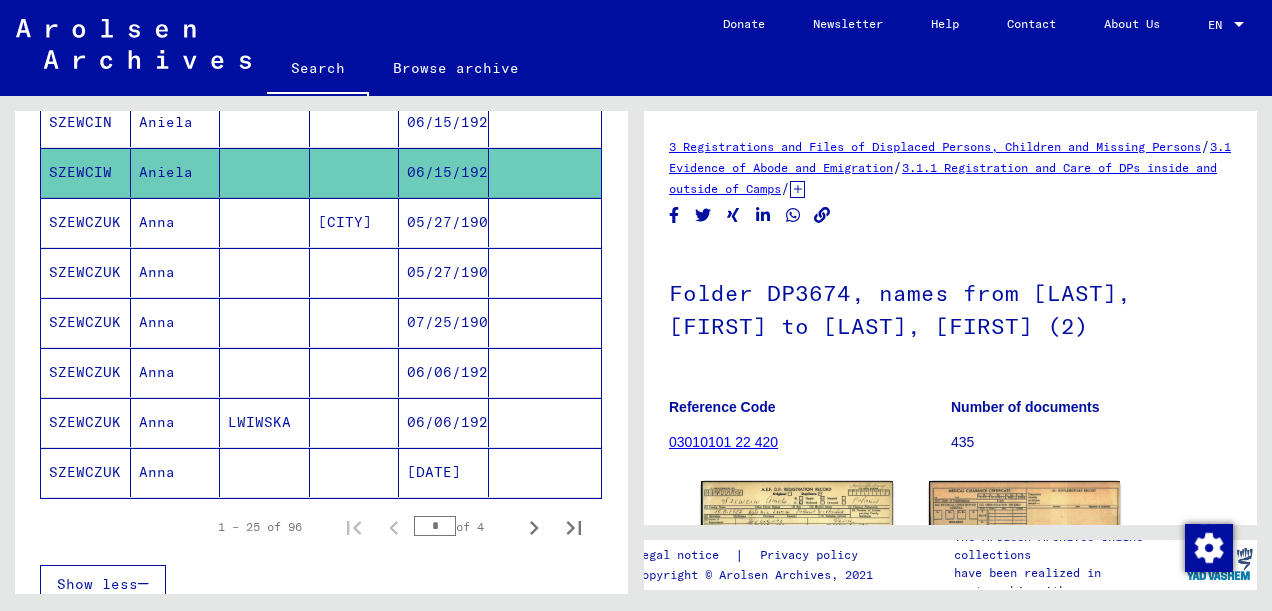 click on "SZEWCZUK" at bounding box center (86, 272) 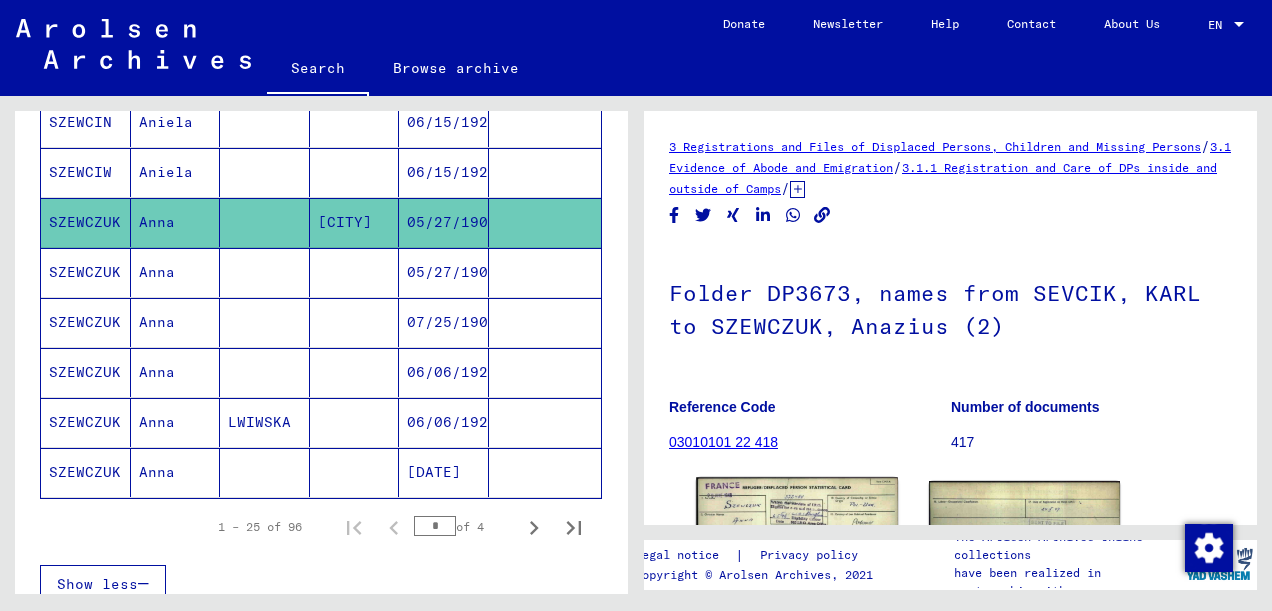 click 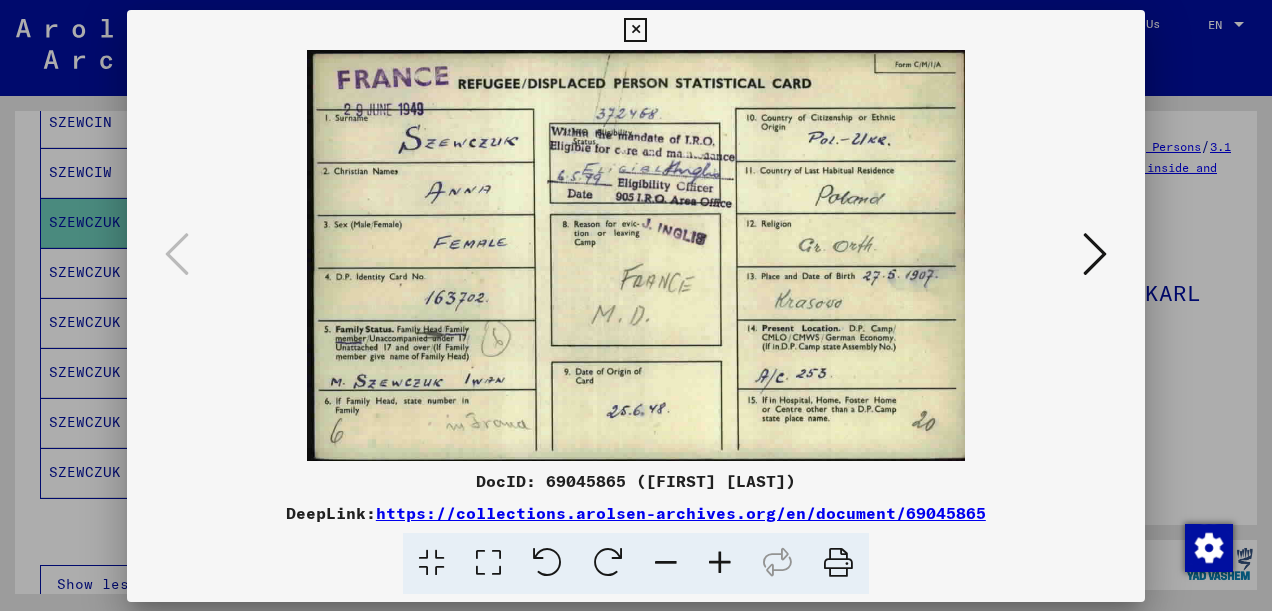 scroll, scrollTop: 1157, scrollLeft: 0, axis: vertical 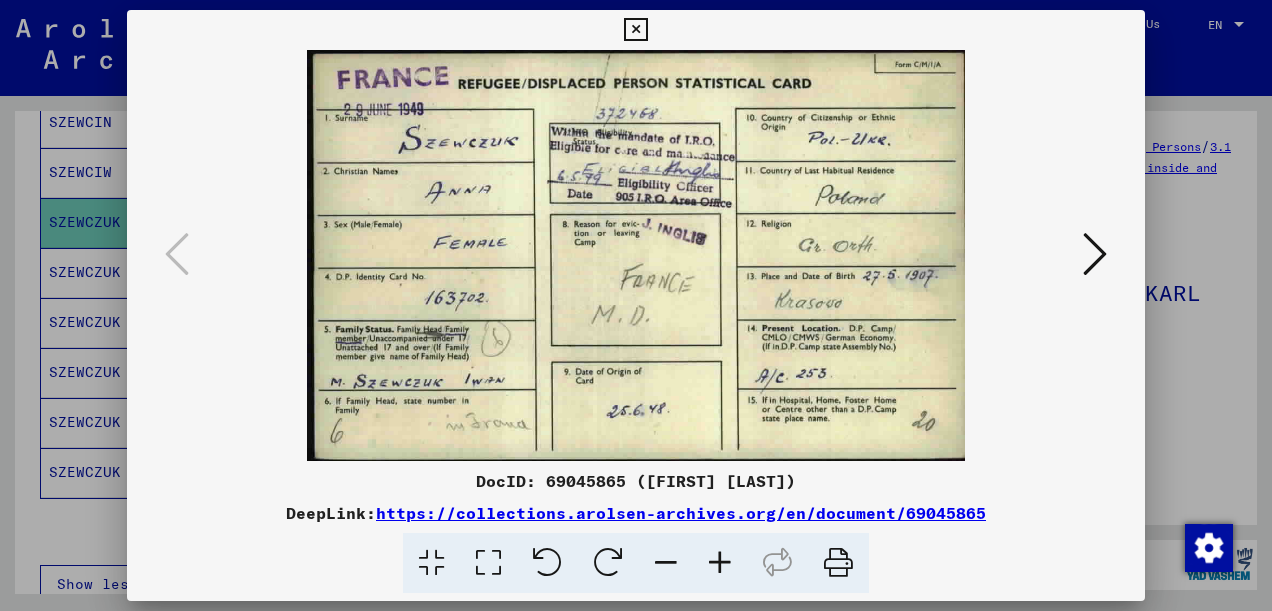 click at bounding box center (1095, 254) 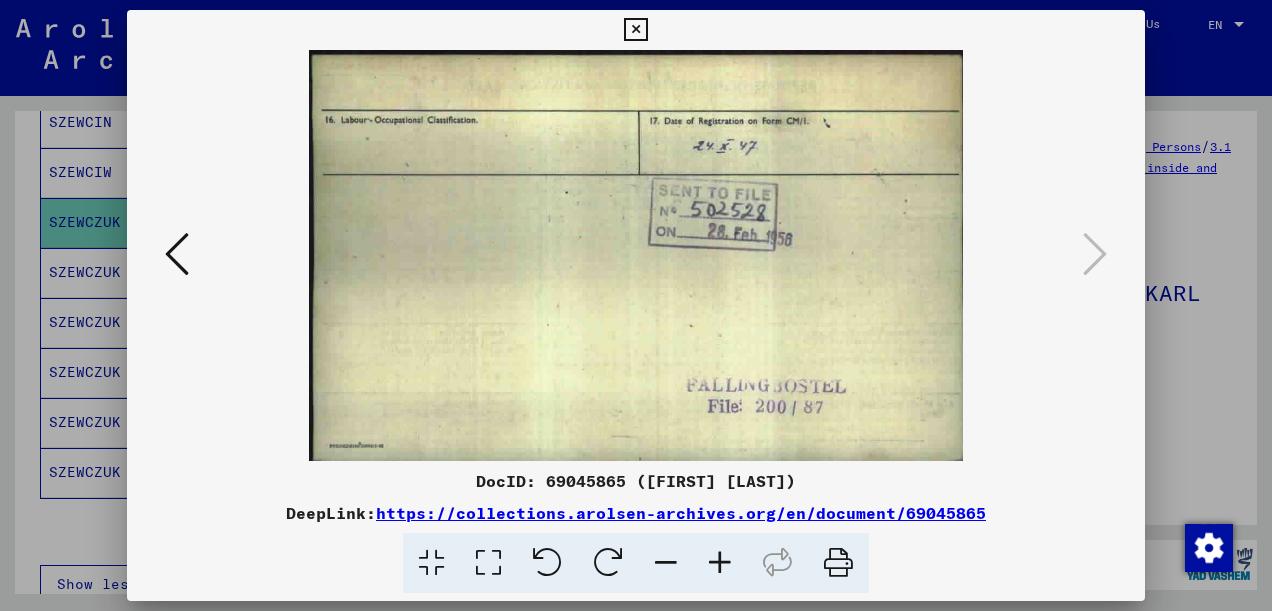 click at bounding box center [635, 30] 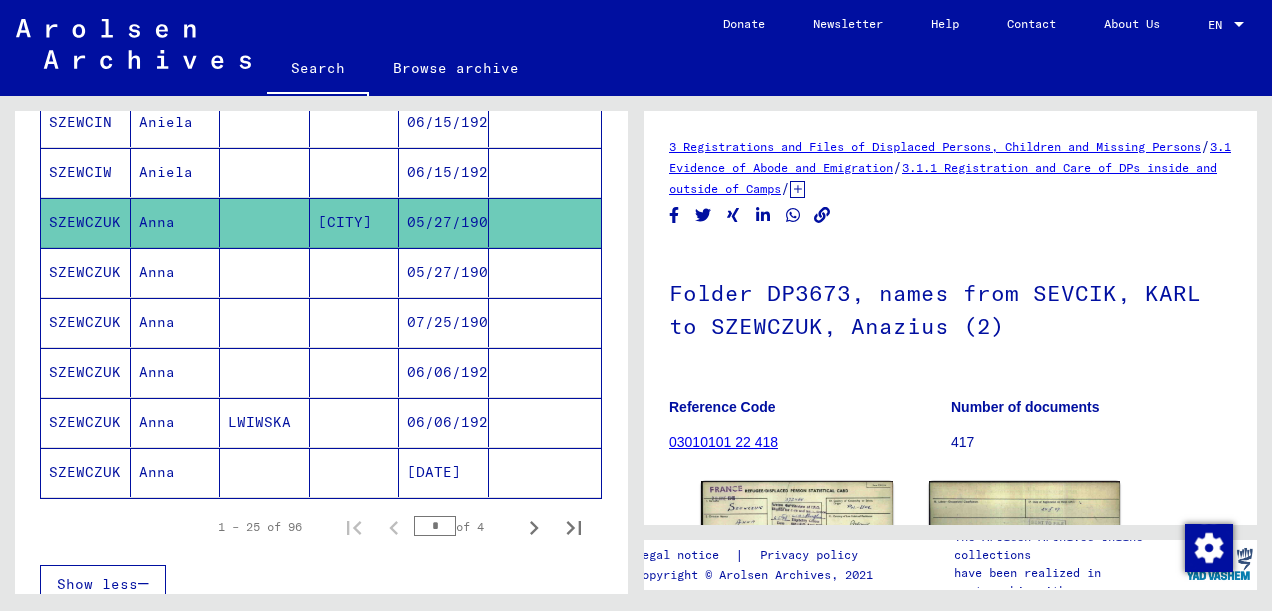 click on "SZEWCZUK" at bounding box center (86, 322) 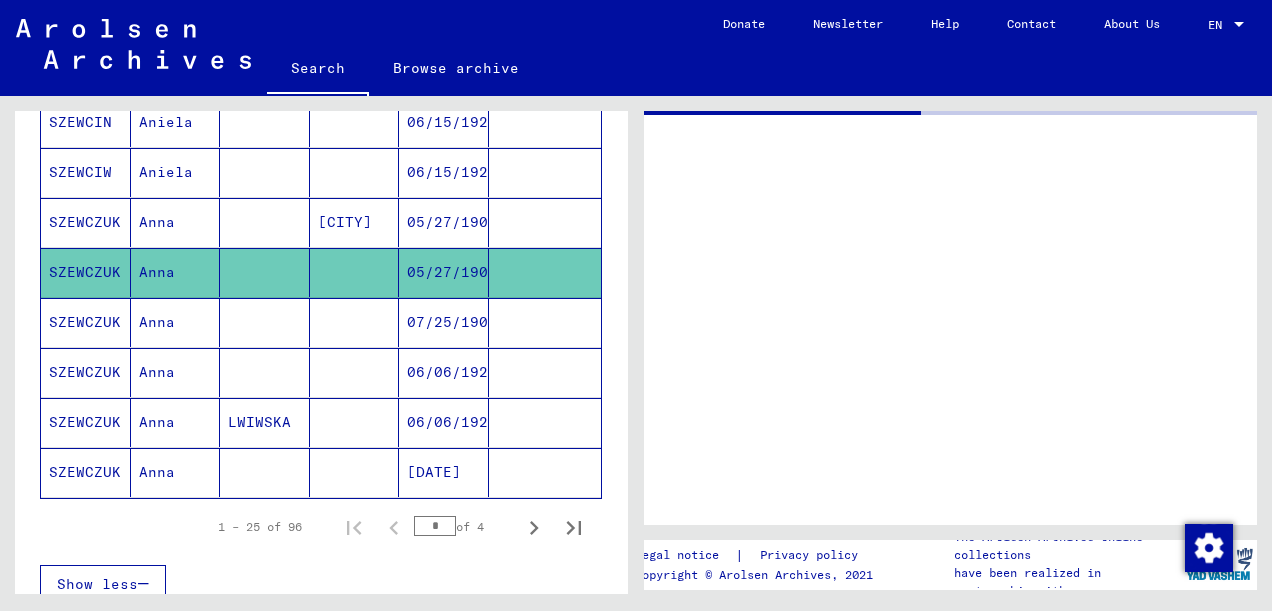 click on "SZEWCZUK" 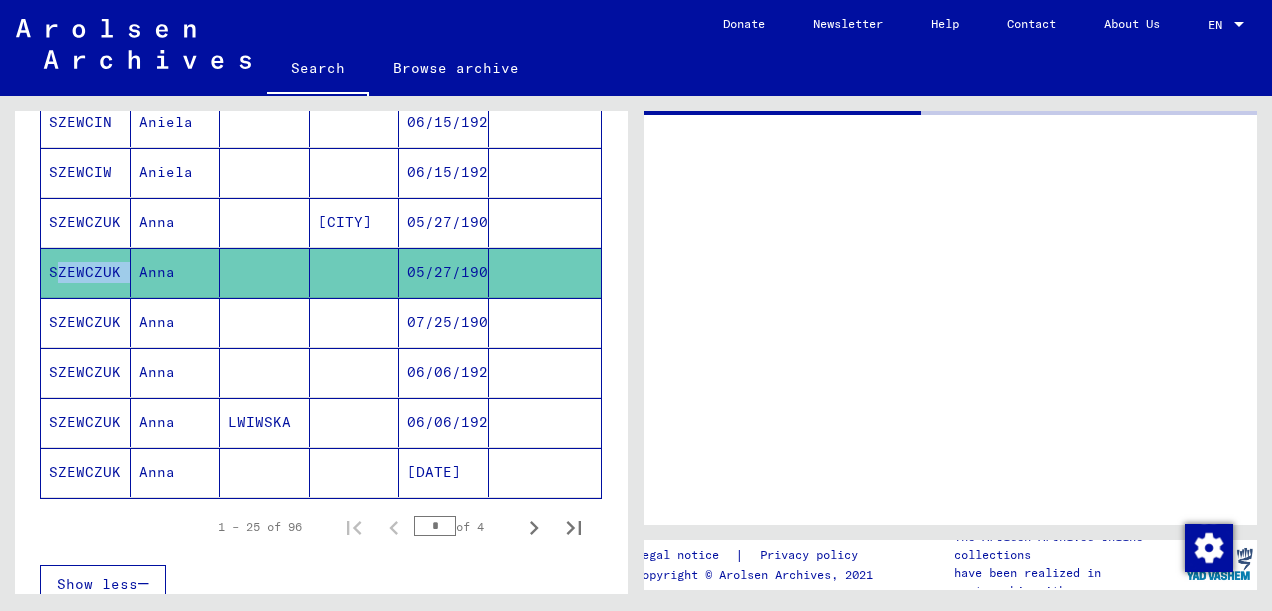 click on "SZEWCZUK" 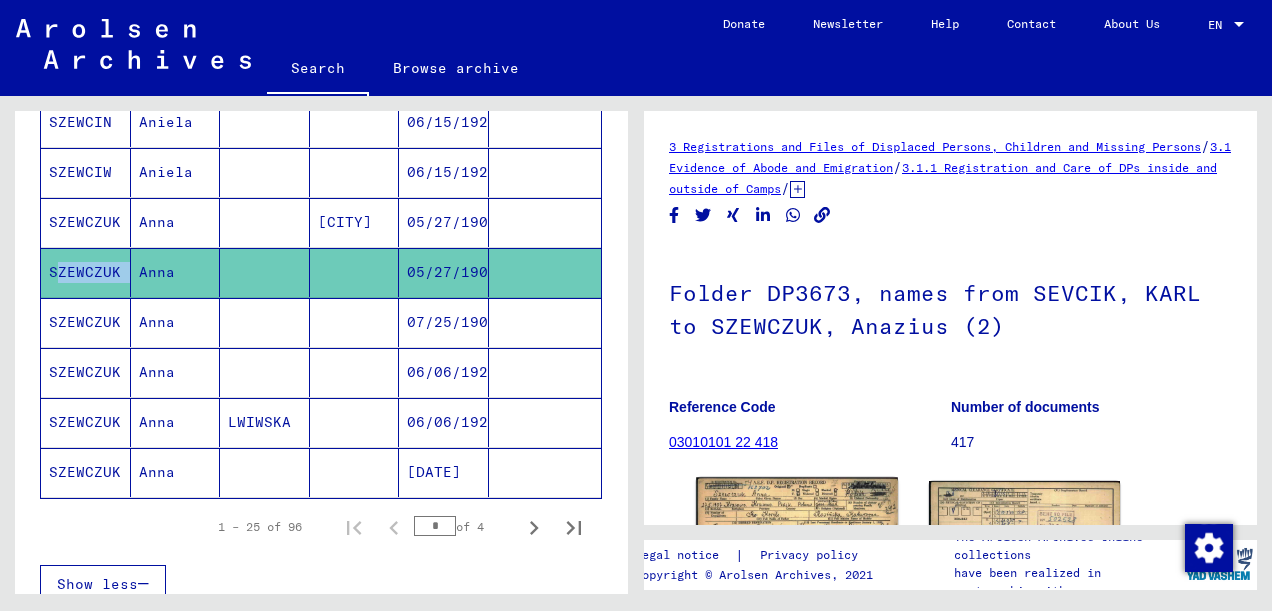 click 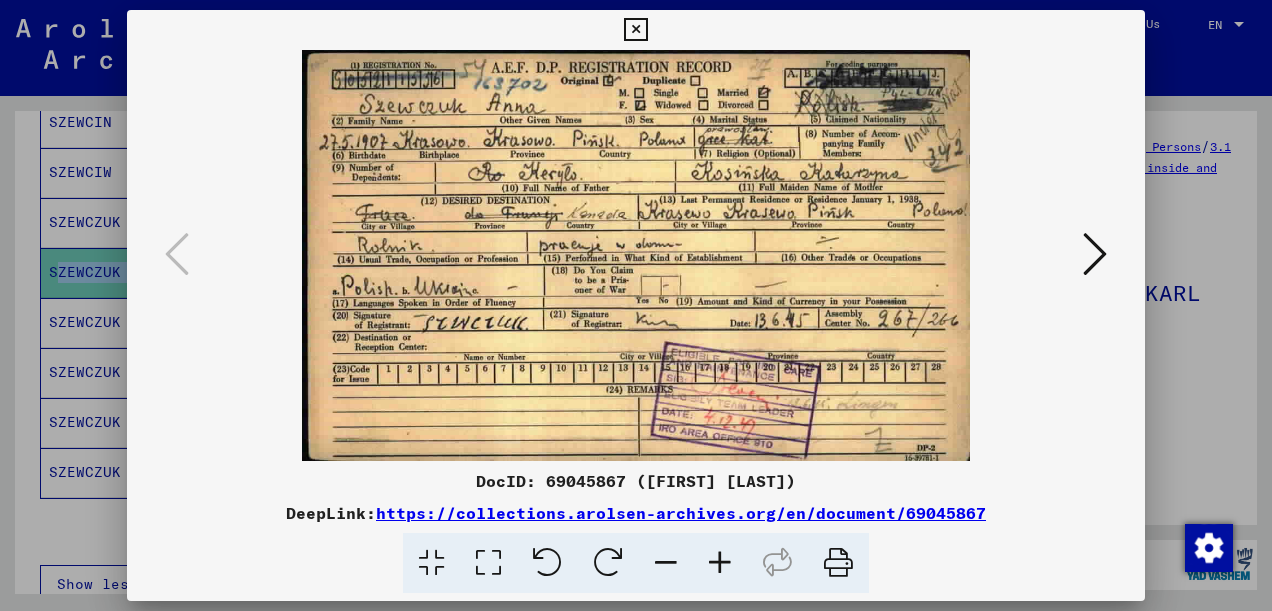 click on "DocID: [NUMBER] ([FIRST] [LAST])  DeepLink:  https://collections.arolsen-archives.org/en/document/[NUMBER]" at bounding box center [636, 531] 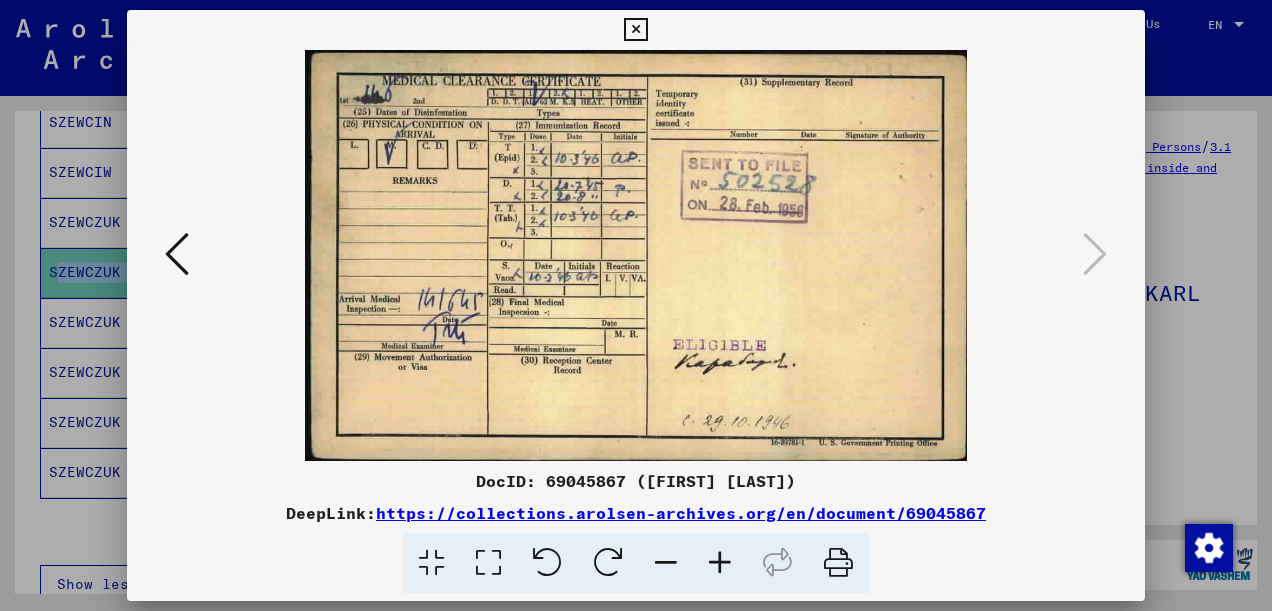 click at bounding box center (635, 30) 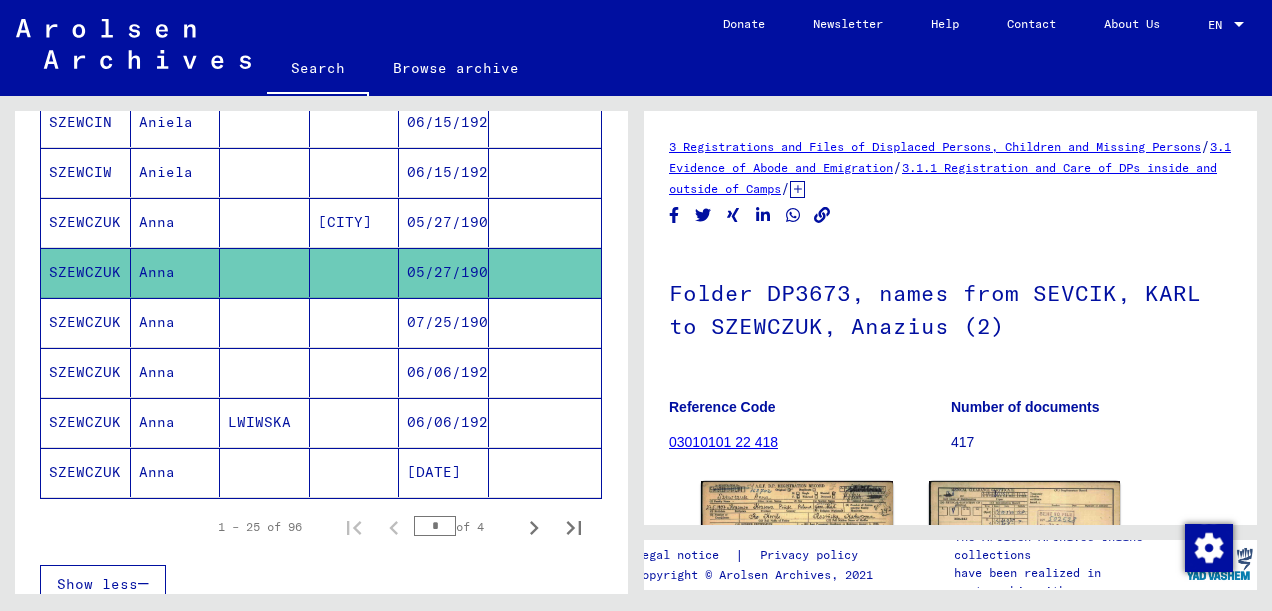 click on "SZEWCZUK" at bounding box center (86, 372) 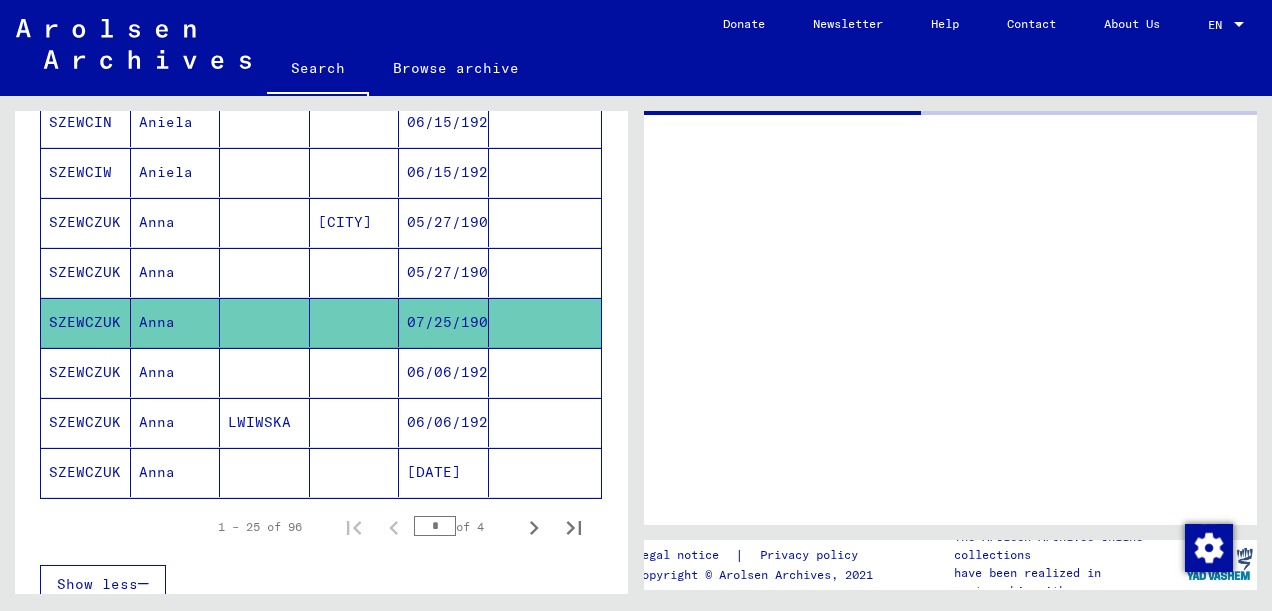 click on "SZEWCZUK" 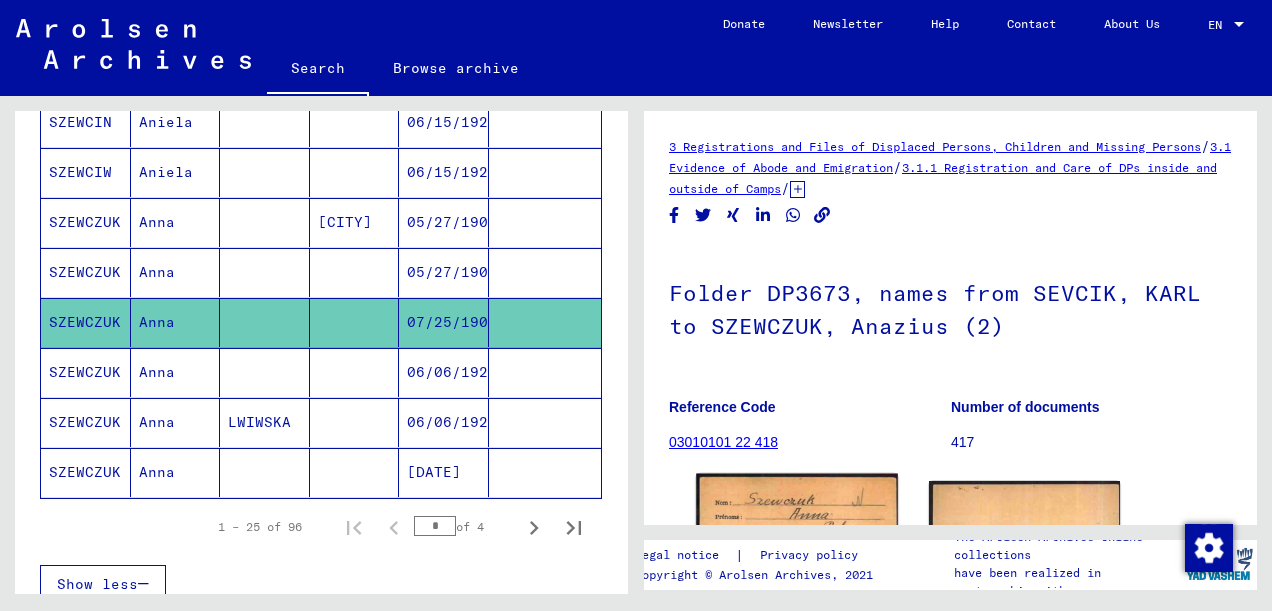 click 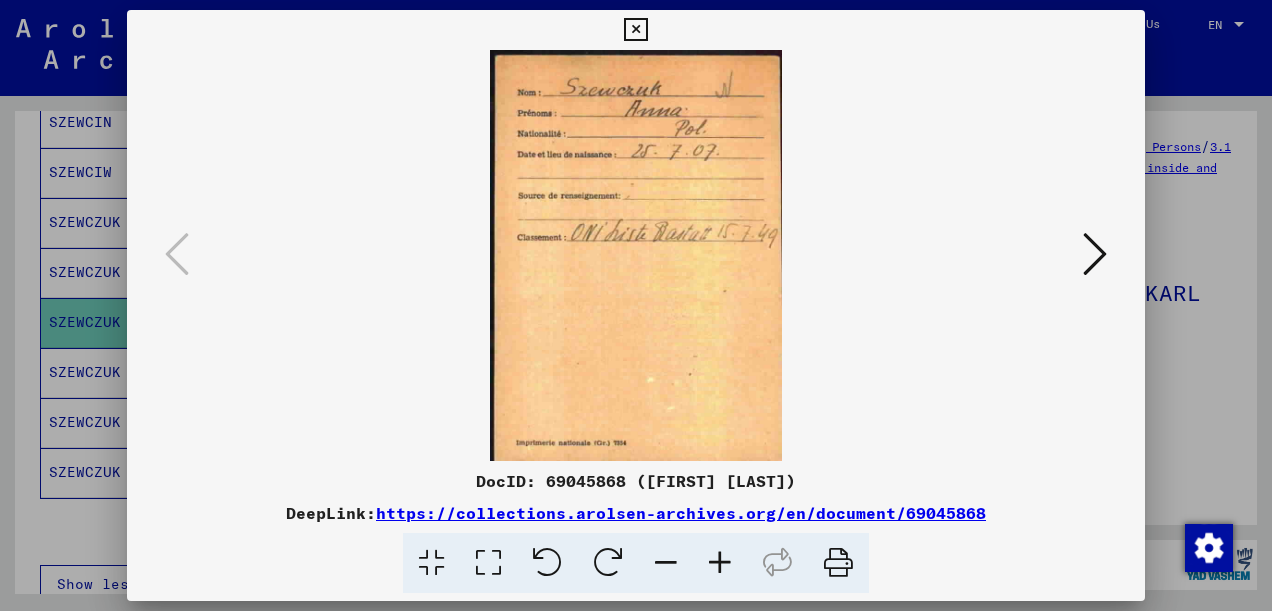 click at bounding box center [635, 30] 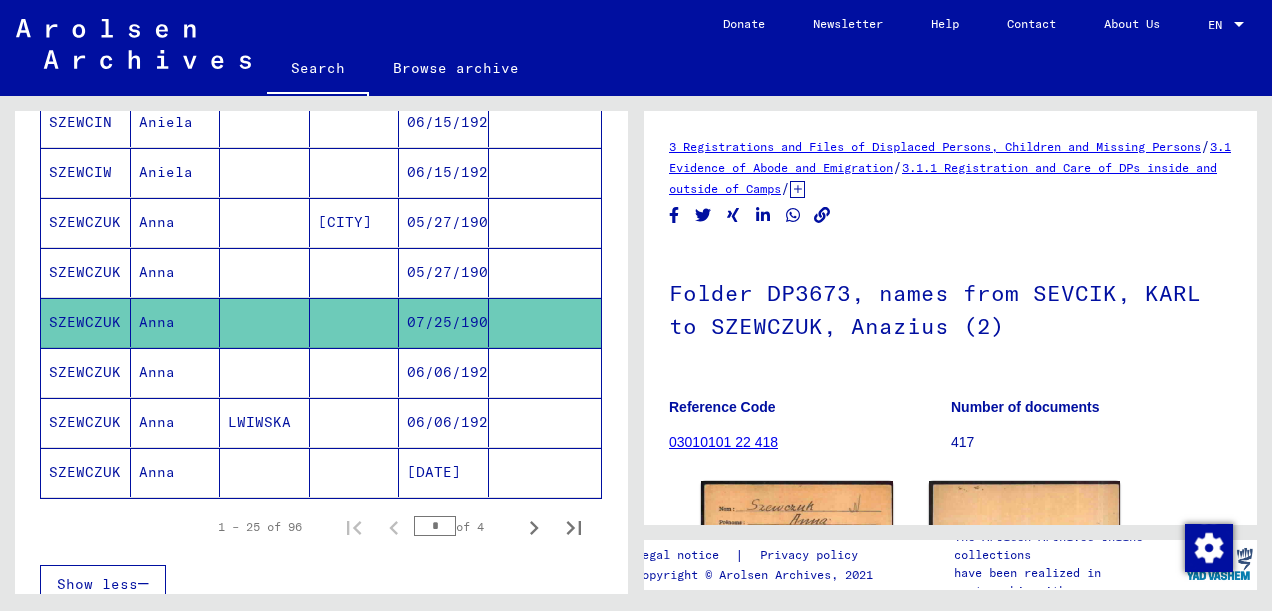 click on "SZEWCZUK" at bounding box center [86, 422] 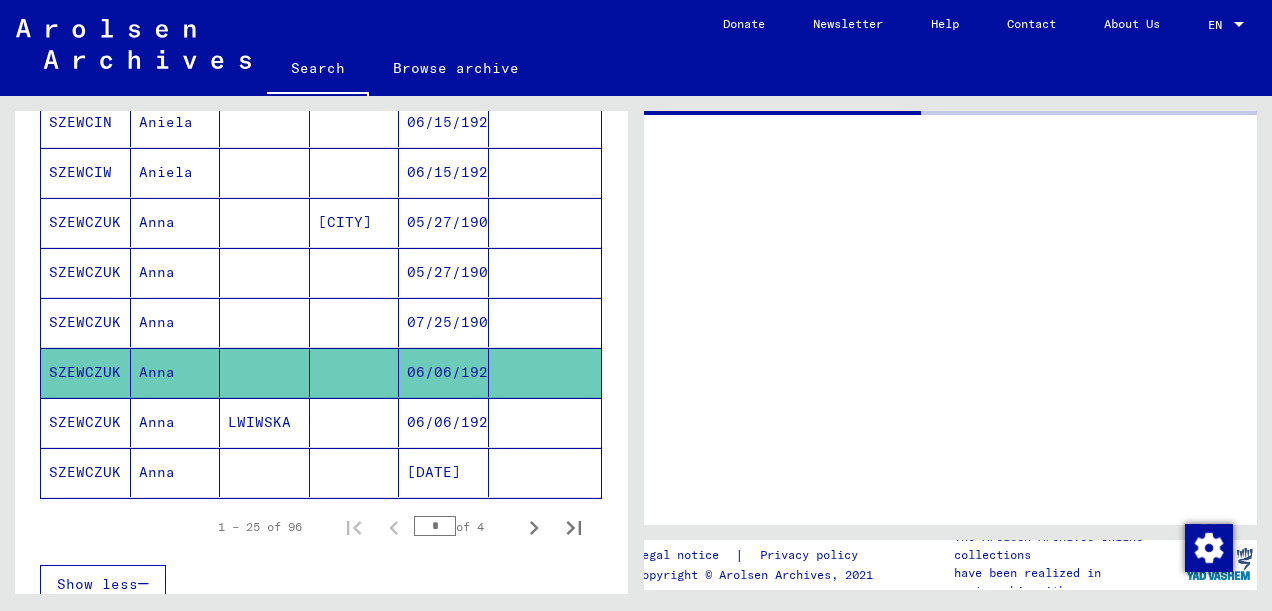 click on "SZEWCZUK" 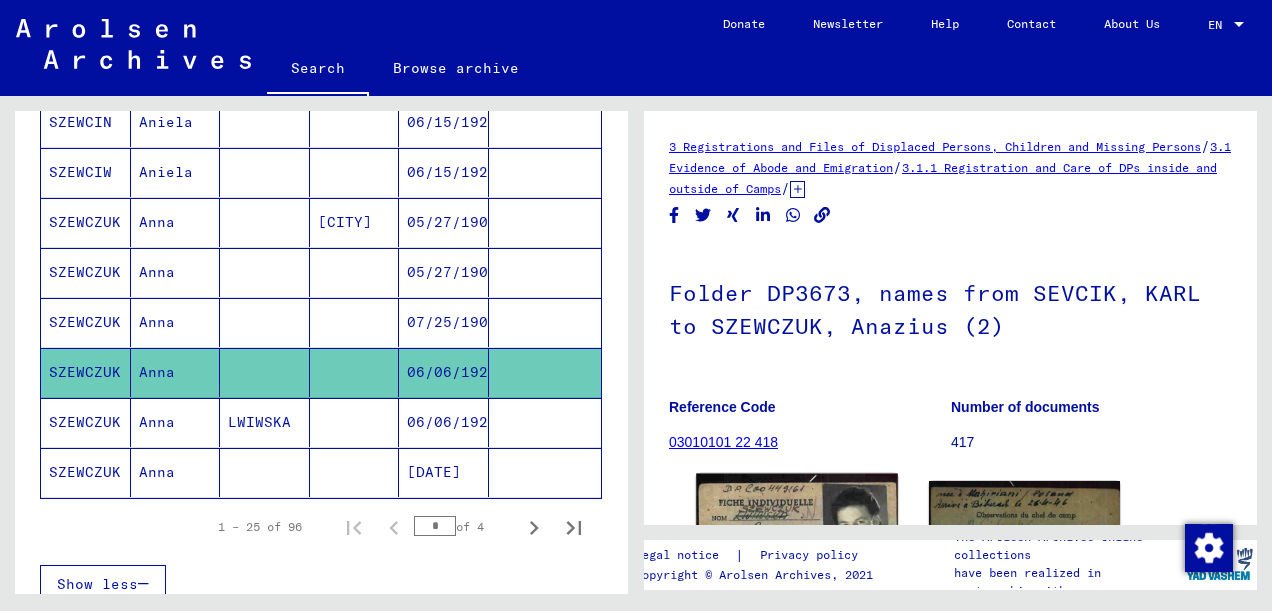 click 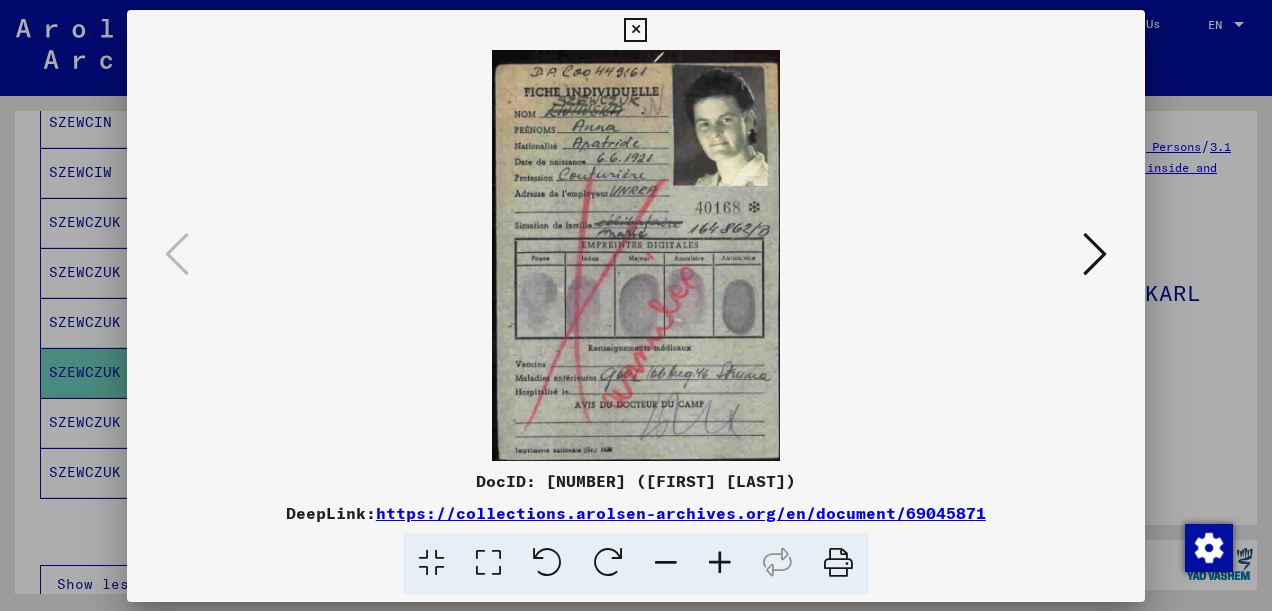 scroll, scrollTop: 1157, scrollLeft: 0, axis: vertical 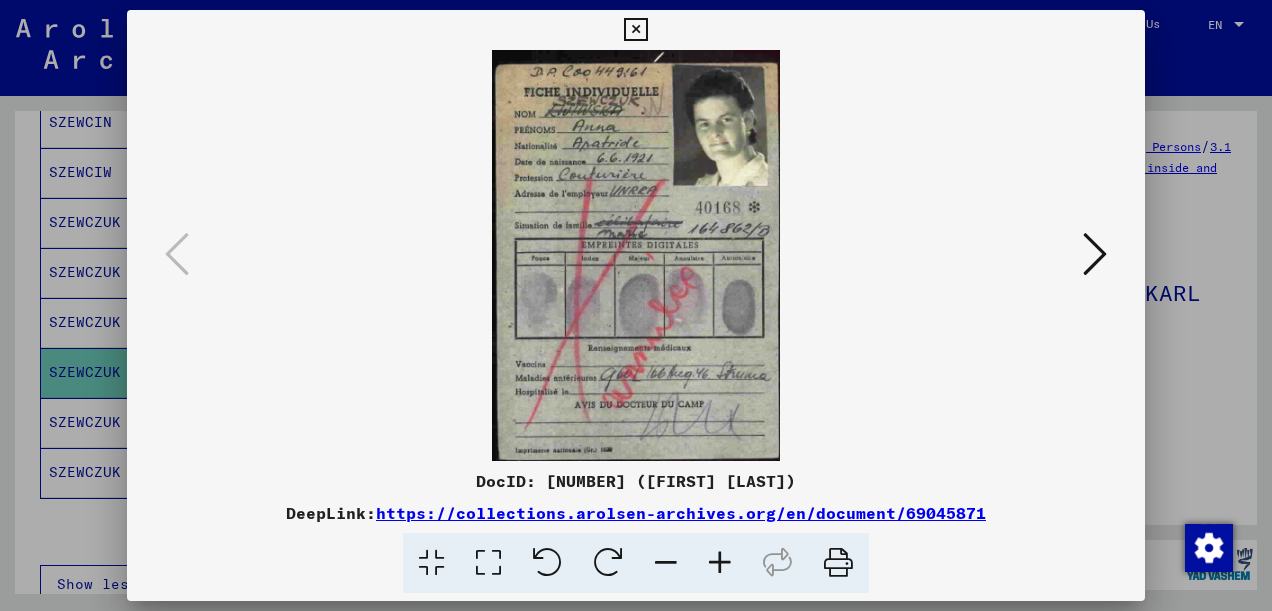 click at bounding box center (1095, 254) 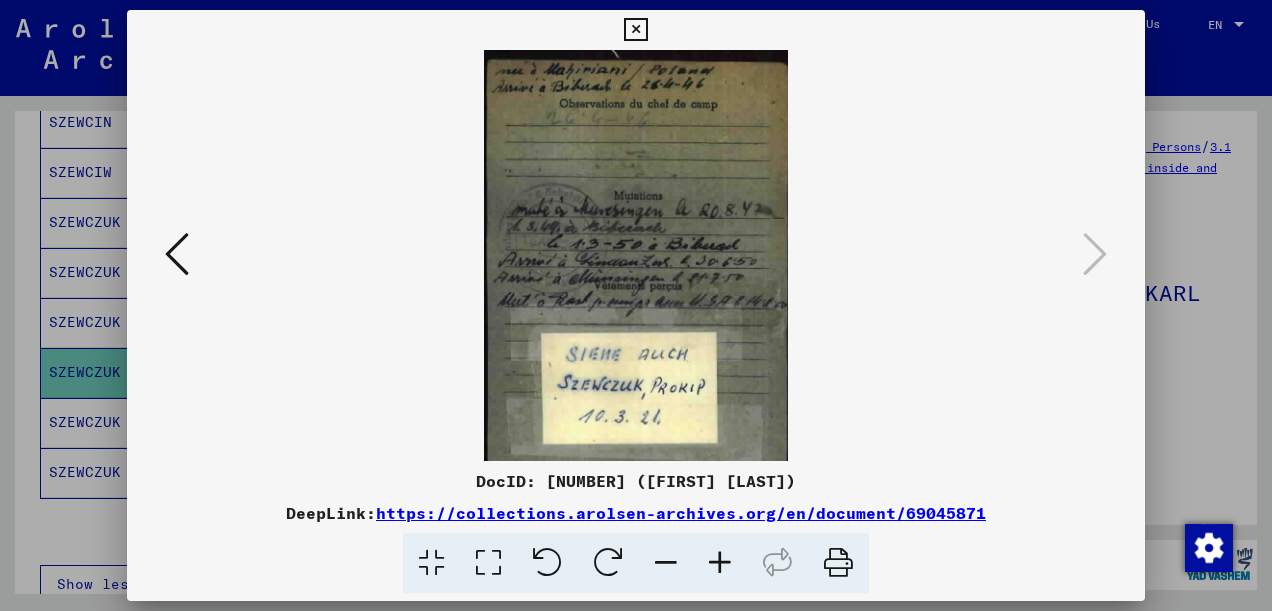 click at bounding box center [635, 30] 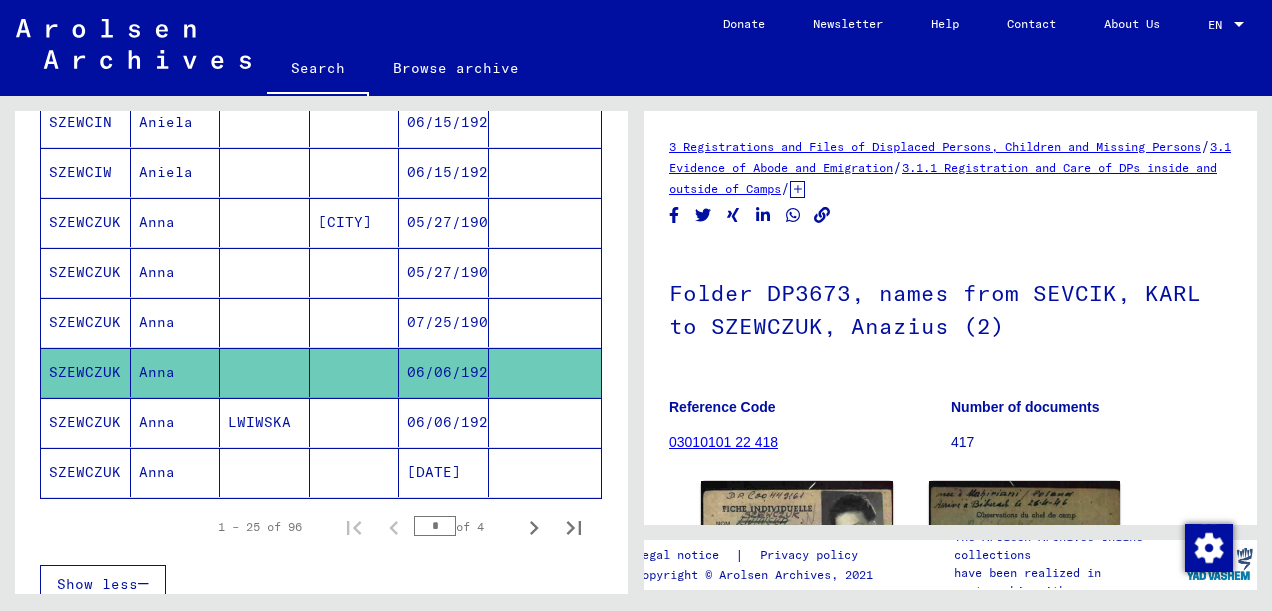 click on "SZEWCZUK" at bounding box center [86, 472] 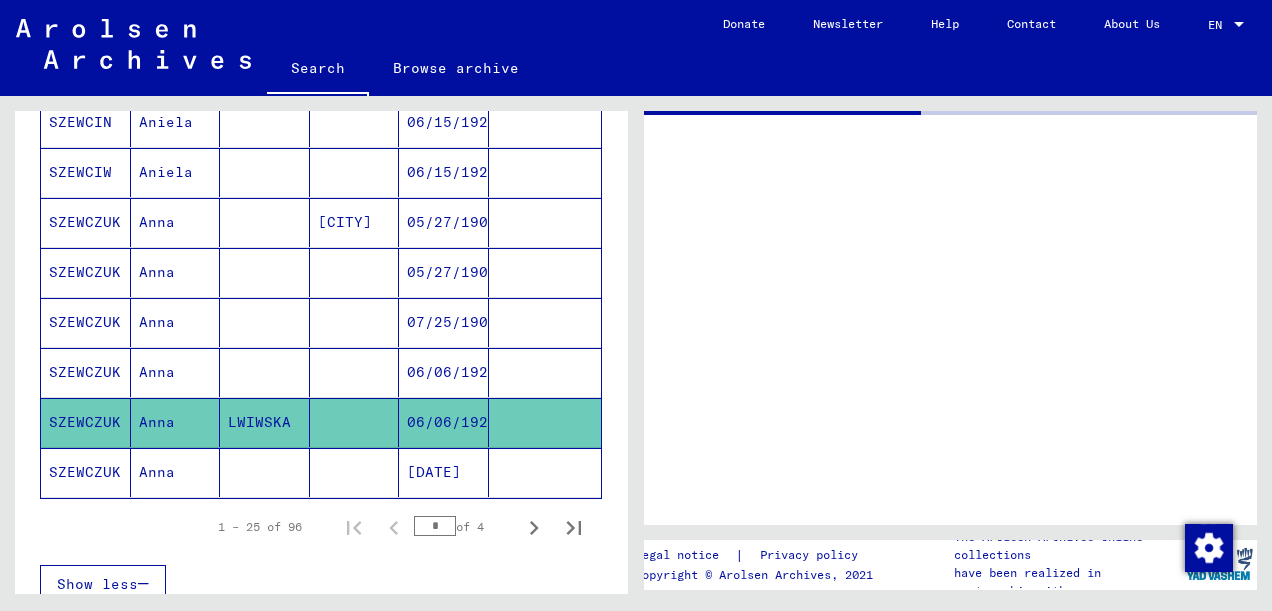 click on "SZEWCZUK" 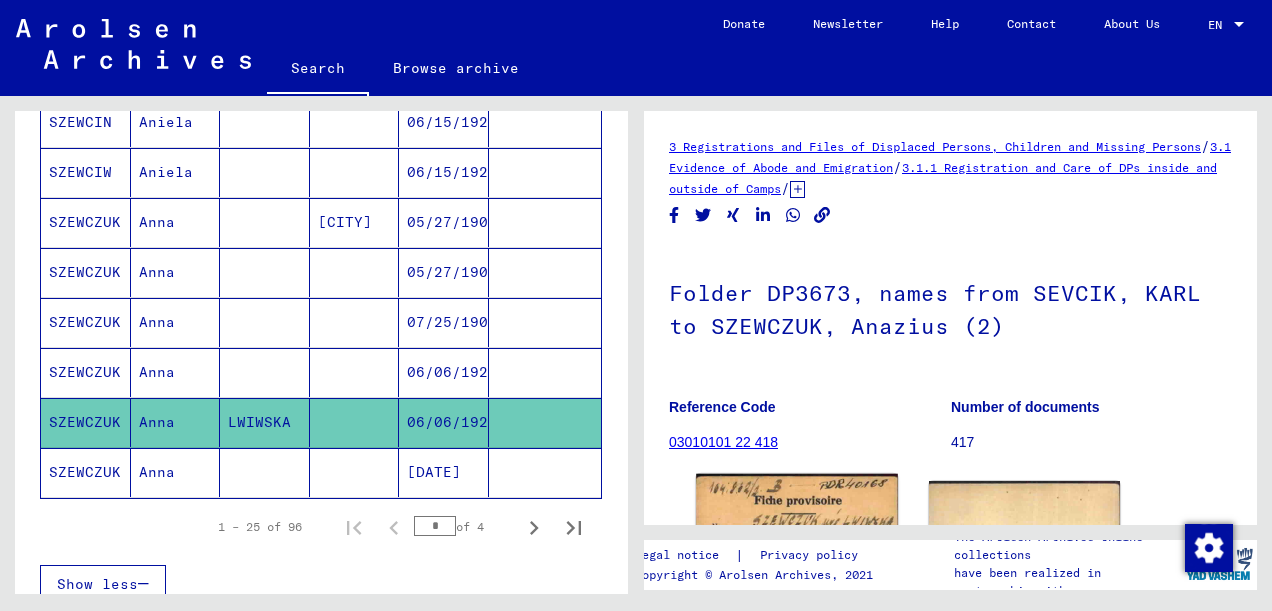click 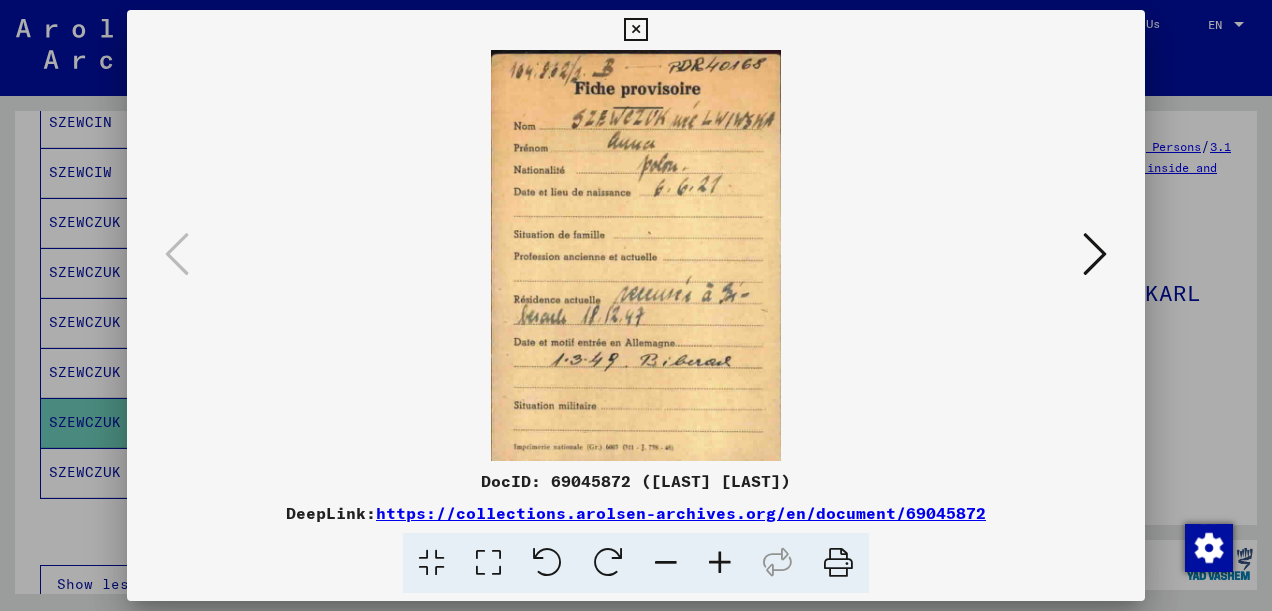 click at bounding box center (635, 30) 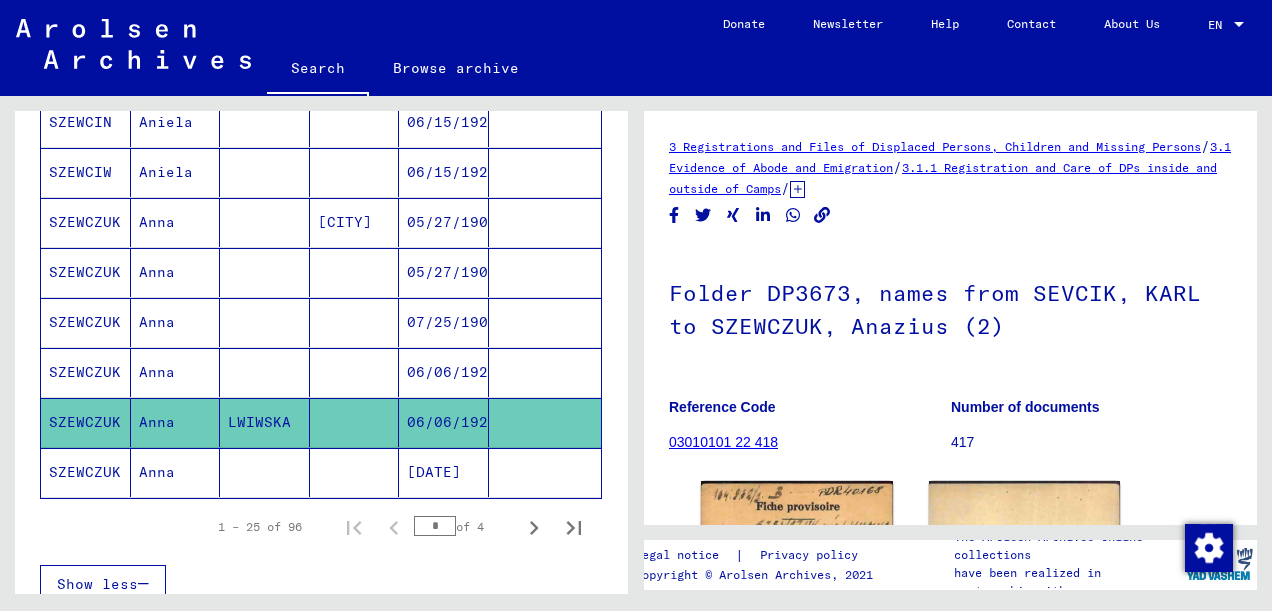 click on "SZEWCZUK" 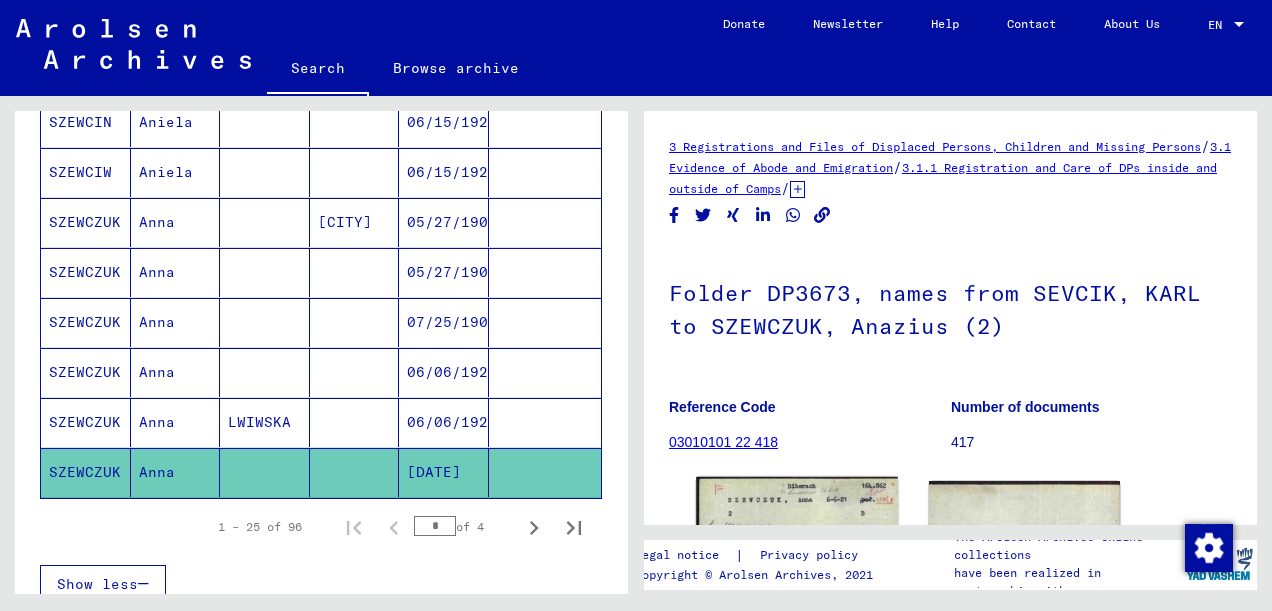 click 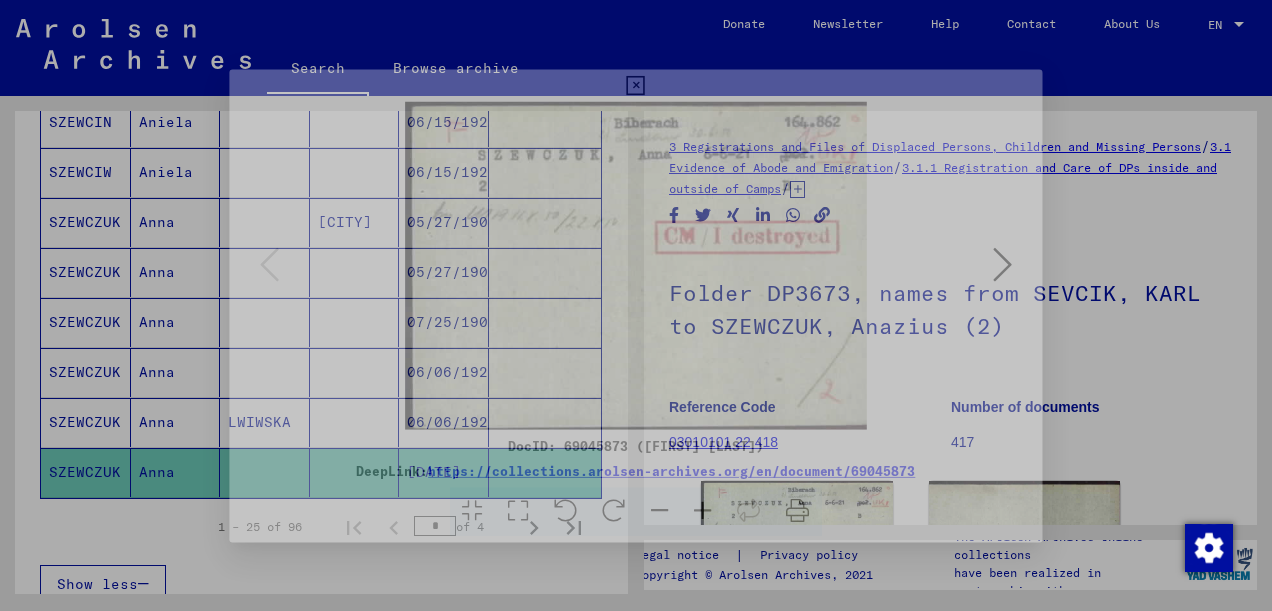 scroll, scrollTop: 1157, scrollLeft: 0, axis: vertical 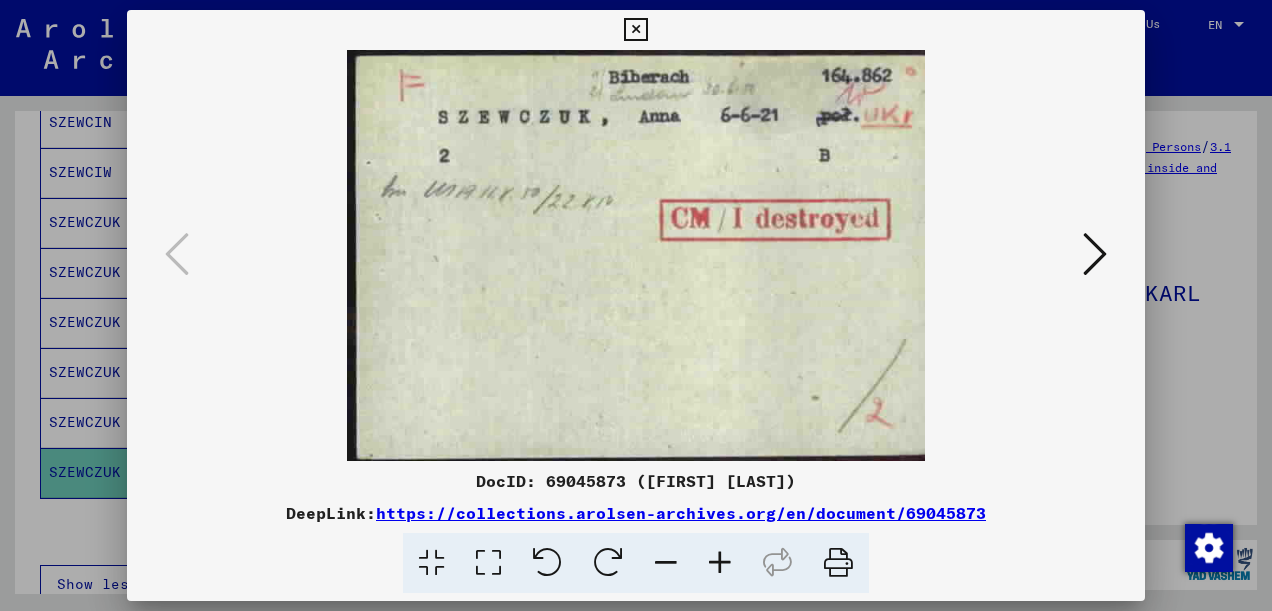 click at bounding box center (1095, 254) 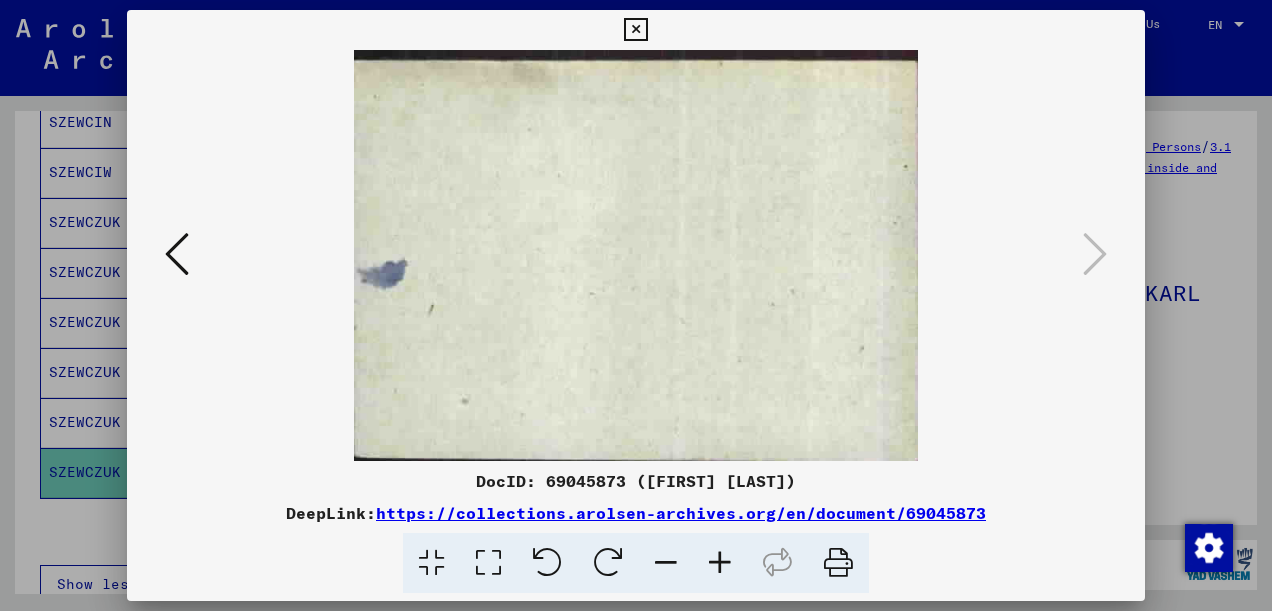 click at bounding box center (635, 30) 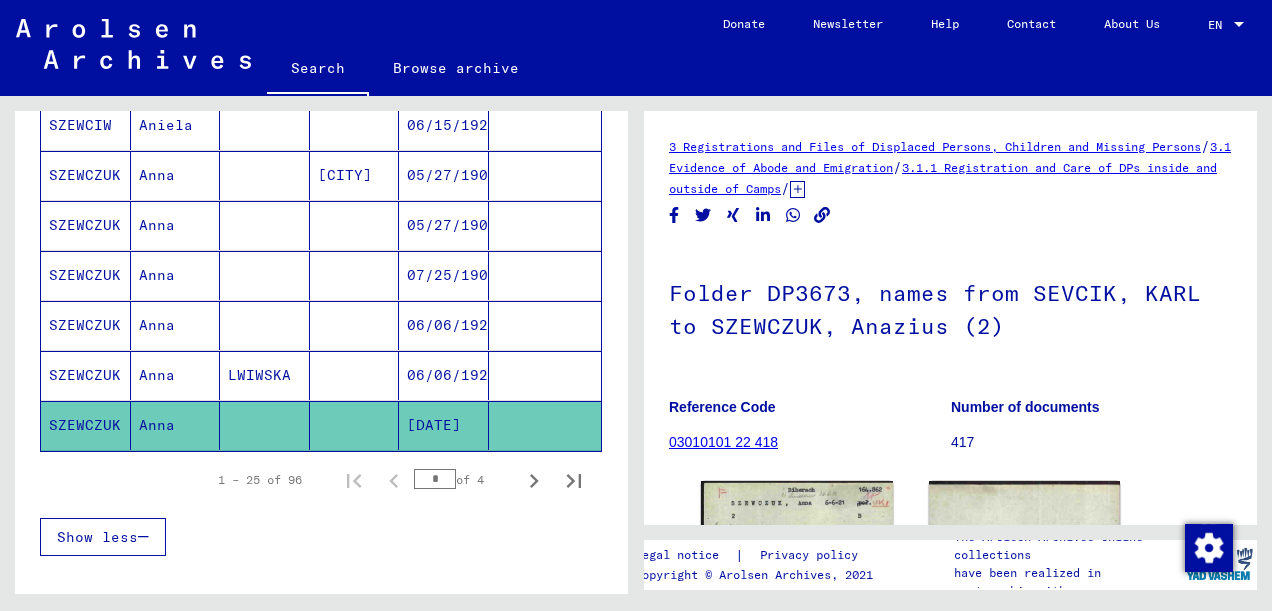 scroll, scrollTop: 1248, scrollLeft: 0, axis: vertical 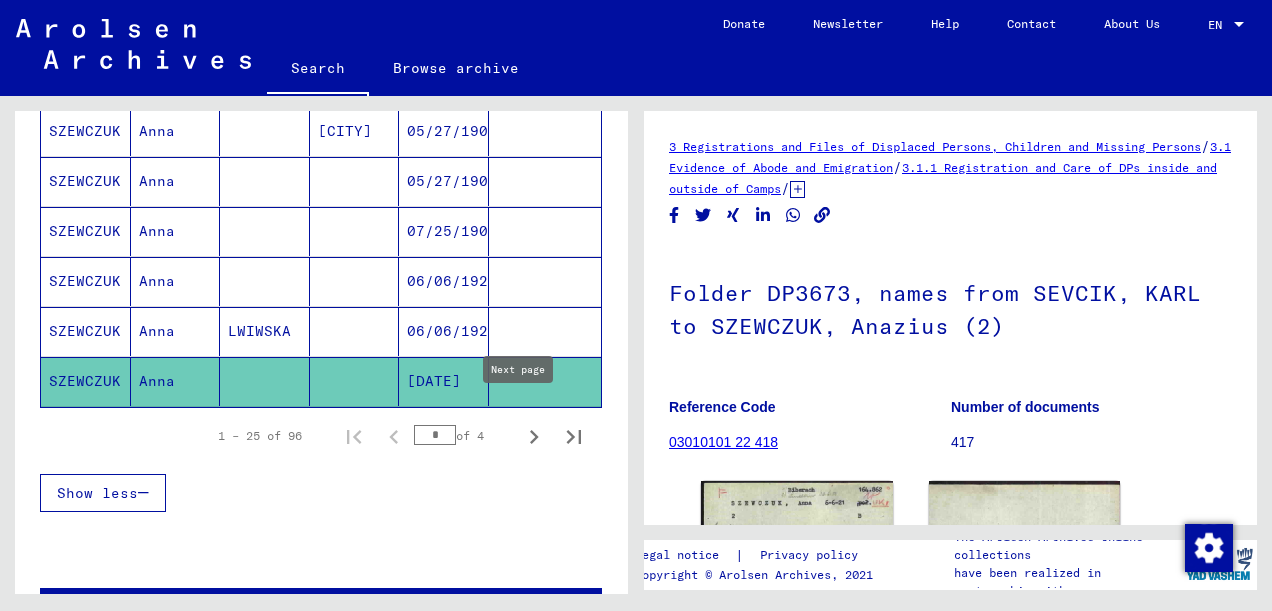click 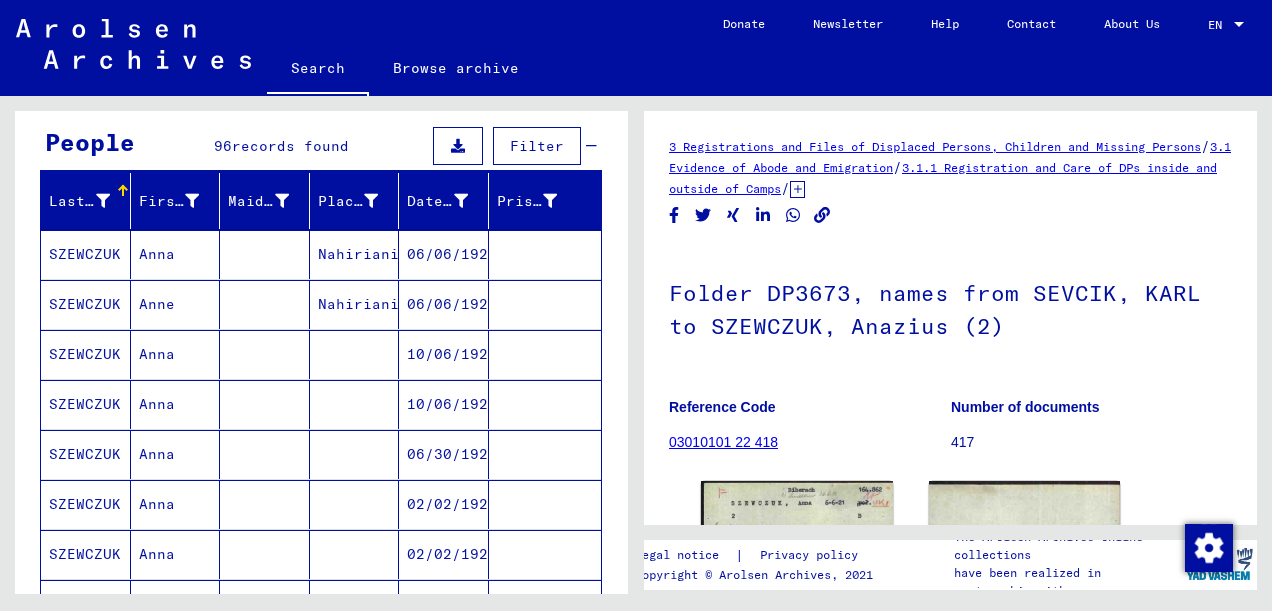 scroll, scrollTop: 172, scrollLeft: 0, axis: vertical 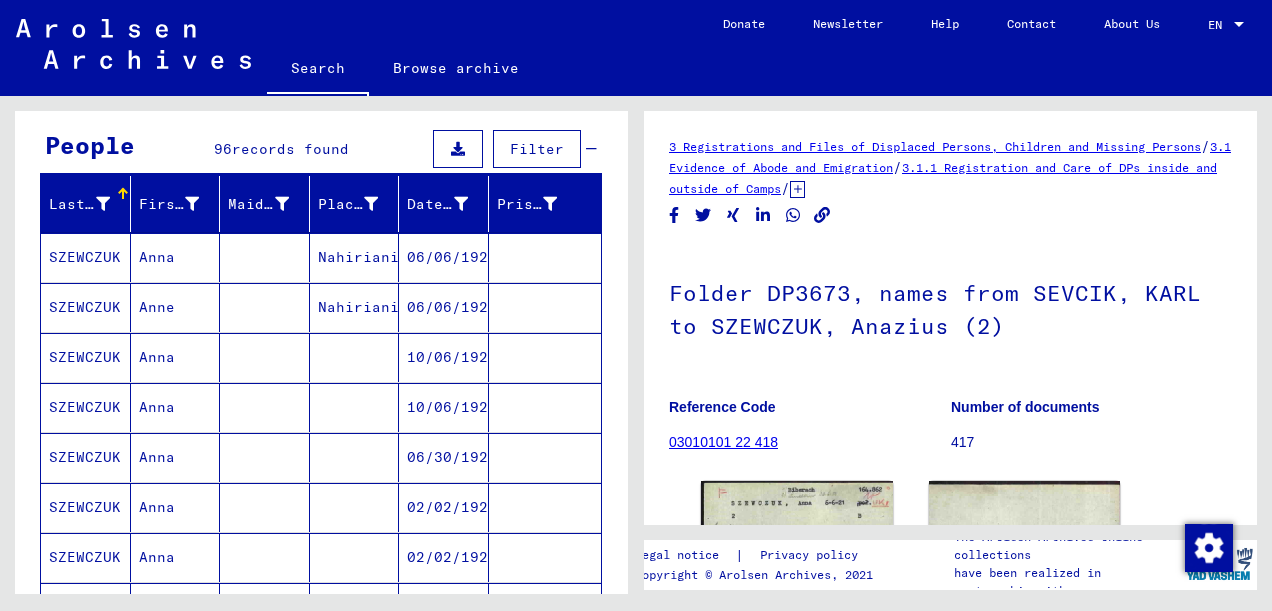 click on "SZEWCZUK" at bounding box center (86, 307) 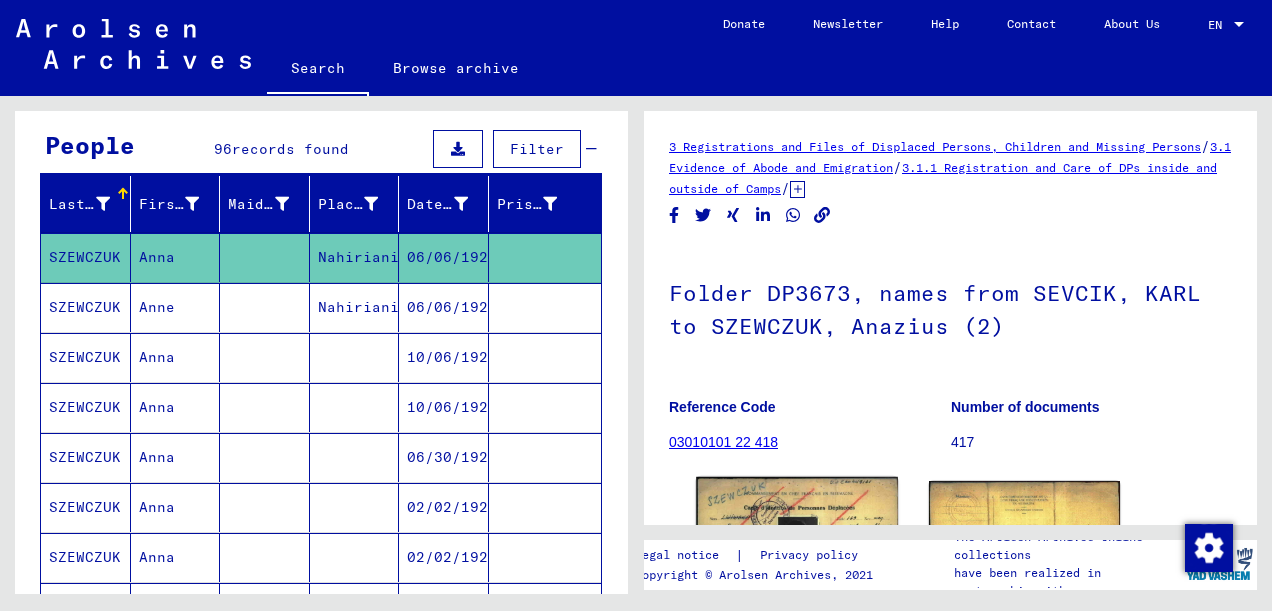 click 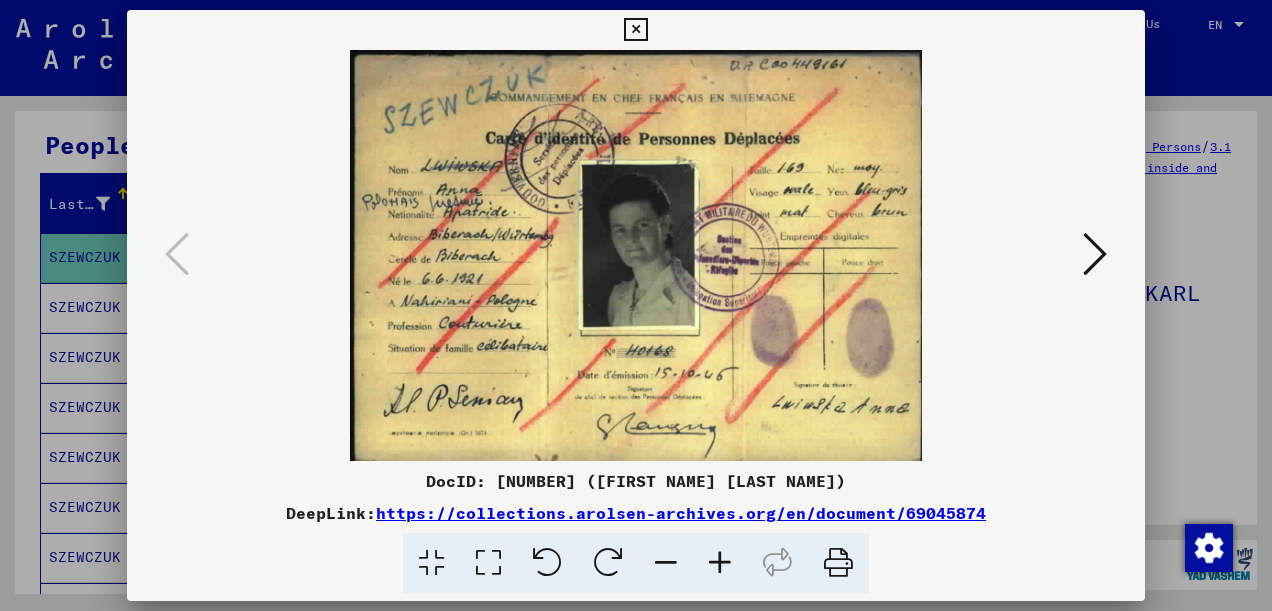 click at bounding box center [1095, 254] 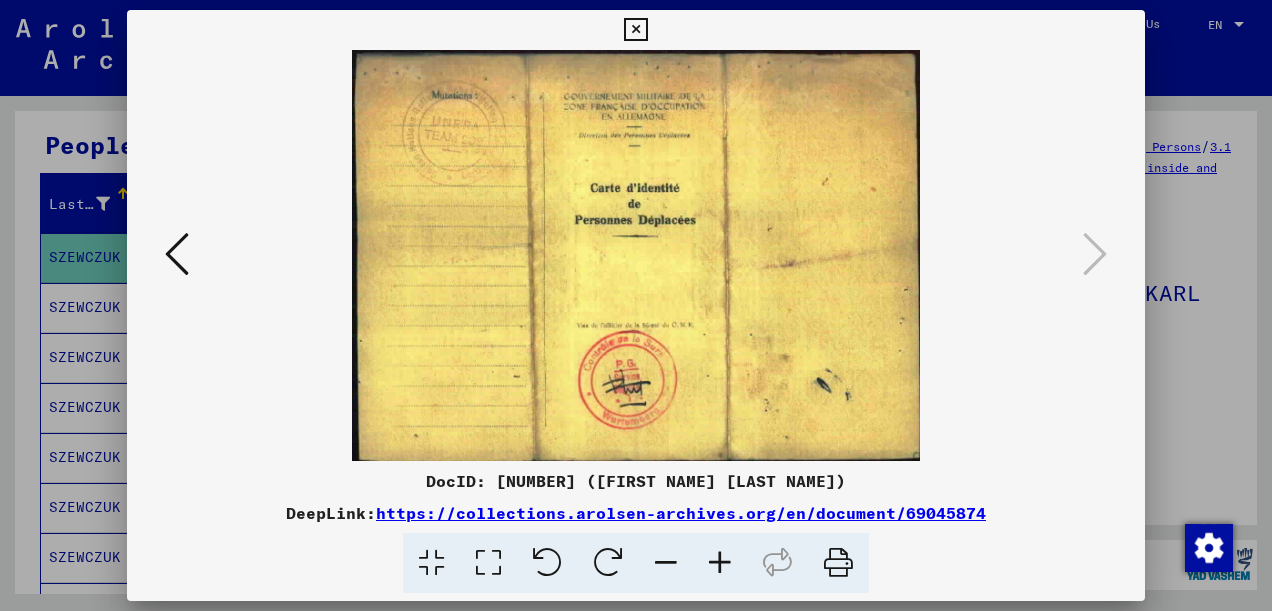 click at bounding box center (635, 30) 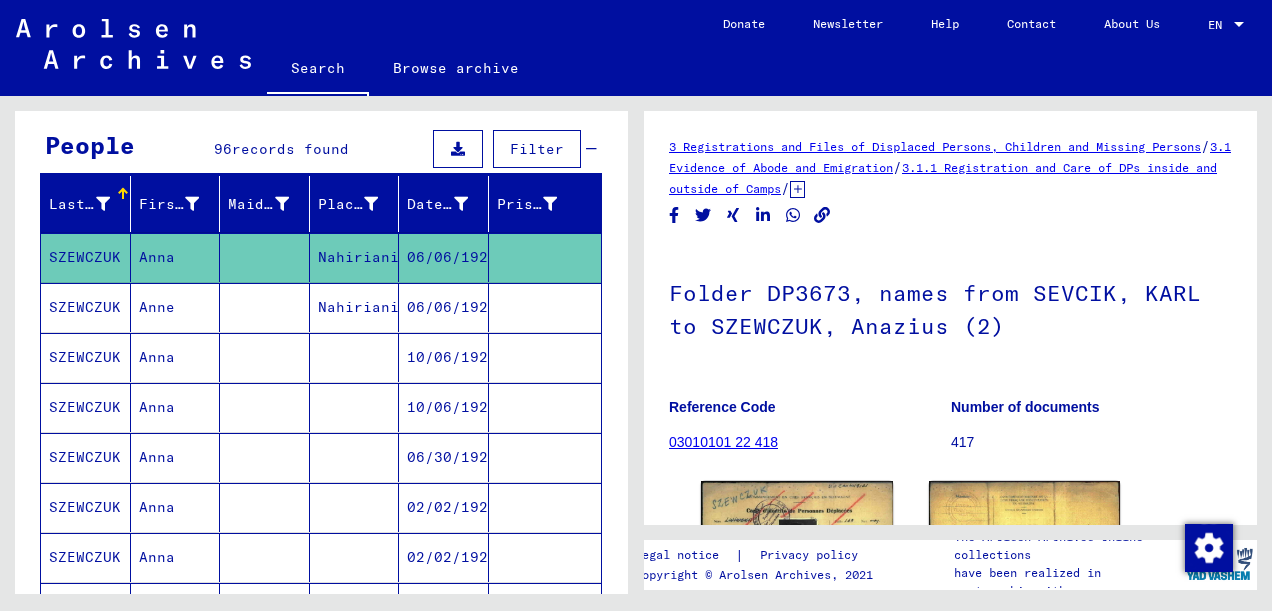 click on "SZEWCZUK" at bounding box center (86, 357) 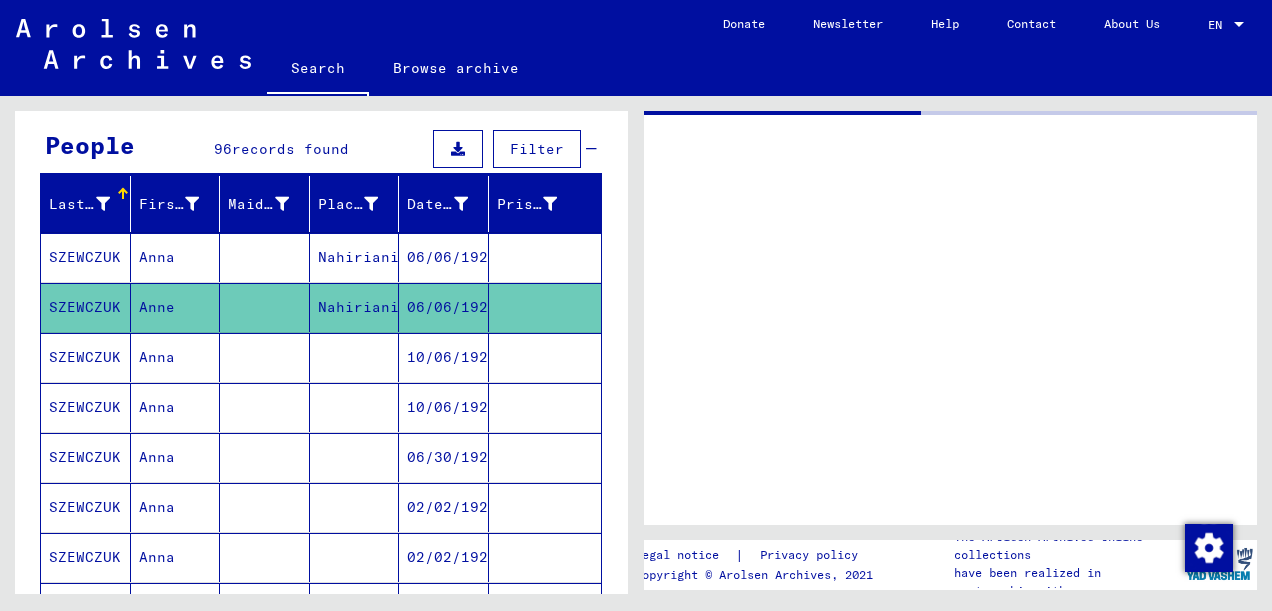 click on "SZEWCZUK" 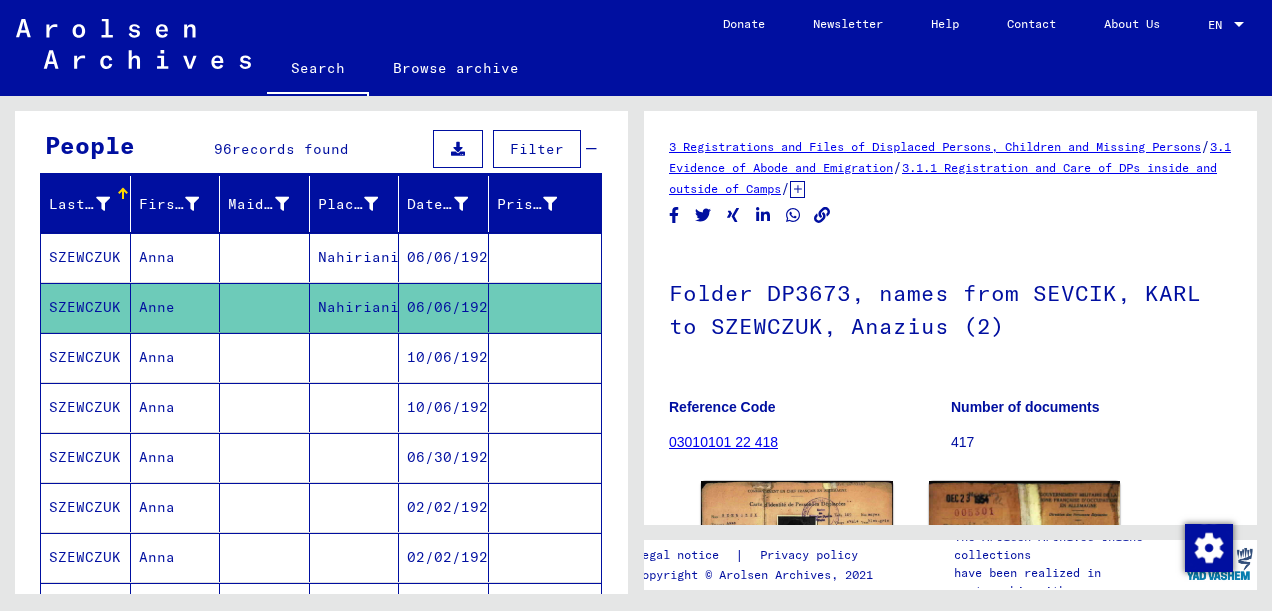 scroll, scrollTop: 221, scrollLeft: 0, axis: vertical 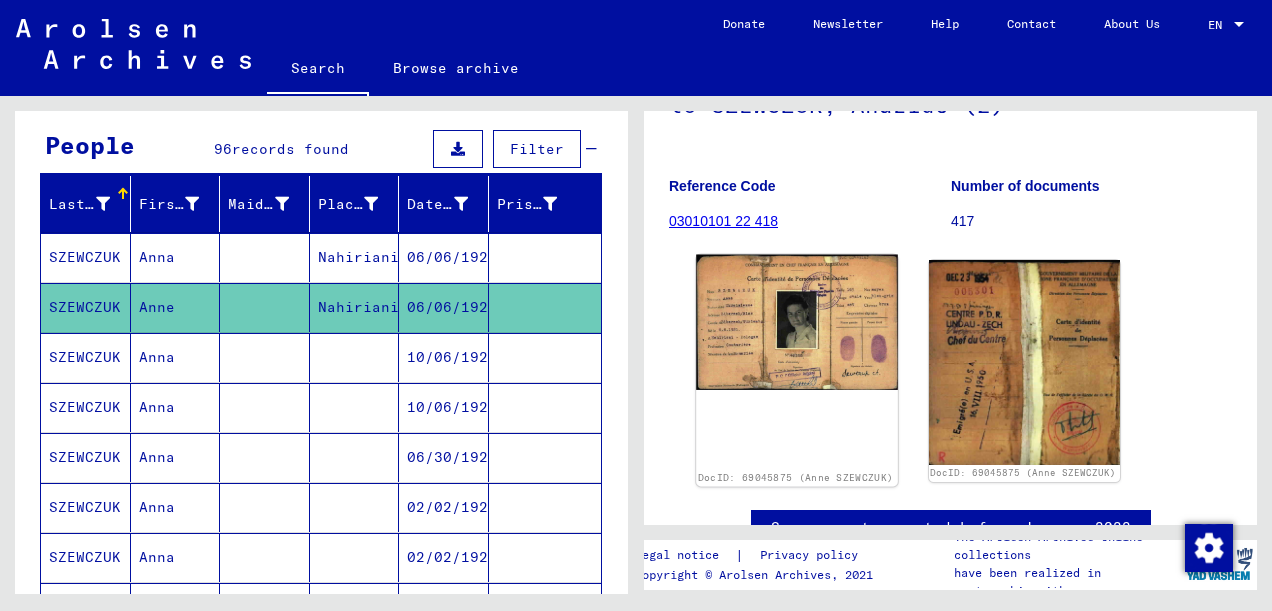 click 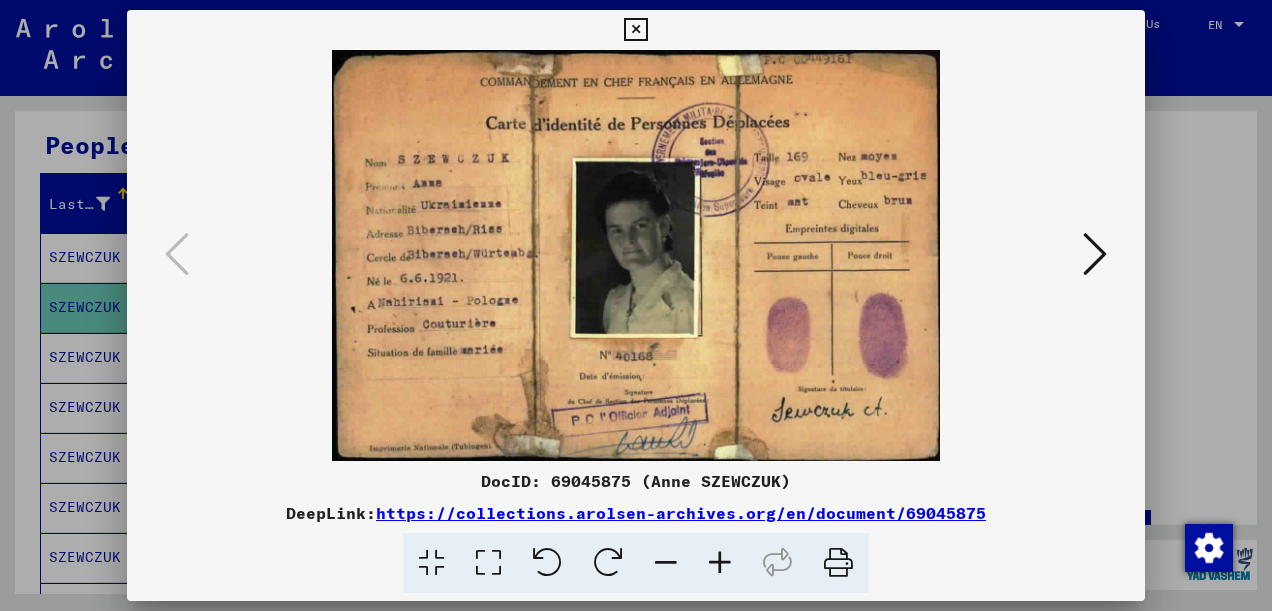click at bounding box center (488, 563) 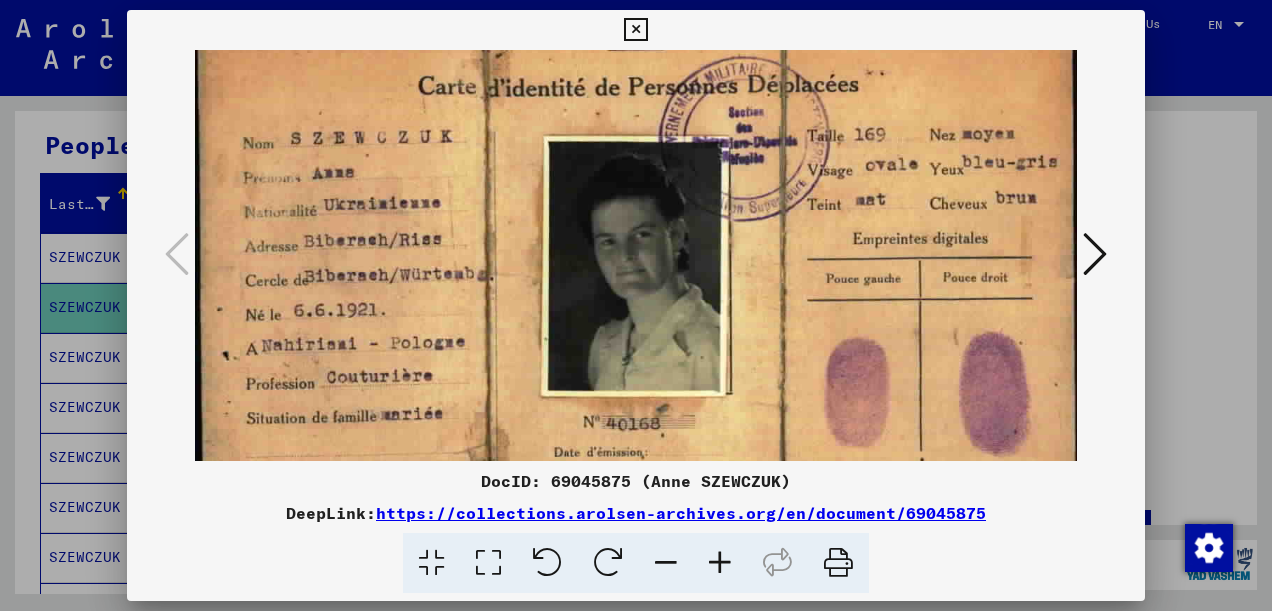 scroll, scrollTop: 0, scrollLeft: 0, axis: both 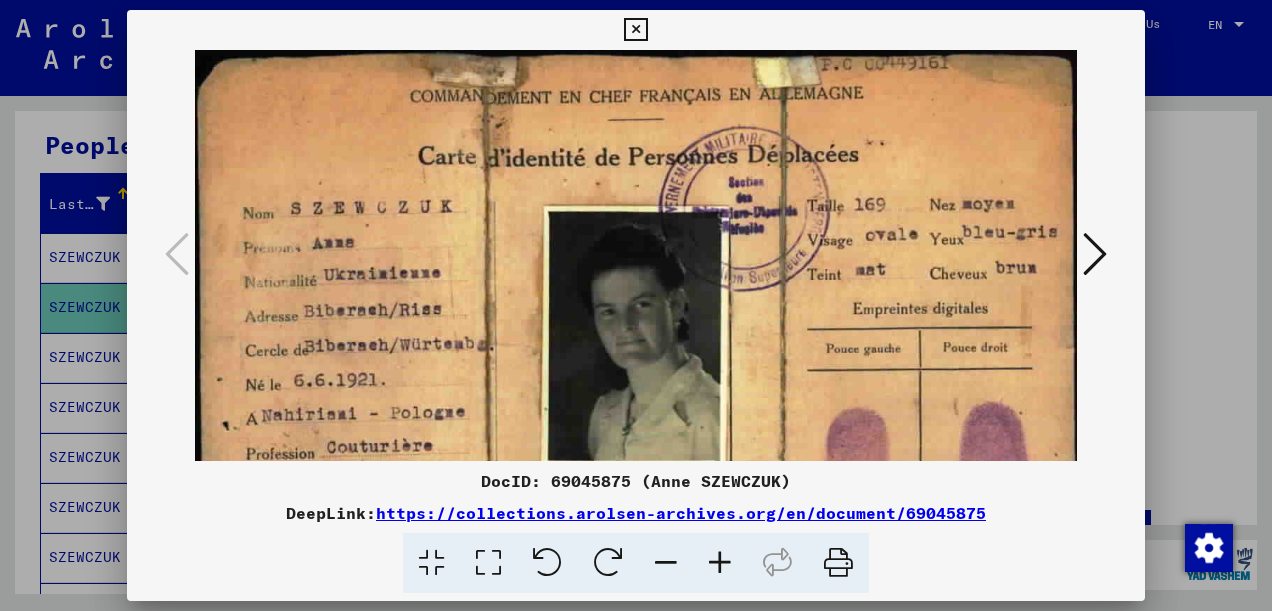 drag, startPoint x: 773, startPoint y: 325, endPoint x: 794, endPoint y: 339, distance: 25.23886 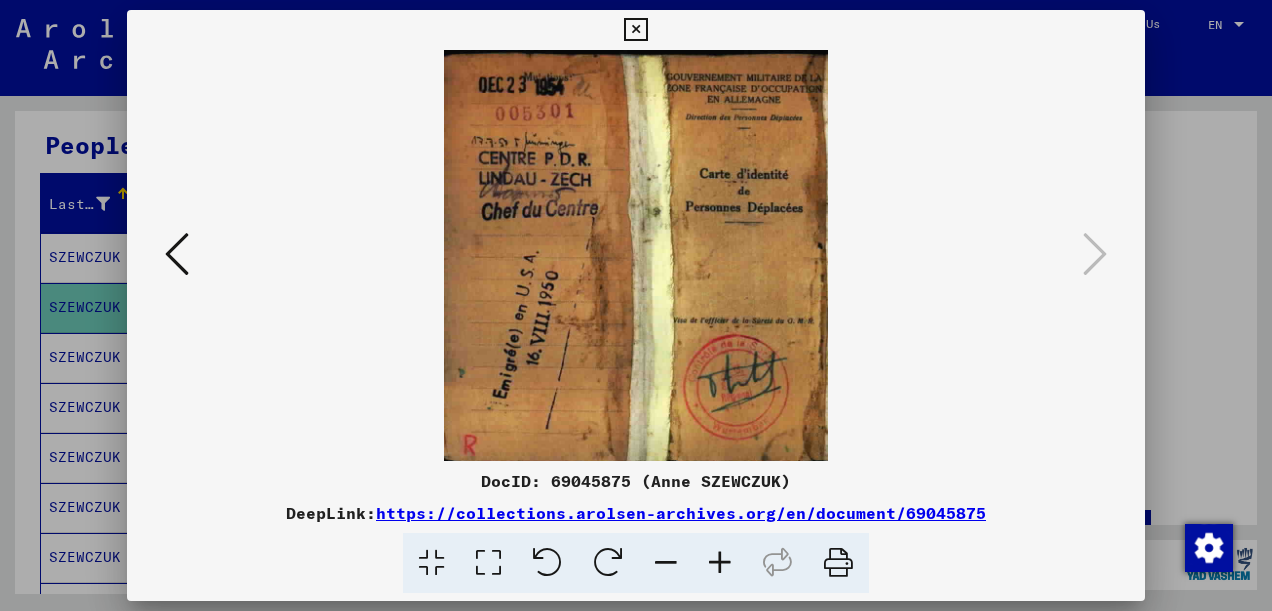 click on "DocID: [NUMBER] ([FIRST] [LAST])  DeepLink:  https://collections.arolsen-archives.org/en/document/[NUMBER]" at bounding box center [636, 302] 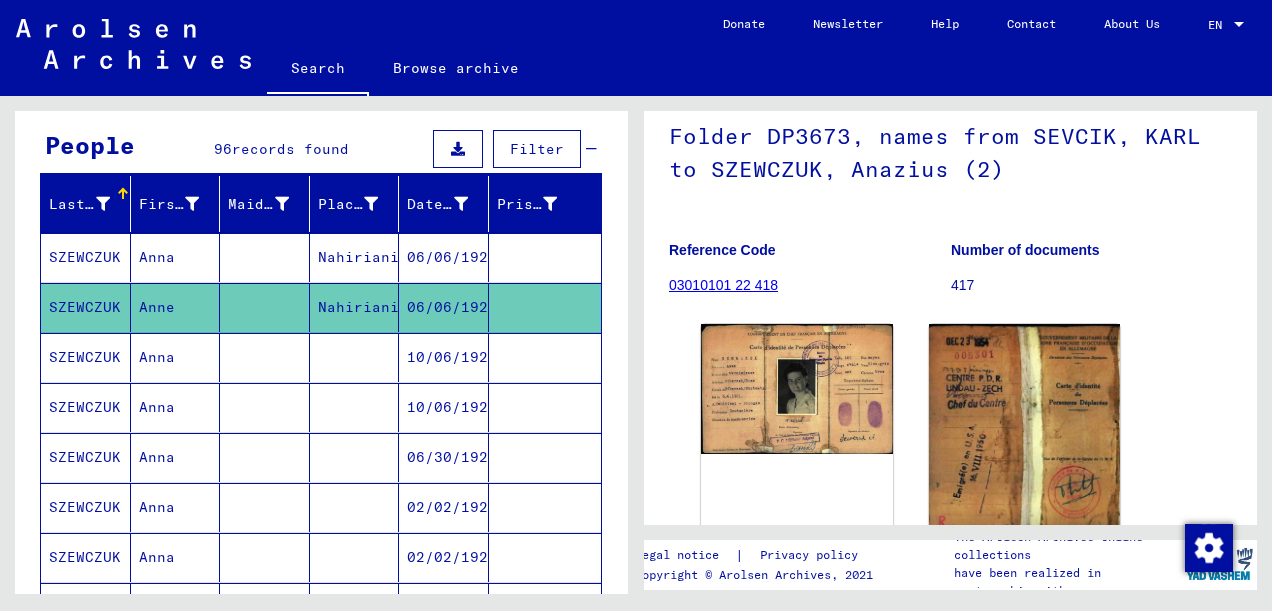 scroll, scrollTop: 92, scrollLeft: 0, axis: vertical 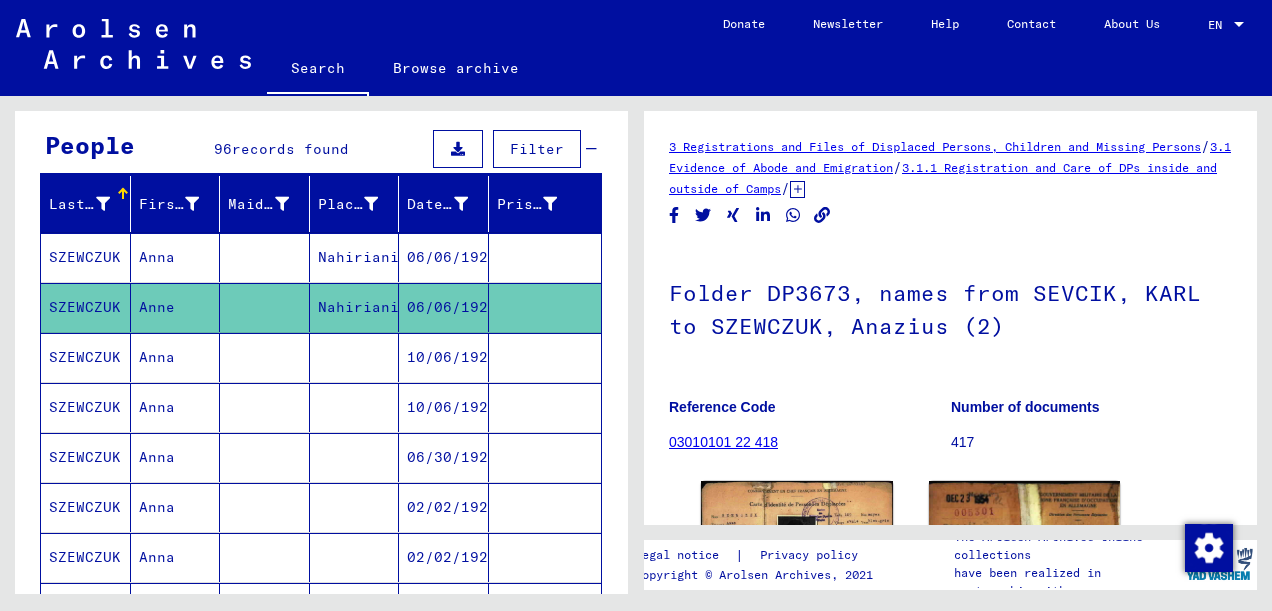 click 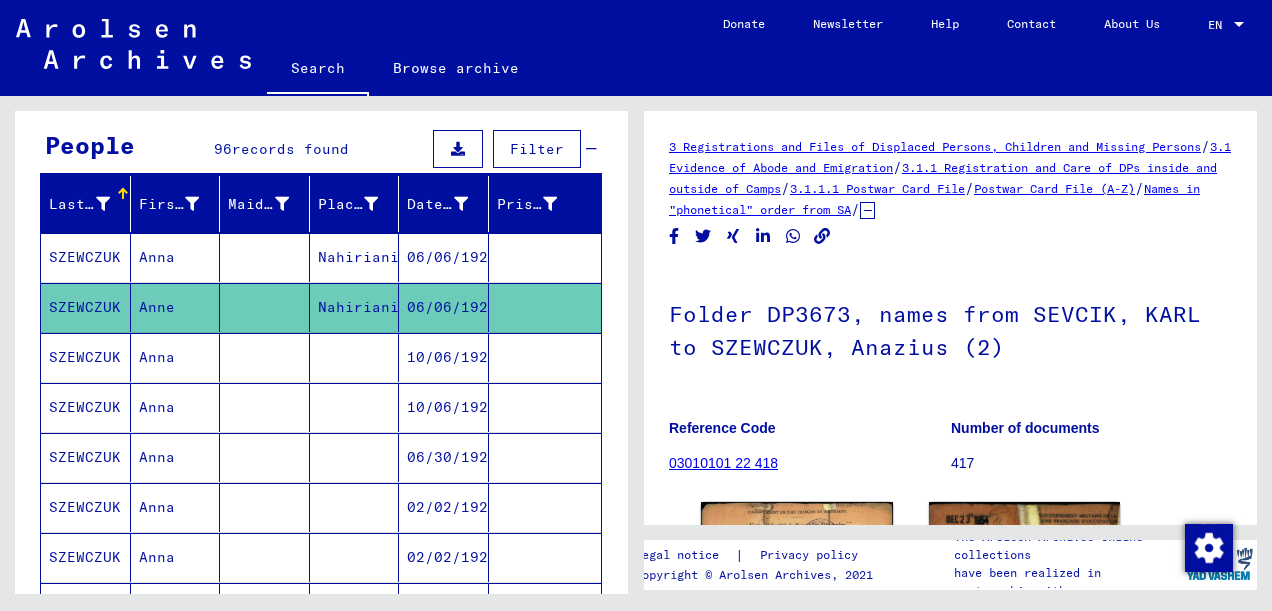 click on "3.1.1.1 Postwar Card File" 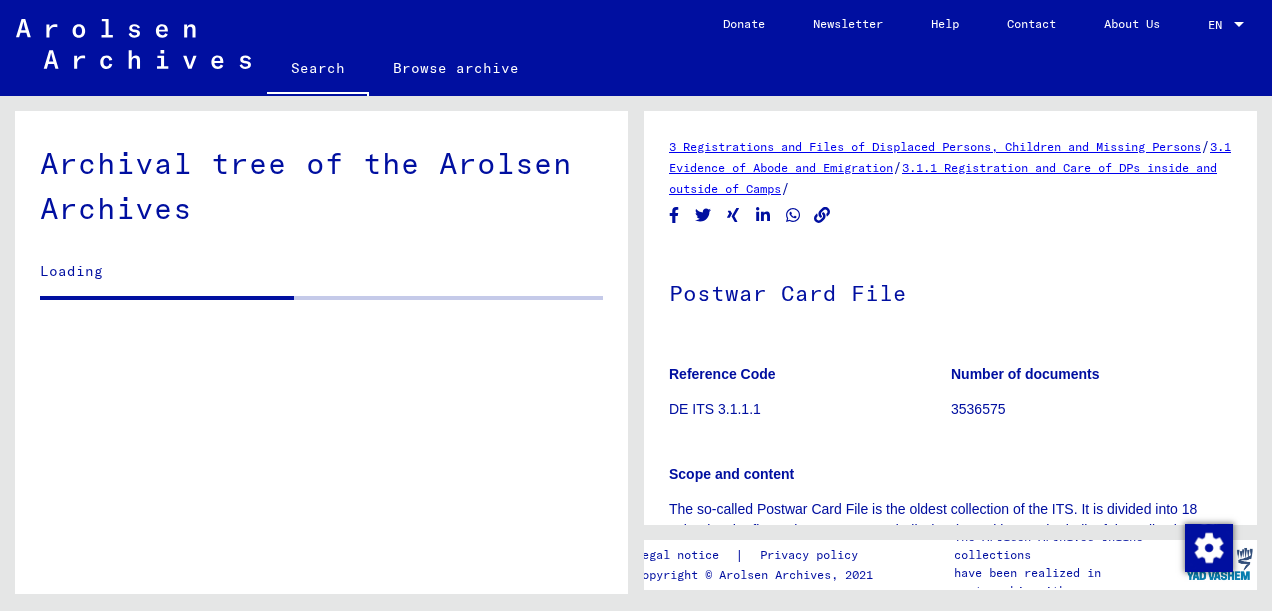 scroll, scrollTop: 497, scrollLeft: 0, axis: vertical 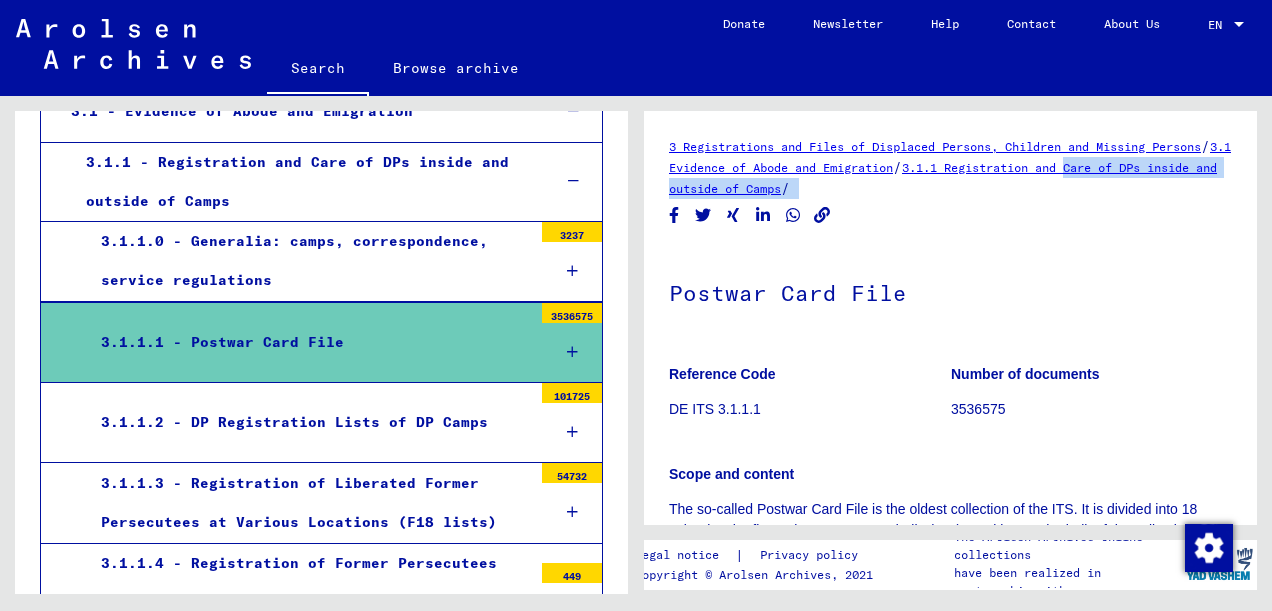 drag, startPoint x: 1240, startPoint y: 170, endPoint x: 1239, endPoint y: 208, distance: 38.013157 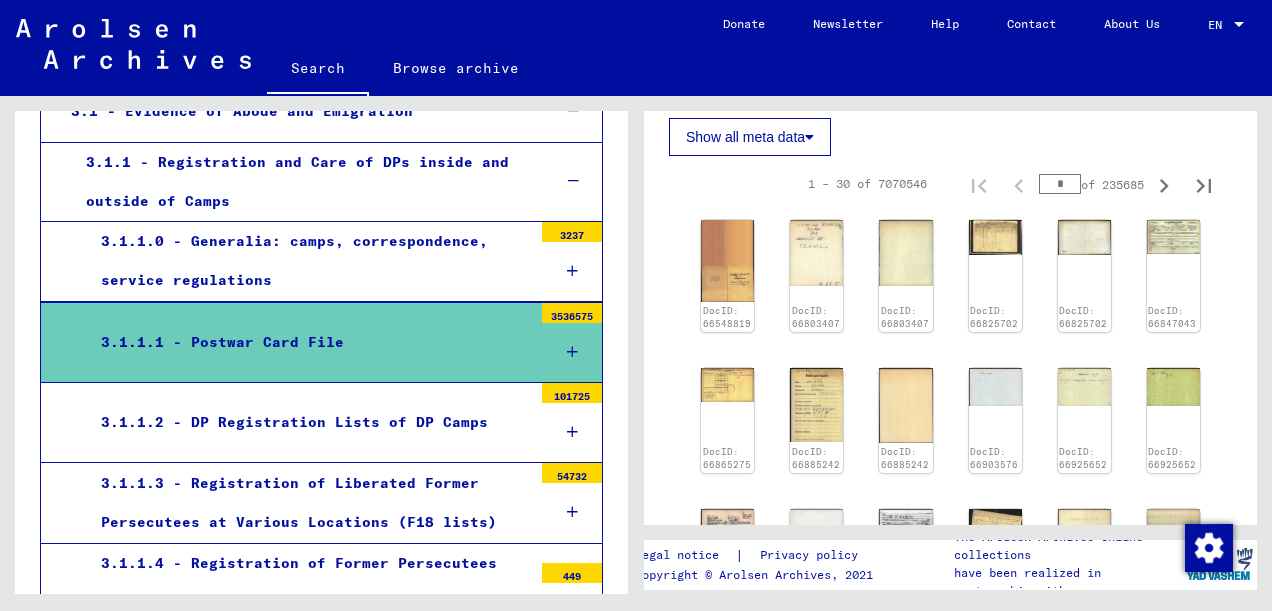 scroll, scrollTop: 1668, scrollLeft: 0, axis: vertical 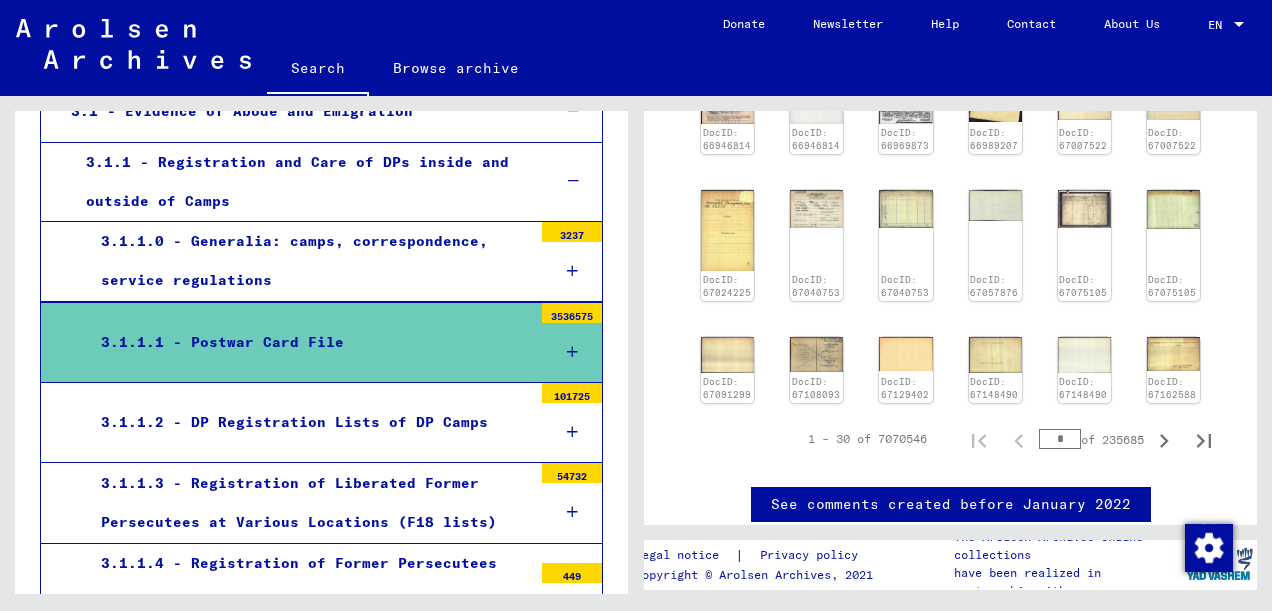 click on "3.1.1.1 - Postwar Card File" at bounding box center [309, 342] 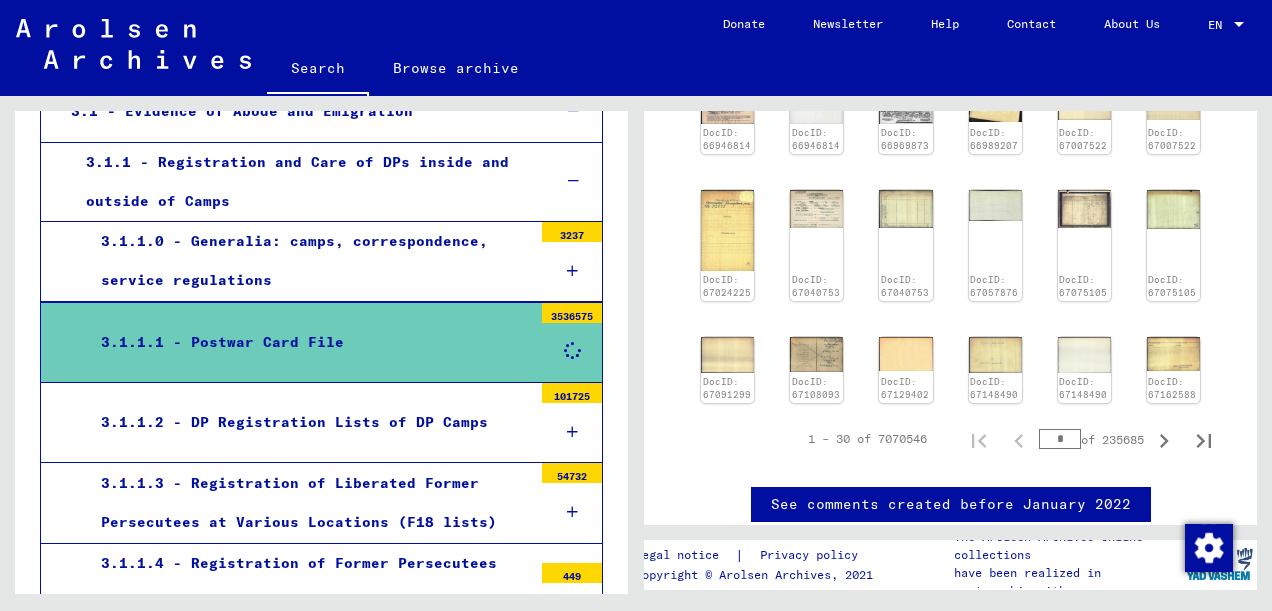 click on "3.1.1.1 - Postwar Card File" at bounding box center [309, 342] 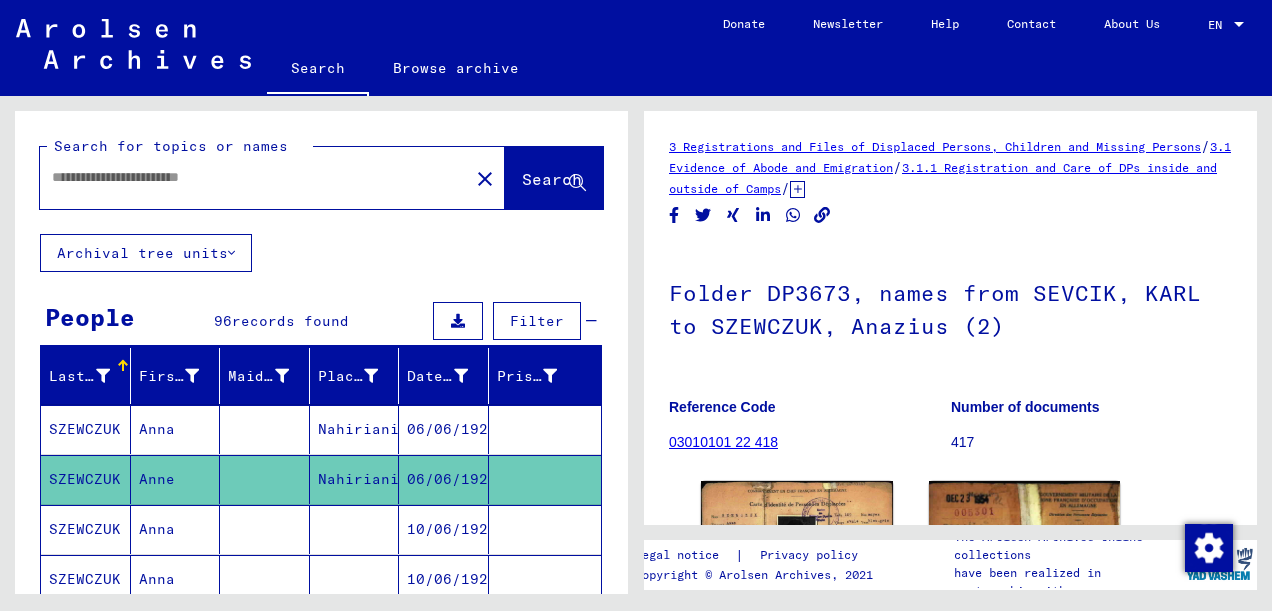 type on "********" 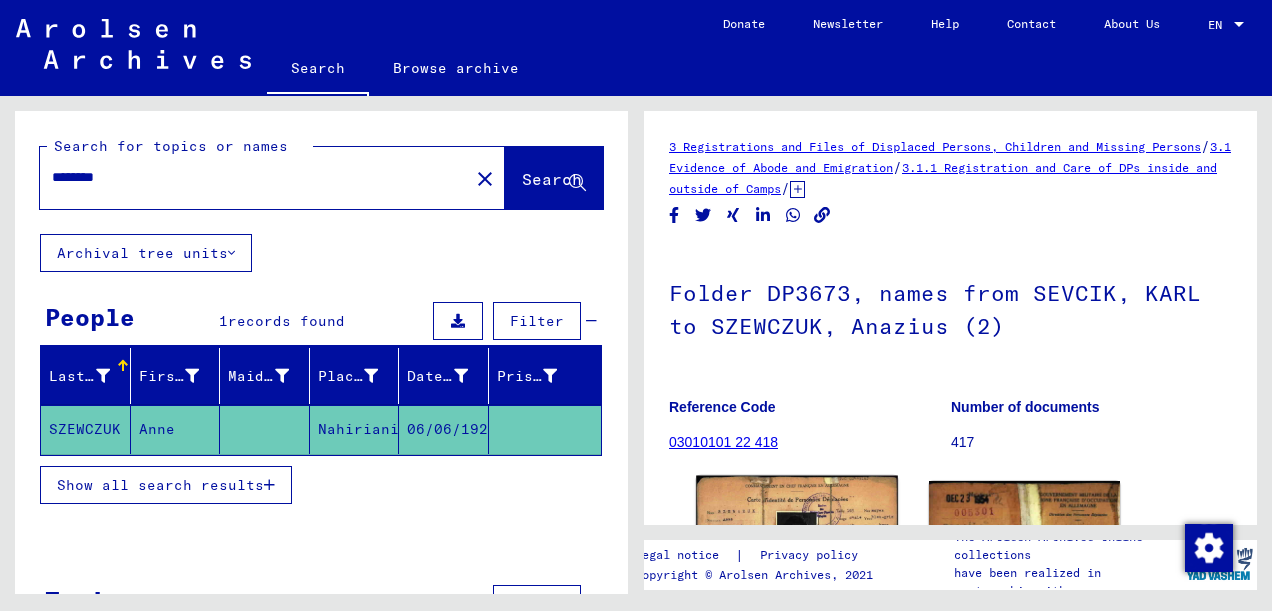 click 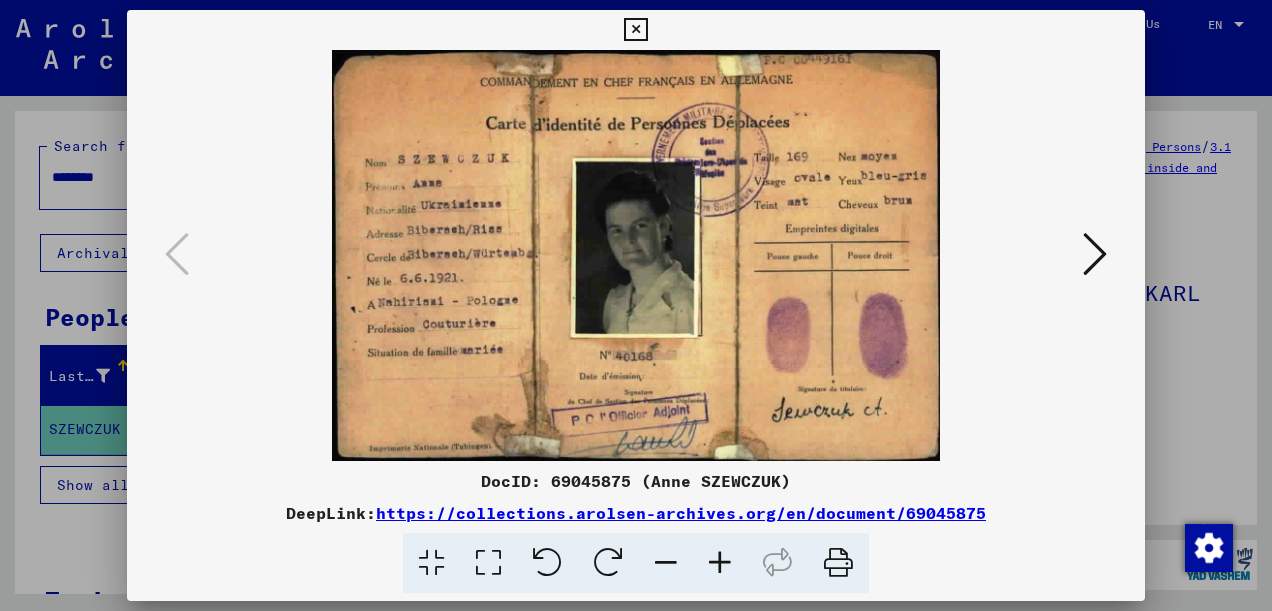 click at bounding box center [1095, 254] 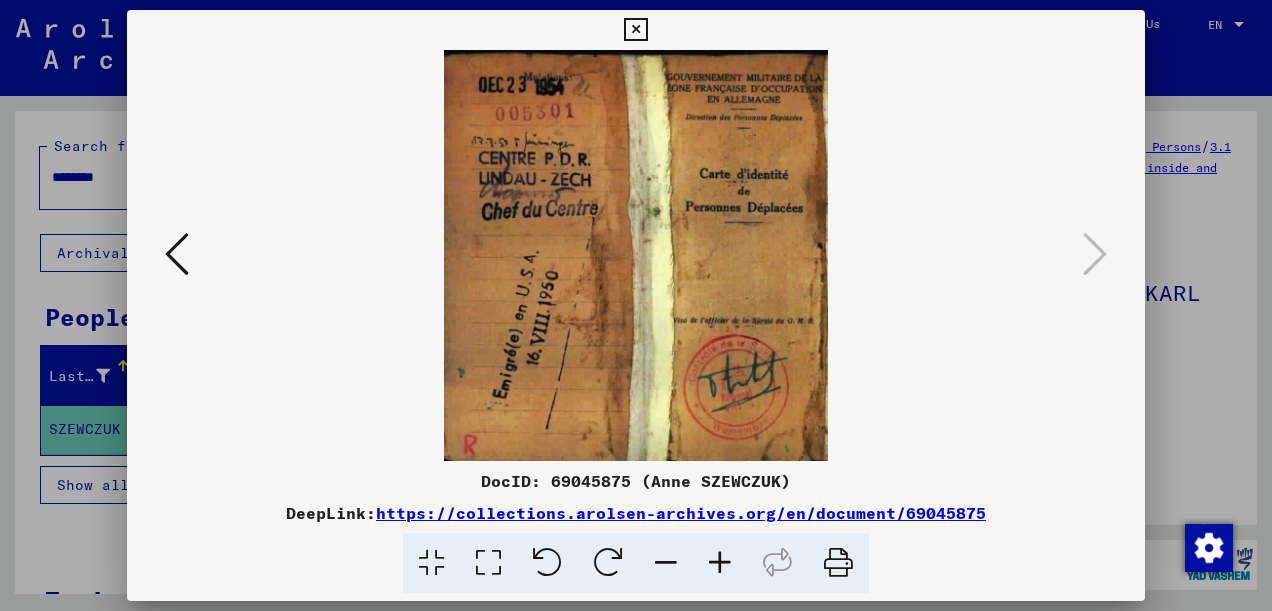 click at bounding box center [635, 30] 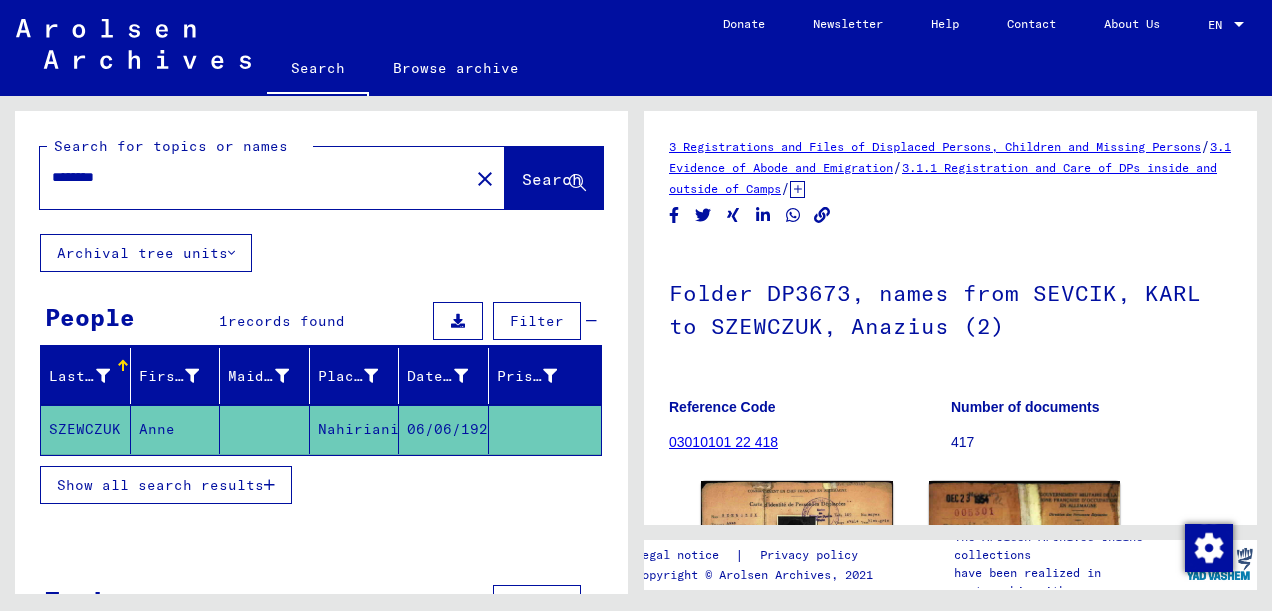 click 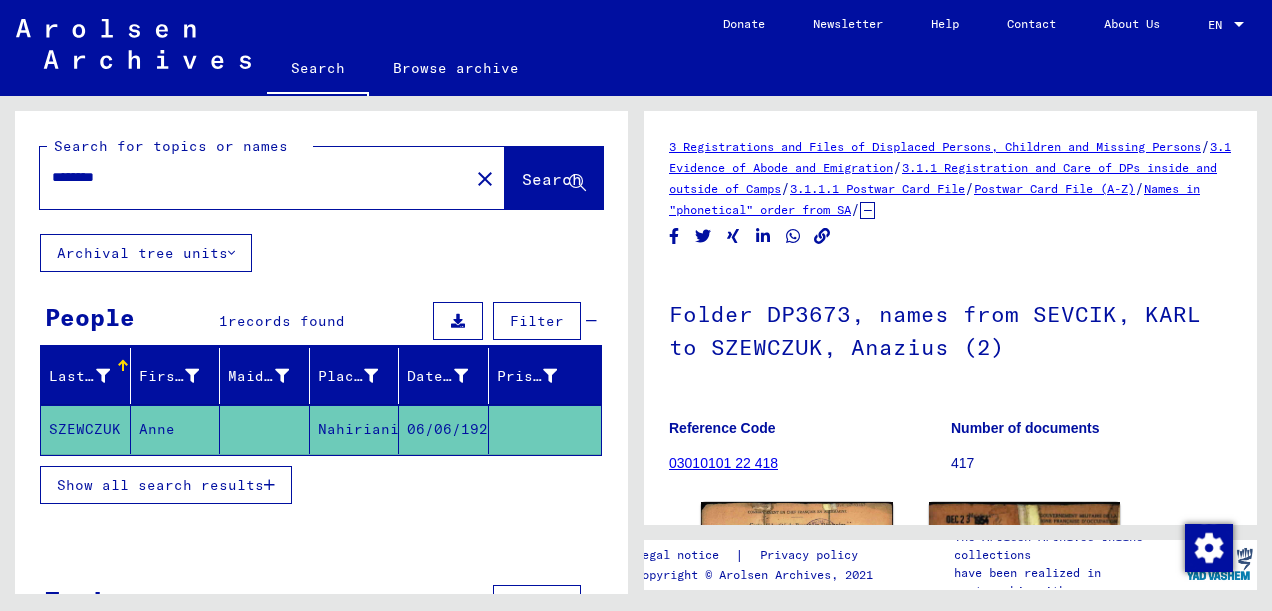 click on "3.1.1.1 Postwar Card File" 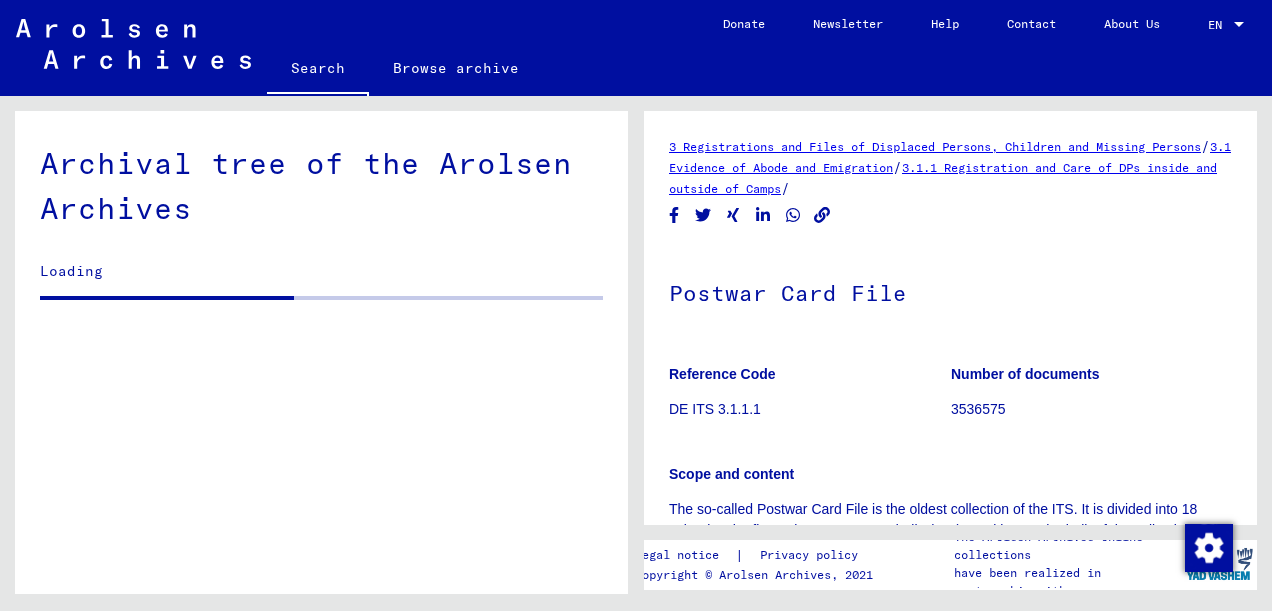 scroll, scrollTop: 497, scrollLeft: 0, axis: vertical 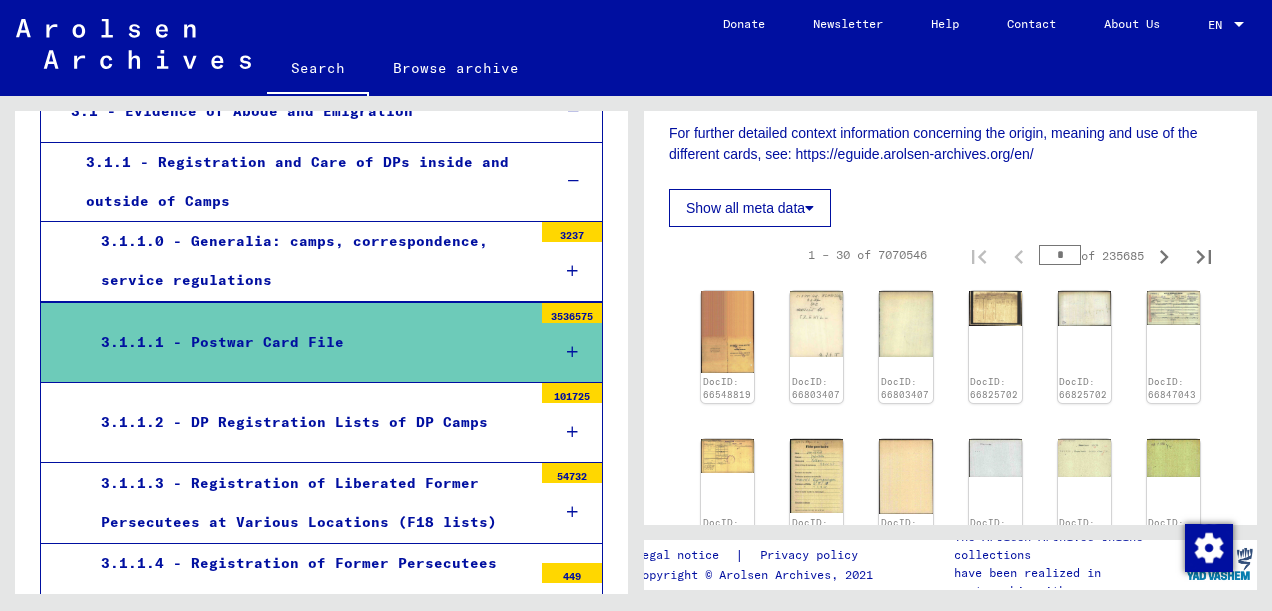click on "Show all meta data" 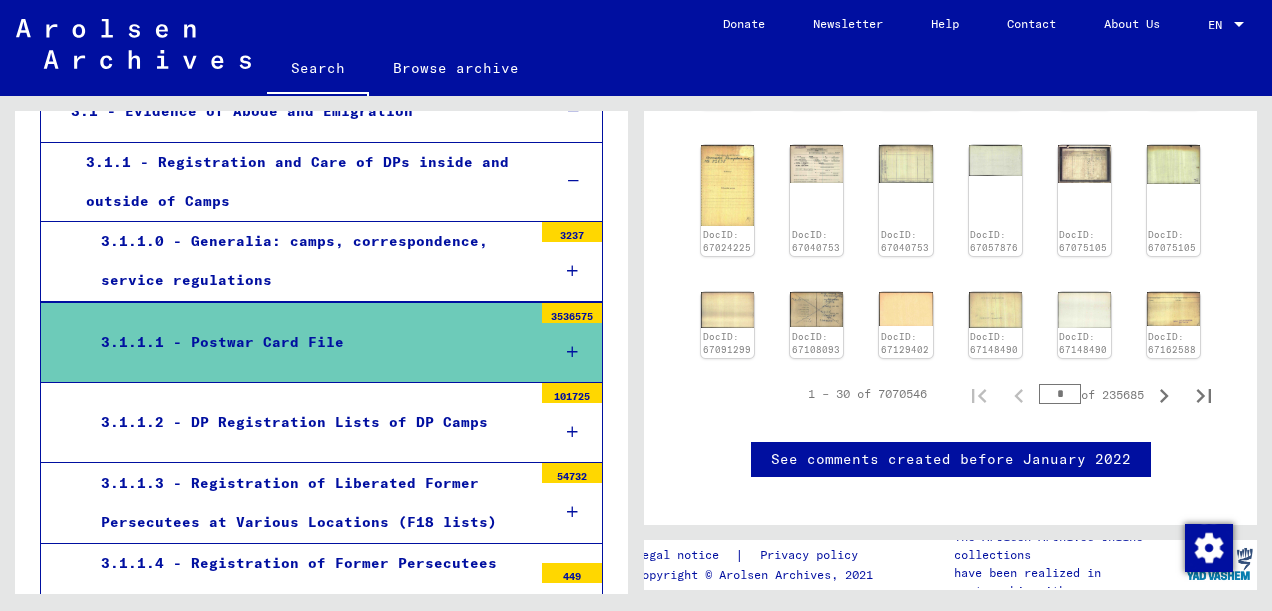 scroll, scrollTop: 2194, scrollLeft: 0, axis: vertical 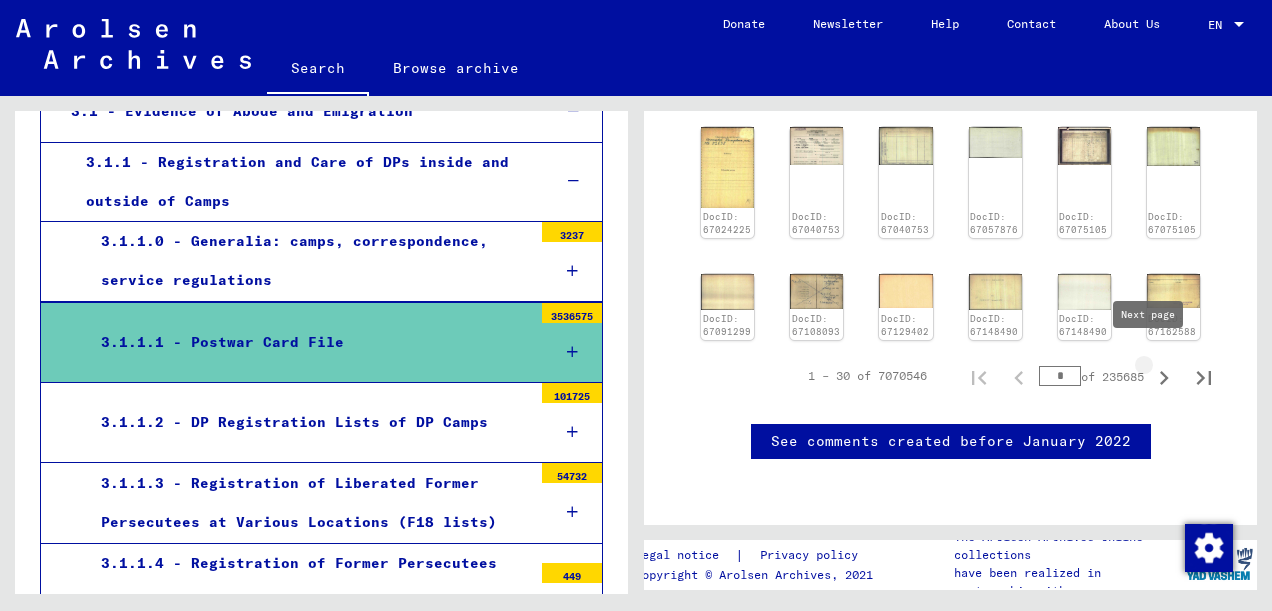 click 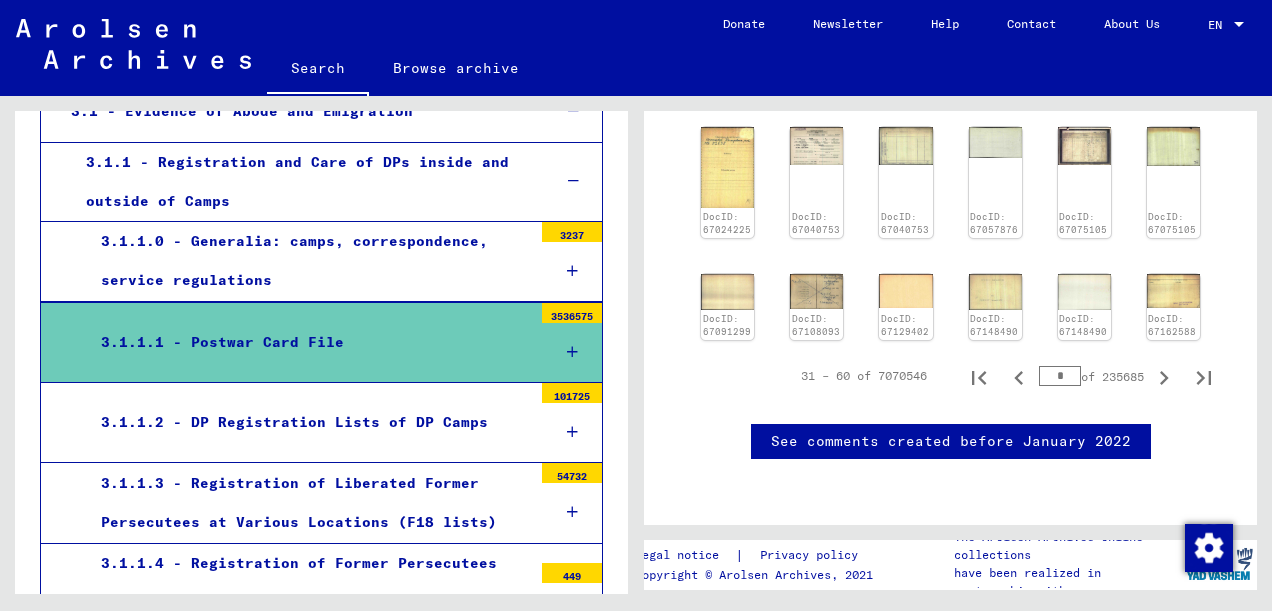 click 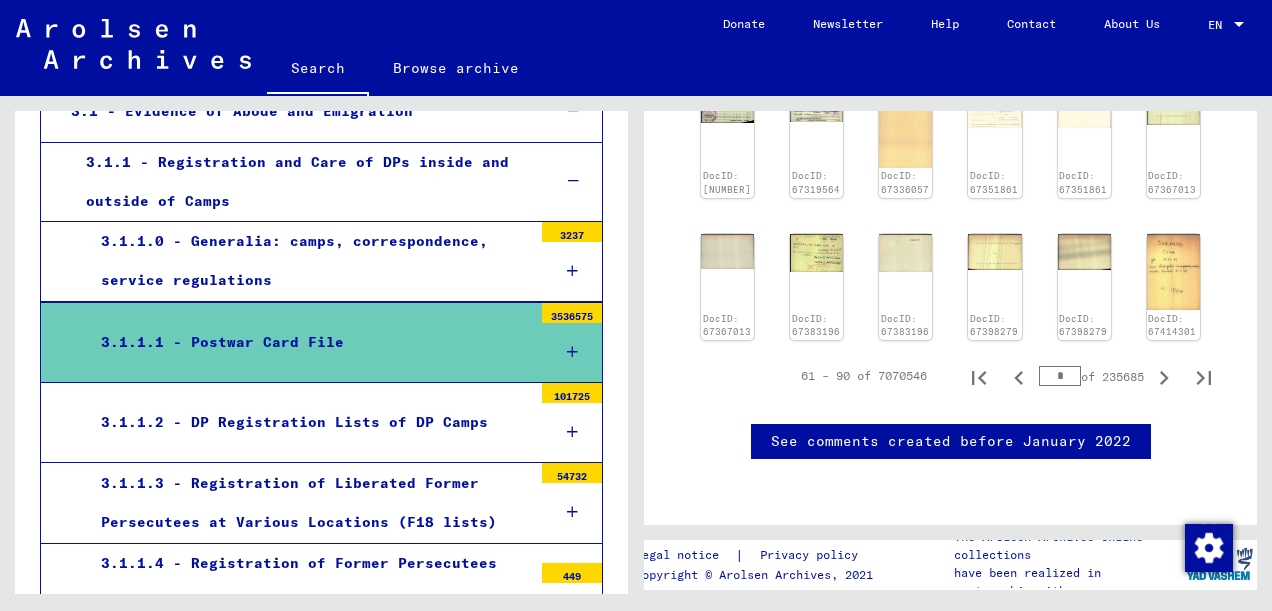 scroll, scrollTop: 2656, scrollLeft: 0, axis: vertical 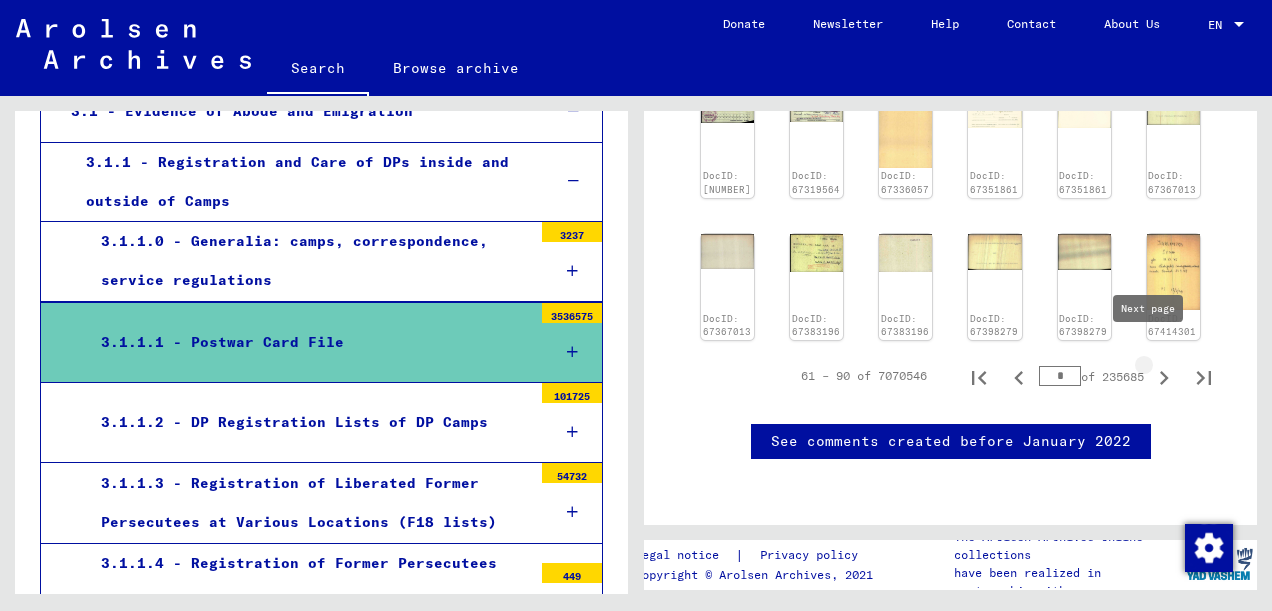 click 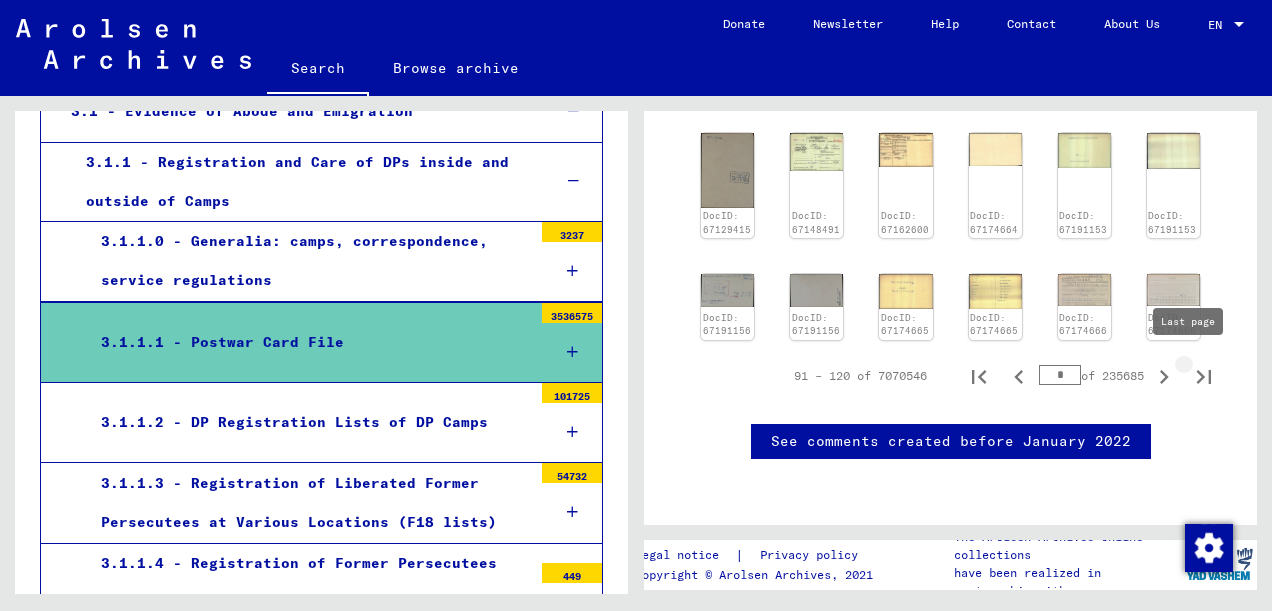 click 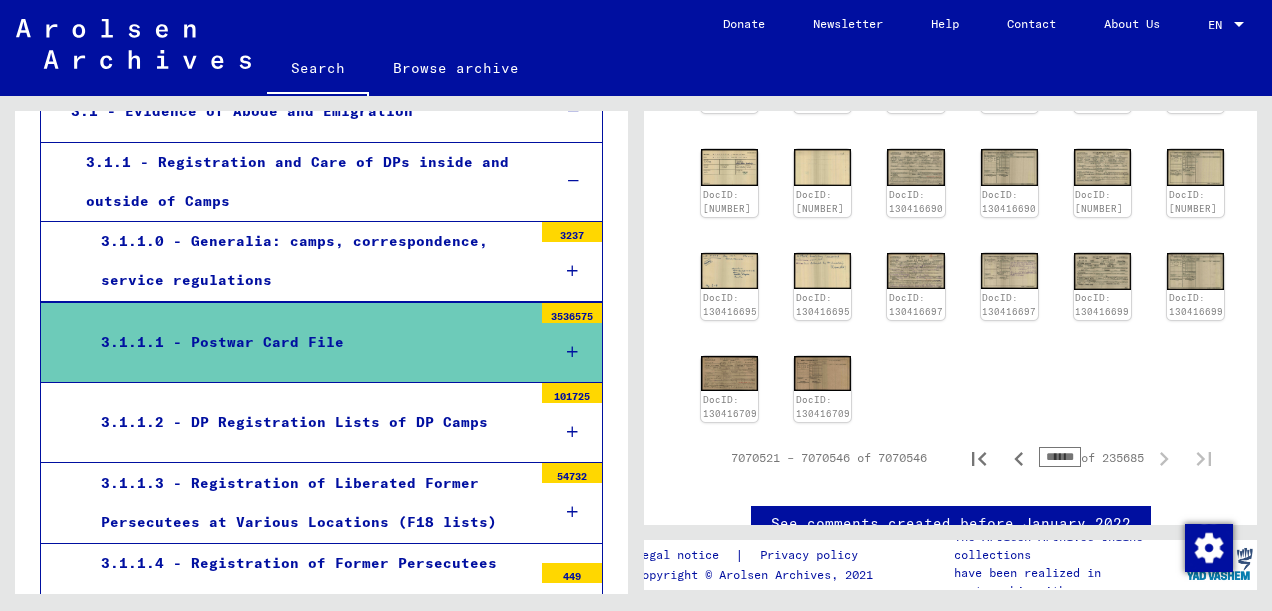 scroll, scrollTop: 2142, scrollLeft: 0, axis: vertical 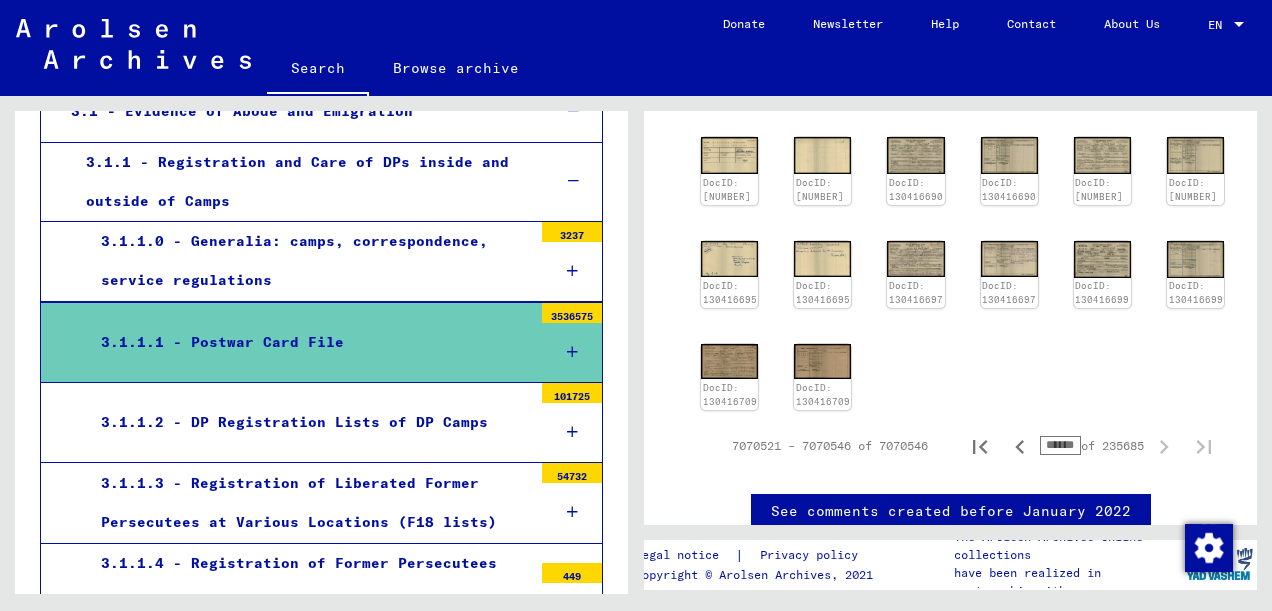 drag, startPoint x: 1035, startPoint y: 442, endPoint x: 1046, endPoint y: 442, distance: 11 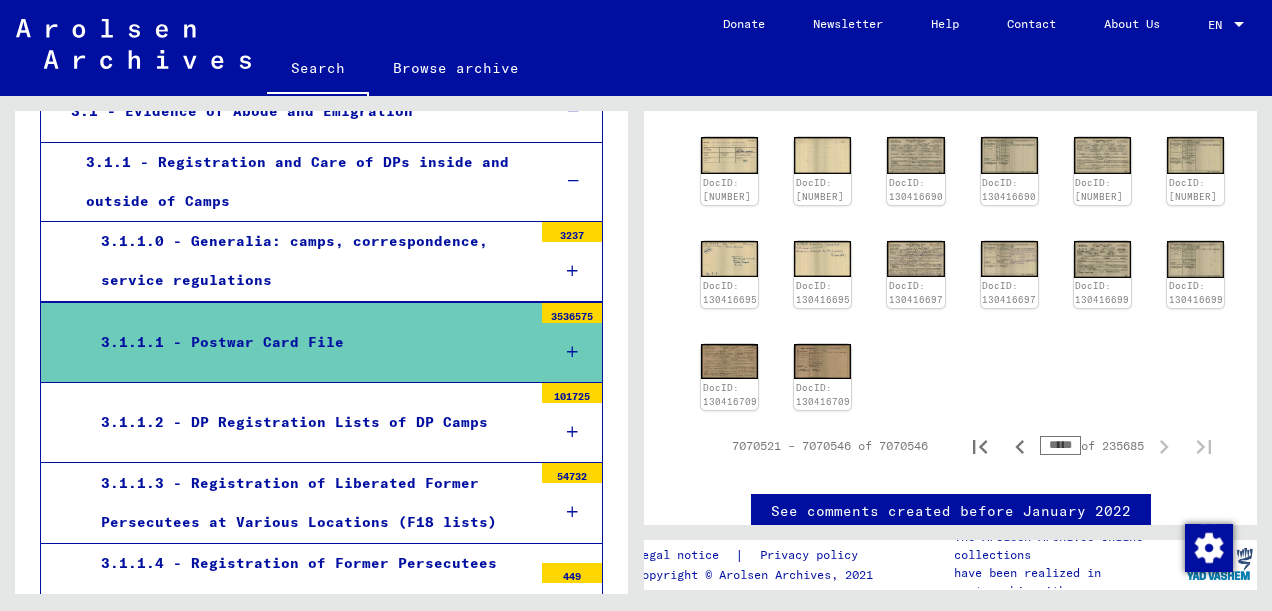 scroll, scrollTop: 0, scrollLeft: 0, axis: both 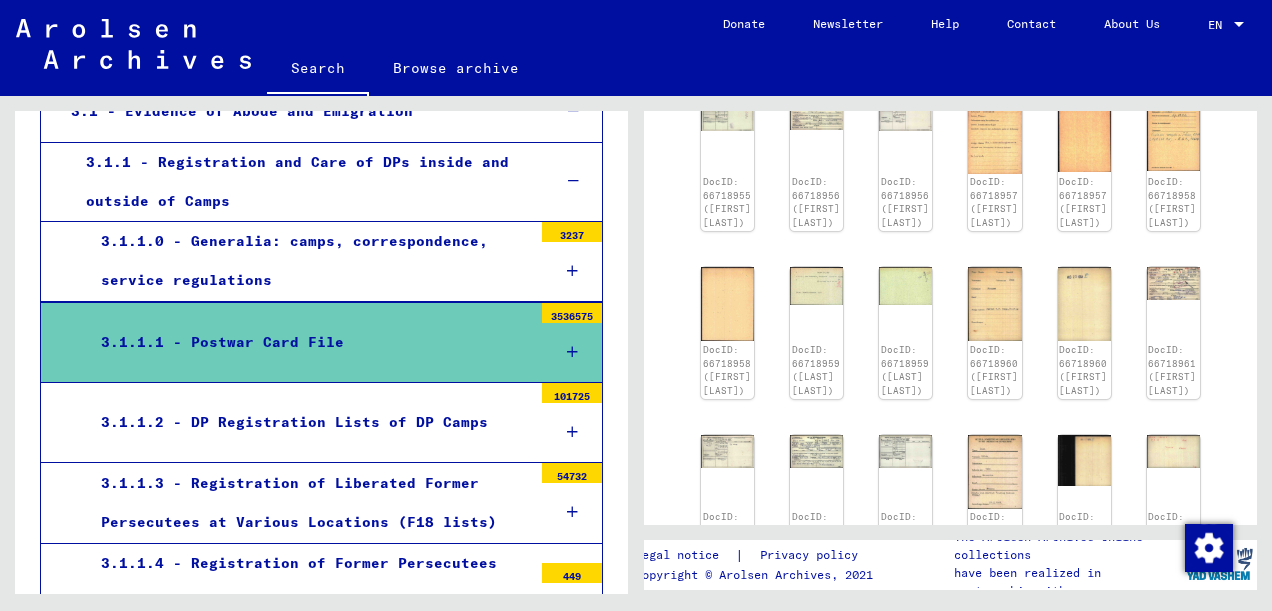 click on "DocID: 66718950 ([LAST] [LAST]) DocID: 66718952 ([LAST] [LAST]) DocID: 66718952 ([LAST] [LAST]) DocID: 66718953 ([LAST] [LAST]) DocID: 66718953 ([LAST] [LAST]) DocID: 66718955 ([LAST] [LAST]) DocID: 66718955 ([LAST] [LAST]) DocID: 66718956 ([LAST] [LAST]) DocID: 66718956 ([LAST] [LAST]) DocID: 66718957 ([LAST] [LAST]) DocID: 66718957 ([LAST] [LAST]) DocID: 66718958 ([LAST] [LAST] [LAST]) DocID: 66718958 ([LAST] [LAST] [LAST]) DocID: 66718959 ([LAST] [LAST]) DocID: 66718959 ([LAST] [LAST]) DocID: 66718960 ([LAST] [LAST]) DocID: 66718960 ([LAST] [LAST]) DocID: 66718961 ([LAST] [LAST]) DocID: 66718961 ([LAST] [LAST]) DocID: 66718962 ([LAST] [LAST]) DocID: 66718962 ([LAST] [LAST]) DocID: 66718963 ([LAST] [LAST]) DocID: 66718963 ([LAST] [LAST]) DocID: 66718964 ([LAST] [LAST] [LAST]) DocID: 66718964 ([LAST] [LAST] [LAST]) DocID: 66718965 ([LAST] [LAST] [LAST]) DocID: 66718965 ([LAST] [LAST] [LAST]) DocID: 66718966 ([LAST] [LAST]) DocID: 66718966 ([LAST] [LAST]) DocID: 66718967 ([LAST] [LAST])" 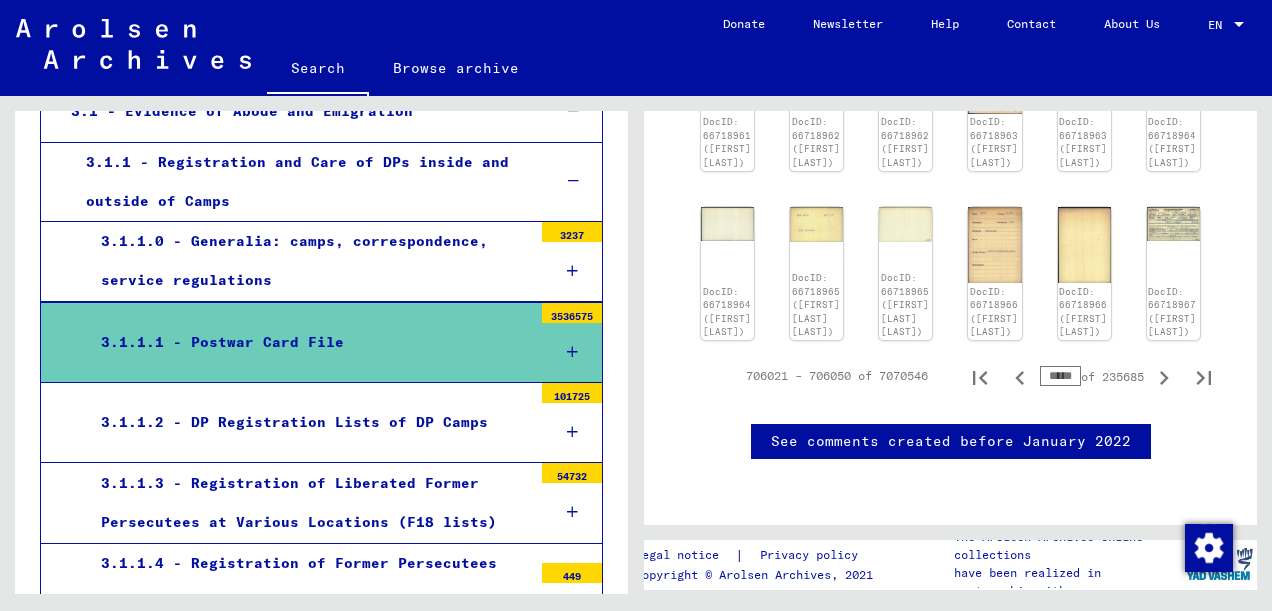 scroll, scrollTop: 2642, scrollLeft: 0, axis: vertical 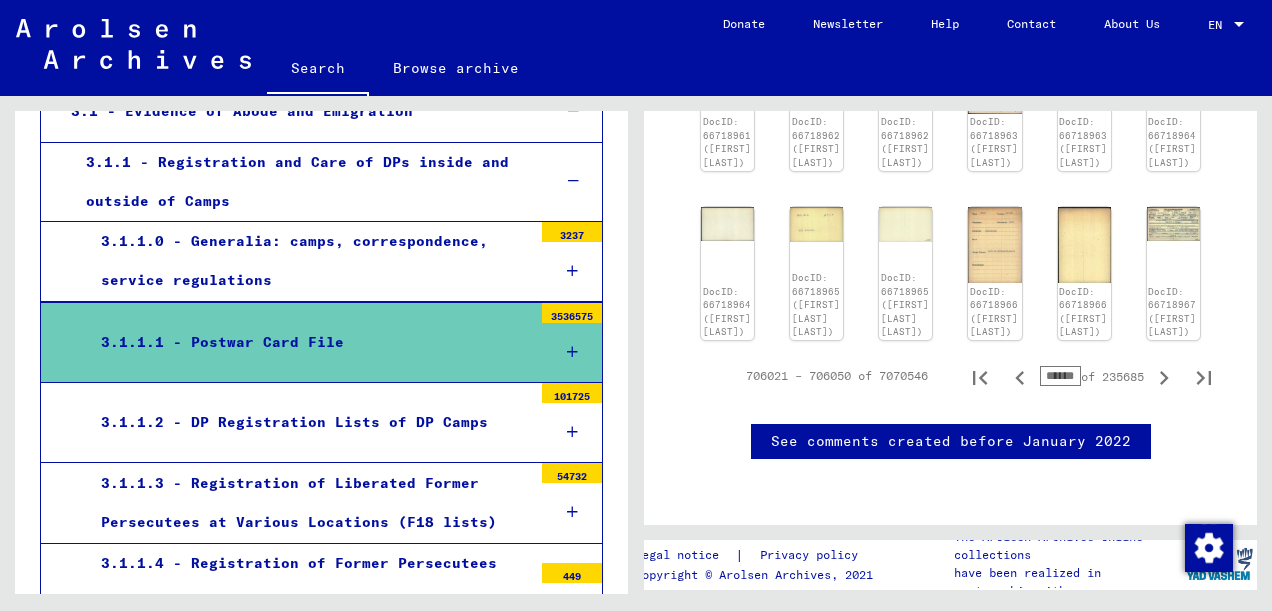 type on "******" 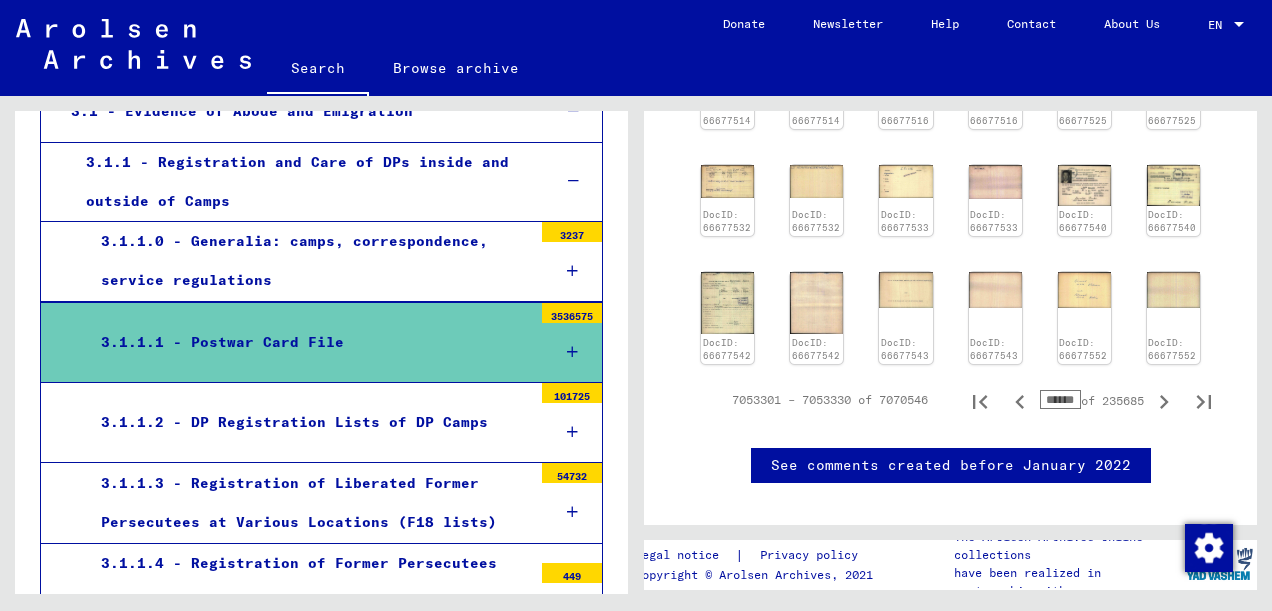 scroll, scrollTop: 2376, scrollLeft: 0, axis: vertical 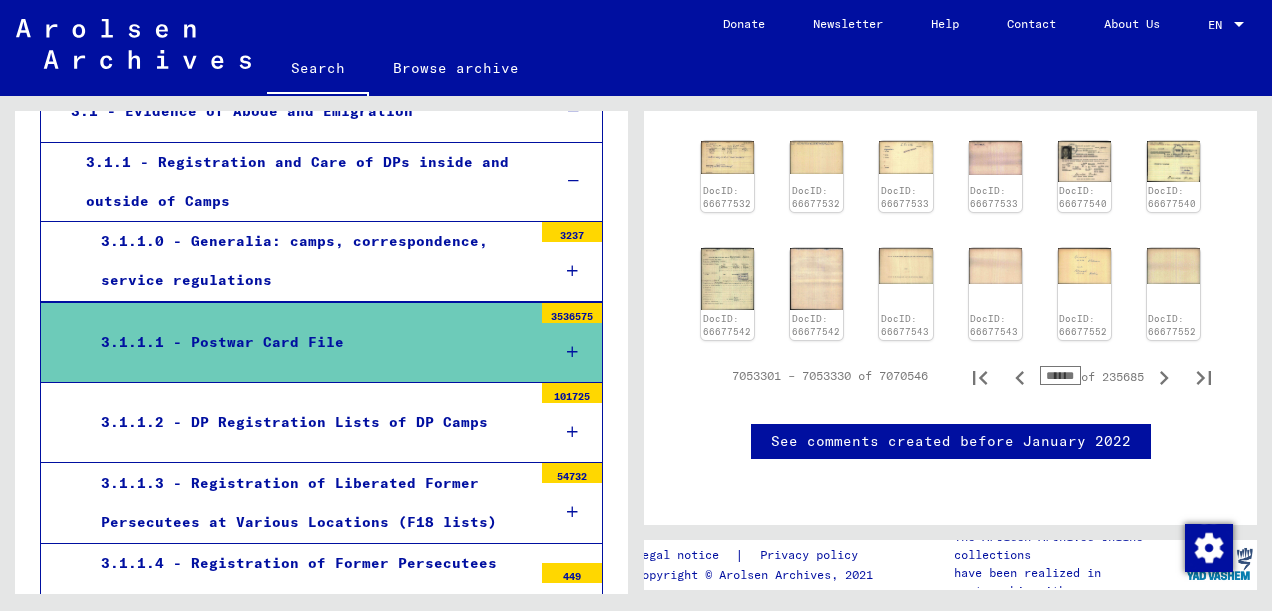 click on "******" at bounding box center (1060, 375) 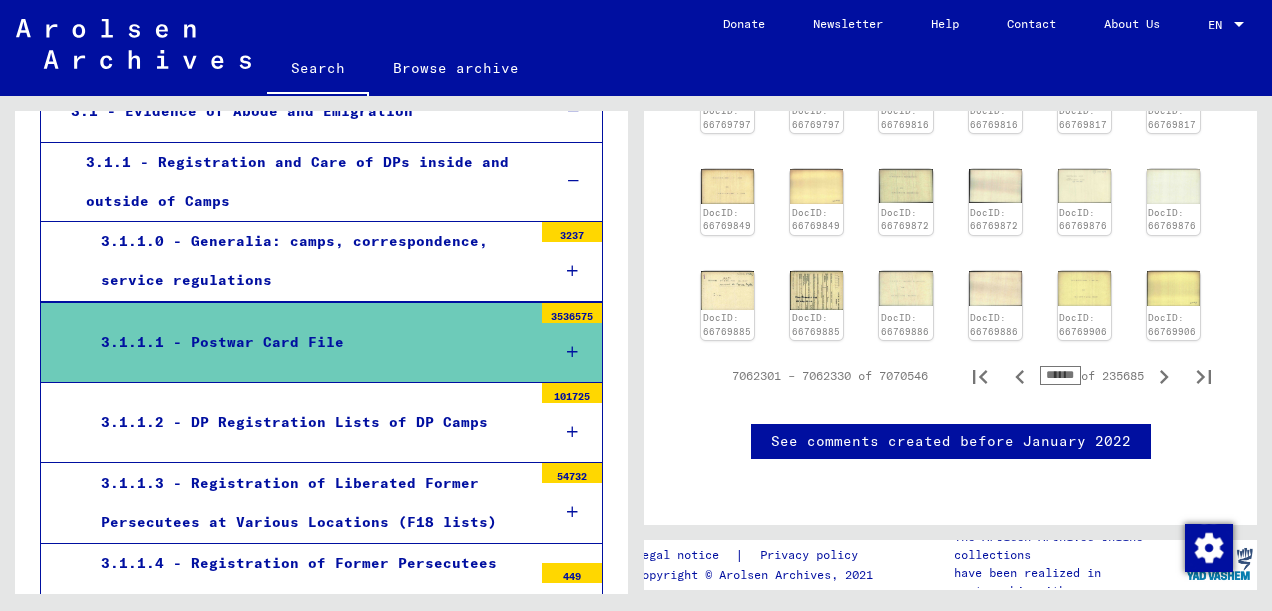 scroll, scrollTop: 0, scrollLeft: 0, axis: both 